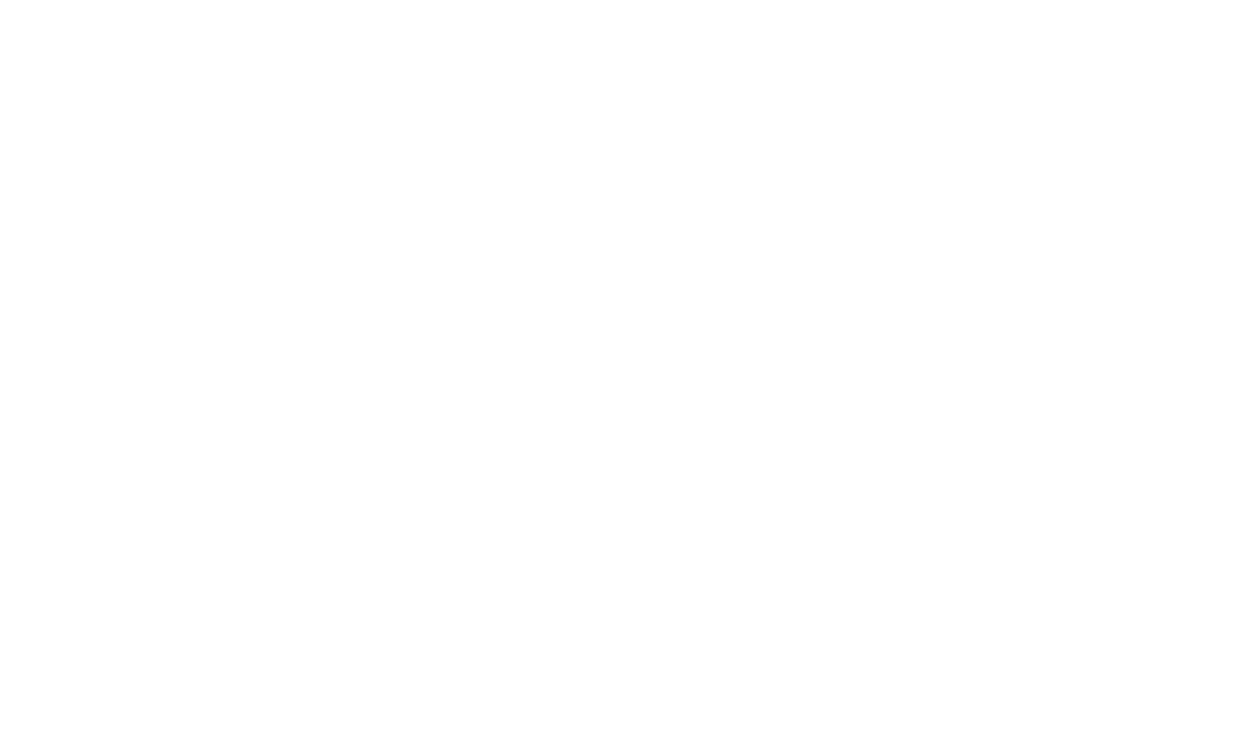 scroll, scrollTop: 0, scrollLeft: 0, axis: both 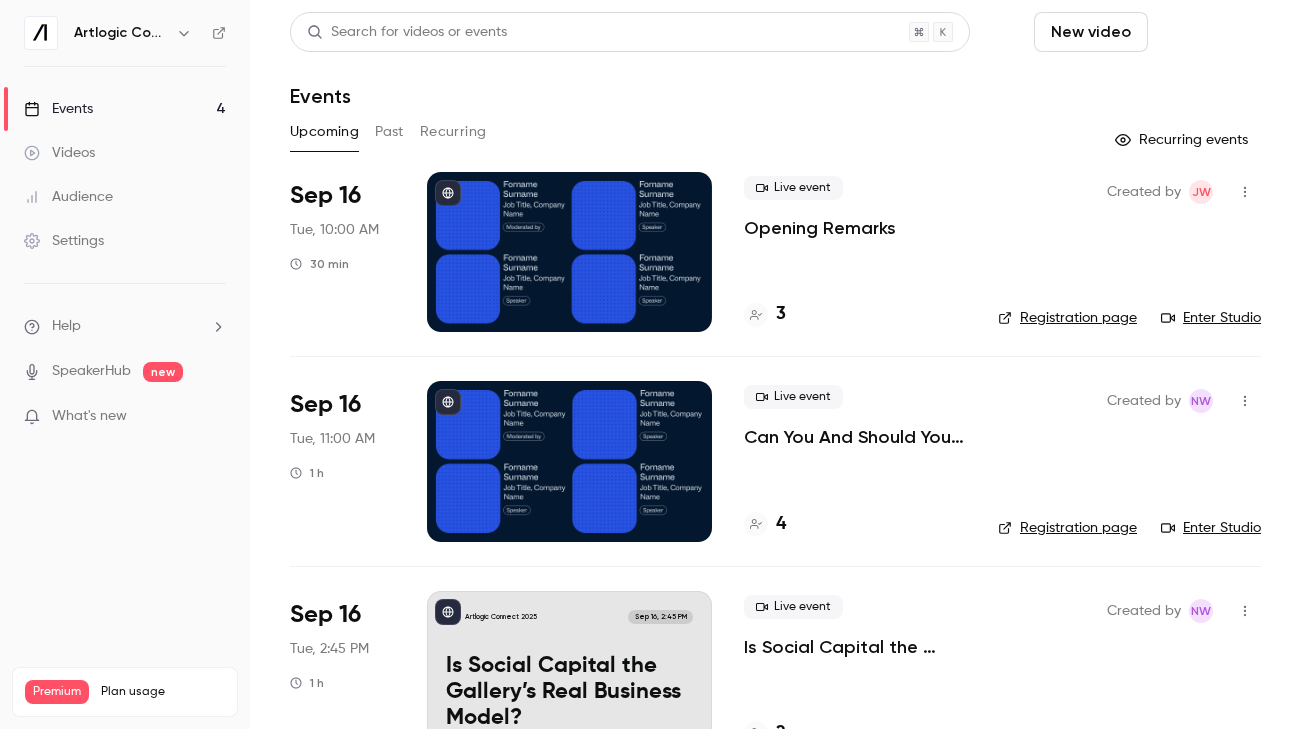 click on "Schedule" at bounding box center (1208, 32) 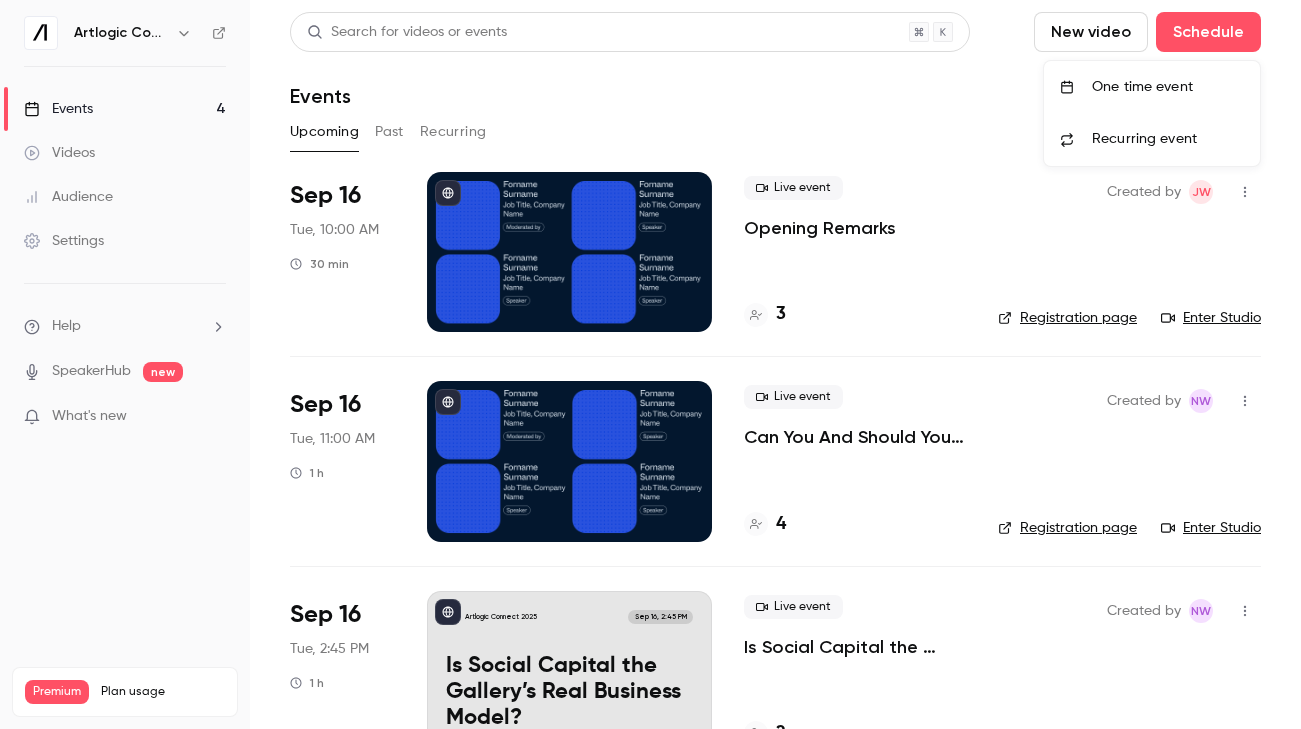 click on "One time event" at bounding box center [1168, 87] 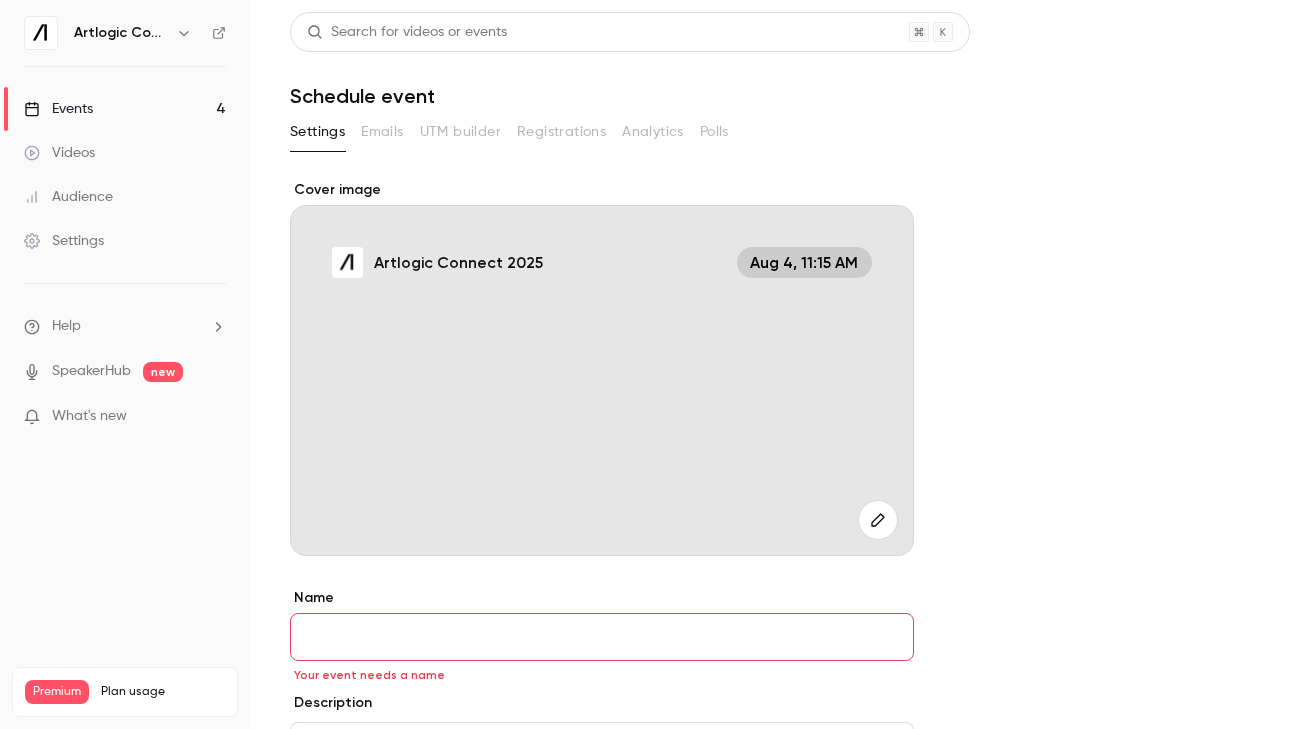 click on "Name" at bounding box center [602, 637] 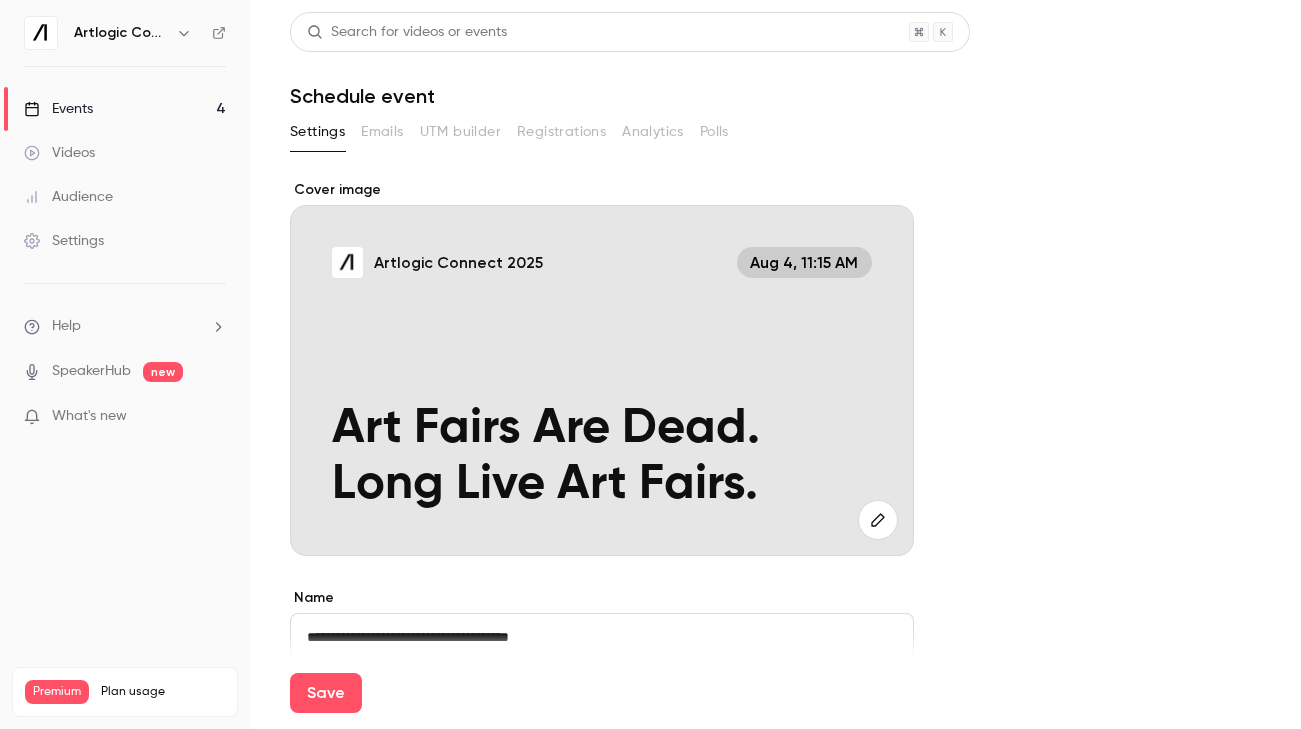 type on "**********" 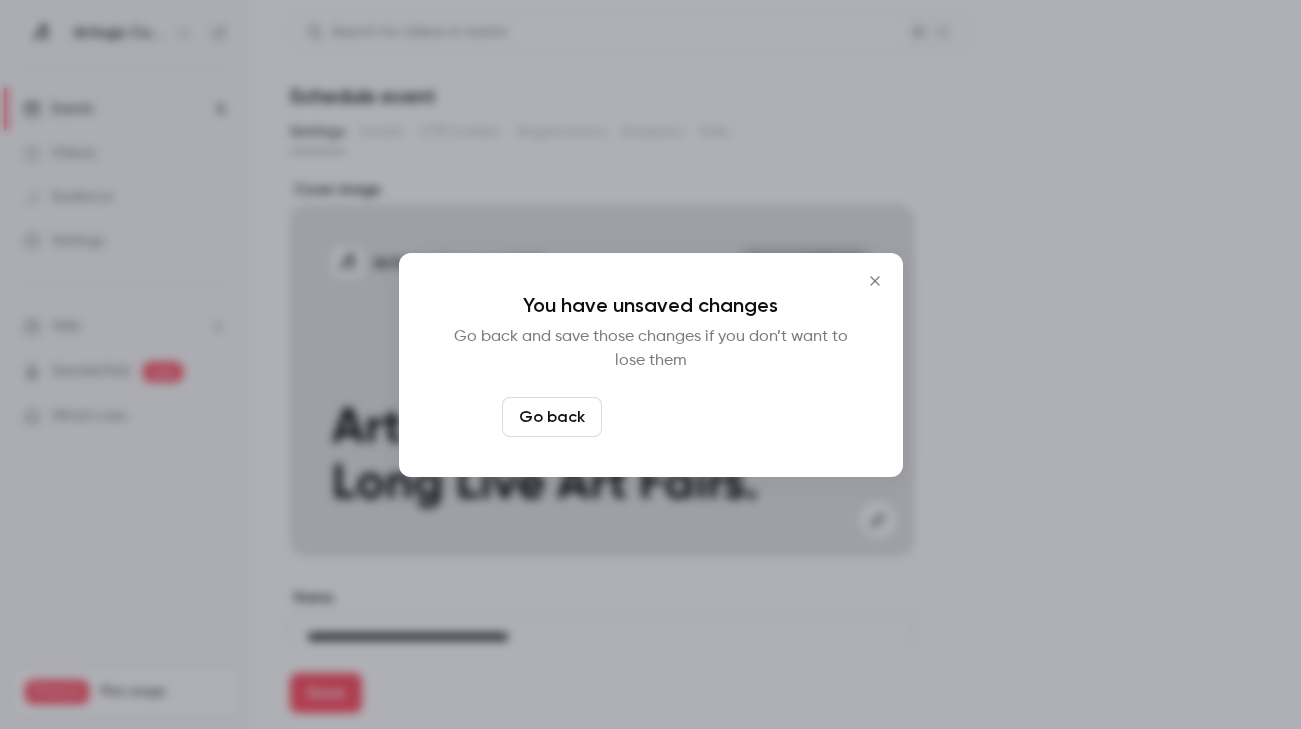 click on "Leave page anyway" at bounding box center (705, 417) 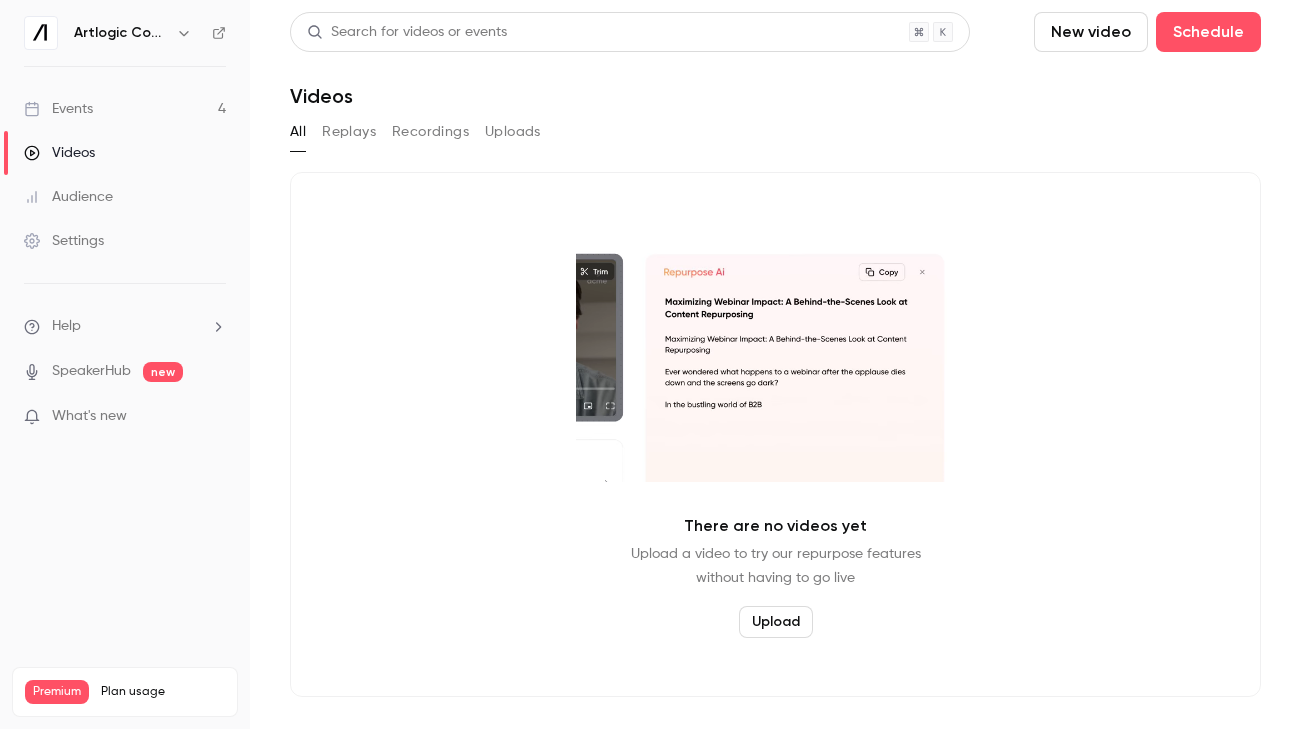 click on "Events 4" at bounding box center (125, 109) 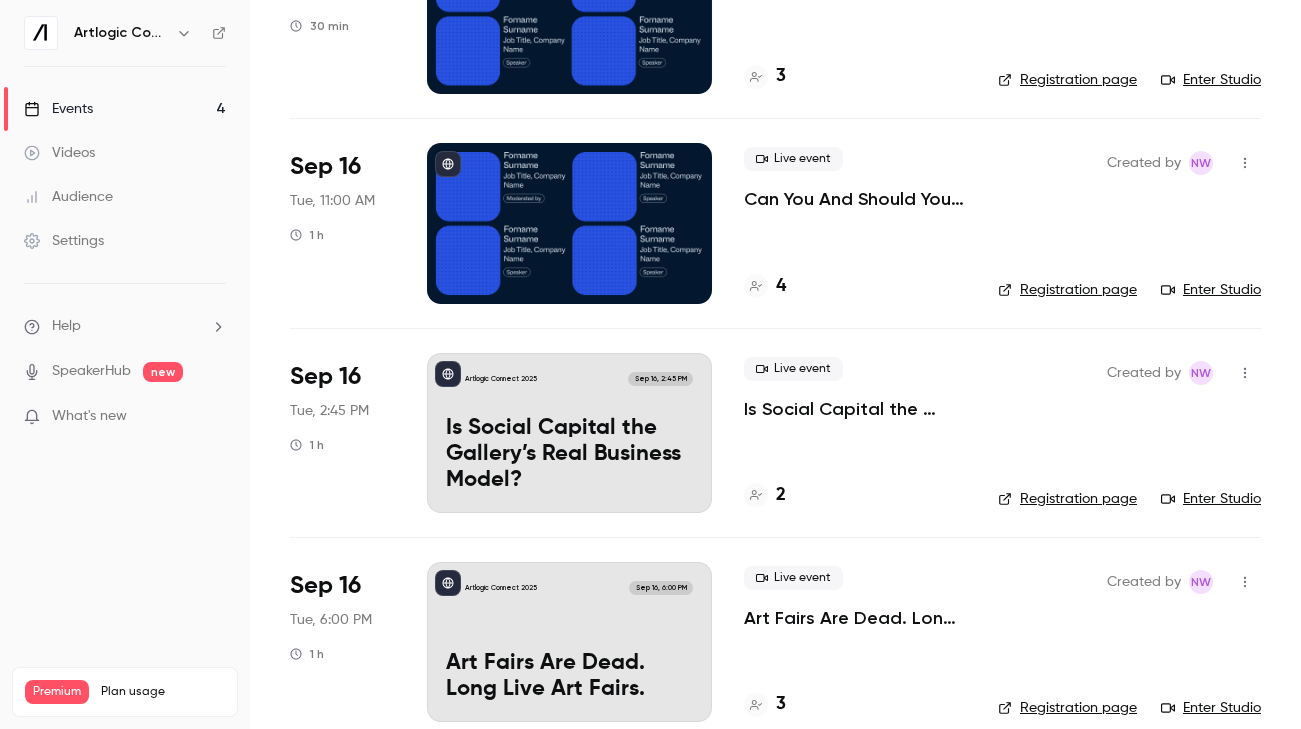 scroll, scrollTop: 267, scrollLeft: 0, axis: vertical 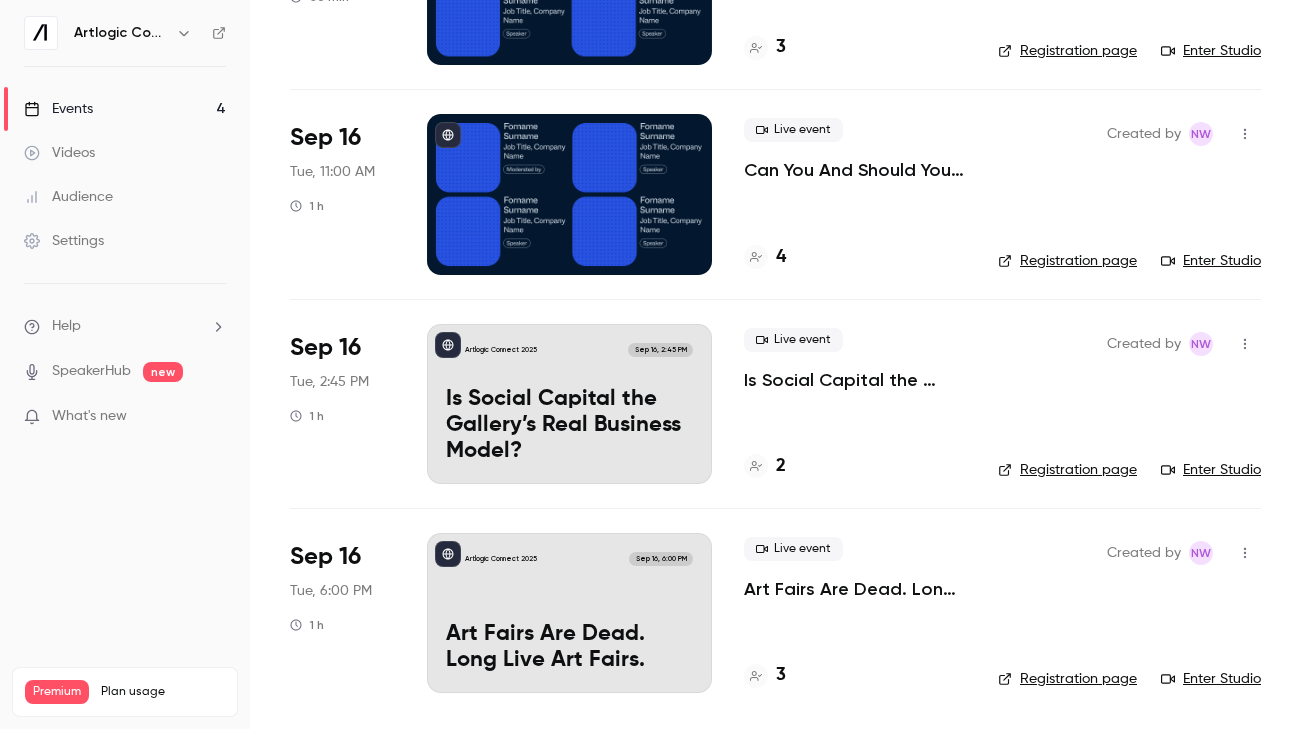 click on "Artlogic Connect 2025 Sep 16, 6:00 PM Art Fairs Are Dead. Long Live Art Fairs." at bounding box center [569, 613] 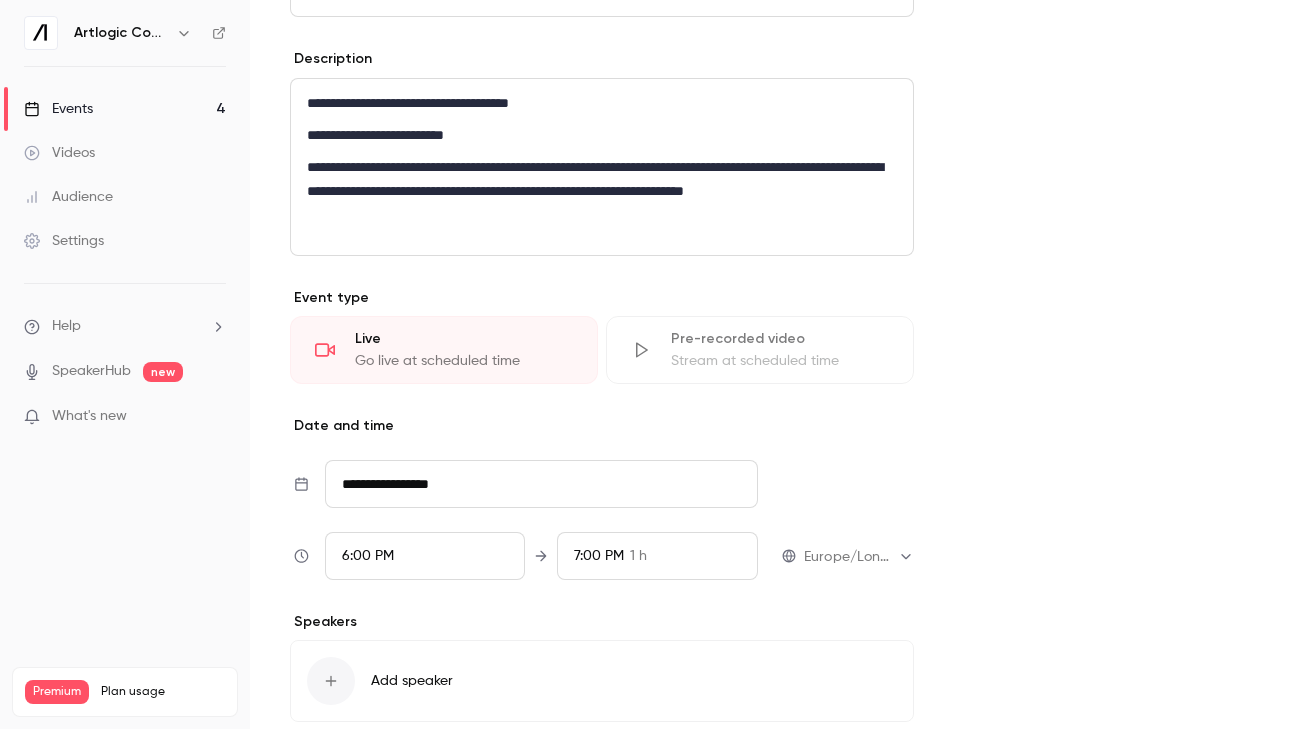 scroll, scrollTop: 645, scrollLeft: 0, axis: vertical 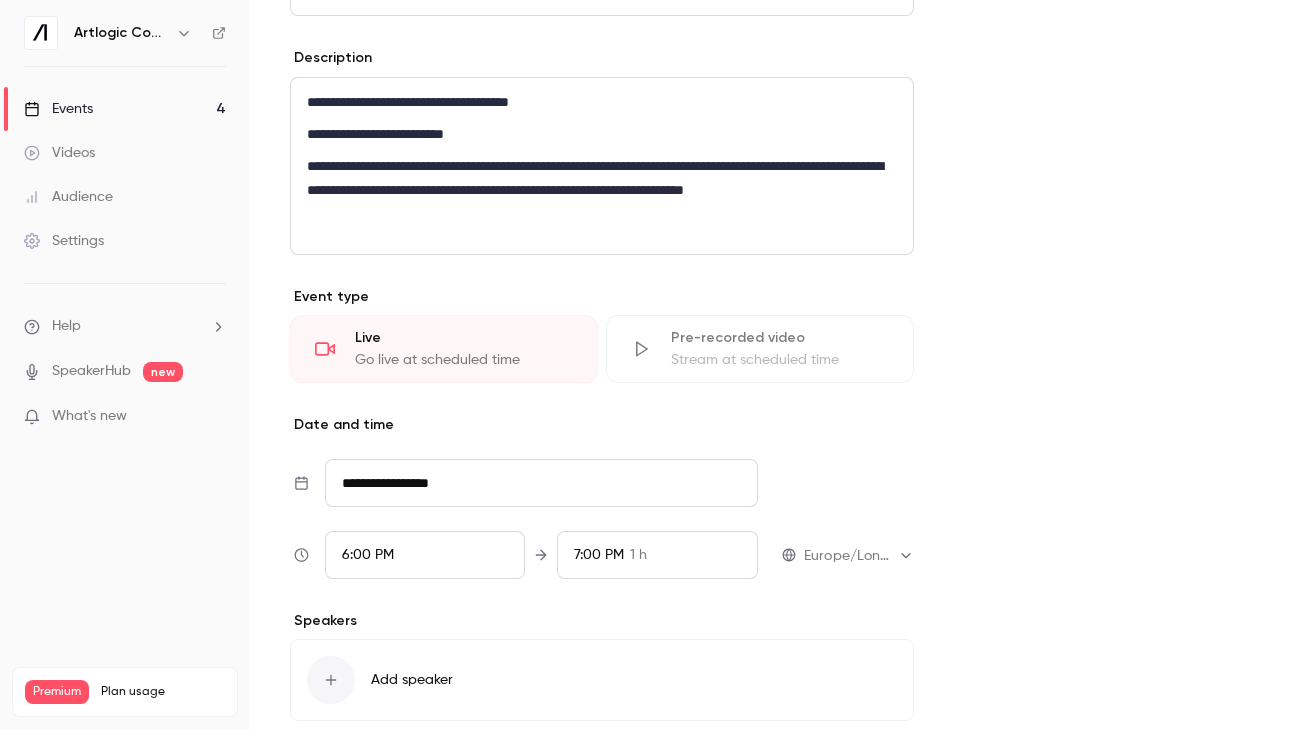 click on "7:00 PM" at bounding box center [599, 555] 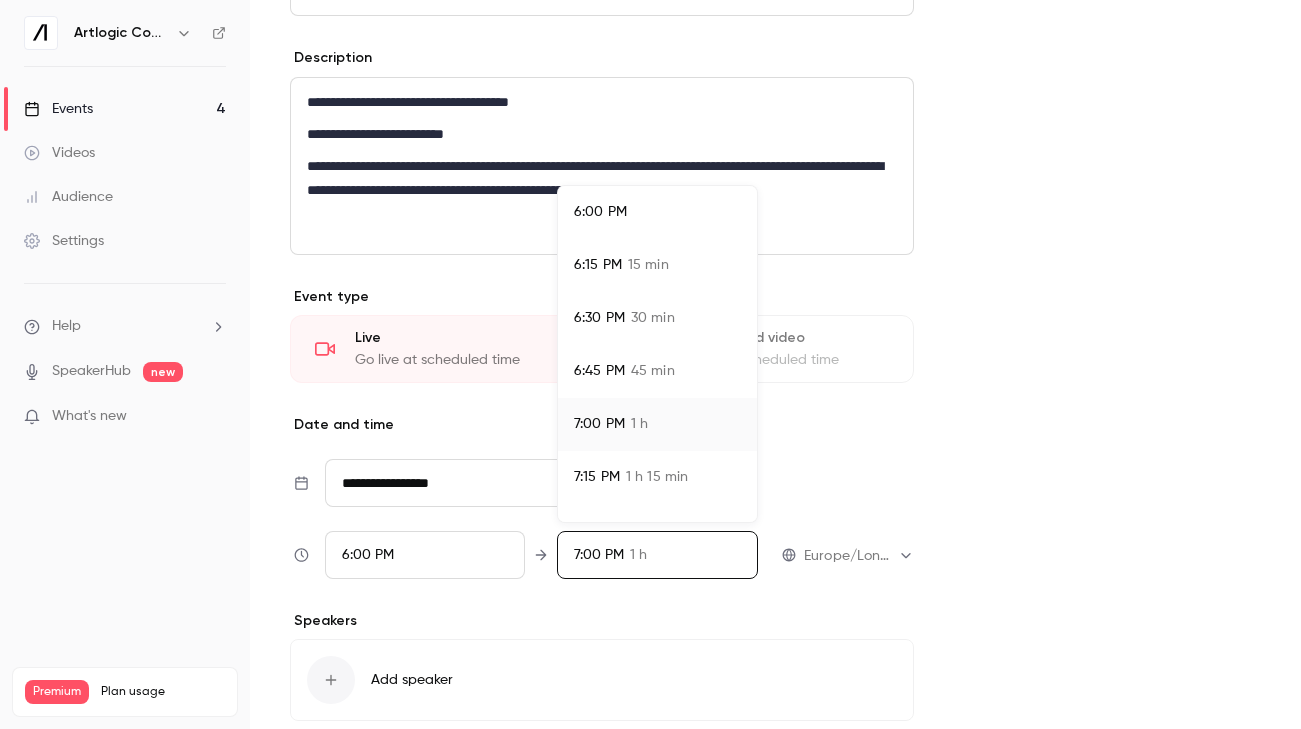 click on "7:15 PM 1 h 15 min" at bounding box center (657, 477) 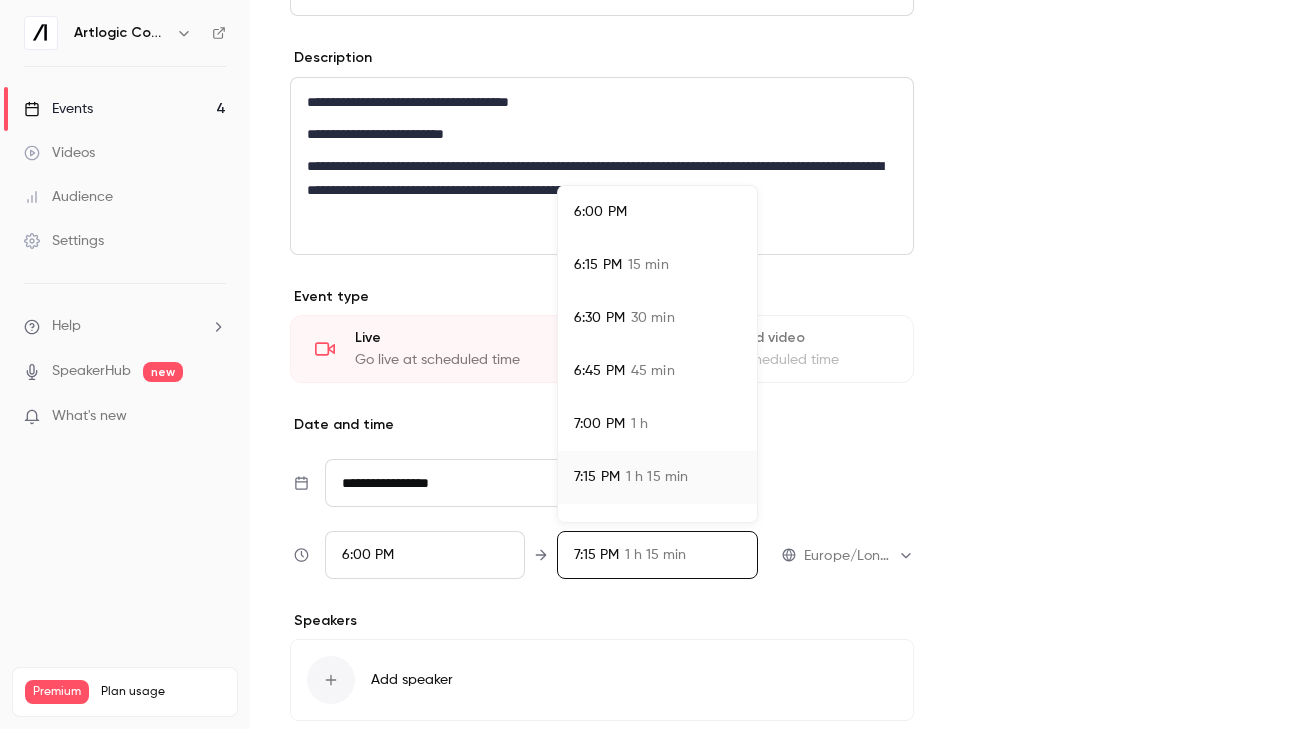 scroll, scrollTop: 289, scrollLeft: 0, axis: vertical 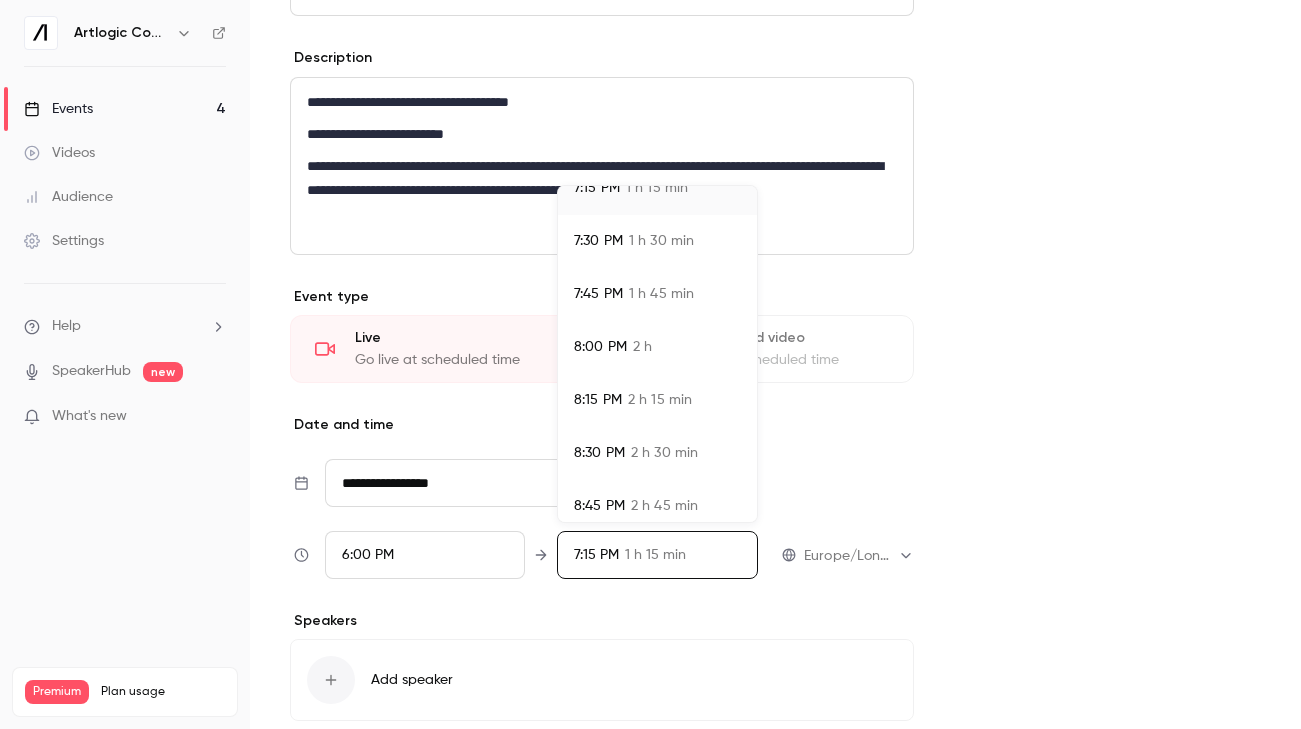 click at bounding box center (650, 364) 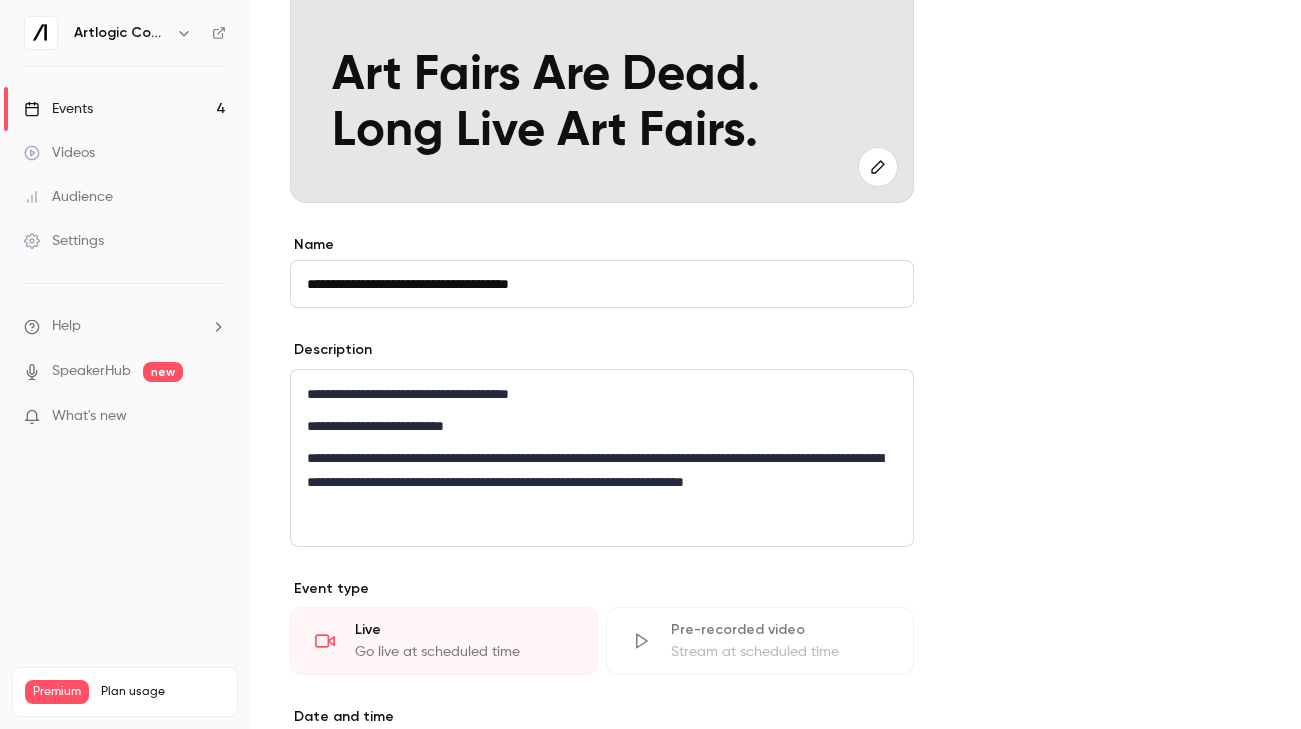 scroll, scrollTop: 0, scrollLeft: 0, axis: both 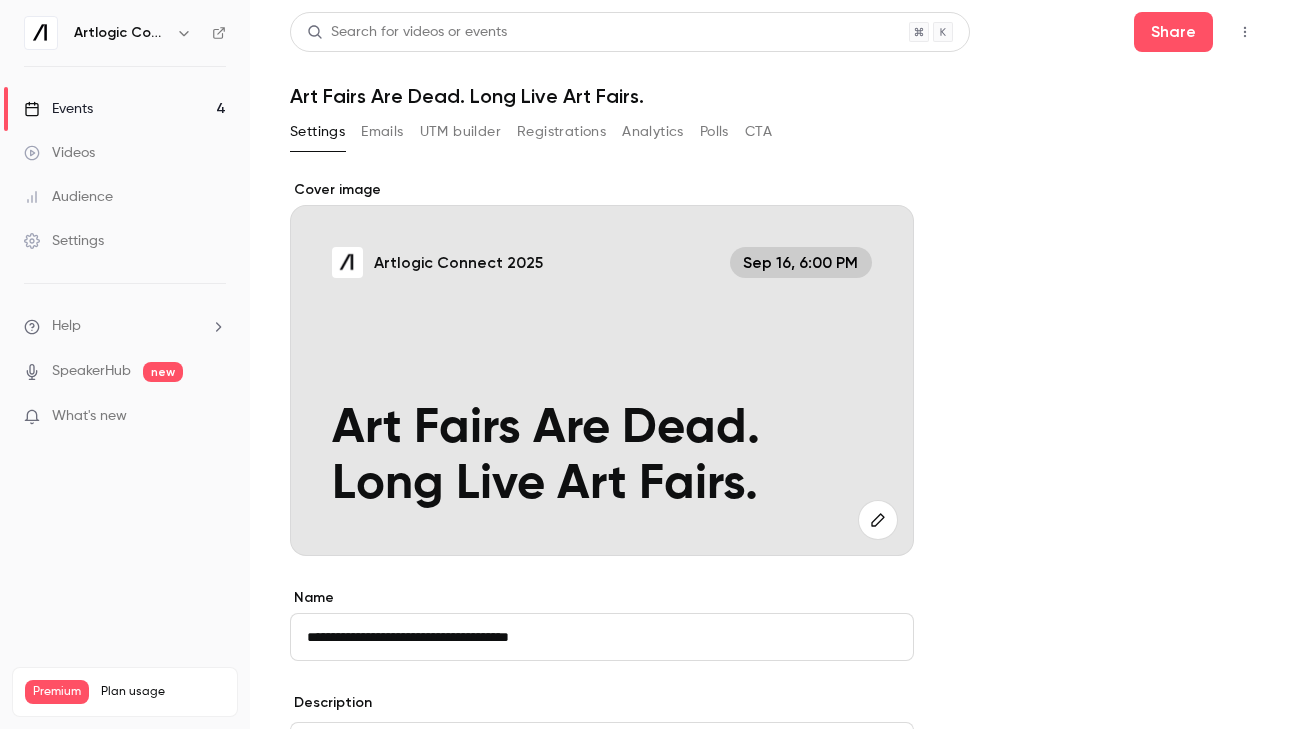 click 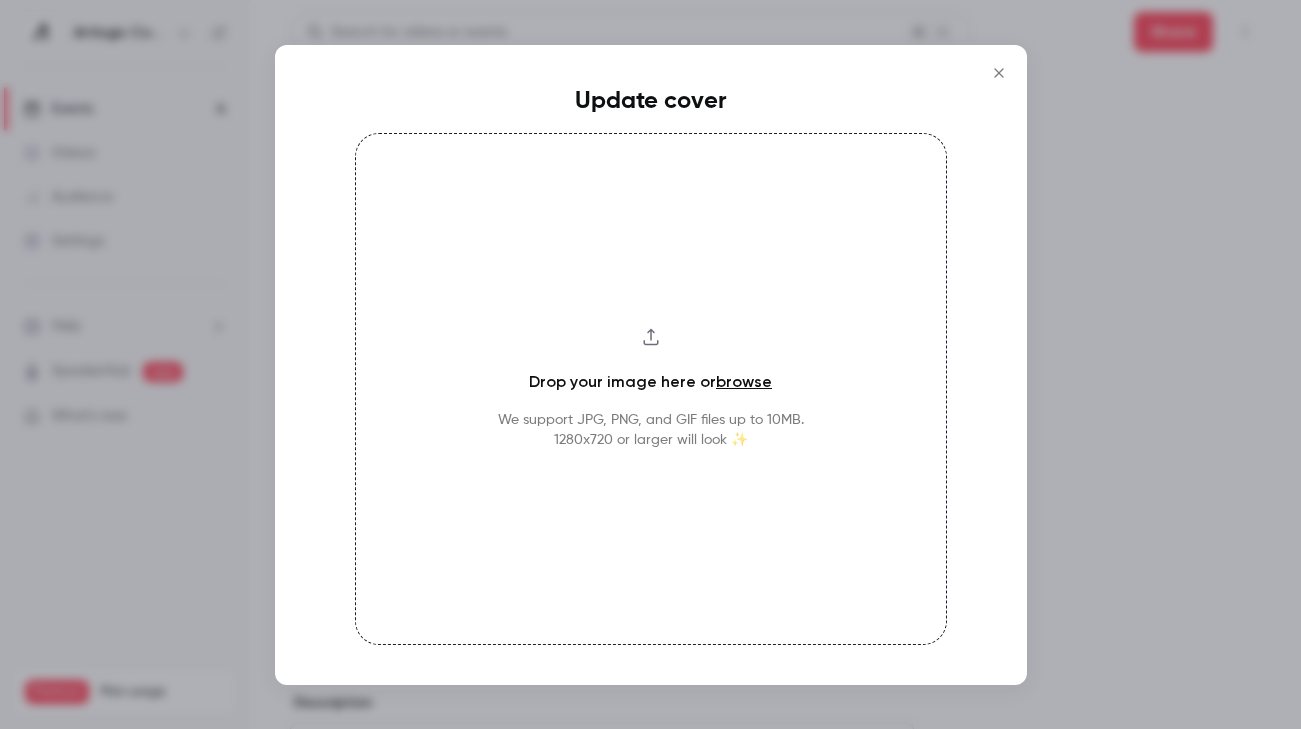click on "browse" at bounding box center [744, 381] 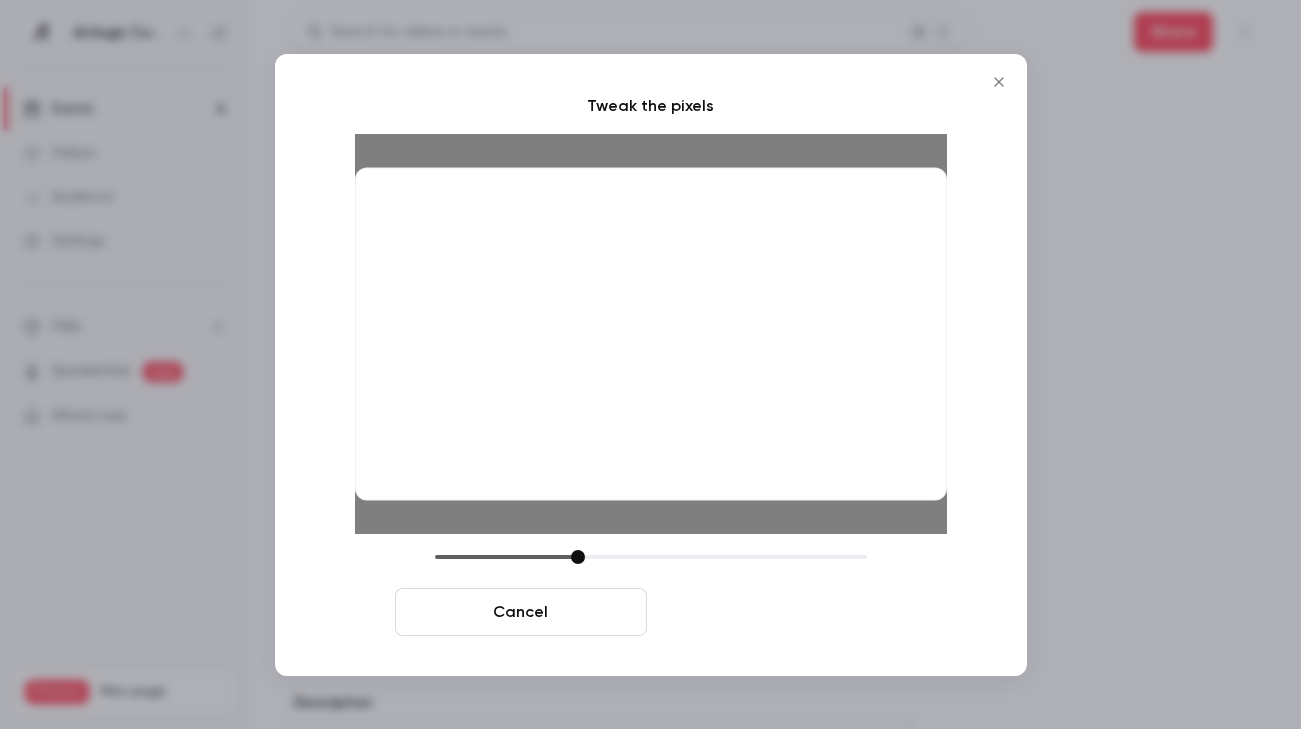 click on "Crop and save" at bounding box center (781, 612) 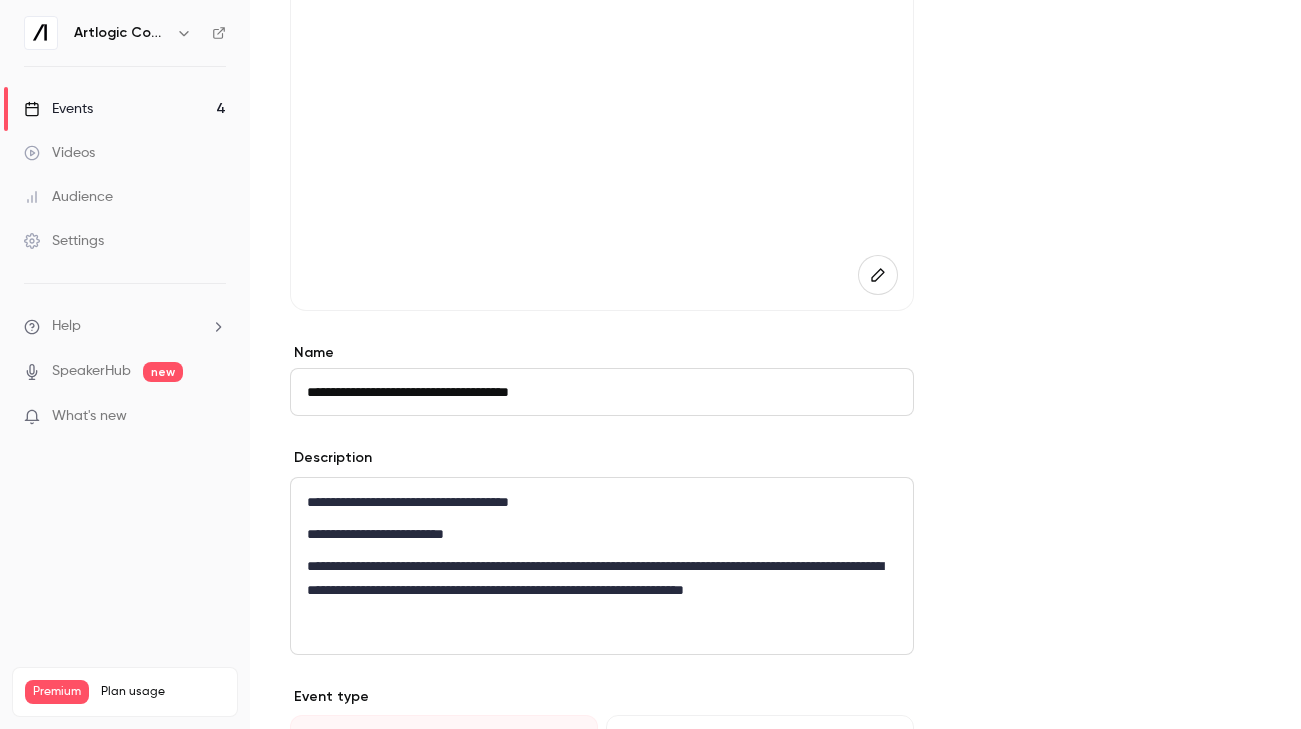 scroll, scrollTop: 519, scrollLeft: 0, axis: vertical 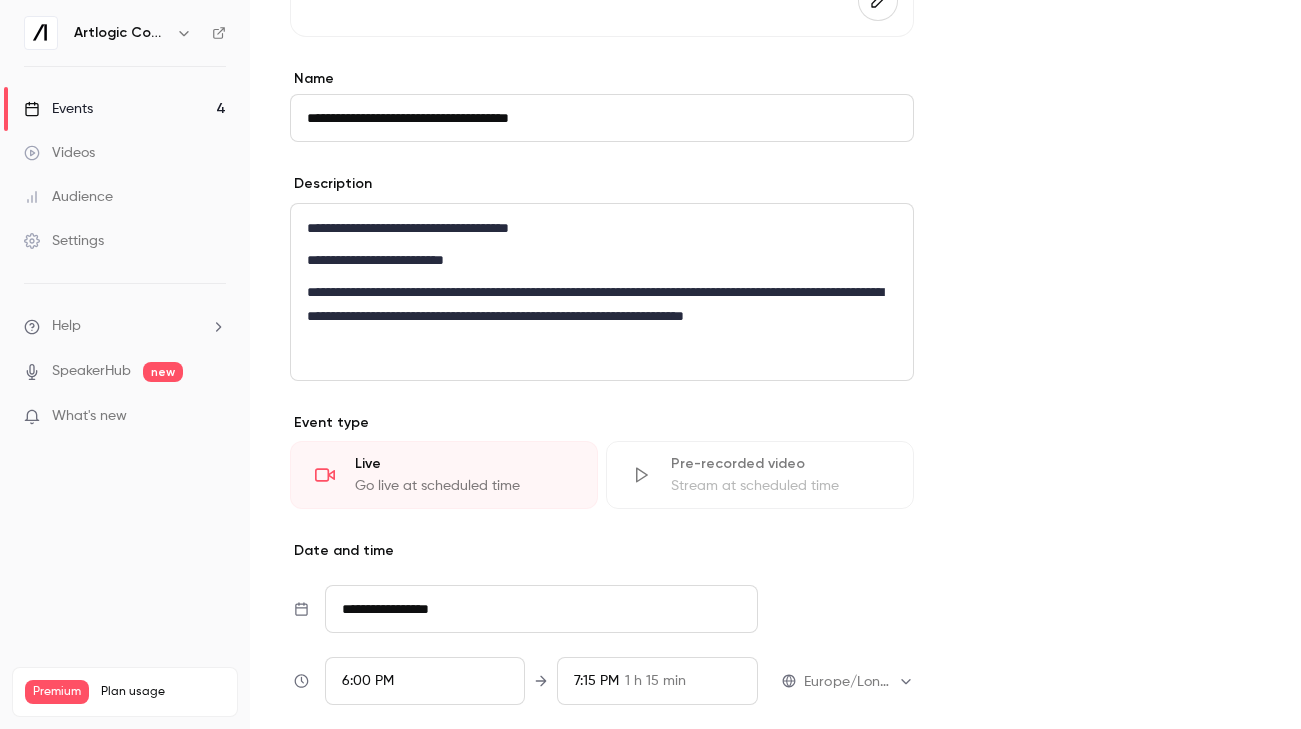 click on "**********" at bounding box center (602, 316) 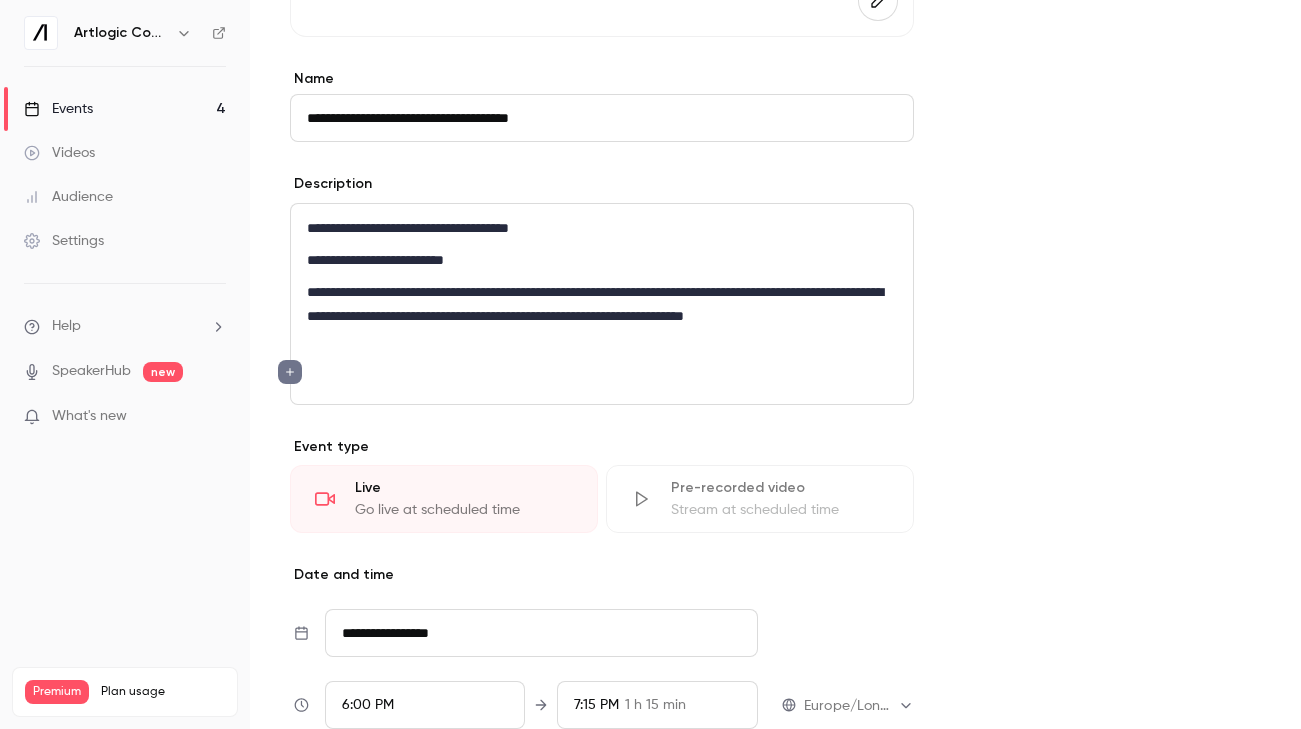 type 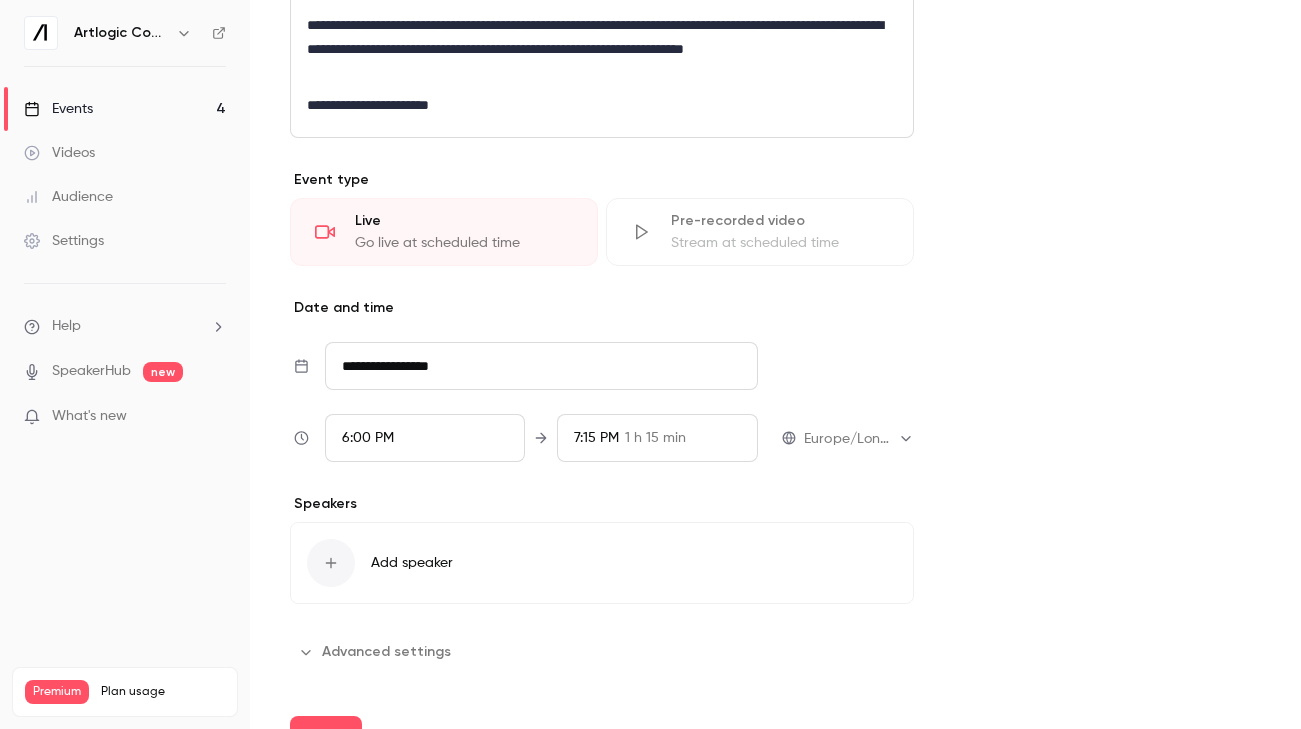 scroll, scrollTop: 829, scrollLeft: 0, axis: vertical 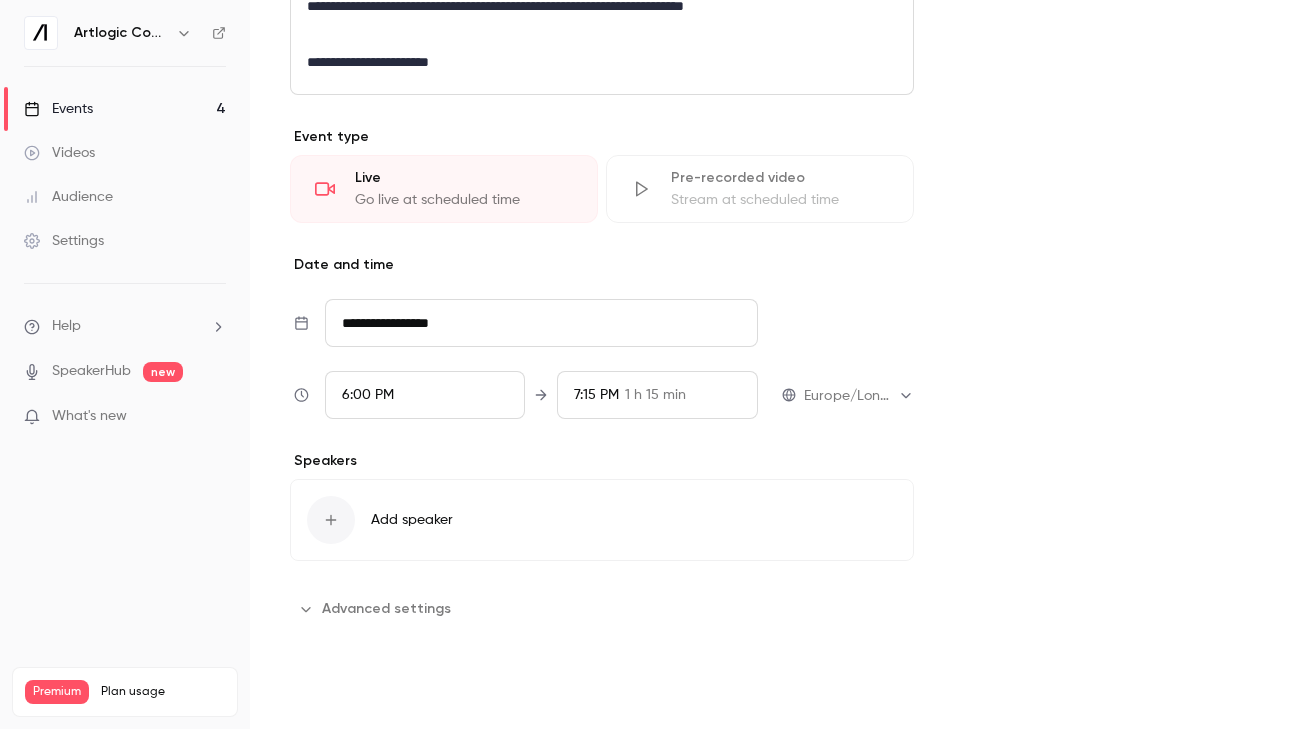 click on "Save" at bounding box center [326, 693] 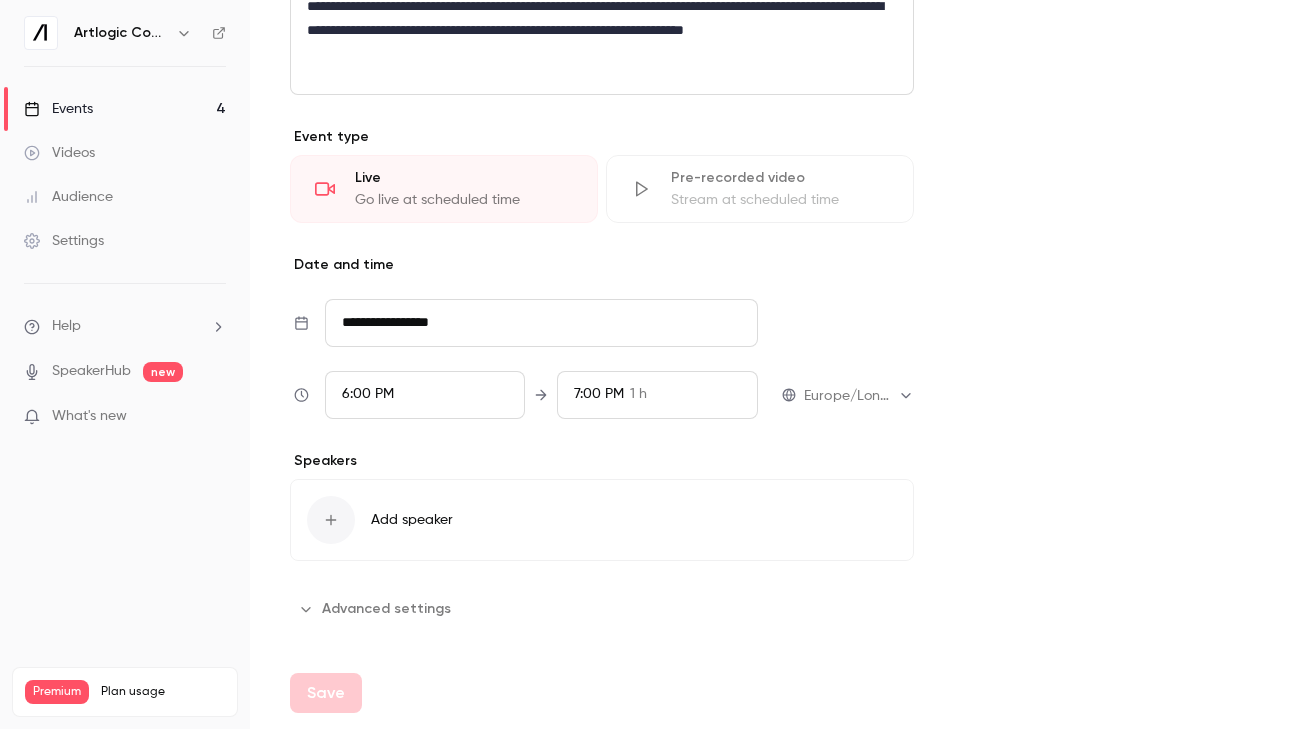 scroll, scrollTop: 829, scrollLeft: 0, axis: vertical 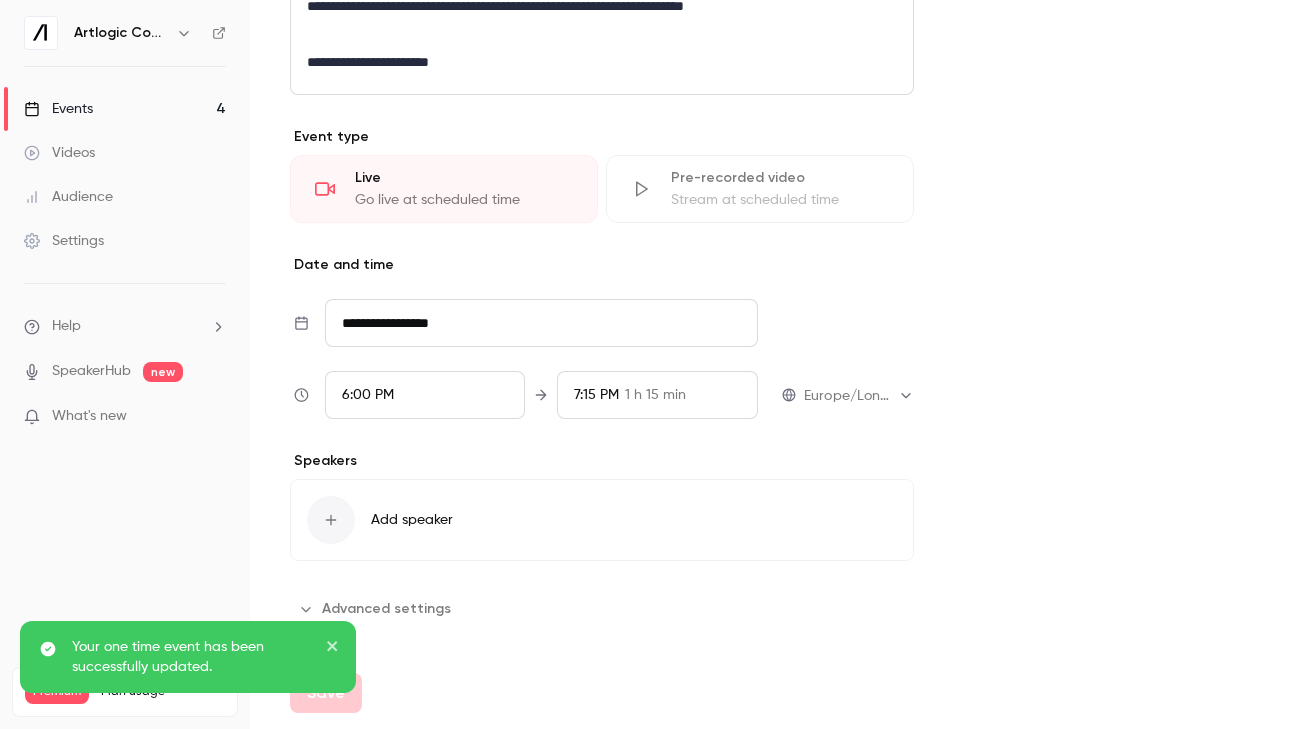 click 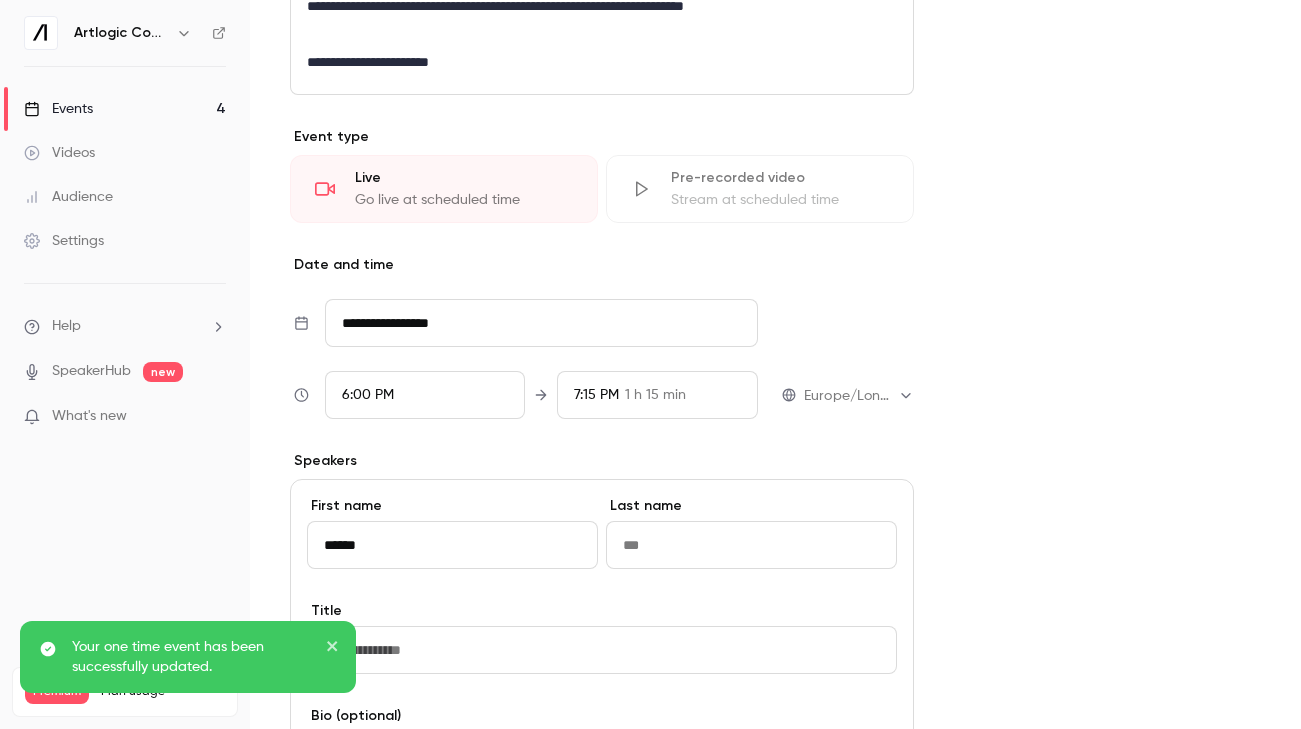 type on "******" 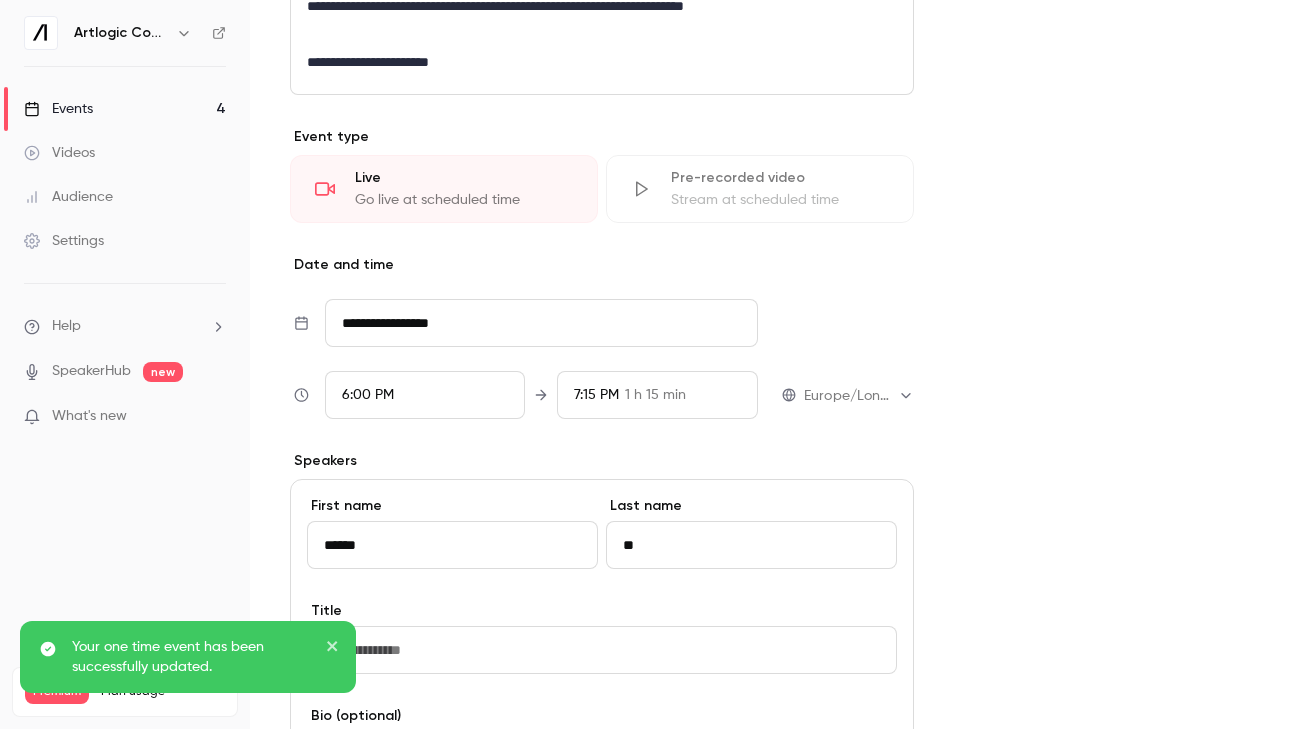 type on "*" 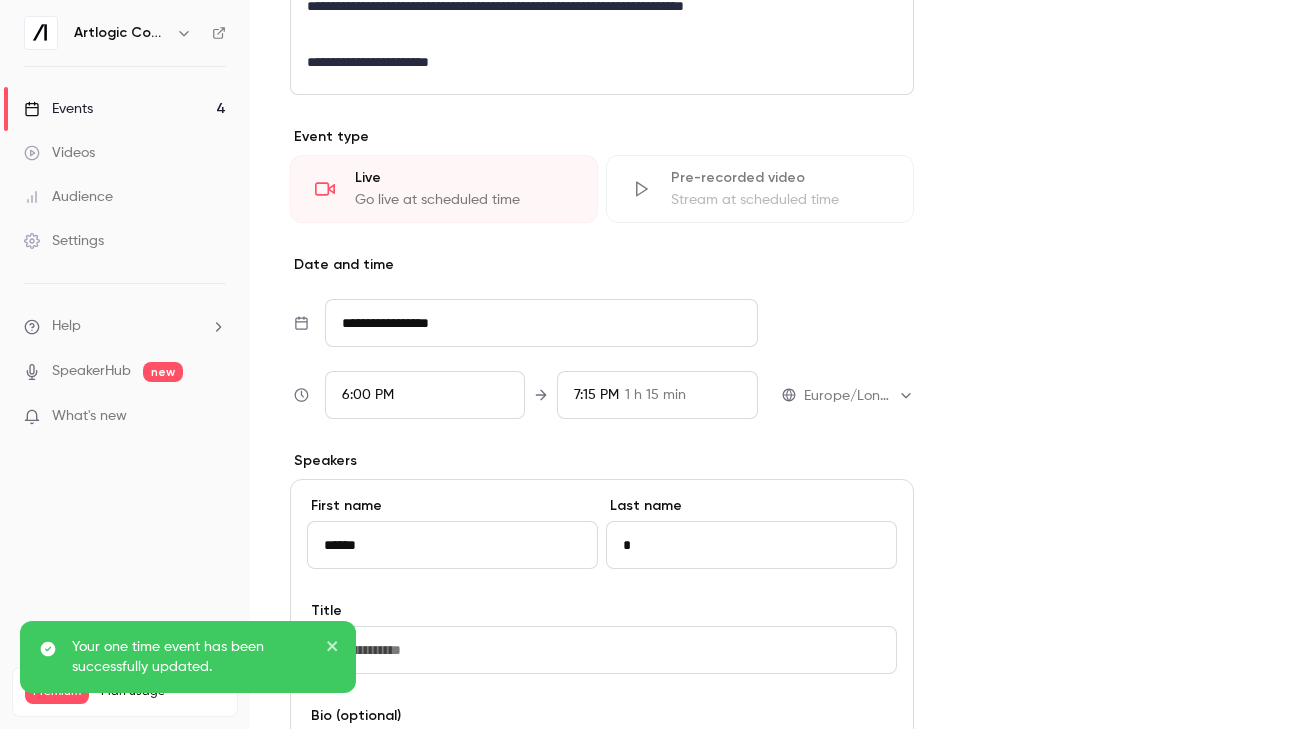 type 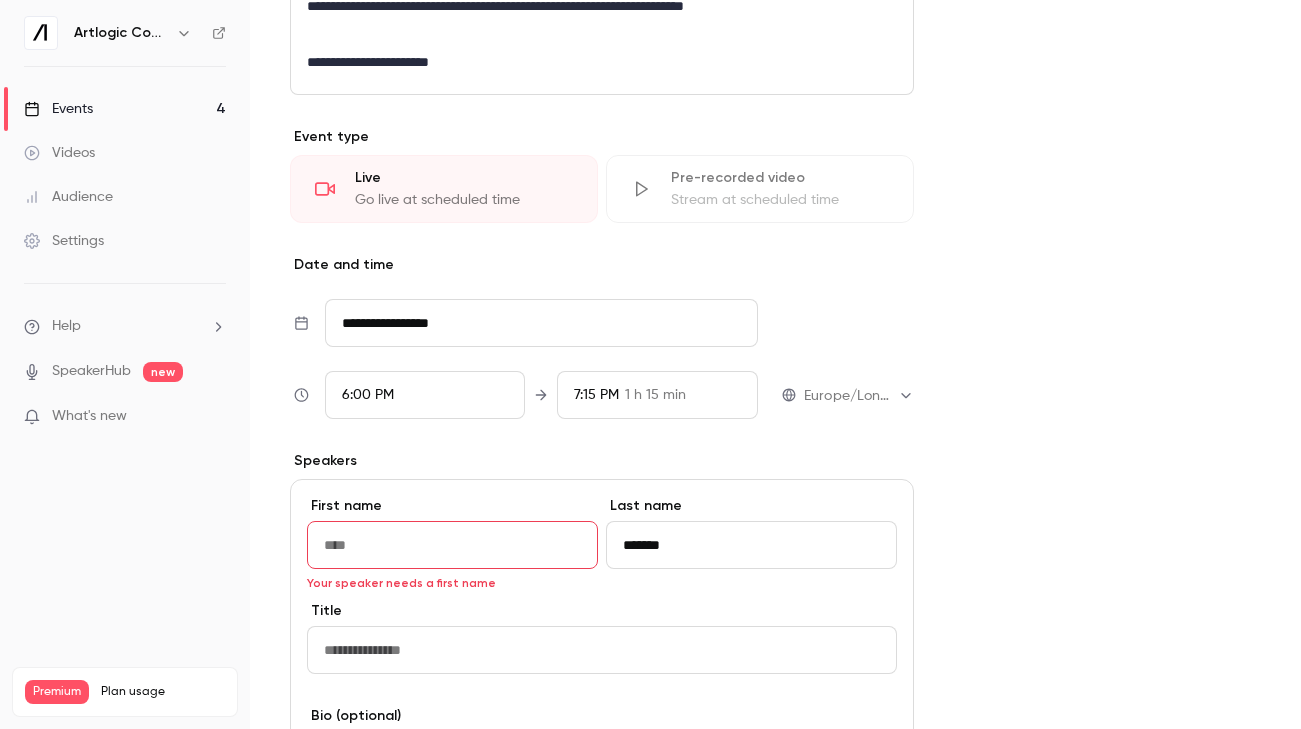type on "*******" 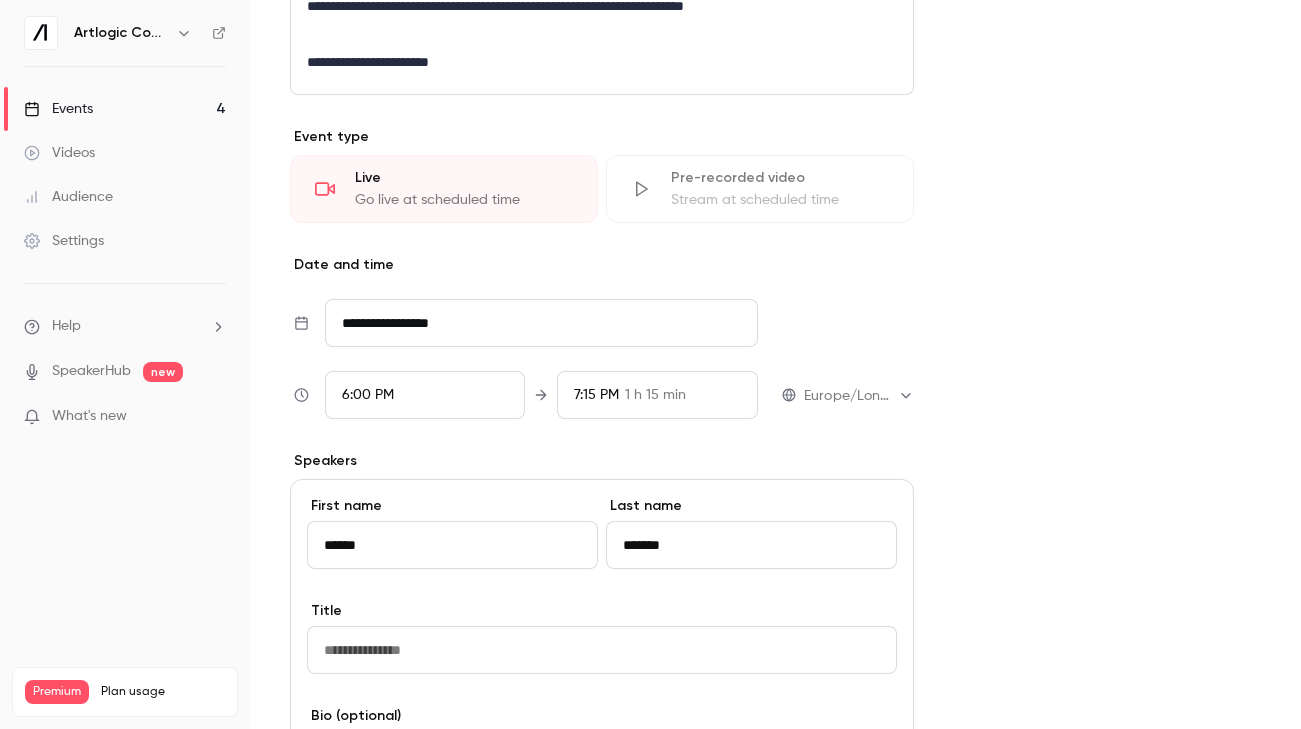 type on "******" 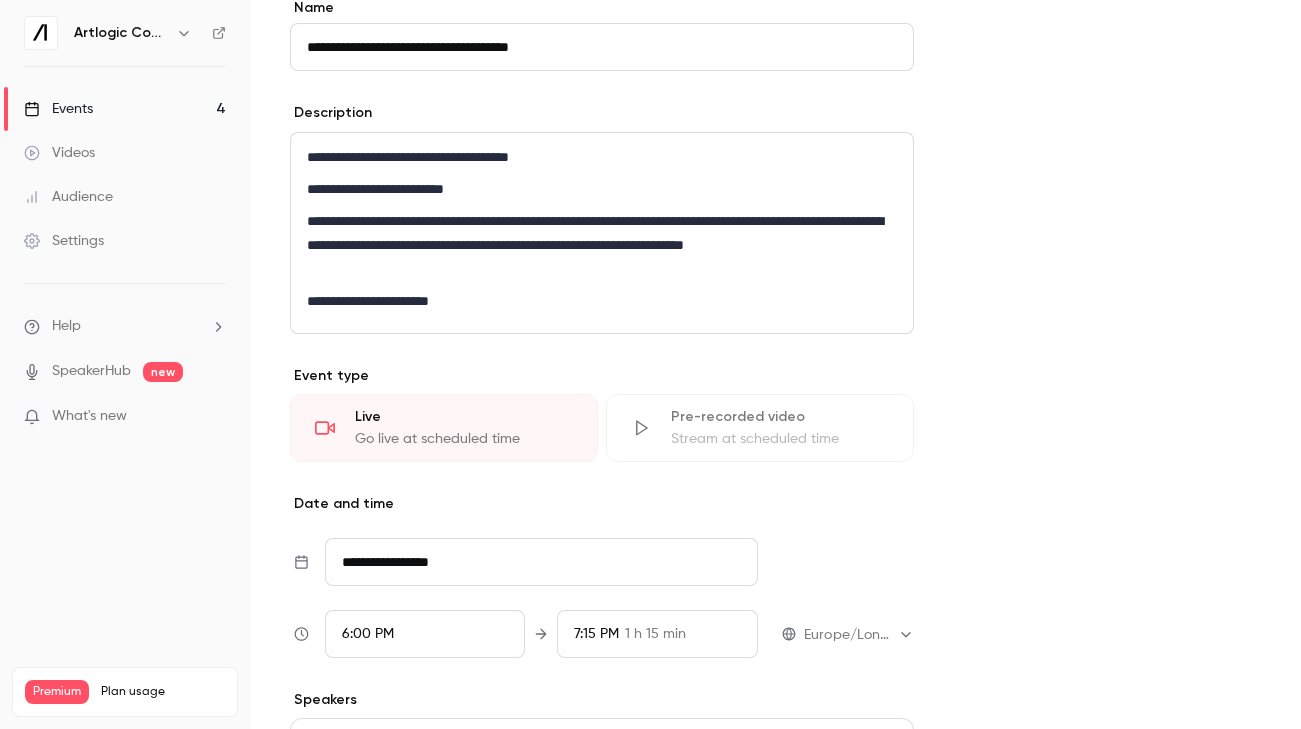 scroll, scrollTop: 605, scrollLeft: 0, axis: vertical 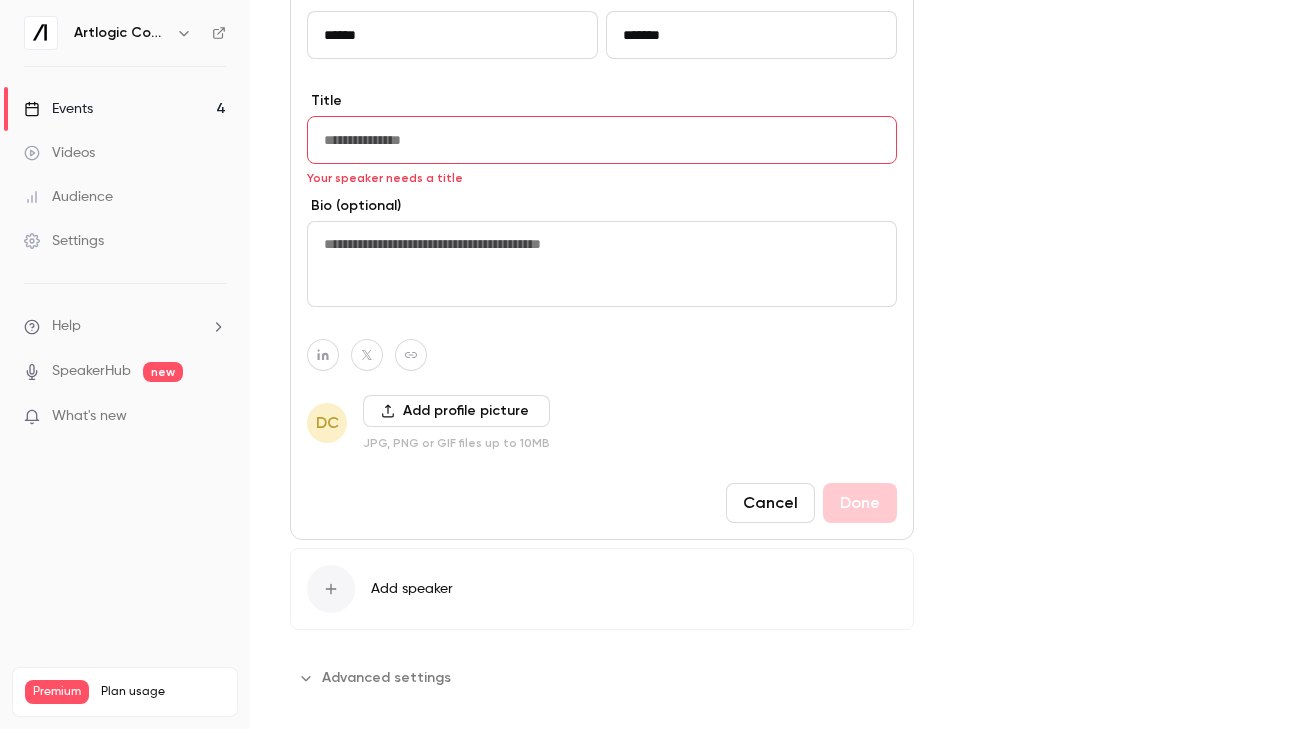 click at bounding box center (602, 264) 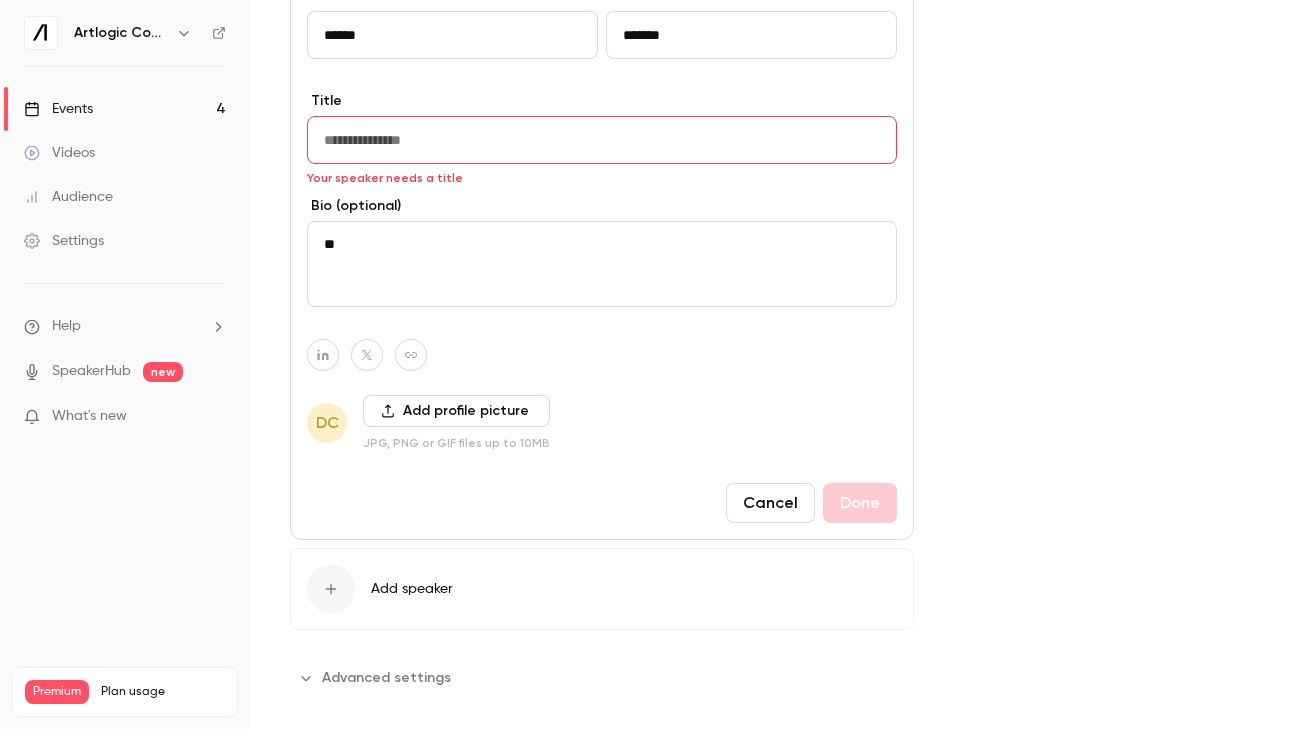 type on "*" 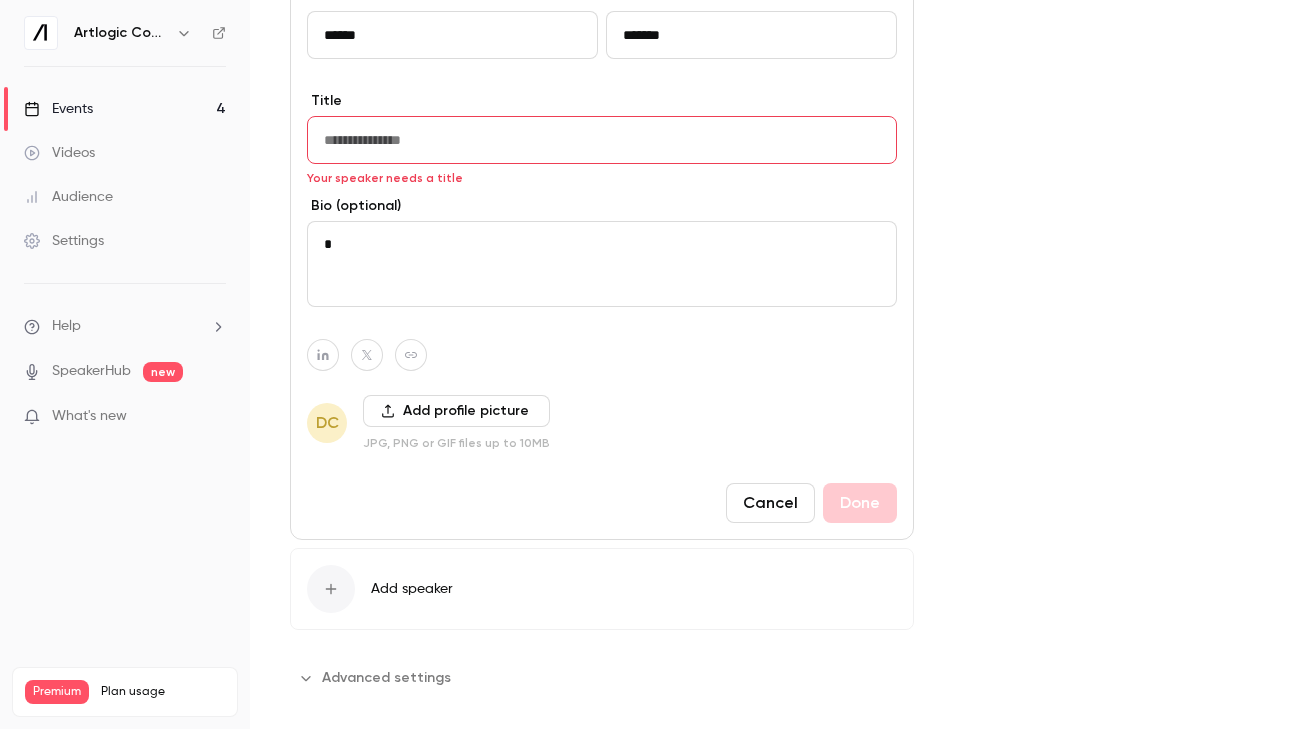 type 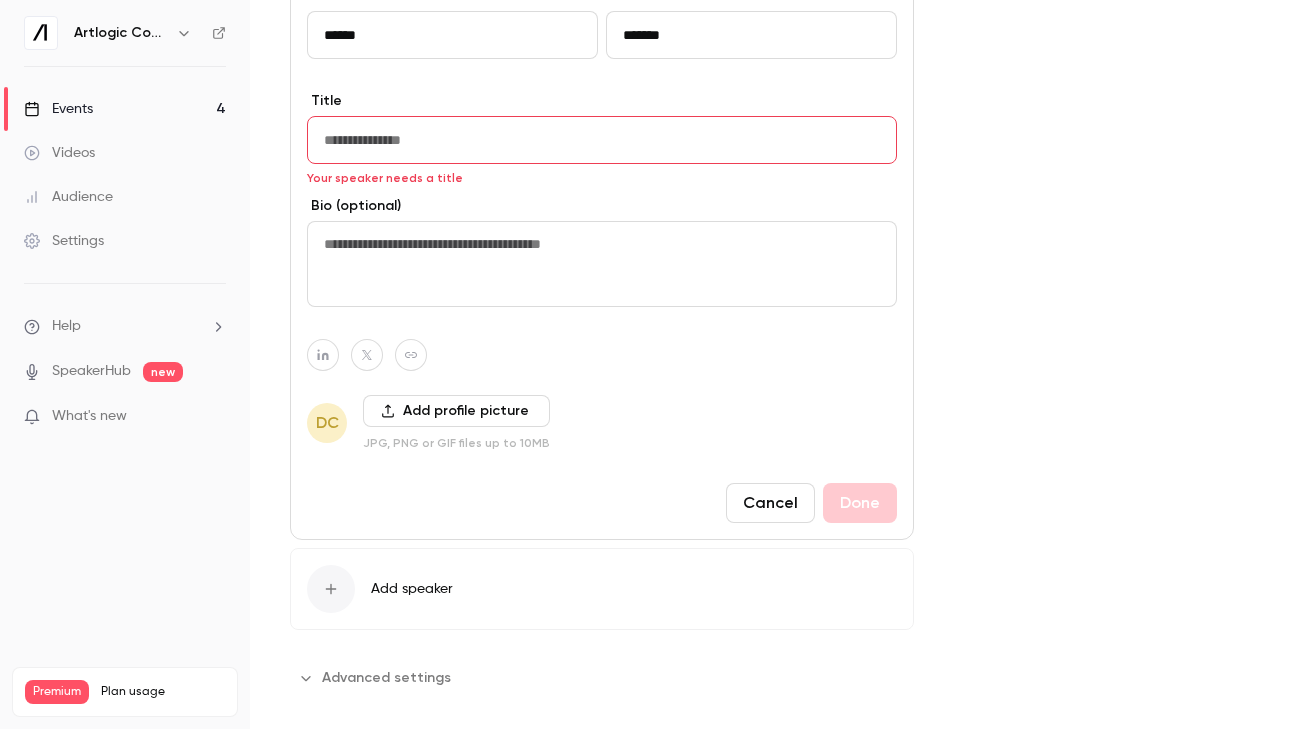 click at bounding box center [602, 140] 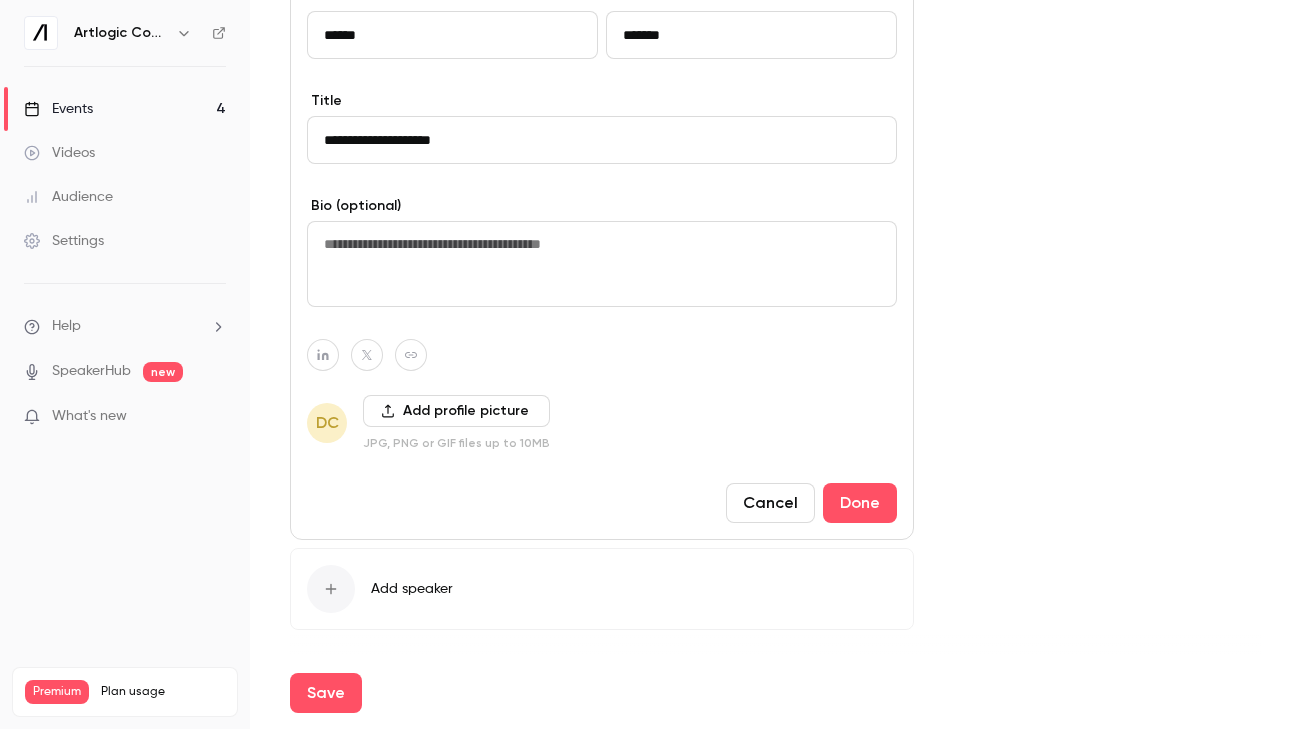 type on "**********" 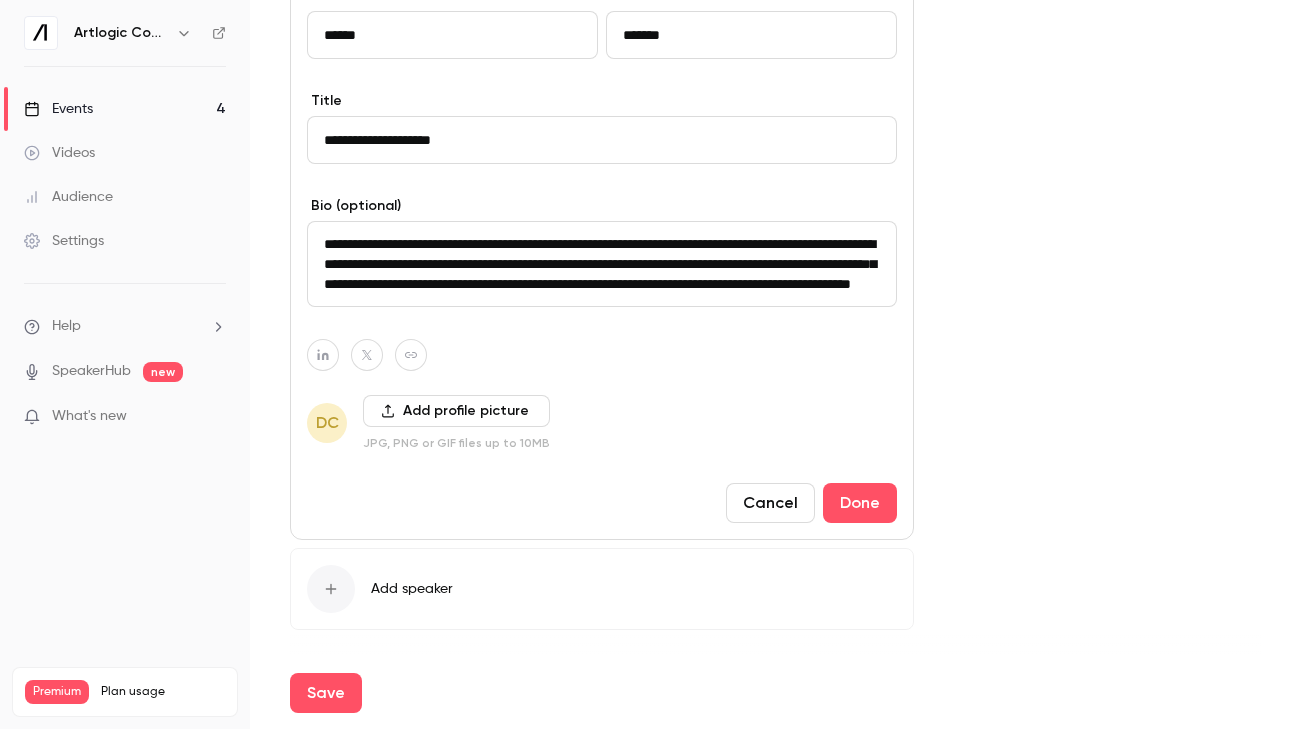 scroll, scrollTop: 25, scrollLeft: 0, axis: vertical 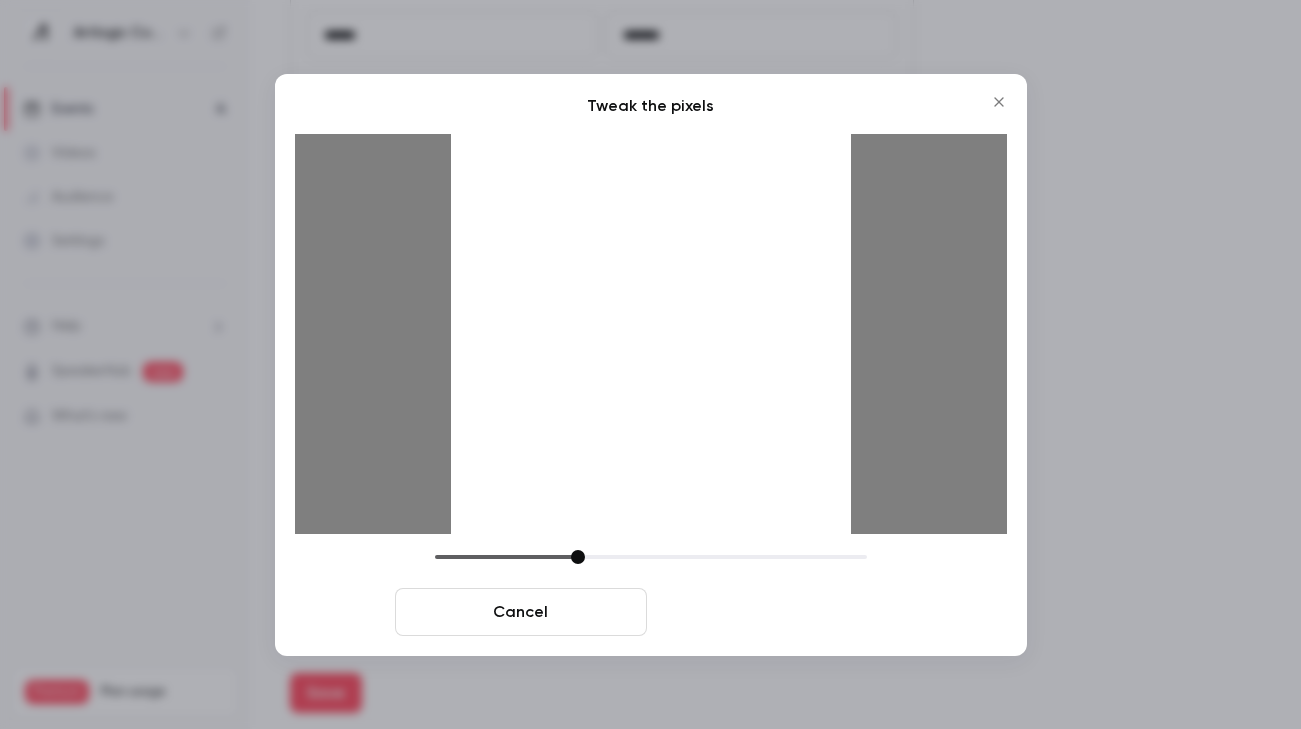 click on "Crop and save" at bounding box center [781, 612] 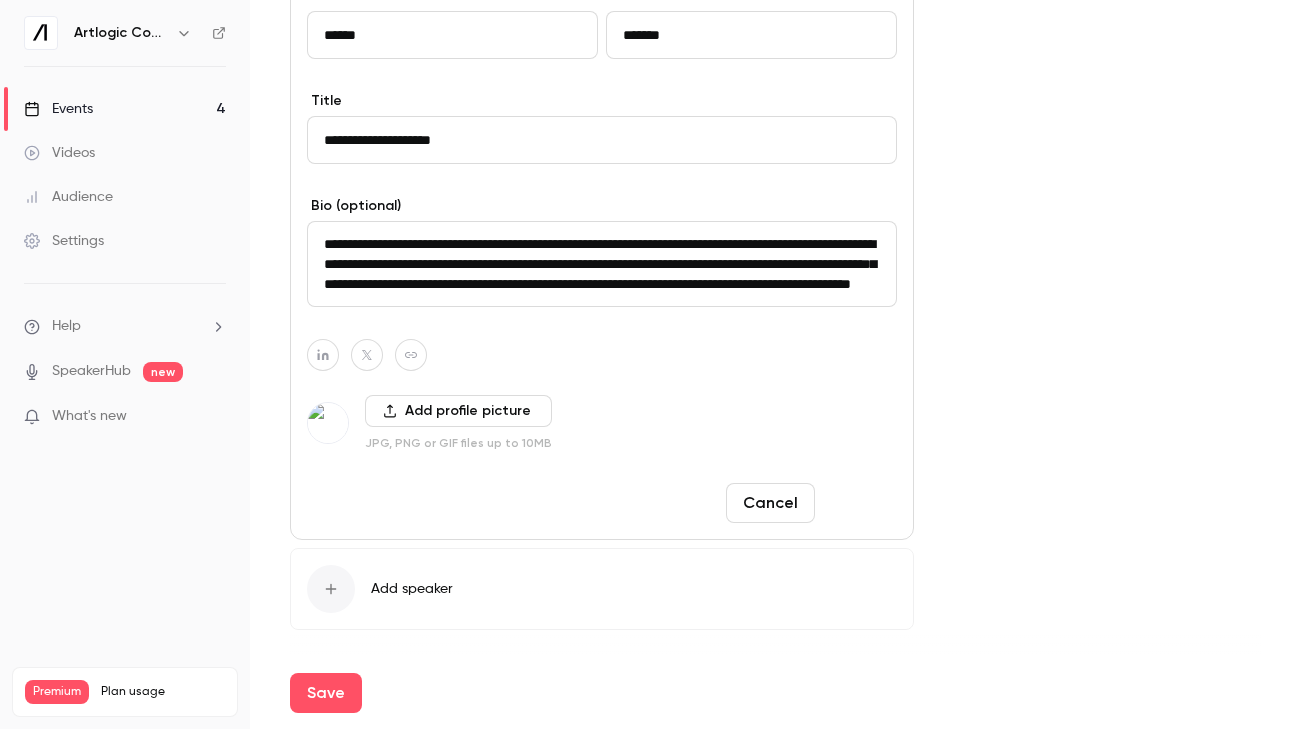 click on "Done" at bounding box center (860, 503) 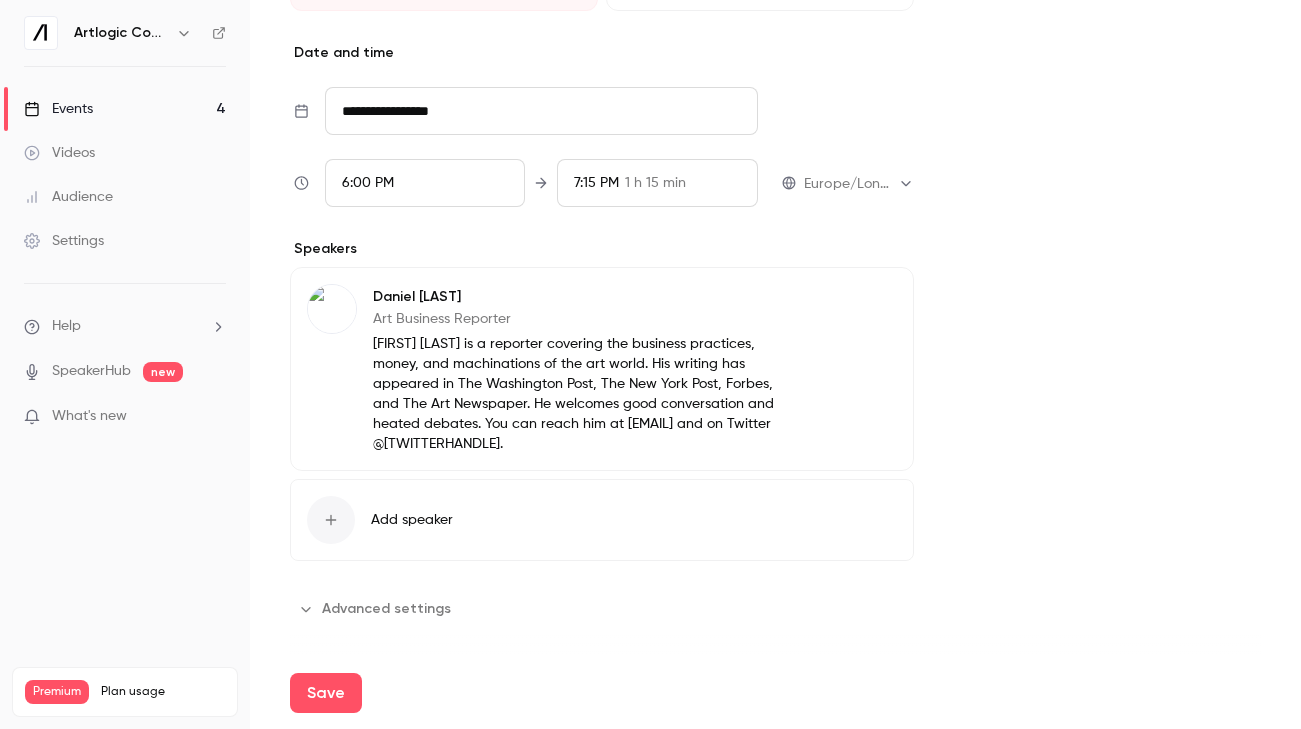 scroll, scrollTop: 1041, scrollLeft: 0, axis: vertical 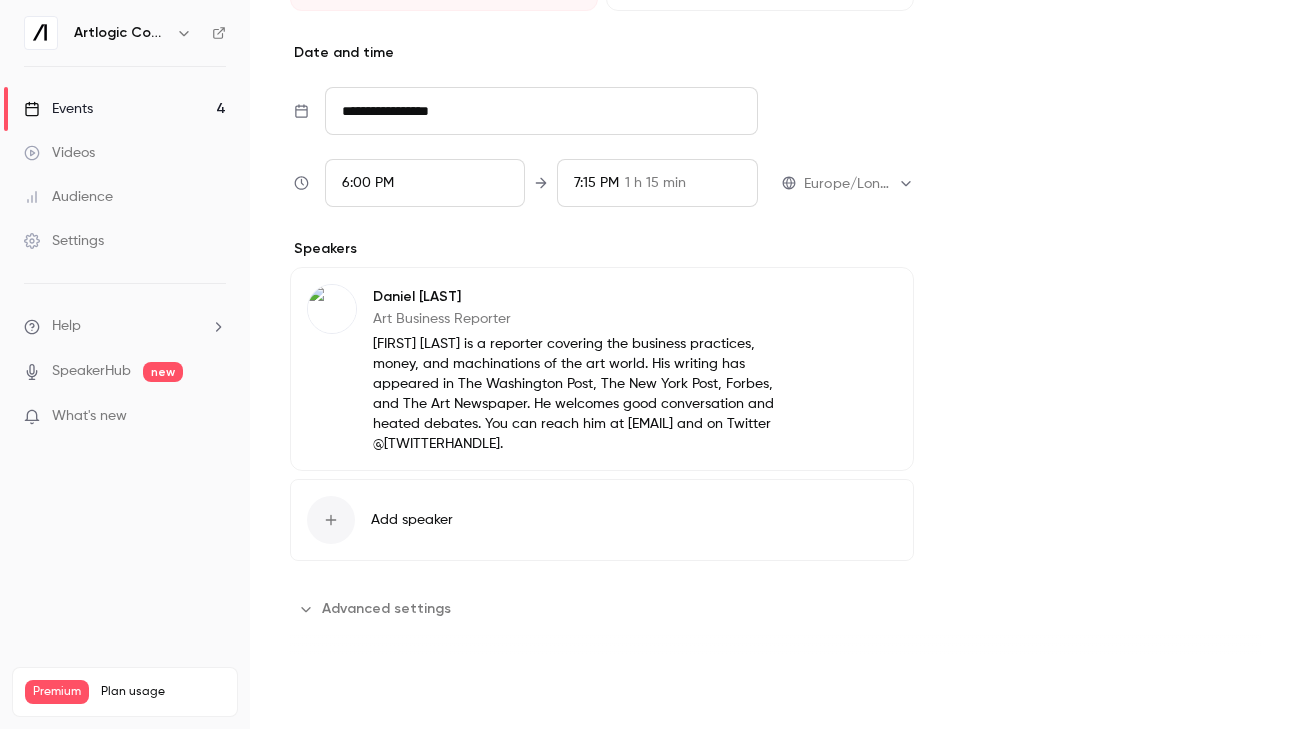 click on "Save" at bounding box center [326, 693] 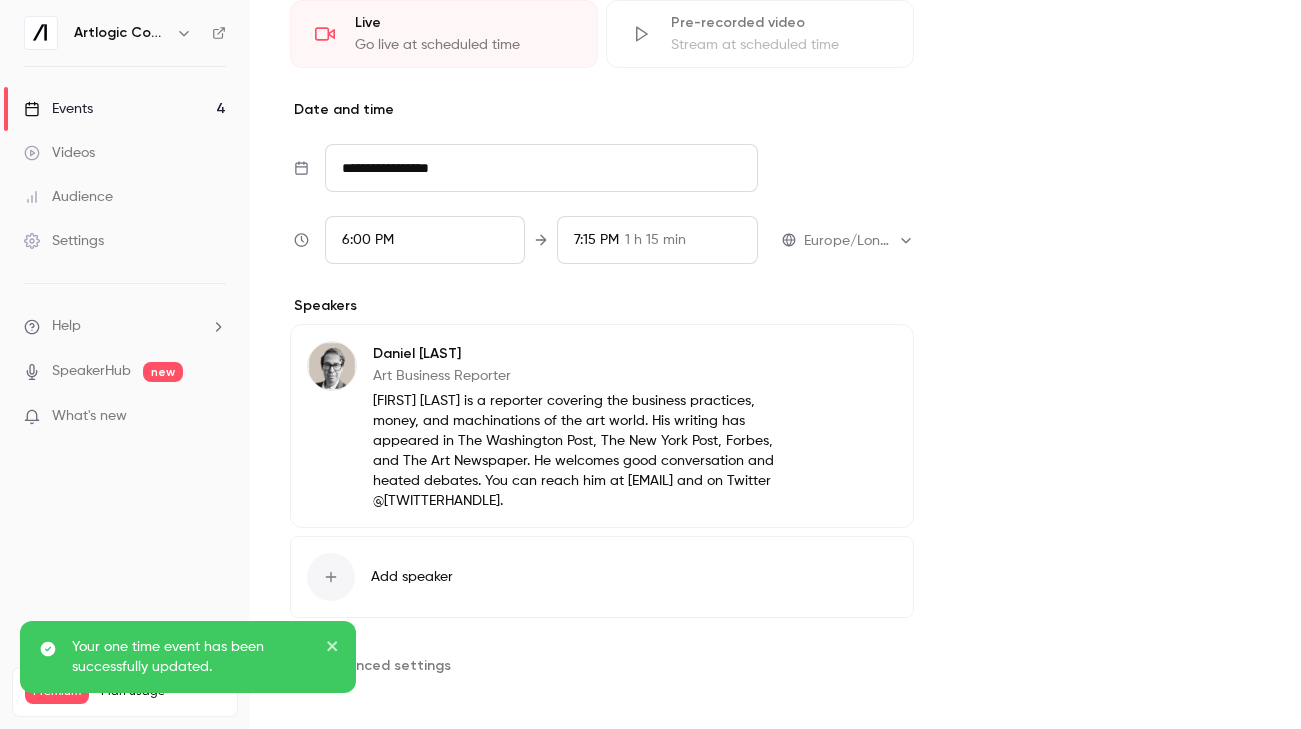 scroll, scrollTop: 968, scrollLeft: 0, axis: vertical 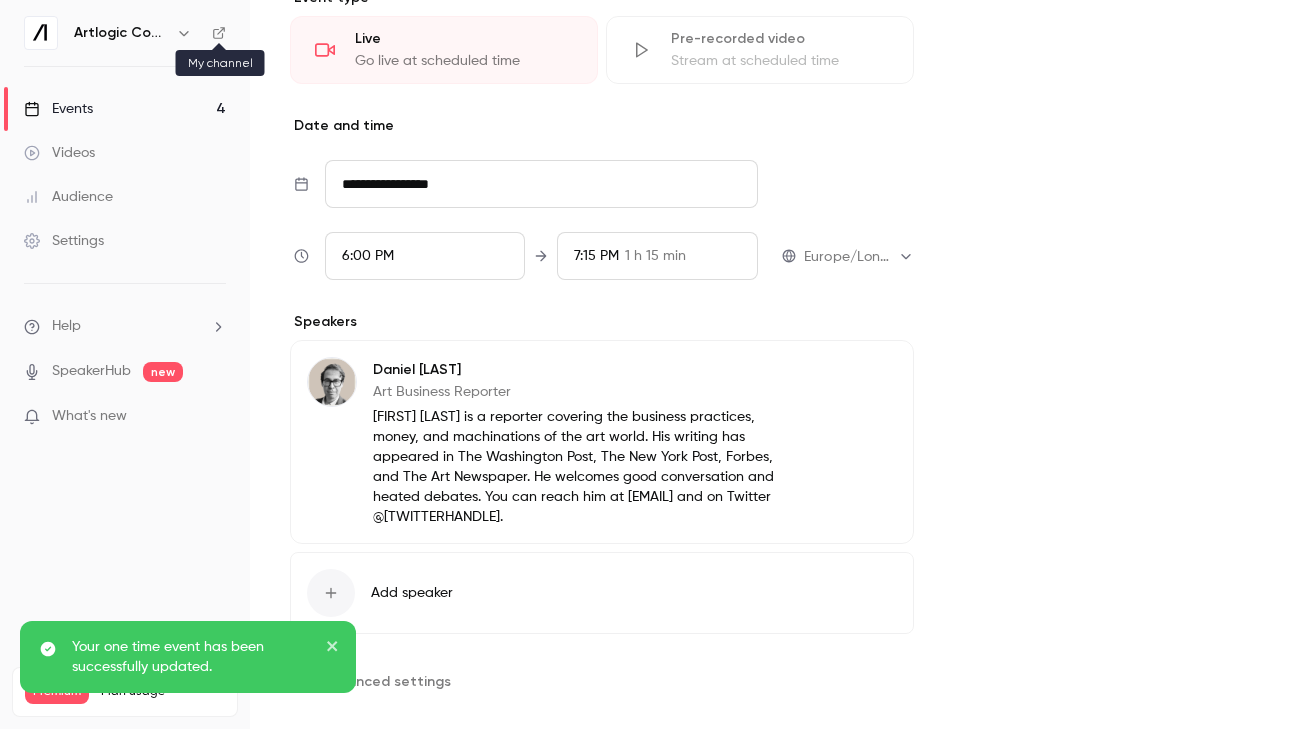 click 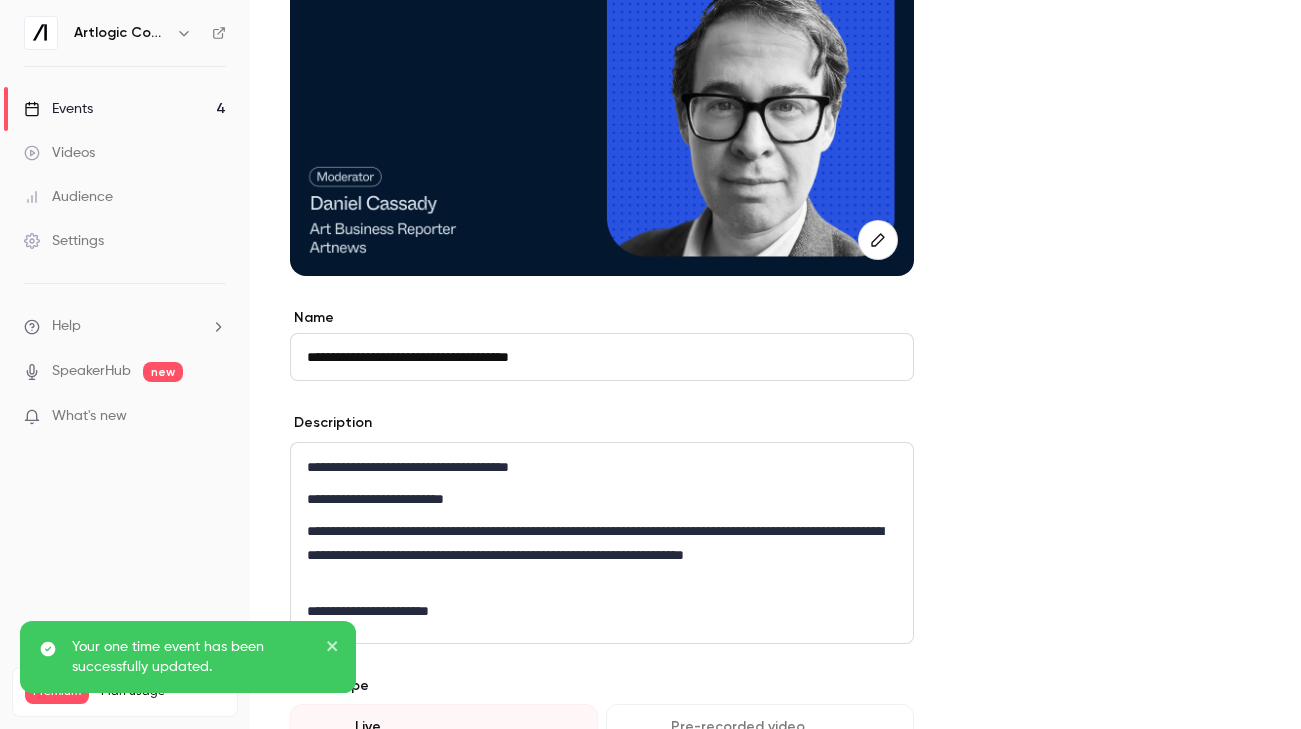 scroll, scrollTop: 0, scrollLeft: 0, axis: both 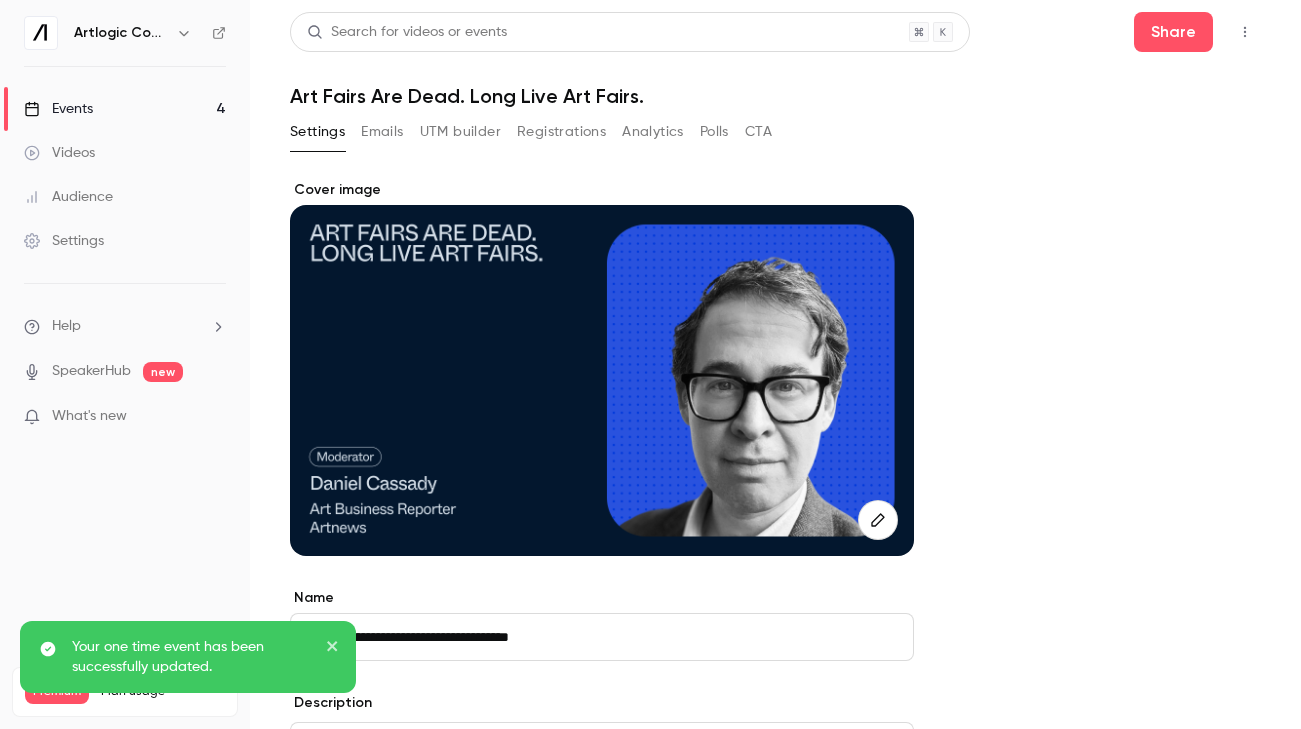 click on "Events 4" at bounding box center (125, 109) 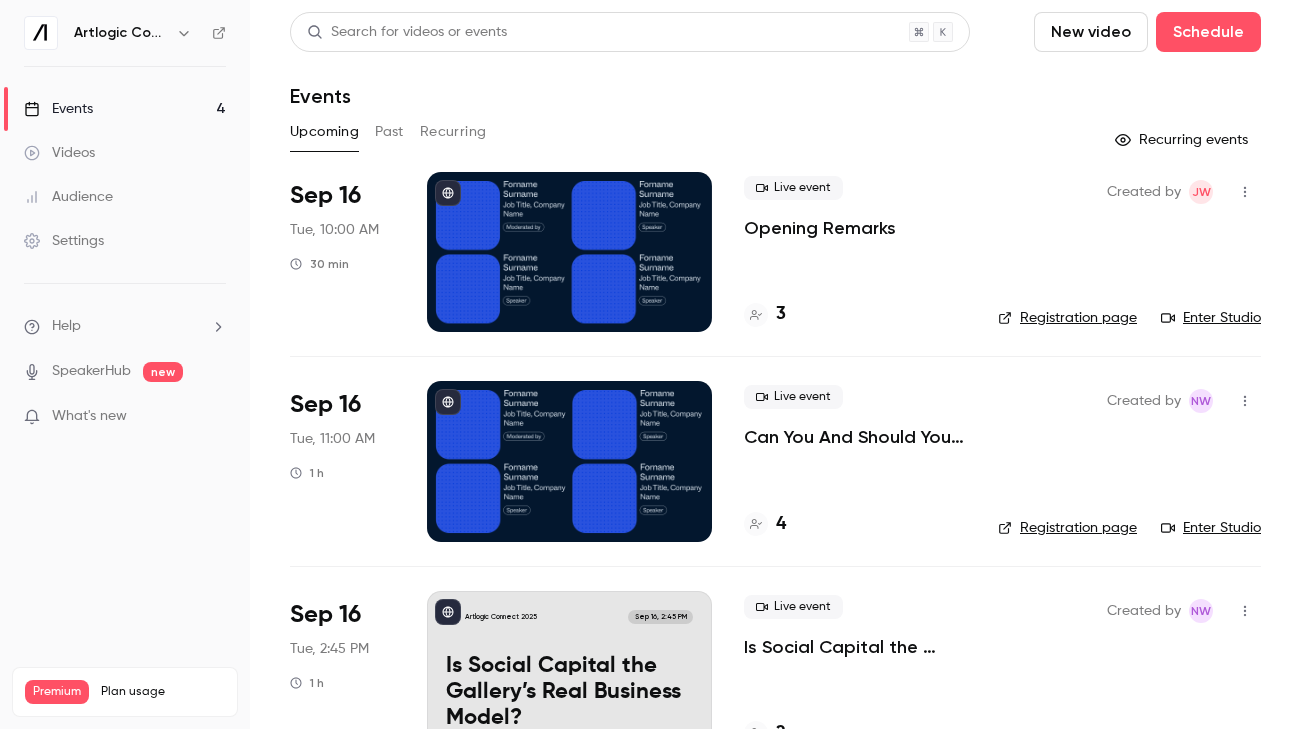 click at bounding box center [1245, 401] 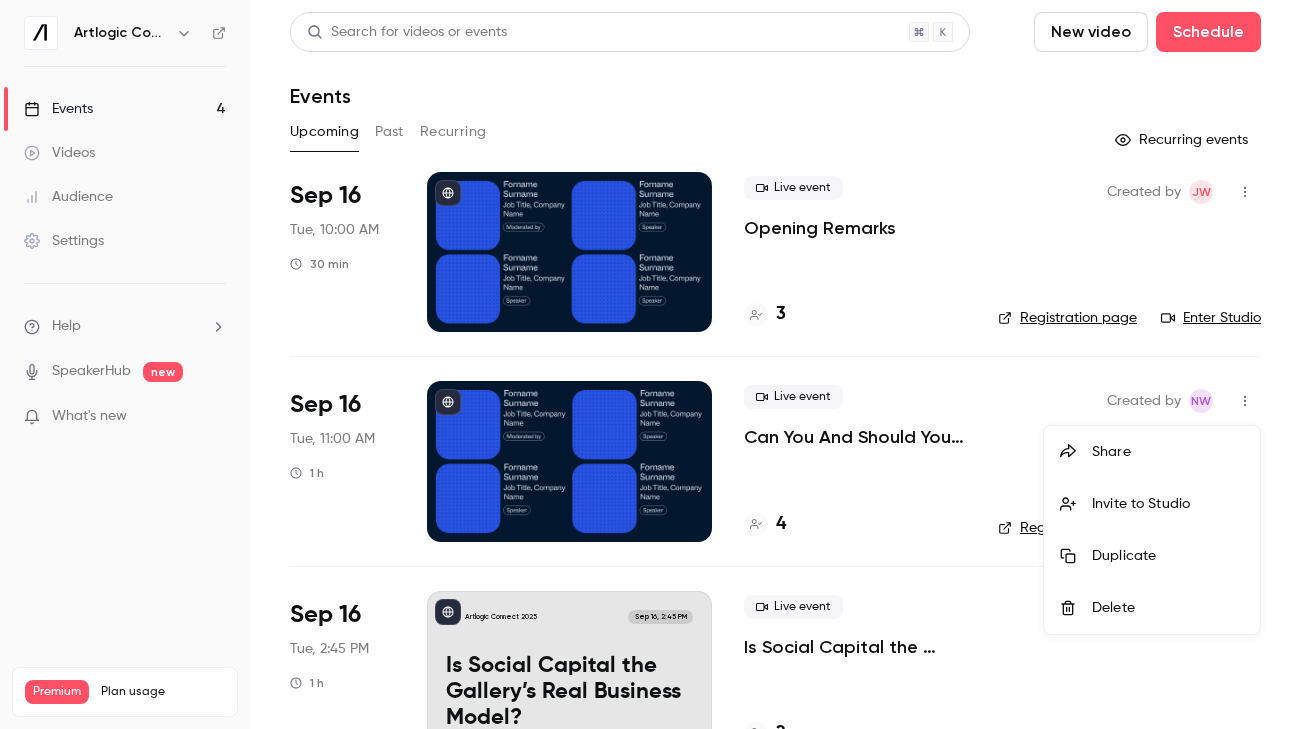 click on "Delete" at bounding box center (1152, 608) 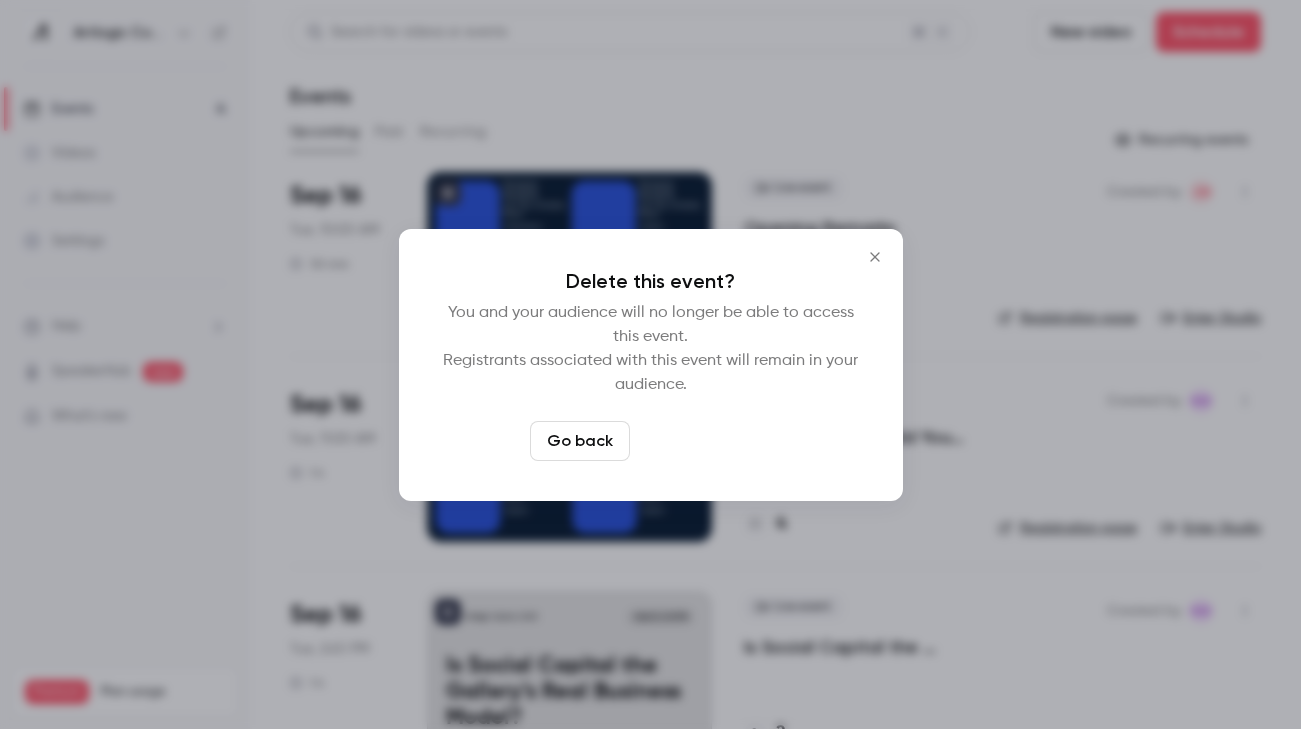 click on "Delete event" at bounding box center [705, 441] 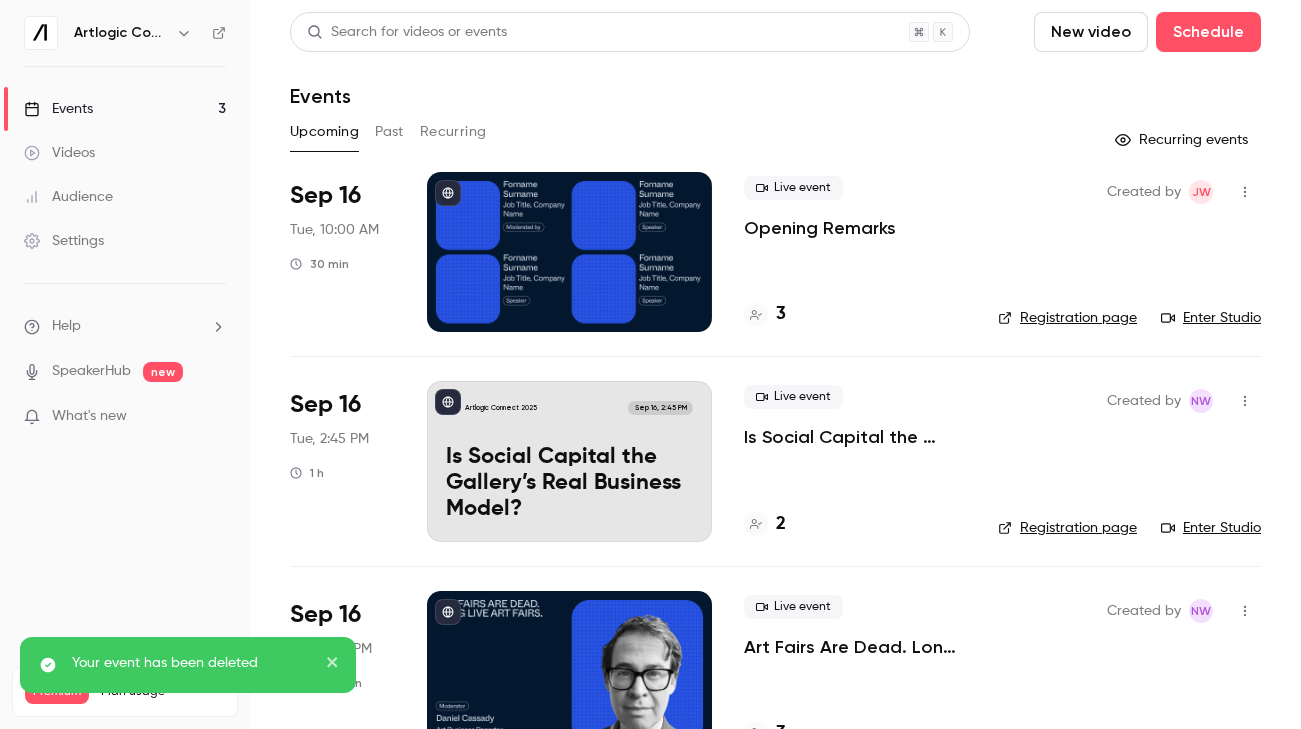 click 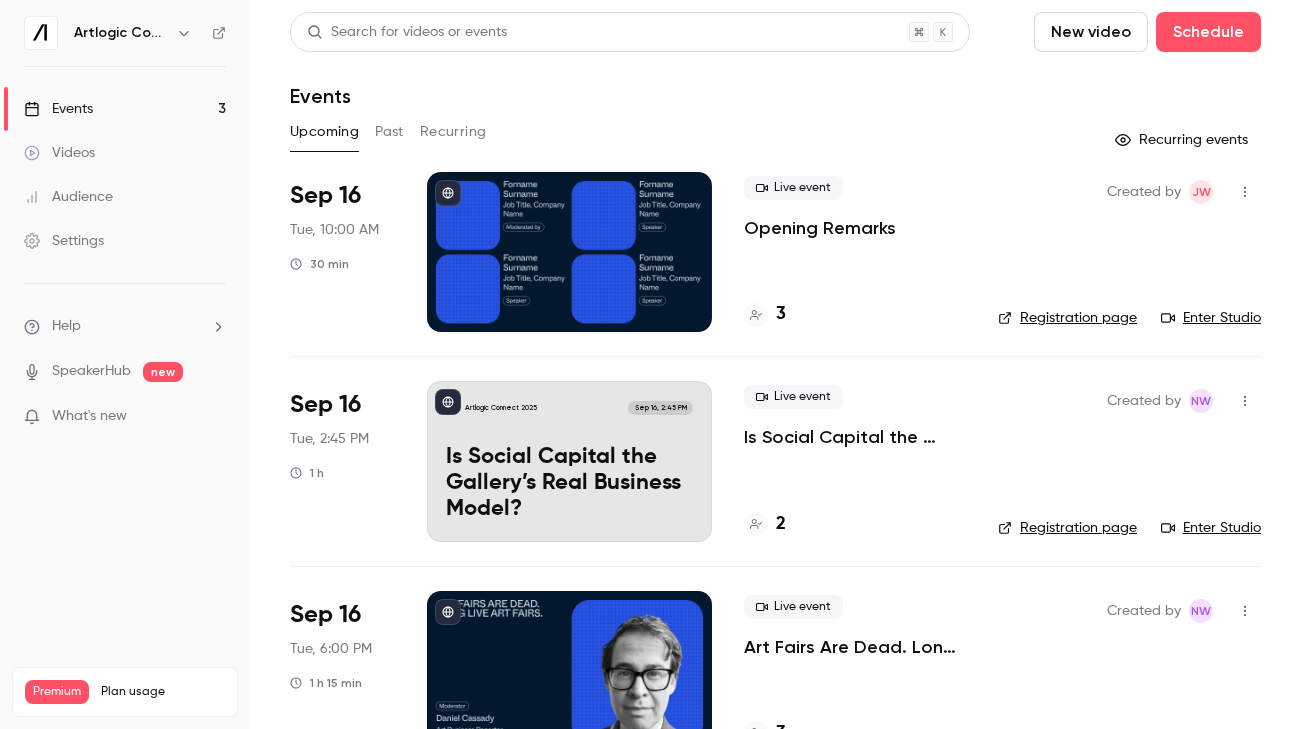 click on "Artlogic Connect 2025 Sep 16, 2:45 PM Is Social Capital the Gallery’s Real Business Model?" at bounding box center [569, 461] 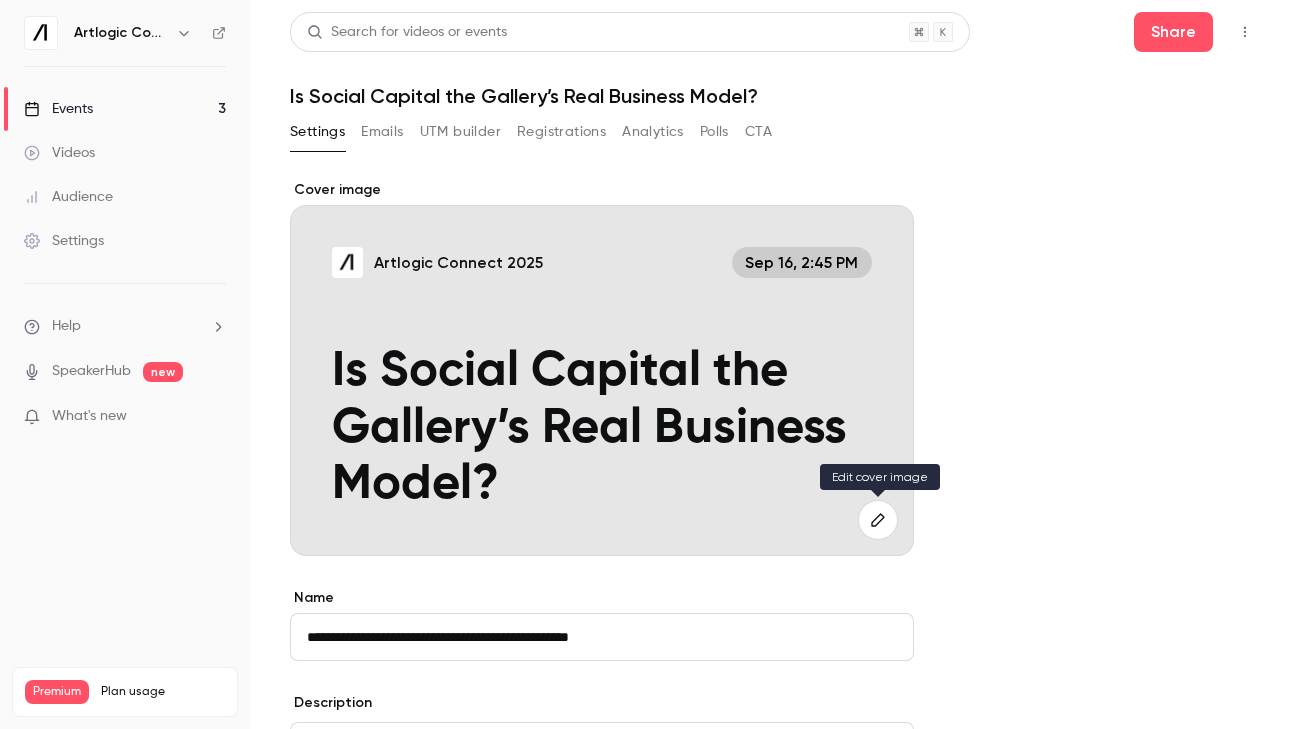 click at bounding box center (878, 520) 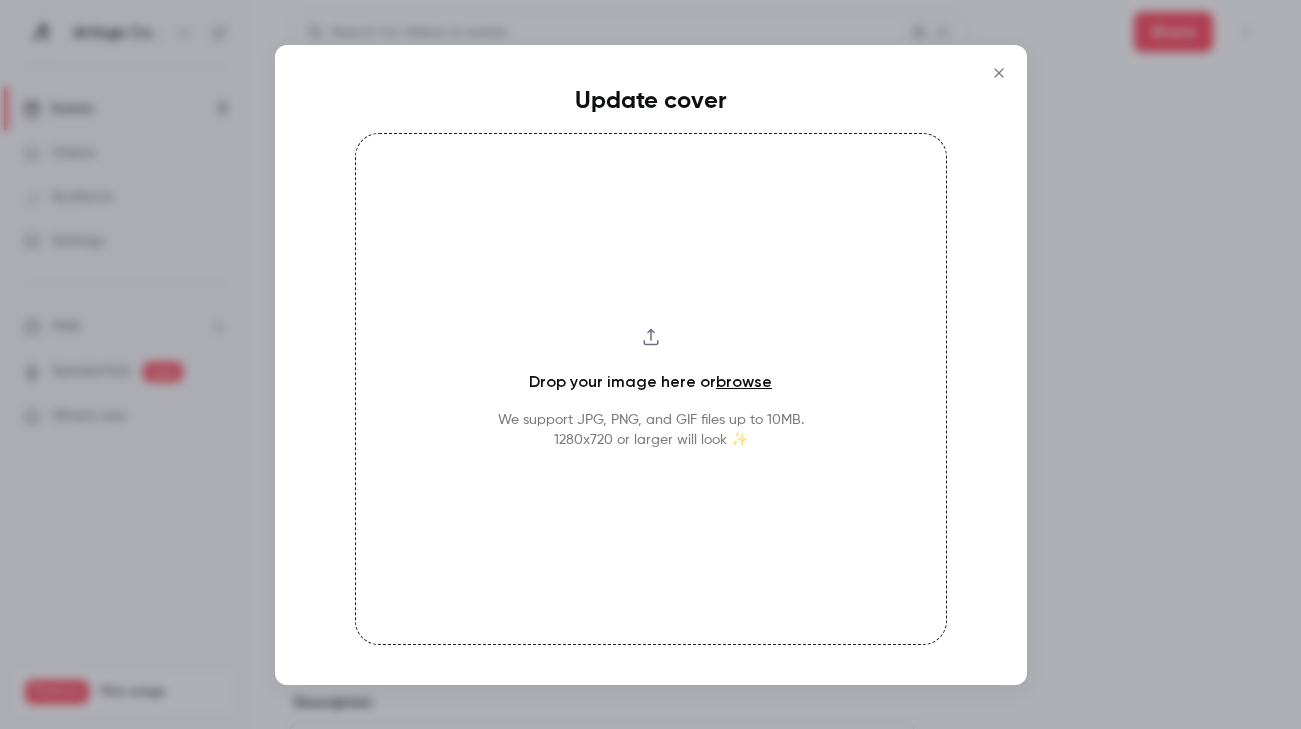 click on "browse" at bounding box center (744, 381) 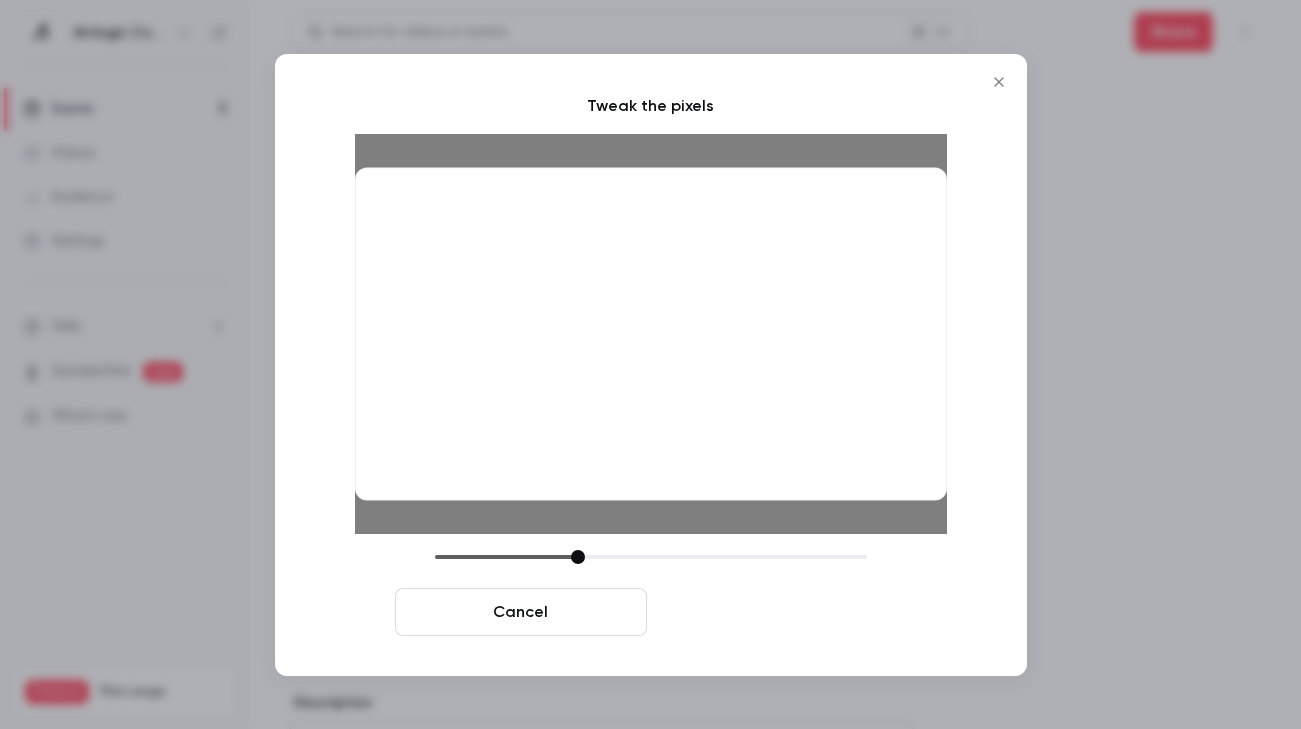 click on "Crop and save" at bounding box center (781, 612) 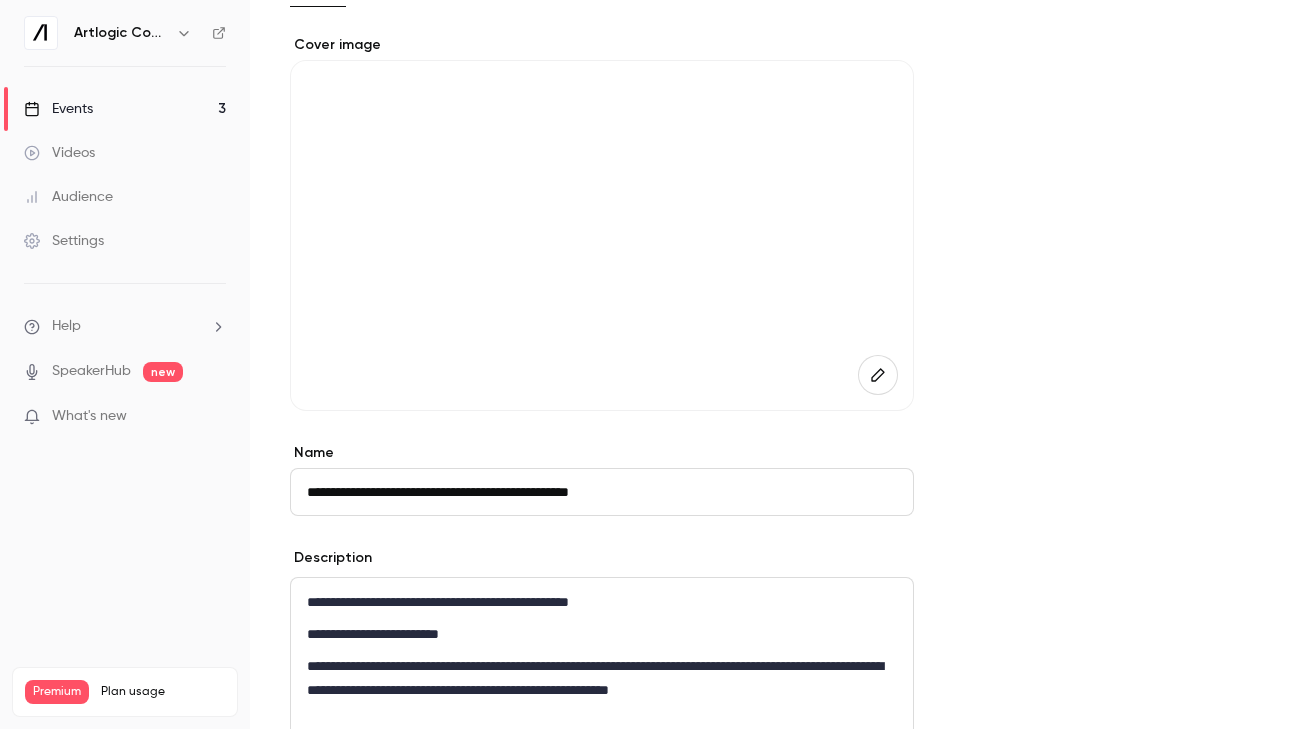 scroll, scrollTop: 159, scrollLeft: 0, axis: vertical 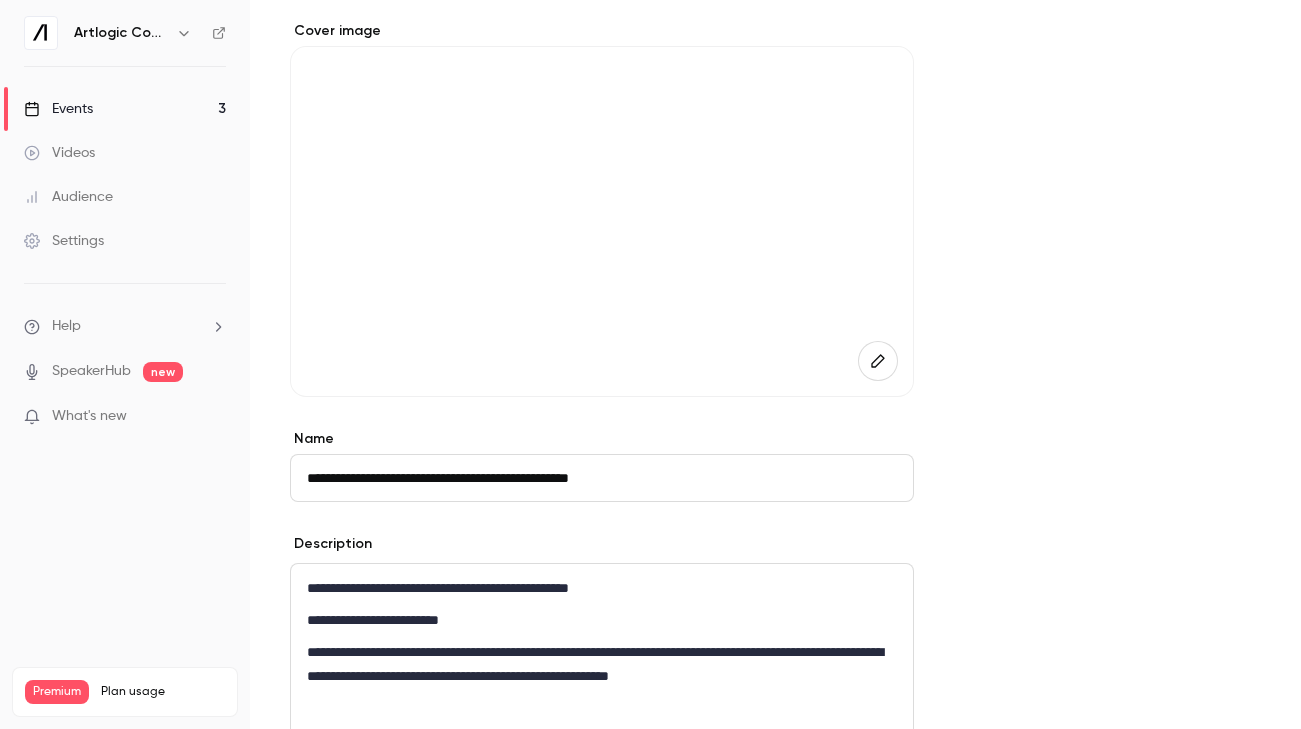 click on "**********" at bounding box center [602, 652] 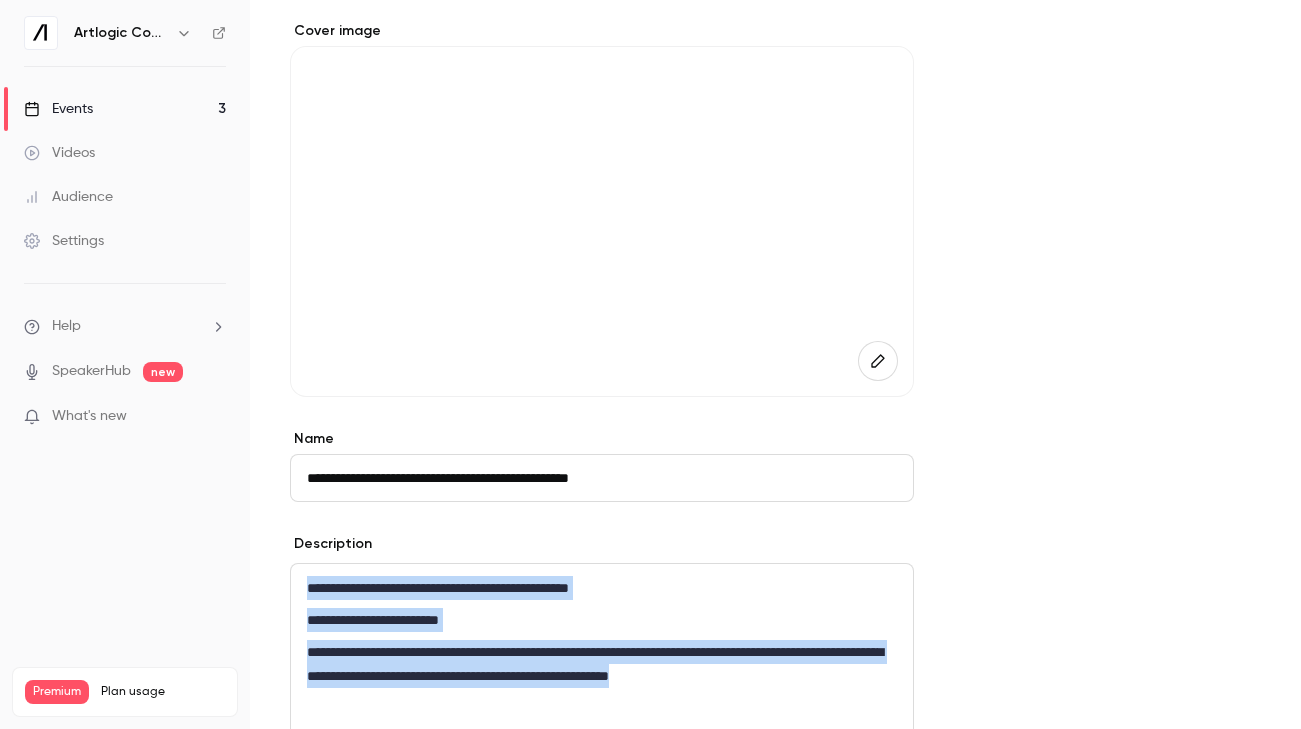 drag, startPoint x: 820, startPoint y: 674, endPoint x: 291, endPoint y: 572, distance: 538.7439 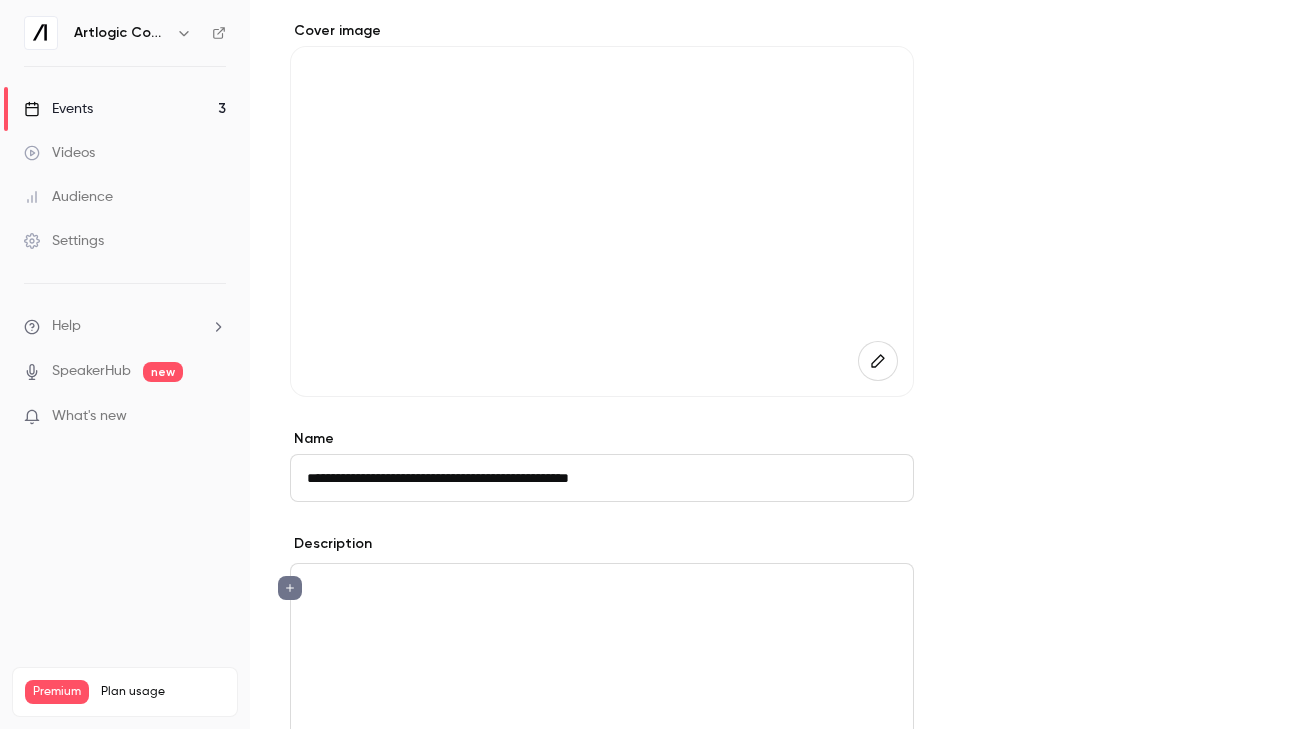 scroll, scrollTop: 0, scrollLeft: 0, axis: both 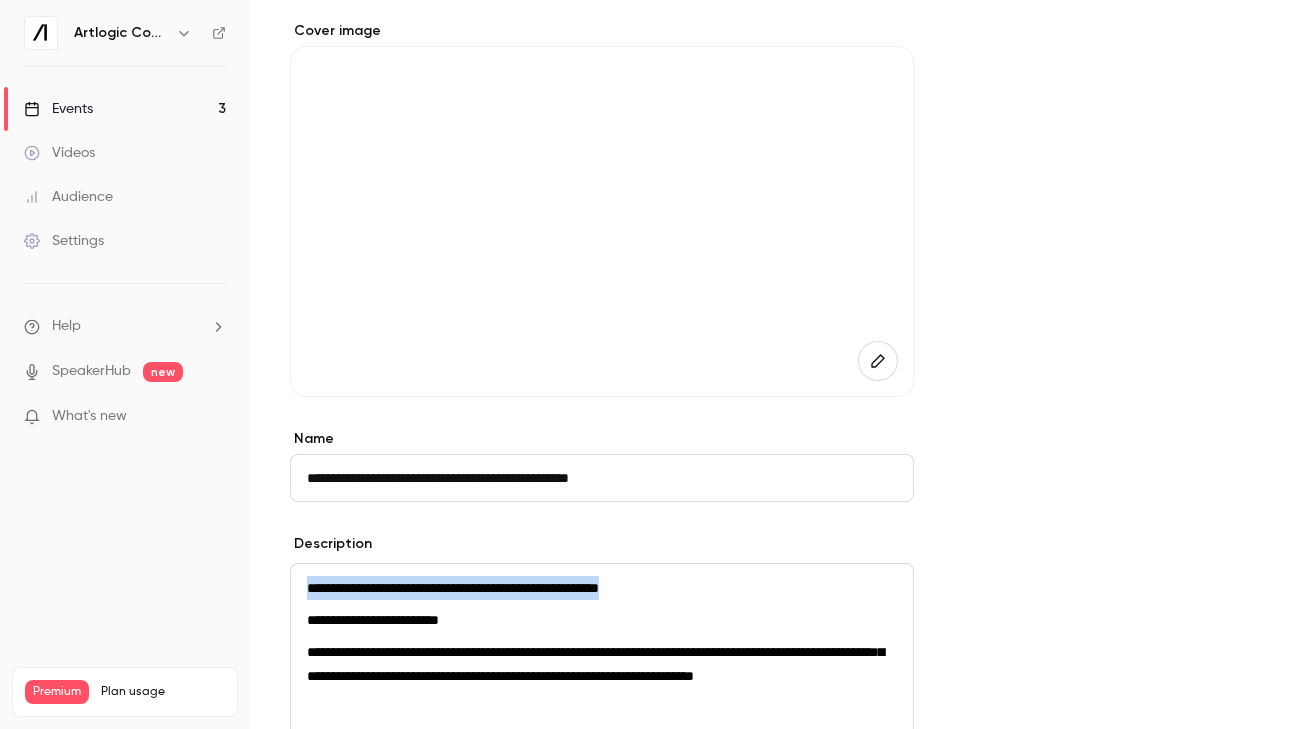 drag, startPoint x: 667, startPoint y: 588, endPoint x: 277, endPoint y: 575, distance: 390.2166 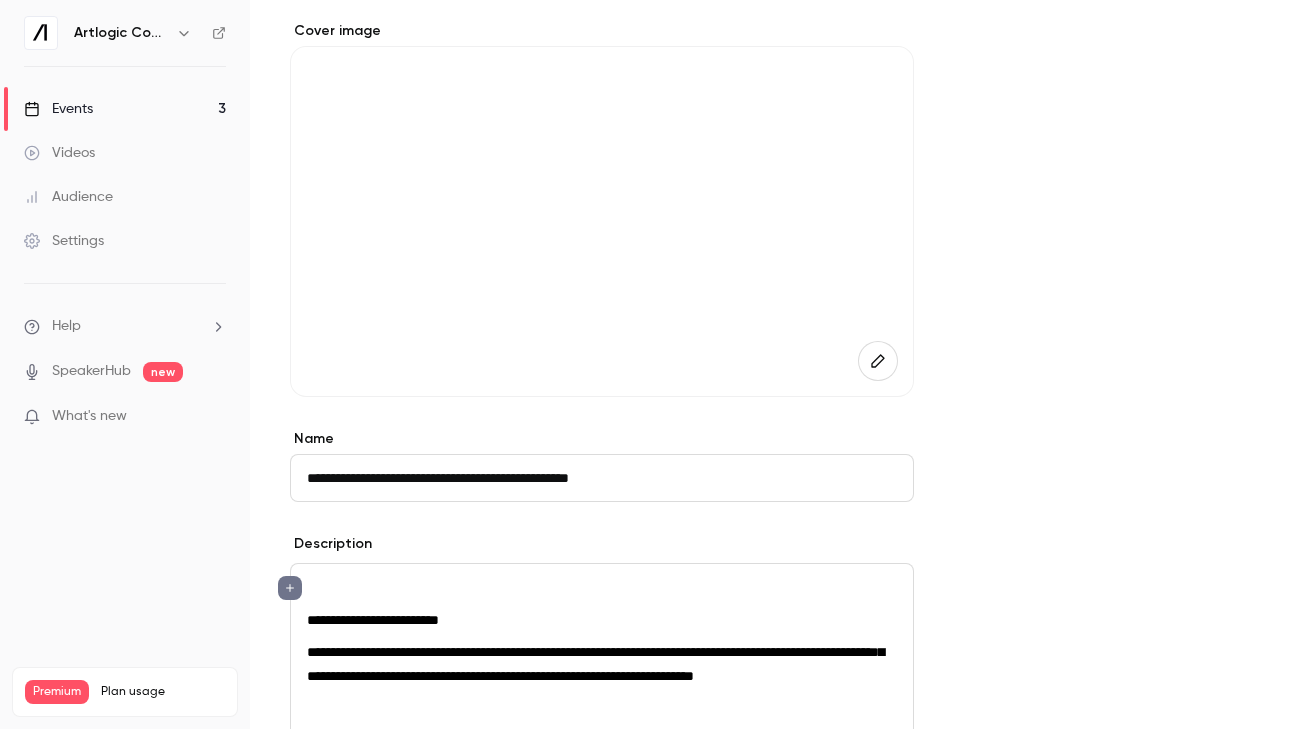 click on "**********" at bounding box center (373, 620) 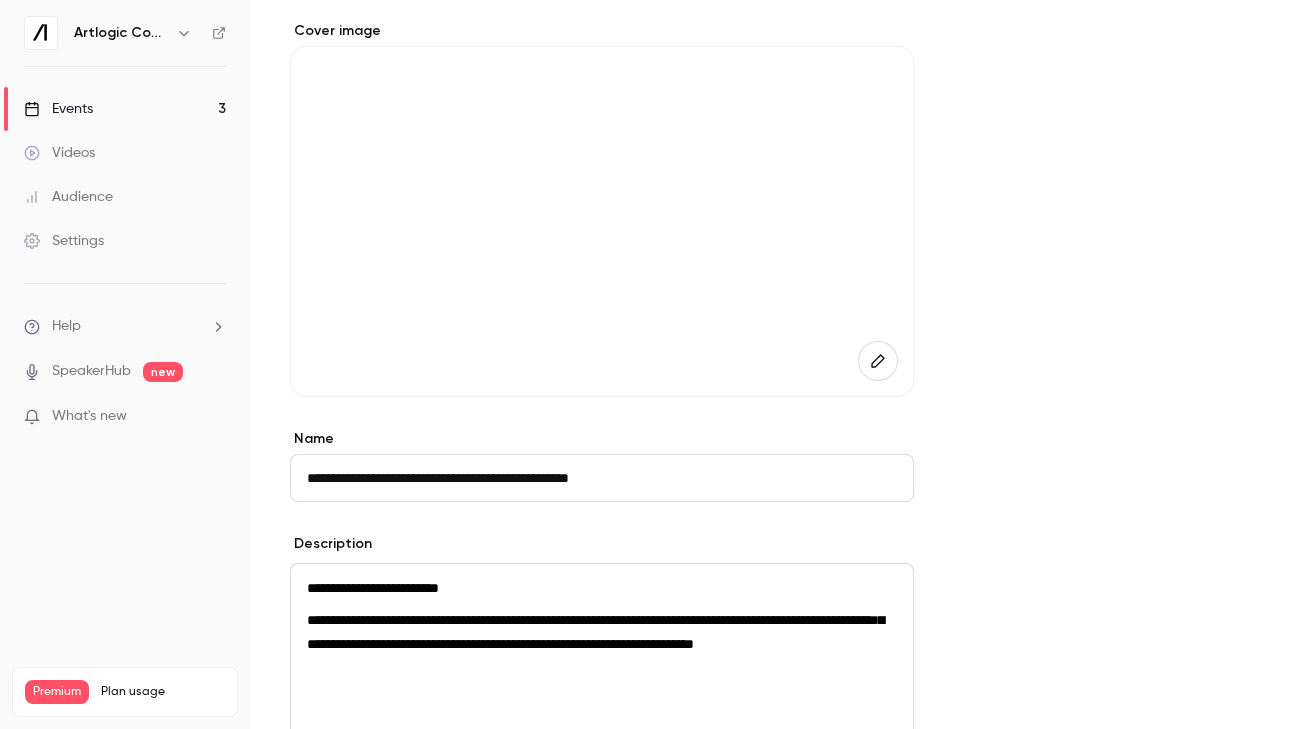 click on "**********" at bounding box center (602, 478) 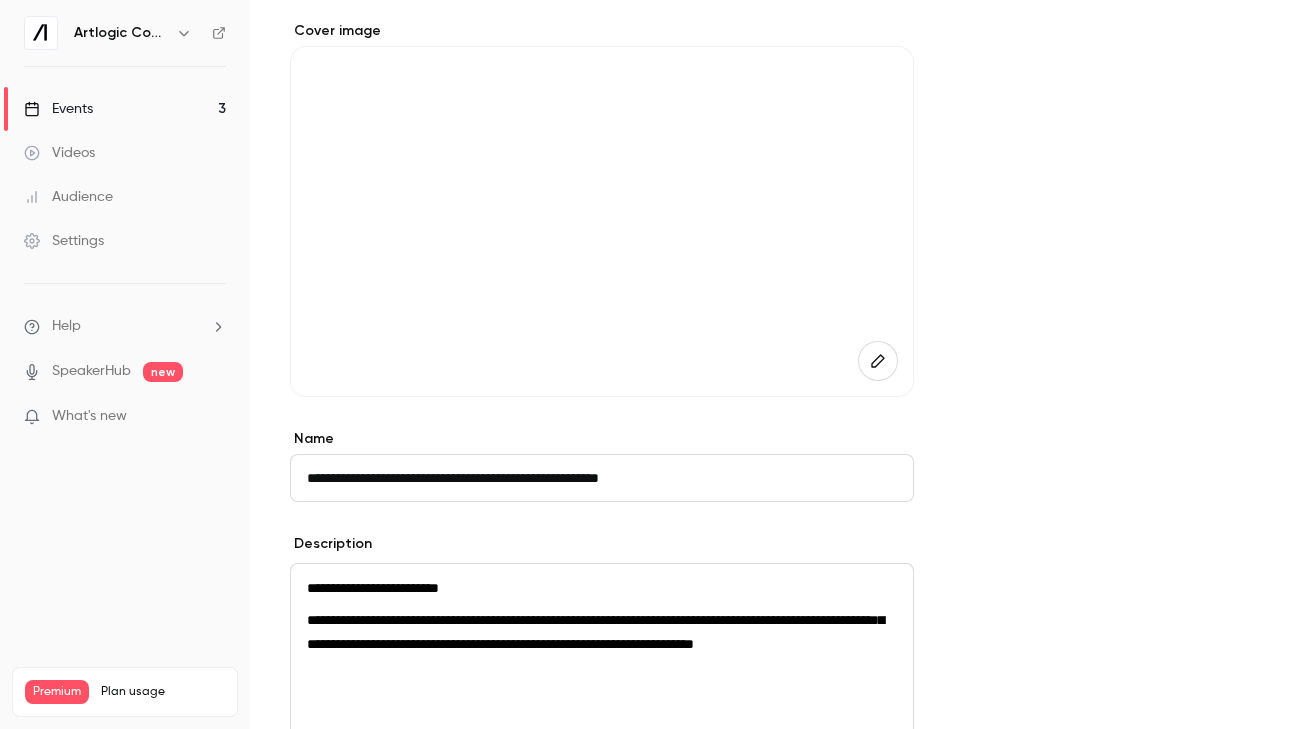 type on "**********" 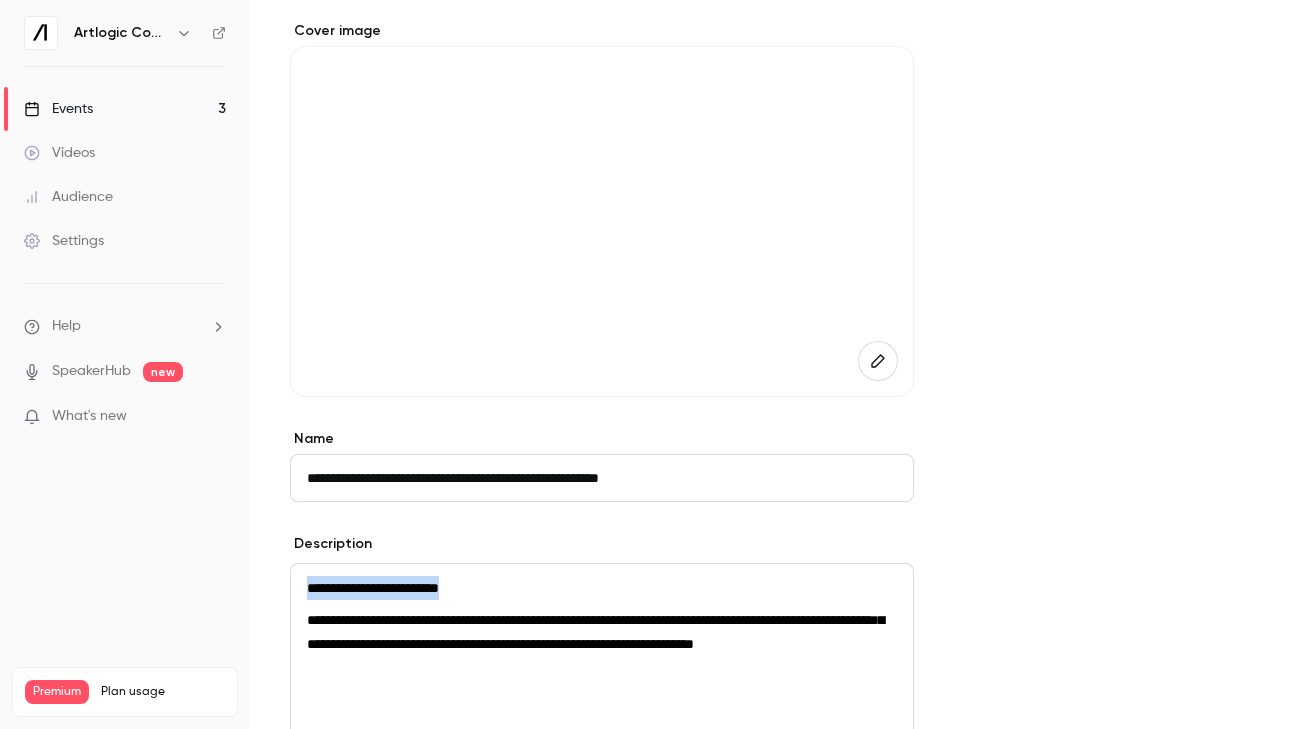 drag, startPoint x: 306, startPoint y: 623, endPoint x: 292, endPoint y: 571, distance: 53.851646 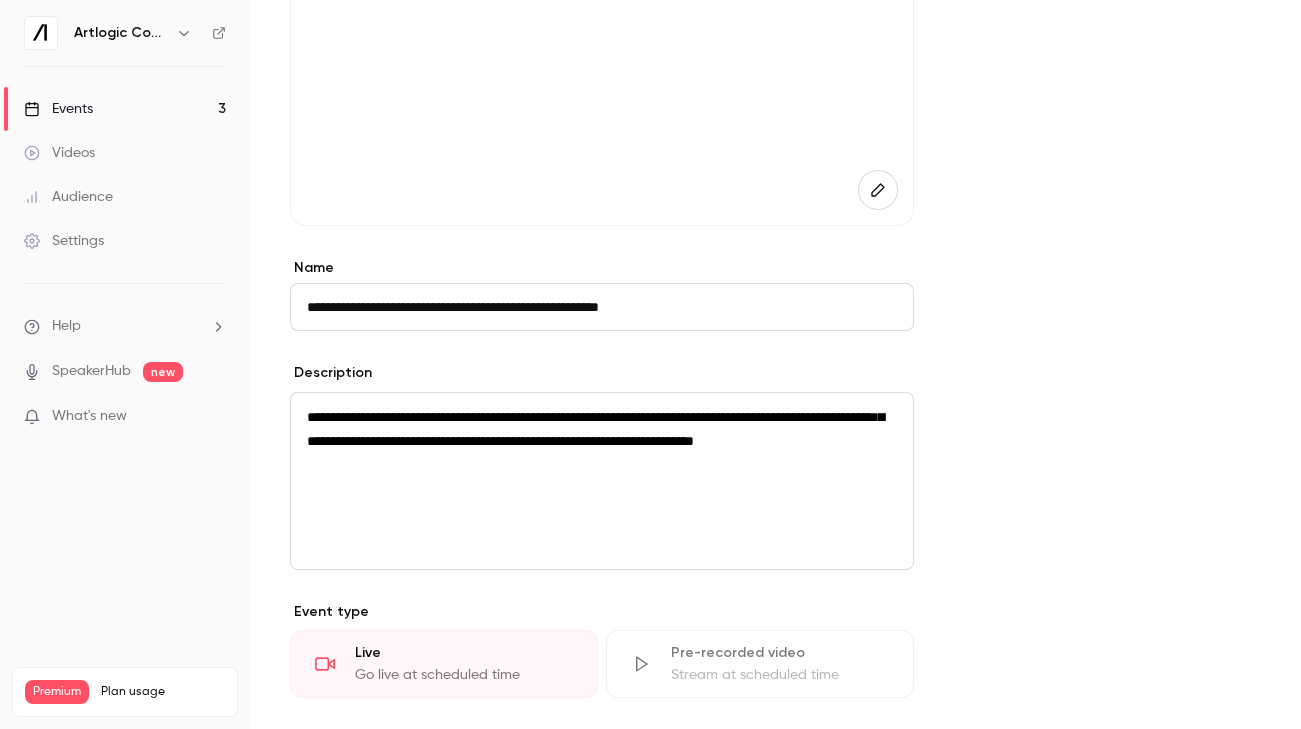 scroll, scrollTop: 334, scrollLeft: 0, axis: vertical 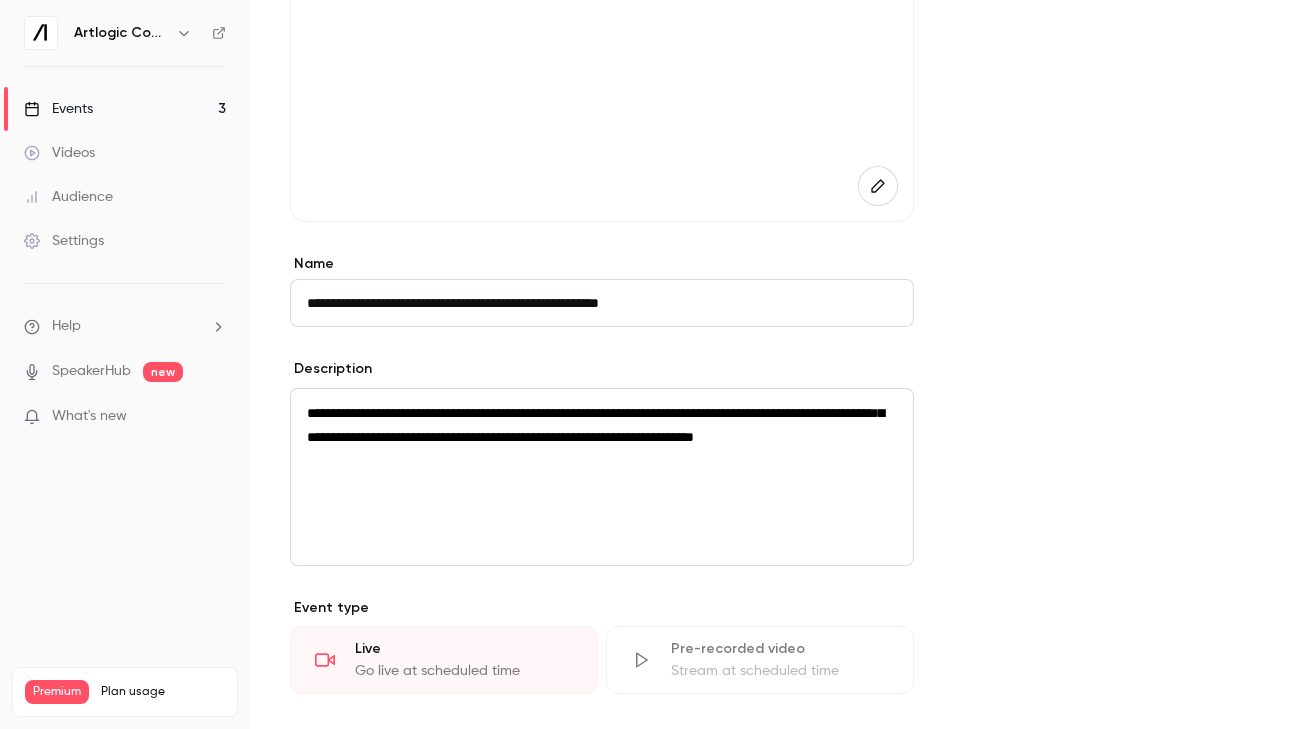 click on "**********" at bounding box center [602, 477] 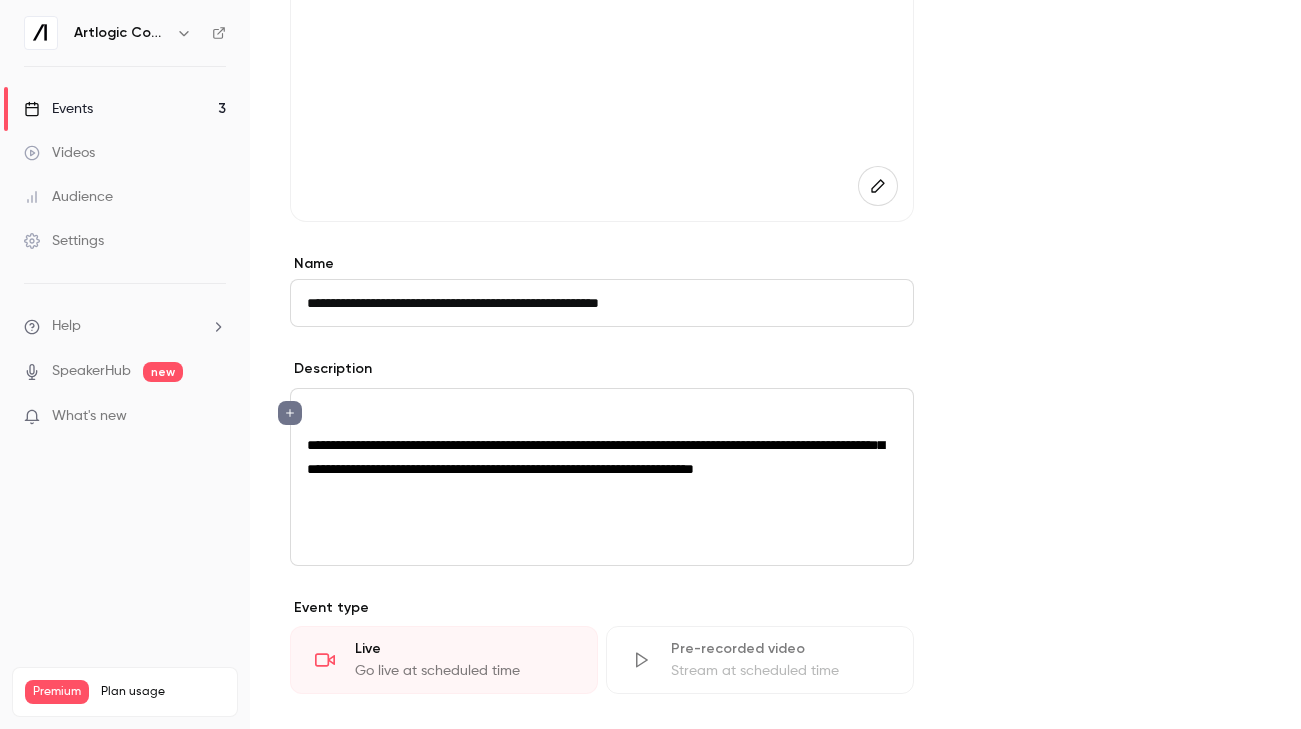 click on "**********" at bounding box center [602, 477] 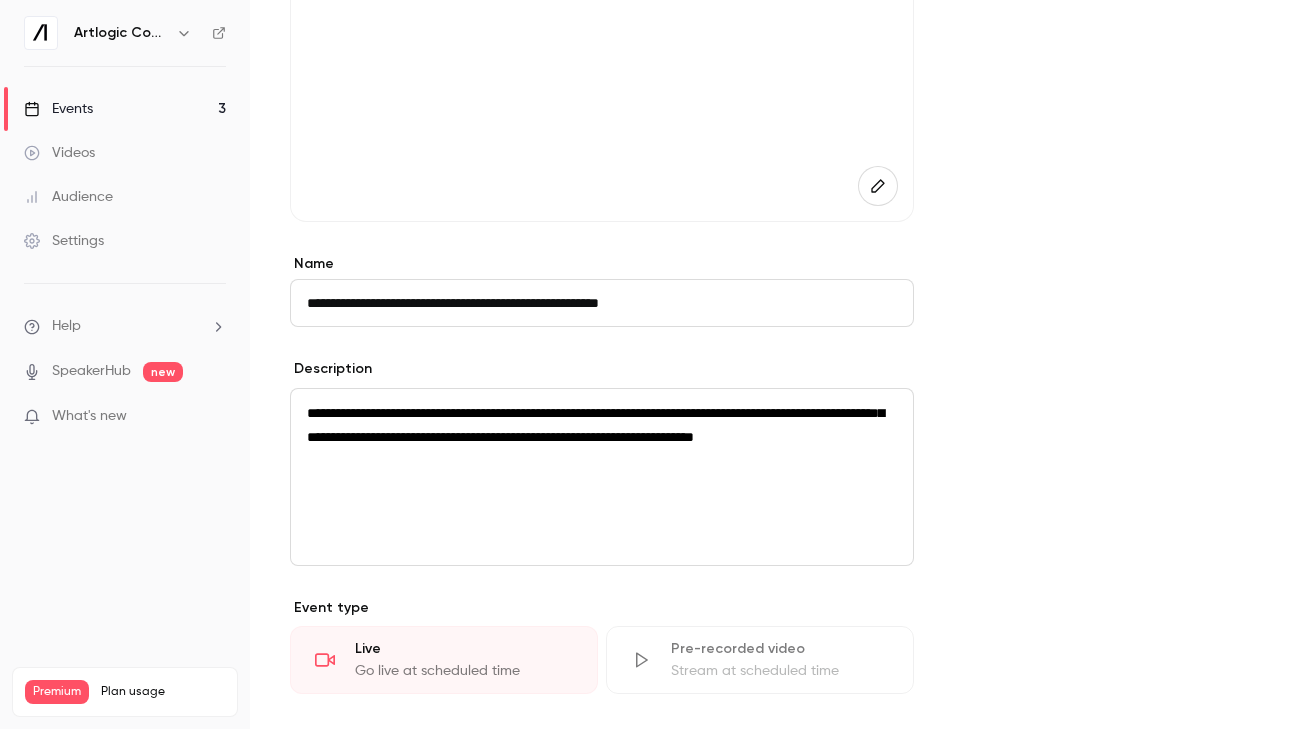 click on "**********" at bounding box center (602, 425) 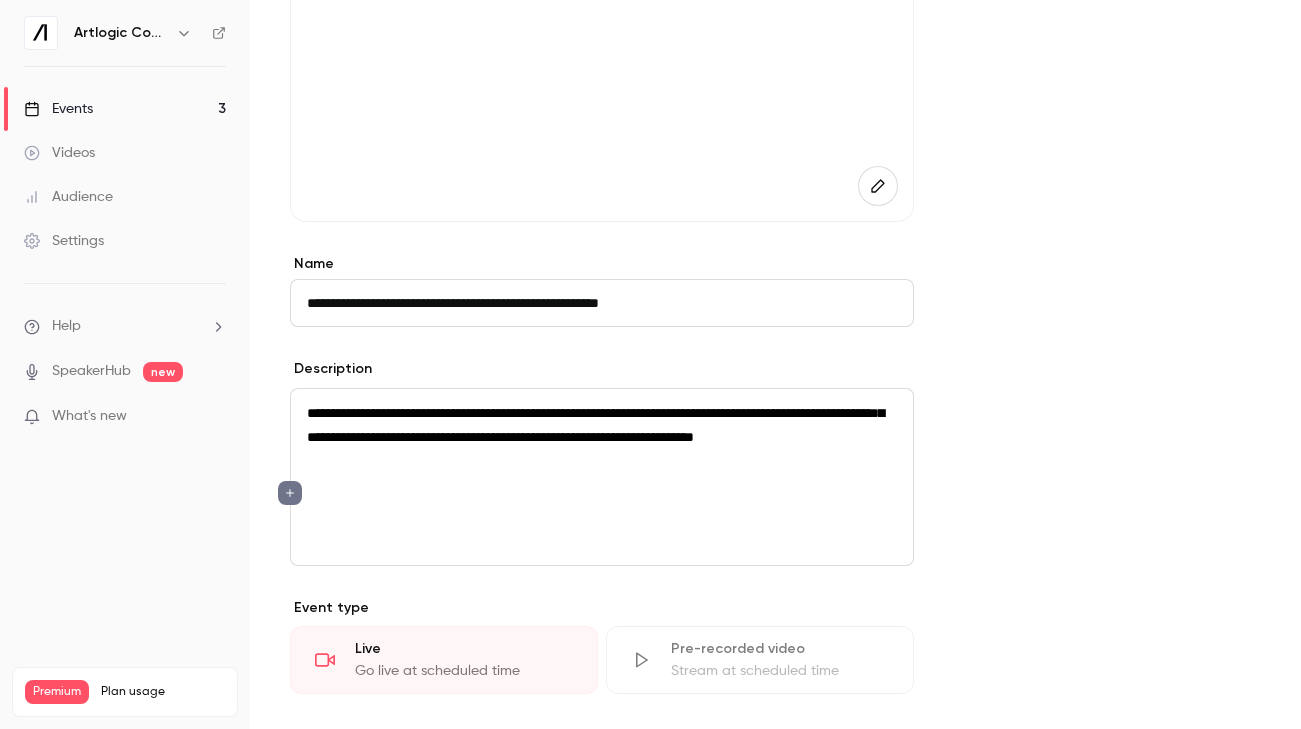 click at bounding box center [602, 469] 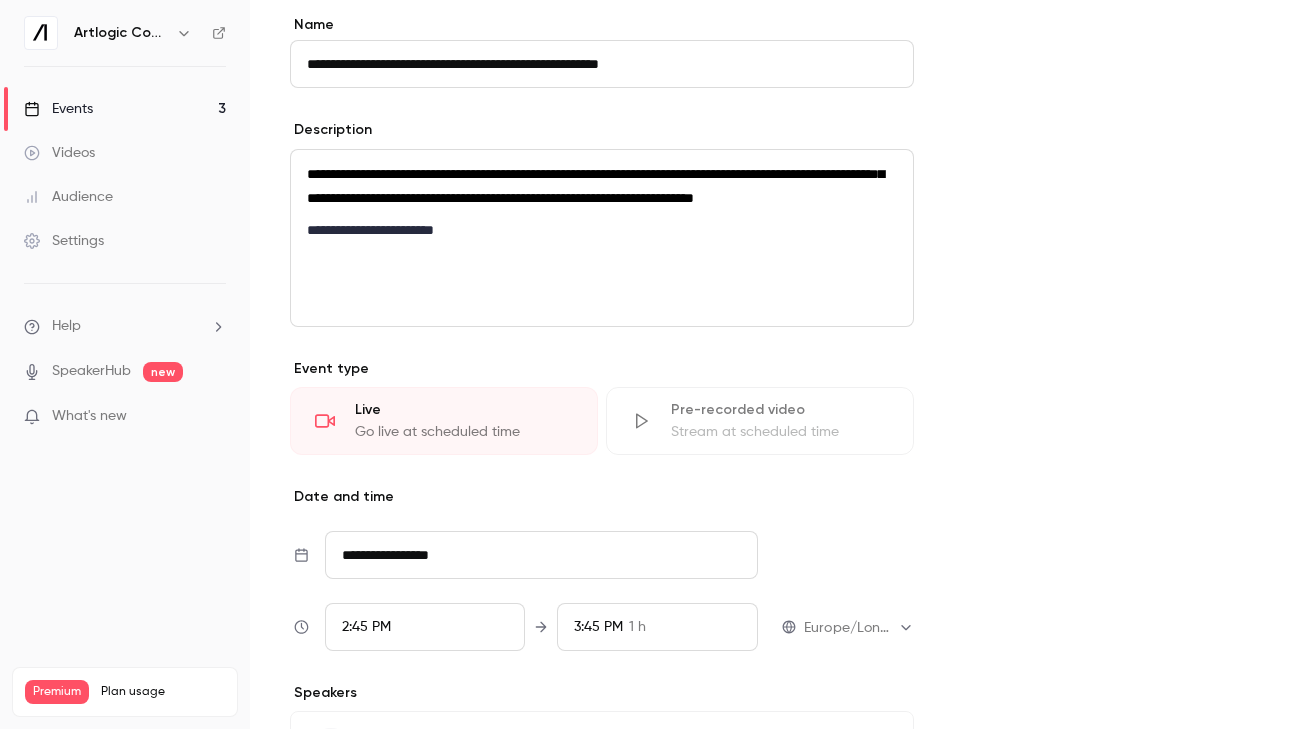scroll, scrollTop: 575, scrollLeft: 0, axis: vertical 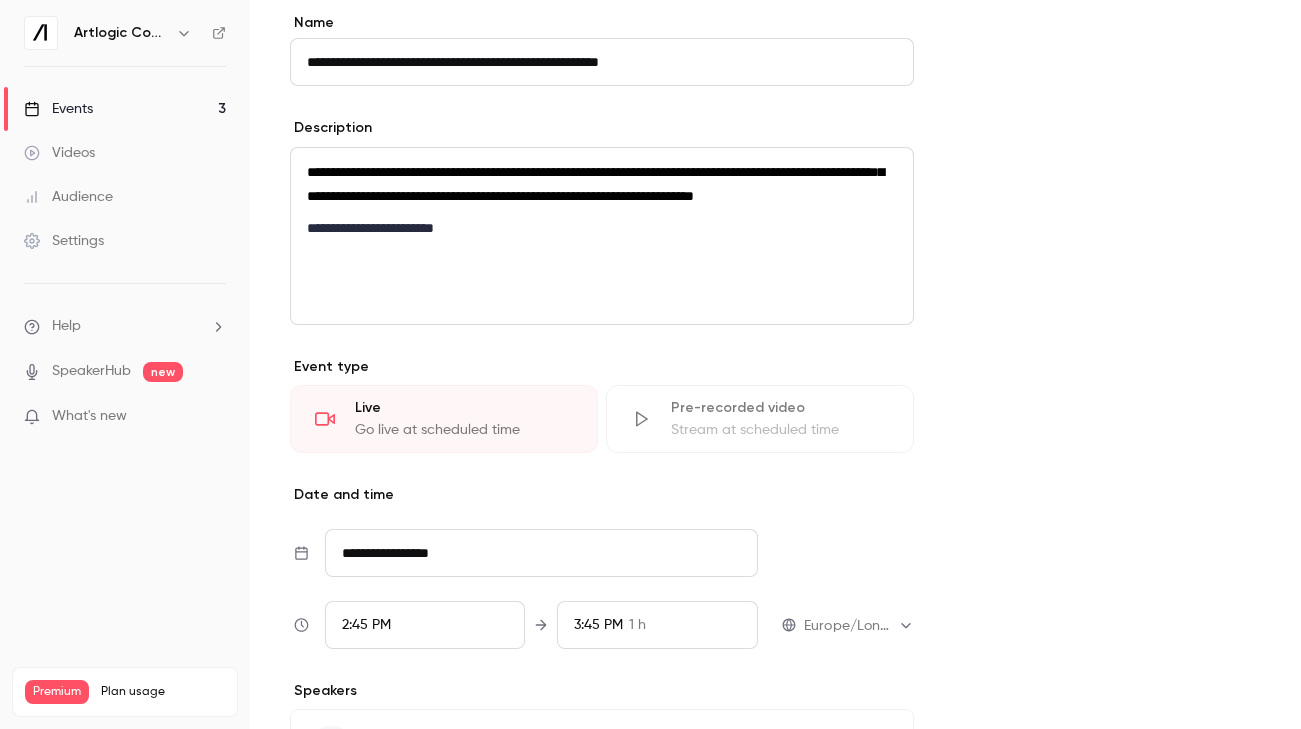 click on "2:45 PM" at bounding box center (425, 625) 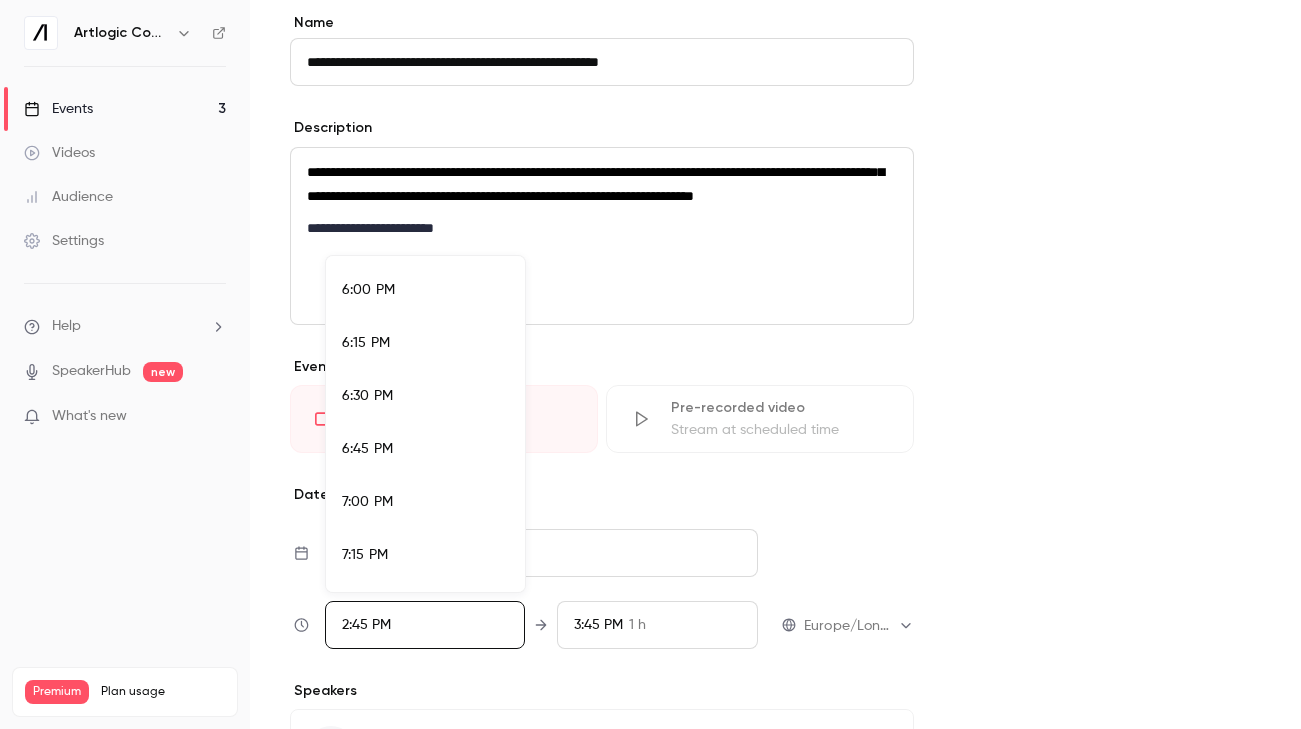 scroll, scrollTop: 3958, scrollLeft: 0, axis: vertical 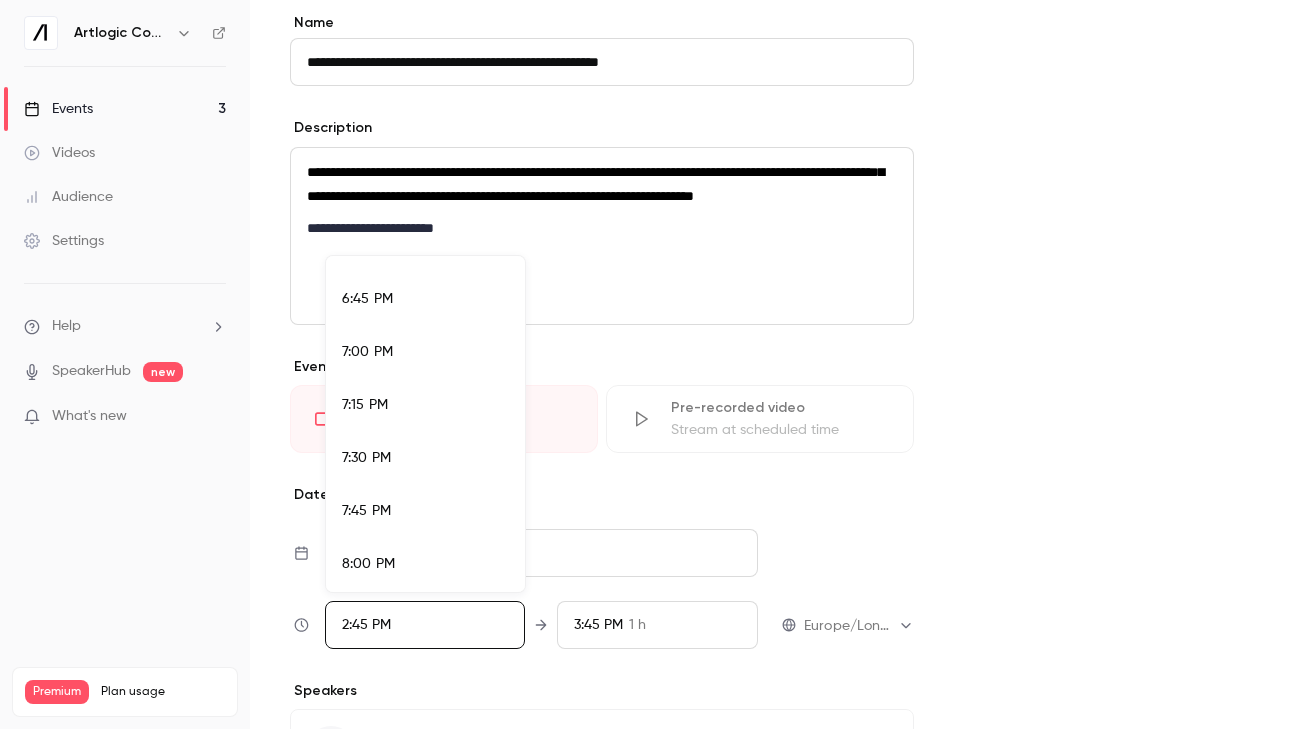 click on "8:00 PM" at bounding box center (425, 564) 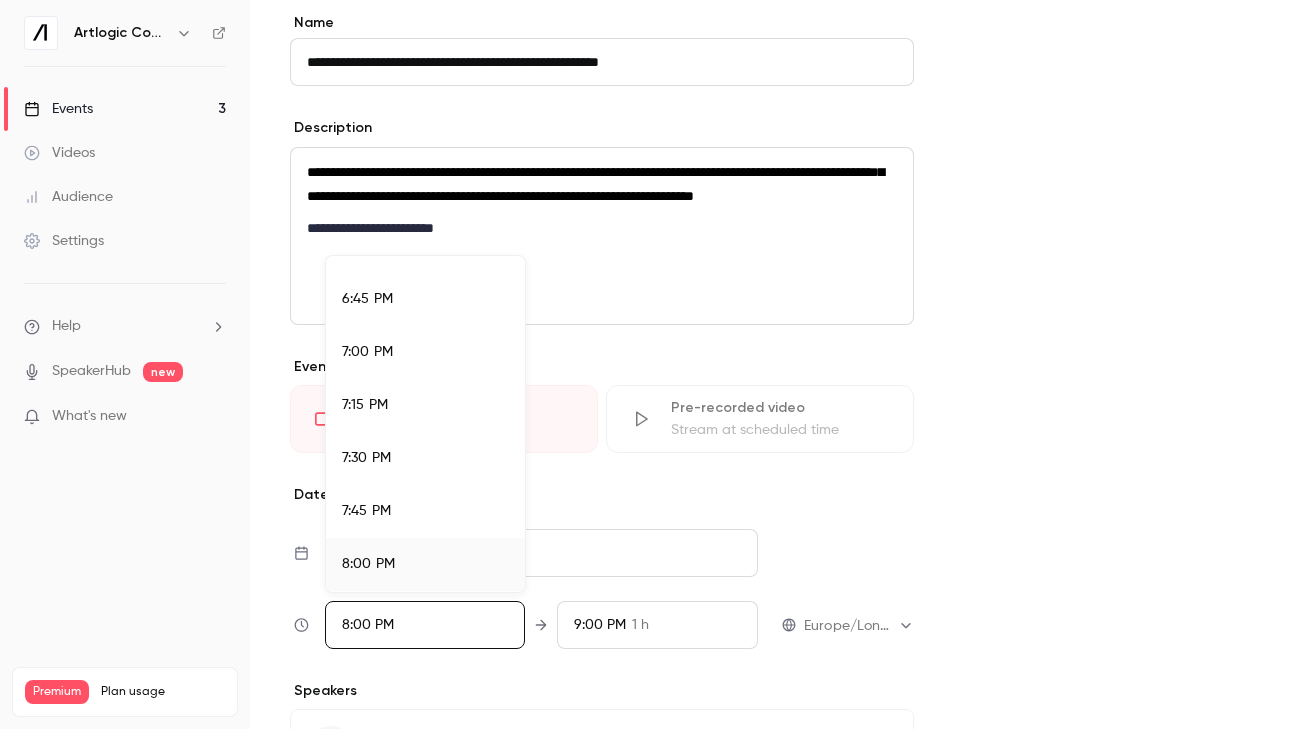 click at bounding box center [650, 364] 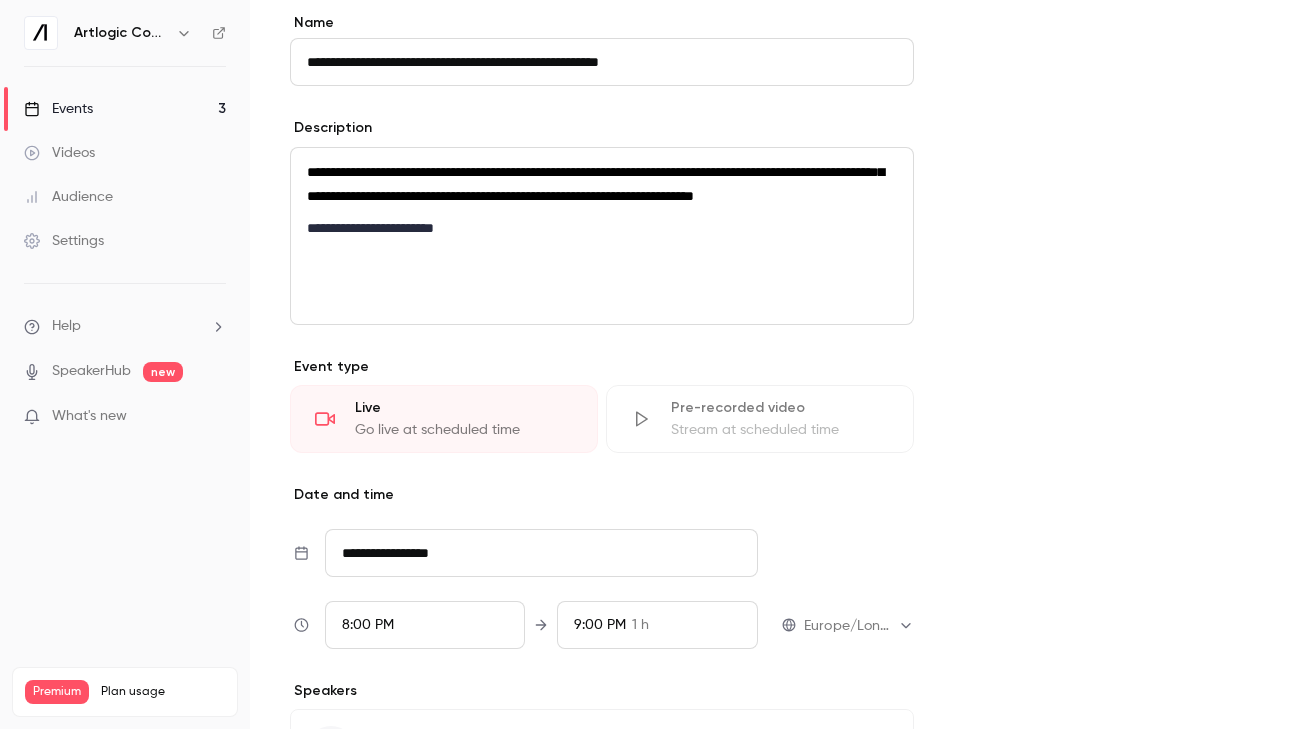 click on "9:00 PM" at bounding box center [600, 625] 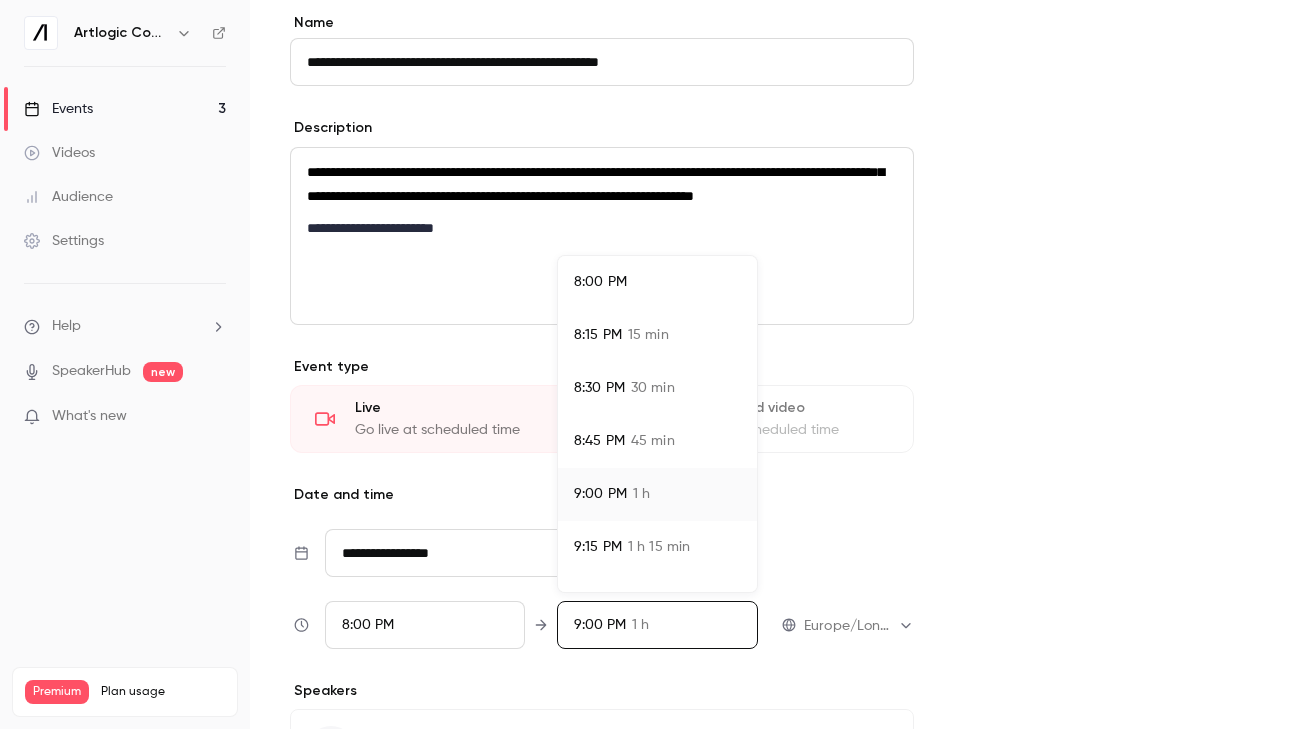 click on "9:15 PM" at bounding box center (598, 547) 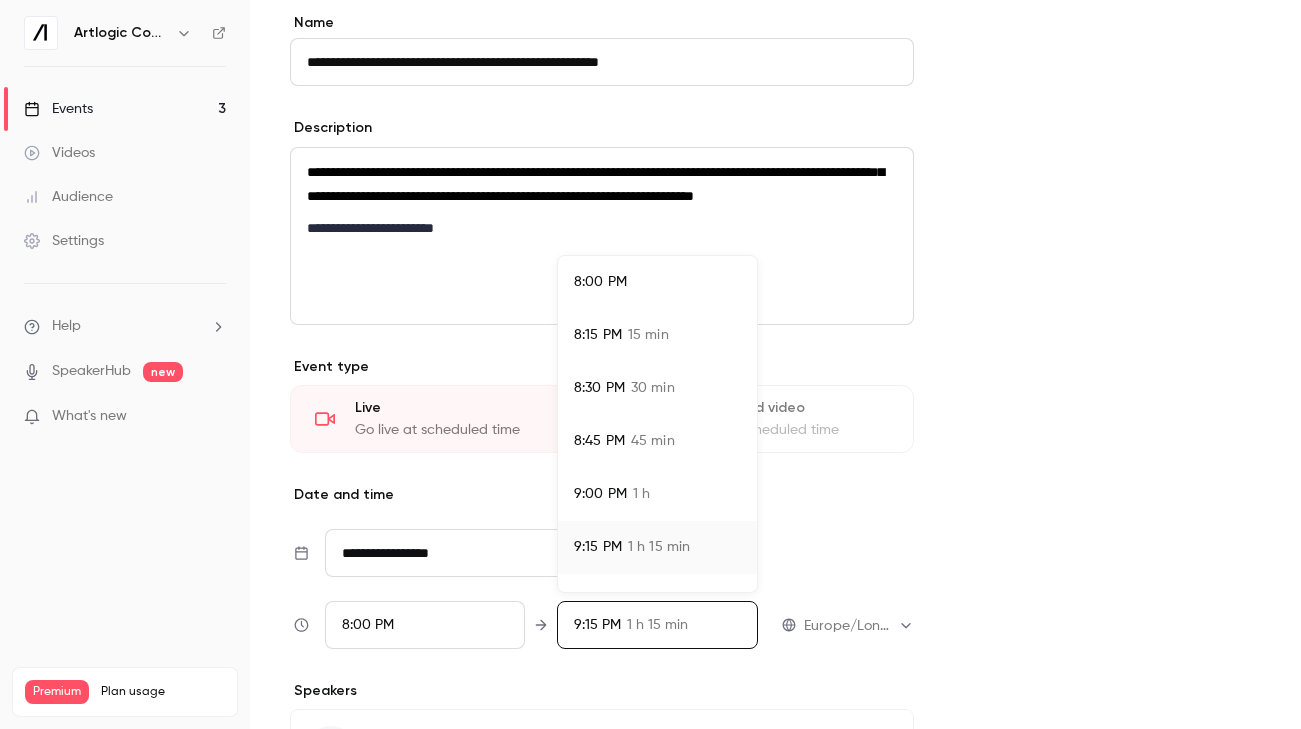 click at bounding box center (650, 364) 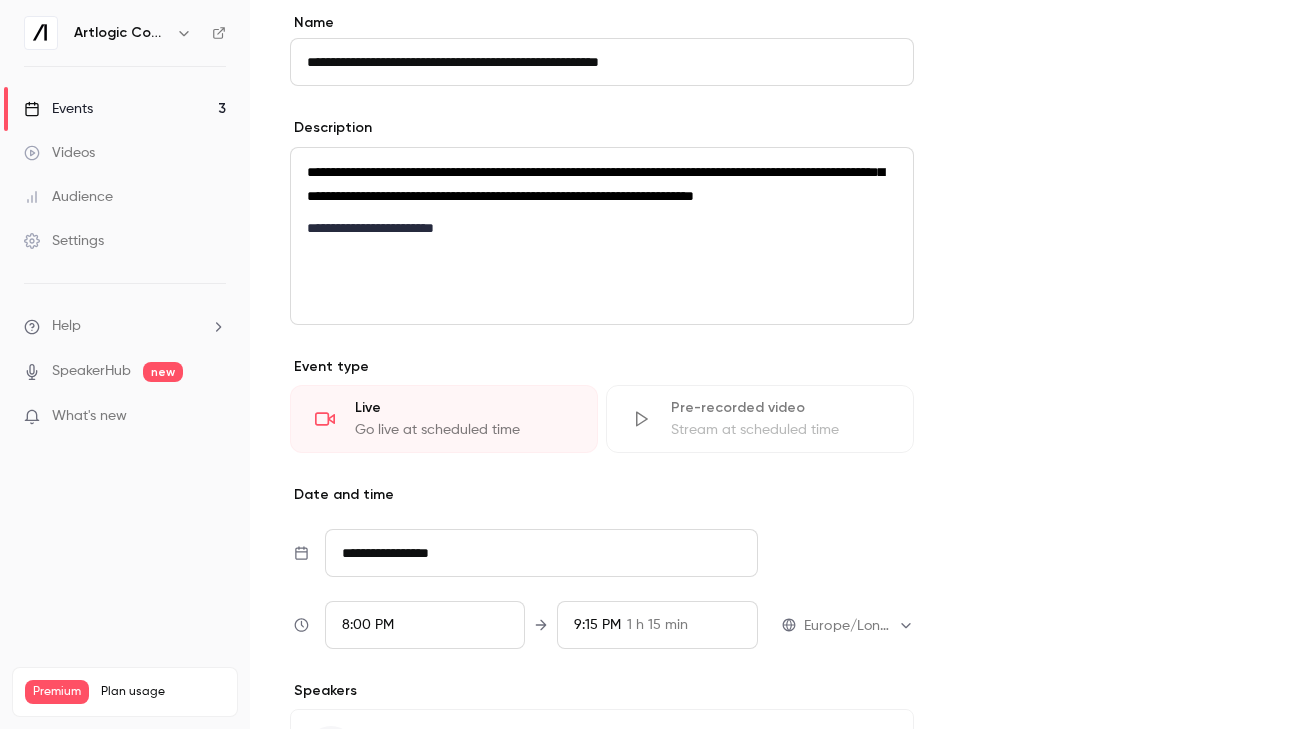 scroll, scrollTop: 736, scrollLeft: 0, axis: vertical 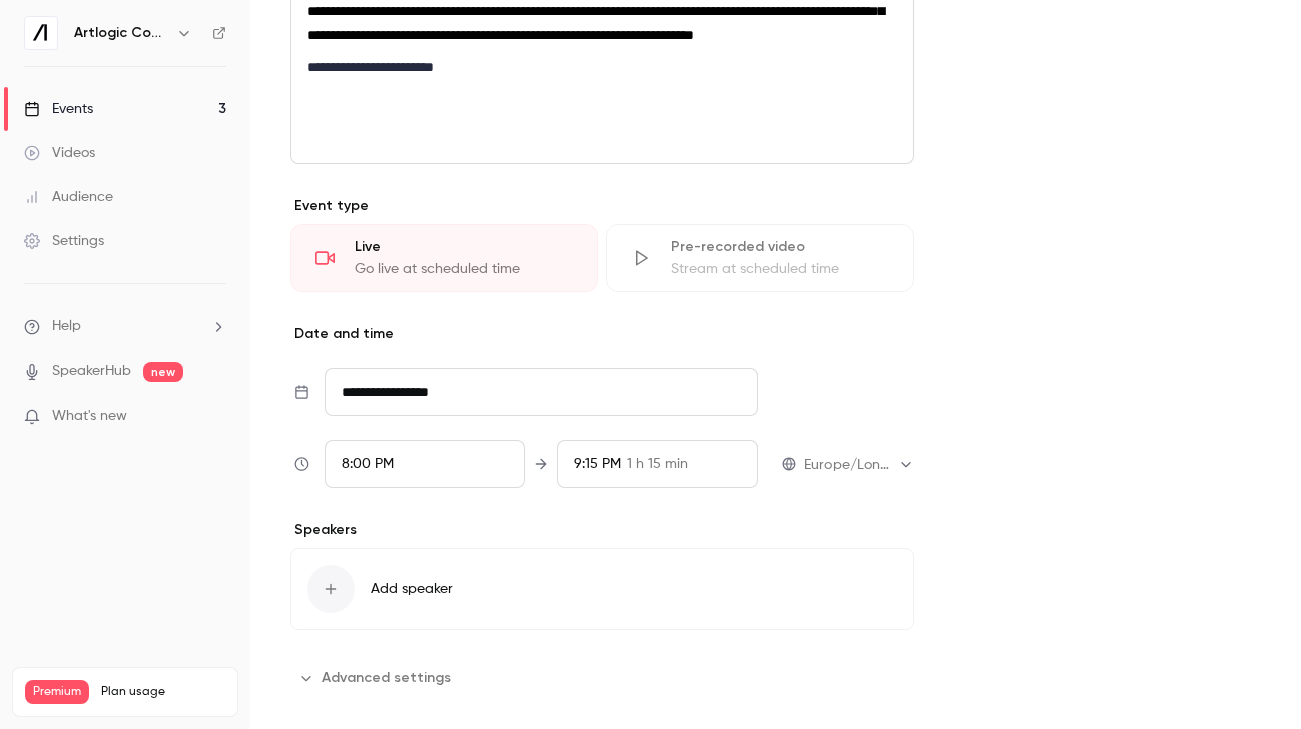 click at bounding box center (331, 589) 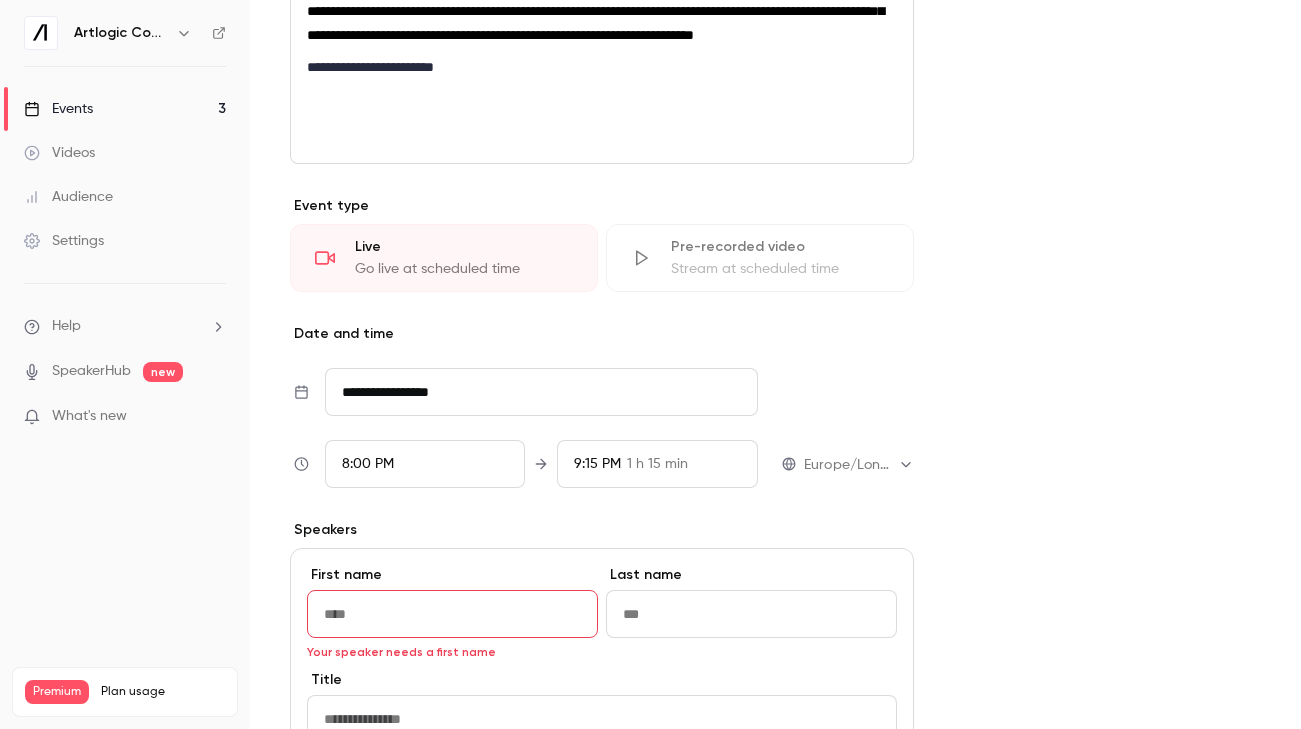 paste on "**********" 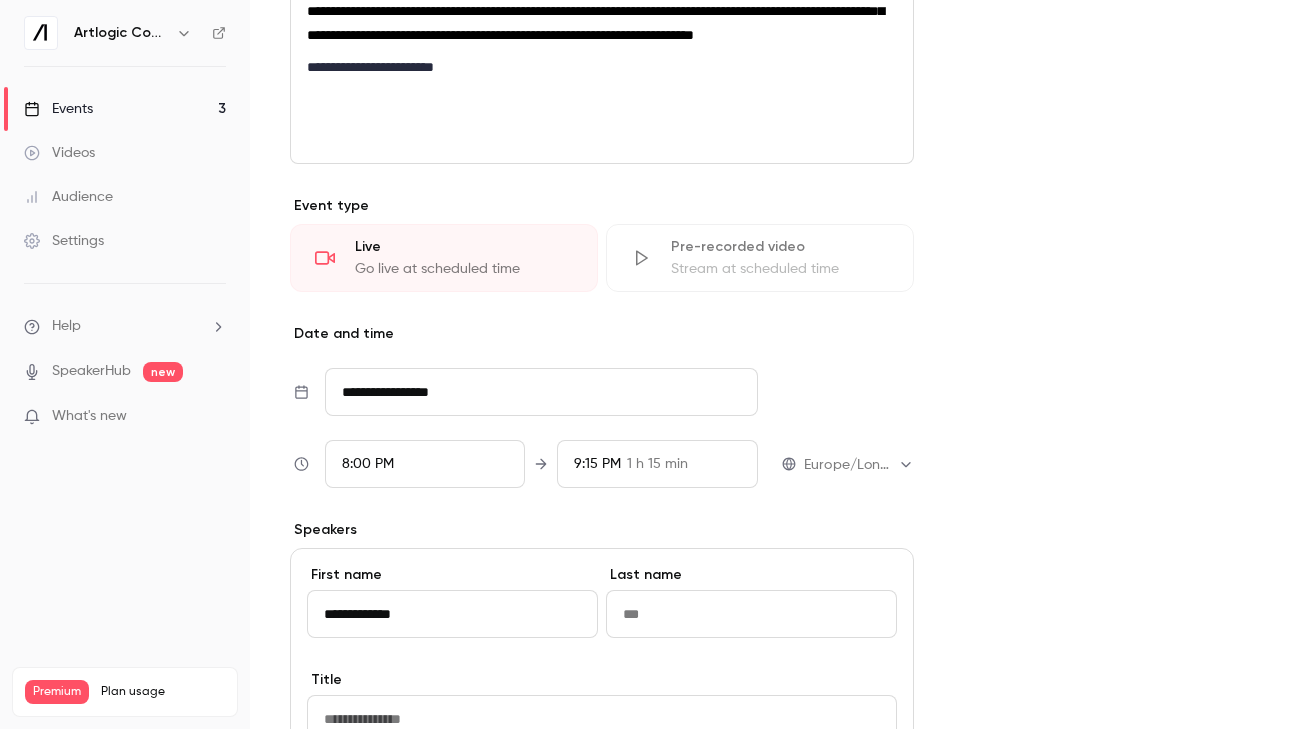 drag, startPoint x: 422, startPoint y: 617, endPoint x: 349, endPoint y: 618, distance: 73.00685 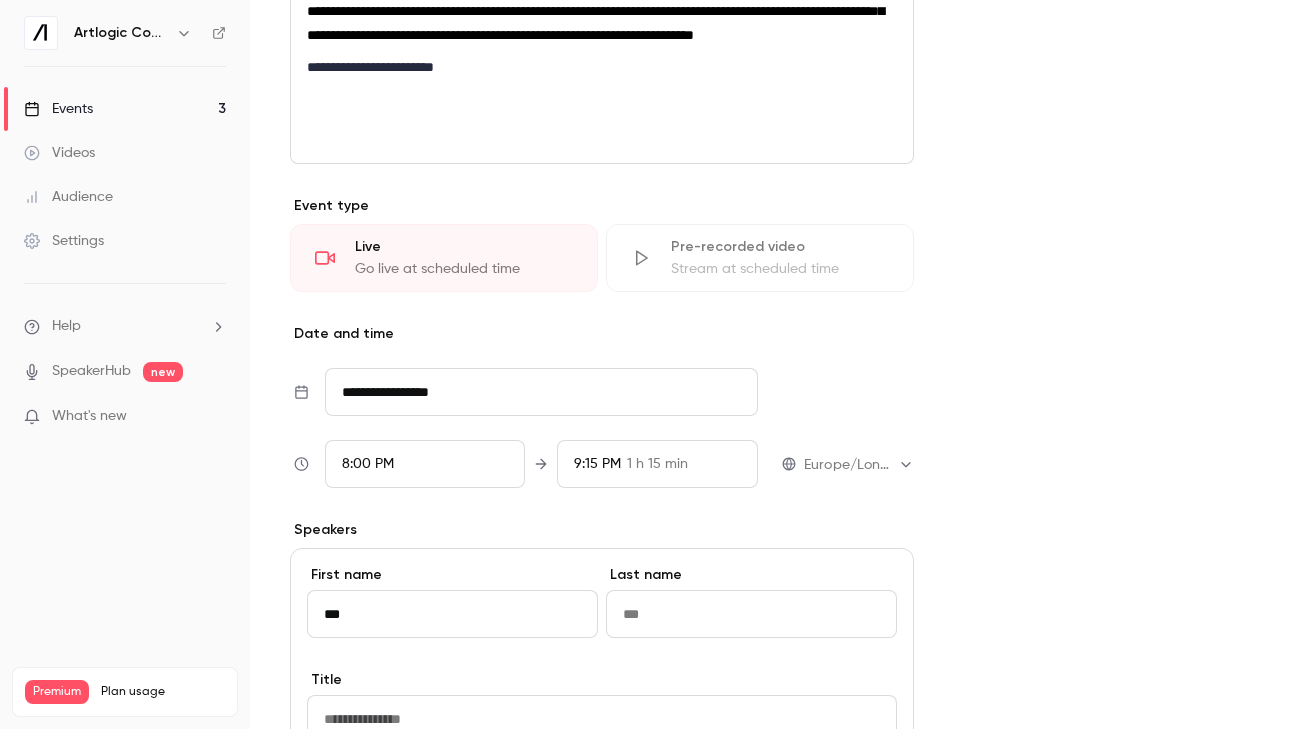 type on "***" 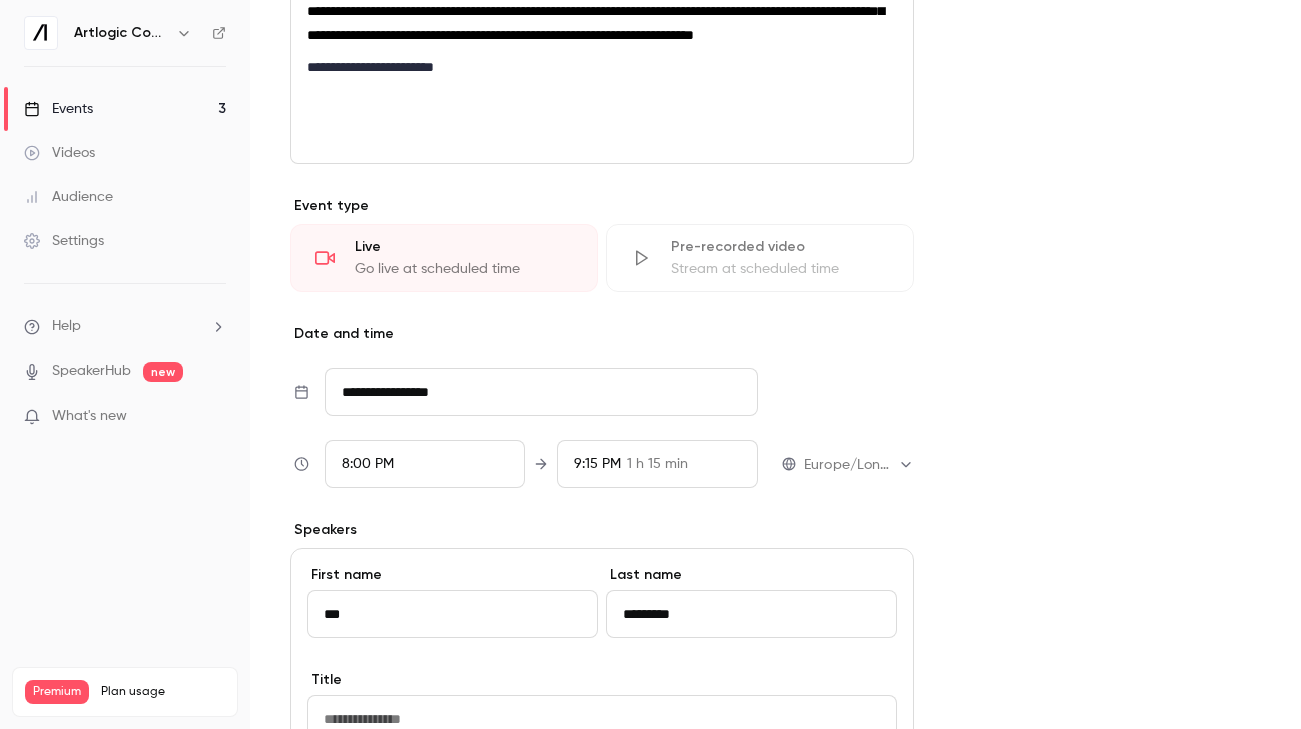 type on "*********" 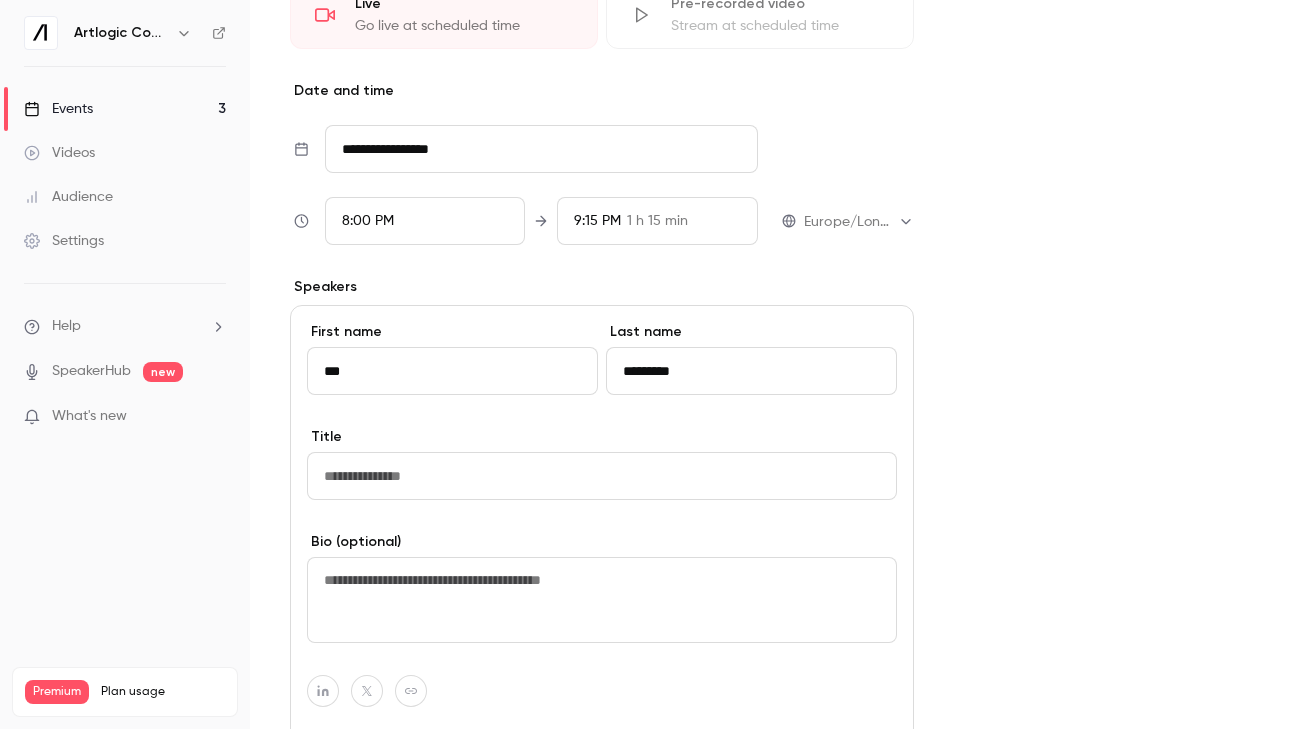scroll, scrollTop: 993, scrollLeft: 0, axis: vertical 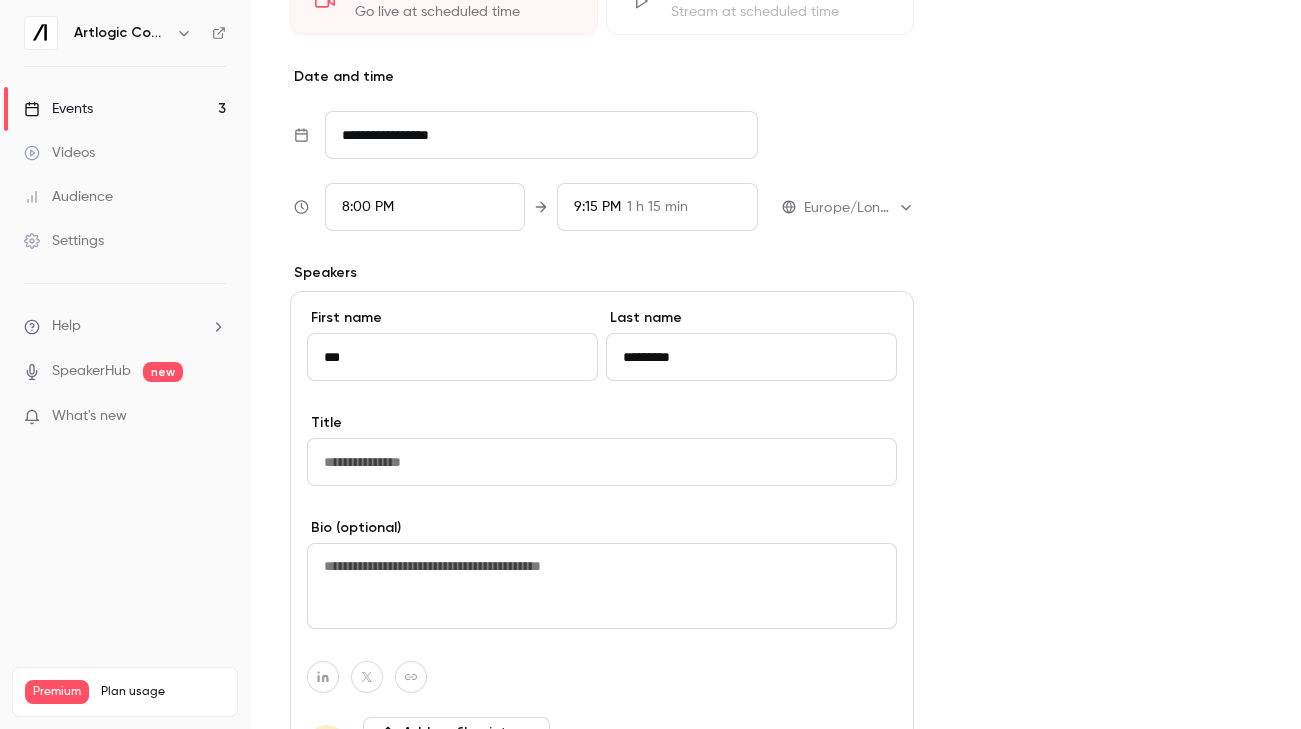 click at bounding box center [602, 586] 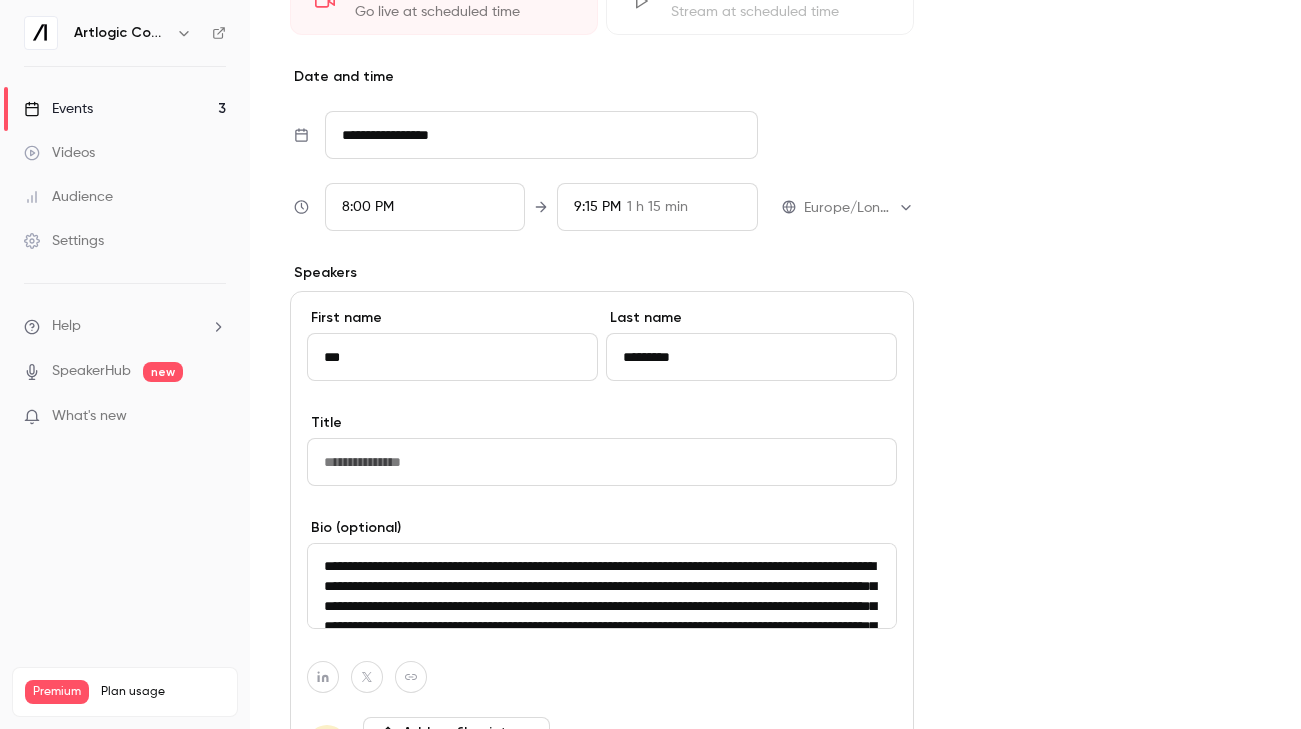 scroll, scrollTop: 125, scrollLeft: 0, axis: vertical 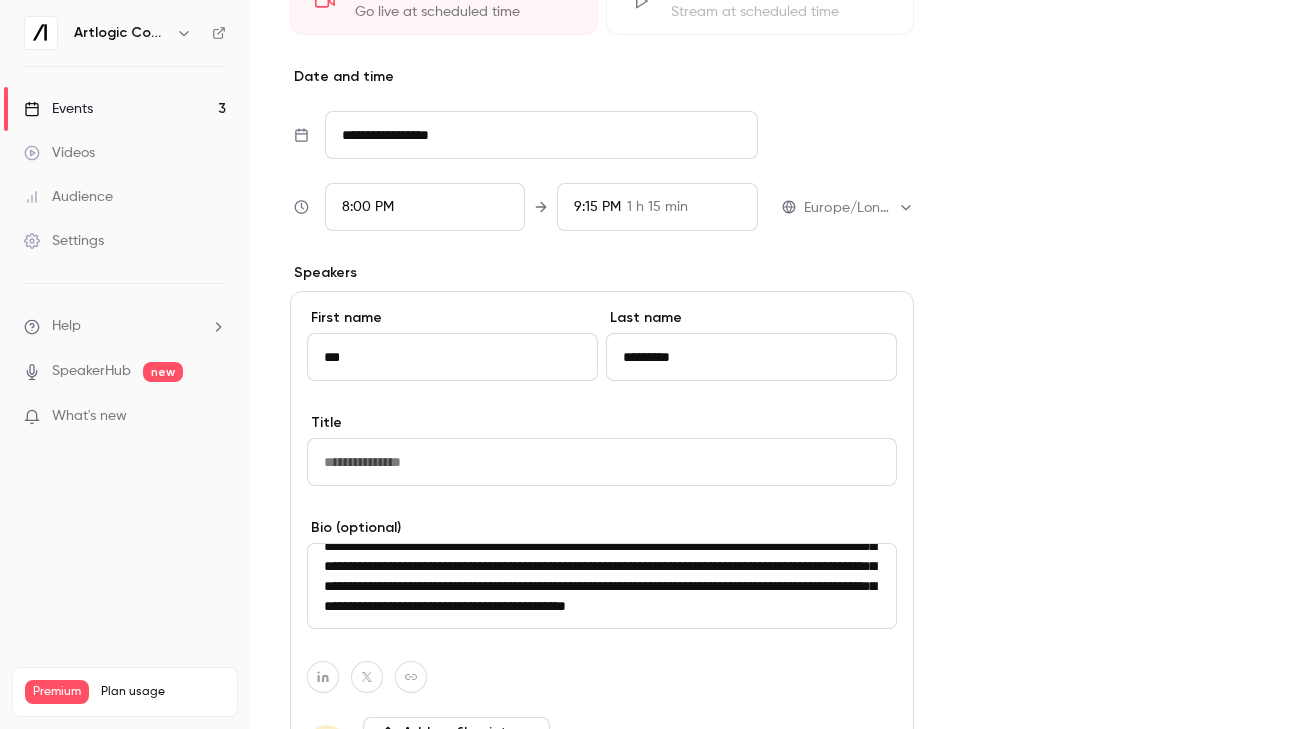 type on "**********" 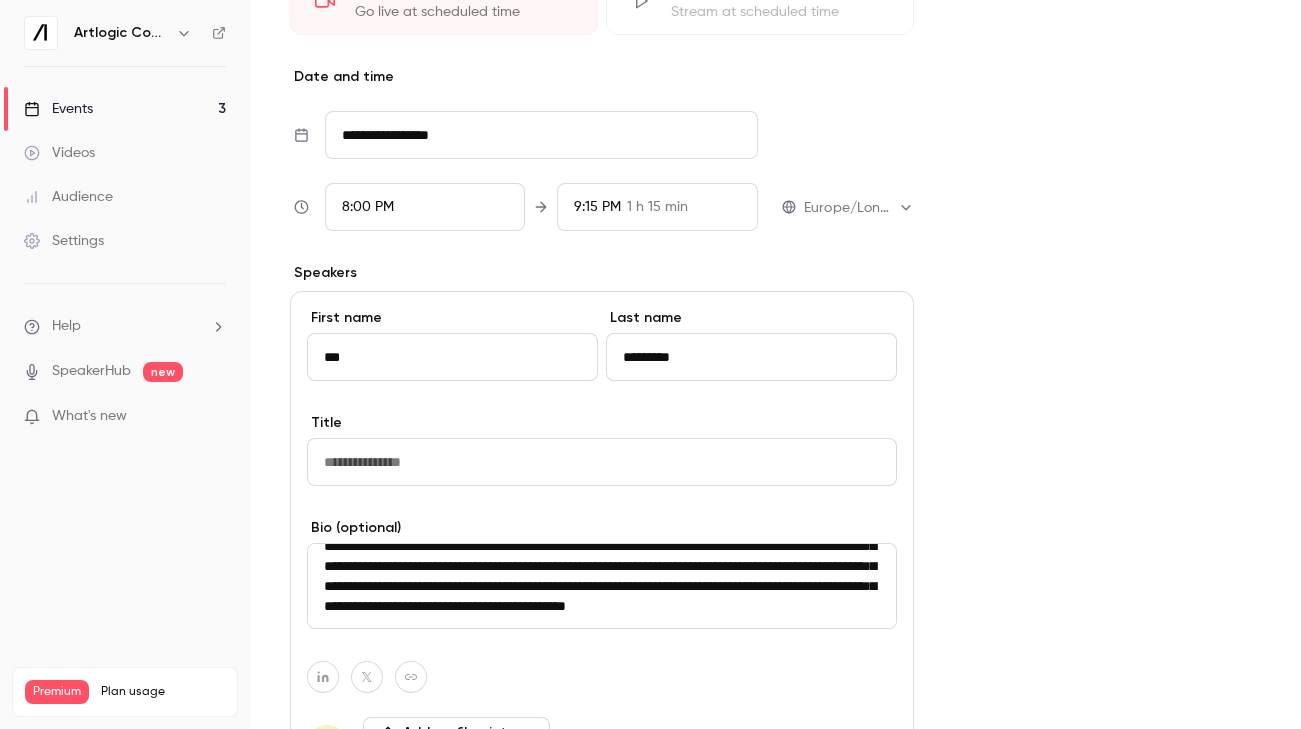 click at bounding box center (602, 462) 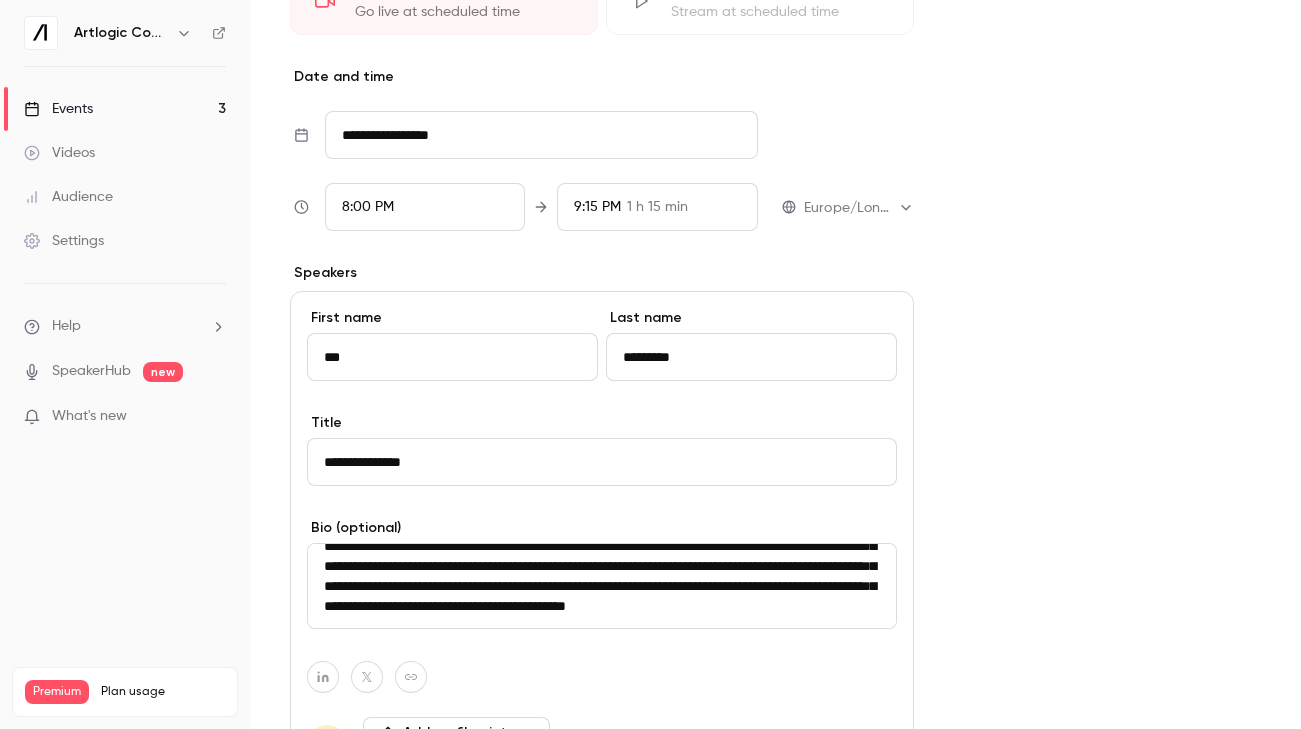 type on "**********" 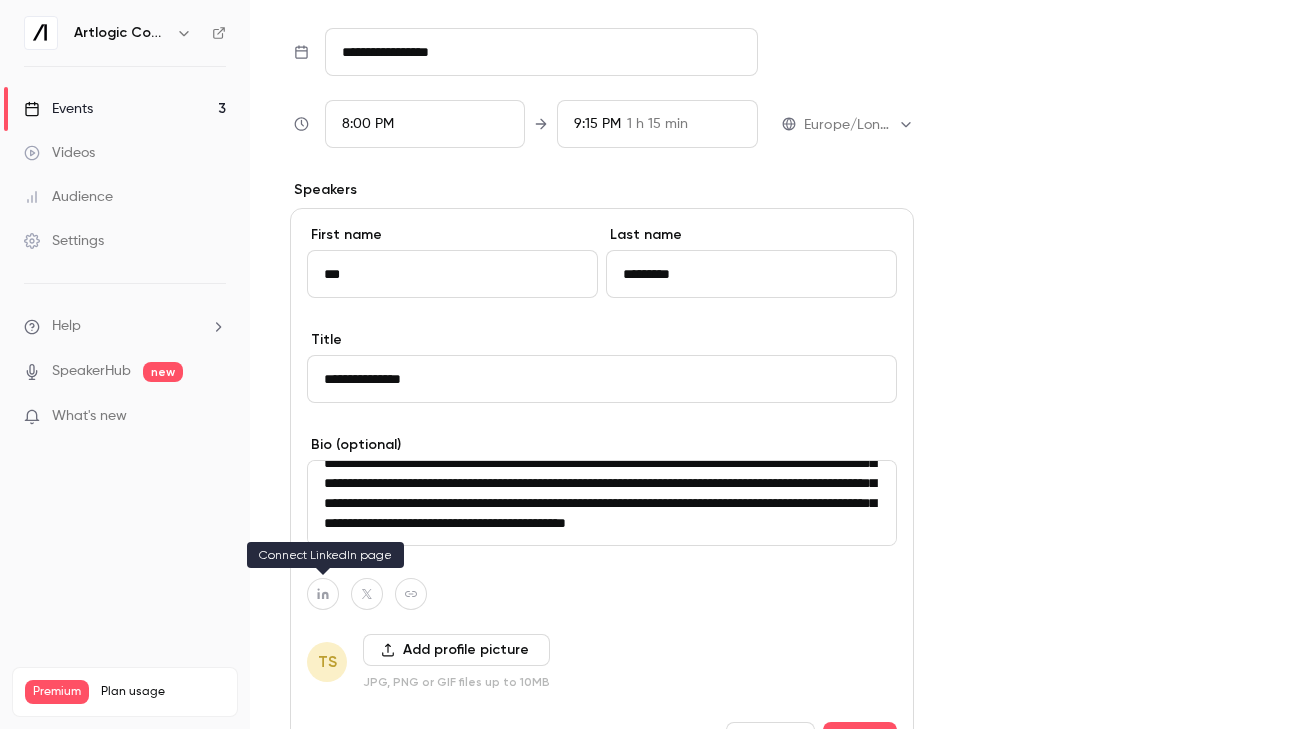 click 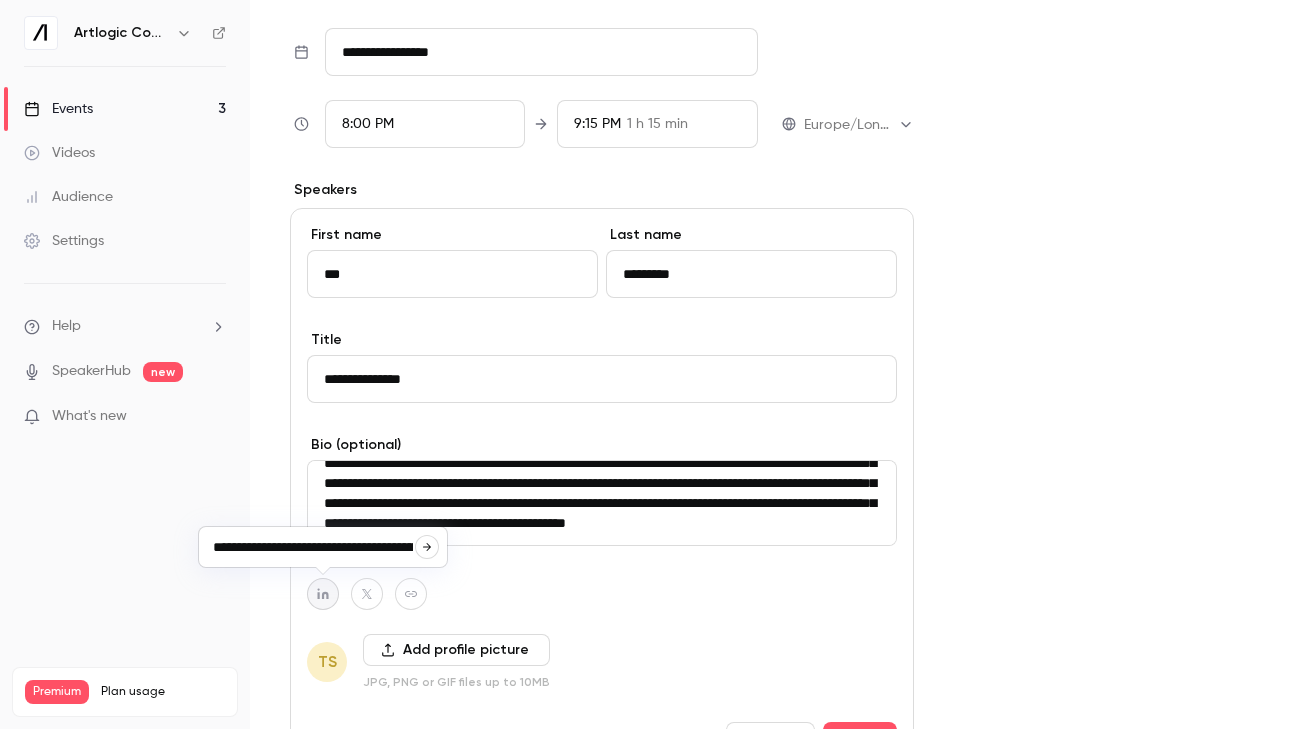 scroll, scrollTop: 0, scrollLeft: 63, axis: horizontal 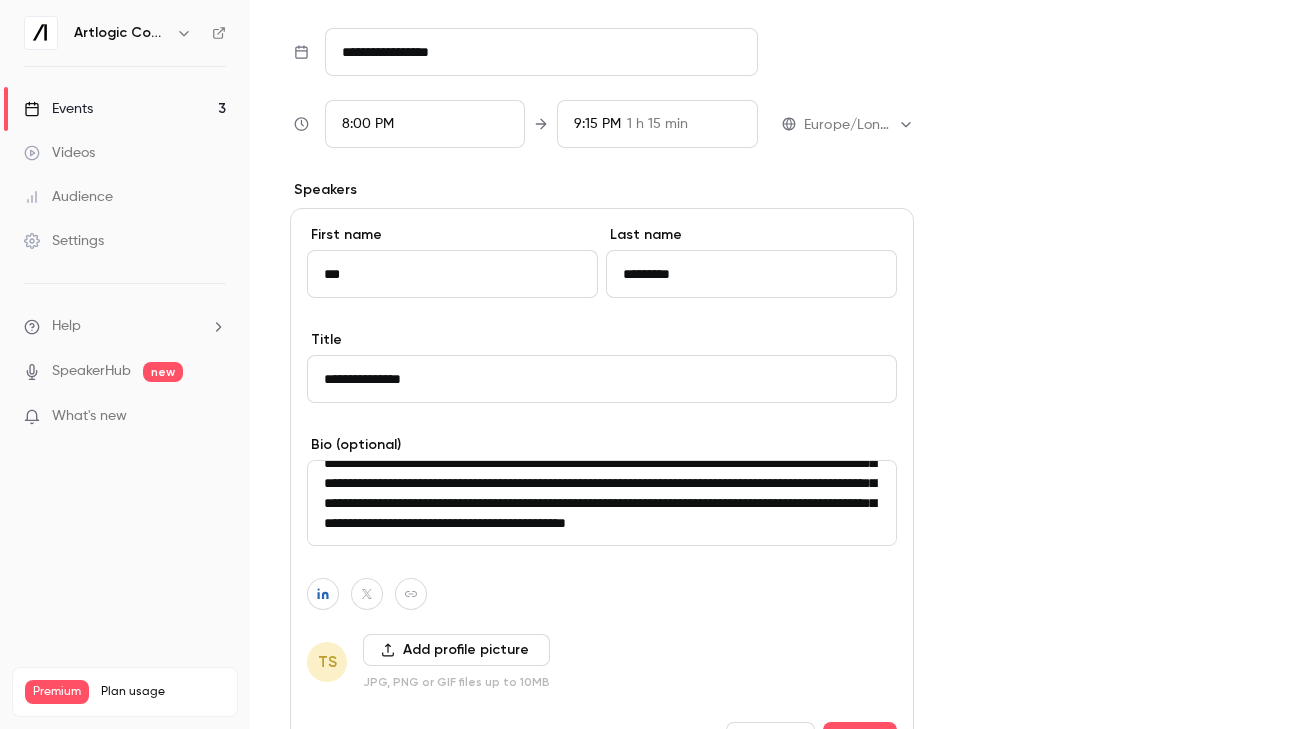 click 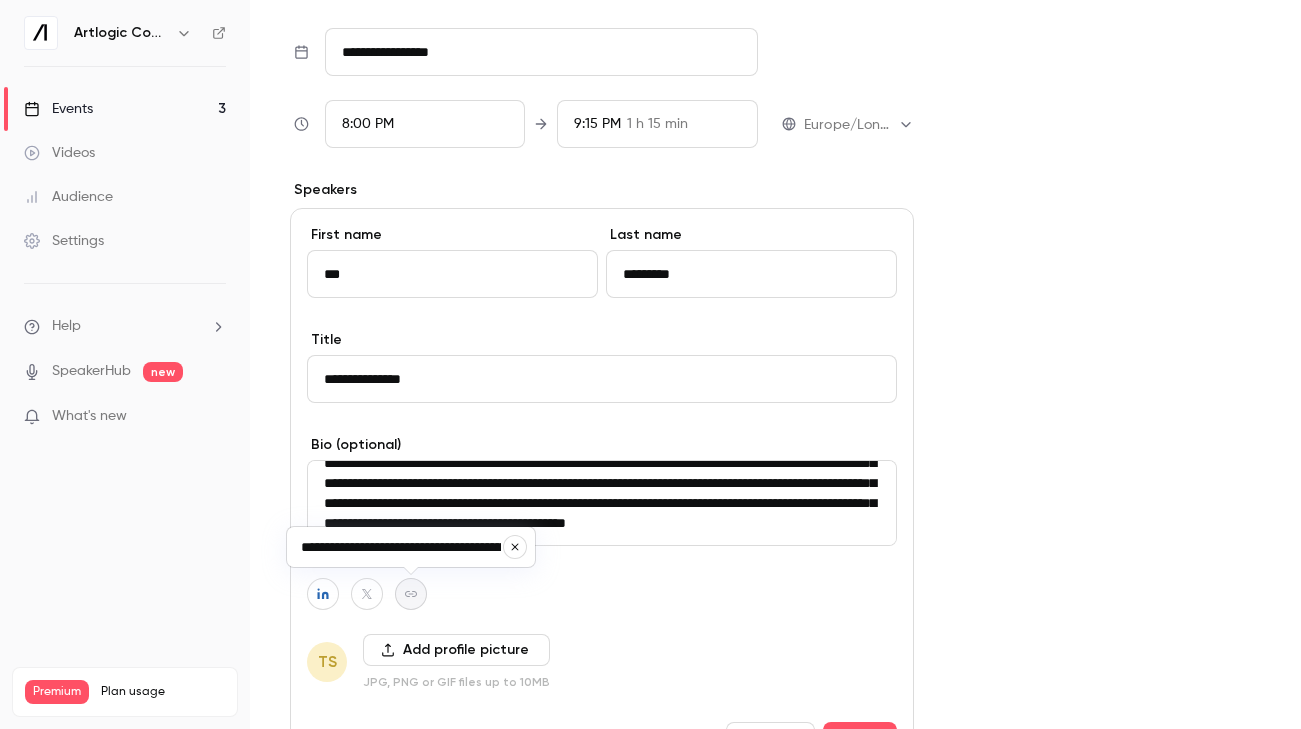 scroll, scrollTop: 0, scrollLeft: 80, axis: horizontal 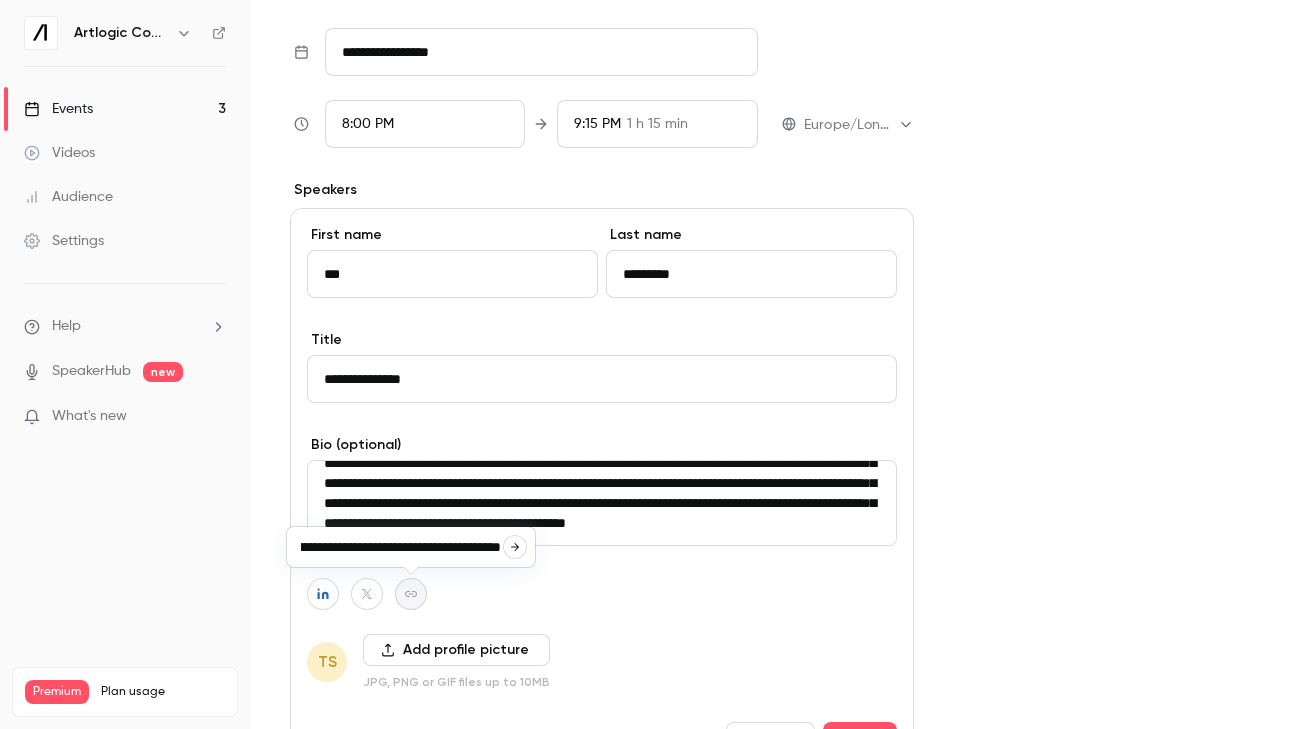 click at bounding box center (515, 547) 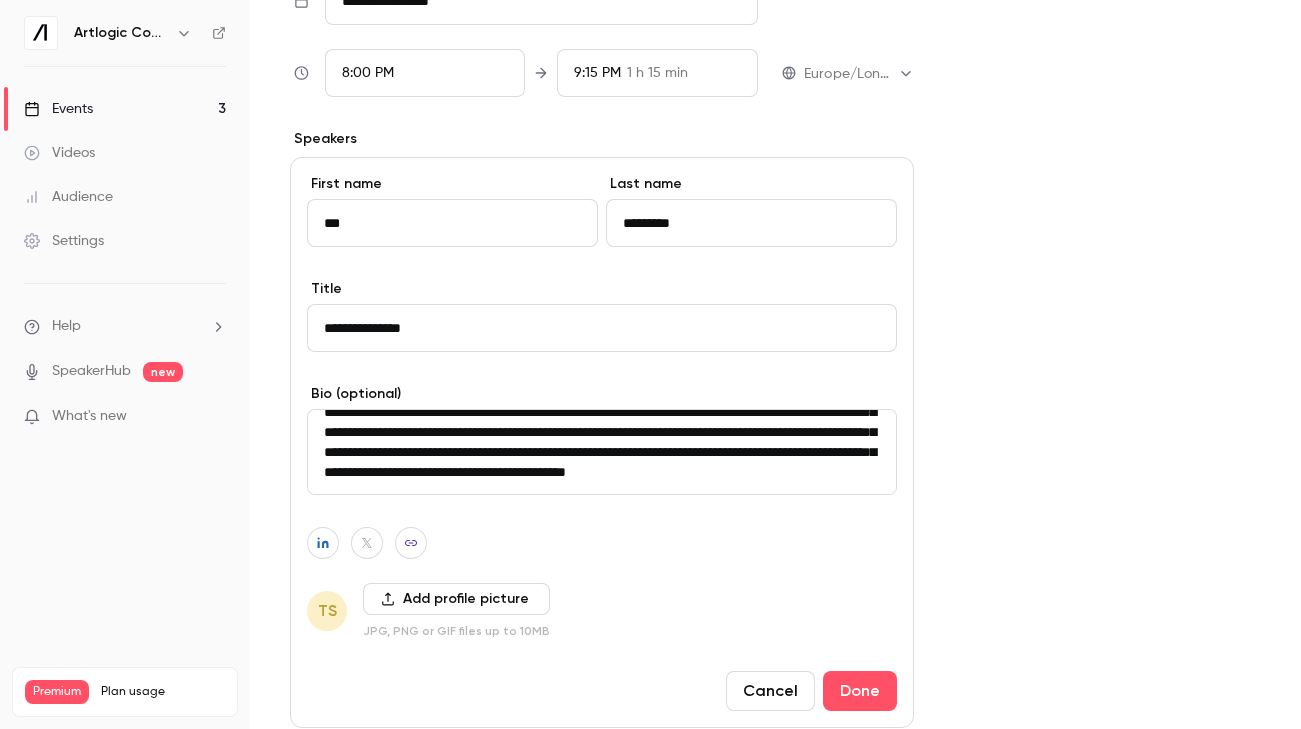 scroll, scrollTop: 1128, scrollLeft: 0, axis: vertical 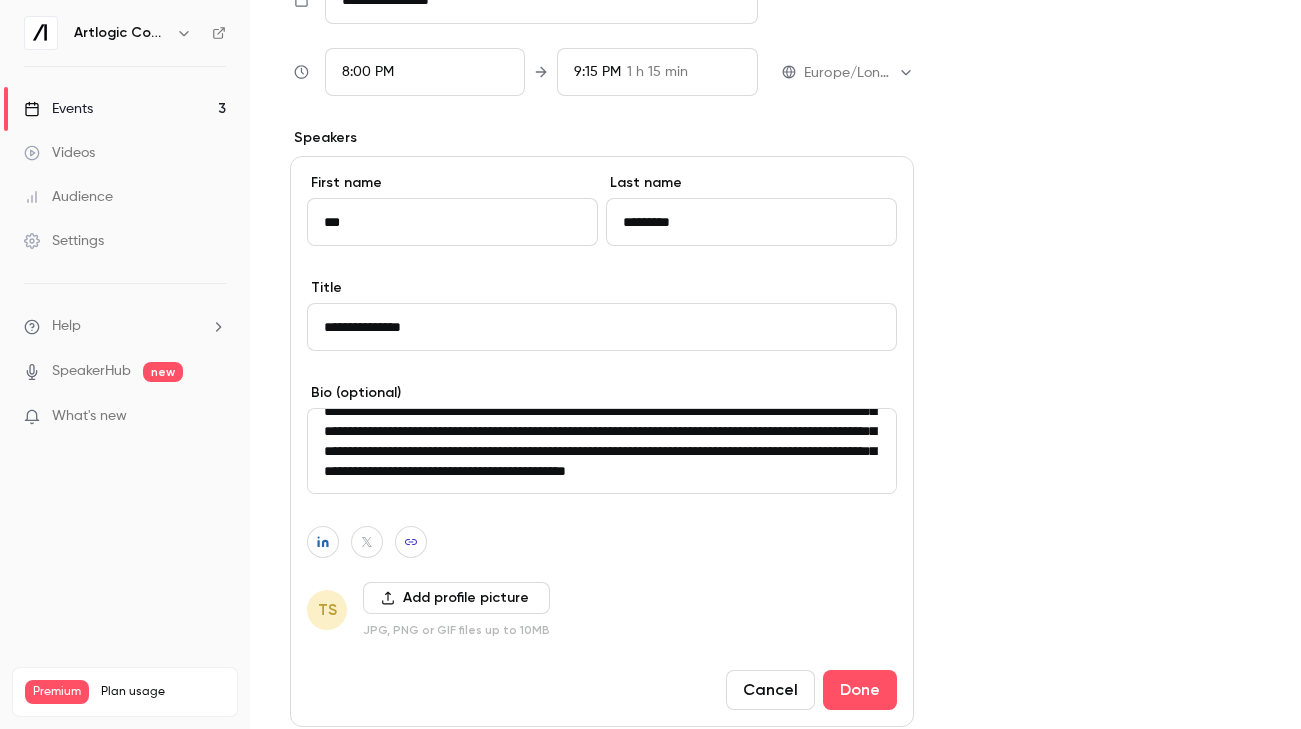 click on "Add profile picture" at bounding box center (456, 598) 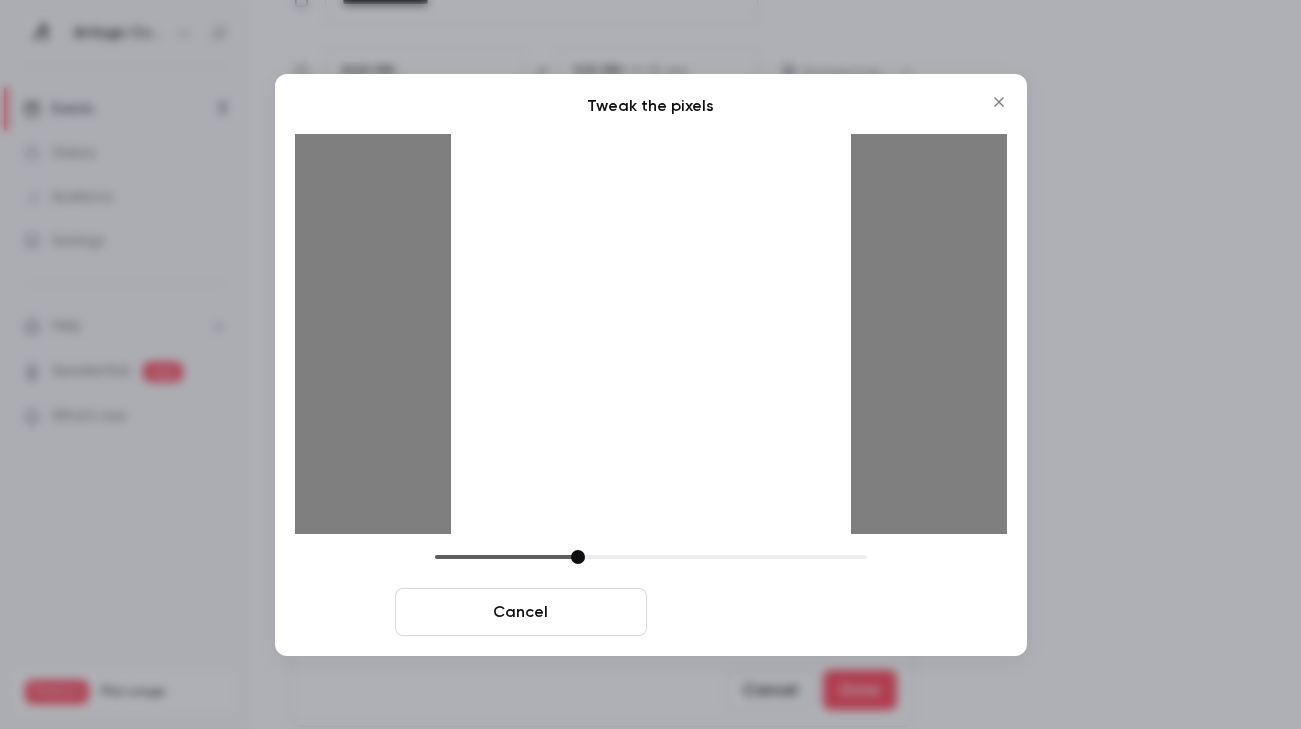 click on "Crop and save" at bounding box center (781, 612) 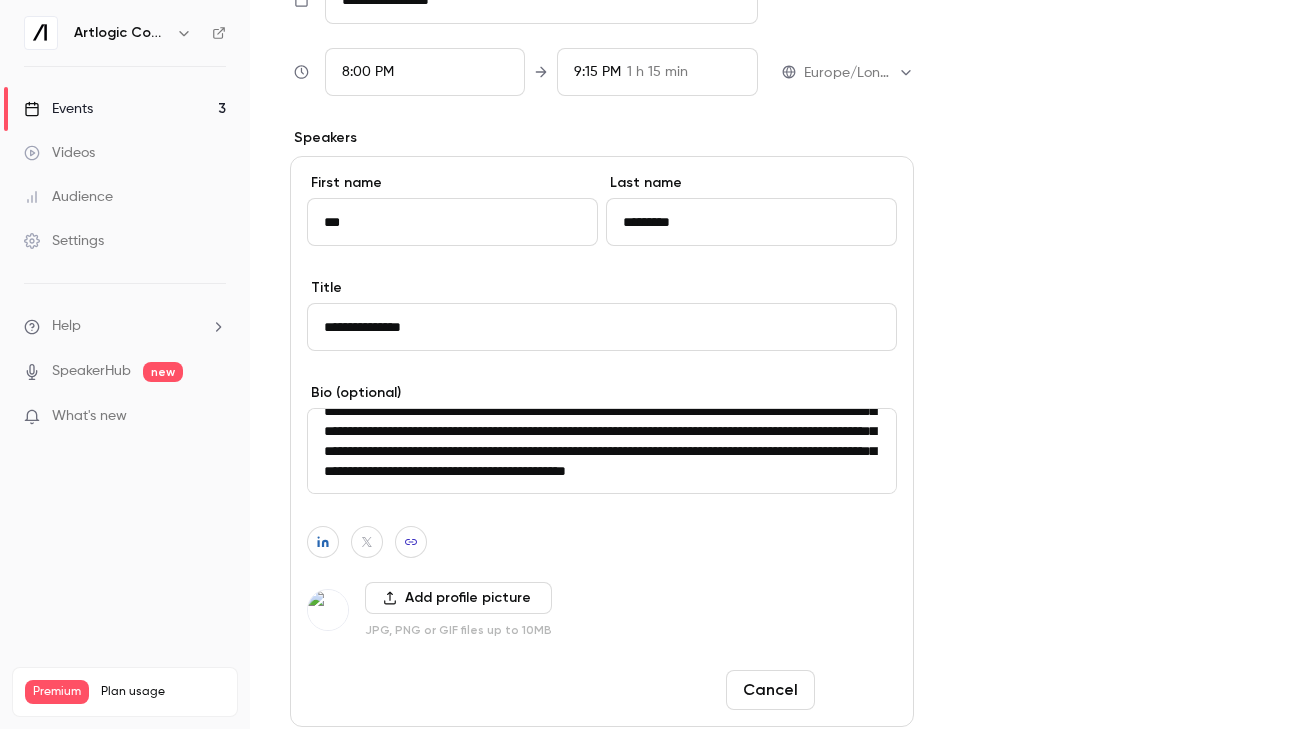 click on "Done" at bounding box center (860, 690) 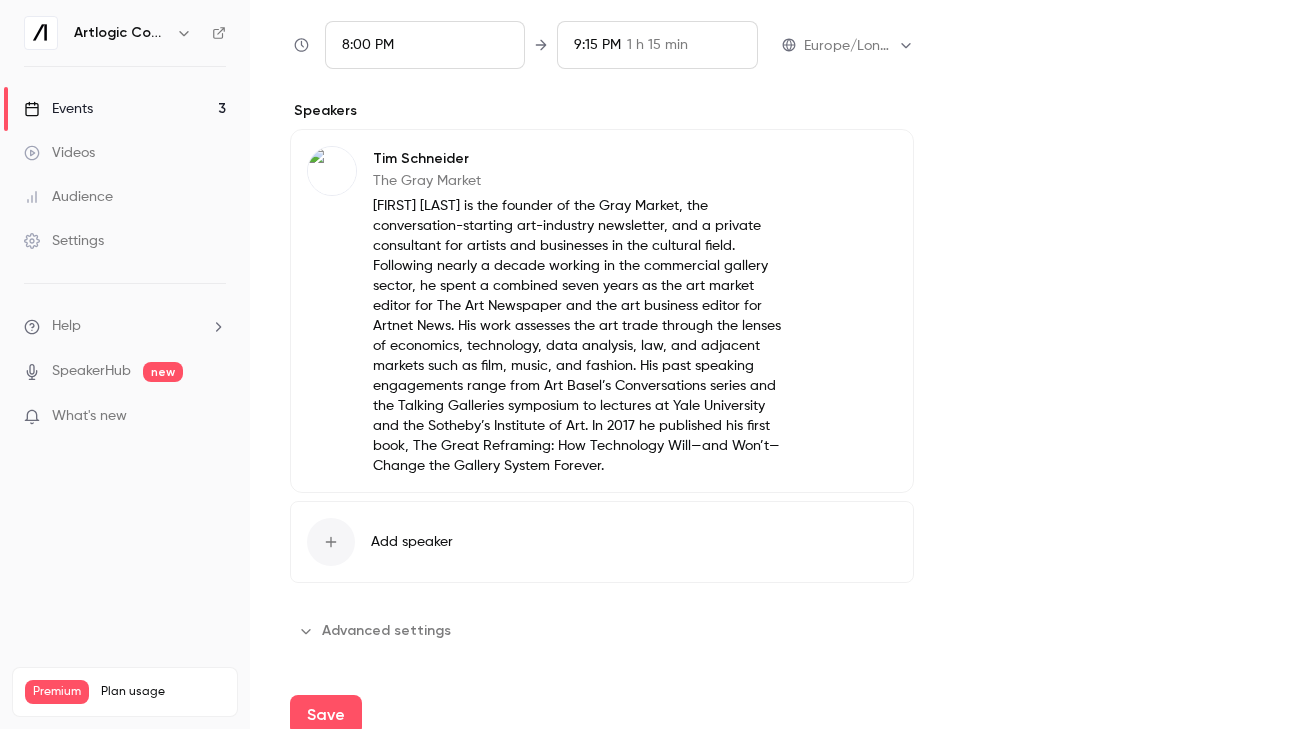 scroll, scrollTop: 1177, scrollLeft: 0, axis: vertical 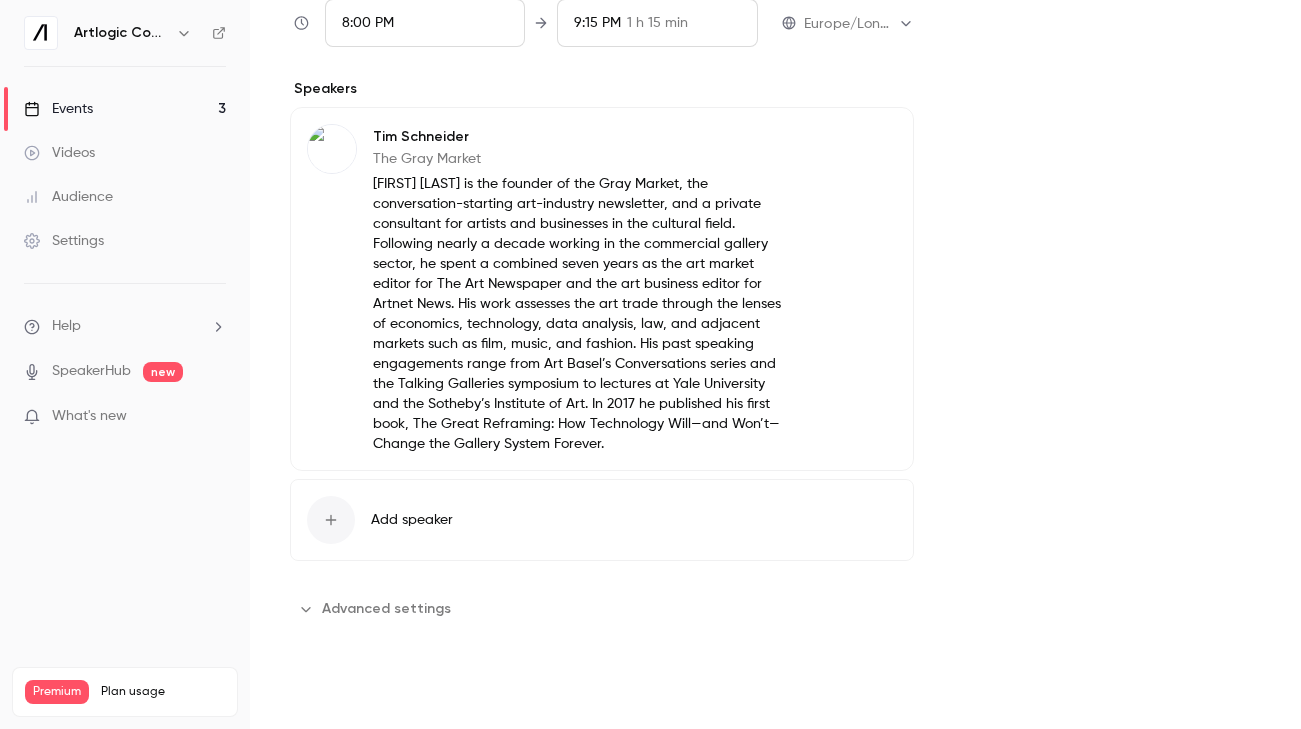 click on "Save" at bounding box center [326, 693] 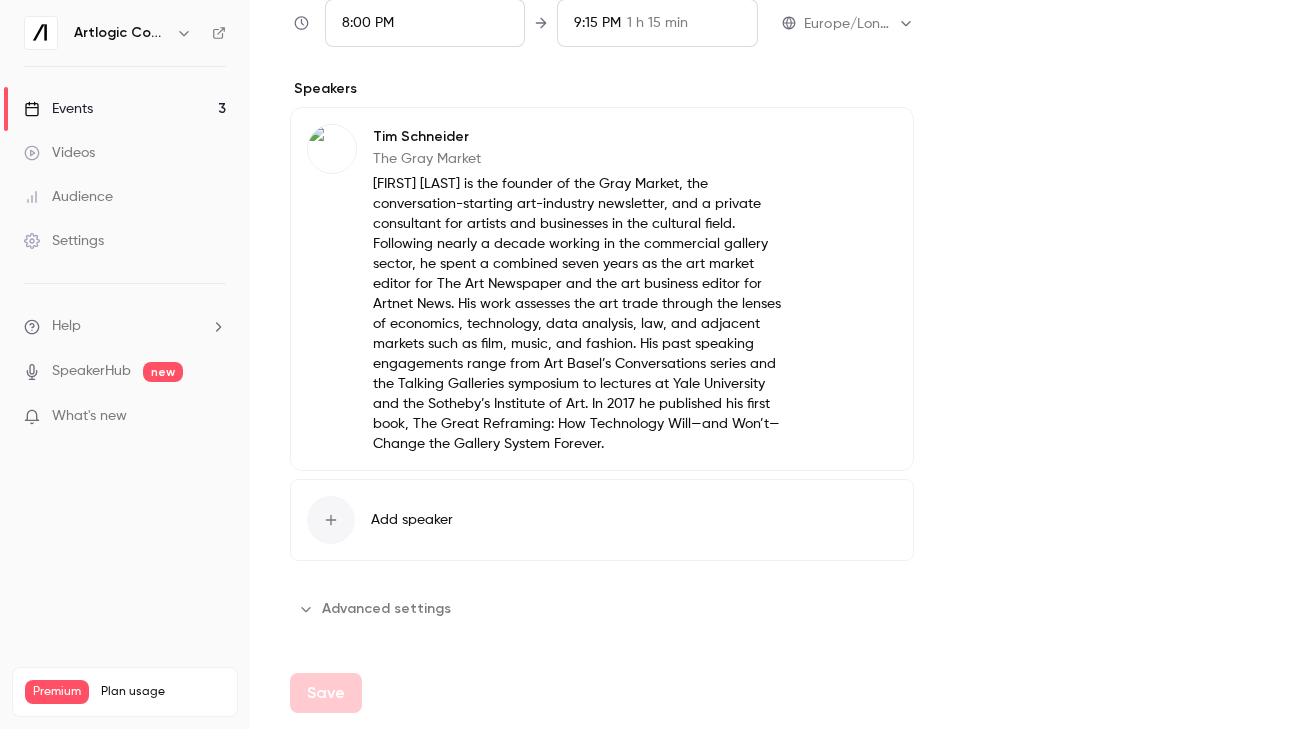 type on "**********" 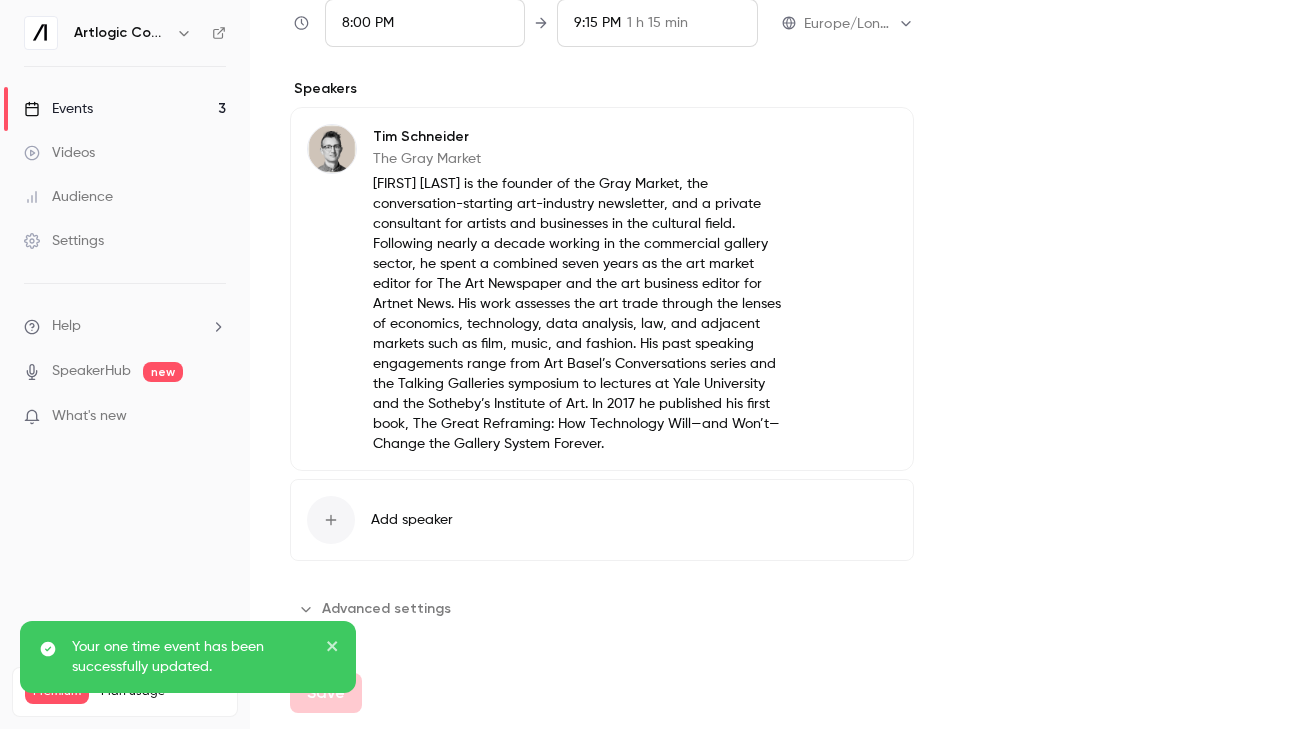 click on "Events 3" at bounding box center [125, 109] 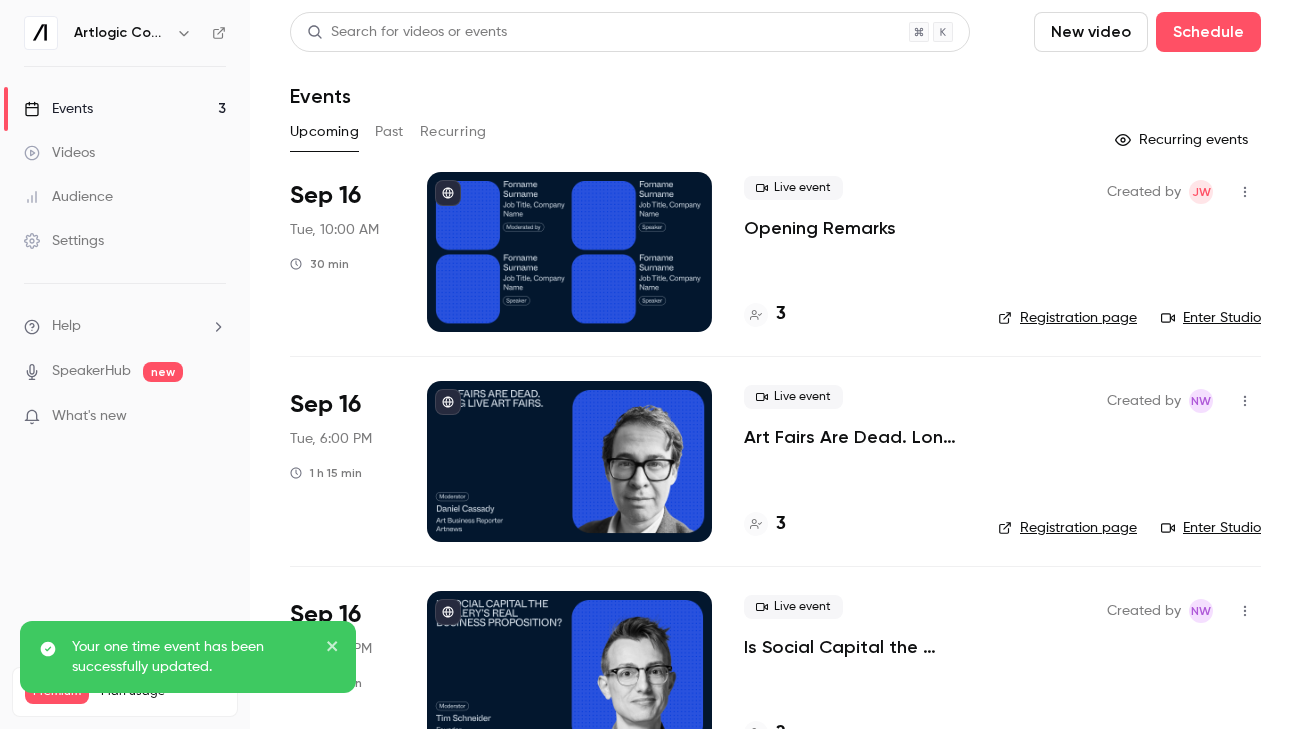 scroll, scrollTop: 58, scrollLeft: 0, axis: vertical 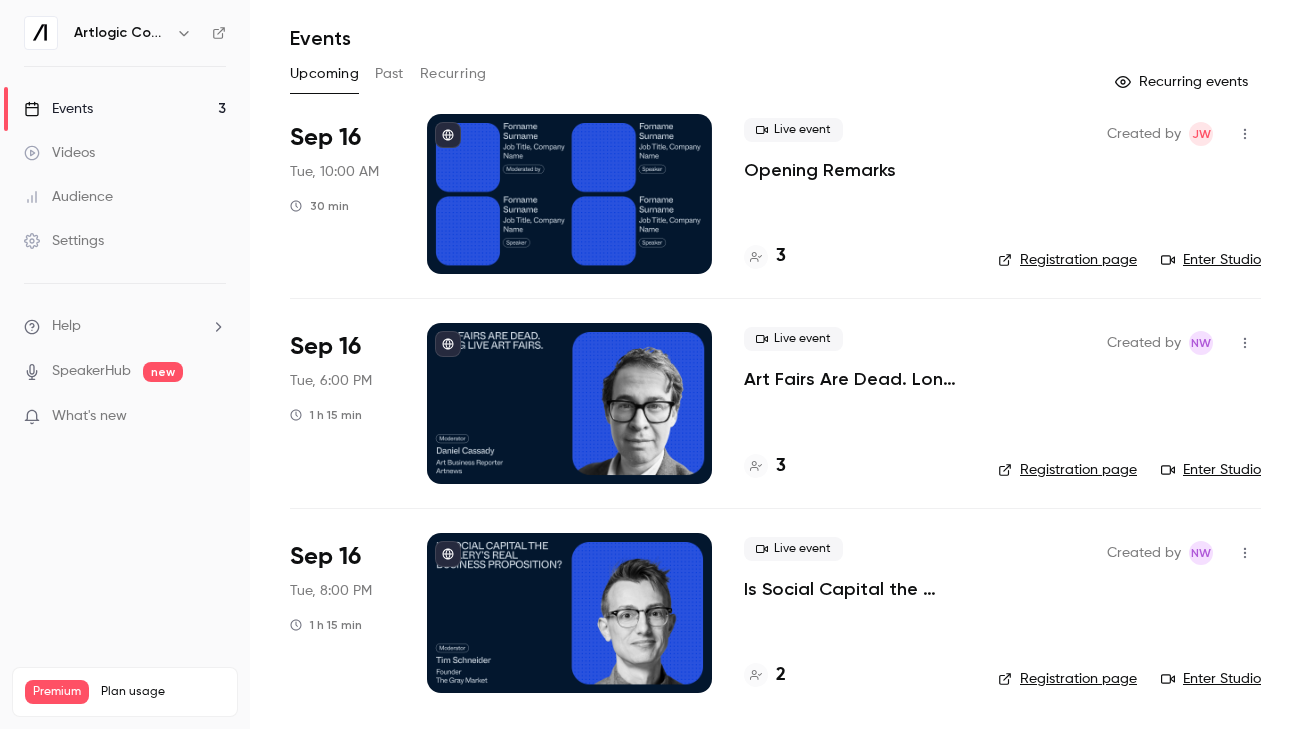 click at bounding box center (569, 194) 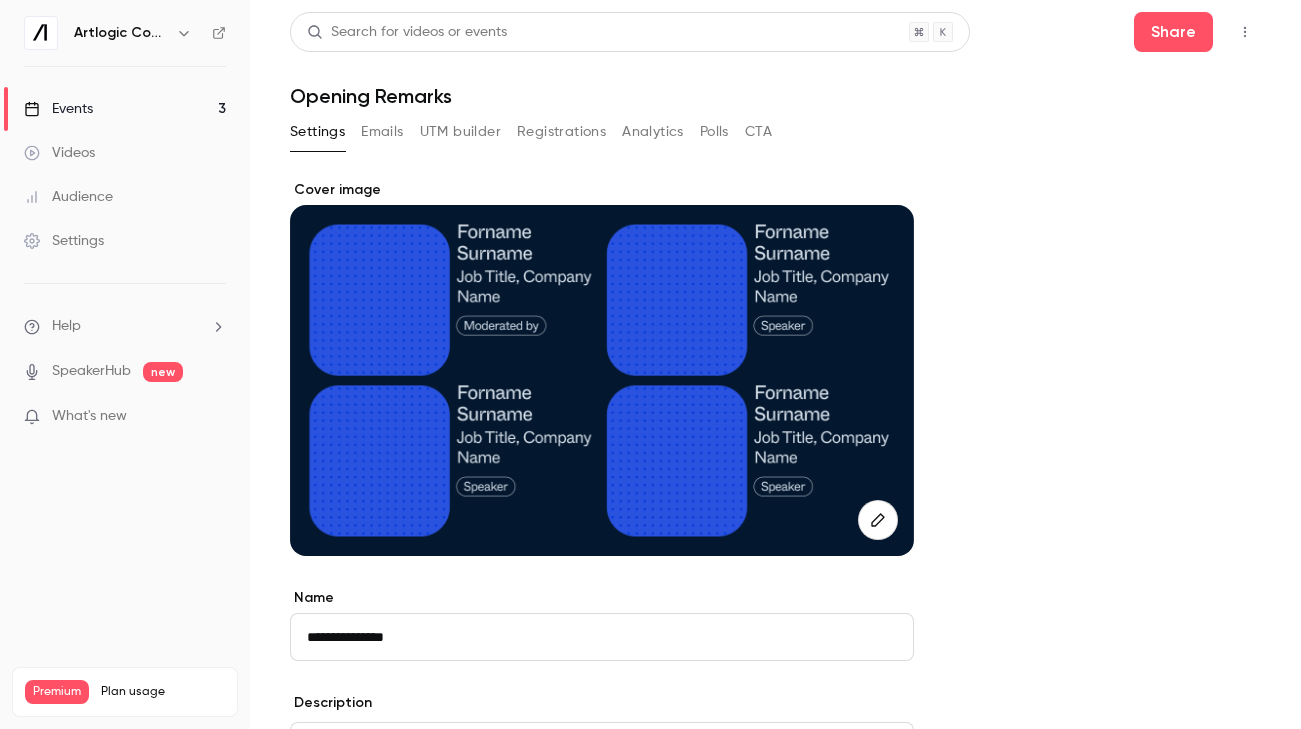 click at bounding box center [878, 520] 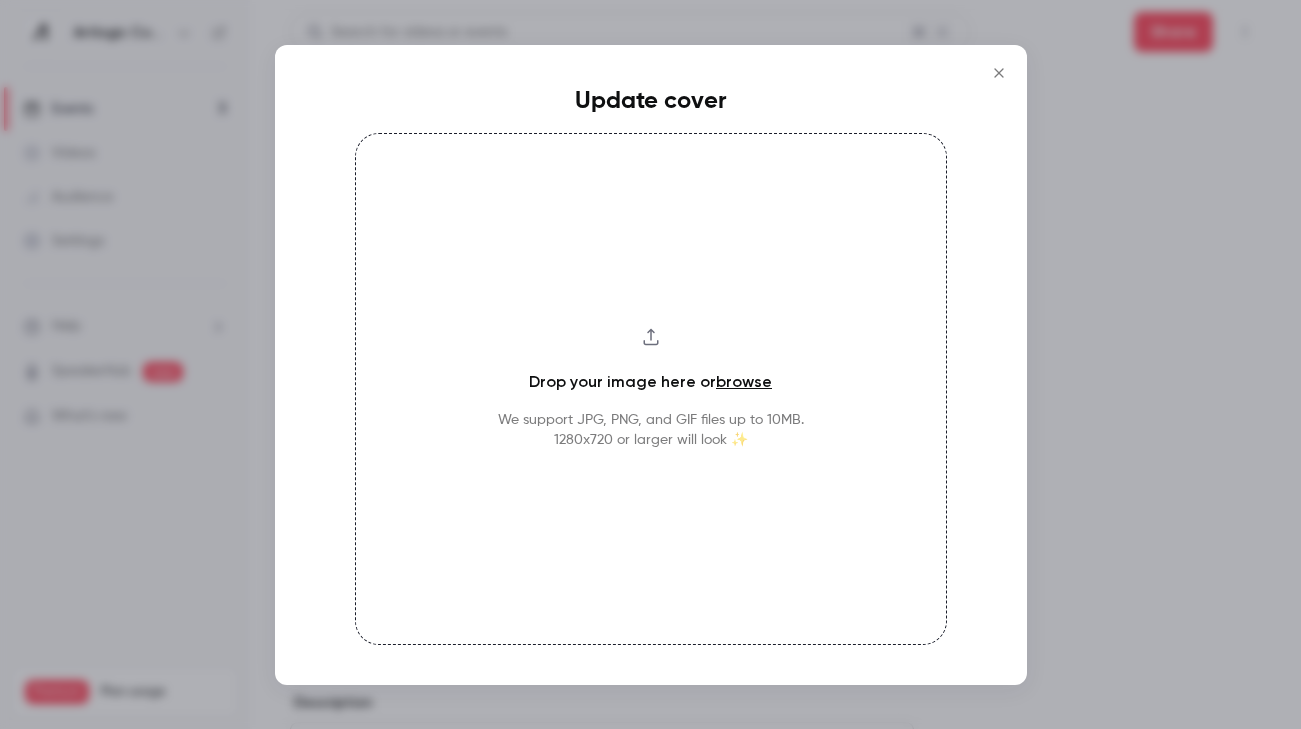 click on "Drop your image here or  browse" at bounding box center [650, 382] 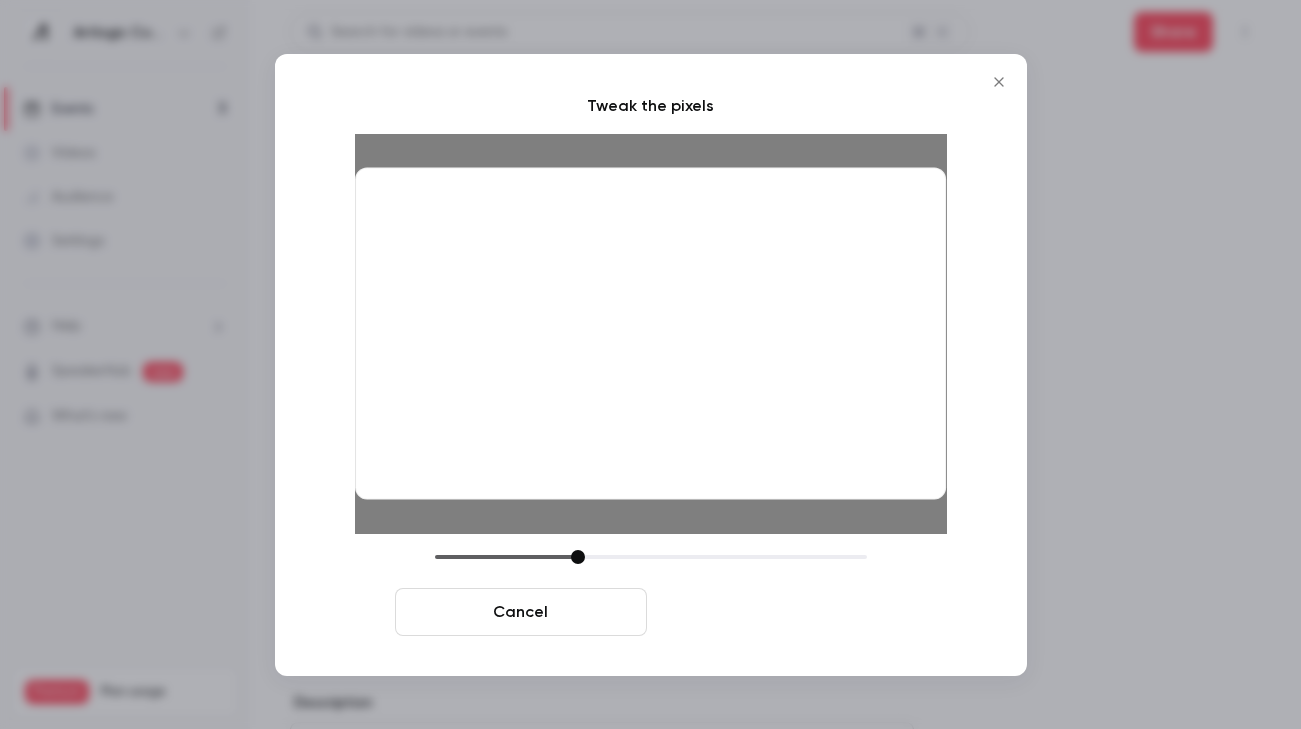 click on "Crop and save" at bounding box center [781, 612] 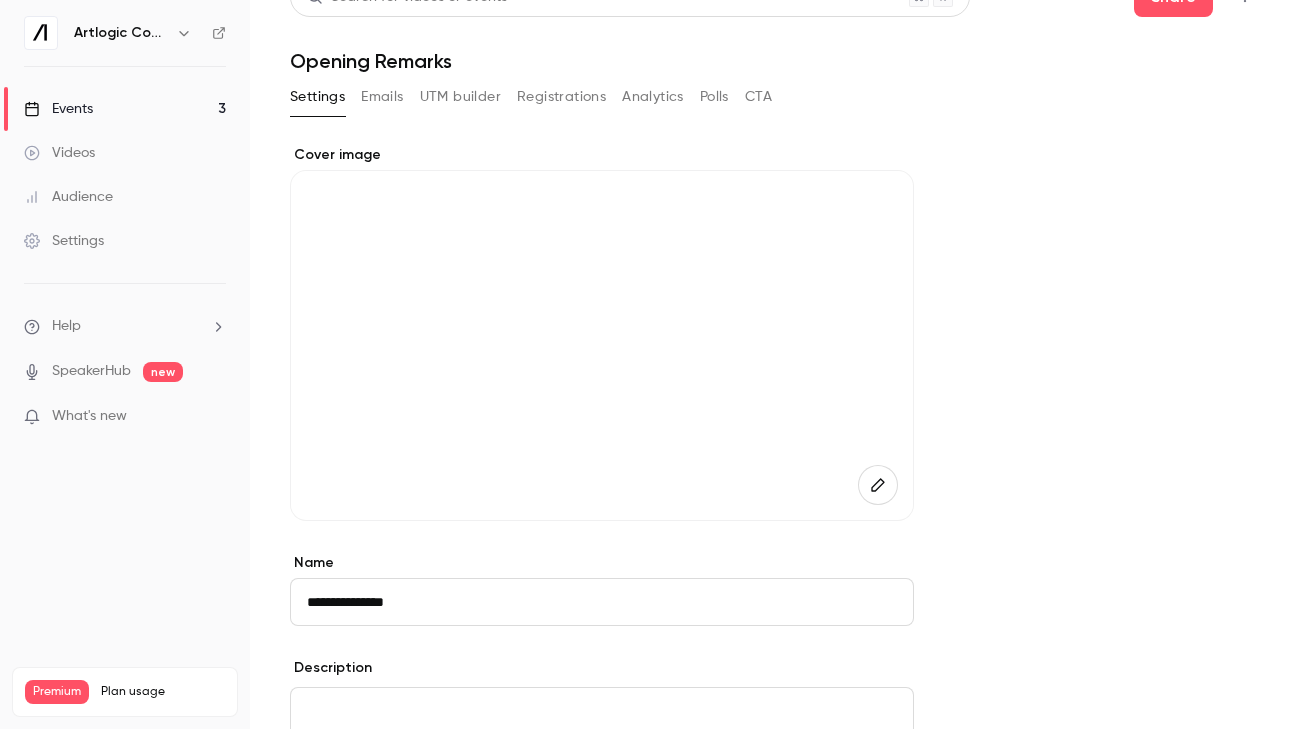 scroll, scrollTop: 0, scrollLeft: 0, axis: both 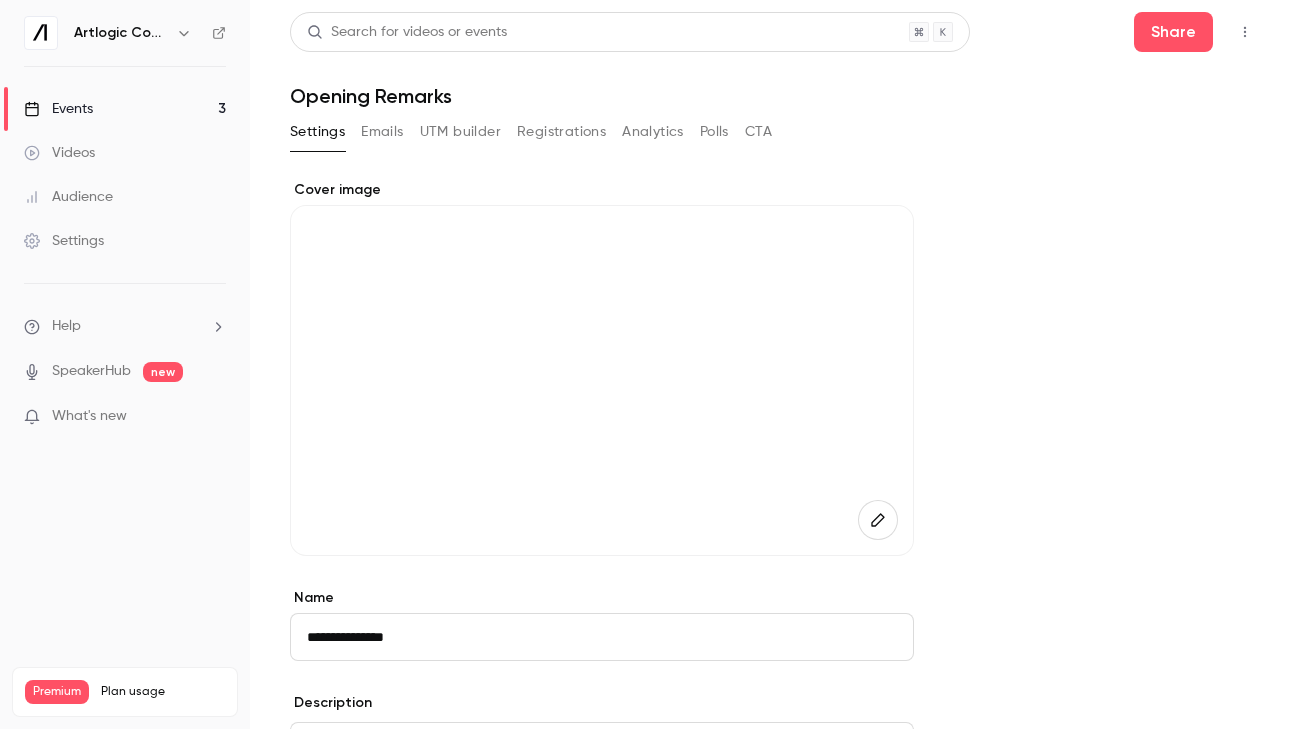 click on "Events 3" at bounding box center (125, 109) 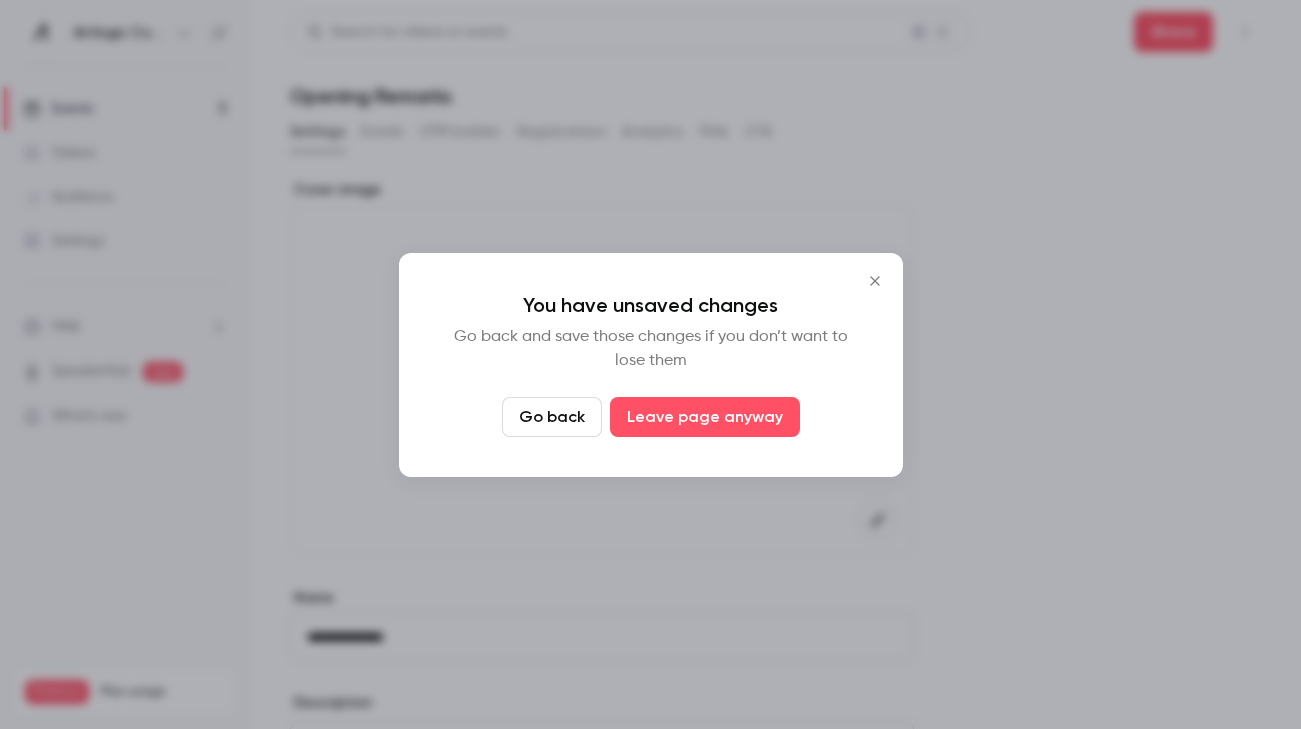 click on "Go back" at bounding box center (552, 417) 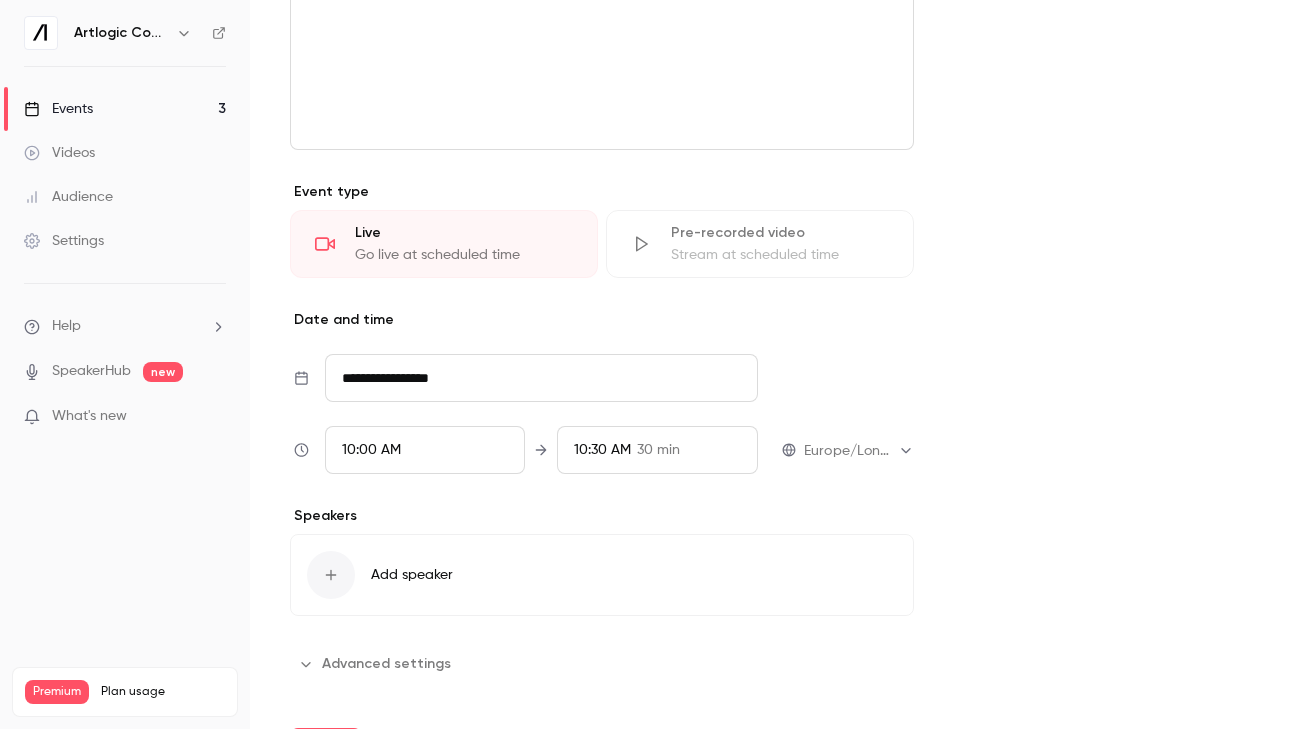 scroll, scrollTop: 805, scrollLeft: 0, axis: vertical 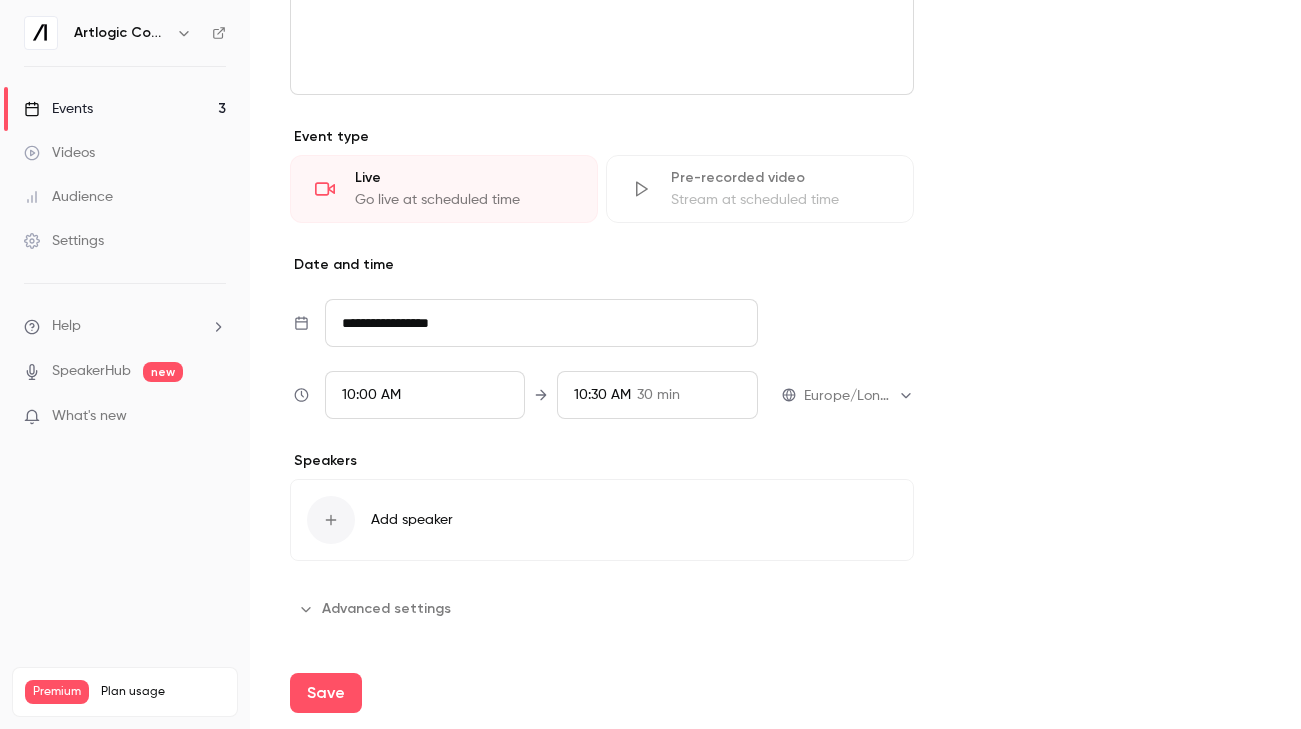 click on "10:00 AM" at bounding box center (371, 395) 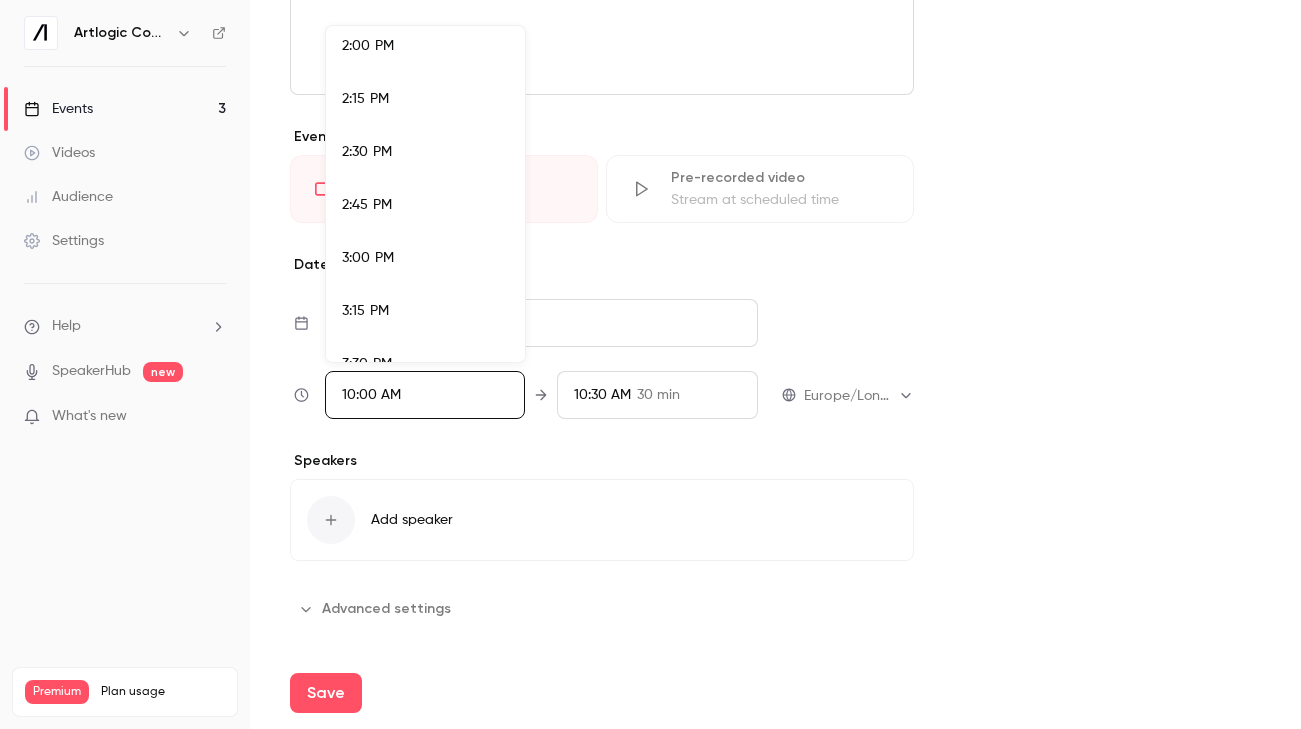 scroll, scrollTop: 2972, scrollLeft: 0, axis: vertical 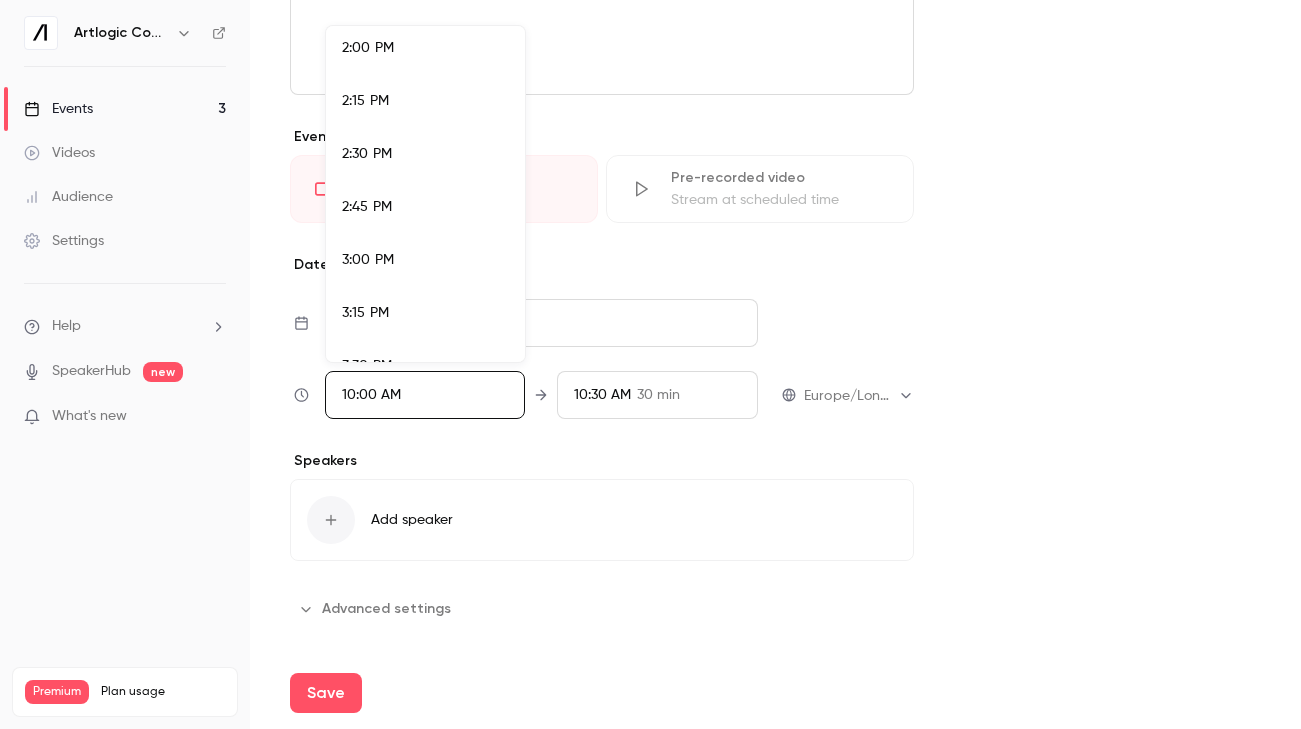 click on "2:00 PM" at bounding box center [425, 48] 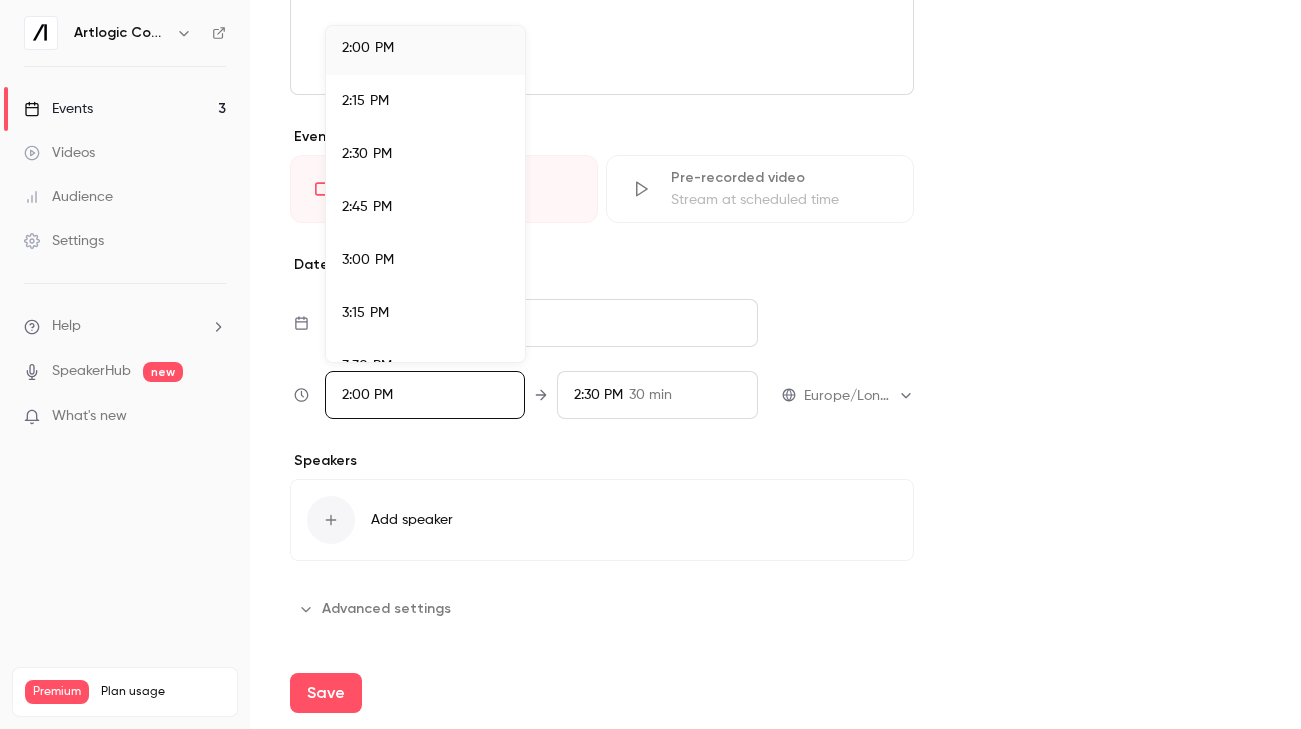 click at bounding box center [650, 364] 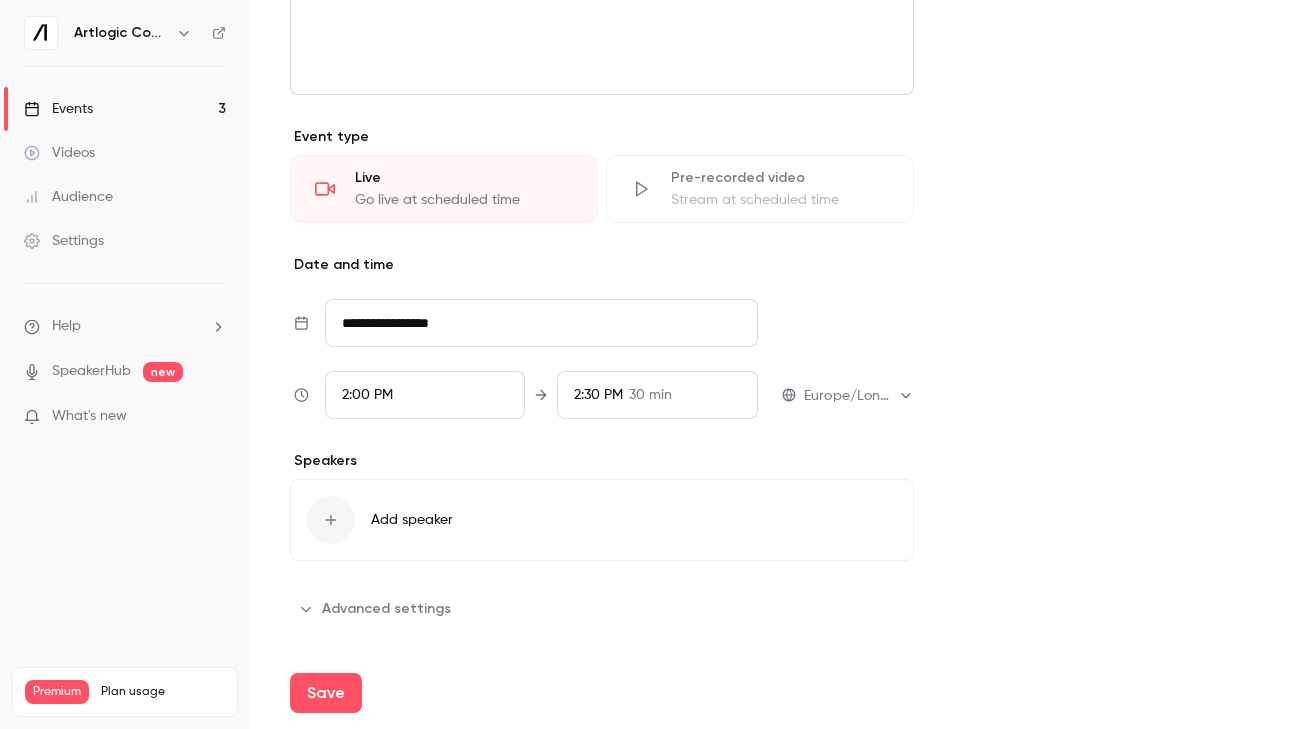 click on "2:30 PM" at bounding box center (598, 395) 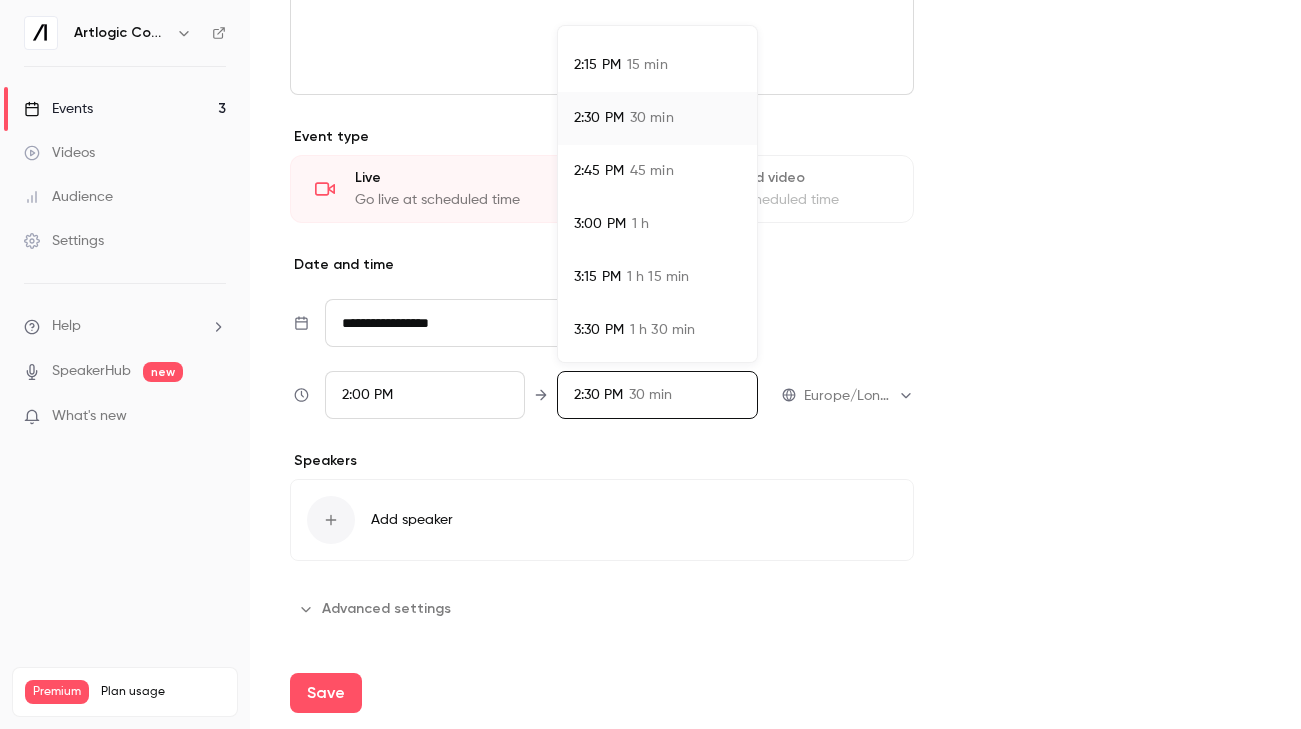 scroll, scrollTop: 45, scrollLeft: 0, axis: vertical 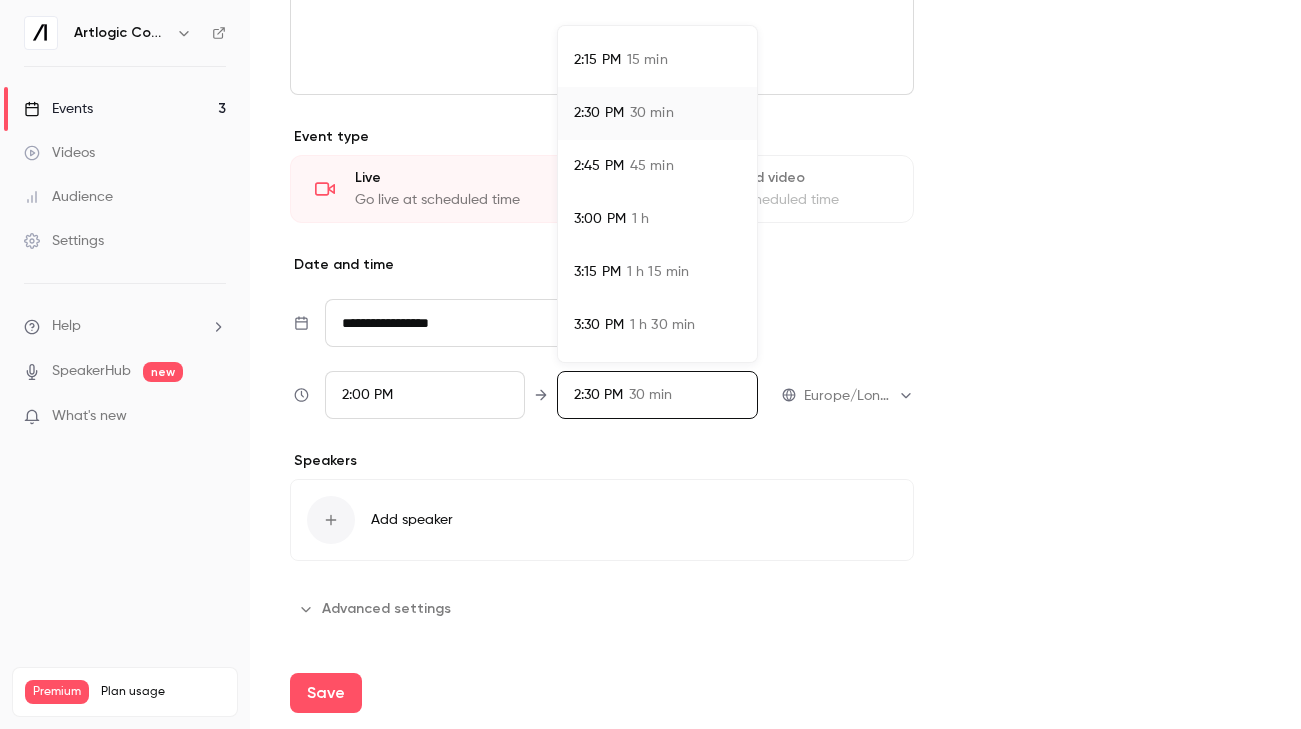 click on "3:15 PM" at bounding box center (597, 272) 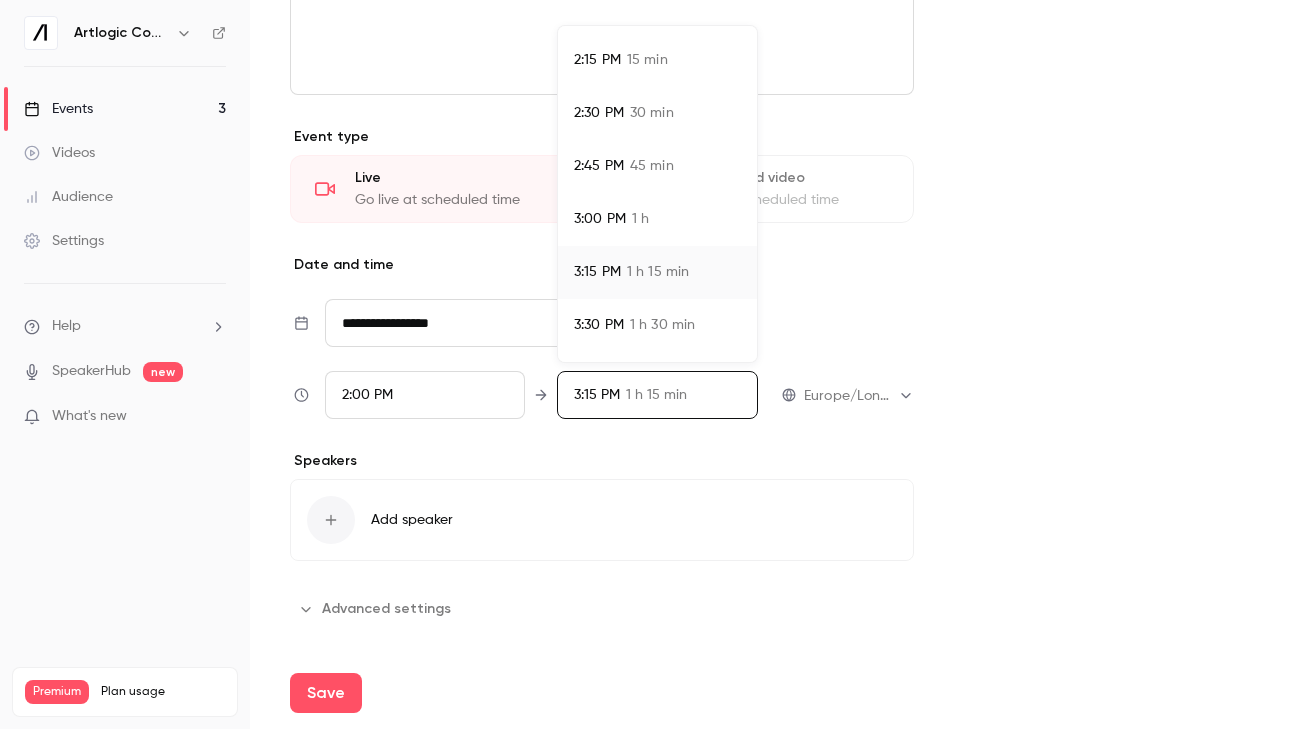 click at bounding box center [650, 364] 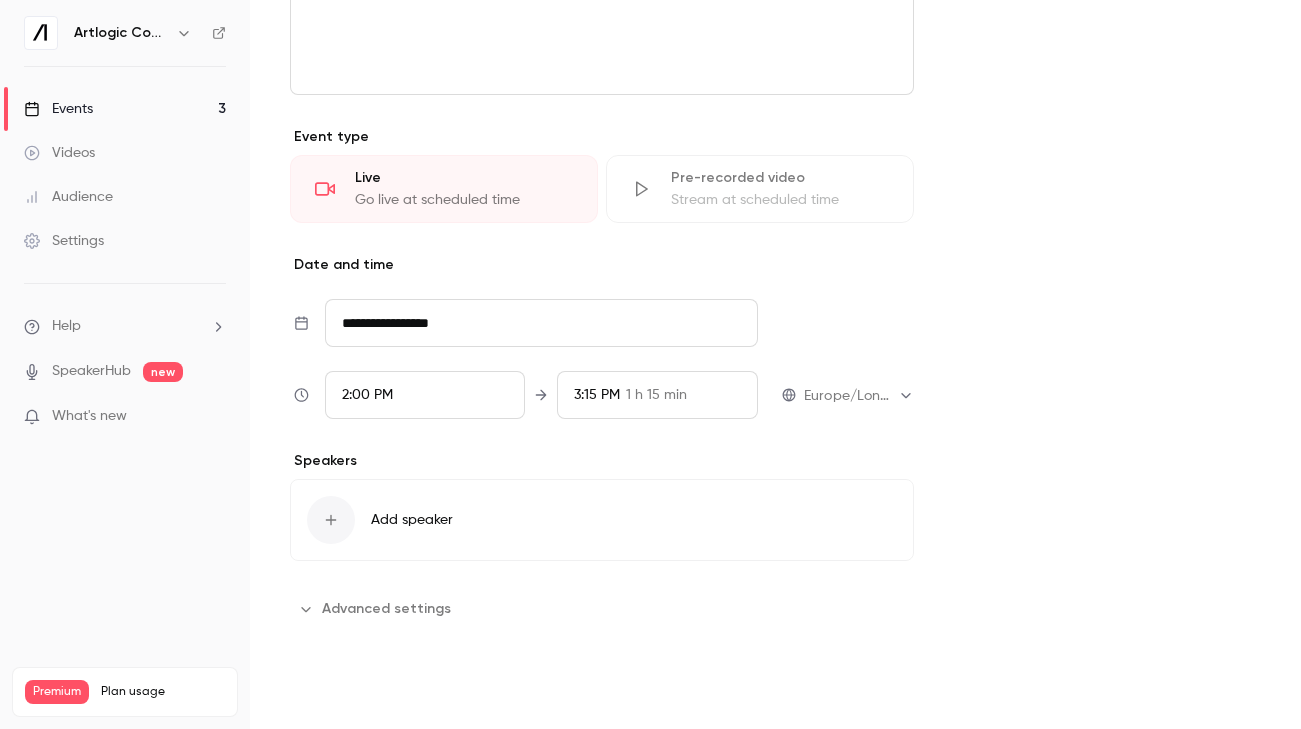 click on "Save" at bounding box center (326, 693) 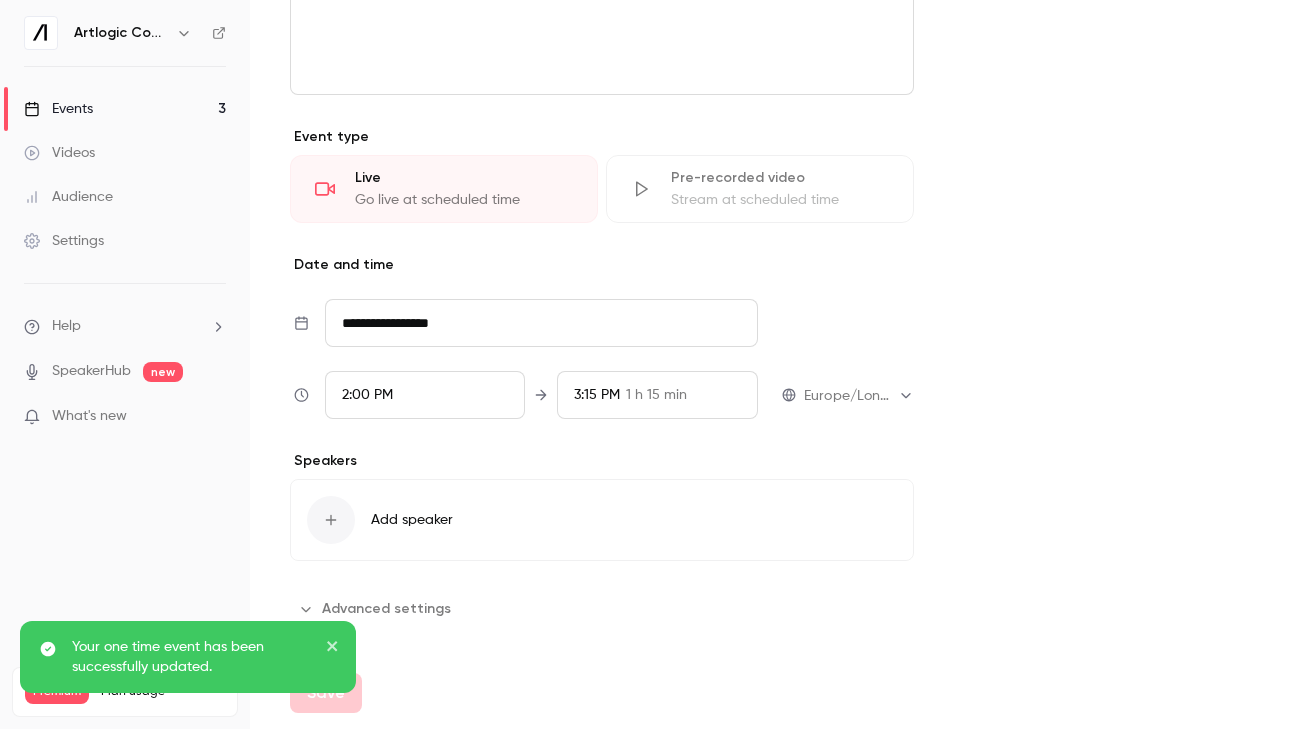 click 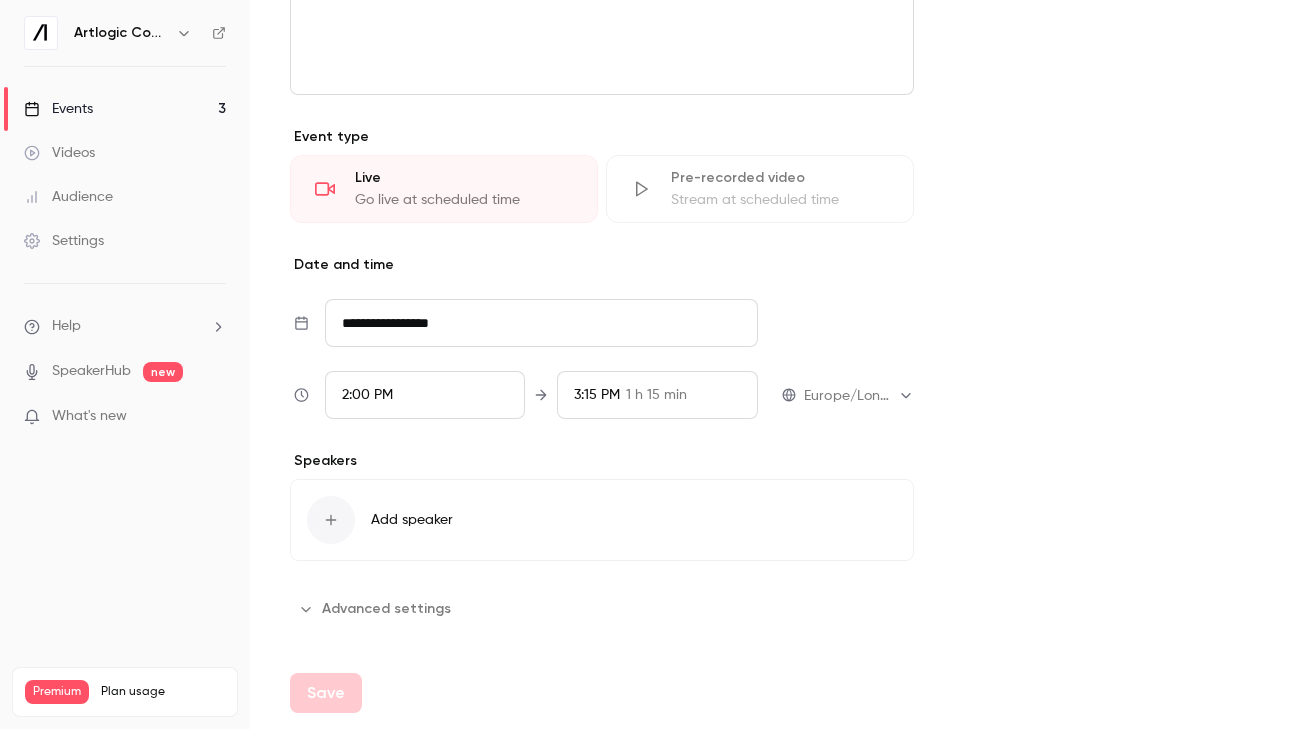 click on "2:00 PM" at bounding box center (425, 395) 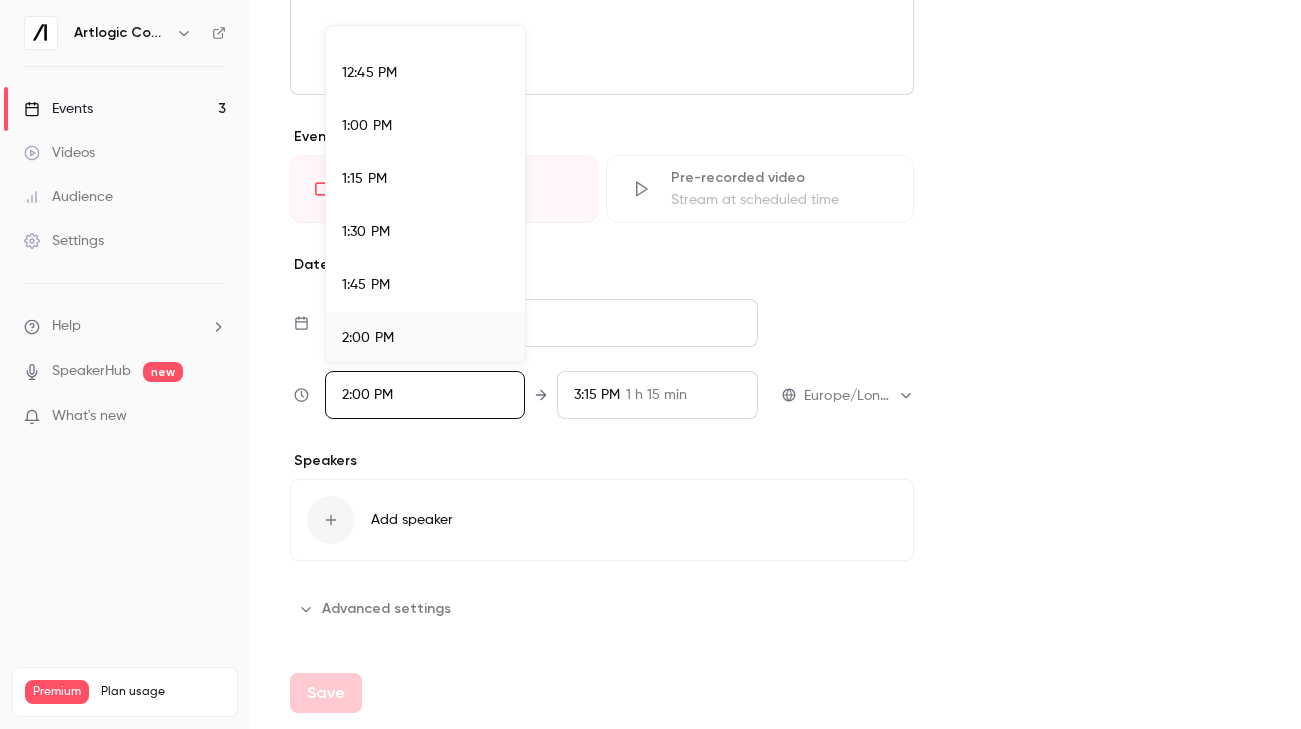 scroll, scrollTop: 2655, scrollLeft: 0, axis: vertical 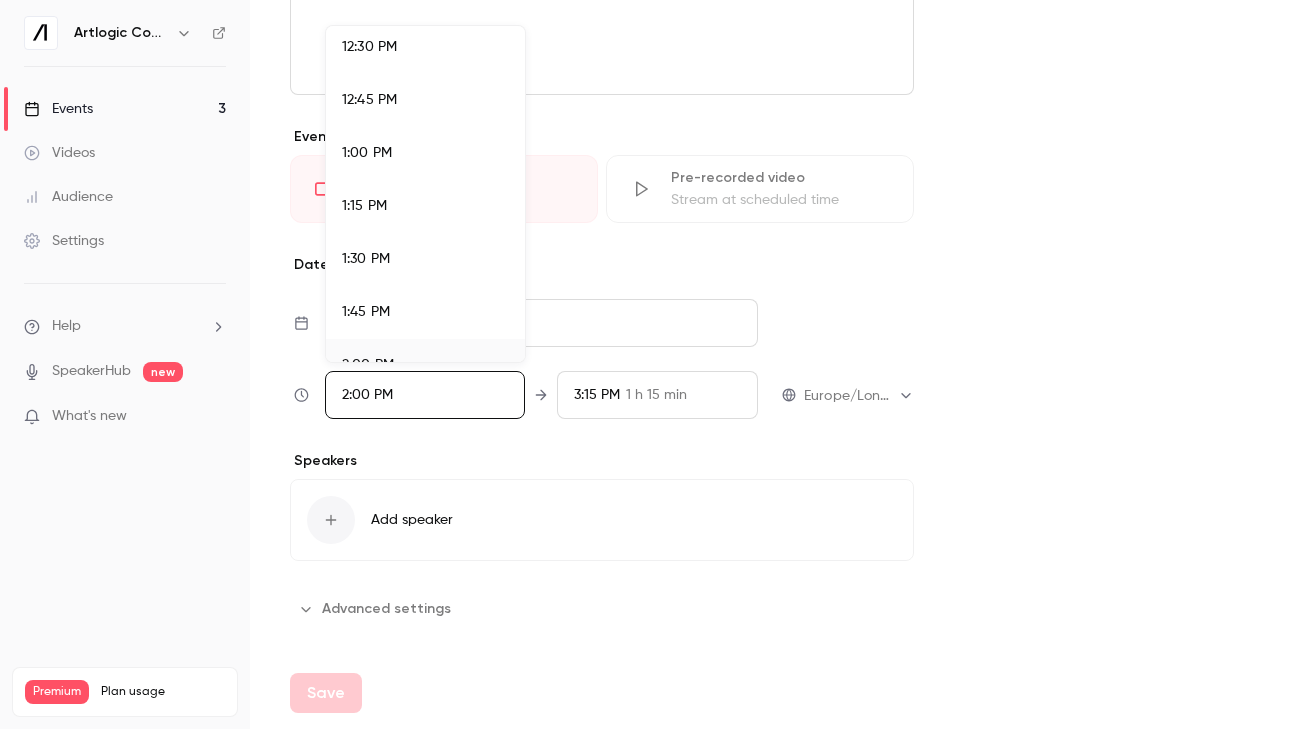 click on "1:30 PM" at bounding box center (366, 259) 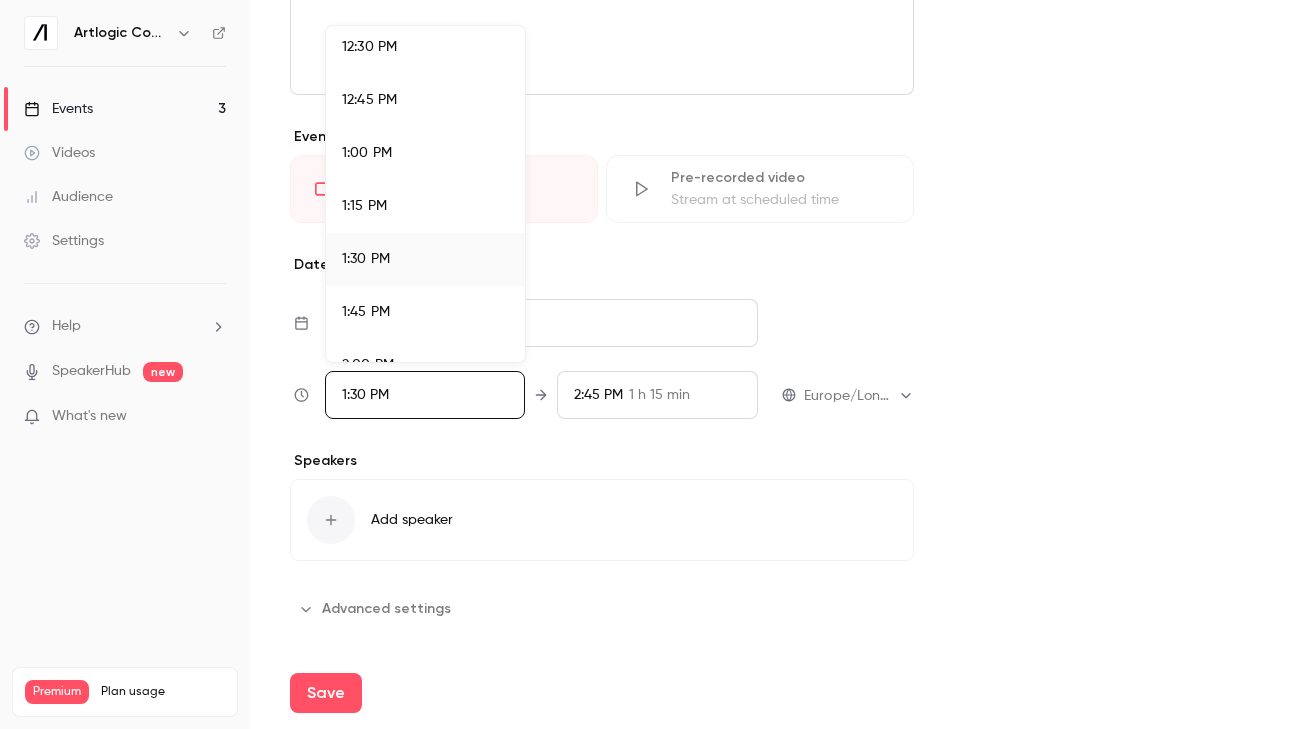 click at bounding box center [650, 364] 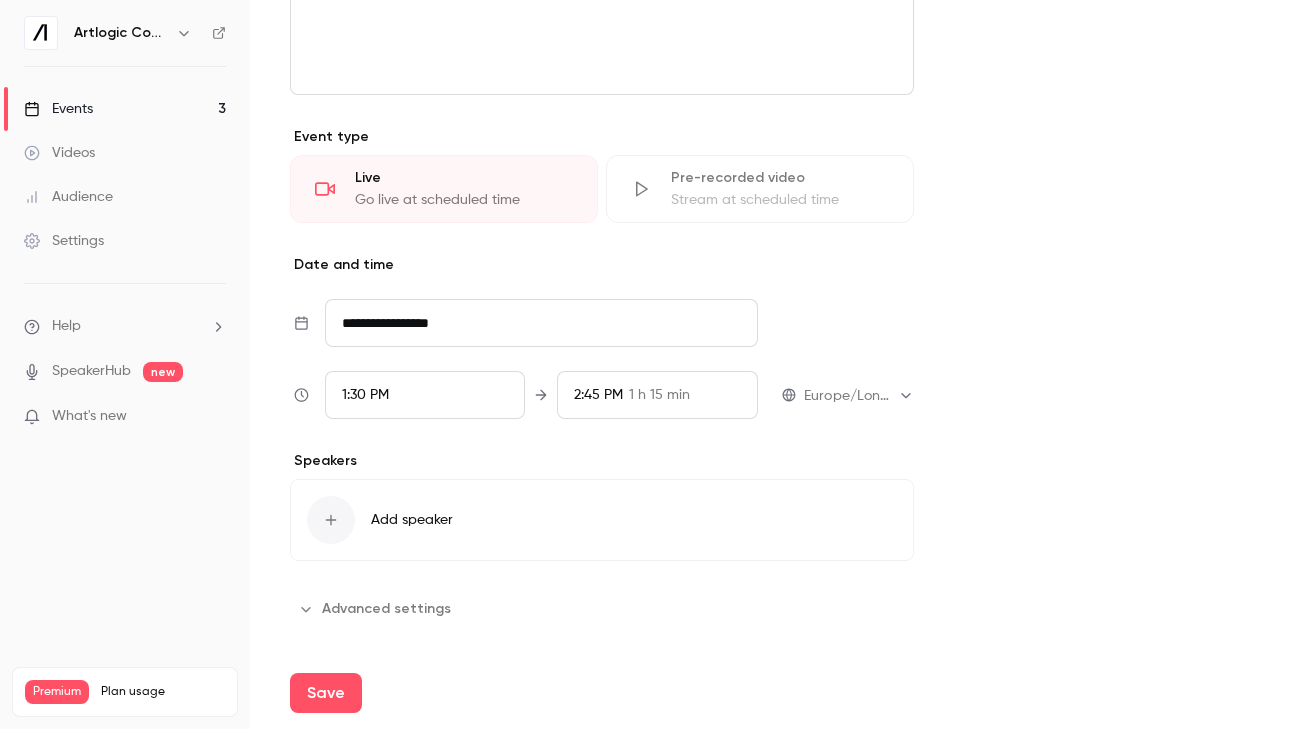 click on "2:45 PM" at bounding box center (598, 395) 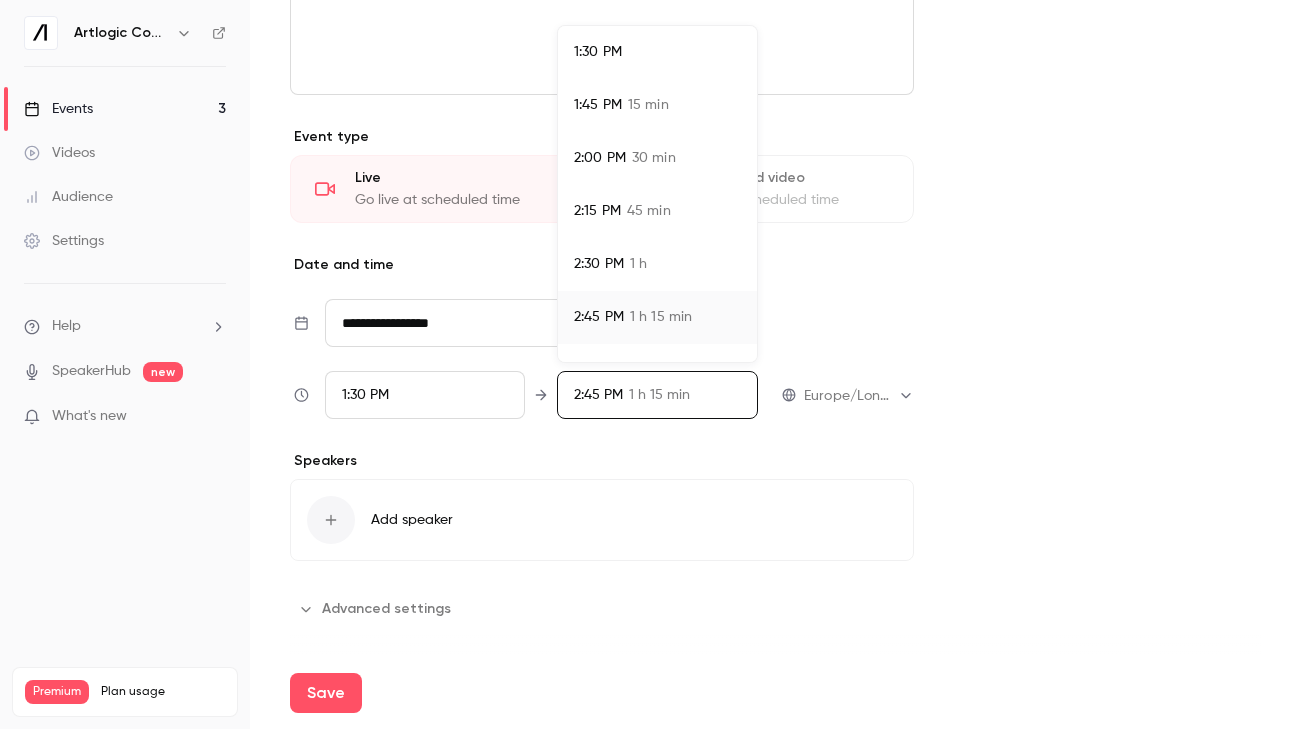 click on "1:45 PM" at bounding box center [598, 105] 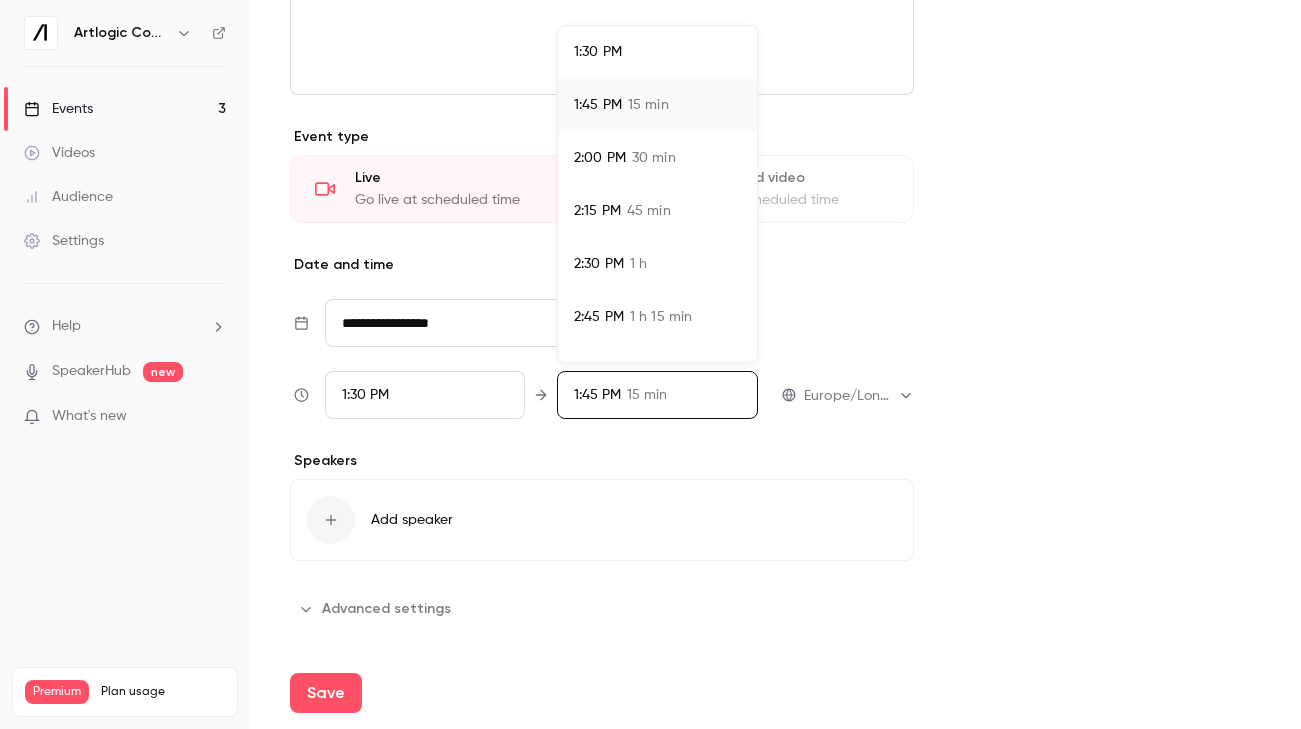 click at bounding box center (650, 364) 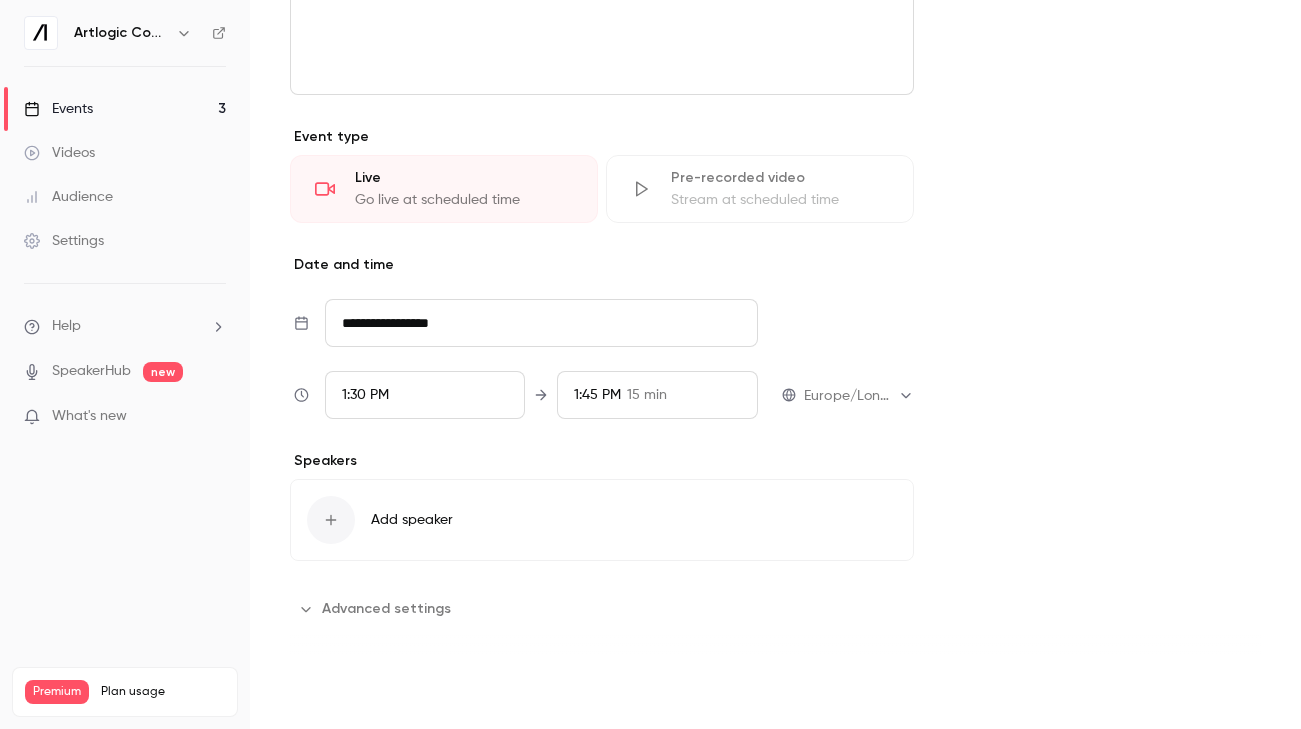 click on "Save" at bounding box center (326, 693) 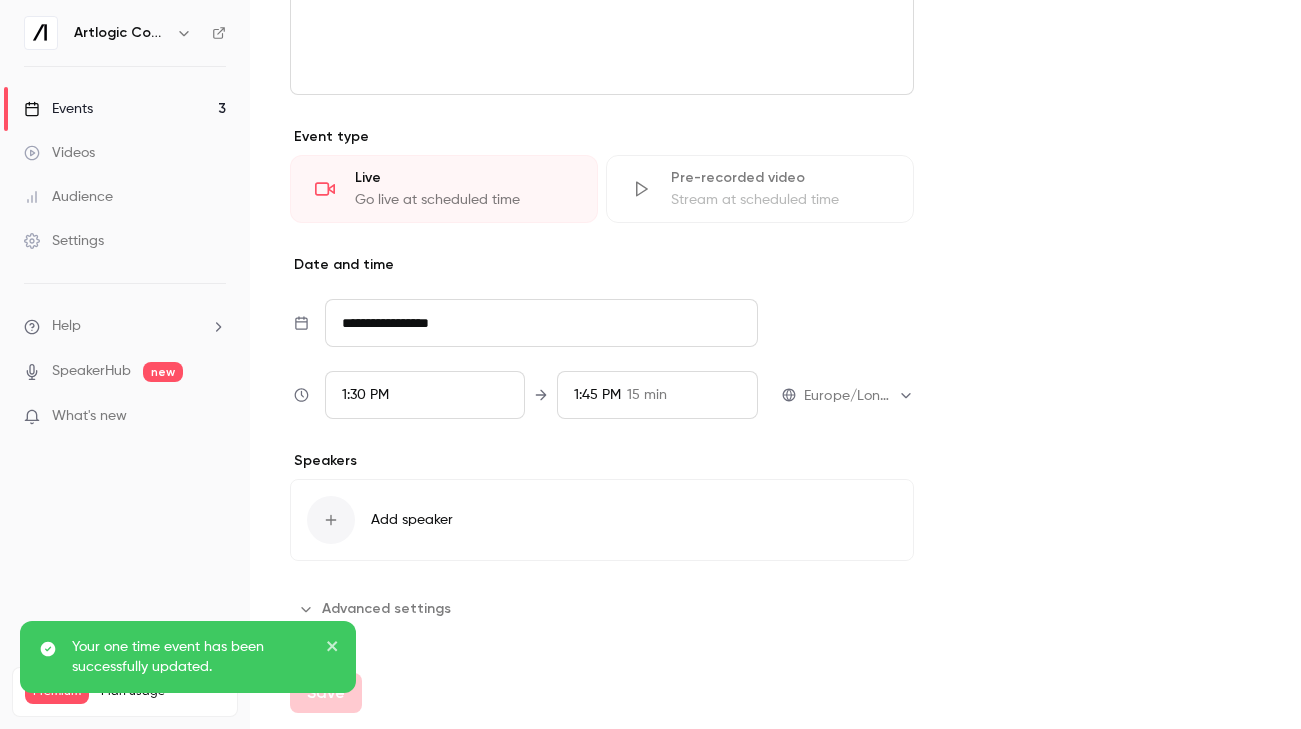 click on "Events" at bounding box center (58, 109) 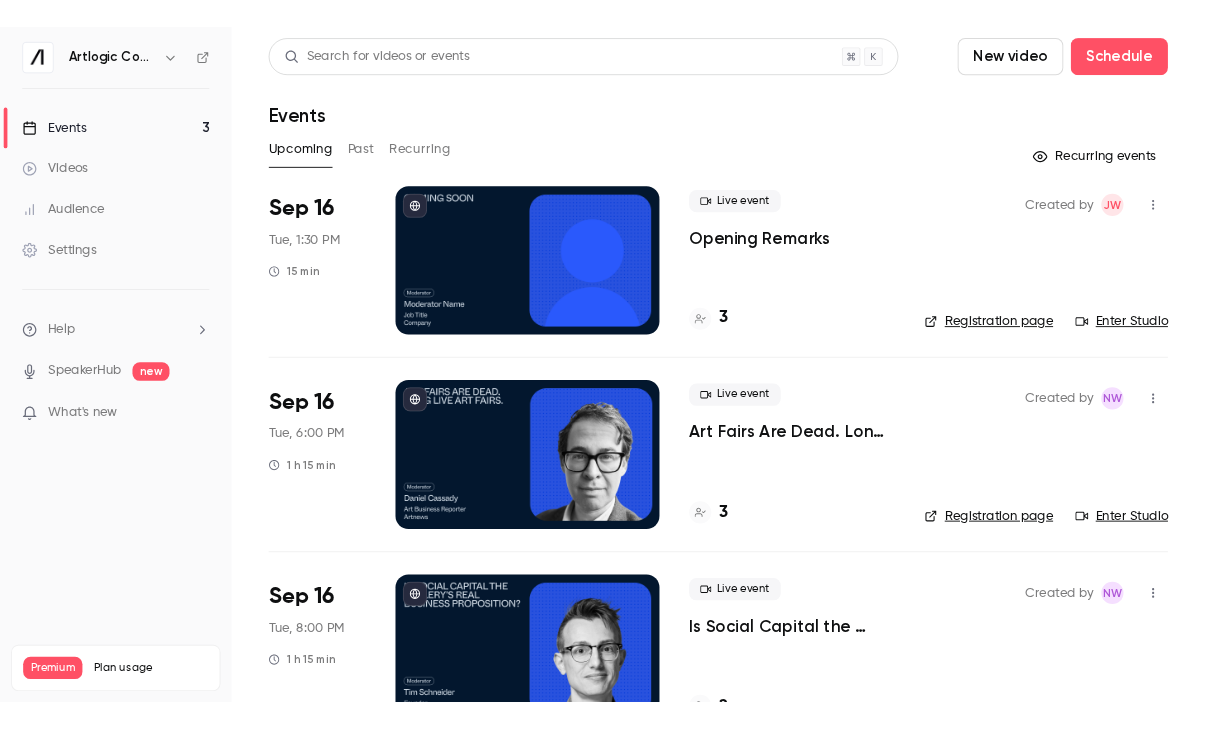 scroll, scrollTop: 58, scrollLeft: 0, axis: vertical 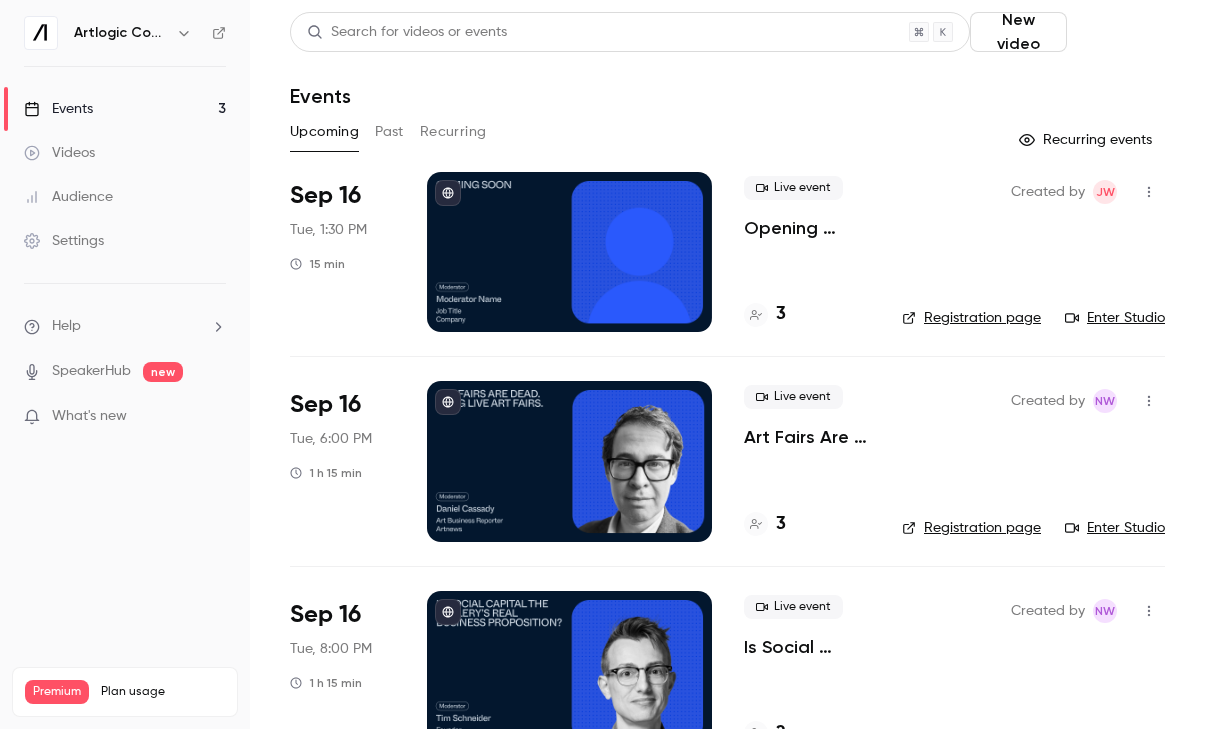 click on "Schedule" at bounding box center [1120, 32] 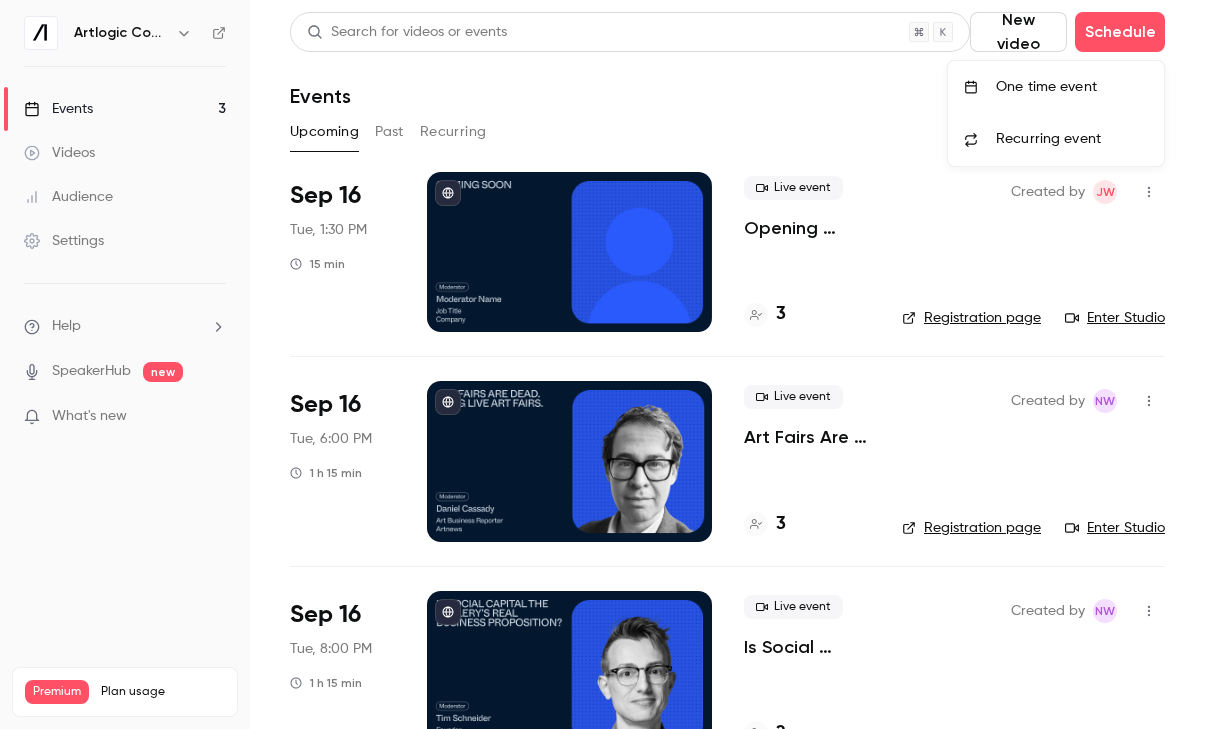 click on "One time event" at bounding box center [1072, 87] 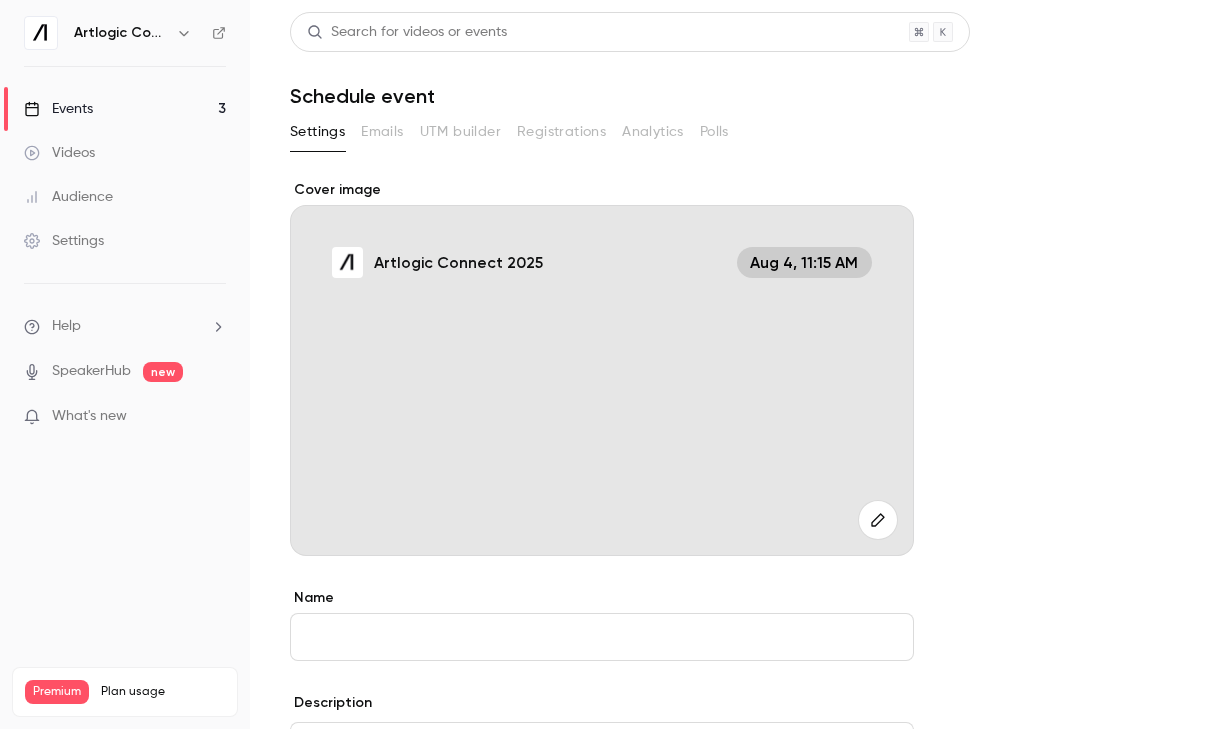 click on "Name" at bounding box center (602, 637) 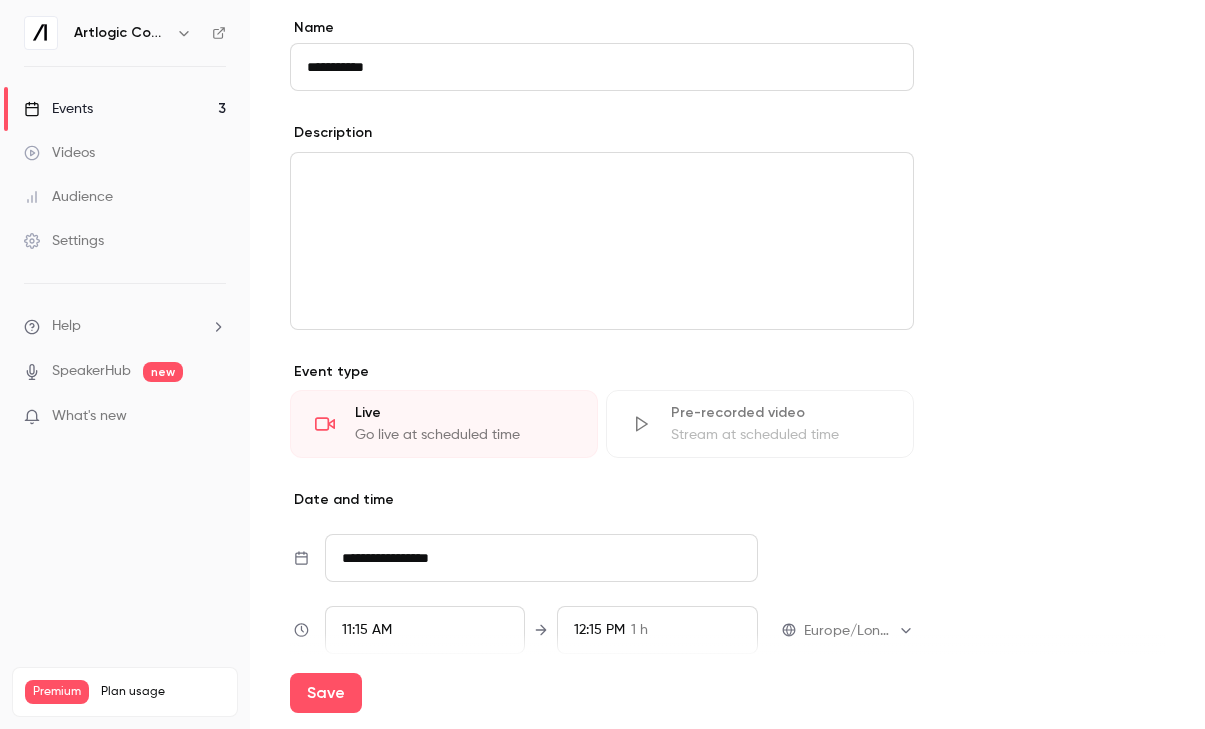 scroll, scrollTop: 591, scrollLeft: 0, axis: vertical 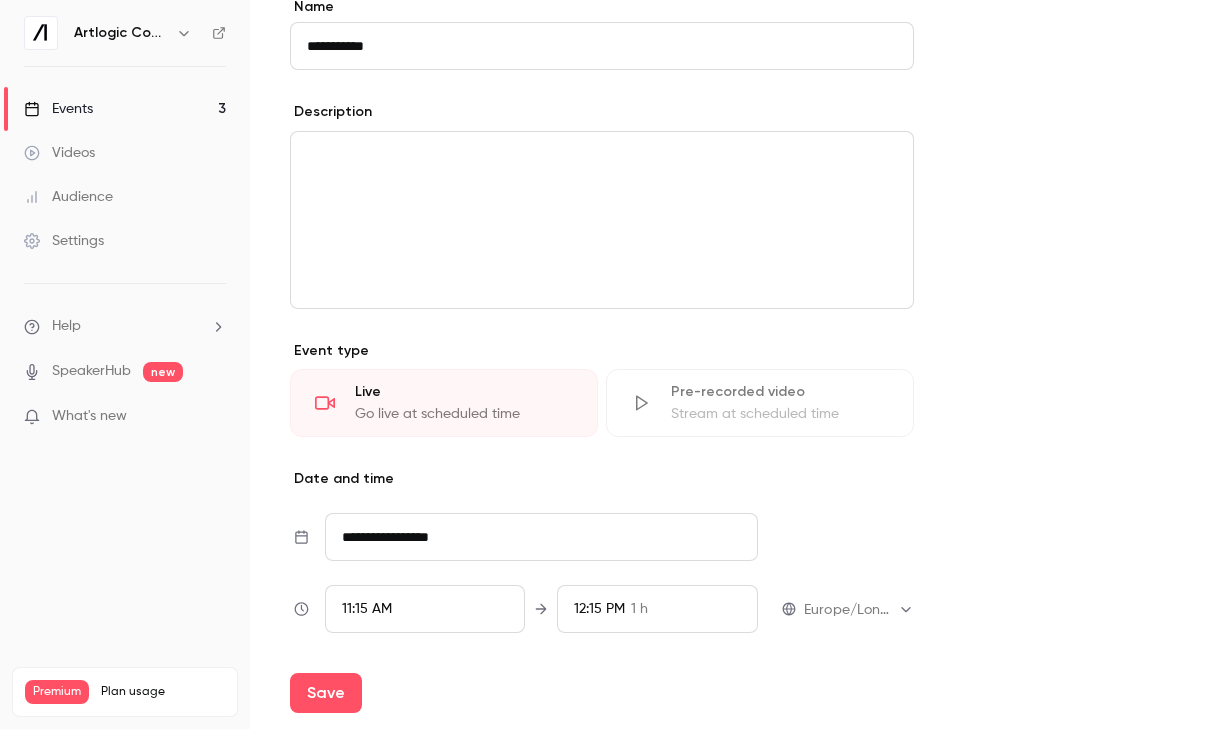 type on "**********" 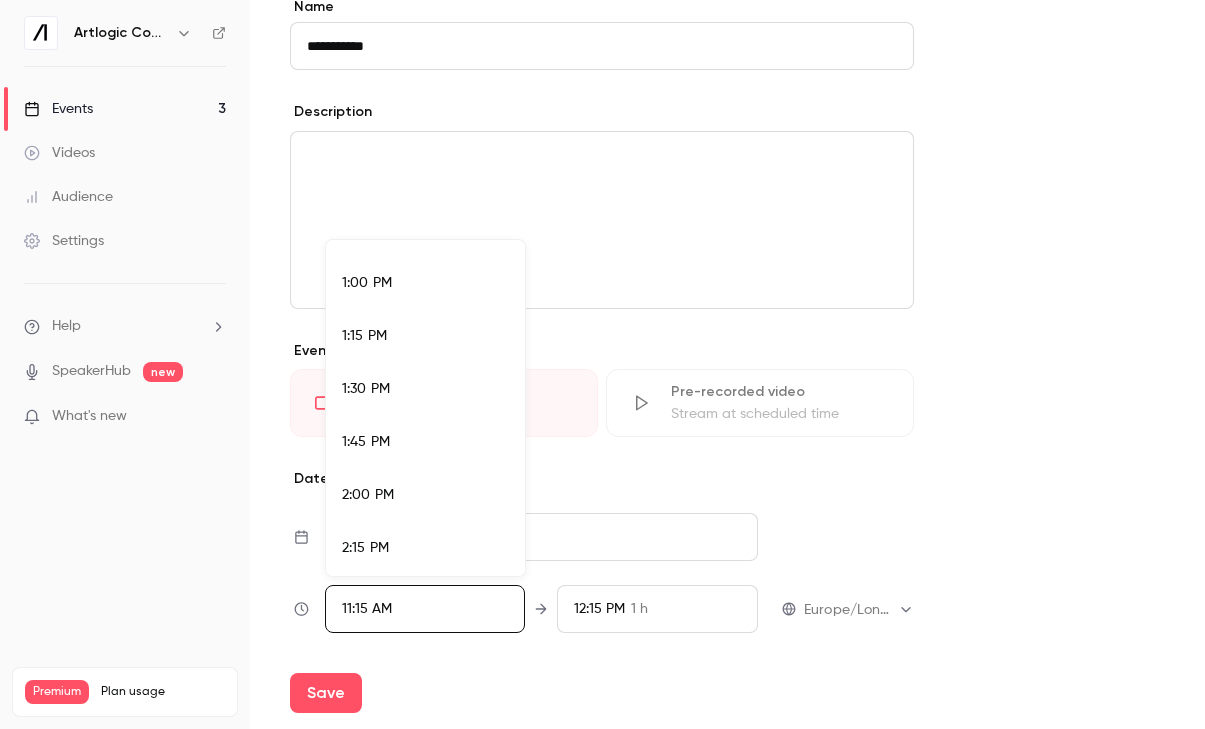 scroll, scrollTop: 2747, scrollLeft: 0, axis: vertical 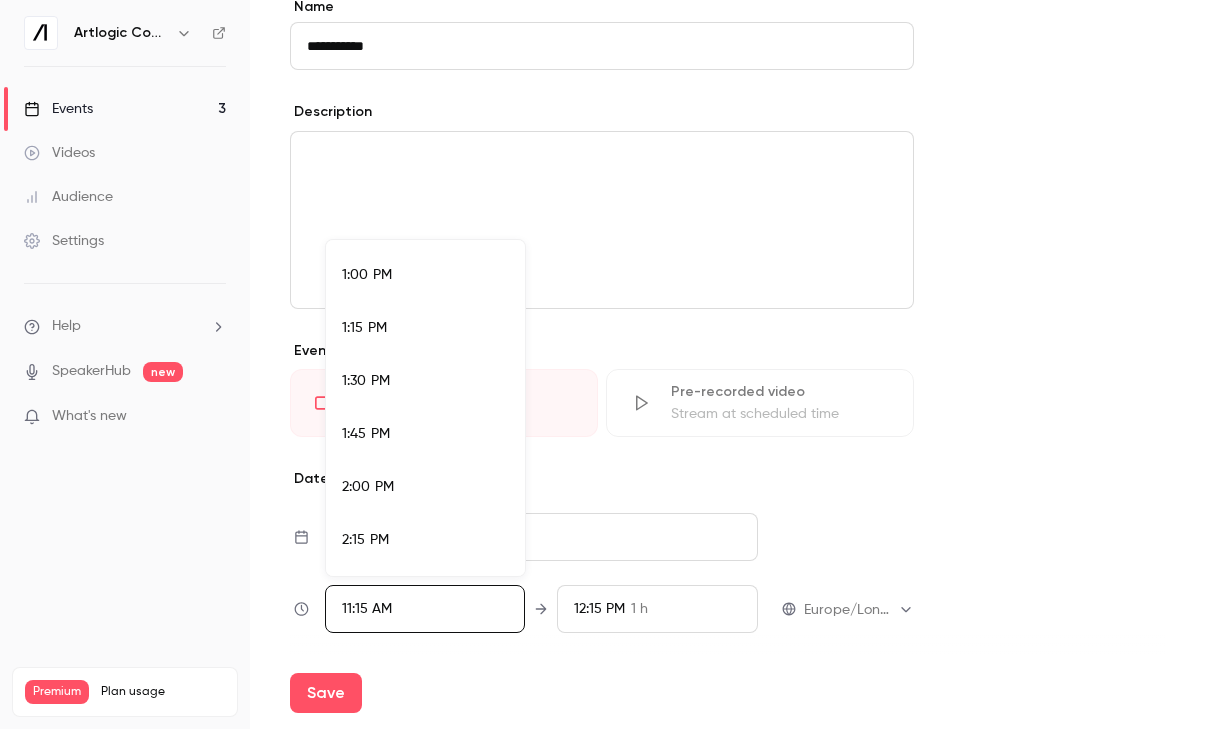click on "2:00 PM" at bounding box center (425, 487) 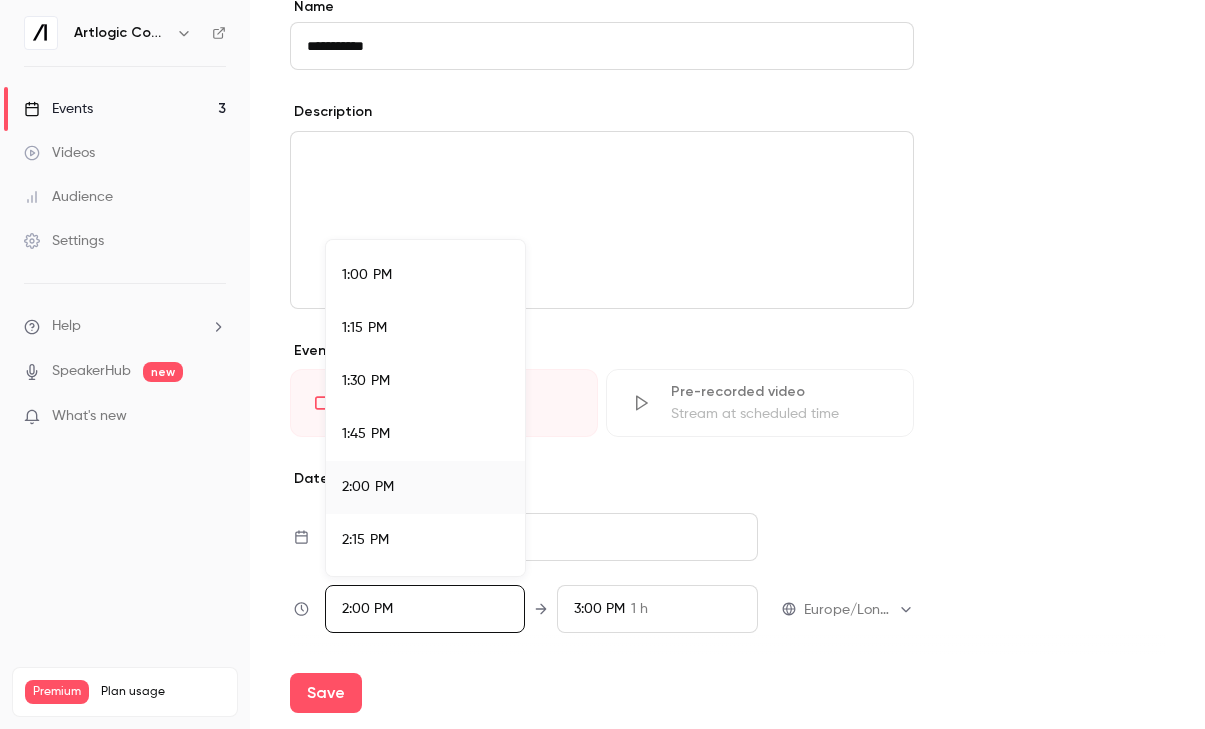 click at bounding box center (602, 364) 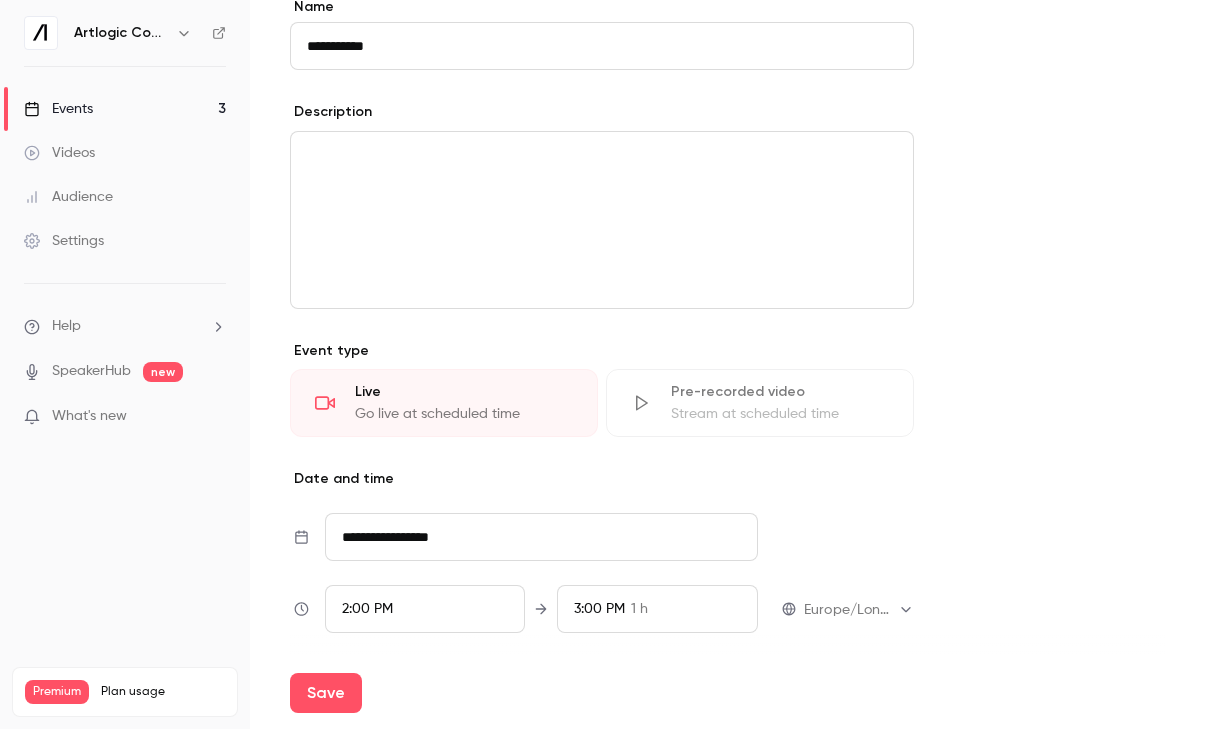 click on "3:00 PM" at bounding box center [599, 609] 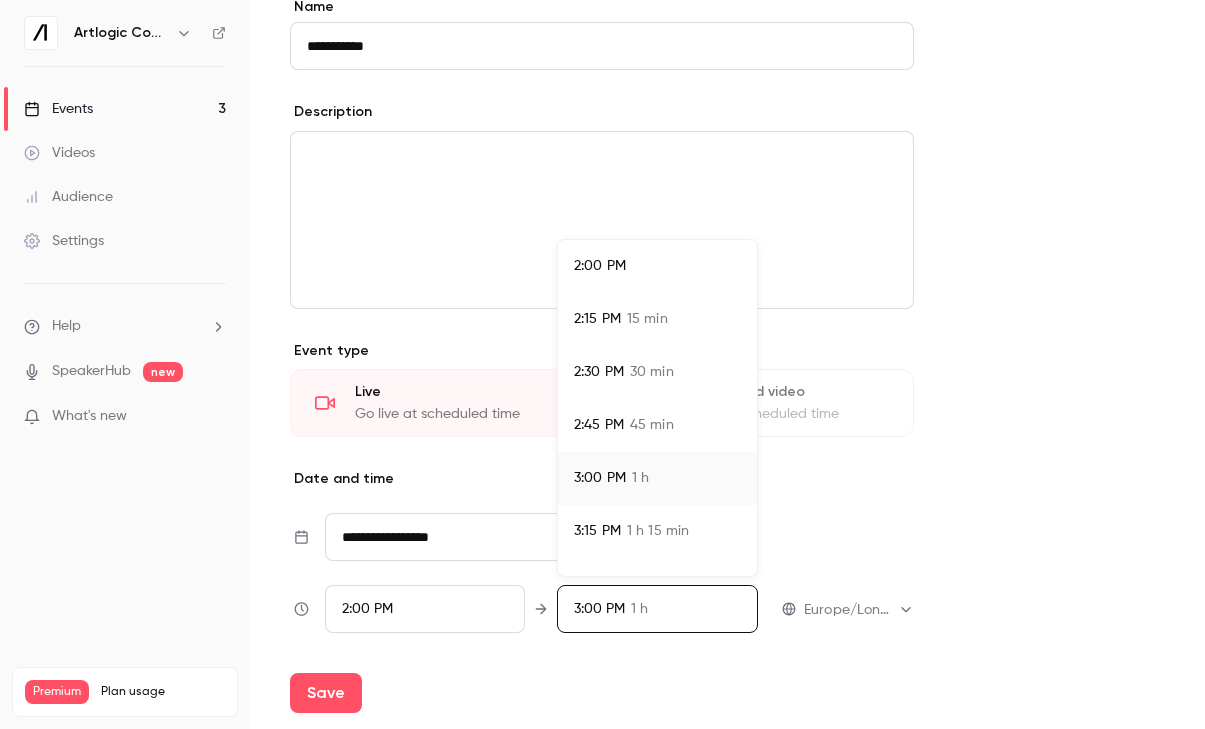 click on "3:15 PM" at bounding box center [597, 531] 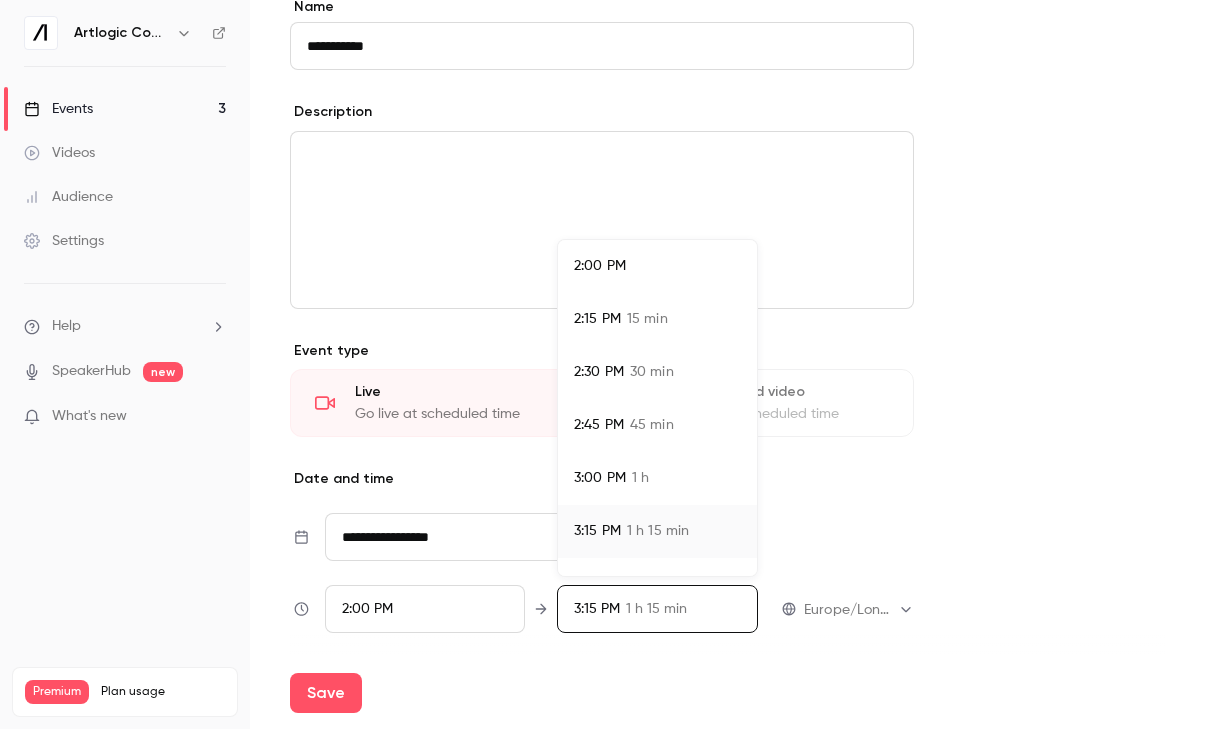 click at bounding box center (602, 364) 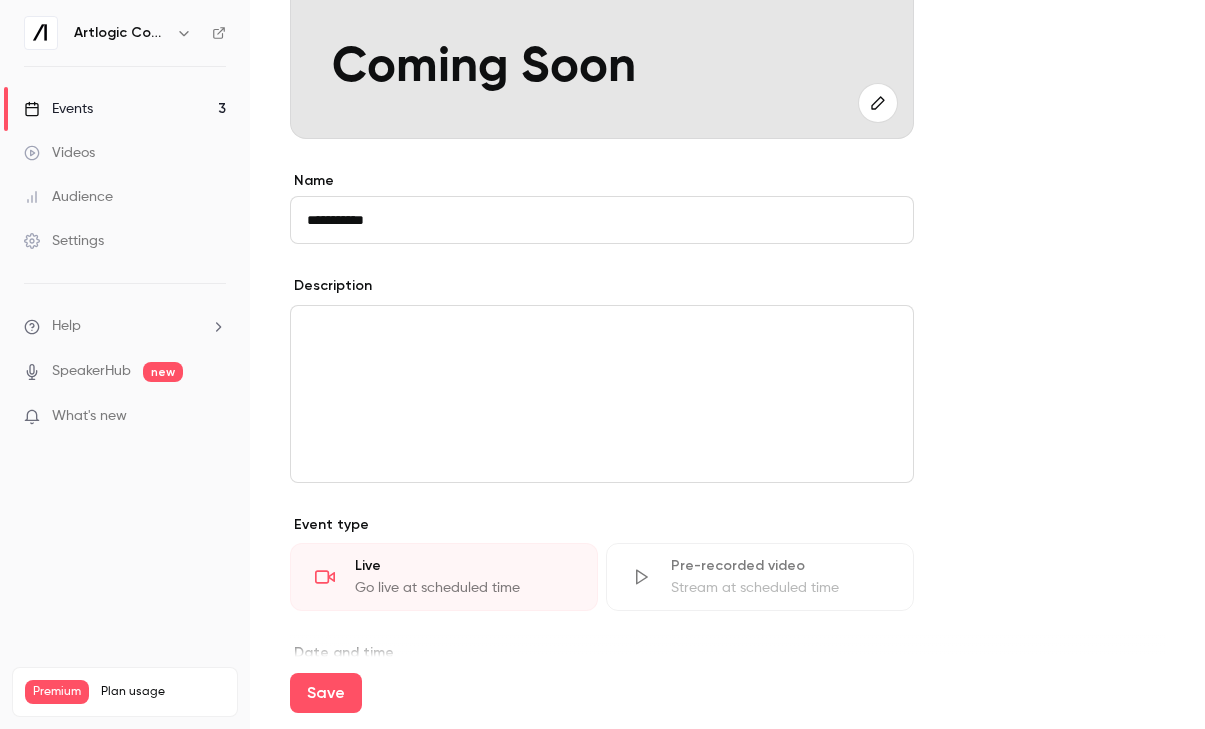 scroll, scrollTop: 366, scrollLeft: 0, axis: vertical 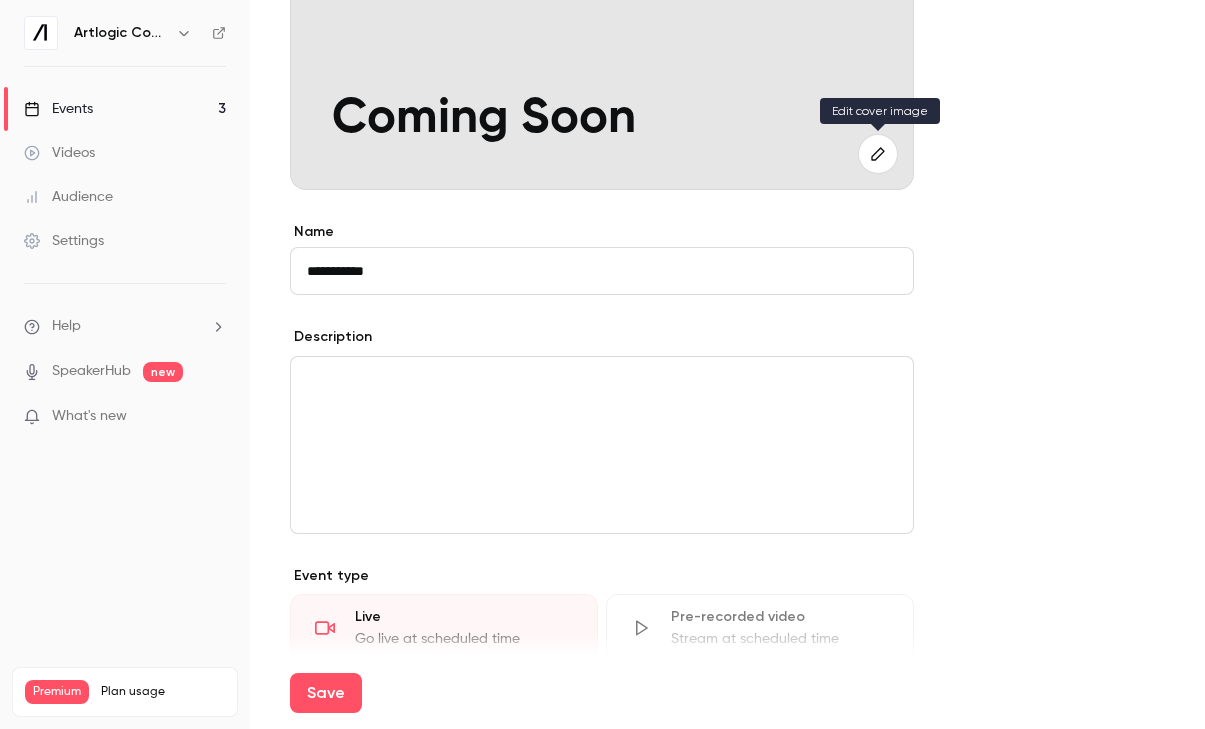 click 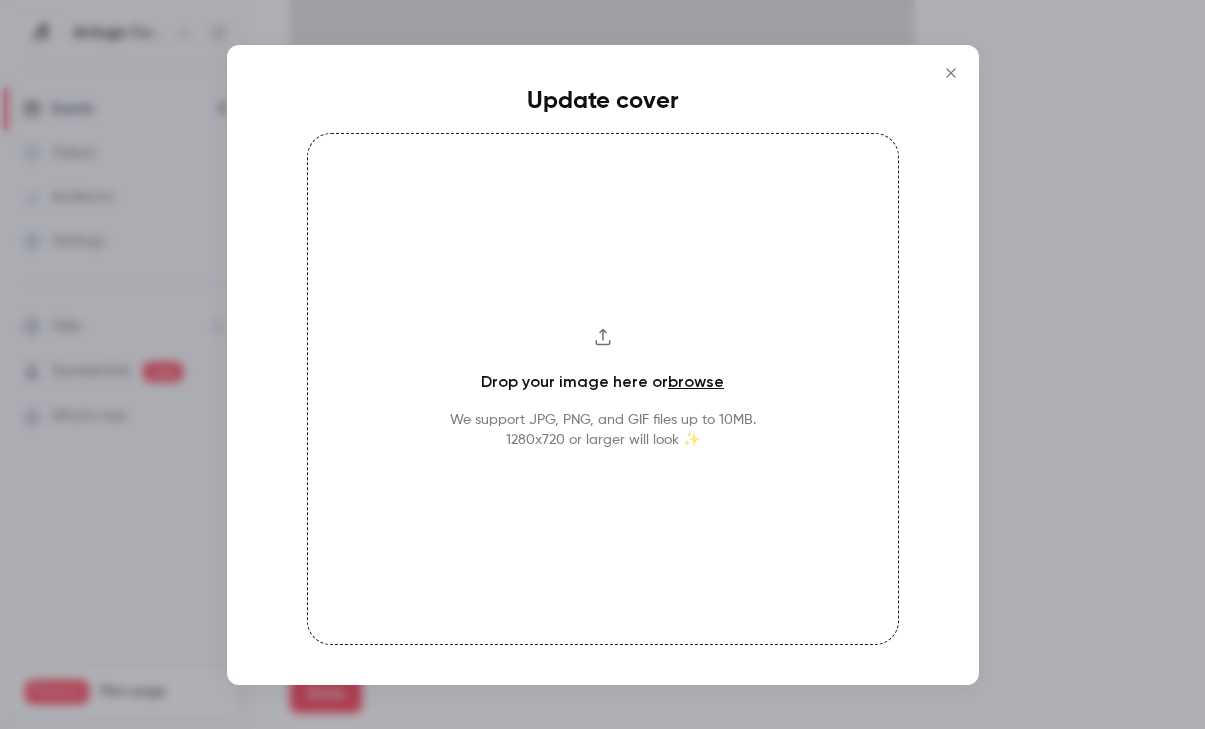 click on "browse" at bounding box center (696, 381) 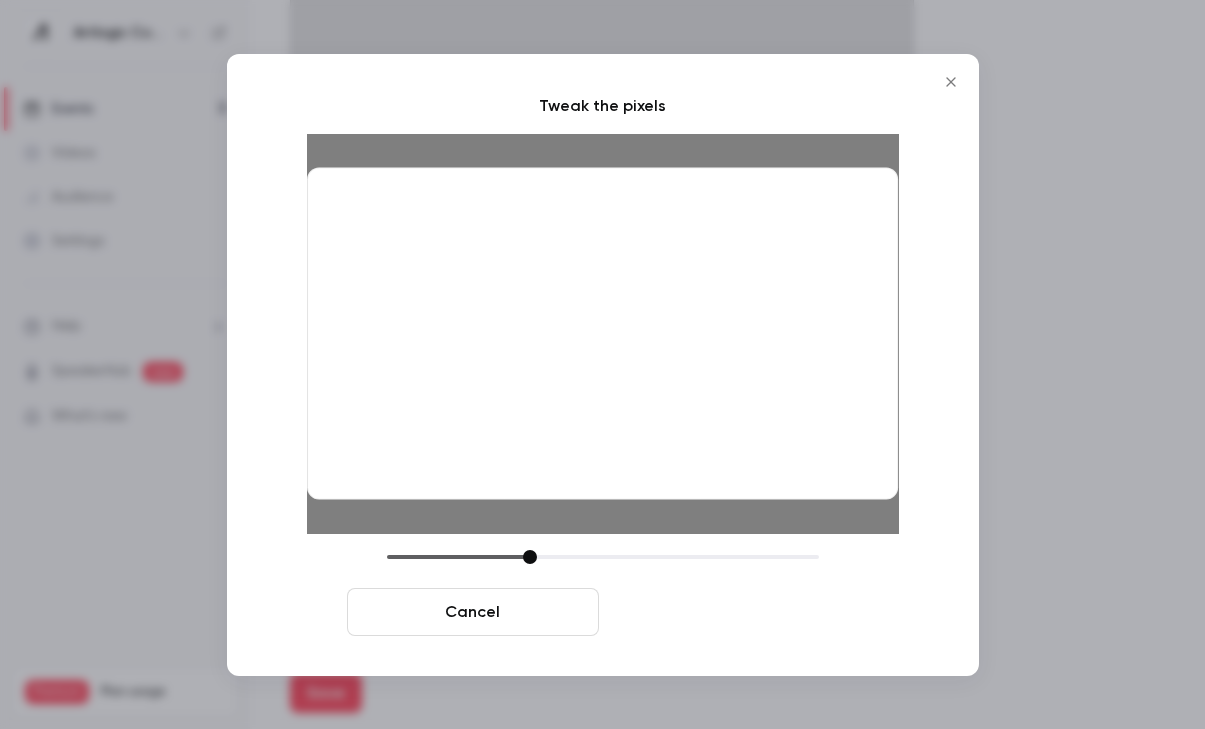 click on "Crop and save" at bounding box center [733, 612] 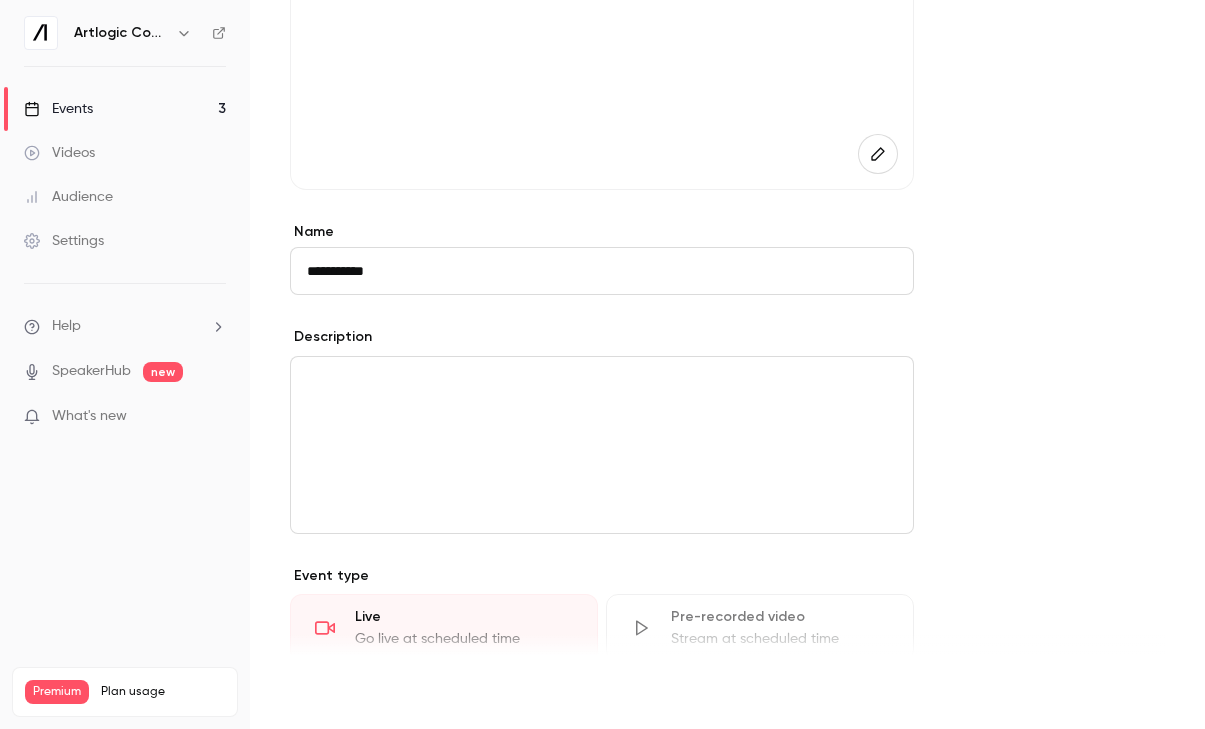 click on "Save" at bounding box center (326, 693) 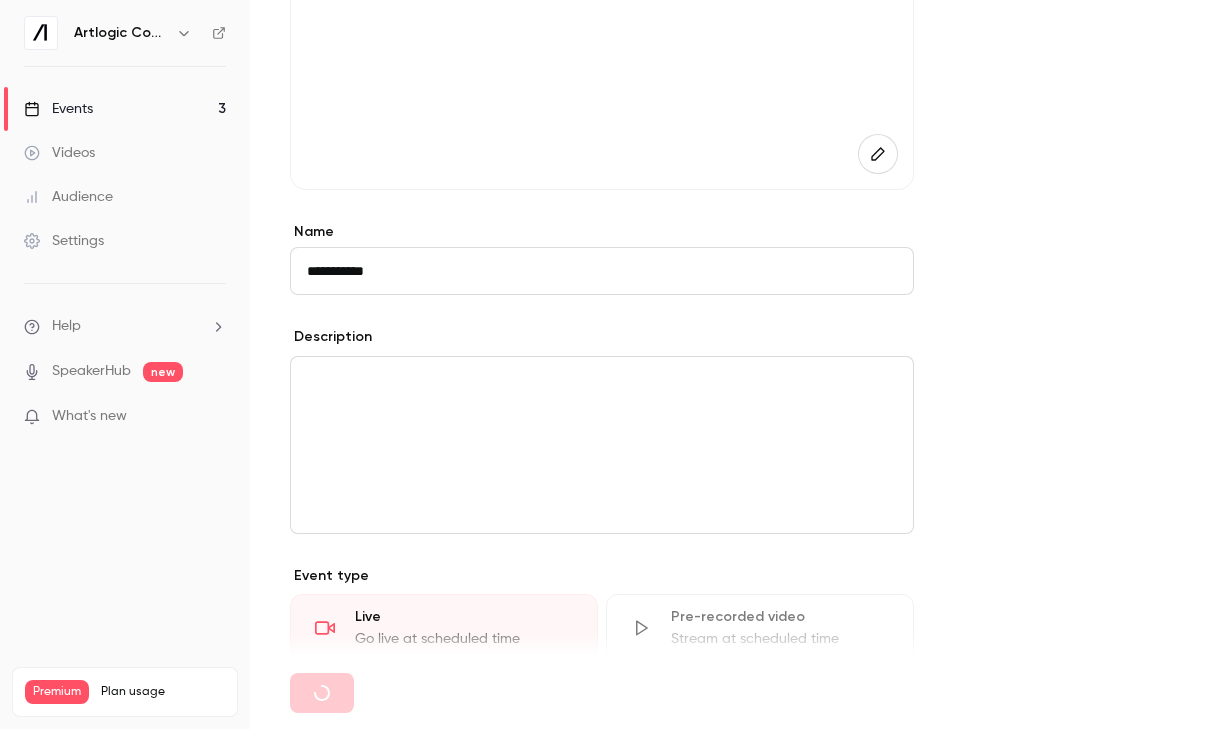 type 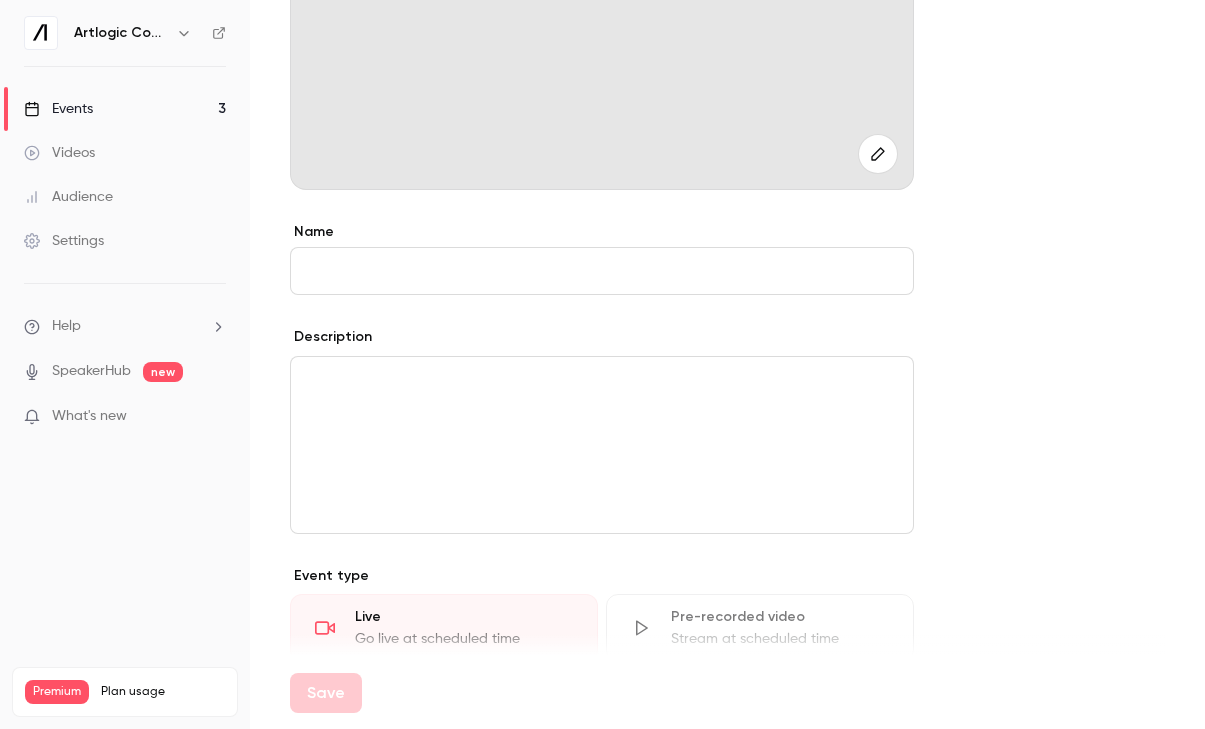 scroll, scrollTop: 0, scrollLeft: 0, axis: both 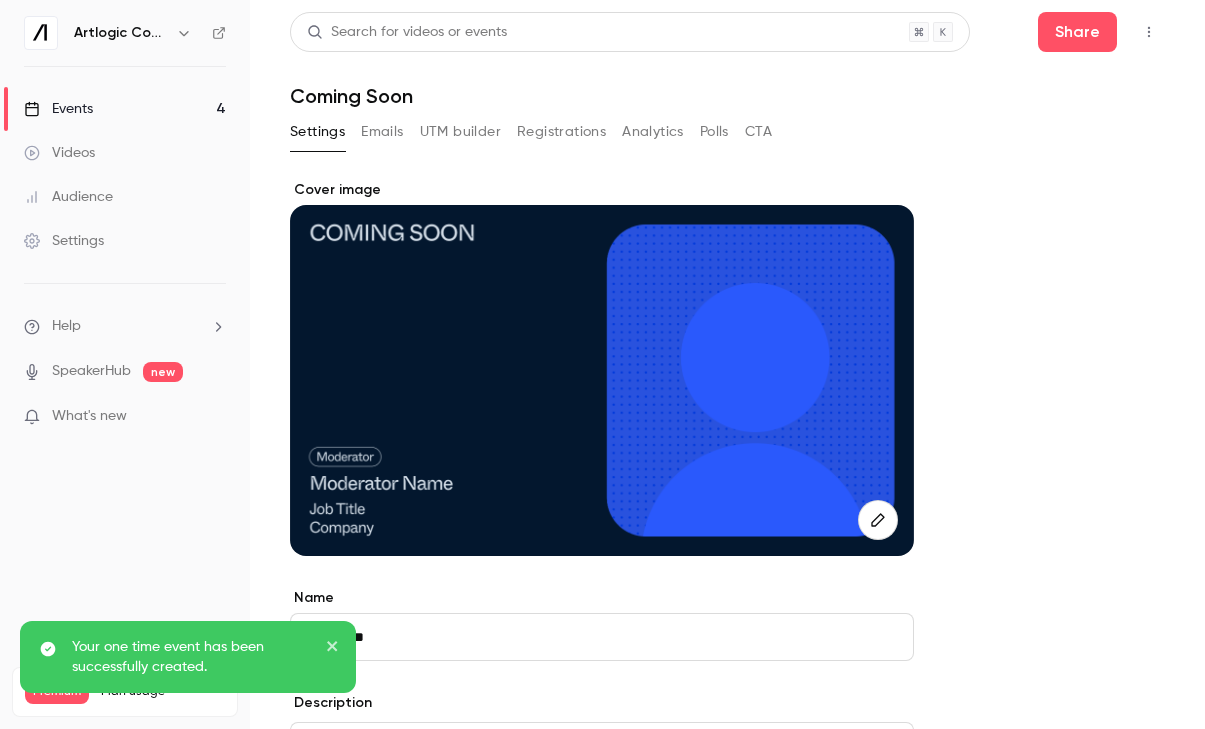 click on "Events 4" at bounding box center [125, 109] 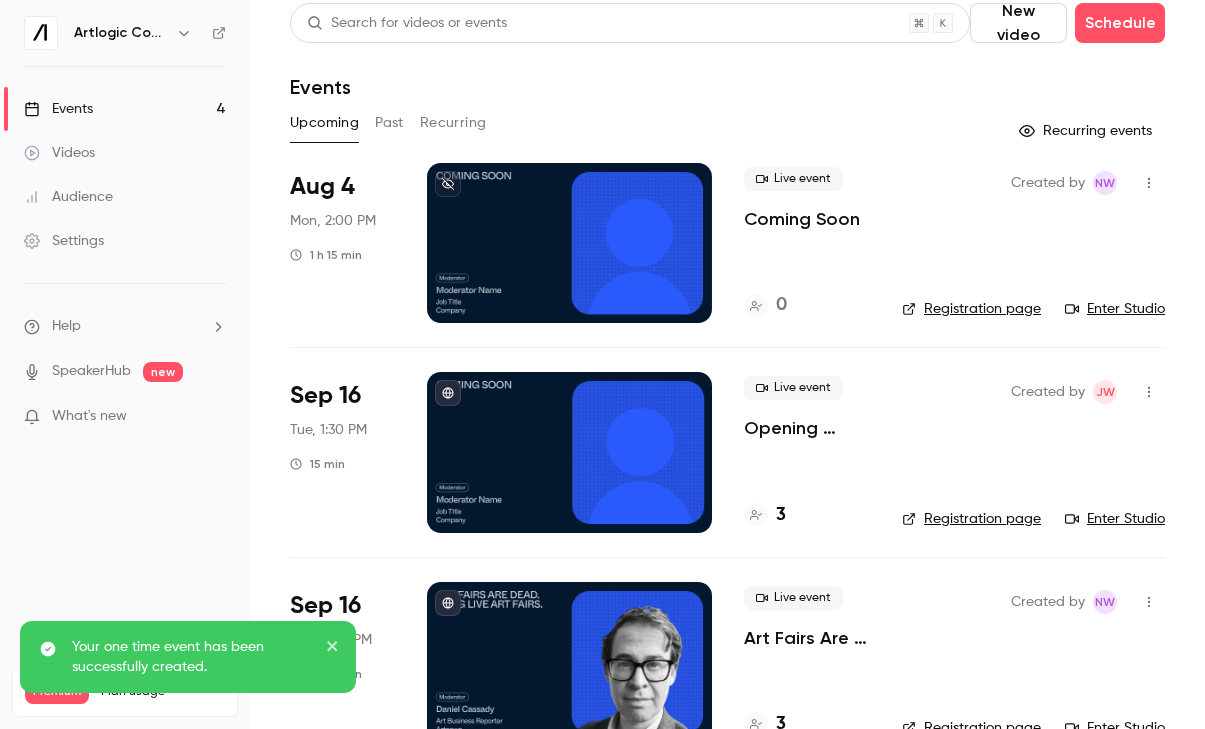 scroll, scrollTop: 11, scrollLeft: 0, axis: vertical 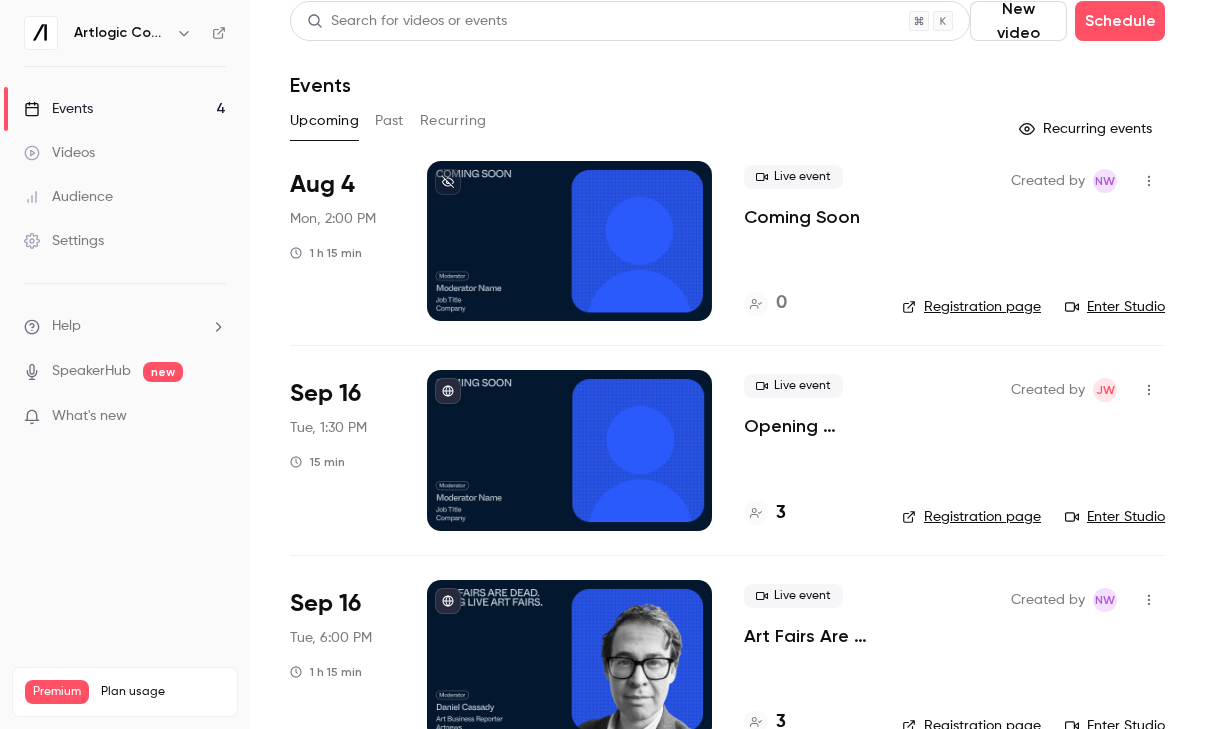 click on "Aug 4" at bounding box center (322, 185) 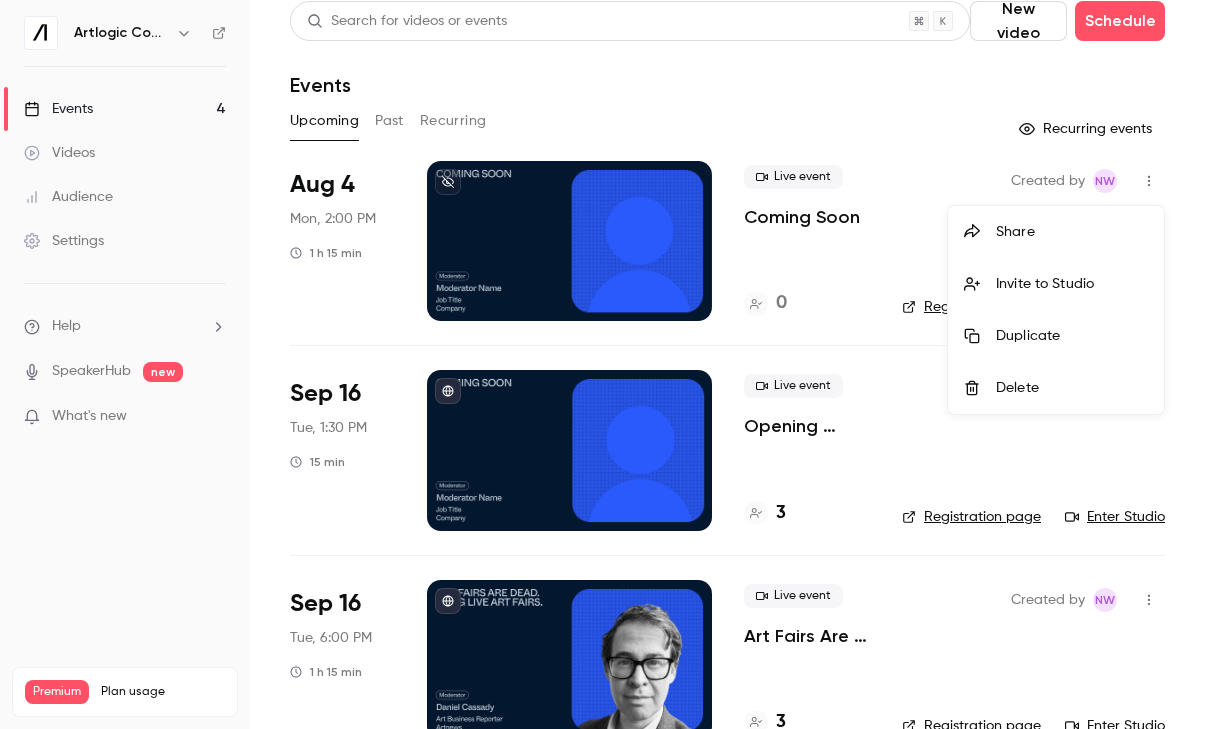 click at bounding box center (602, 364) 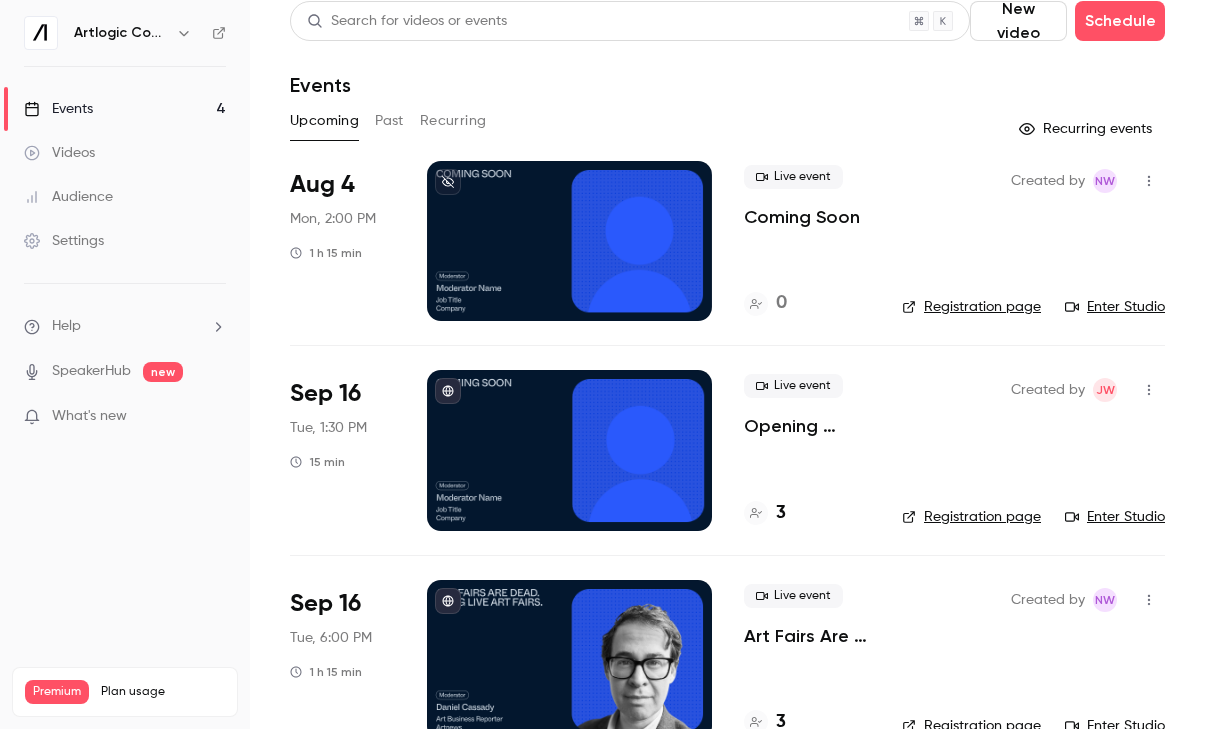 click at bounding box center (569, 241) 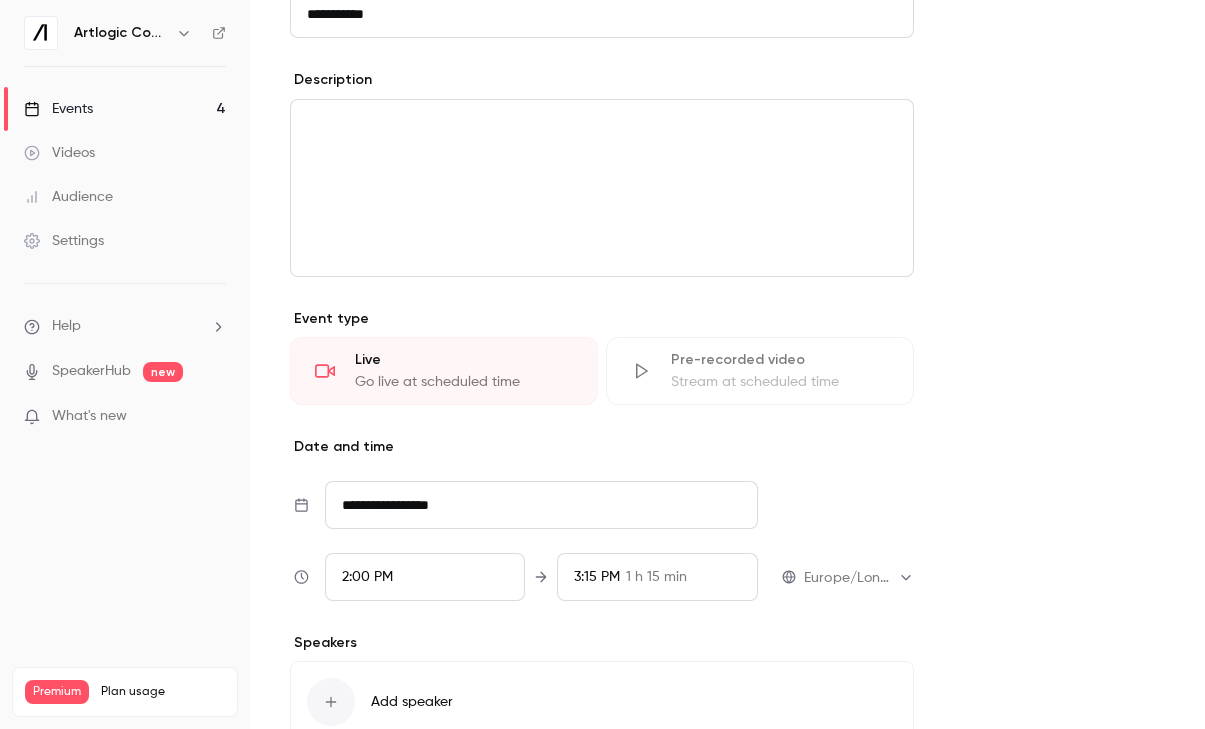 scroll, scrollTop: 625, scrollLeft: 0, axis: vertical 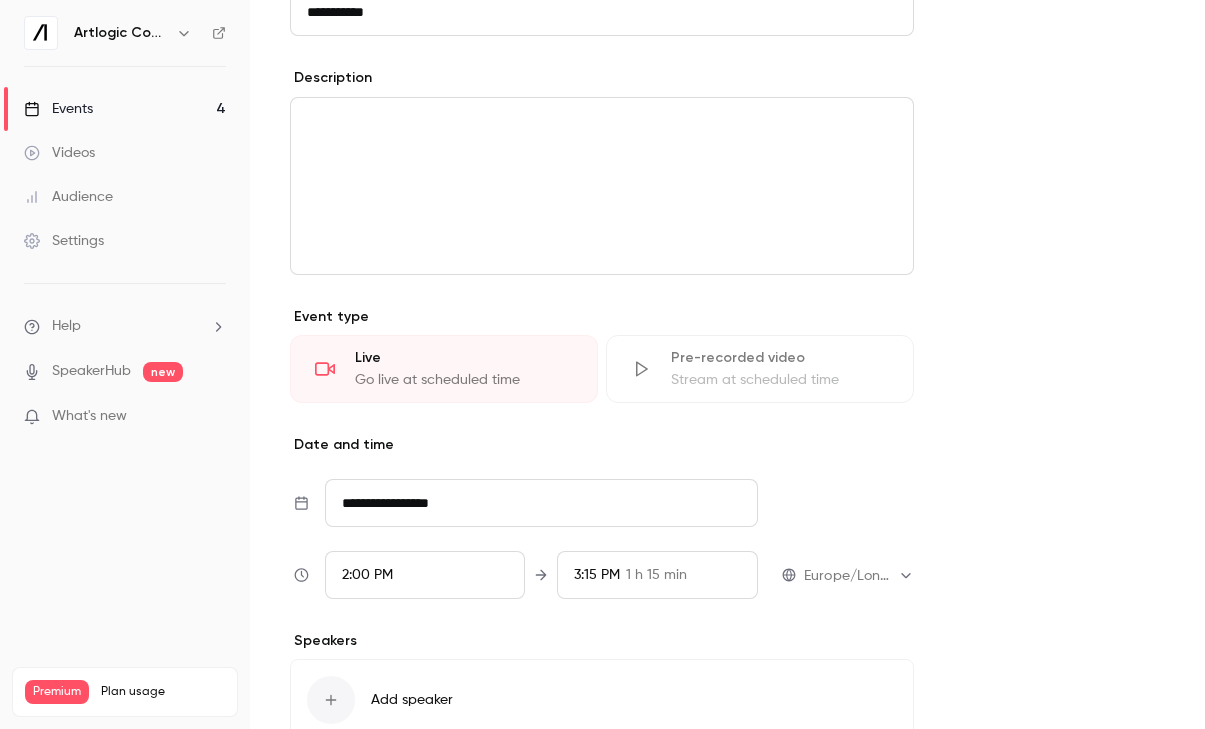 click on "**********" at bounding box center [541, 503] 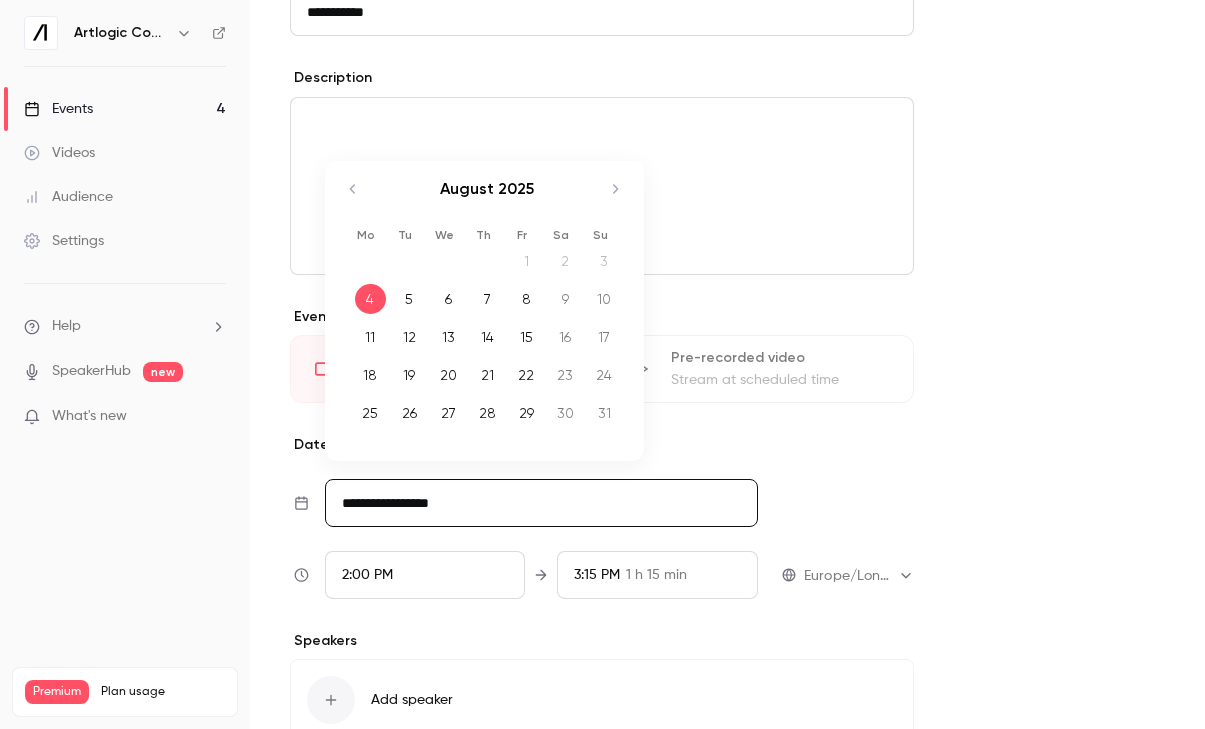click 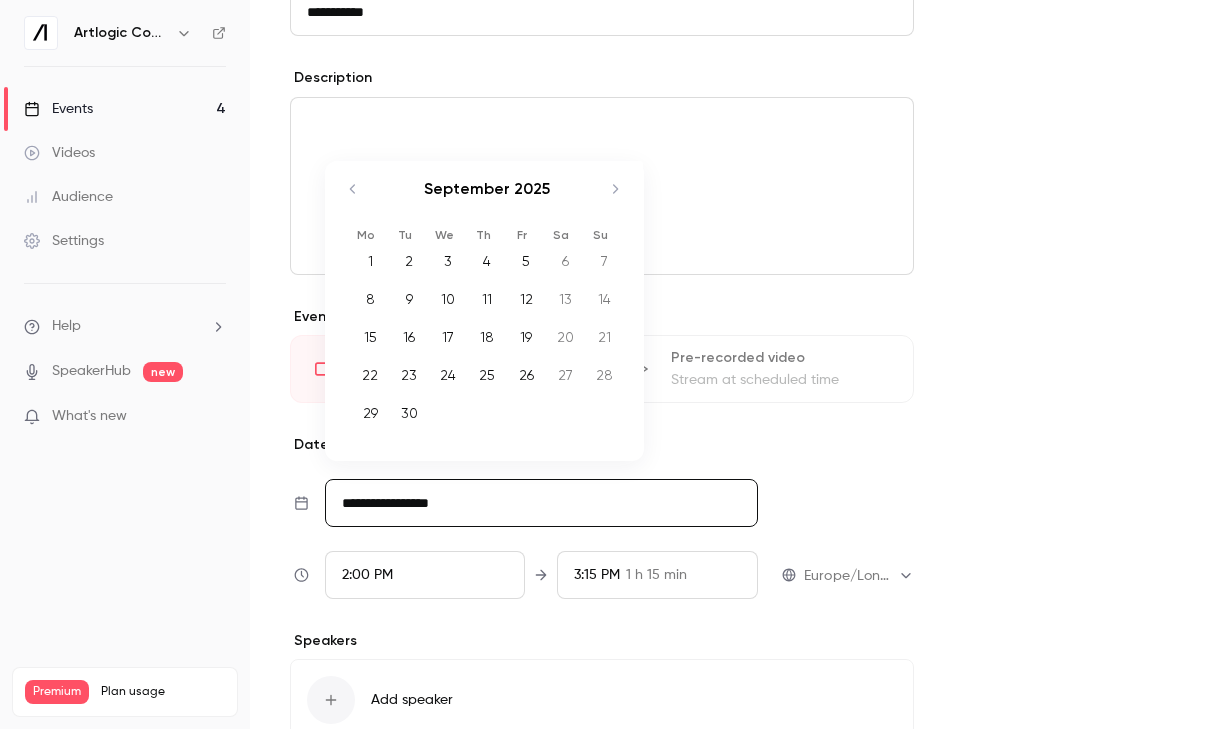 click 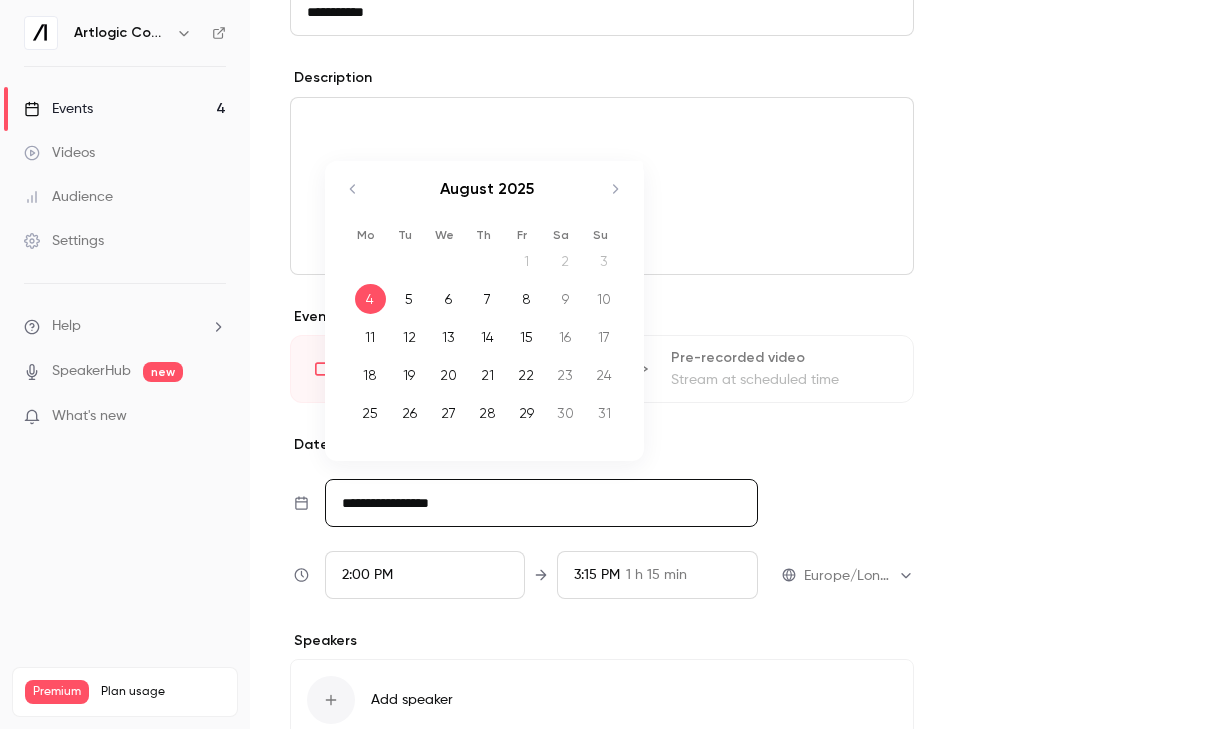 click 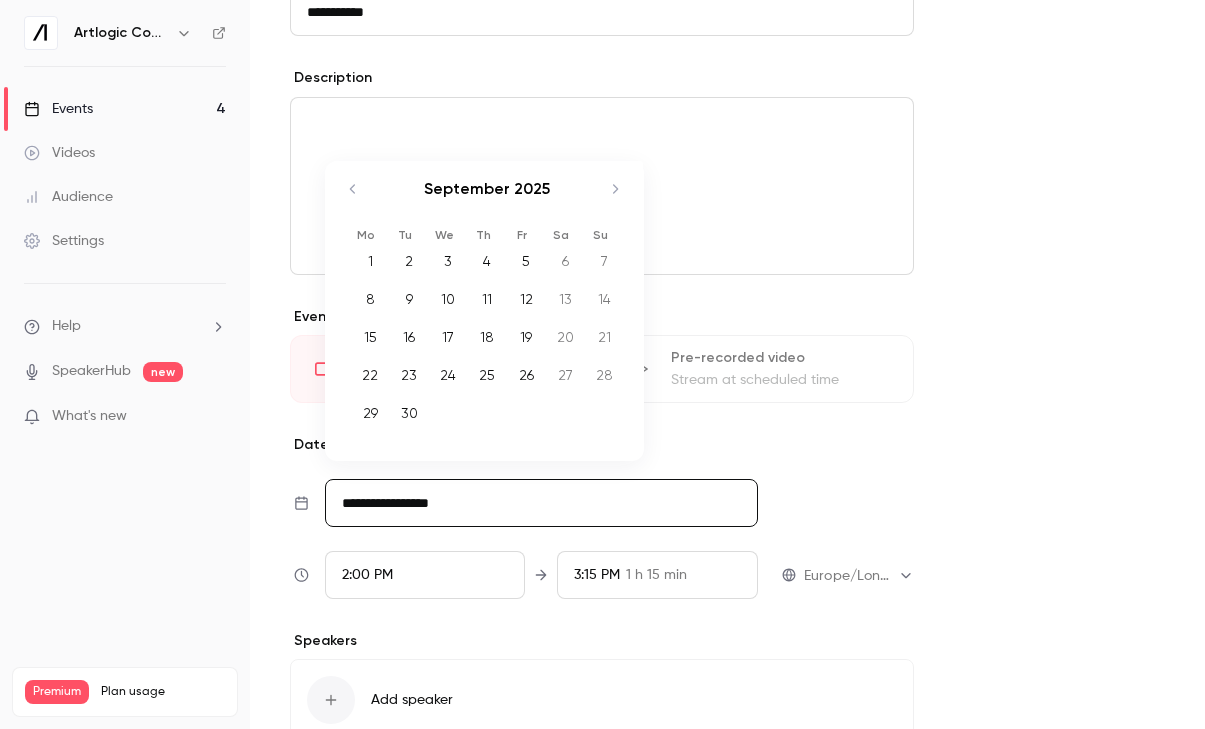 click on "16" at bounding box center (409, 337) 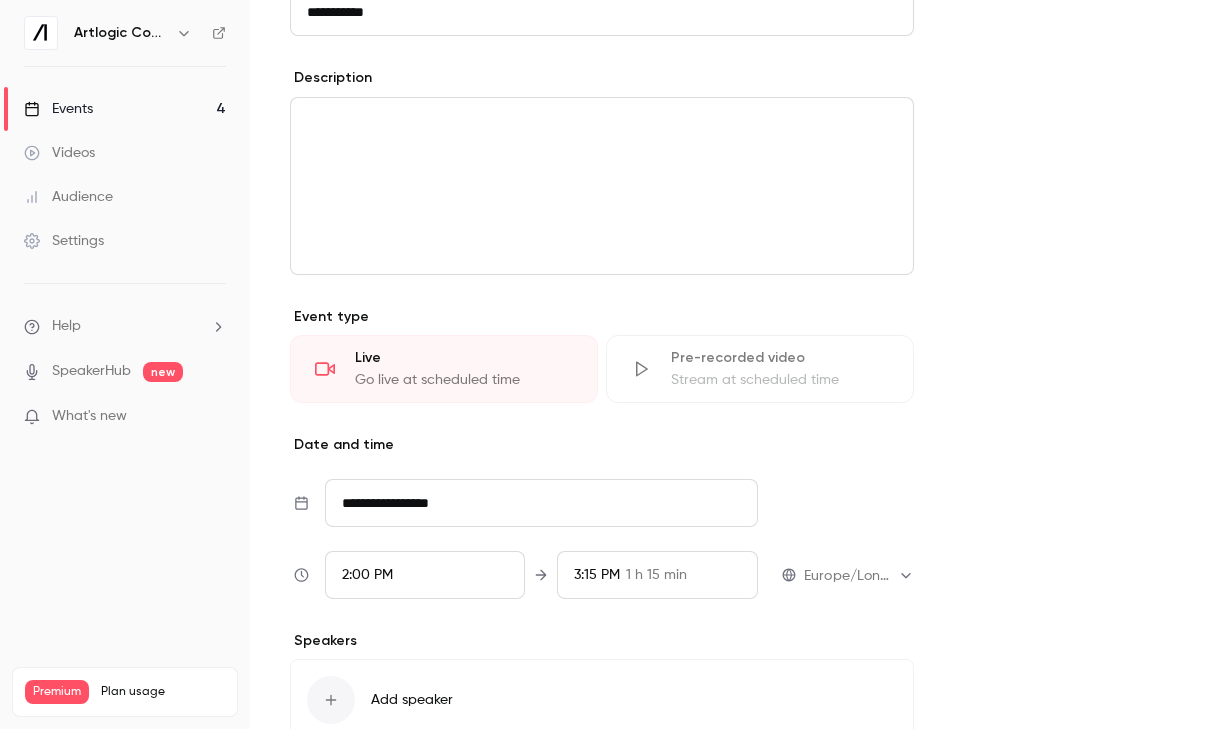scroll, scrollTop: 805, scrollLeft: 0, axis: vertical 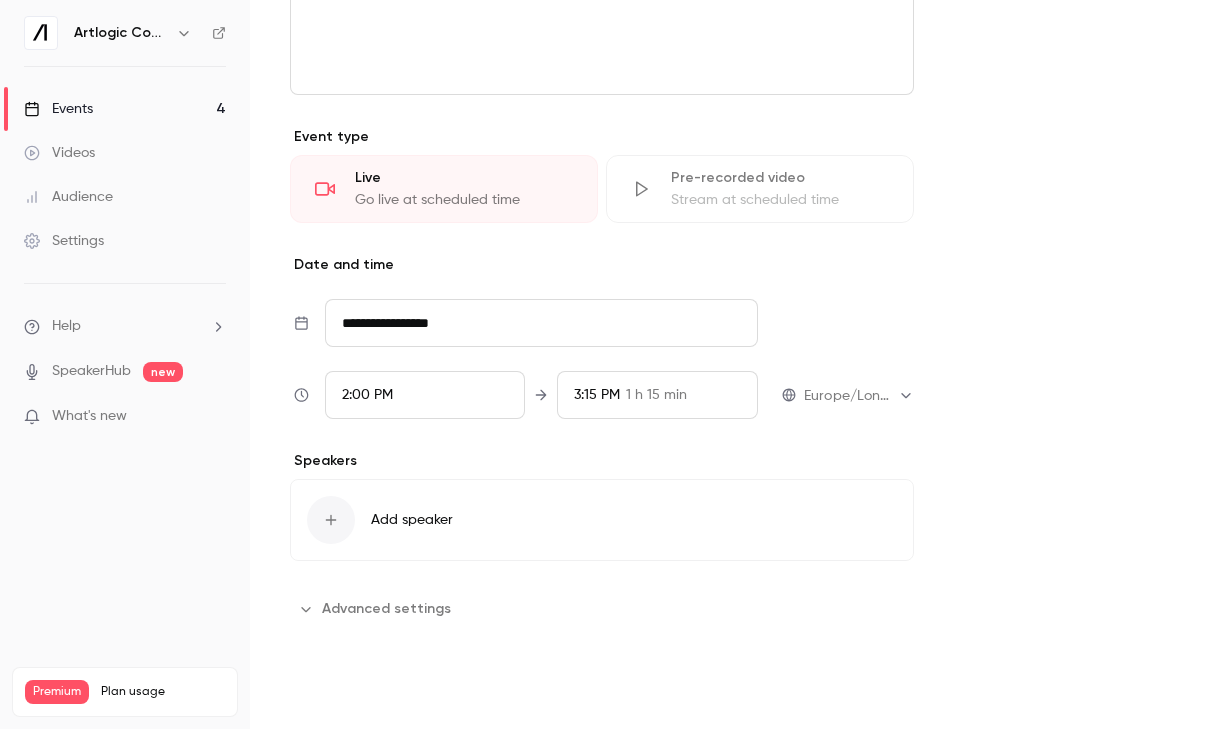 click on "Save" at bounding box center [326, 693] 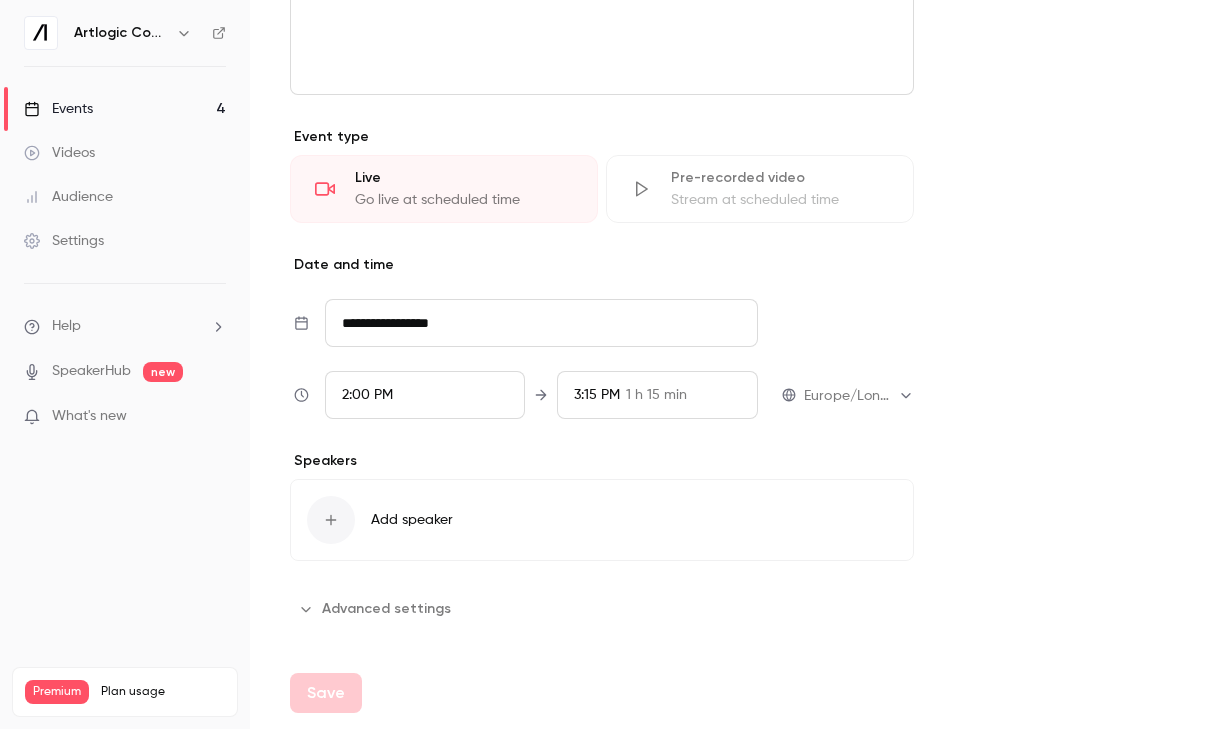 type on "**********" 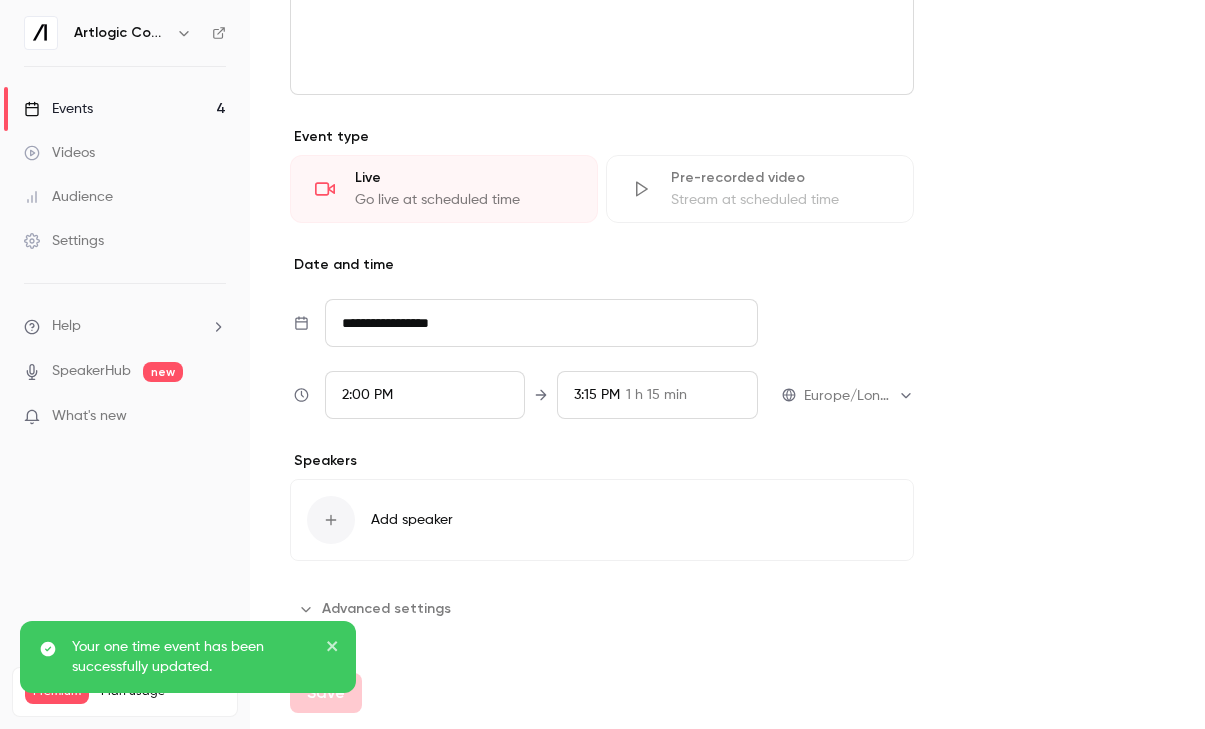 scroll, scrollTop: 0, scrollLeft: 0, axis: both 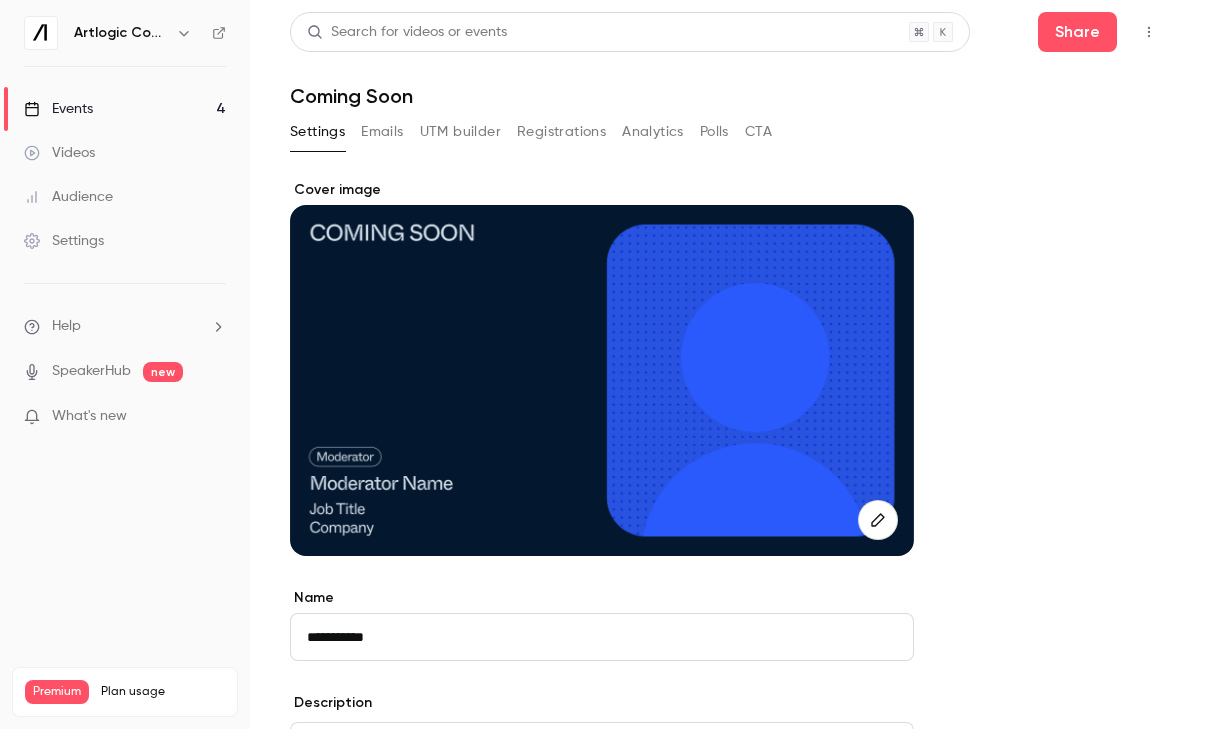 click on "Events 4" at bounding box center [125, 109] 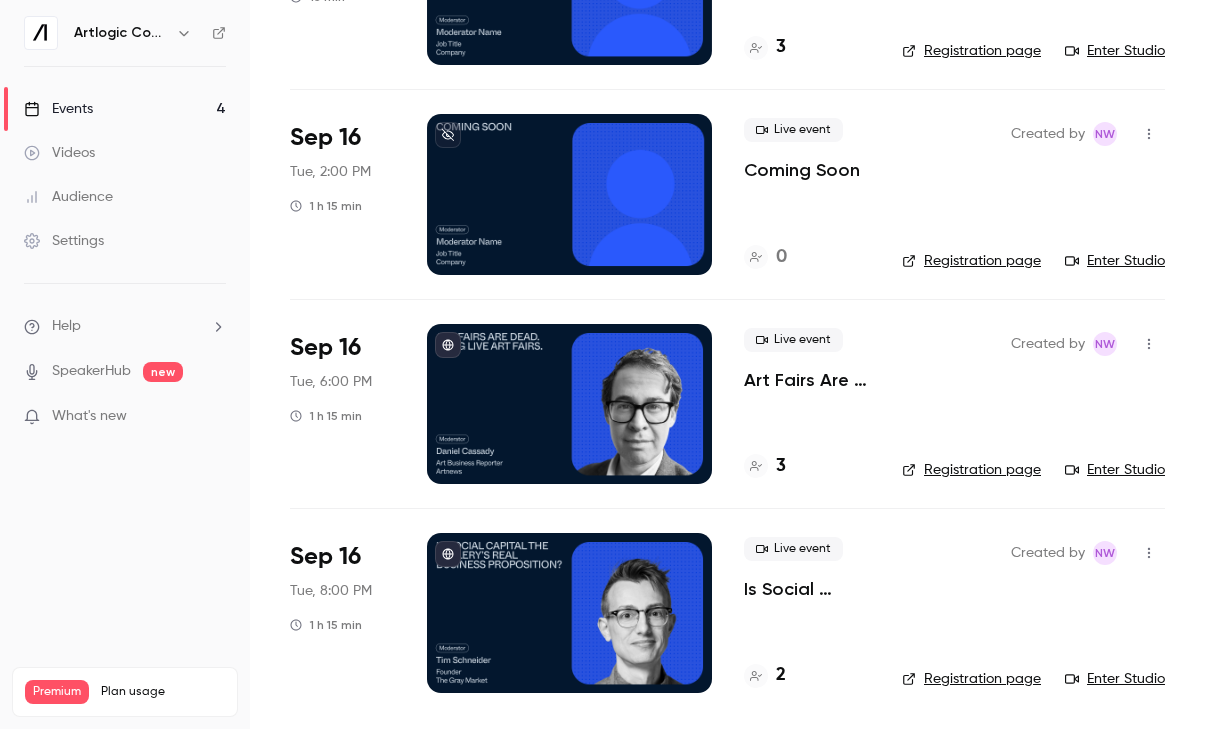 scroll, scrollTop: 0, scrollLeft: 0, axis: both 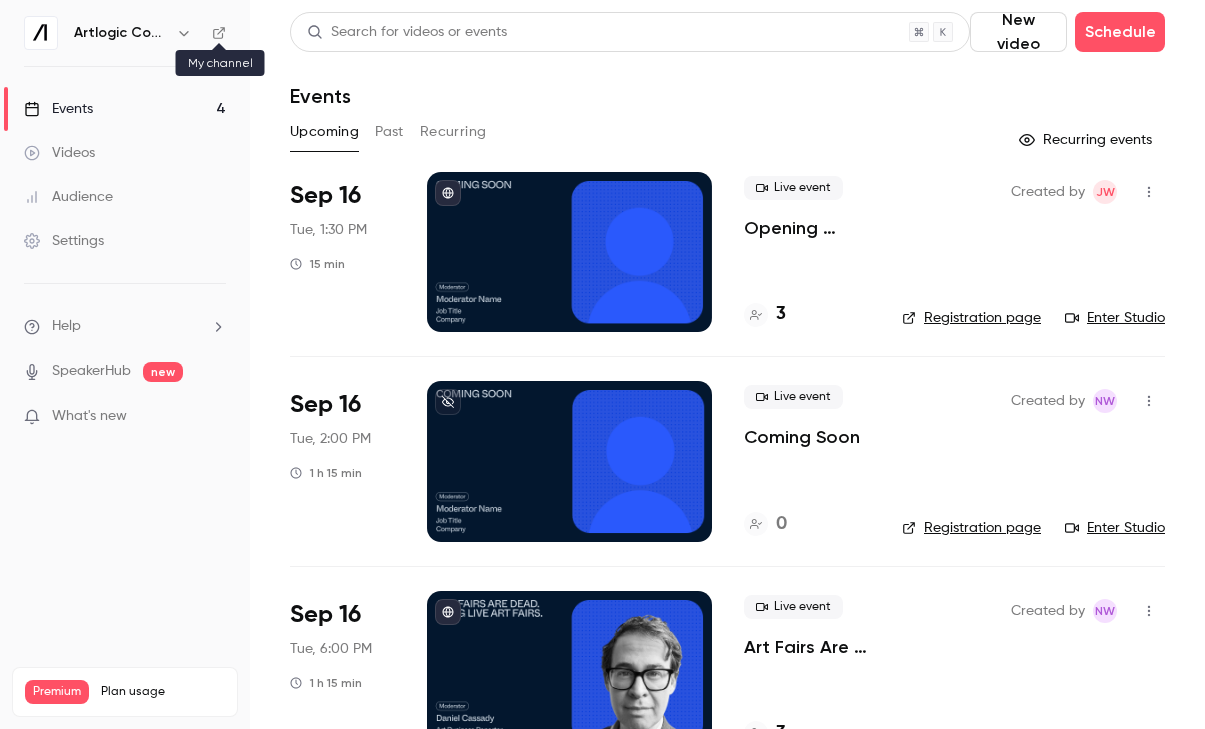 click 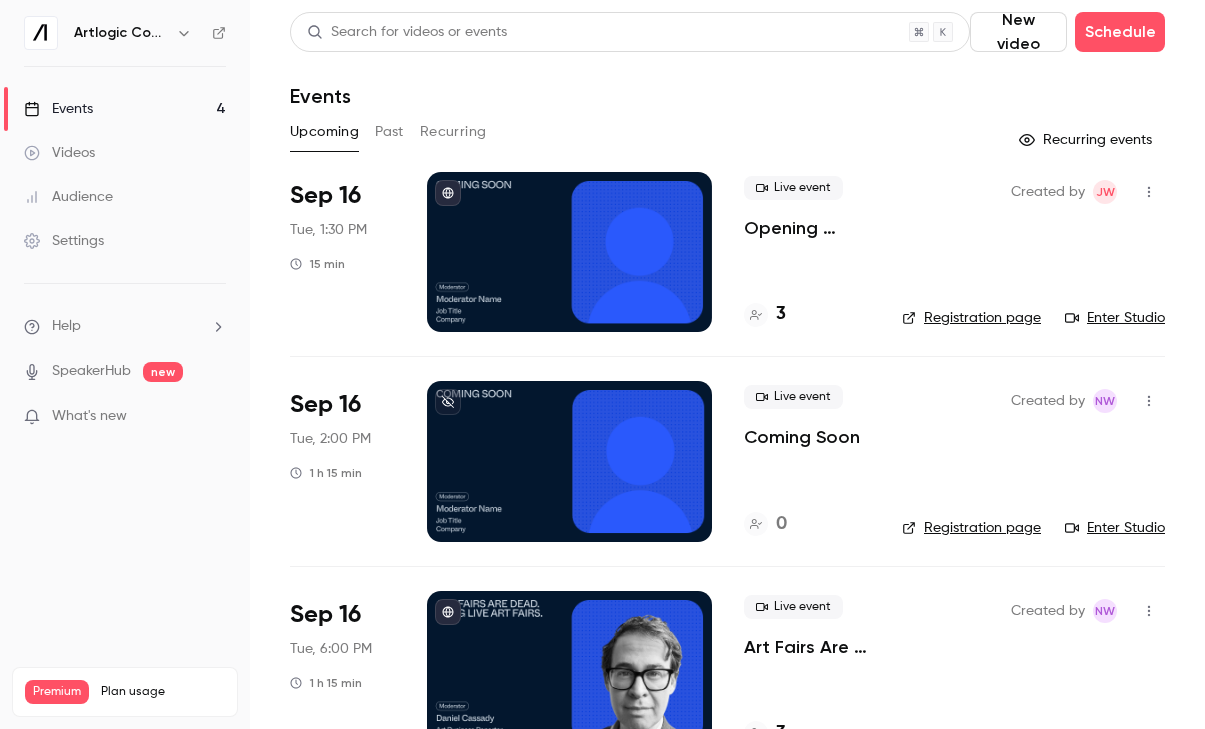 click at bounding box center [41, 33] 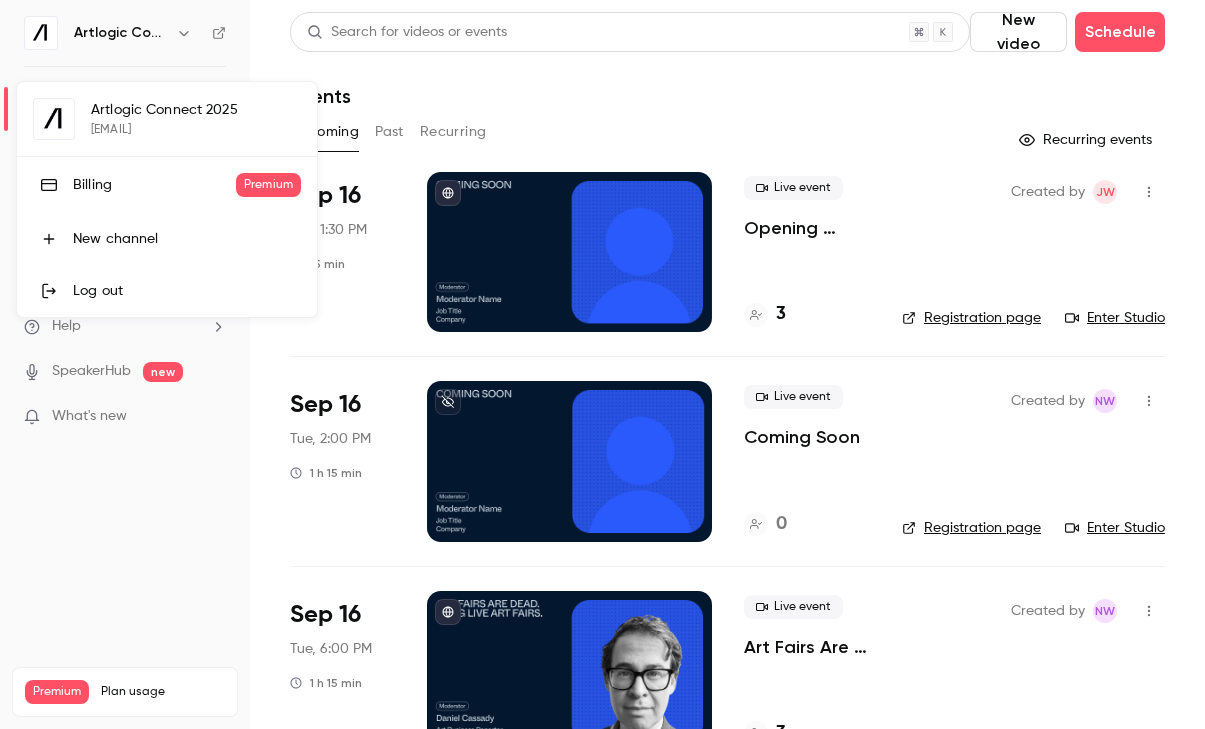 click at bounding box center [602, 364] 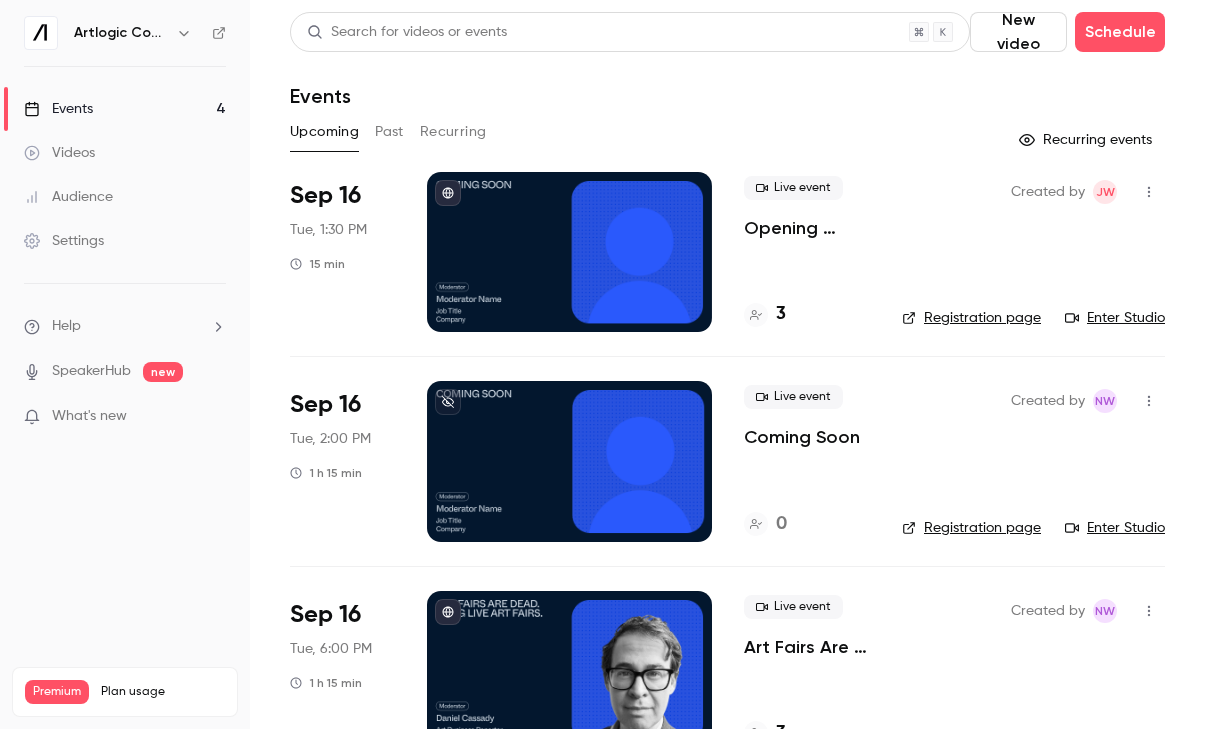 click on "Settings" at bounding box center (125, 241) 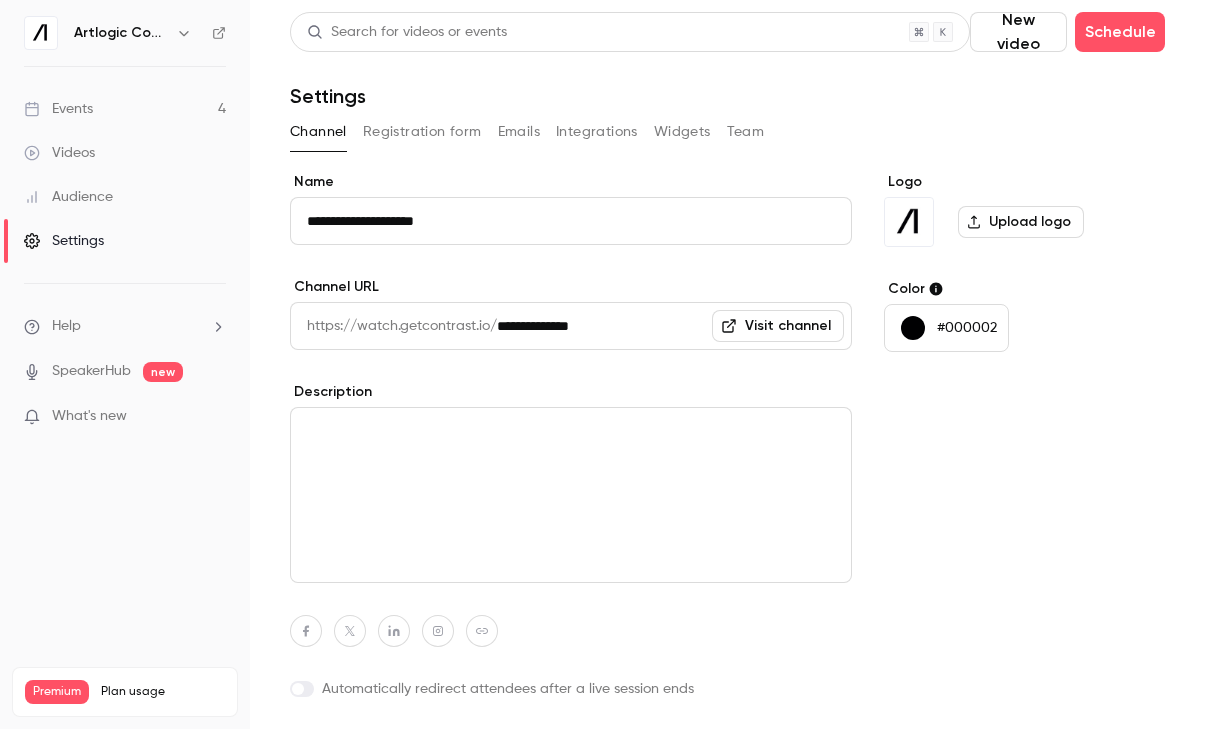 click on "Upload logo" at bounding box center [1021, 222] 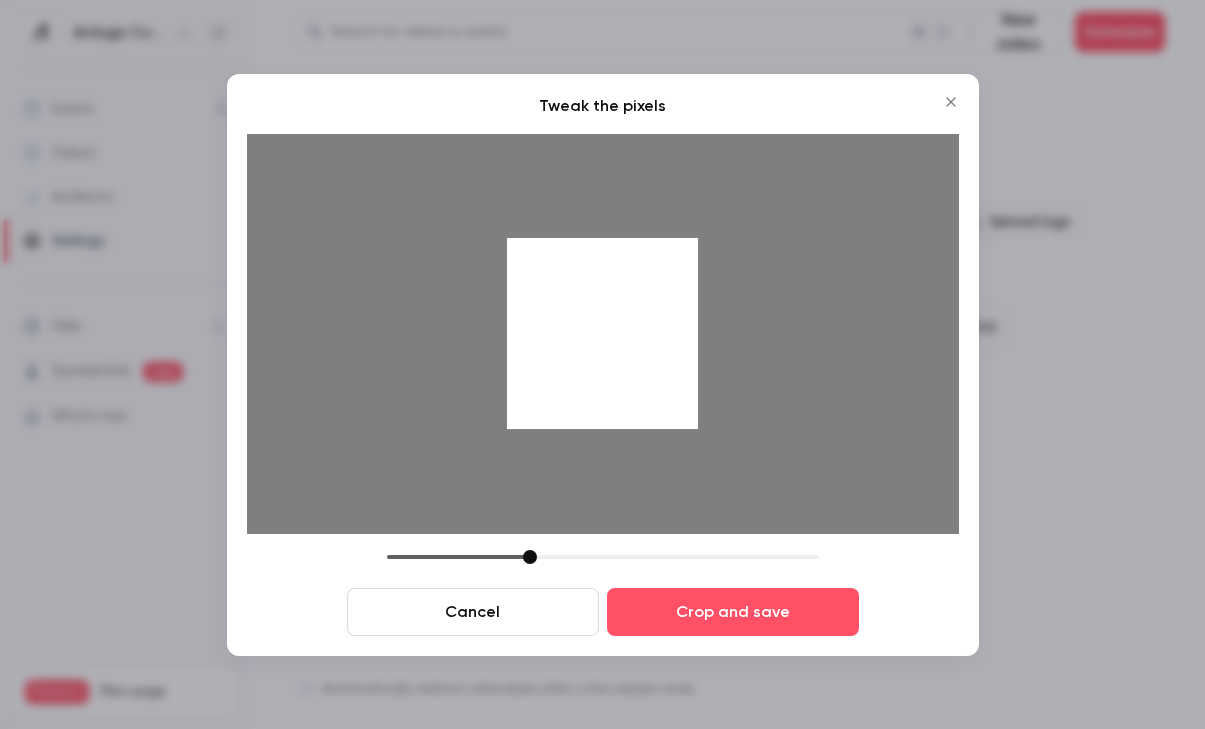 click on "Cancel" at bounding box center [473, 612] 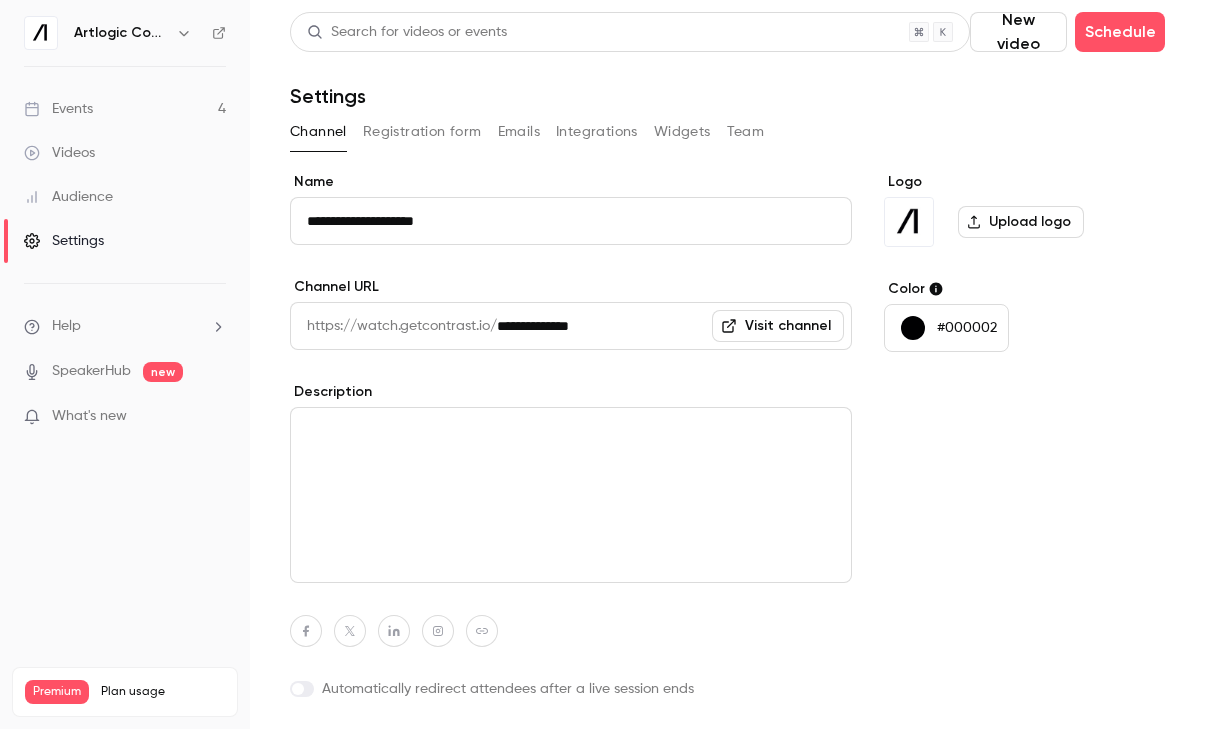 click on "Upload logo" at bounding box center (1021, 222) 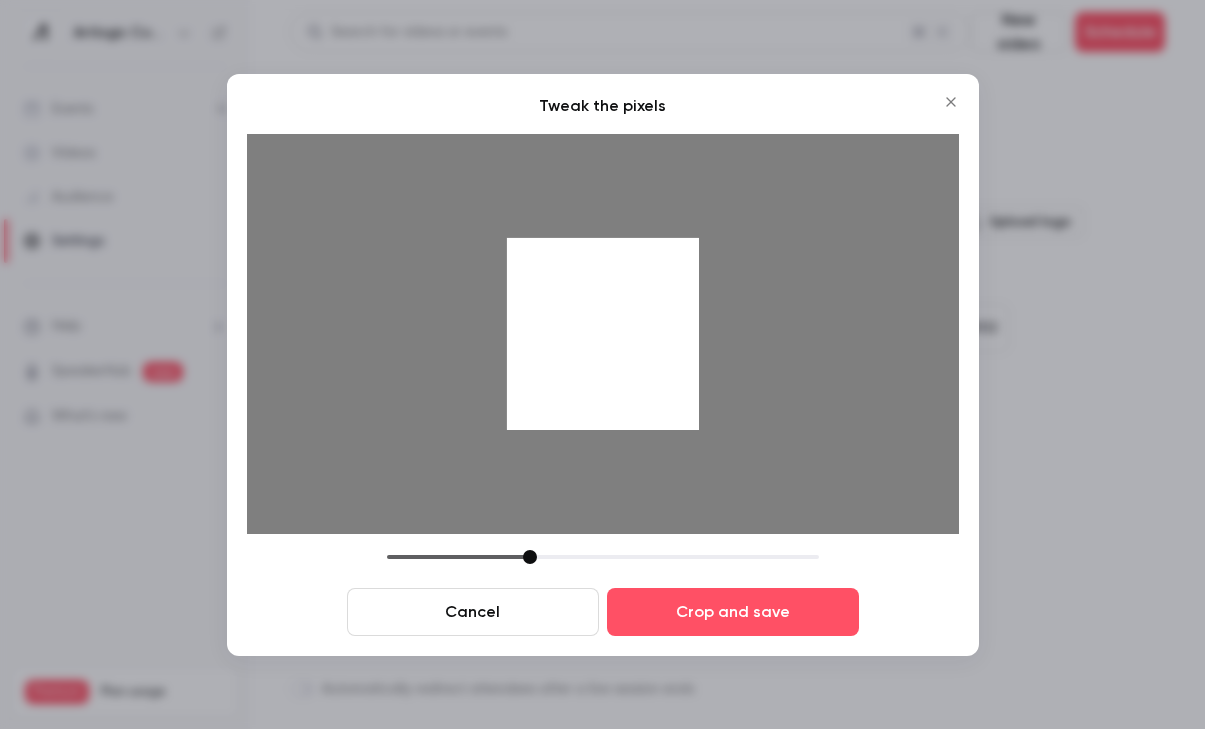 click on "Cancel Crop and save" at bounding box center [603, 593] 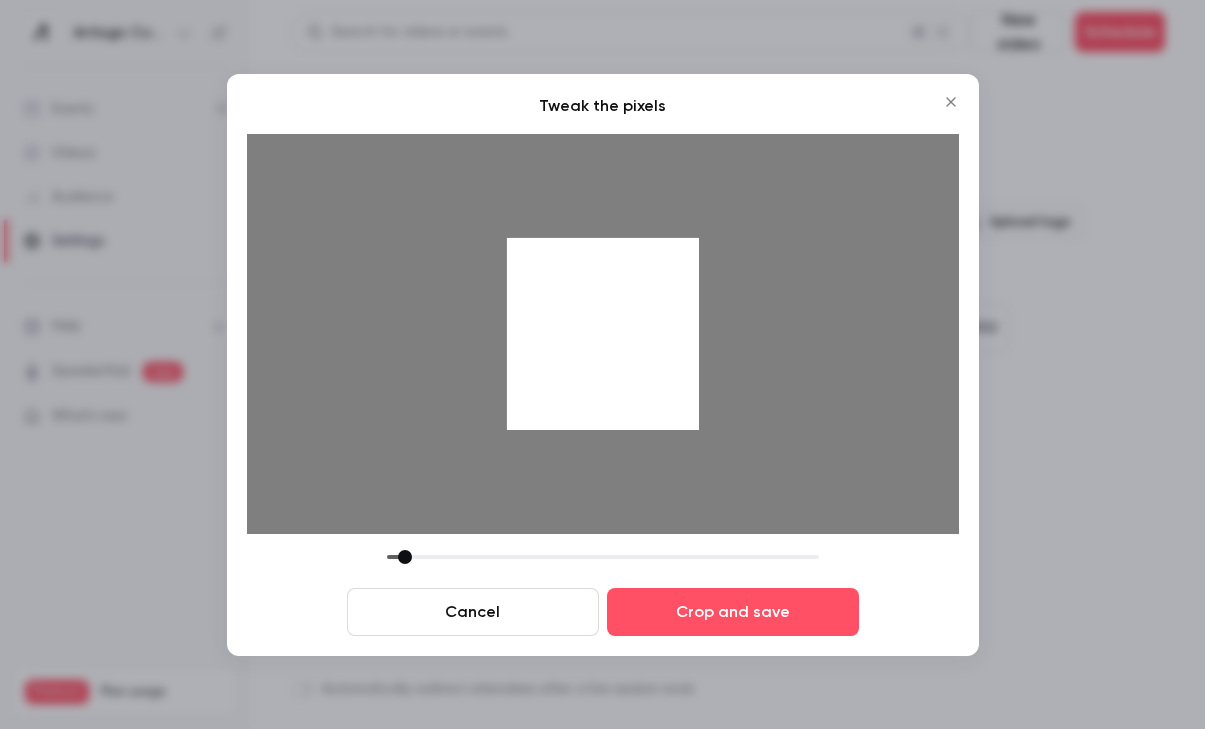 click at bounding box center (603, 557) 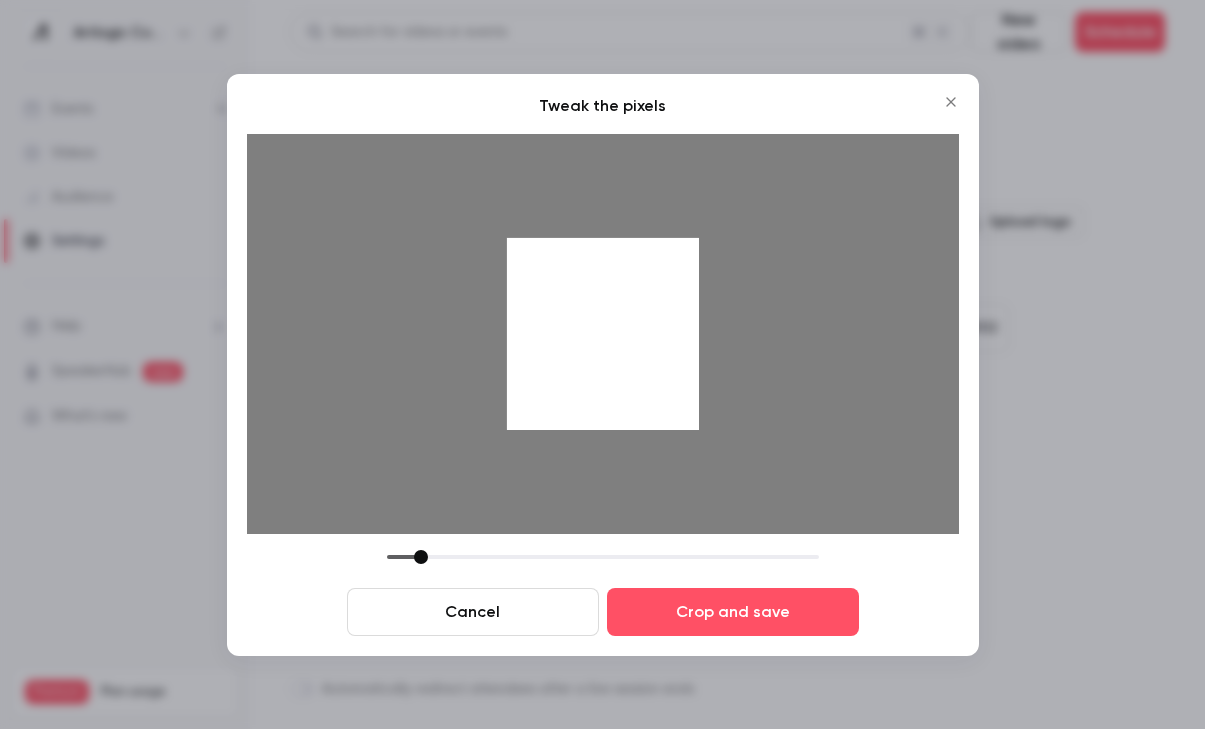 drag, startPoint x: 406, startPoint y: 557, endPoint x: 422, endPoint y: 557, distance: 16 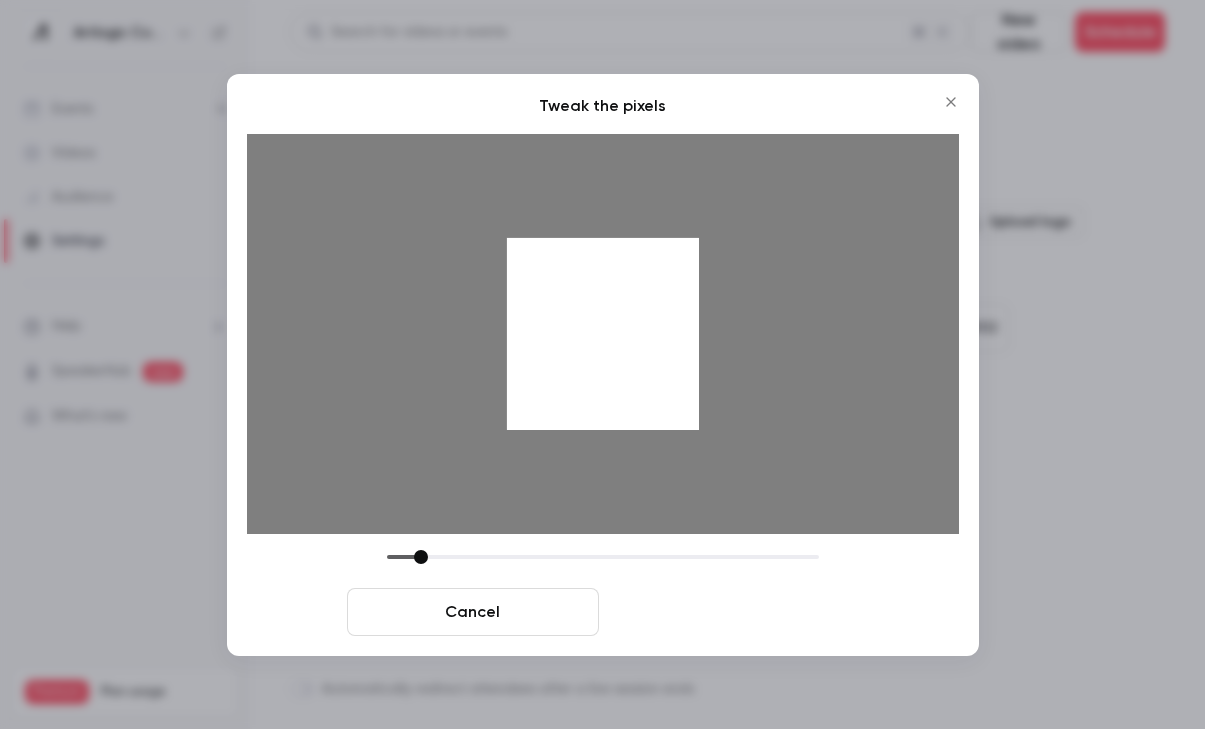 click on "Crop and save" at bounding box center [733, 612] 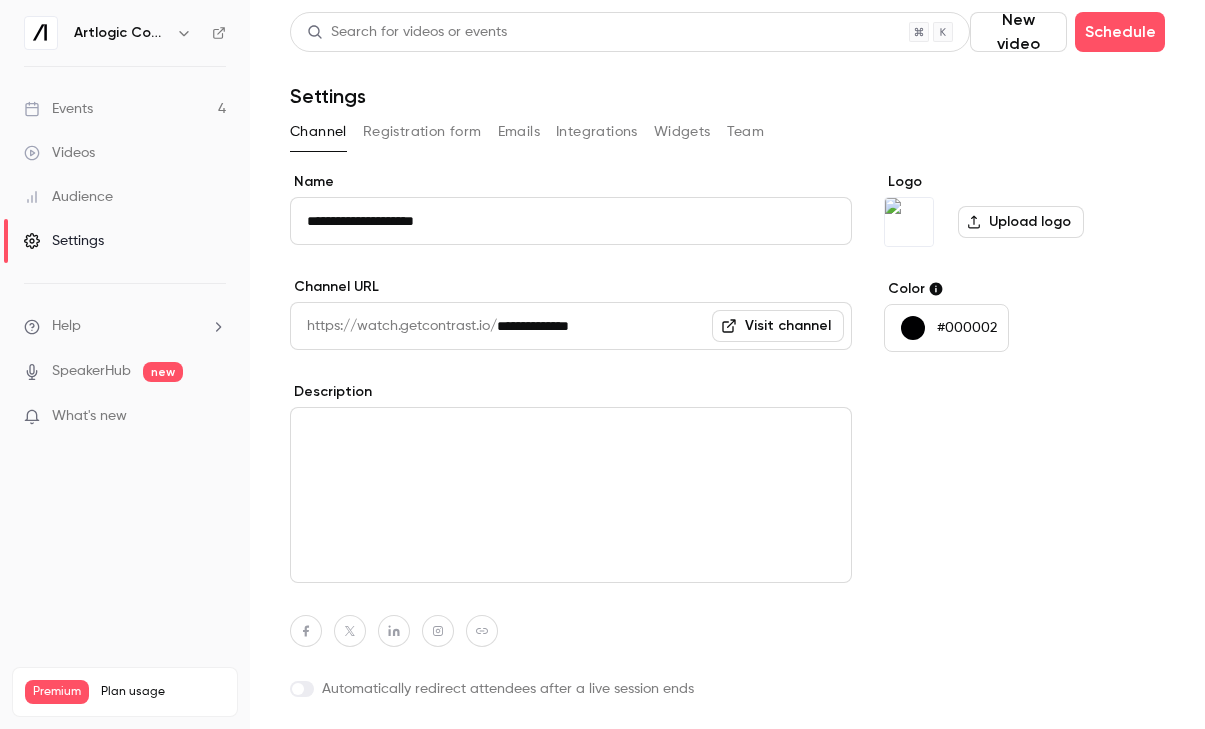click on "Upload logo" at bounding box center [1024, 222] 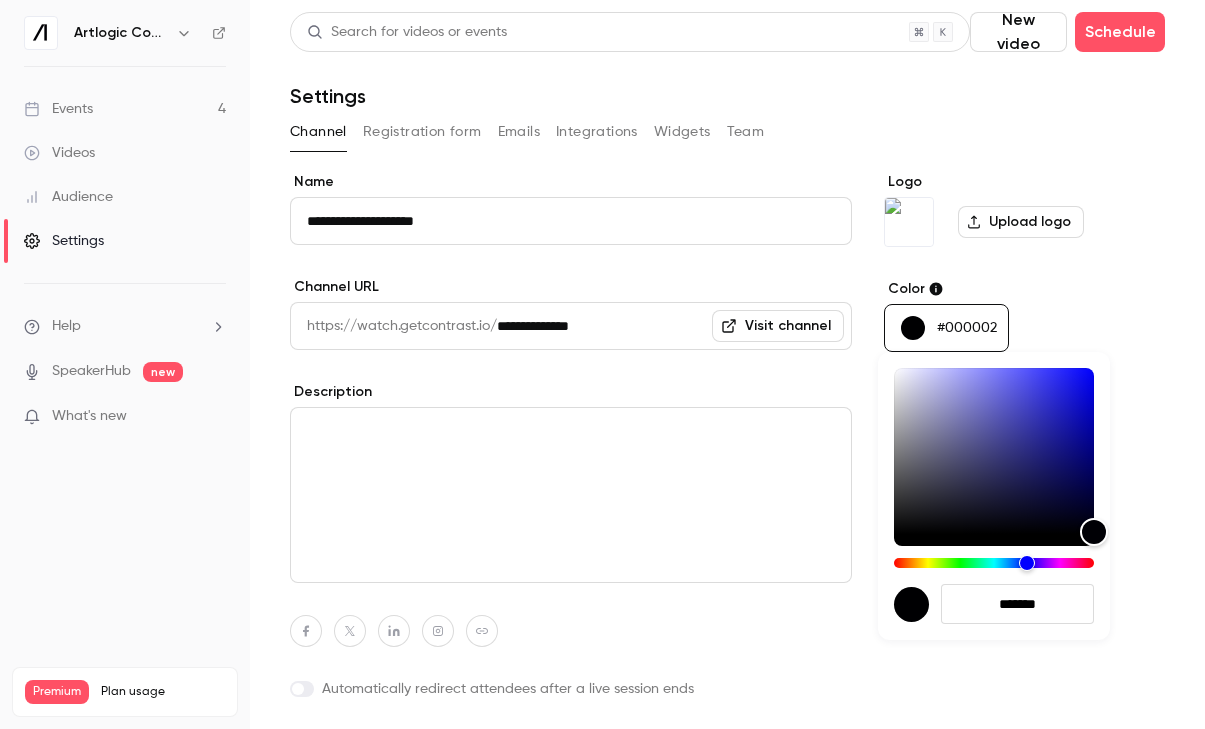 click at bounding box center (602, 364) 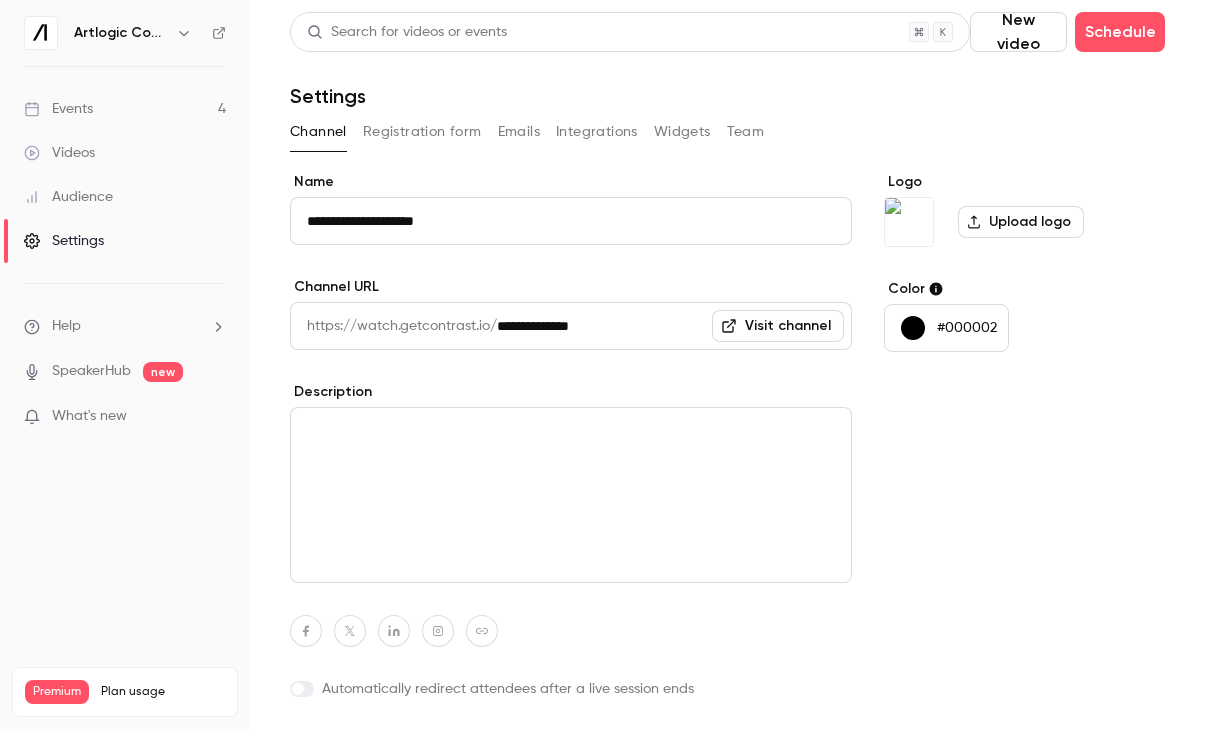 click on "#000002" at bounding box center (967, 328) 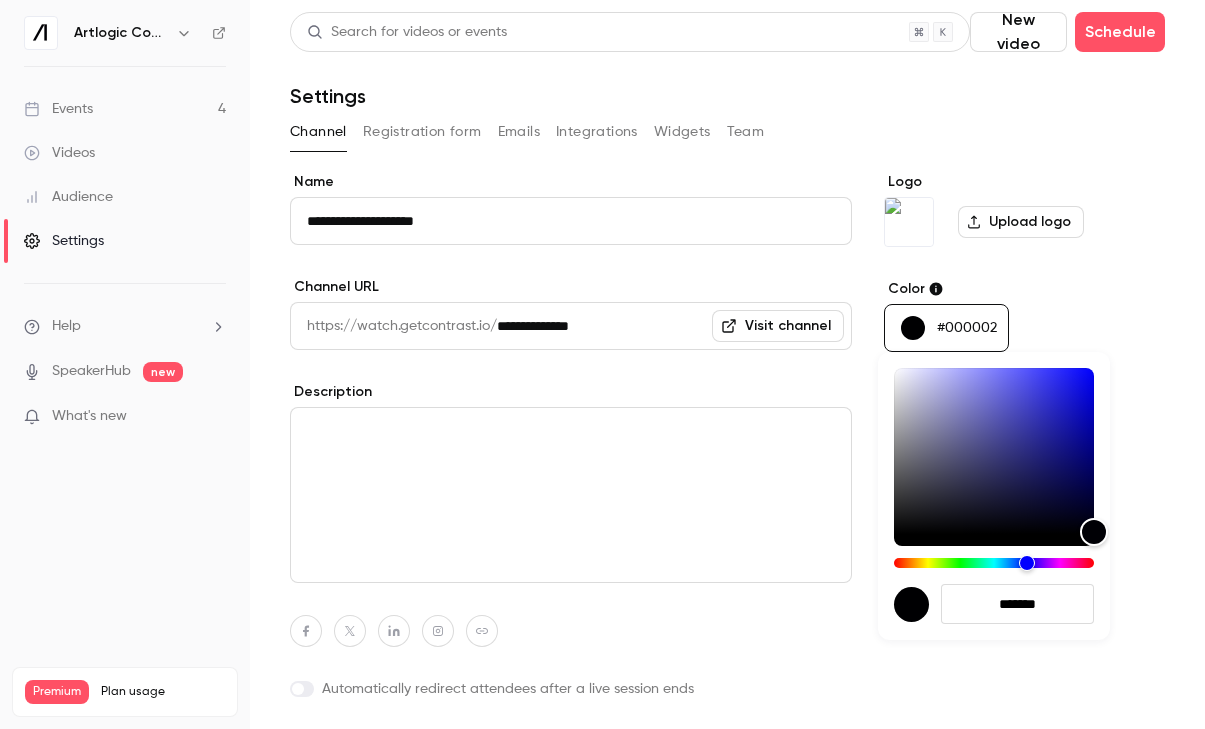 drag, startPoint x: 1059, startPoint y: 606, endPoint x: 997, endPoint y: 605, distance: 62.008064 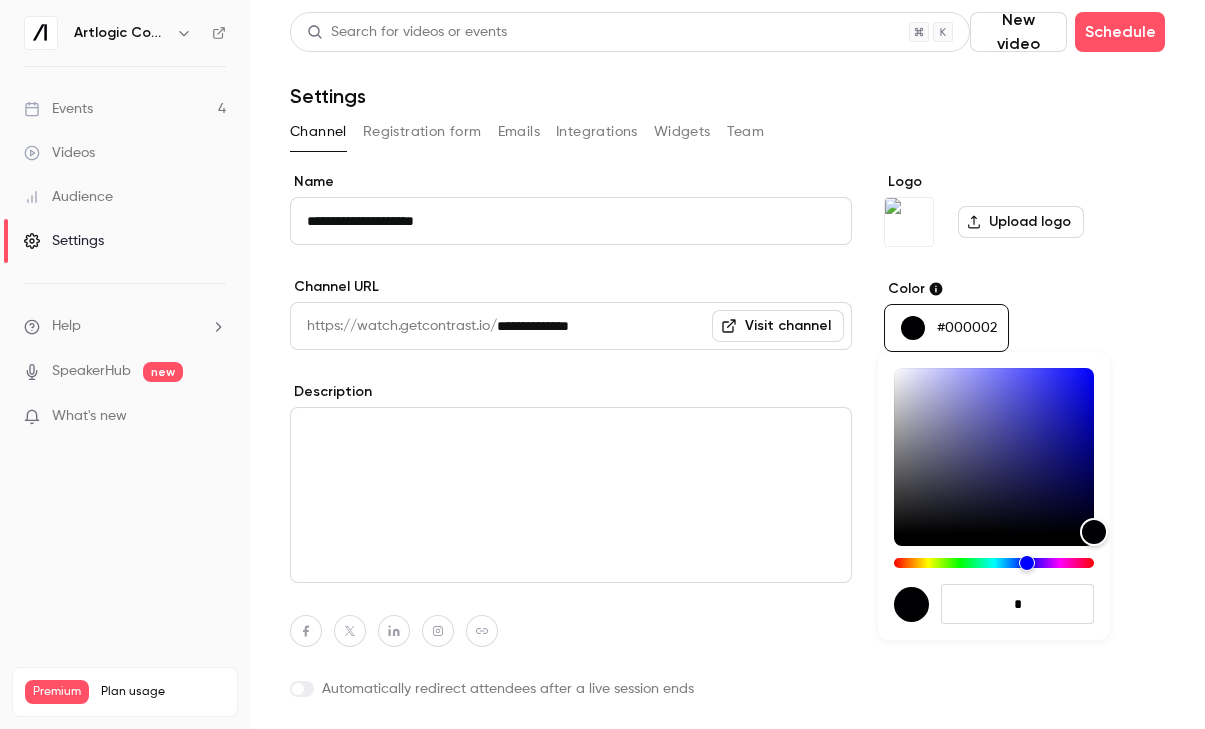 paste on "******" 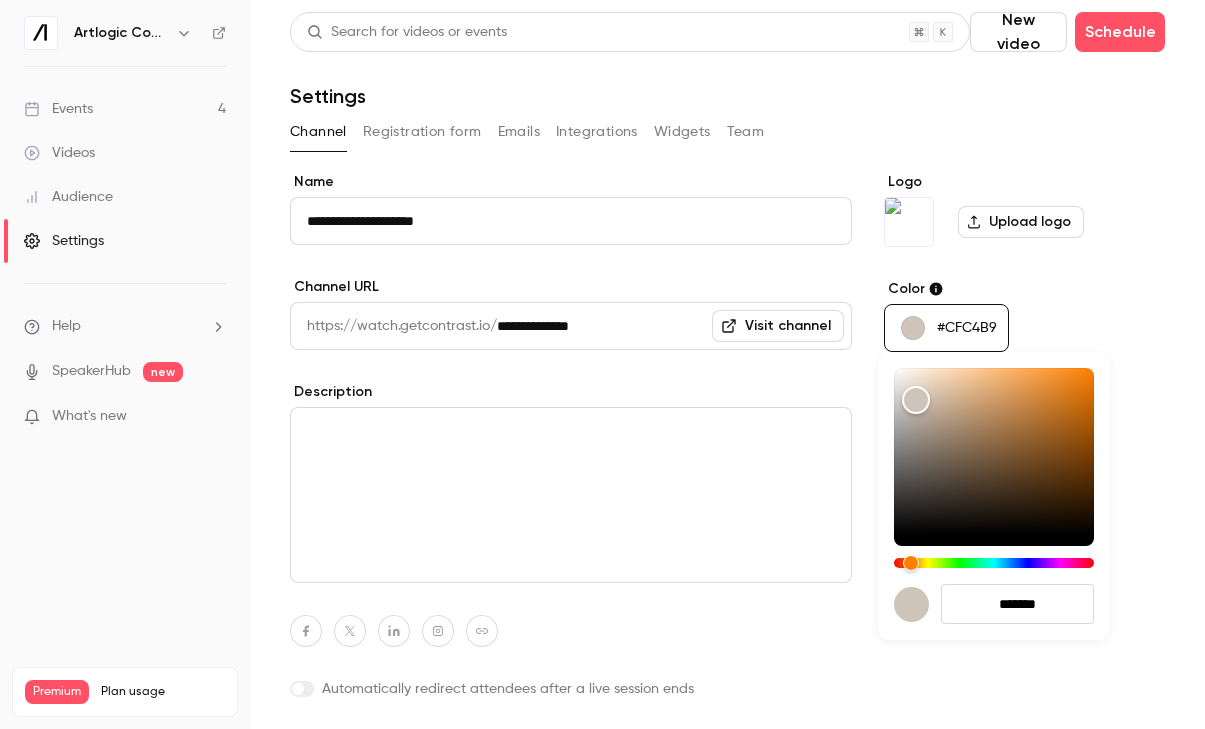 type on "*******" 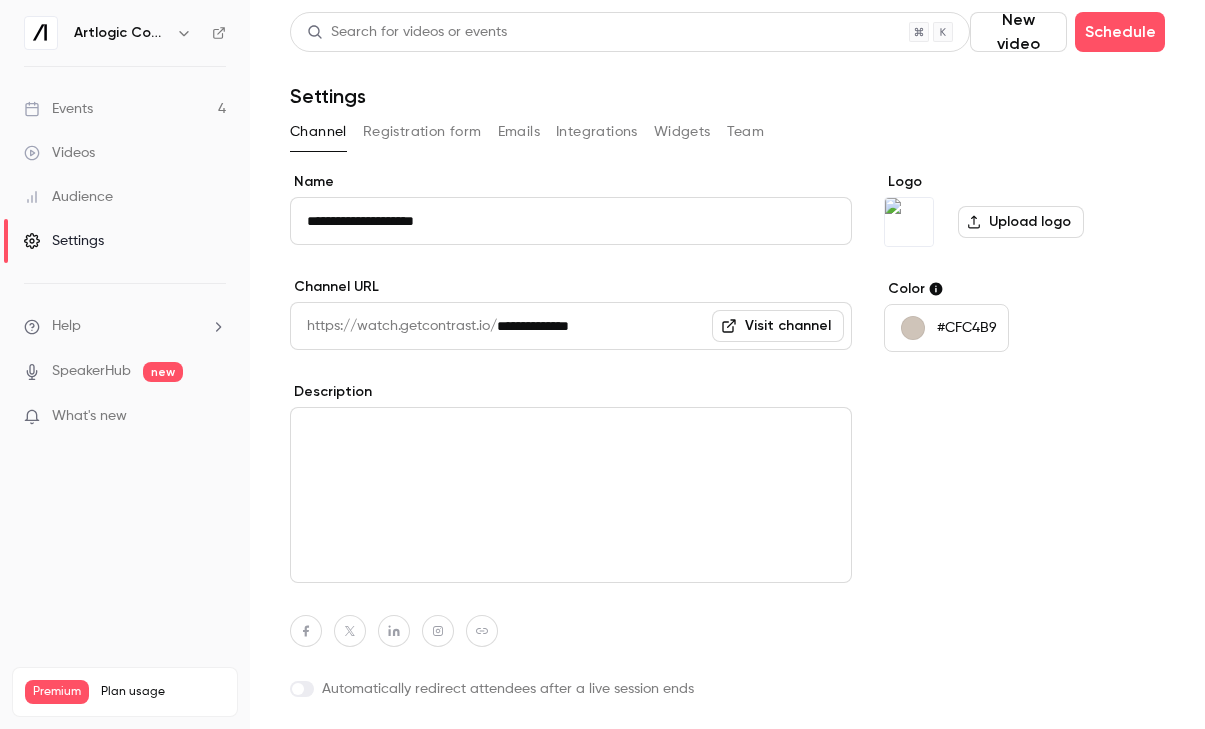 scroll, scrollTop: 54, scrollLeft: 0, axis: vertical 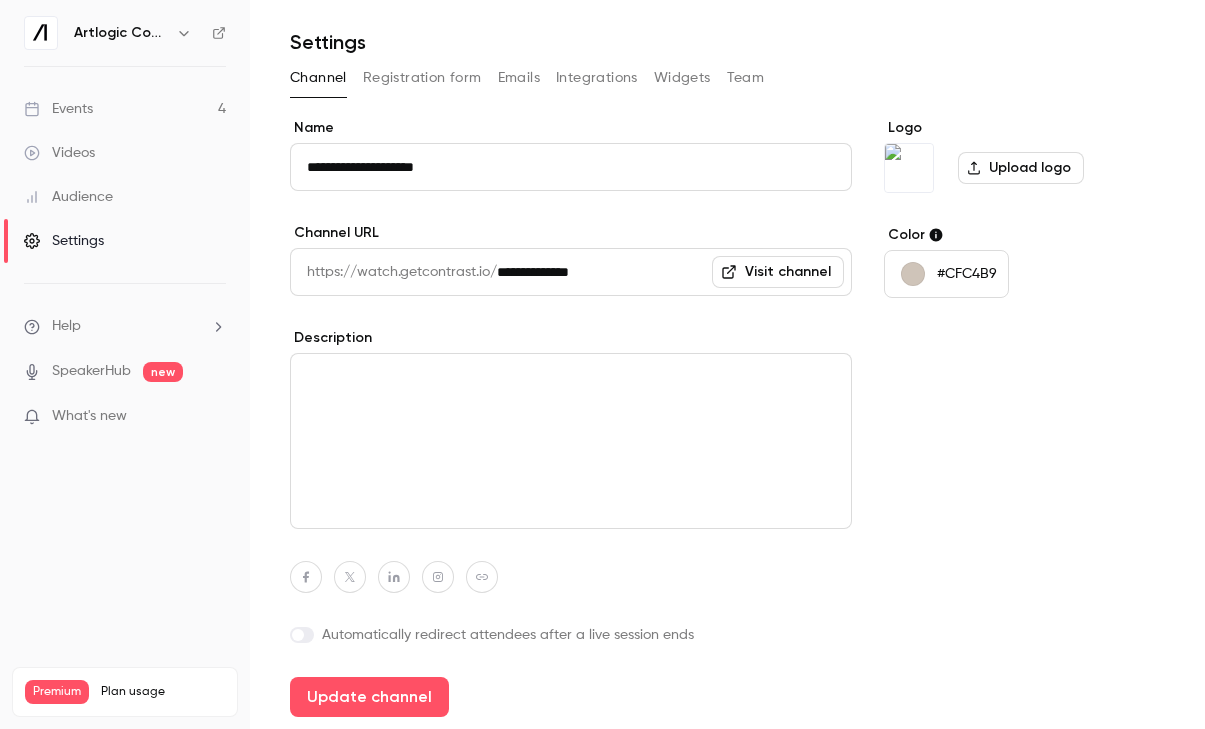 click at bounding box center (302, 635) 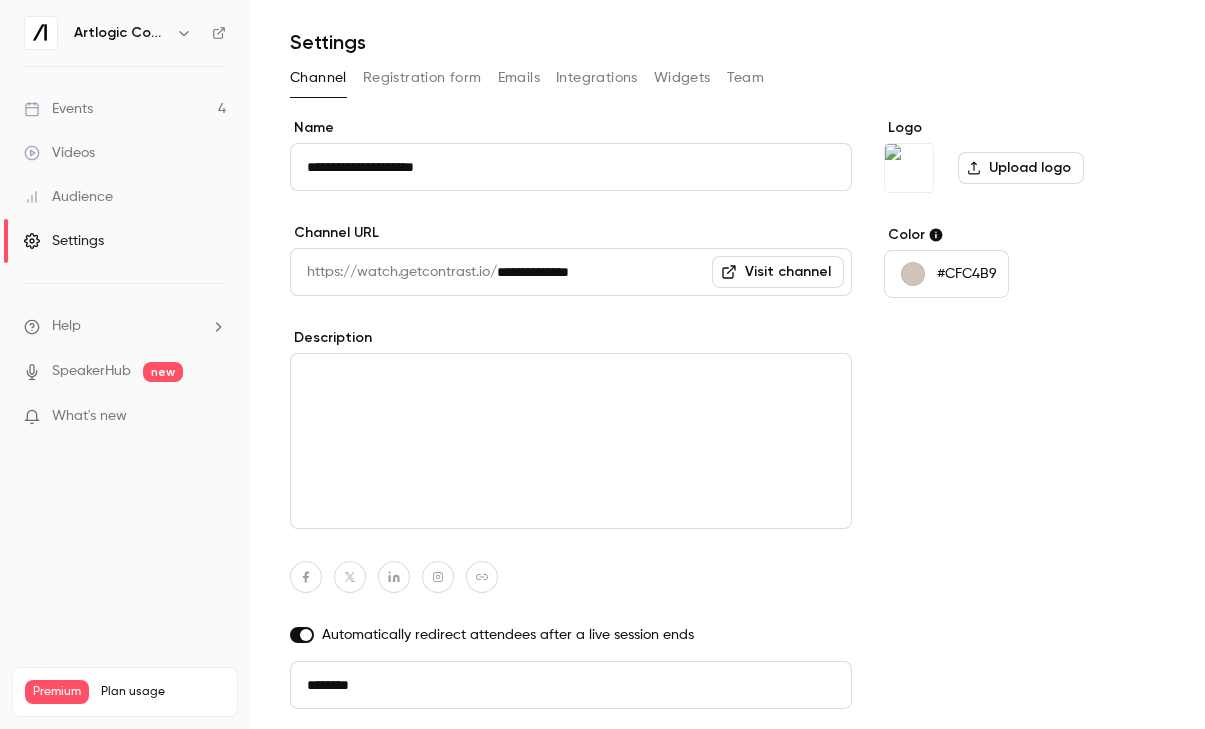 click at bounding box center [306, 635] 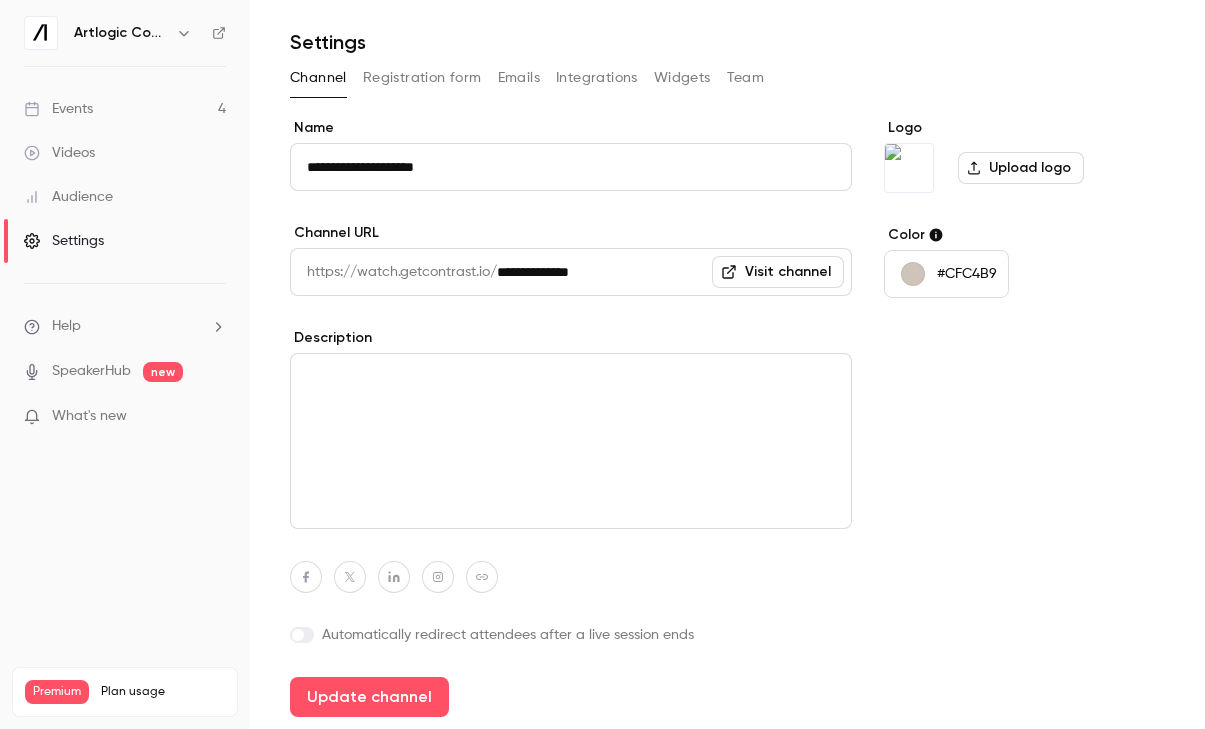click at bounding box center [571, 441] 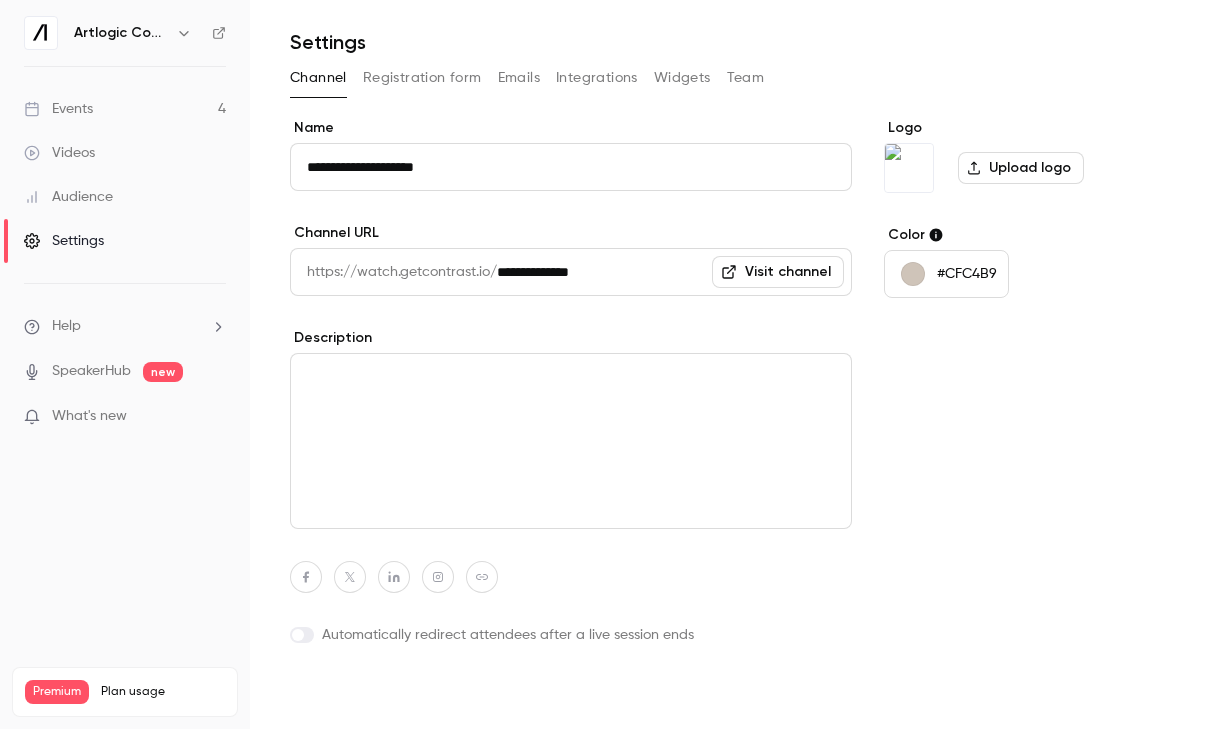 click on "Update channel" at bounding box center (369, 697) 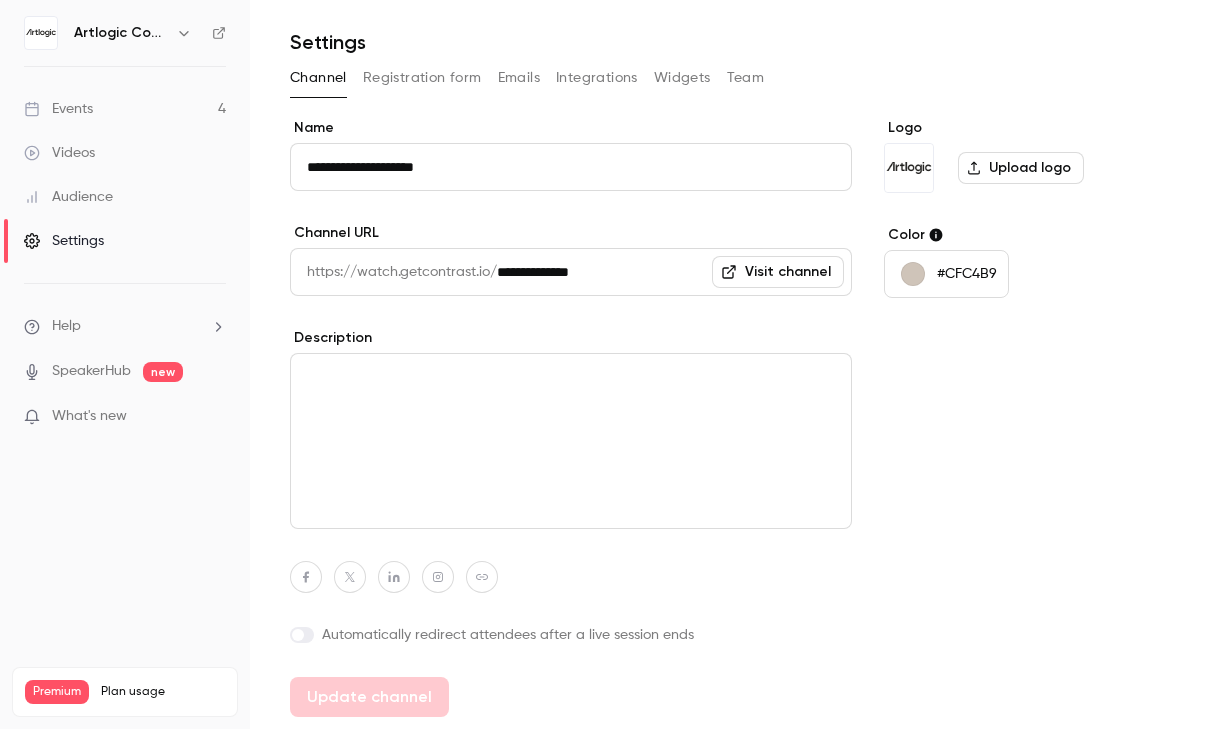 click on "Description" at bounding box center (571, 338) 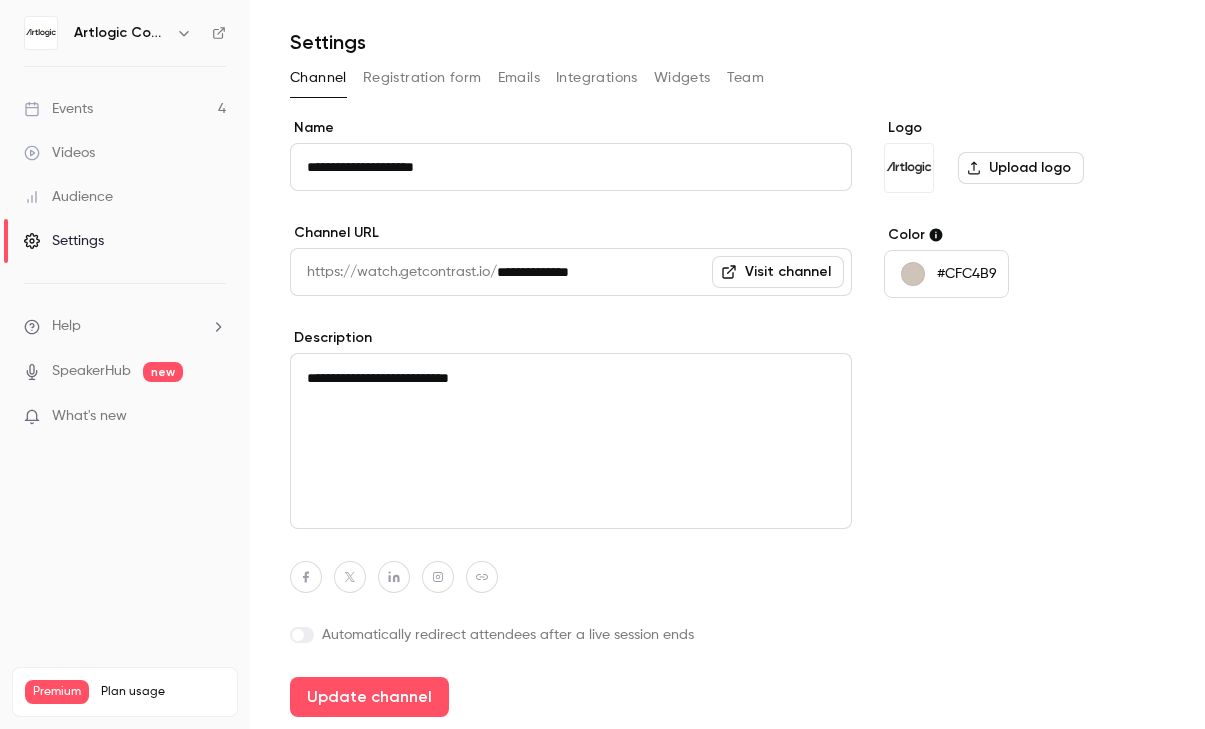click on "**********" at bounding box center [571, 441] 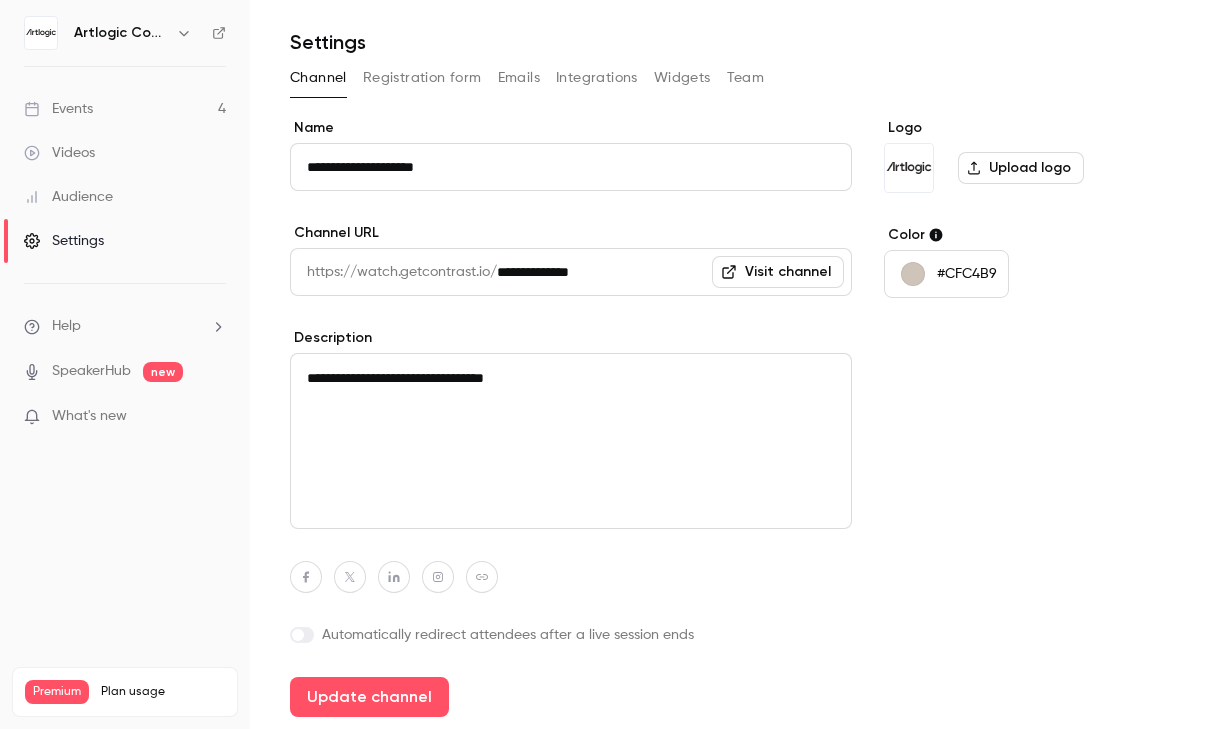 click on "**********" at bounding box center [571, 441] 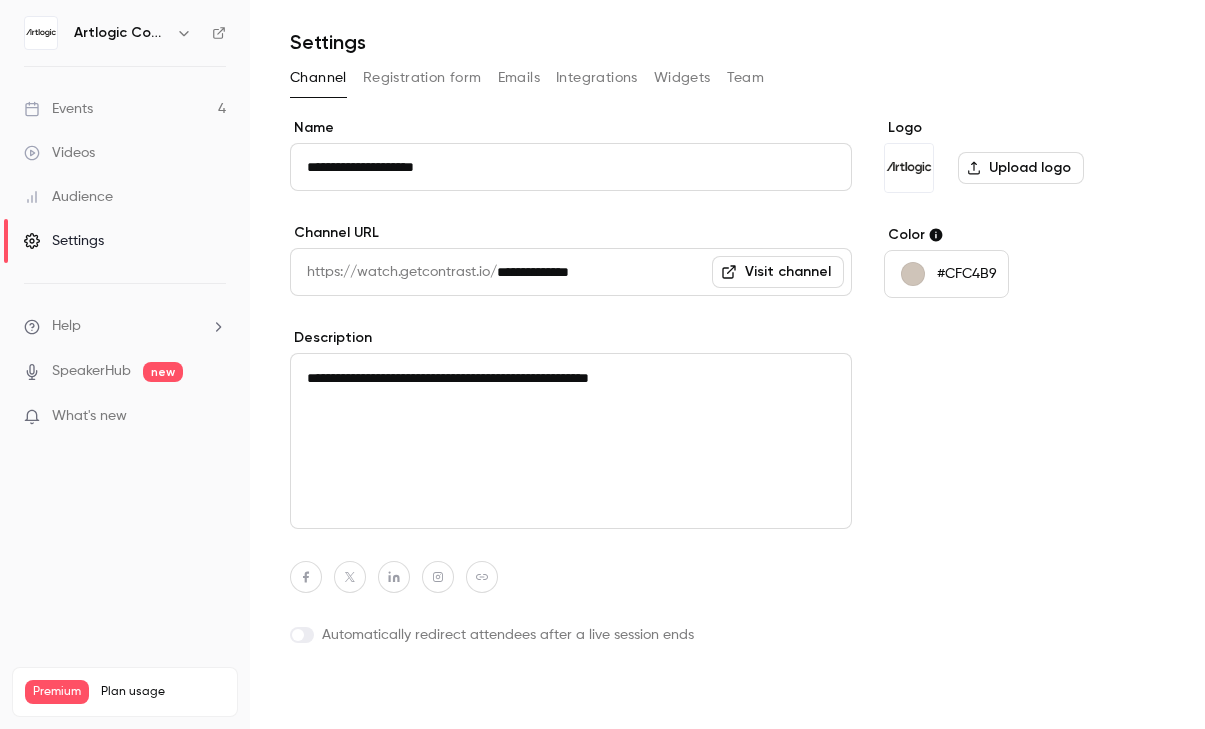 type on "**********" 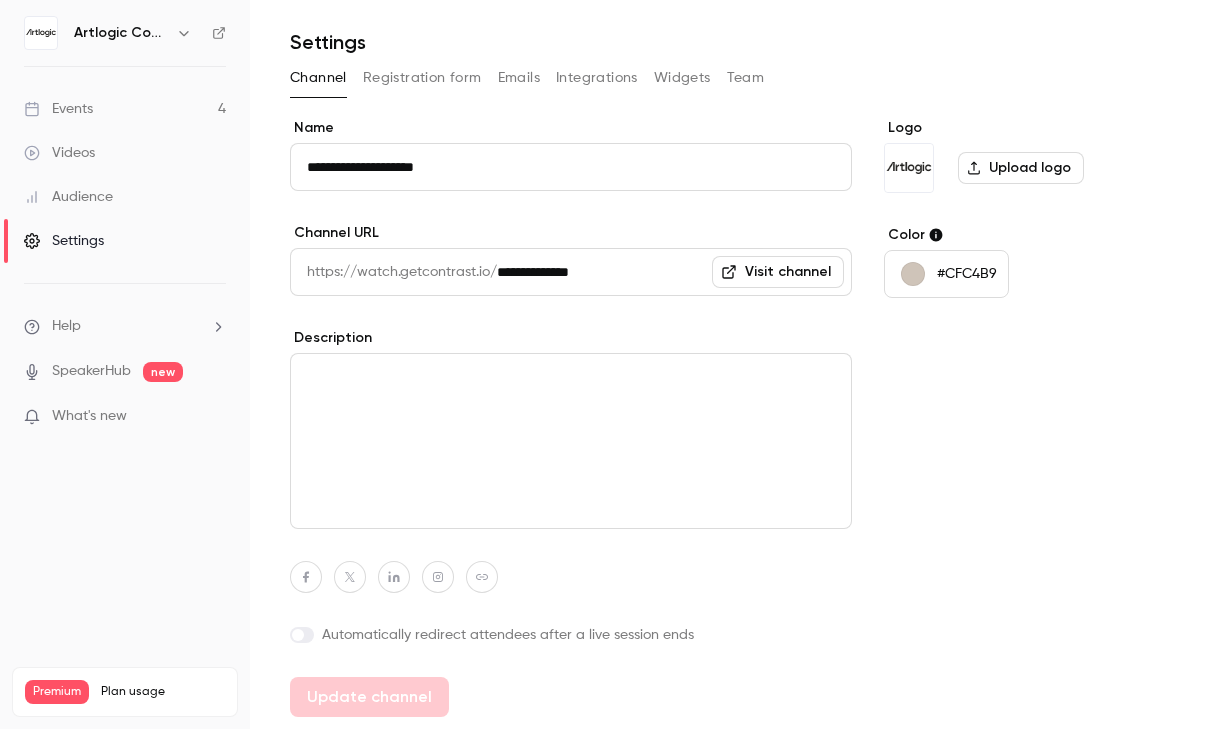 type on "**********" 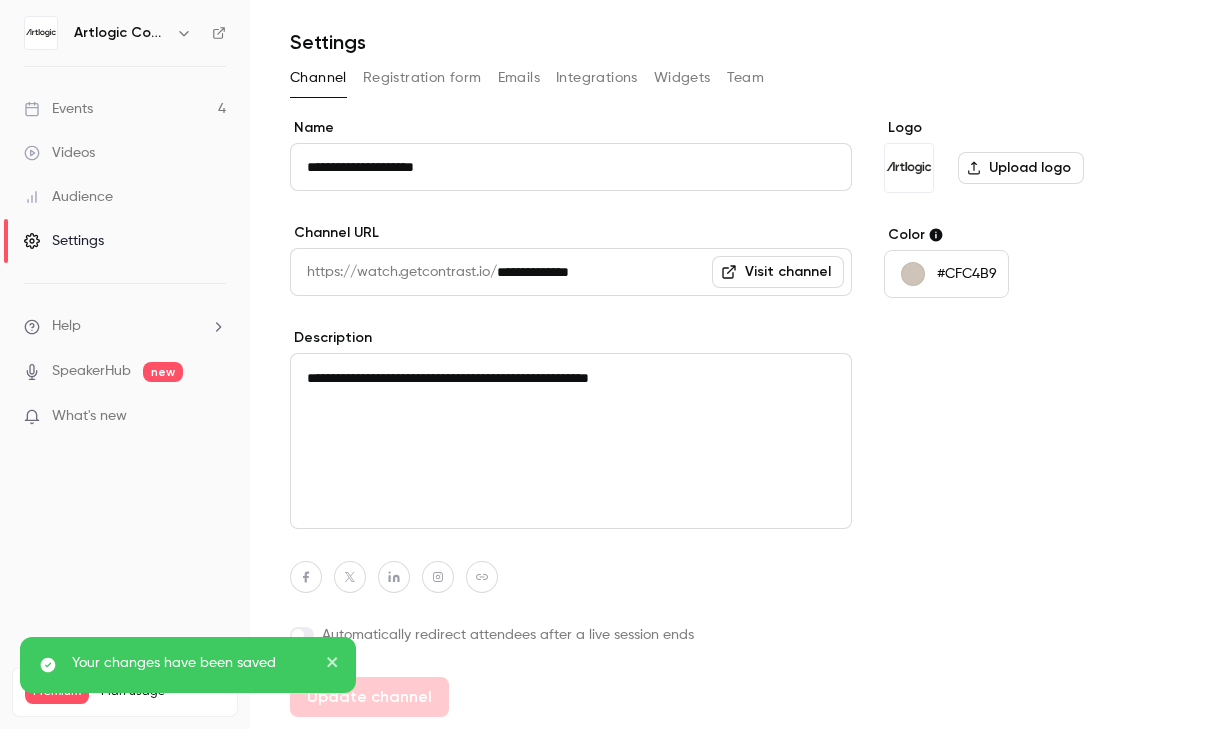 click on "Videos" at bounding box center [125, 153] 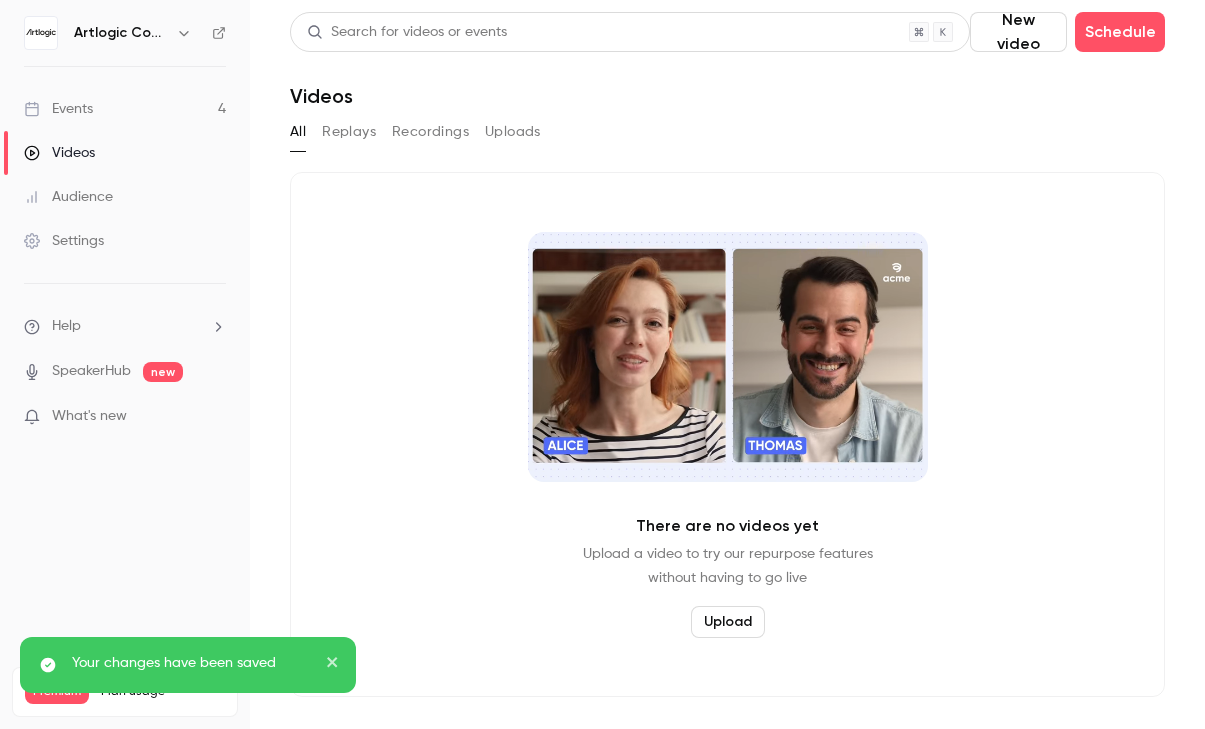 click on "Events 4" at bounding box center [125, 109] 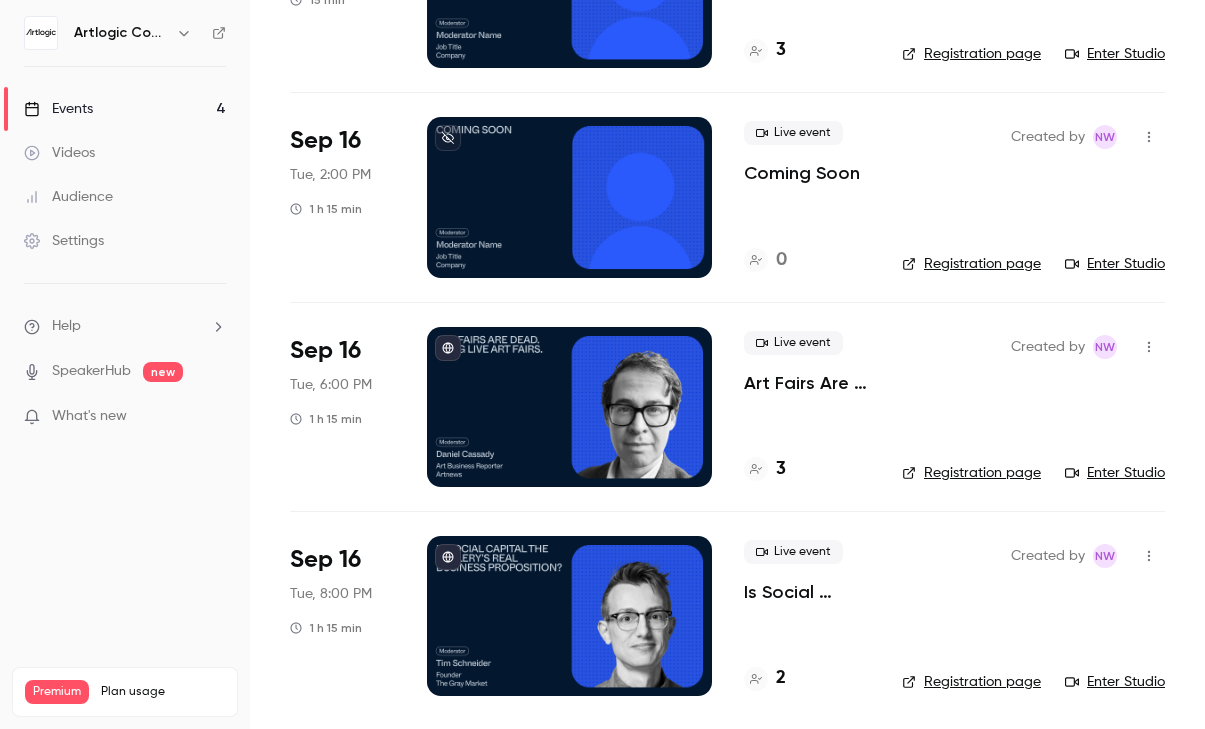 scroll, scrollTop: 267, scrollLeft: 0, axis: vertical 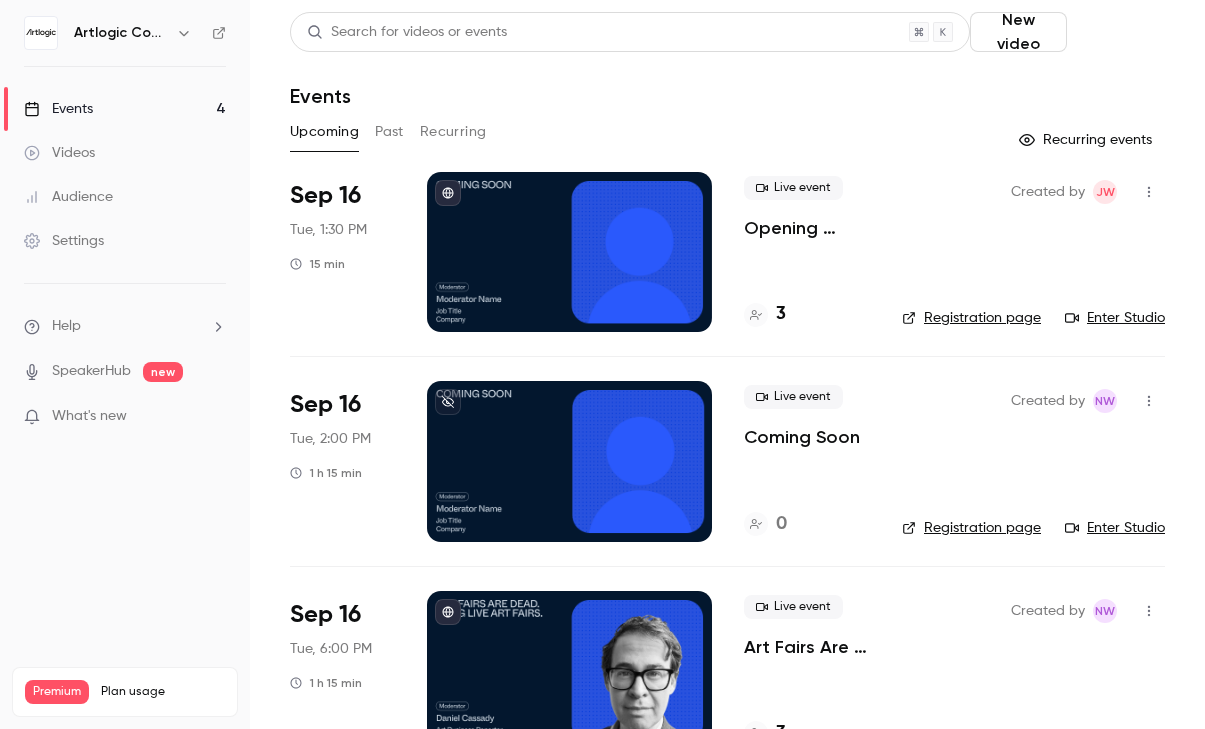 click on "Schedule" at bounding box center [1120, 32] 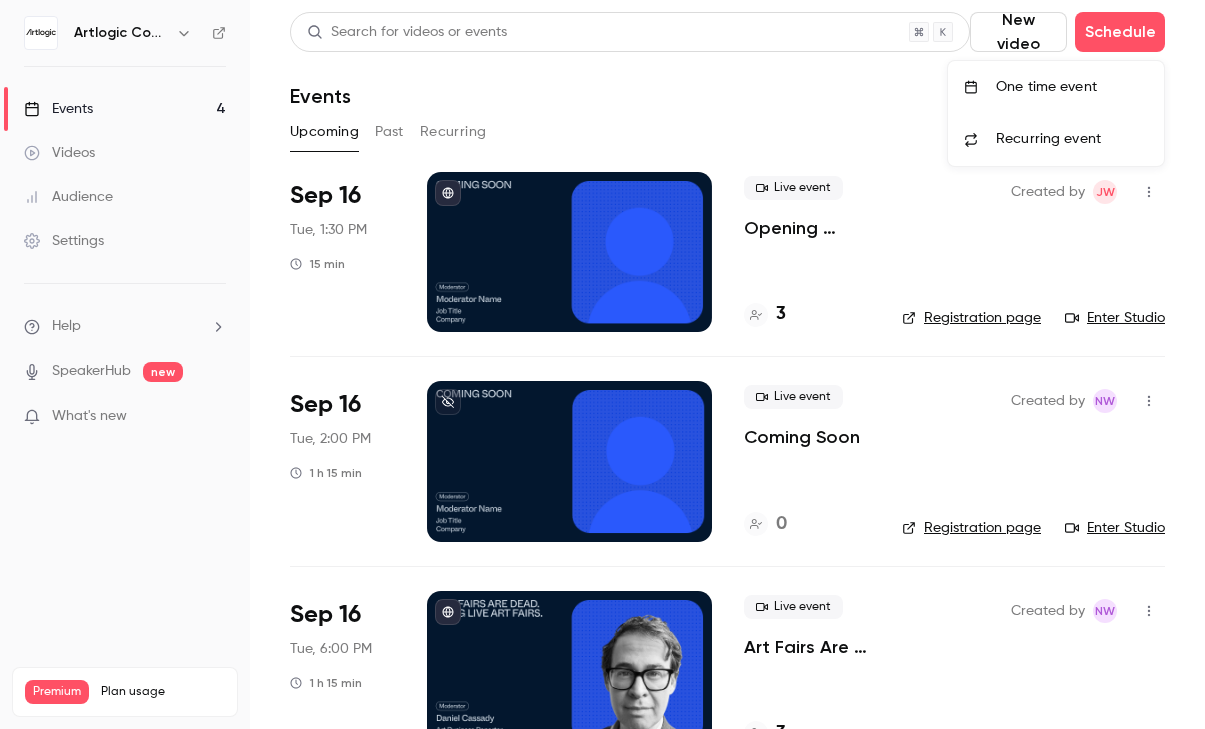 click on "One time event" at bounding box center [1056, 87] 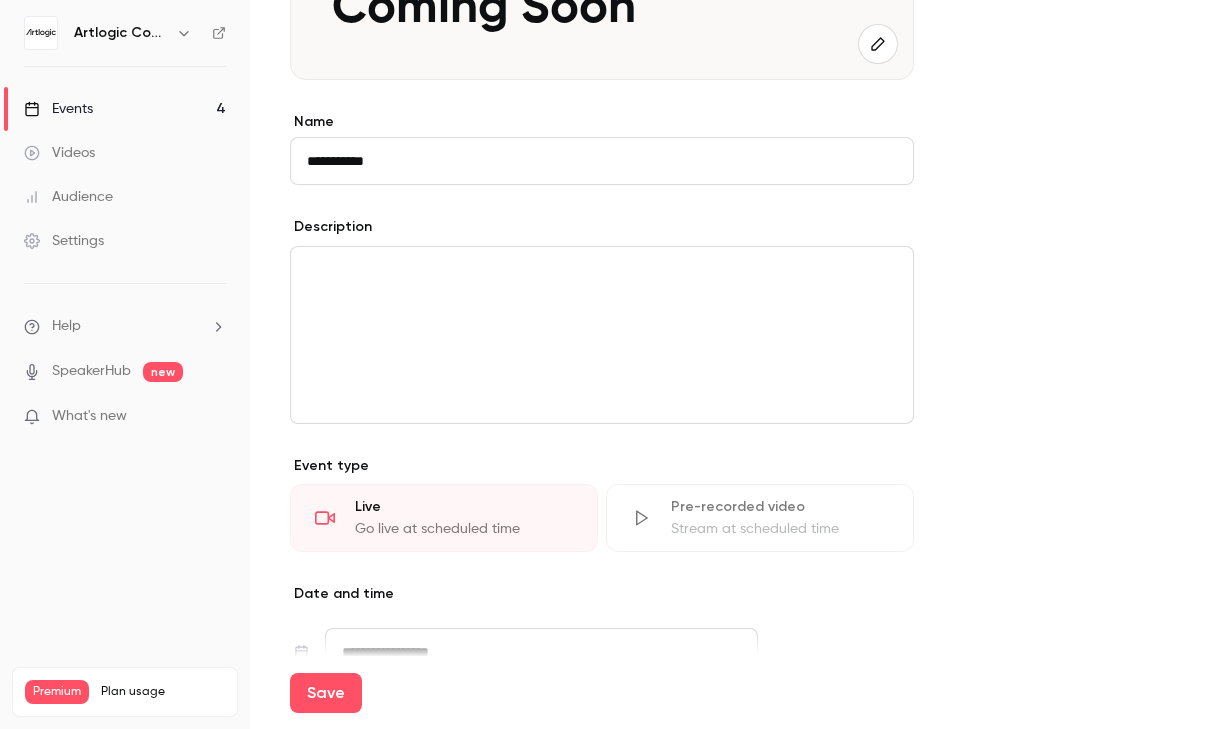 scroll, scrollTop: 534, scrollLeft: 0, axis: vertical 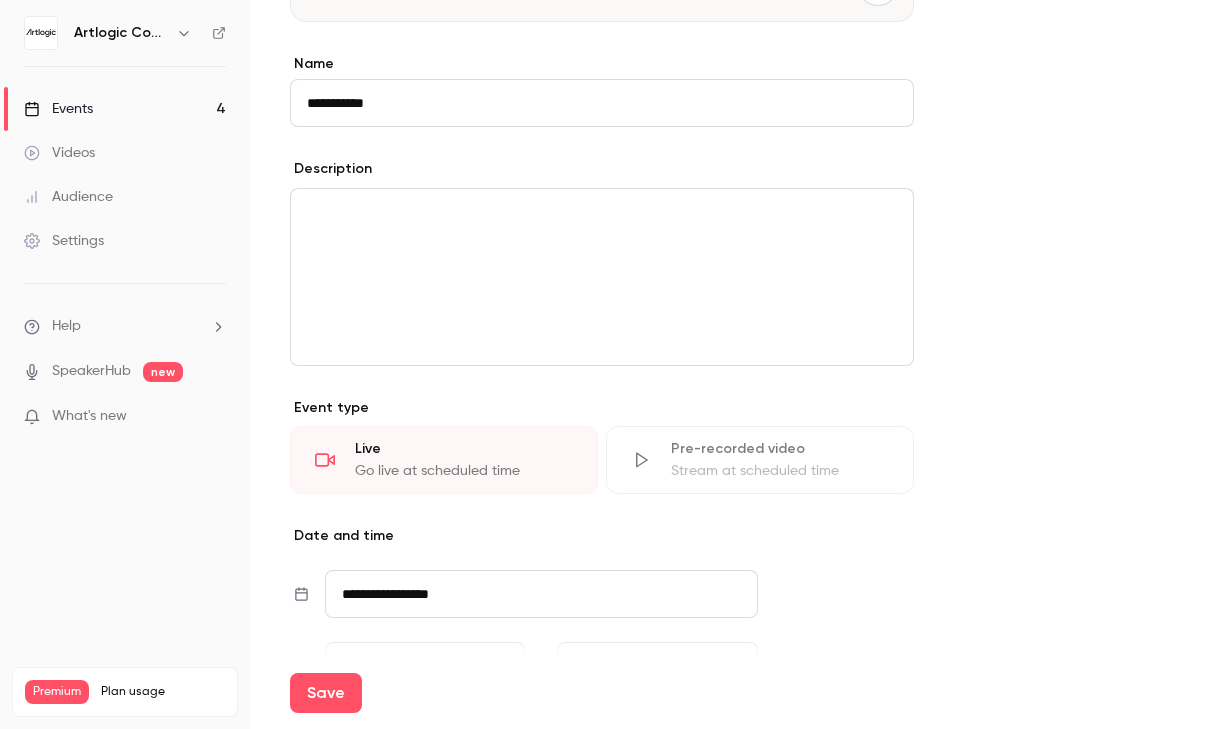 type on "**********" 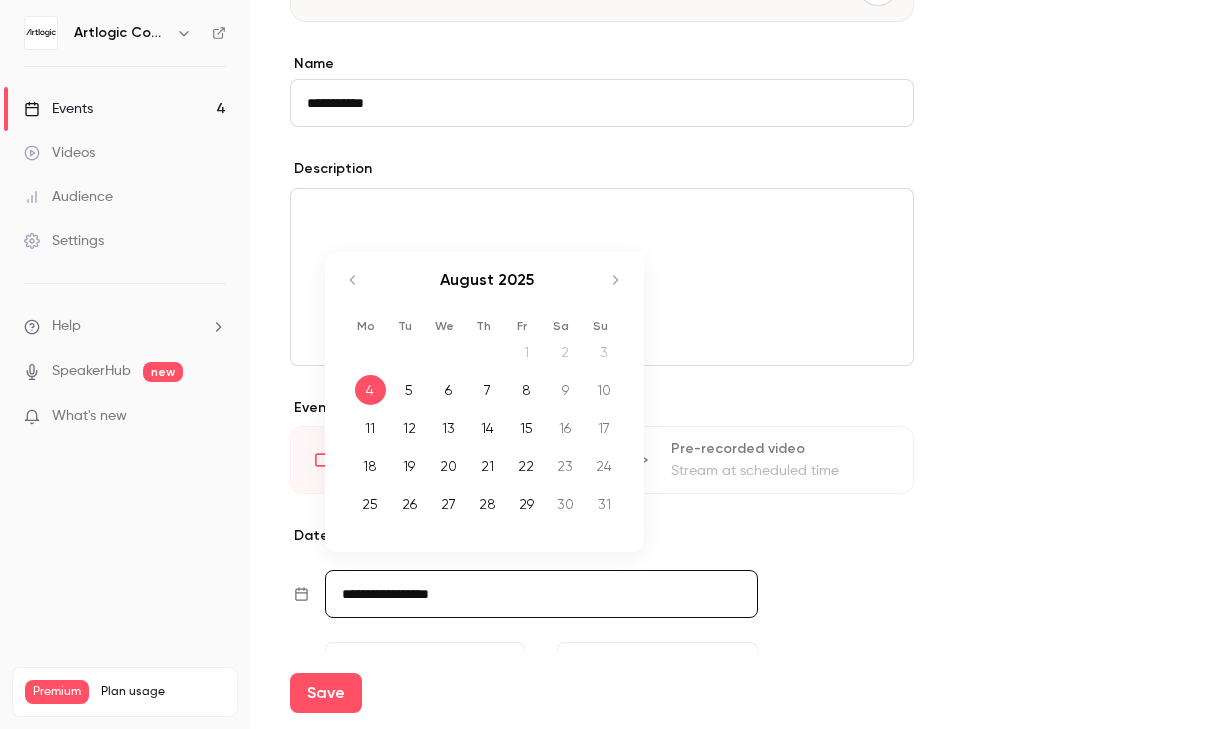 click on "**********" at bounding box center (541, 594) 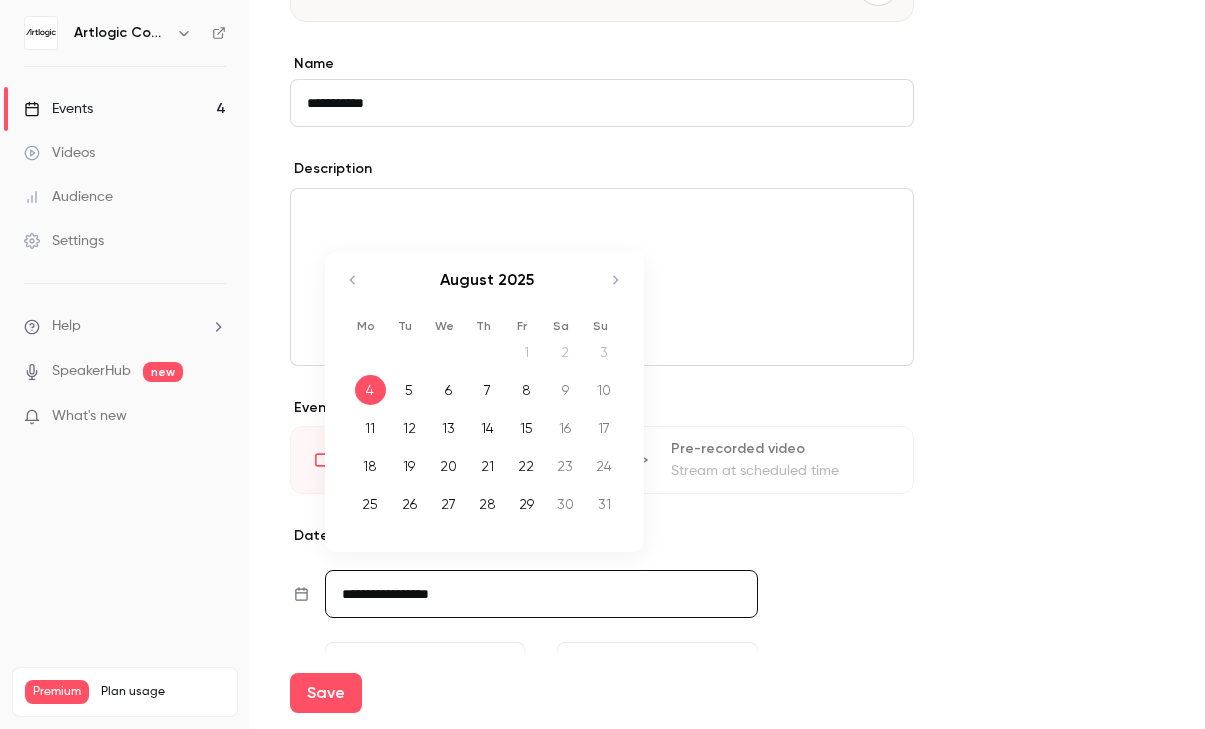 click 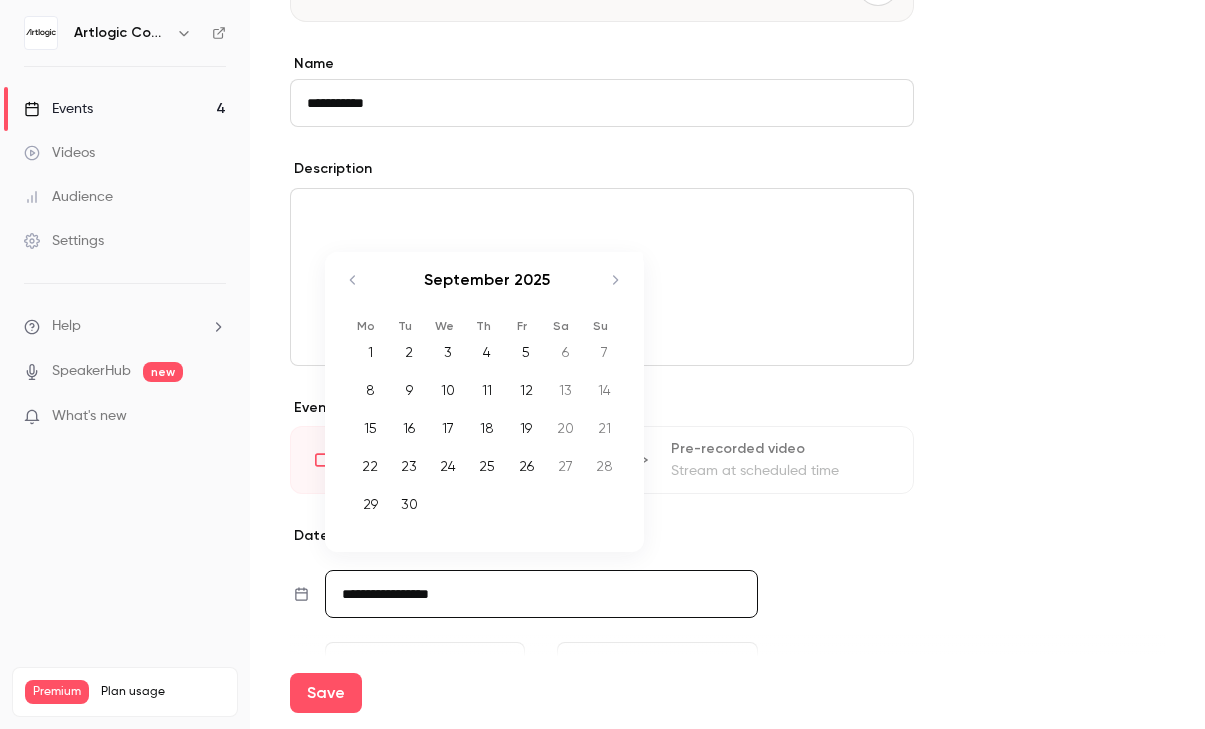 click on "16" at bounding box center [409, 428] 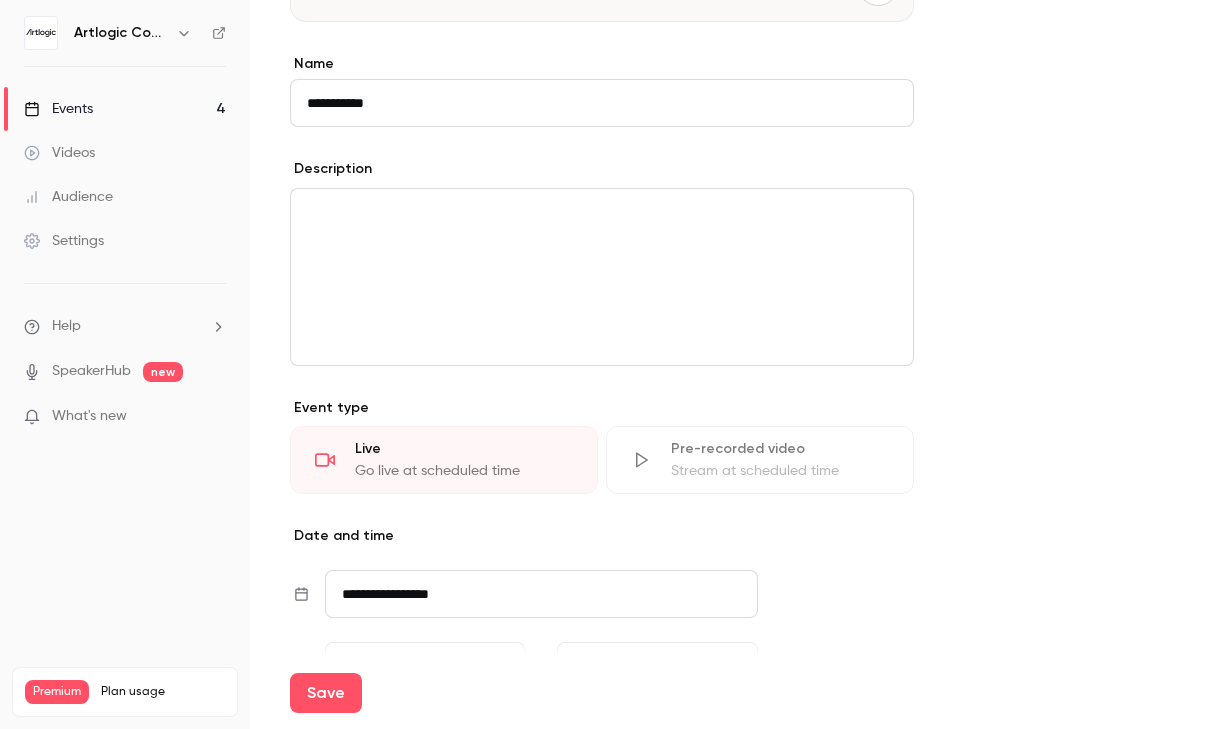 scroll, scrollTop: 797, scrollLeft: 0, axis: vertical 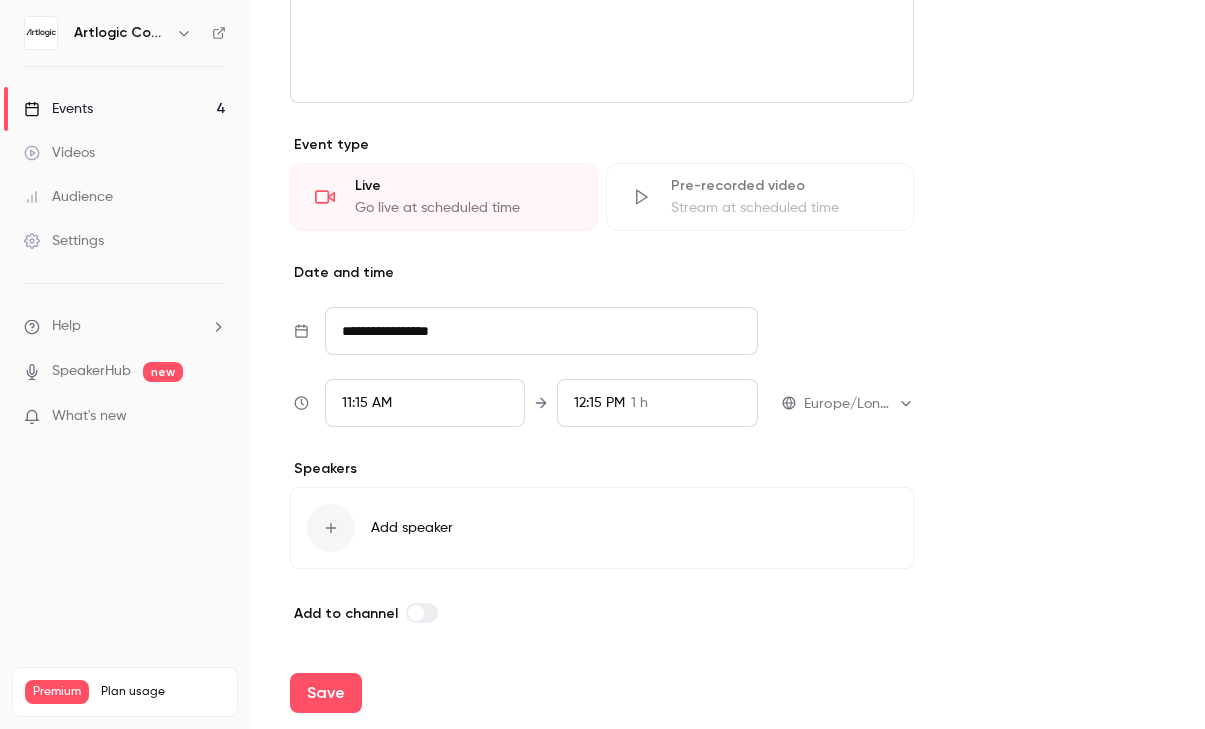 click on "11:15 AM" at bounding box center (425, 403) 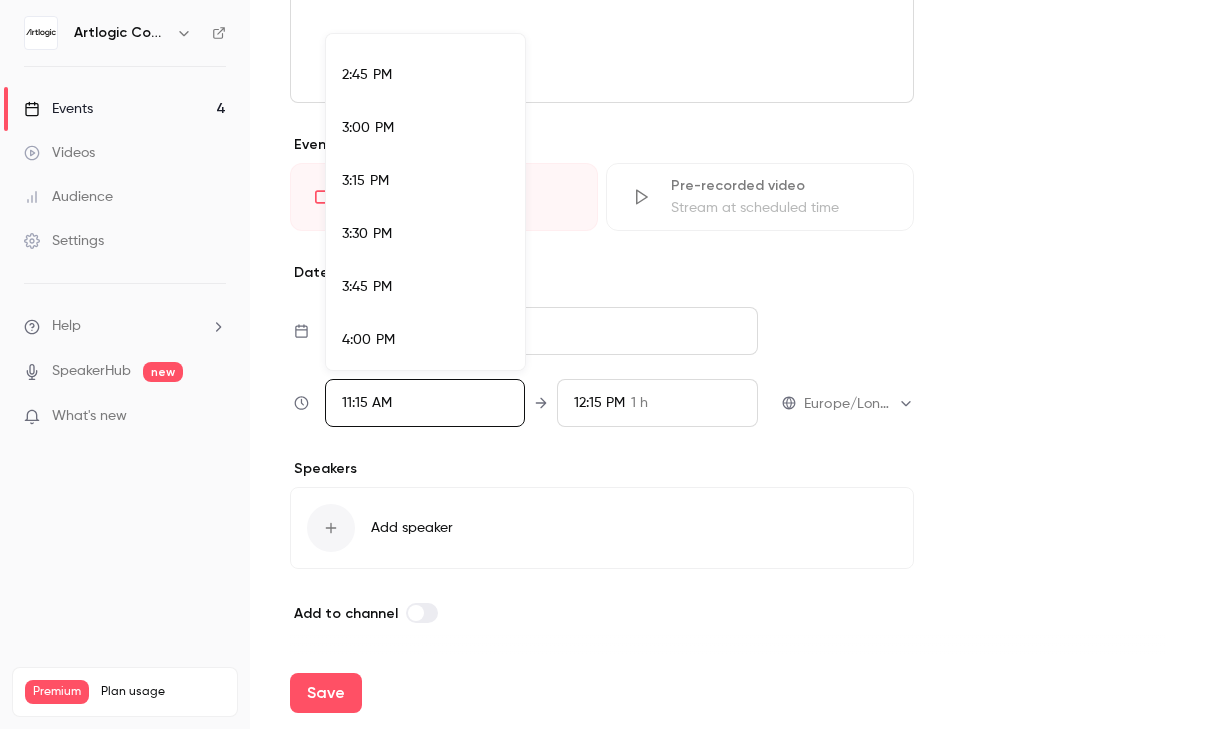 scroll, scrollTop: 3106, scrollLeft: 0, axis: vertical 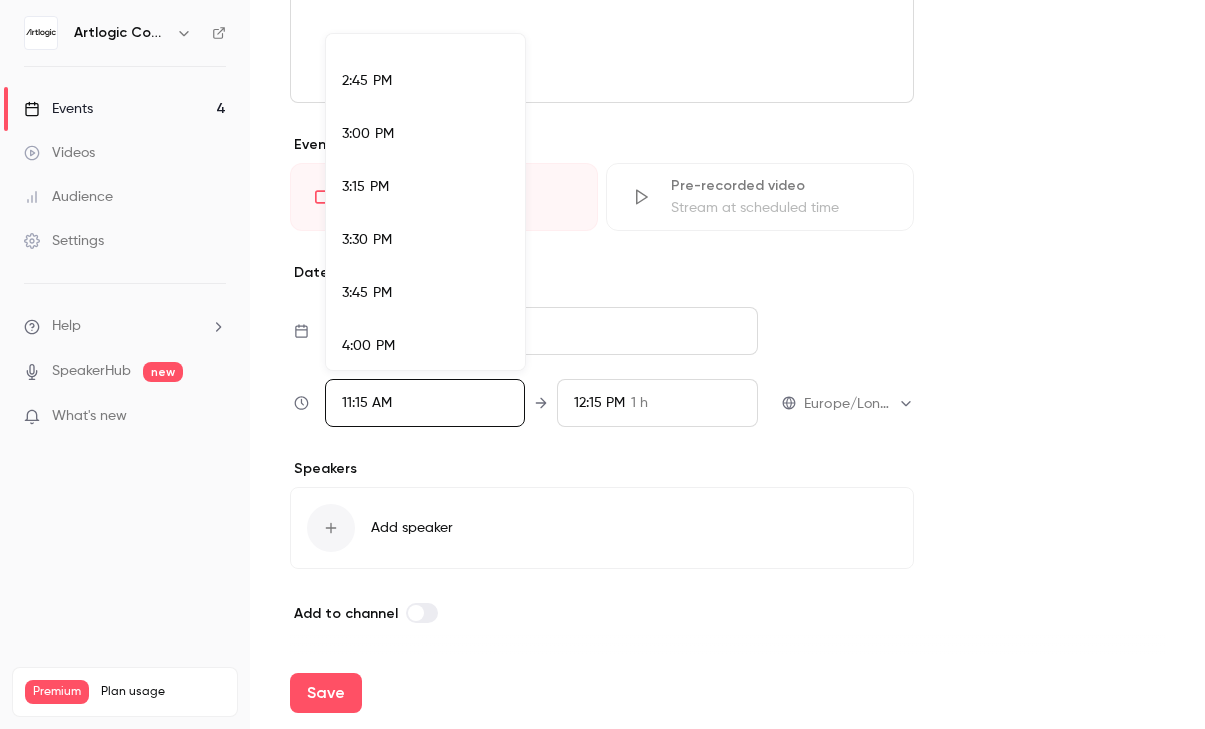 click on "4:00 PM" at bounding box center (425, 346) 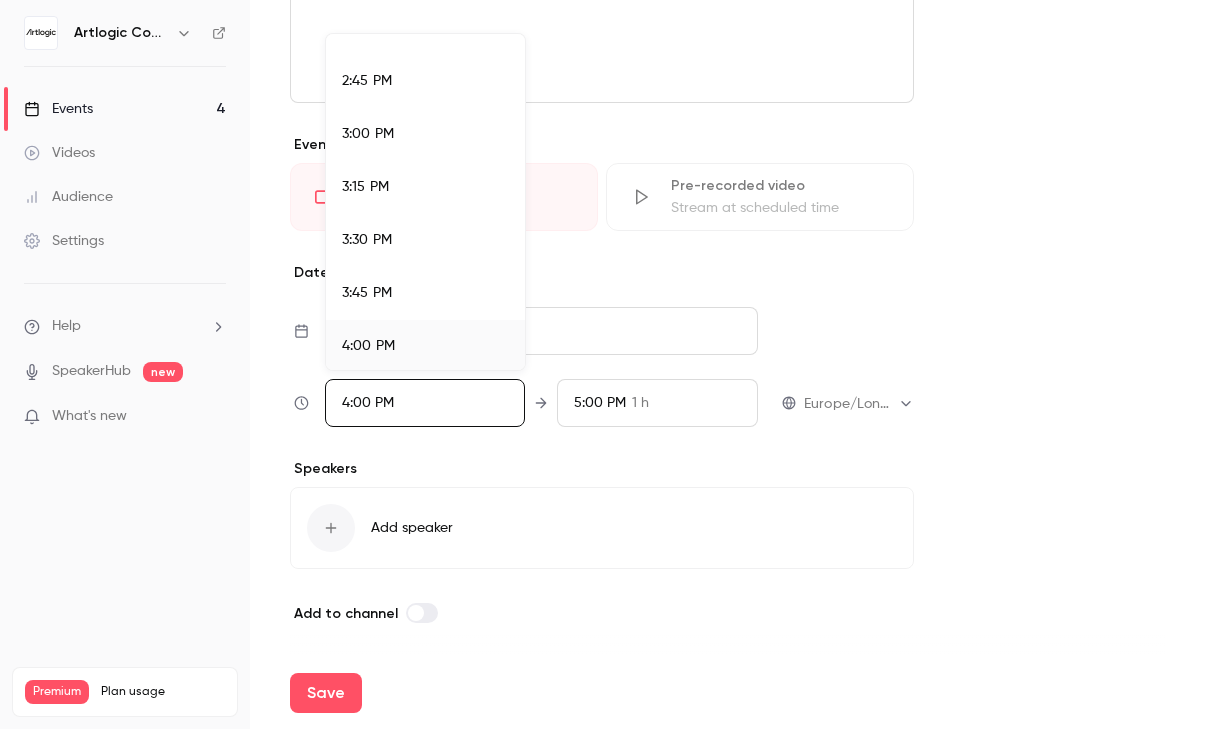 click at bounding box center (602, 364) 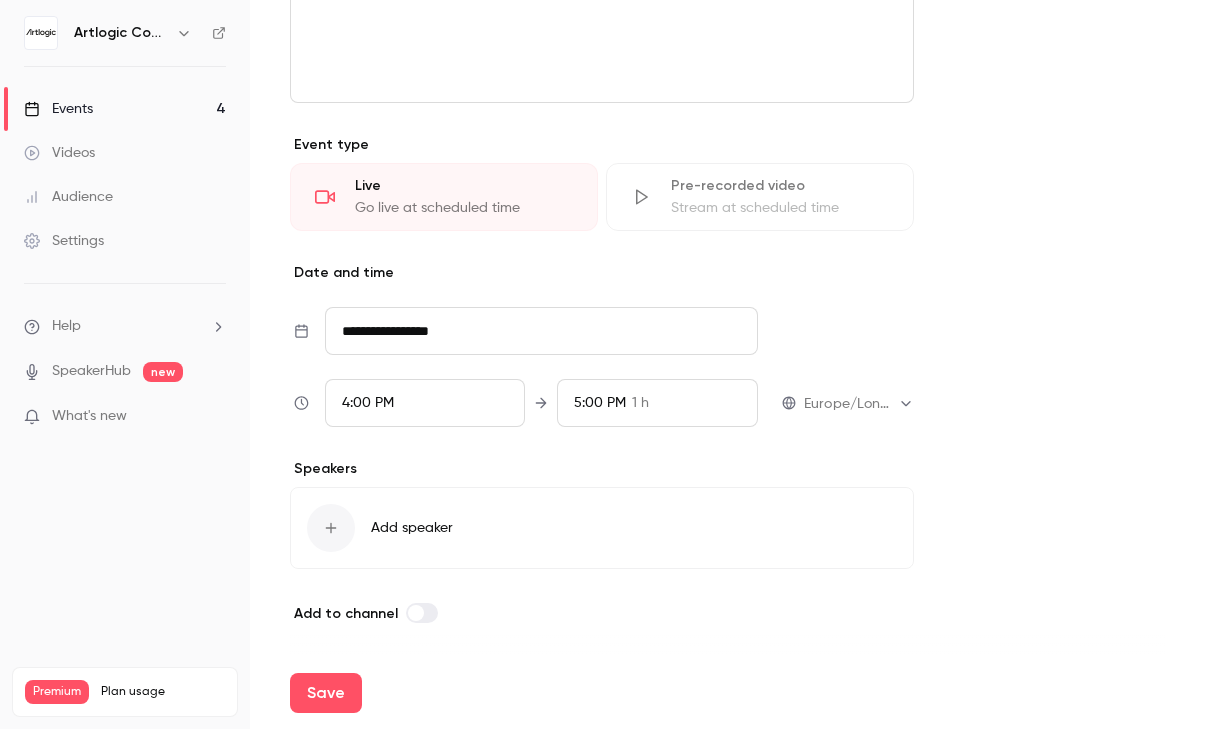 scroll, scrollTop: 2243, scrollLeft: 0, axis: vertical 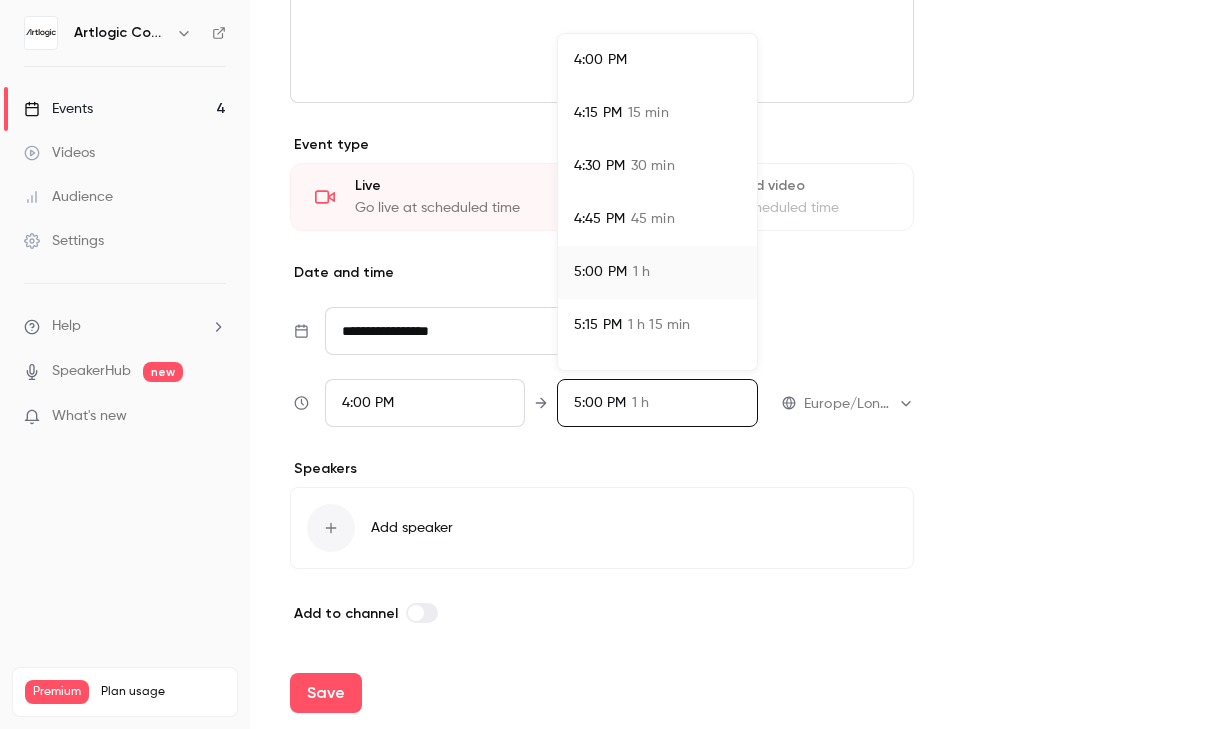 click on "5:15 PM" at bounding box center (598, 325) 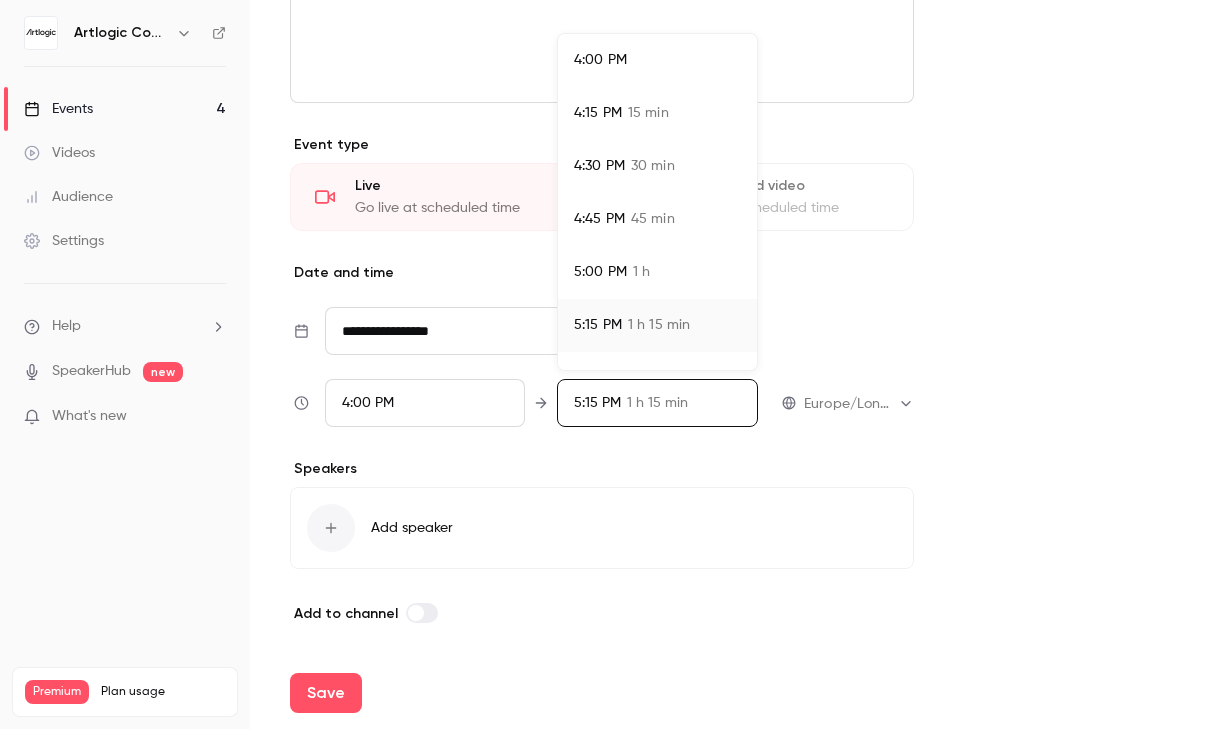 click at bounding box center (602, 364) 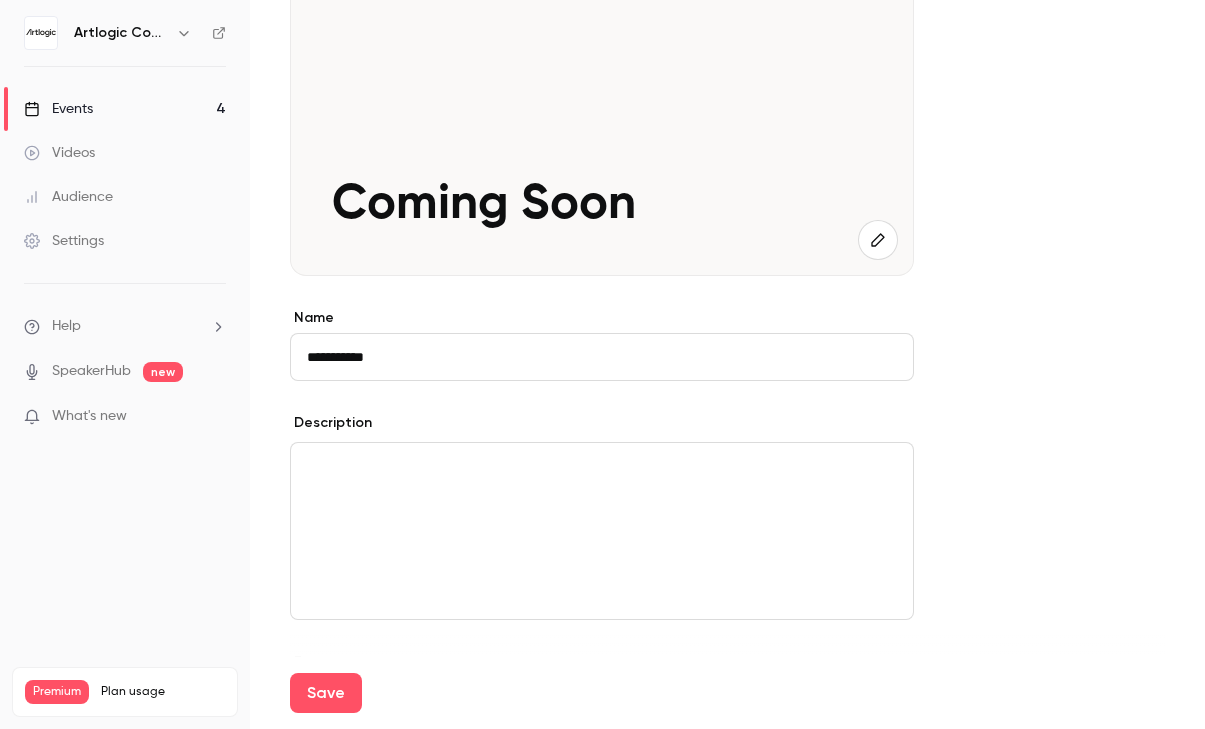 scroll, scrollTop: 5, scrollLeft: 0, axis: vertical 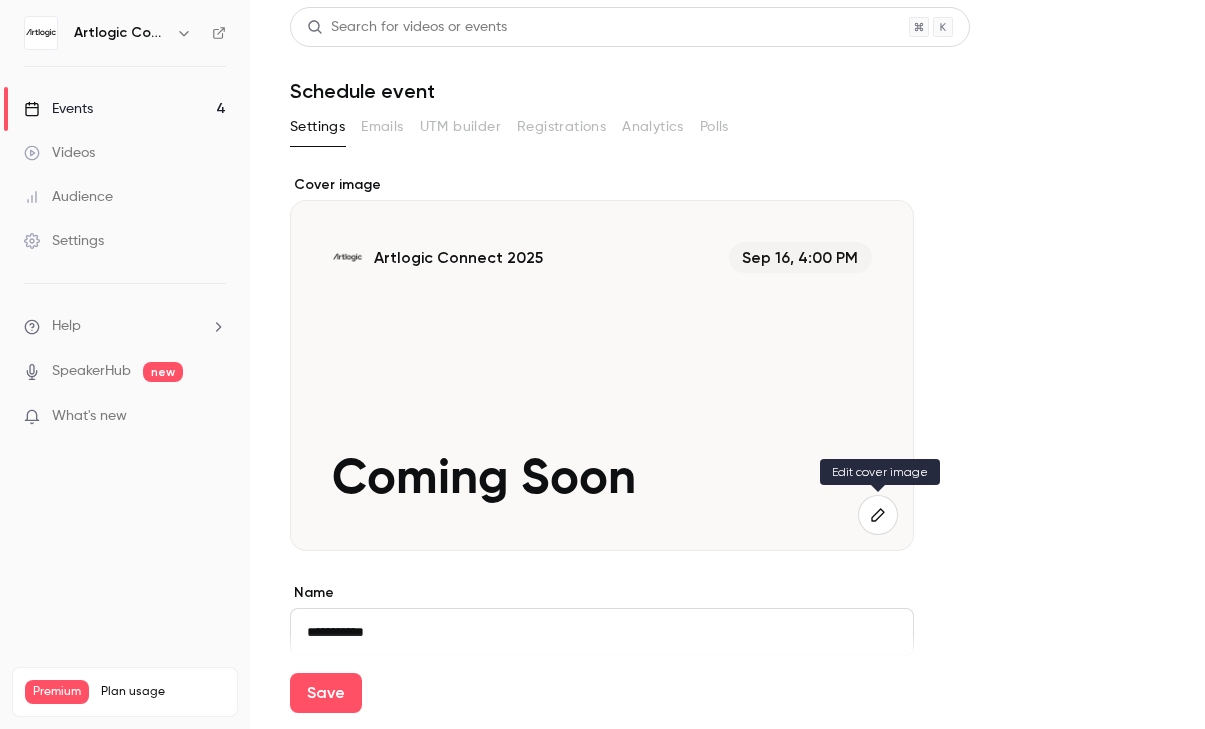 click at bounding box center [878, 515] 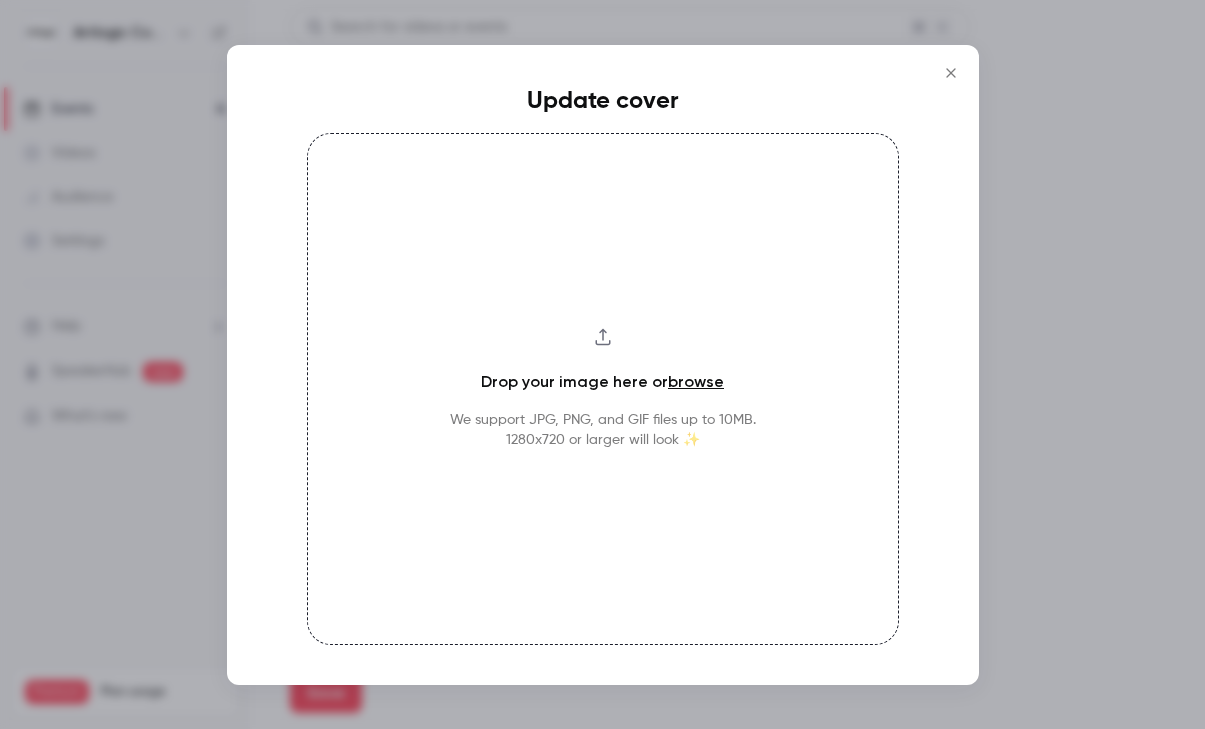 click on "browse" at bounding box center (696, 381) 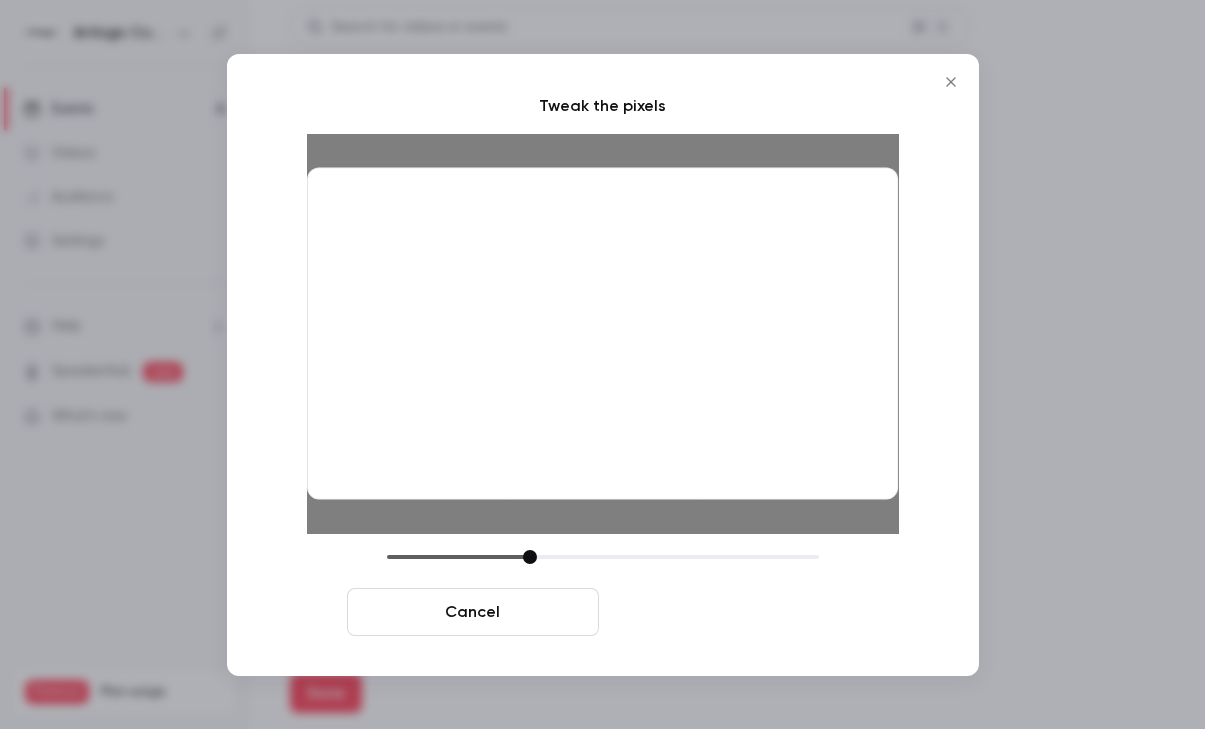 click on "Crop and save" at bounding box center (733, 612) 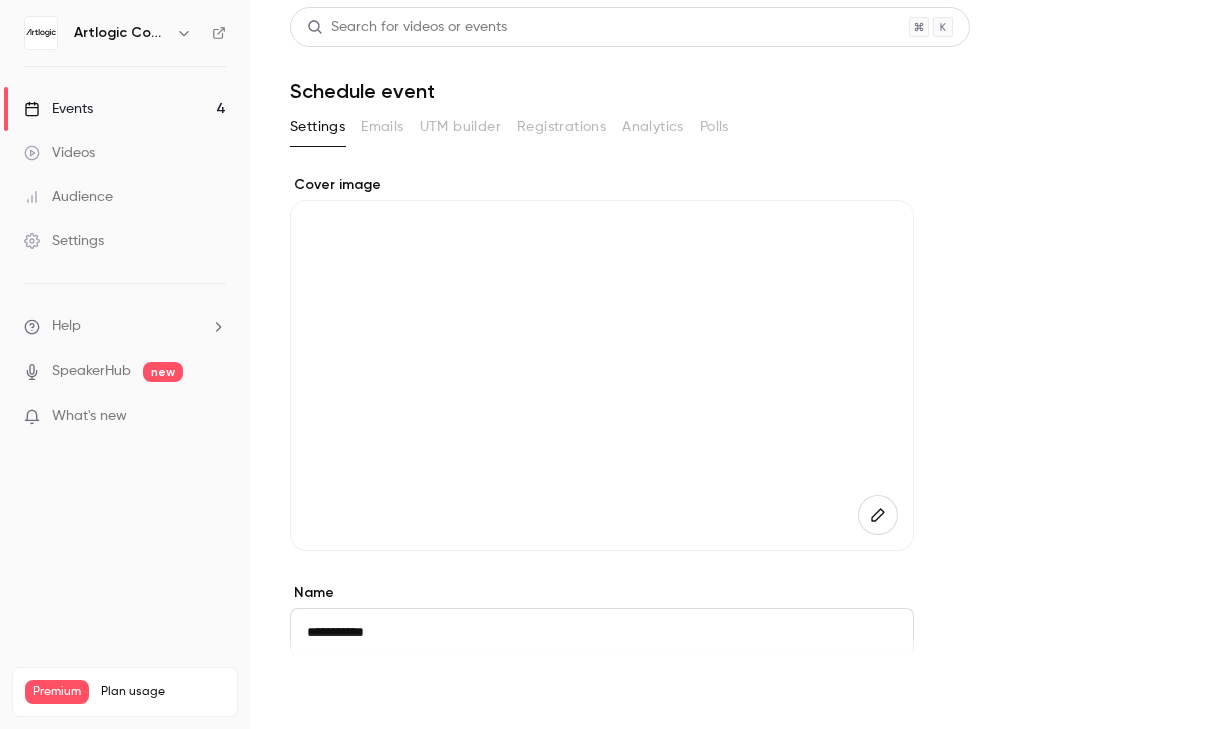 click on "Save" at bounding box center (326, 693) 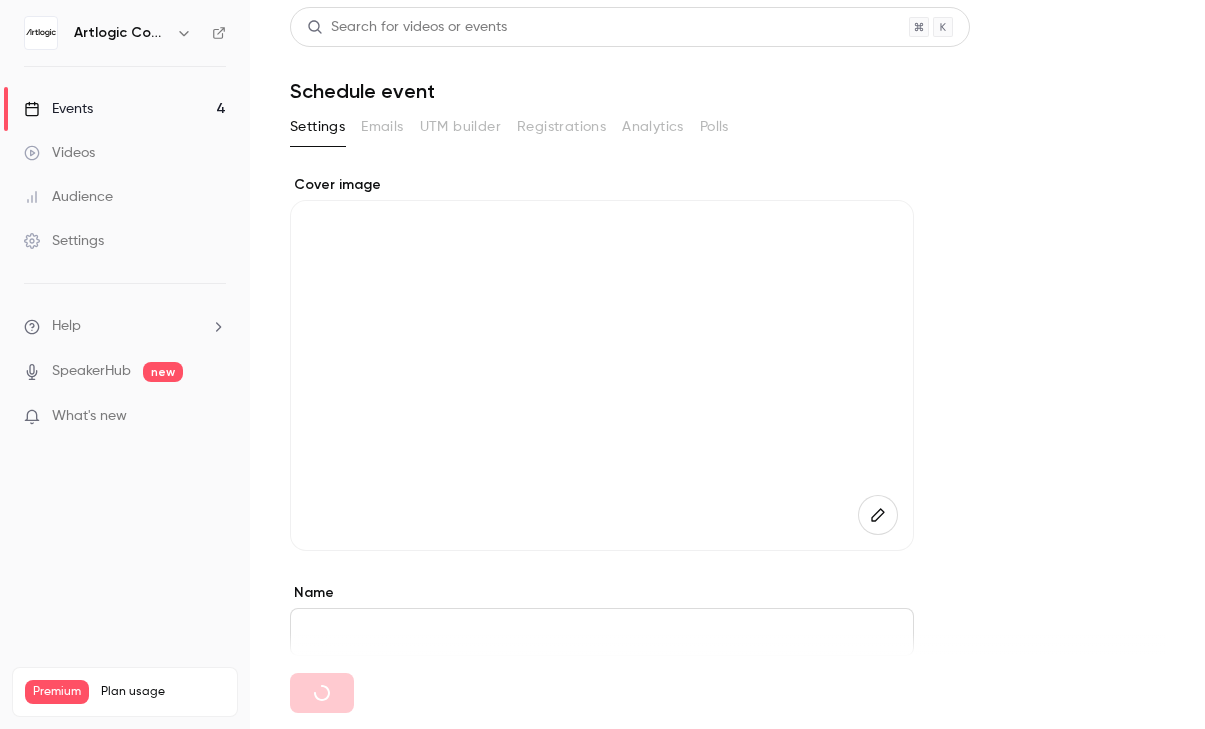 scroll, scrollTop: 0, scrollLeft: 0, axis: both 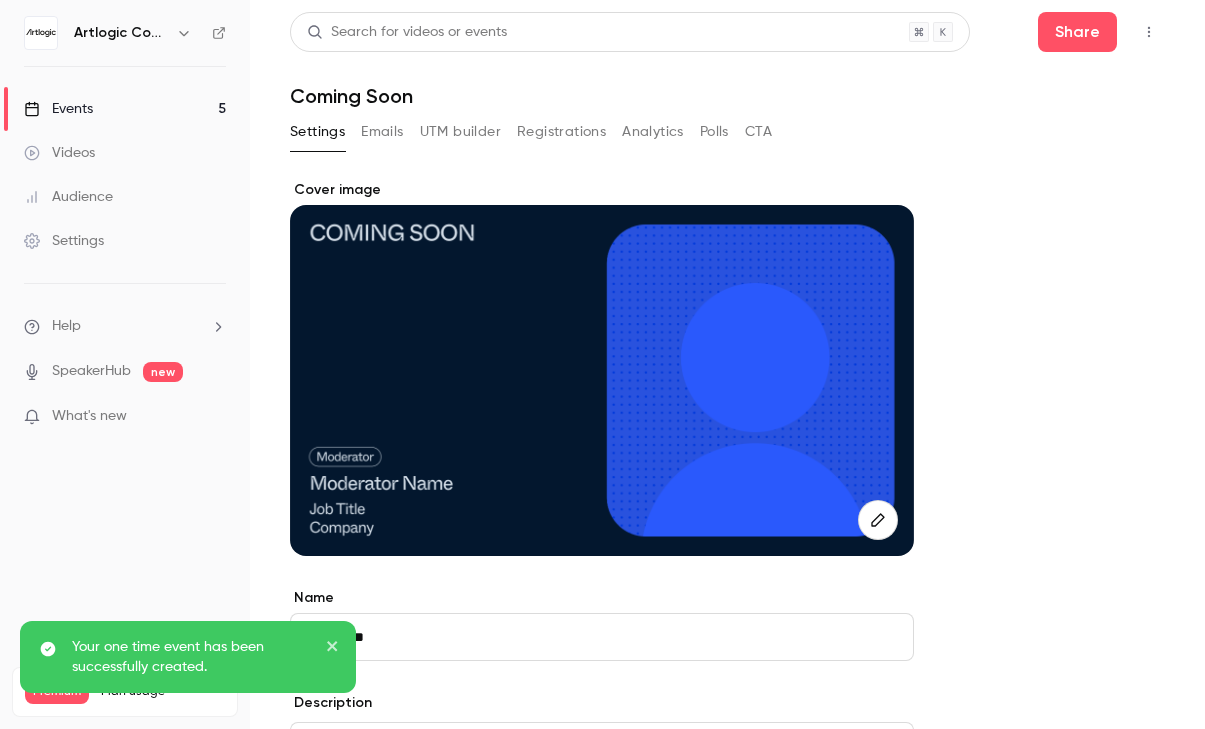 click 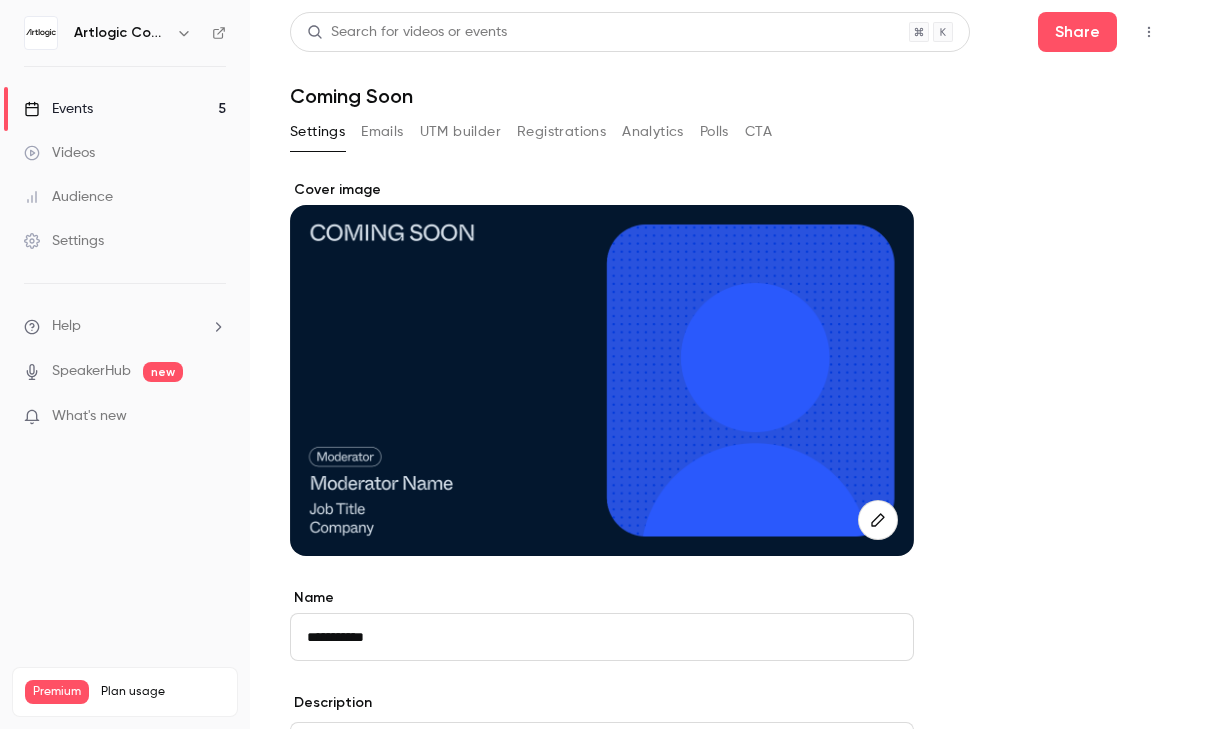 click on "Audience" at bounding box center (68, 197) 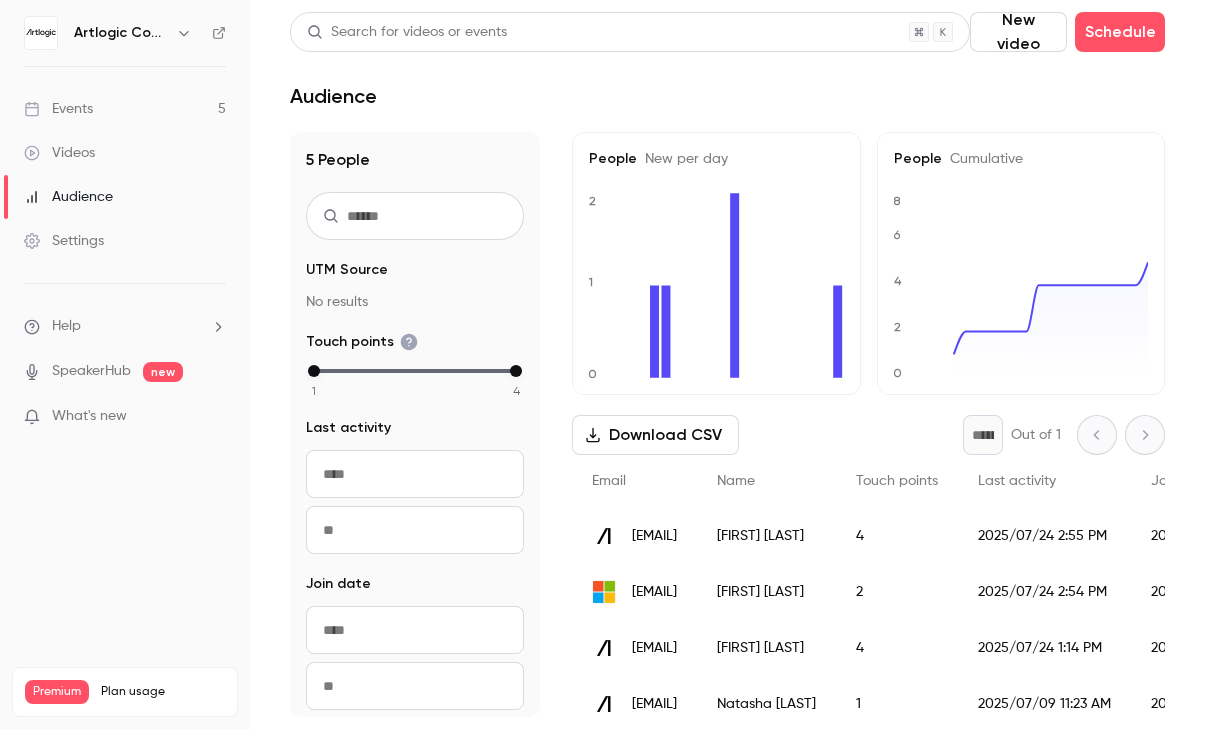 click on "Events 5" at bounding box center [125, 109] 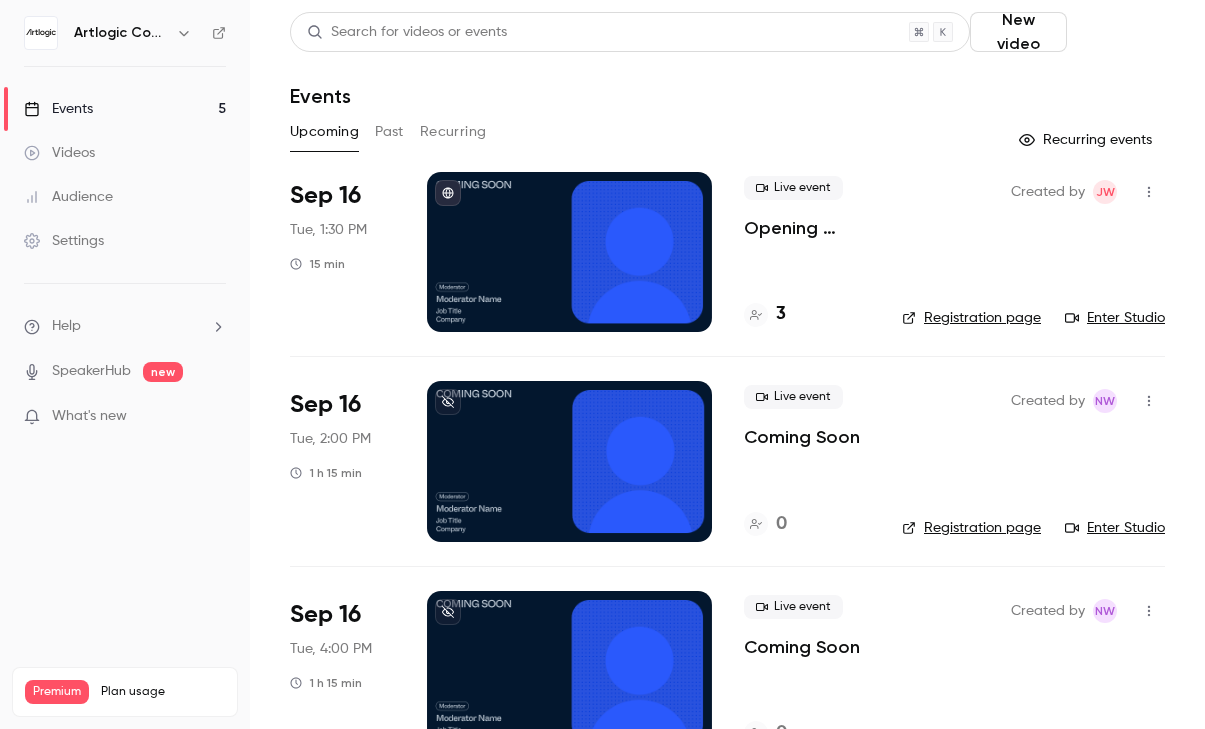 click on "Schedule" at bounding box center (1120, 32) 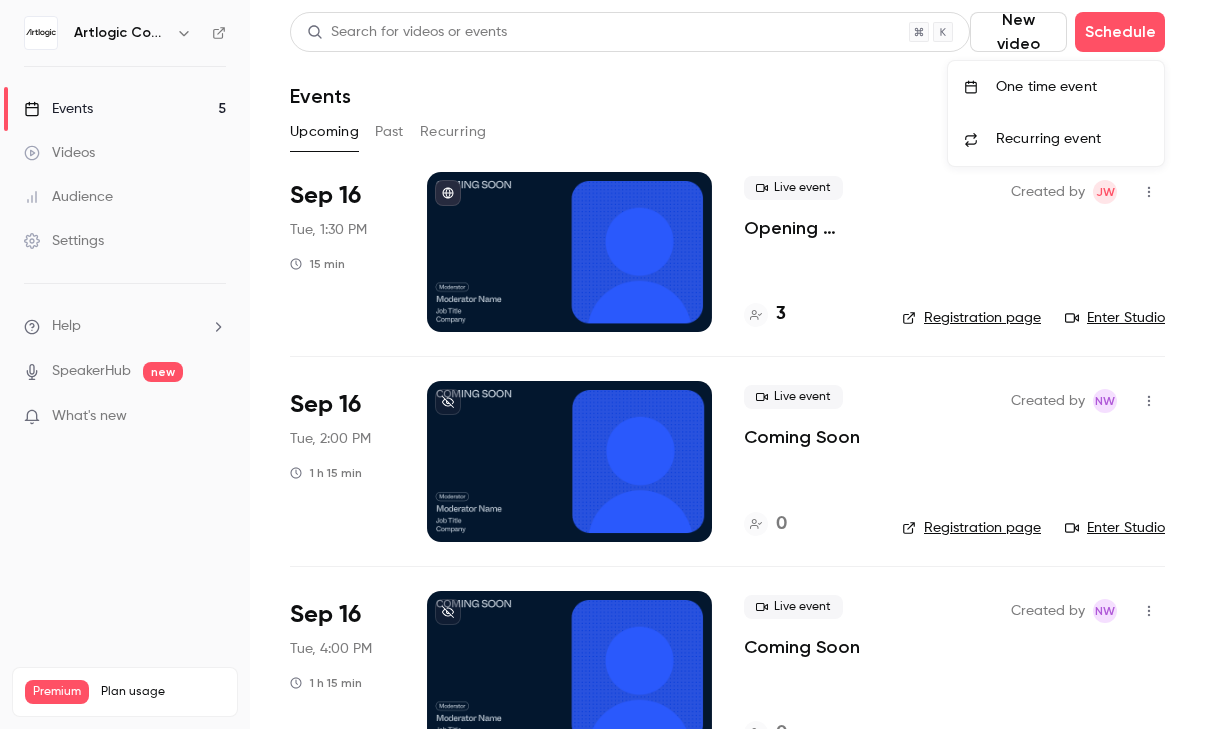 click on "One time event" at bounding box center [1072, 87] 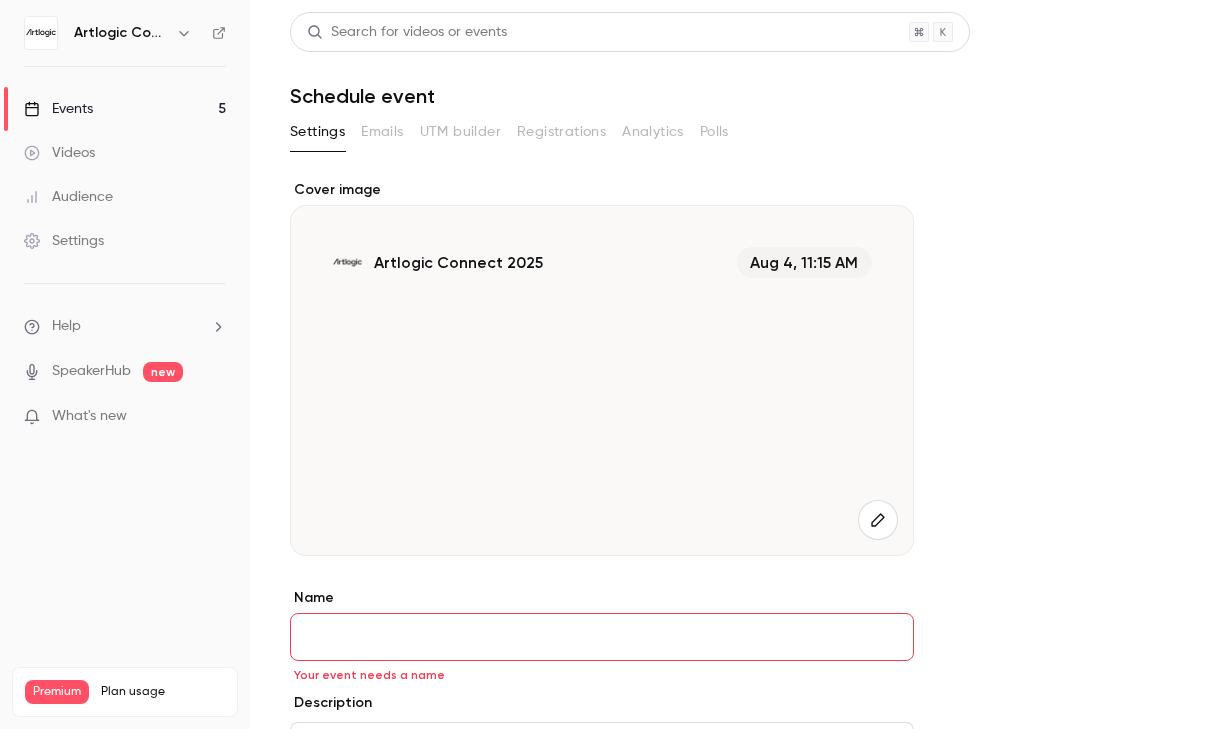click on "Name" at bounding box center (602, 637) 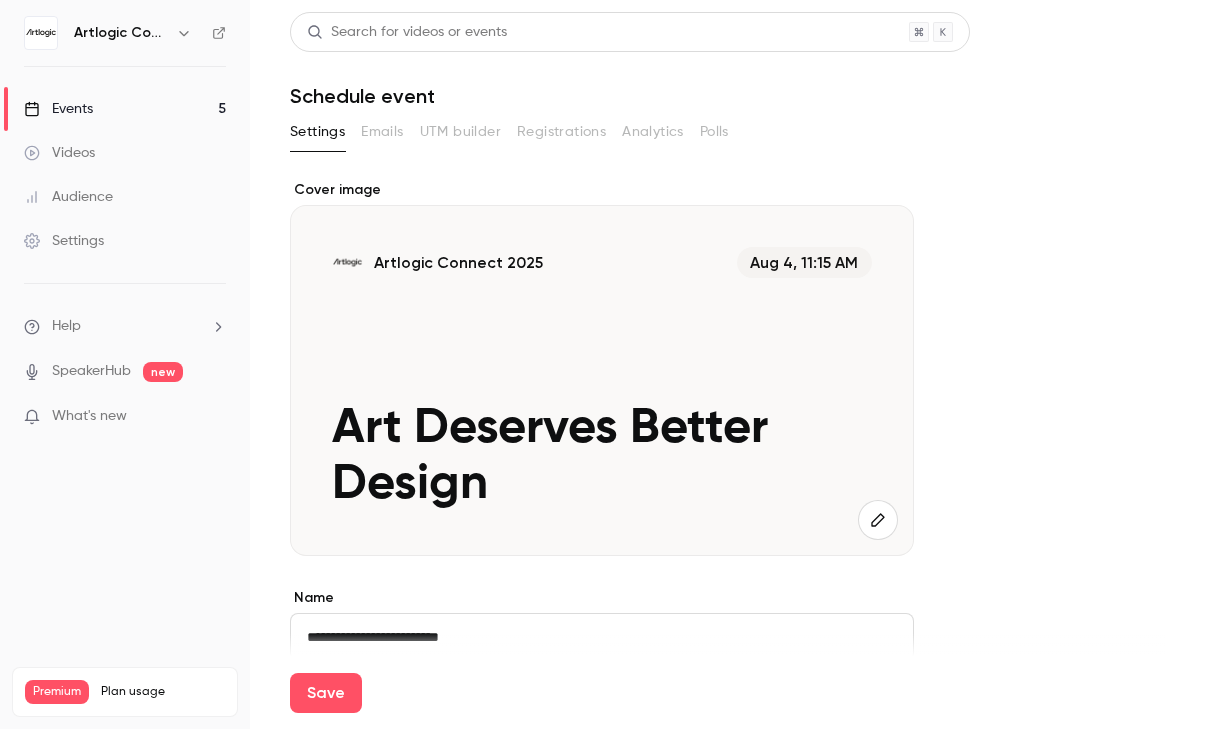 type on "**********" 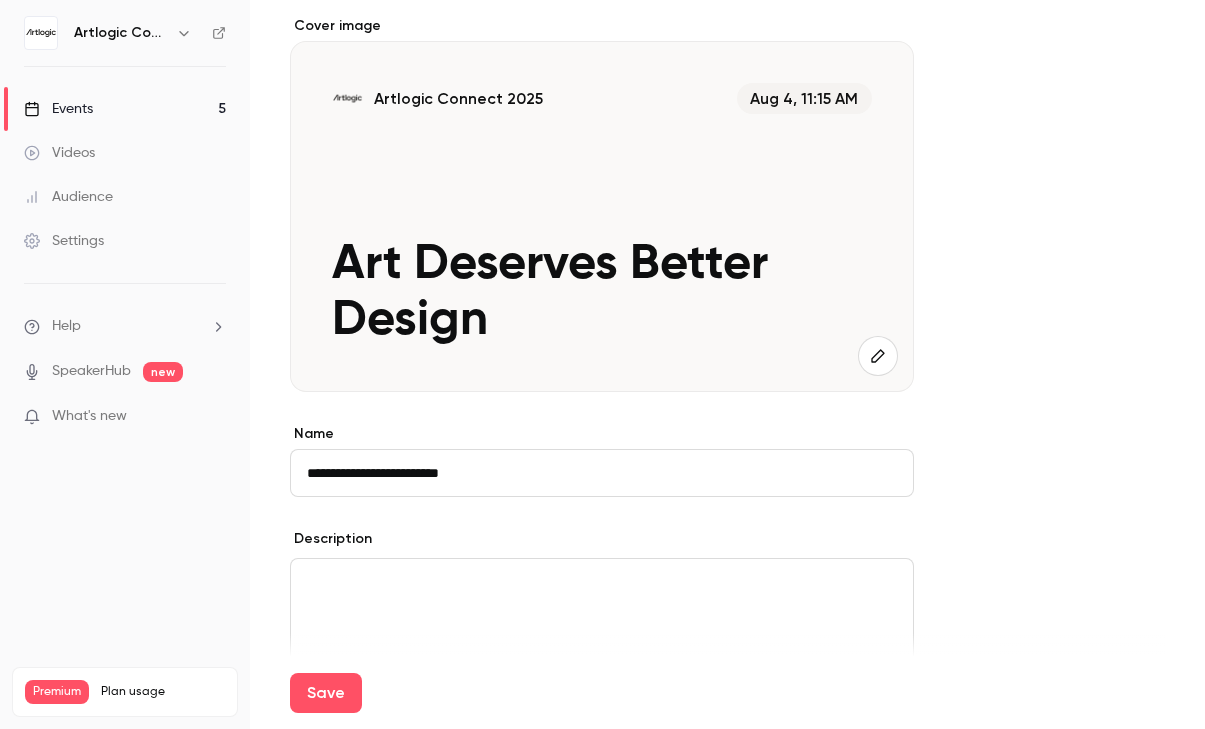 scroll, scrollTop: 165, scrollLeft: 0, axis: vertical 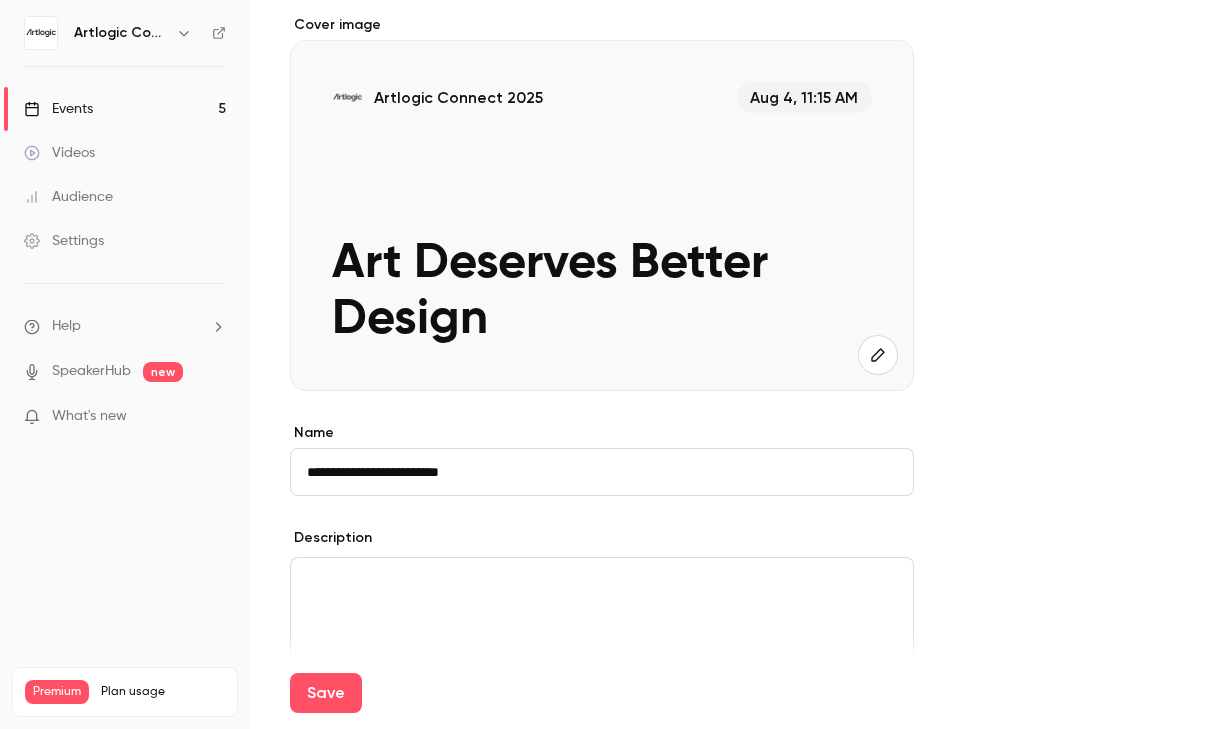 click at bounding box center (602, 582) 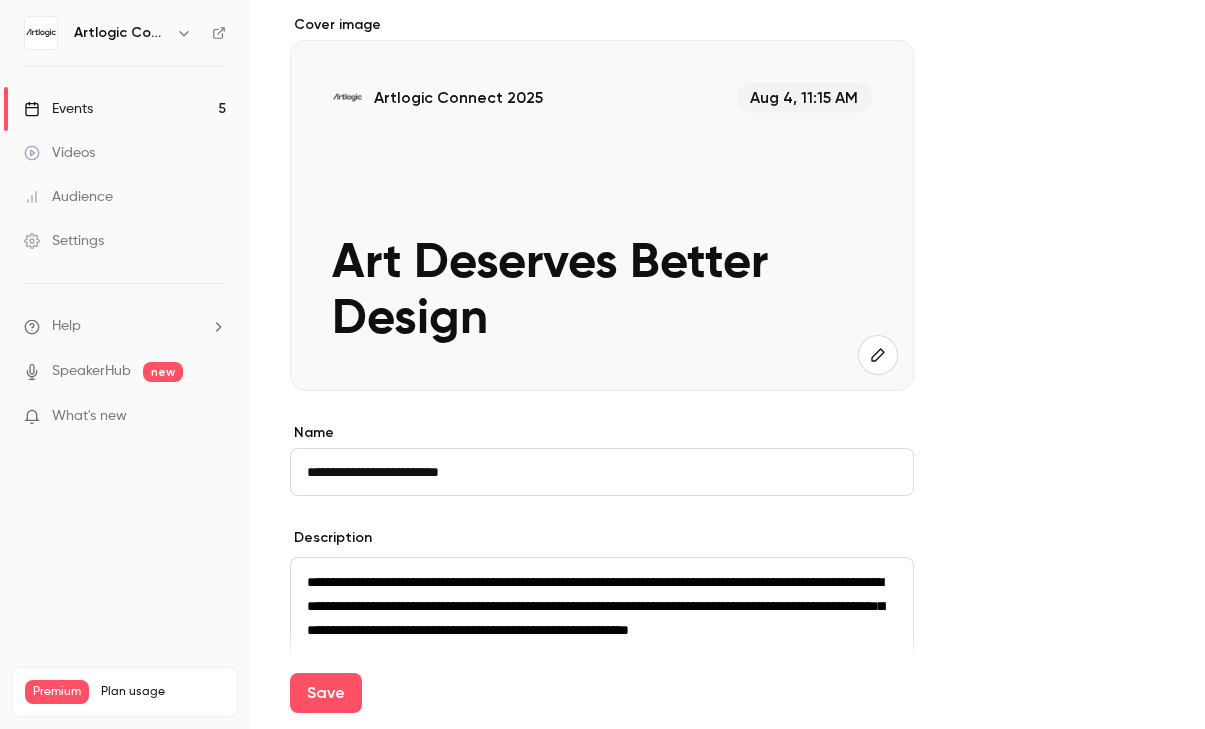 scroll, scrollTop: 0, scrollLeft: 0, axis: both 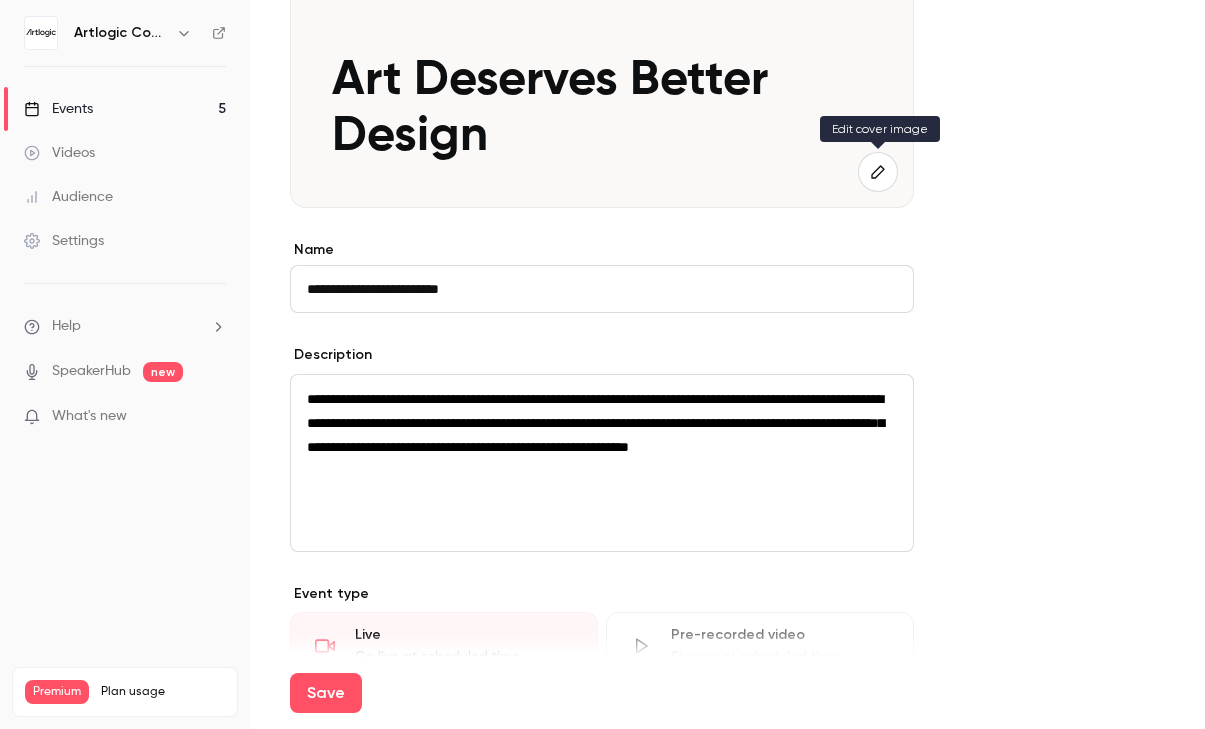 click 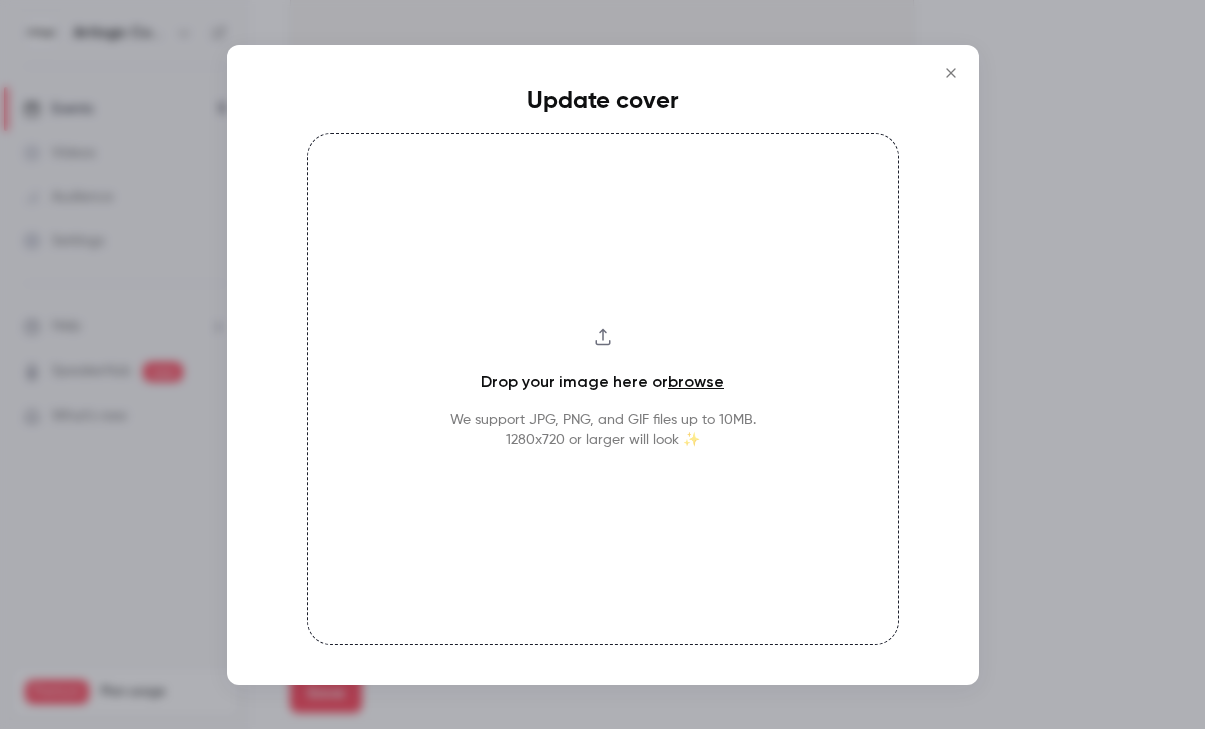 click on "browse" at bounding box center [696, 381] 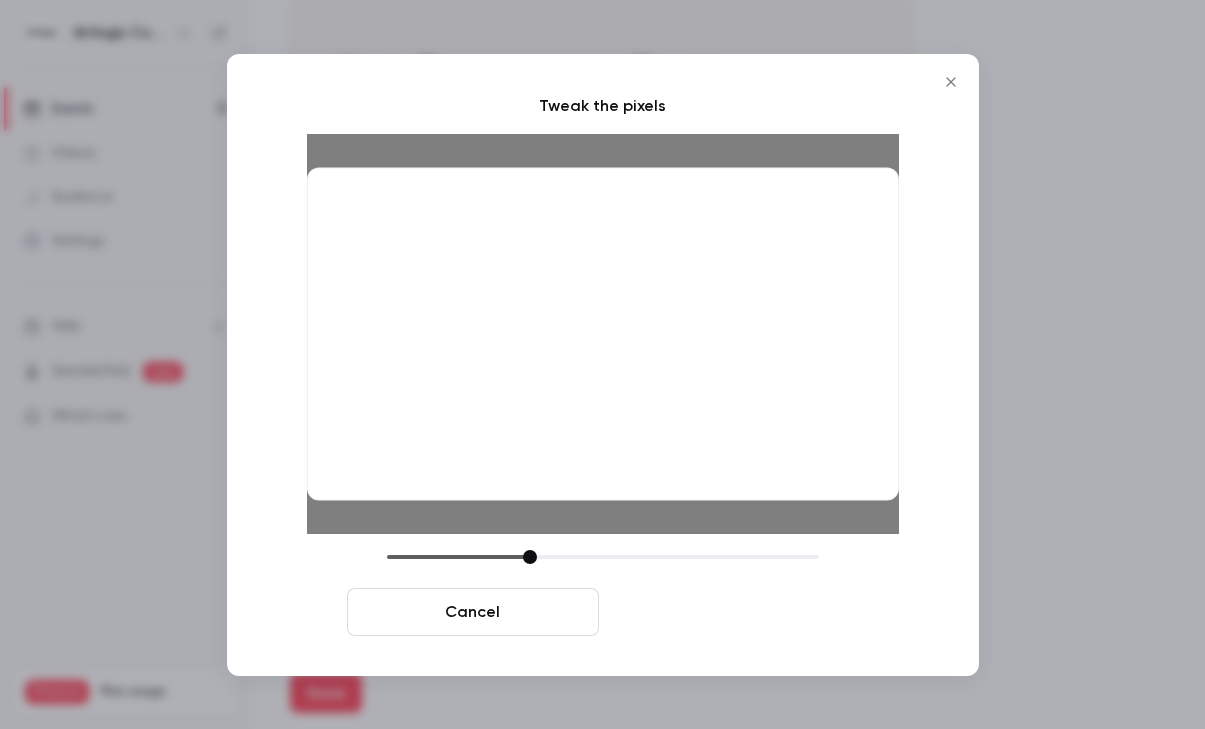 click on "Crop and save" at bounding box center (733, 612) 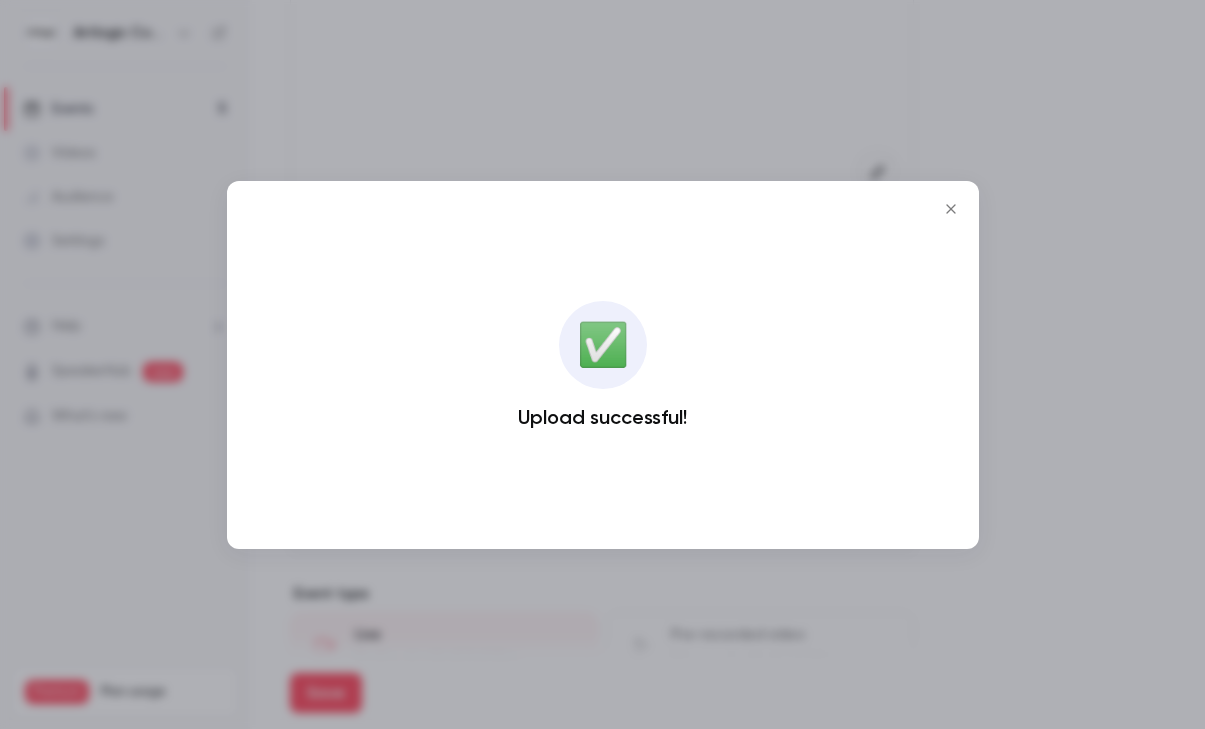 click 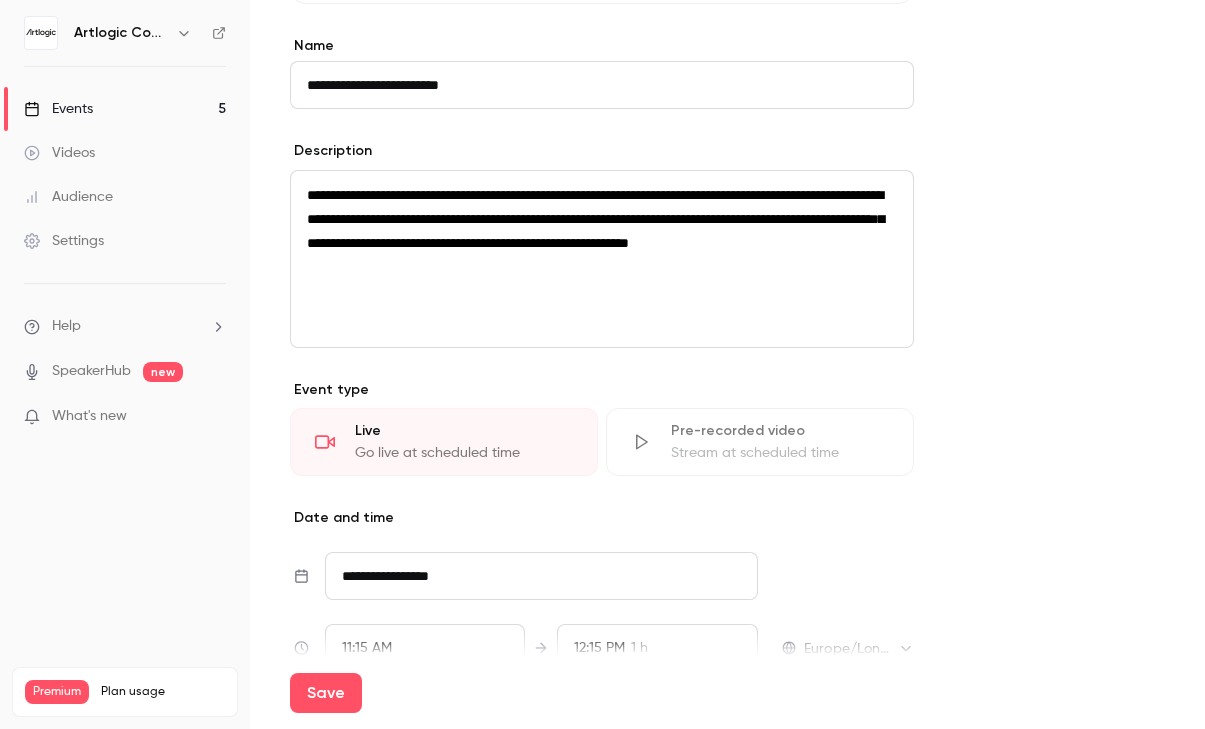 scroll, scrollTop: 651, scrollLeft: 0, axis: vertical 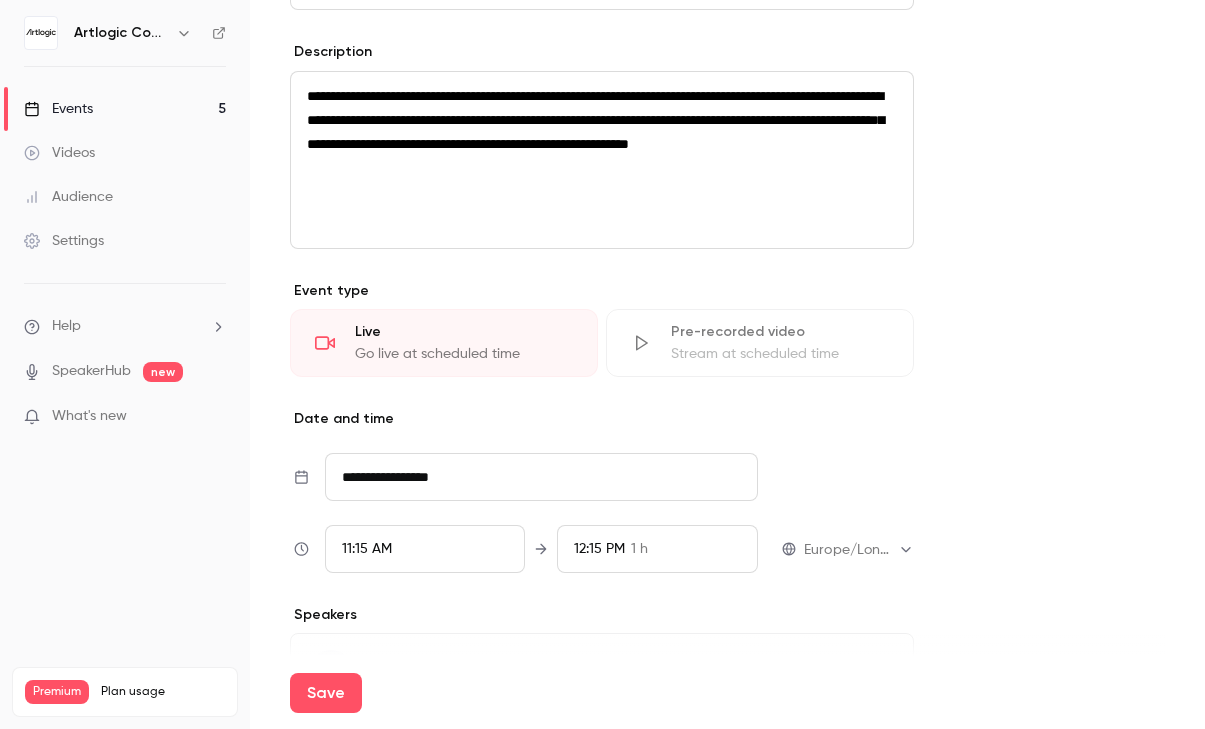 click on "11:15 AM" at bounding box center [425, 549] 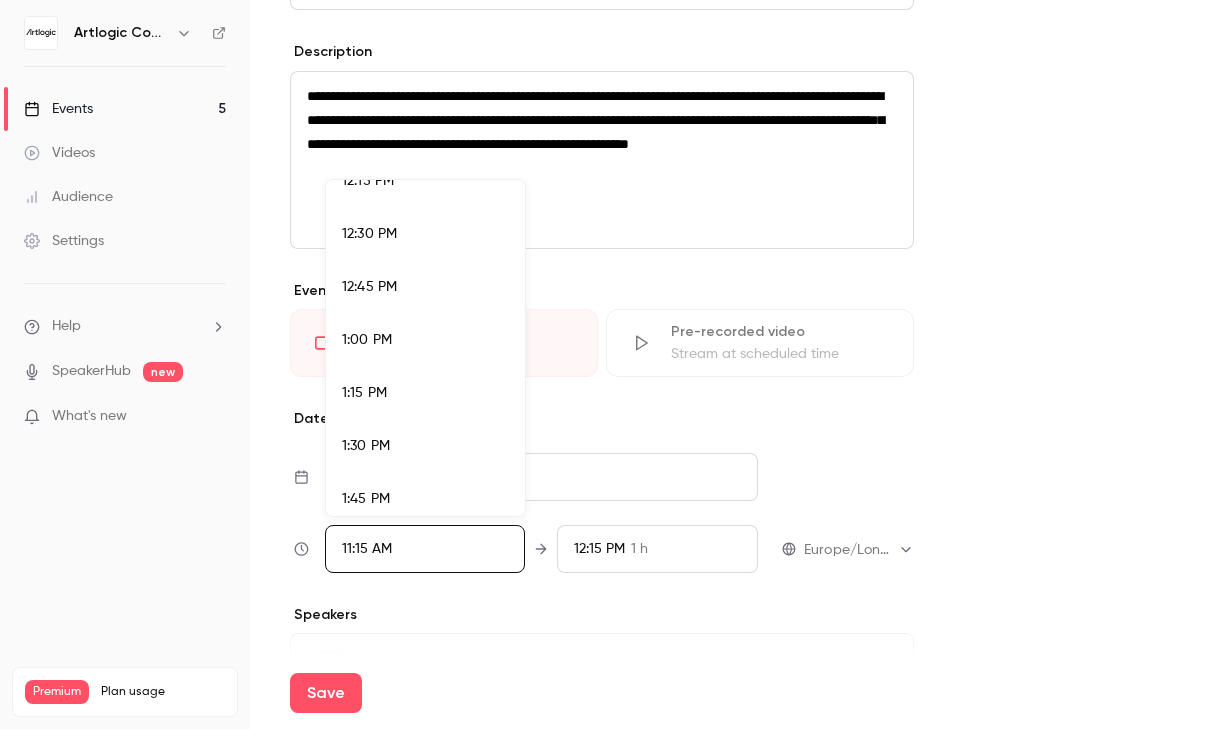 scroll, scrollTop: 2691, scrollLeft: 0, axis: vertical 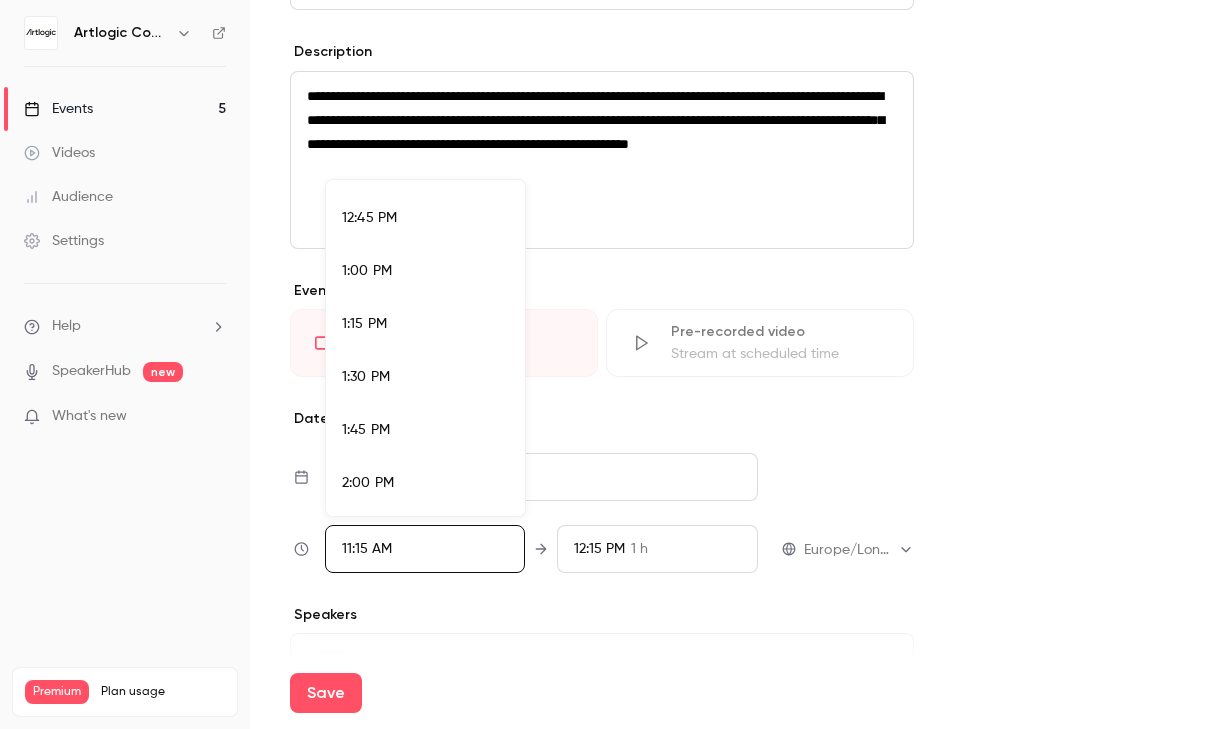 click on "2:00 PM" at bounding box center (425, 483) 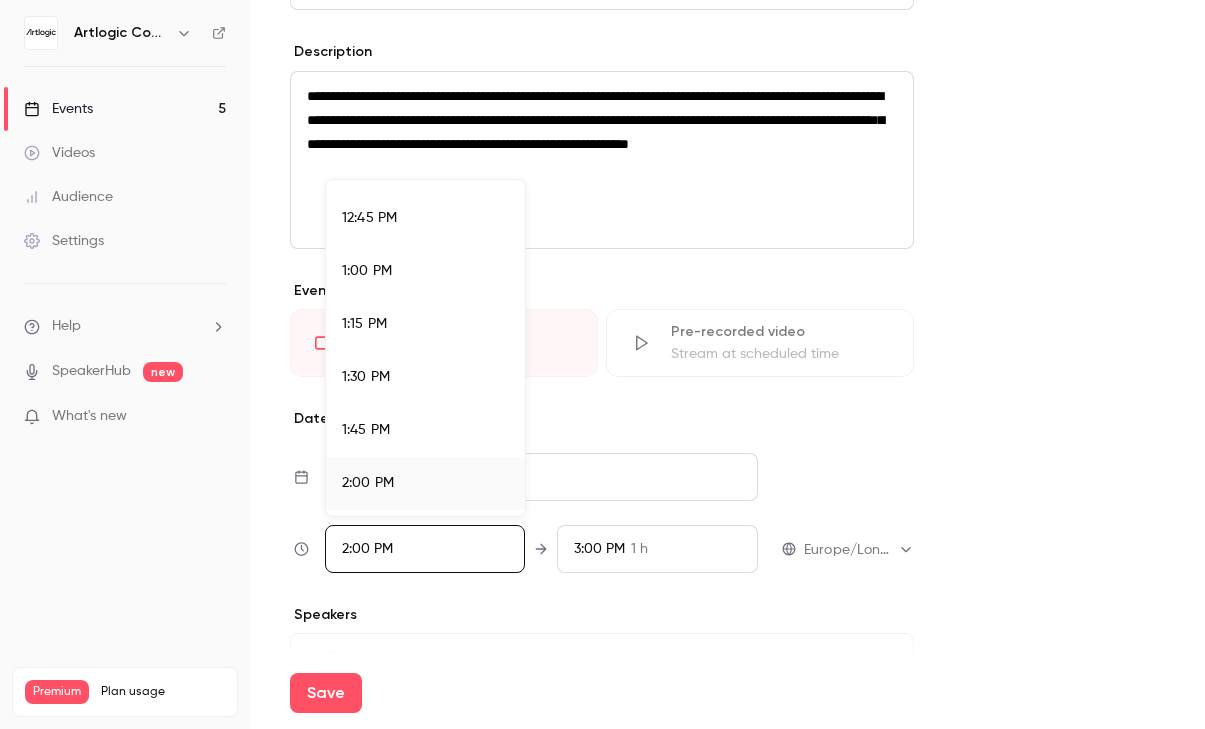 click at bounding box center [602, 364] 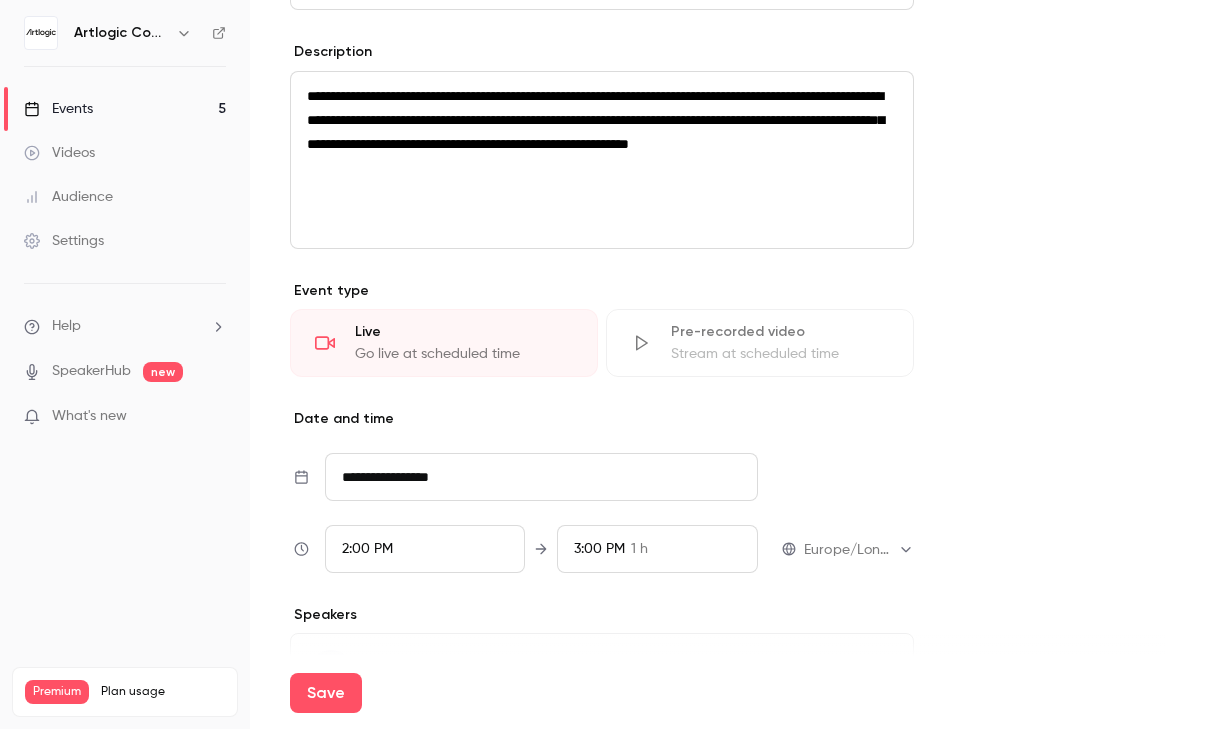 click on "3:00 PM" at bounding box center (599, 549) 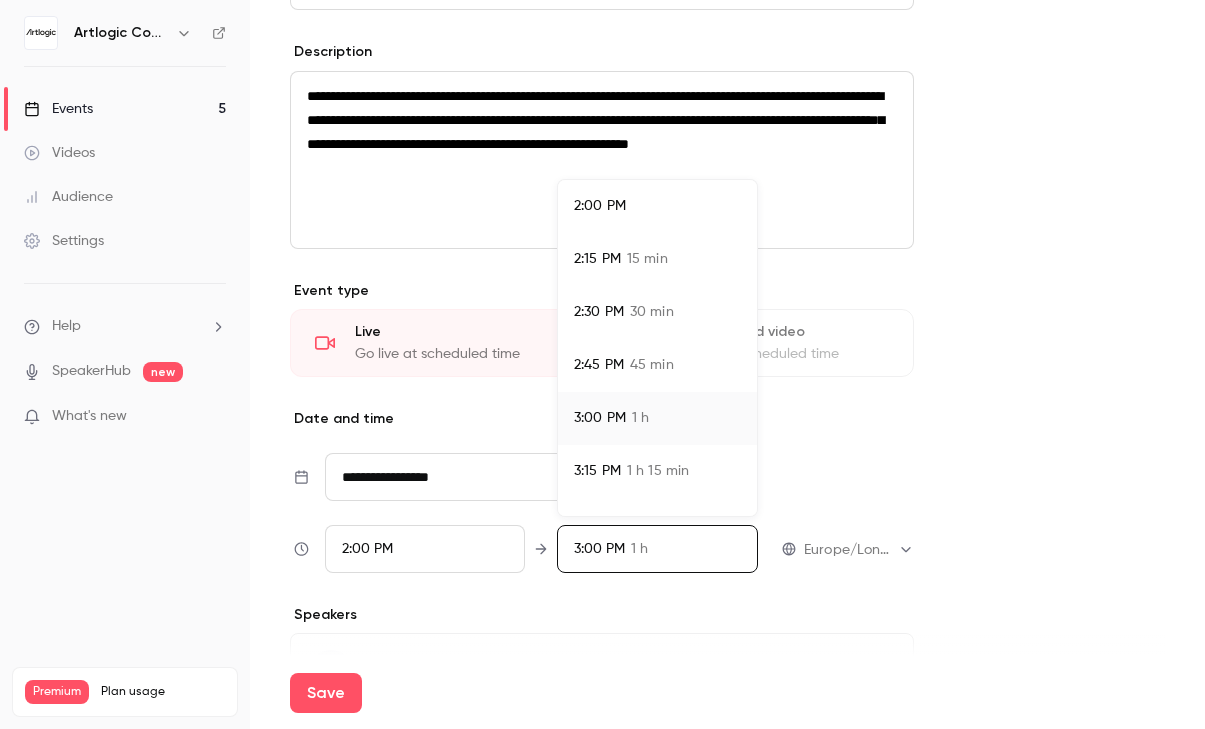 click on "3:15 PM" at bounding box center (597, 471) 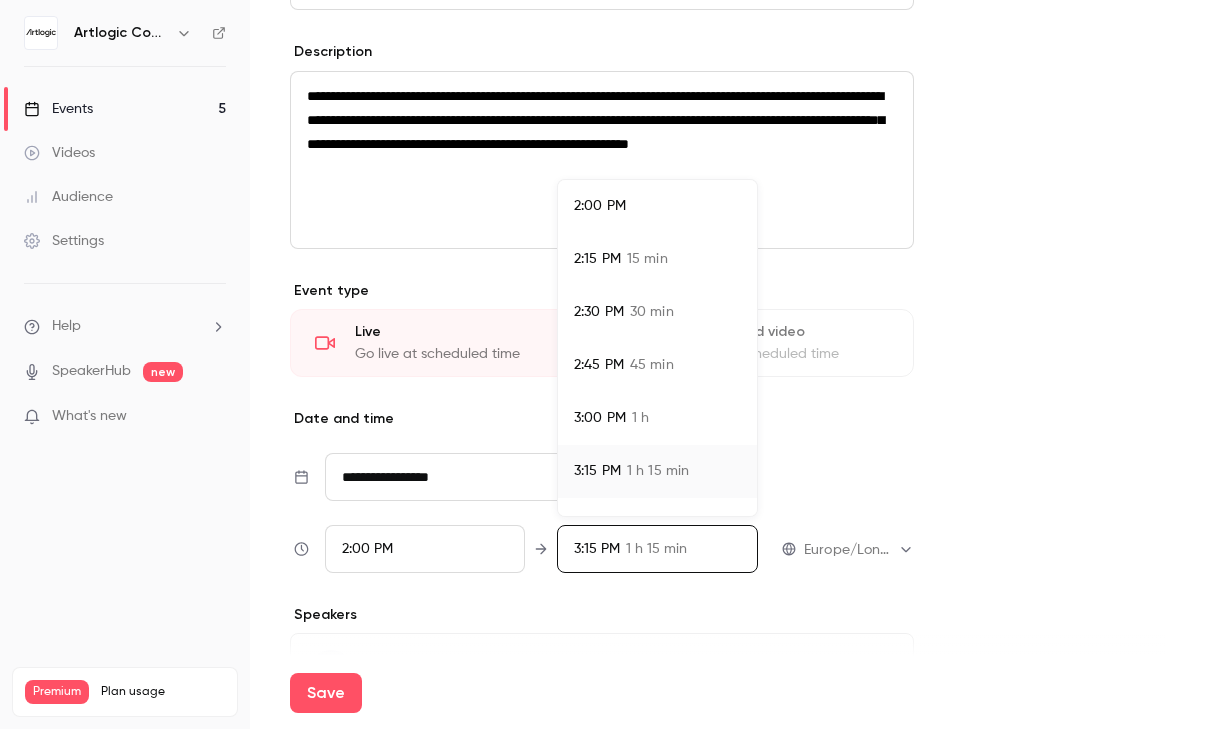 click at bounding box center (602, 364) 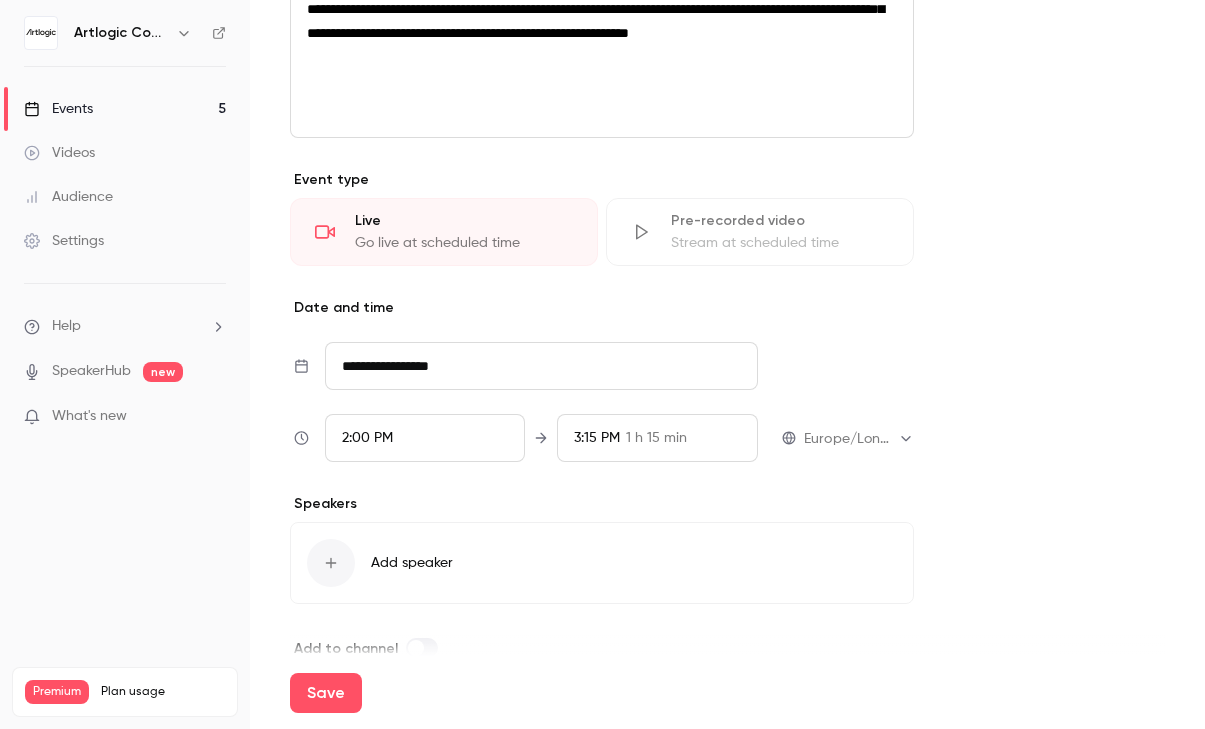 scroll, scrollTop: 772, scrollLeft: 0, axis: vertical 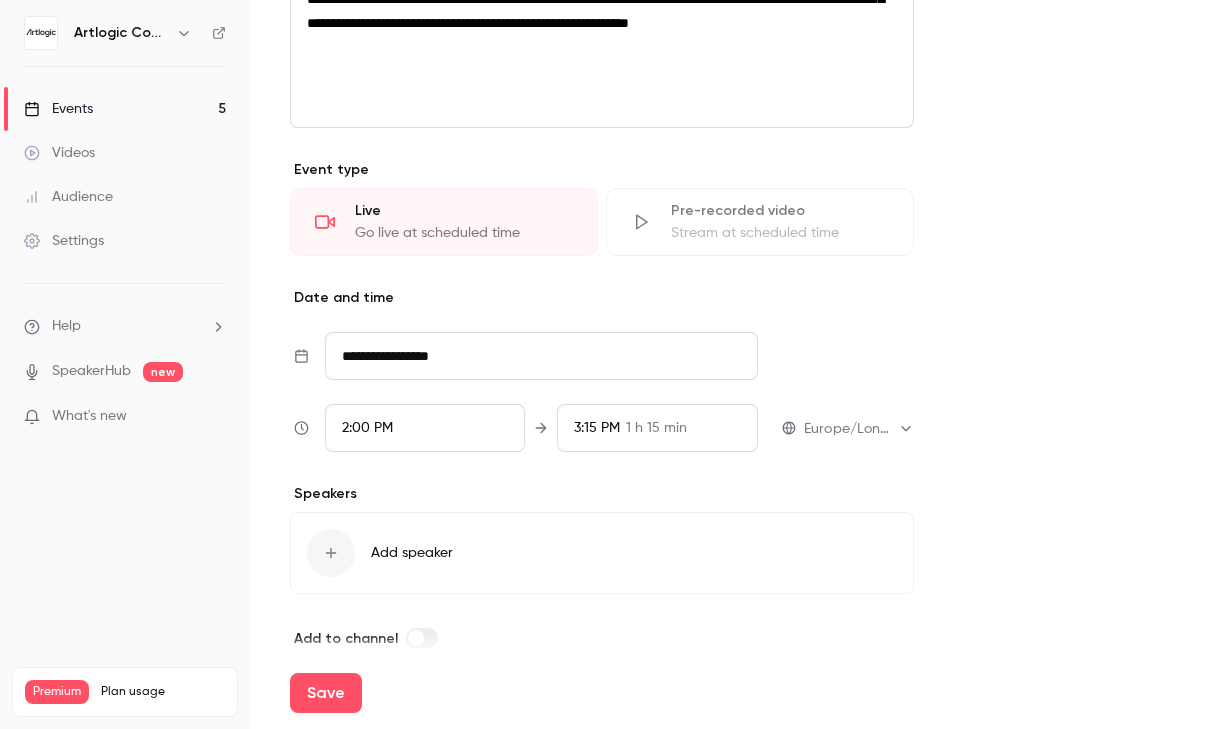 click at bounding box center [331, 553] 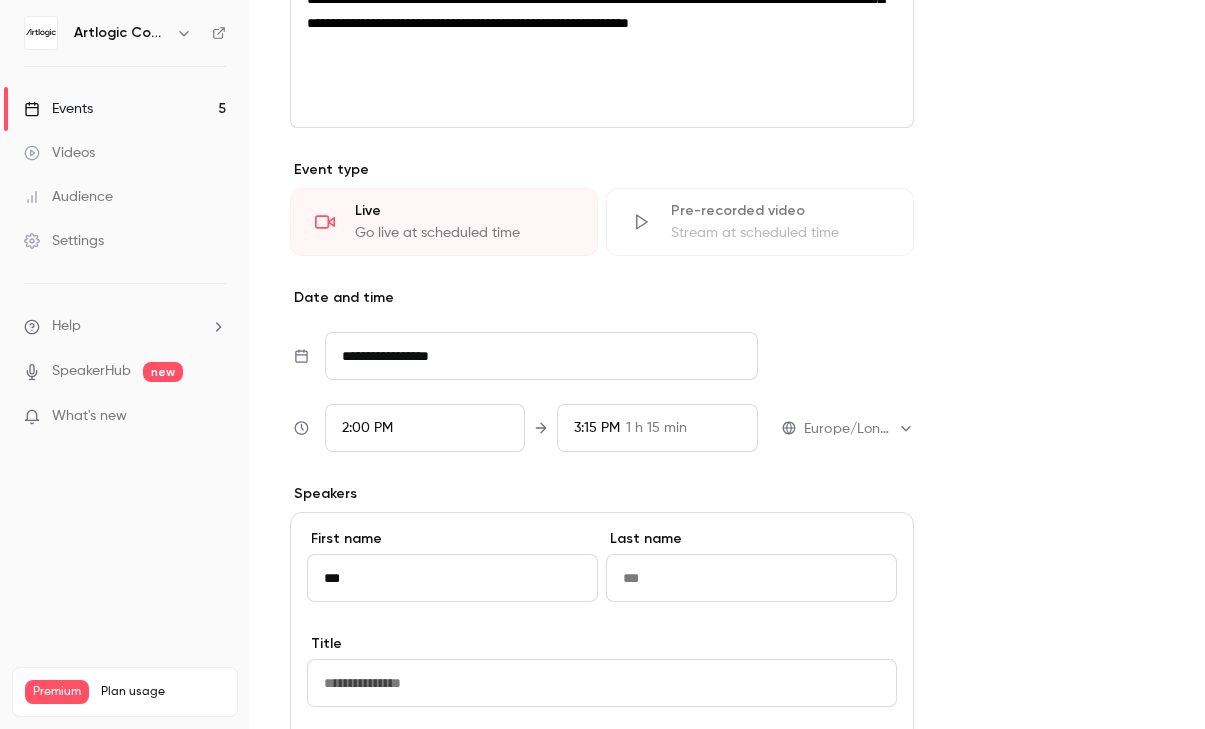 type on "***" 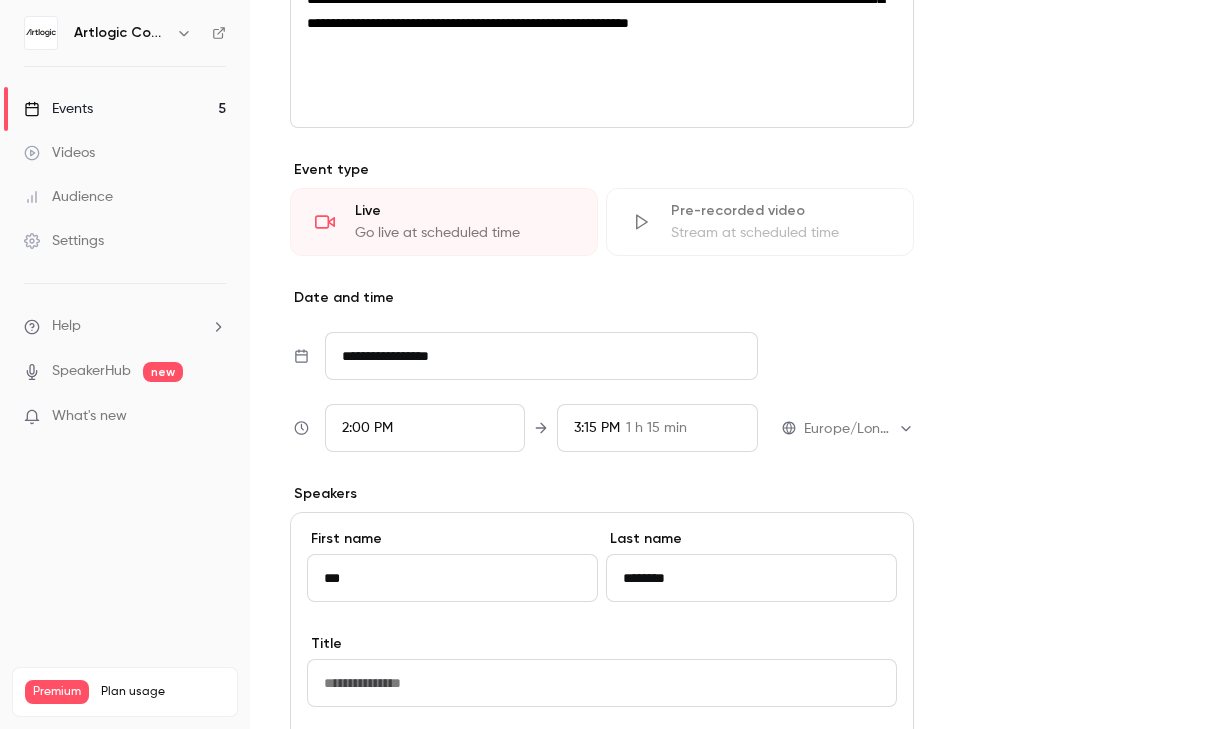 type on "*******" 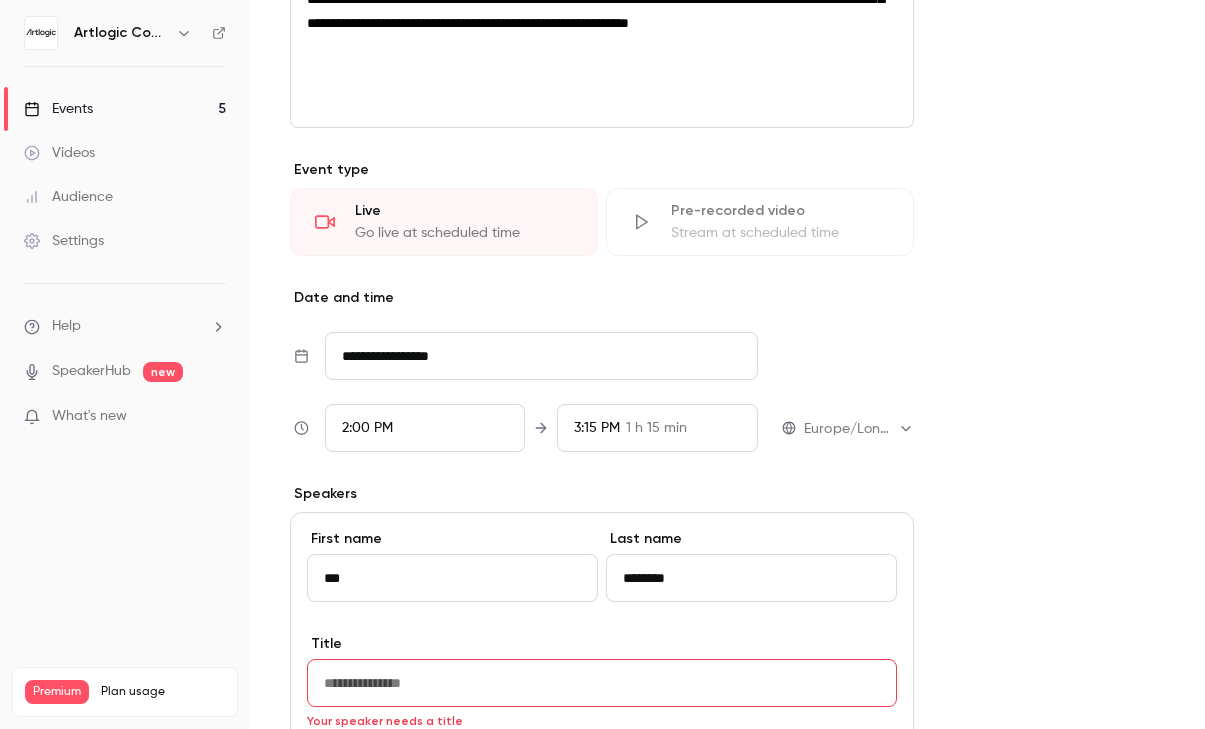 click at bounding box center (602, 683) 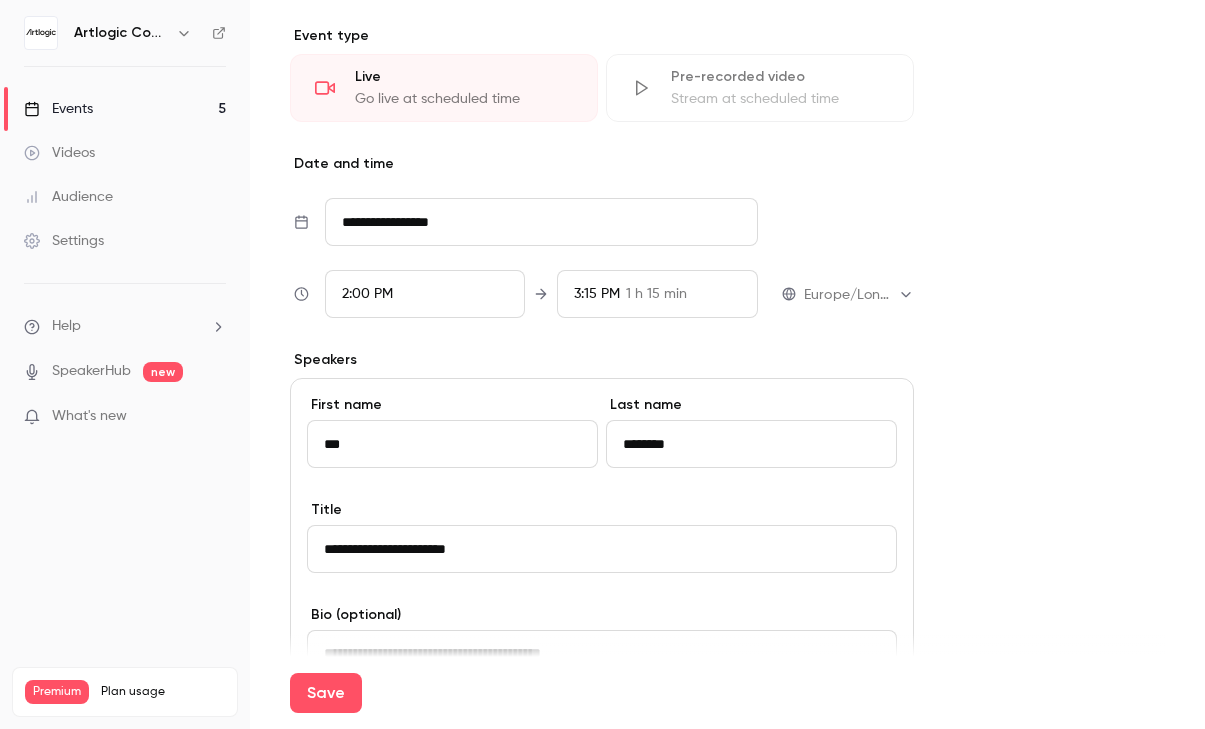 scroll, scrollTop: 923, scrollLeft: 0, axis: vertical 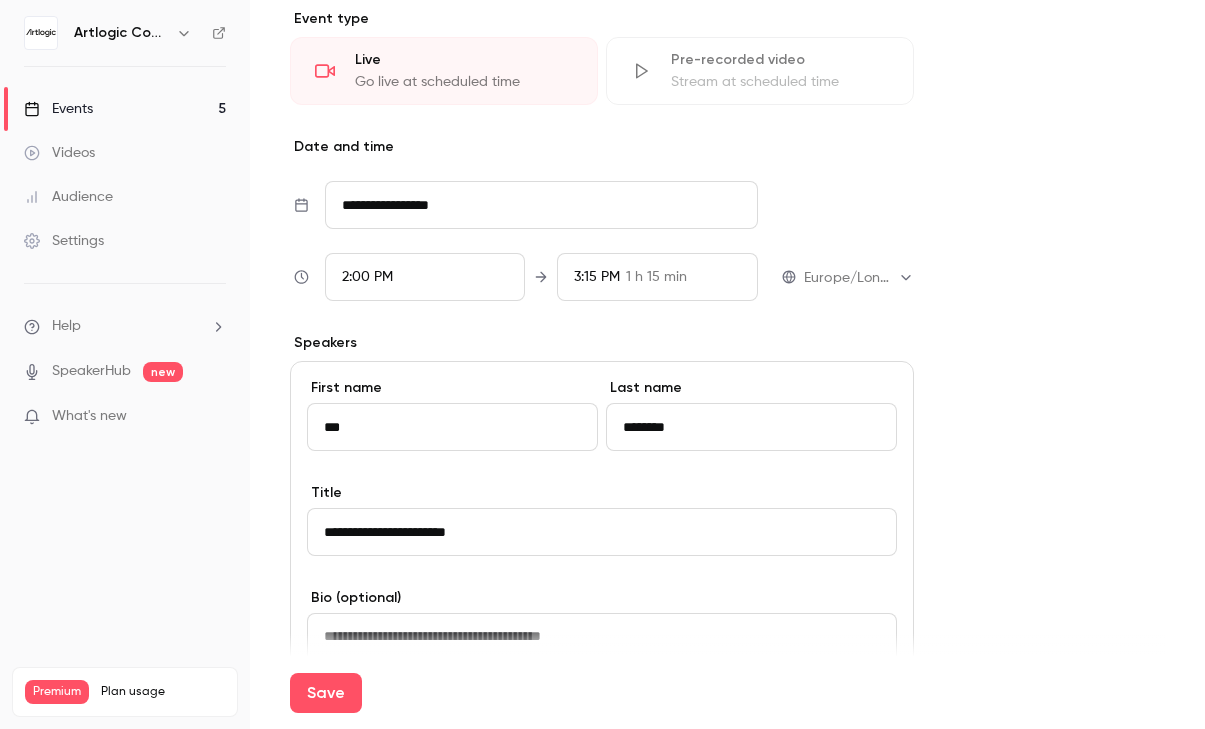 click on "**********" at bounding box center (602, 532) 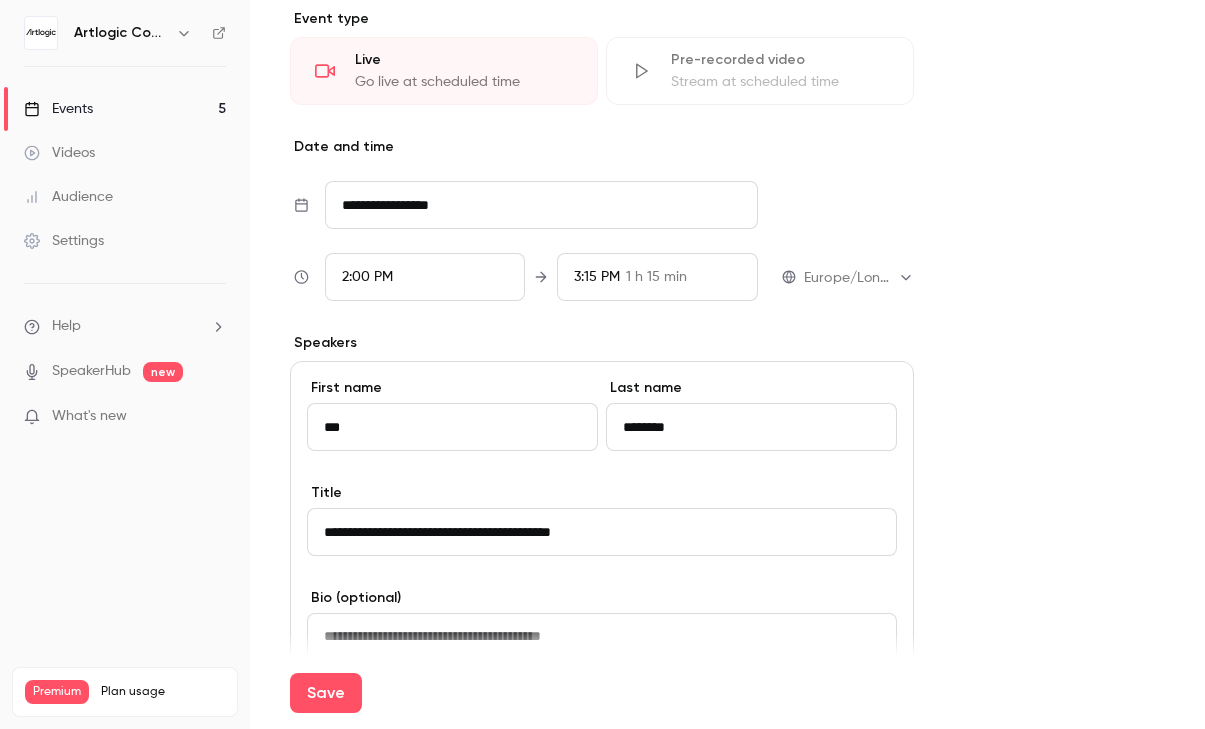 type on "**********" 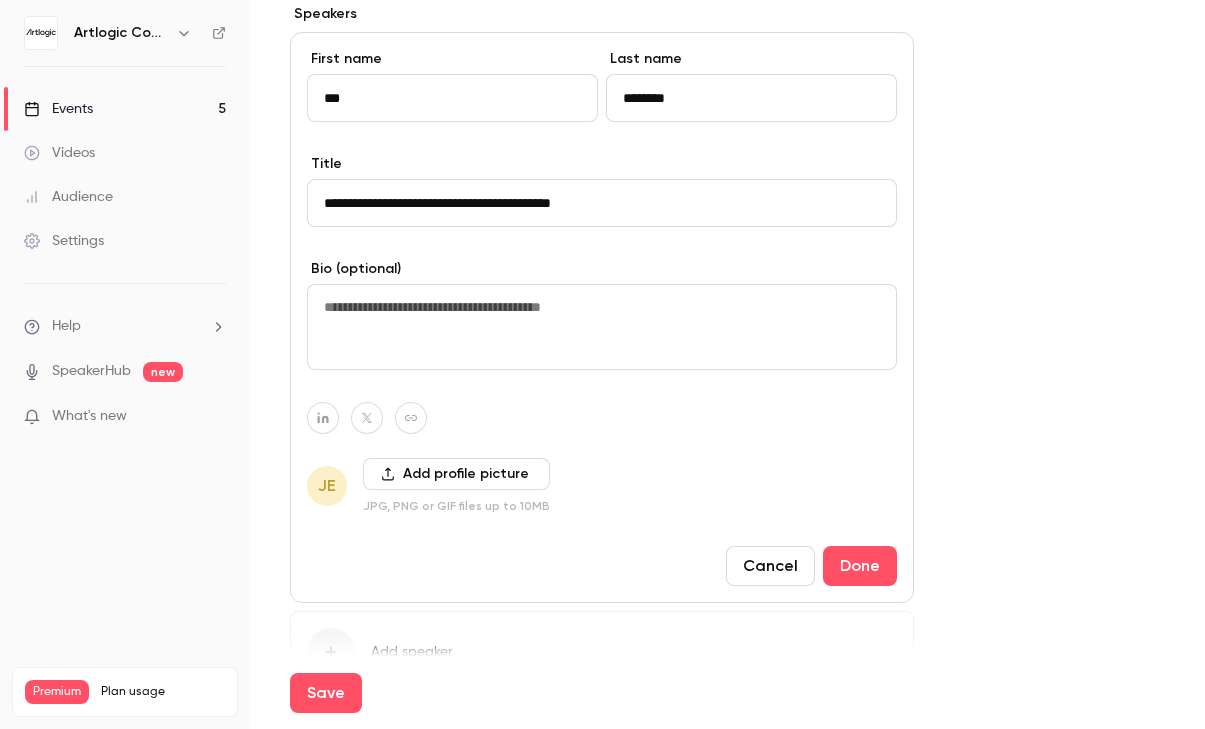 scroll, scrollTop: 1263, scrollLeft: 0, axis: vertical 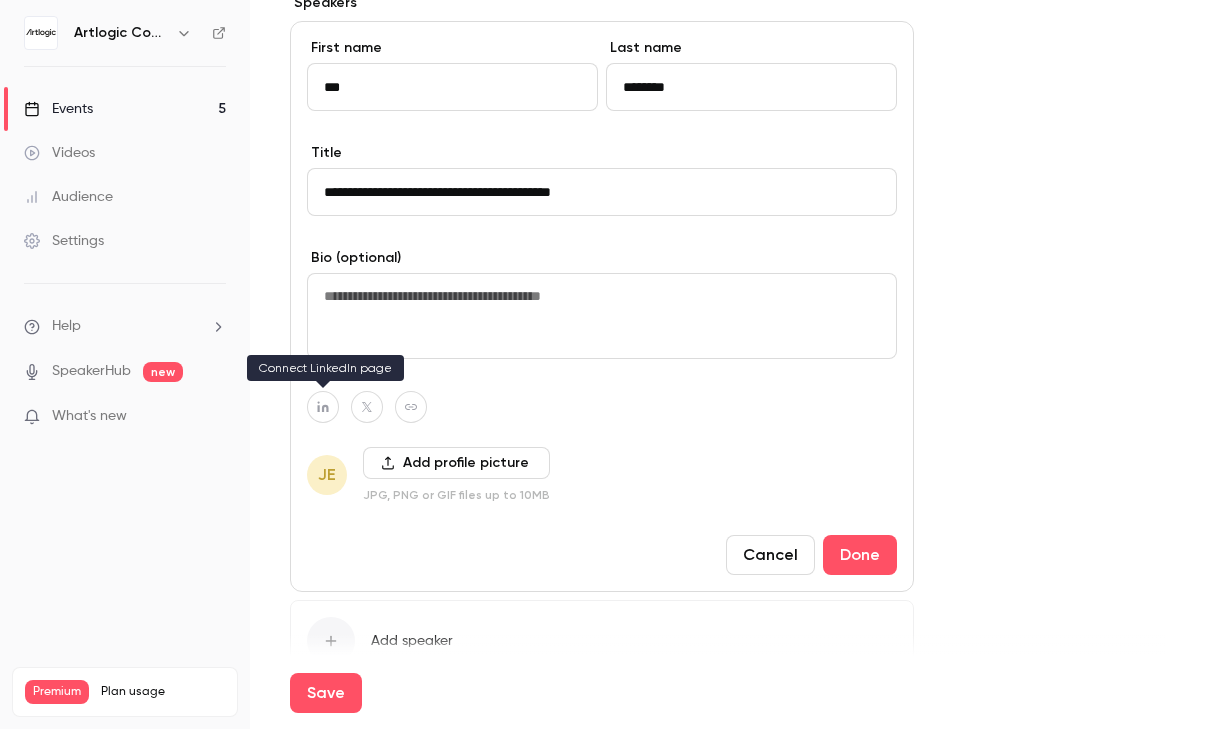 click at bounding box center [323, 407] 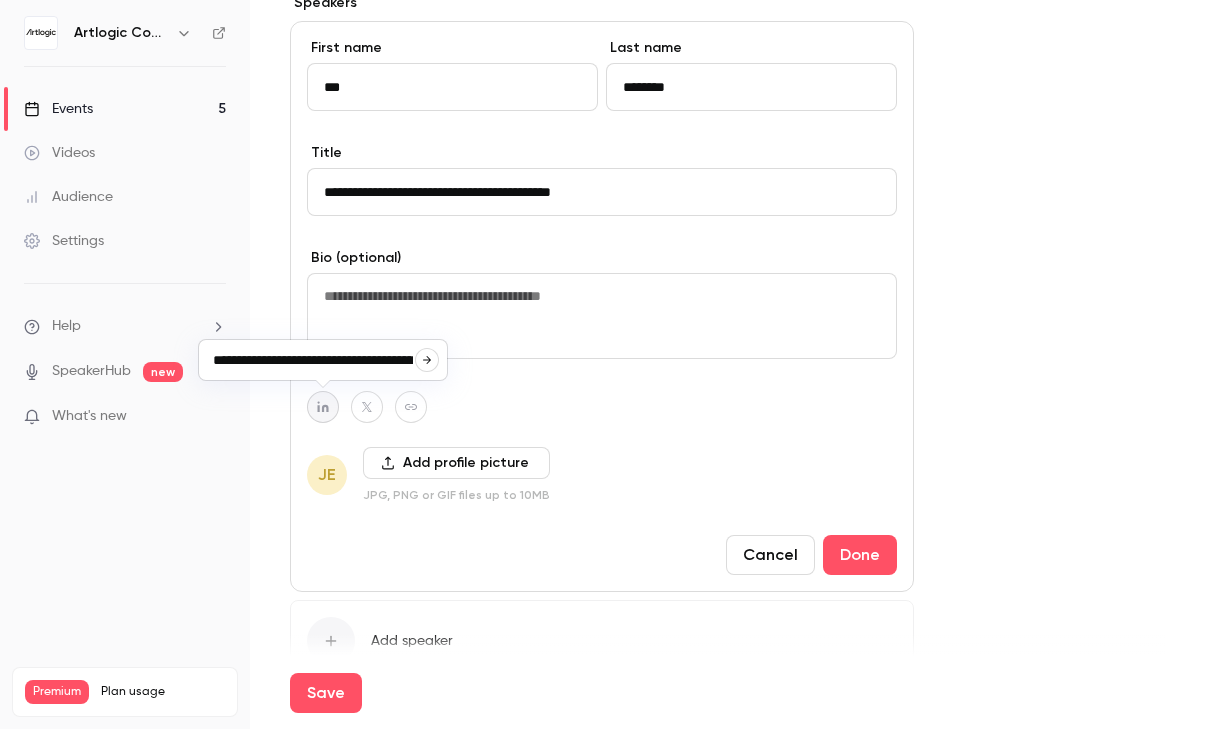 scroll, scrollTop: 0, scrollLeft: 42, axis: horizontal 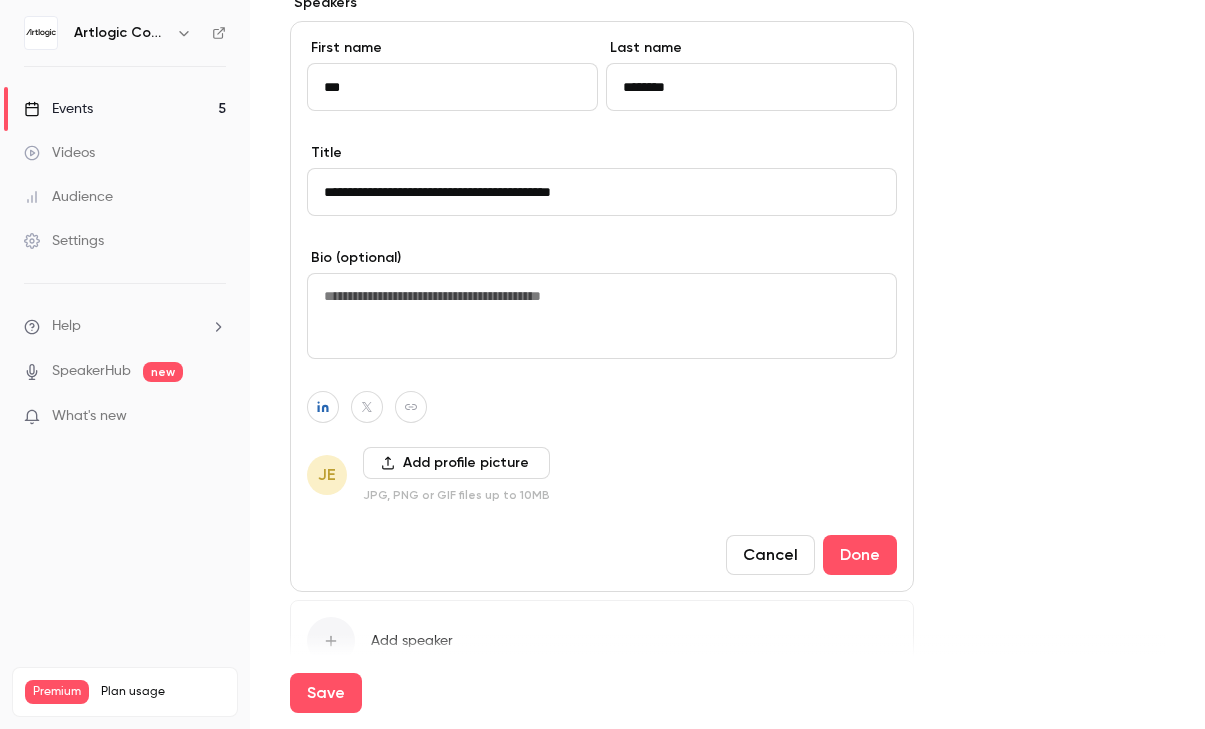 click on "Add profile picture" at bounding box center [456, 463] 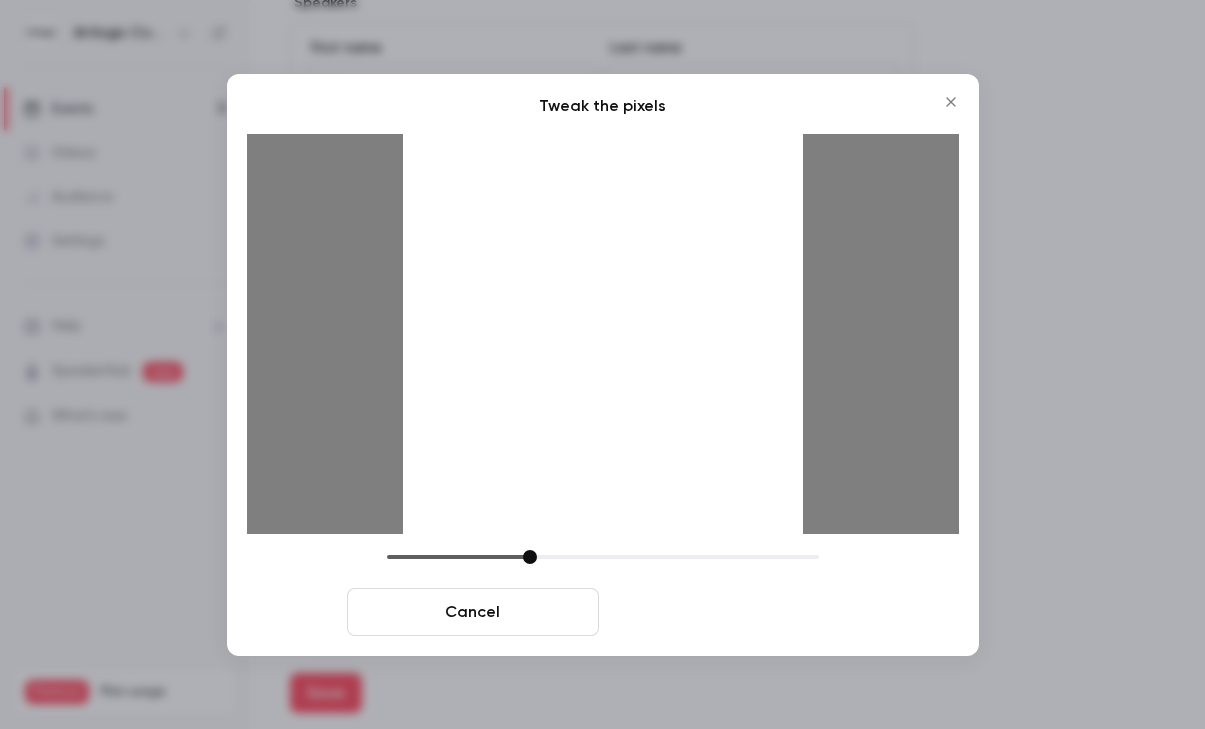 click on "Crop and save" at bounding box center [733, 612] 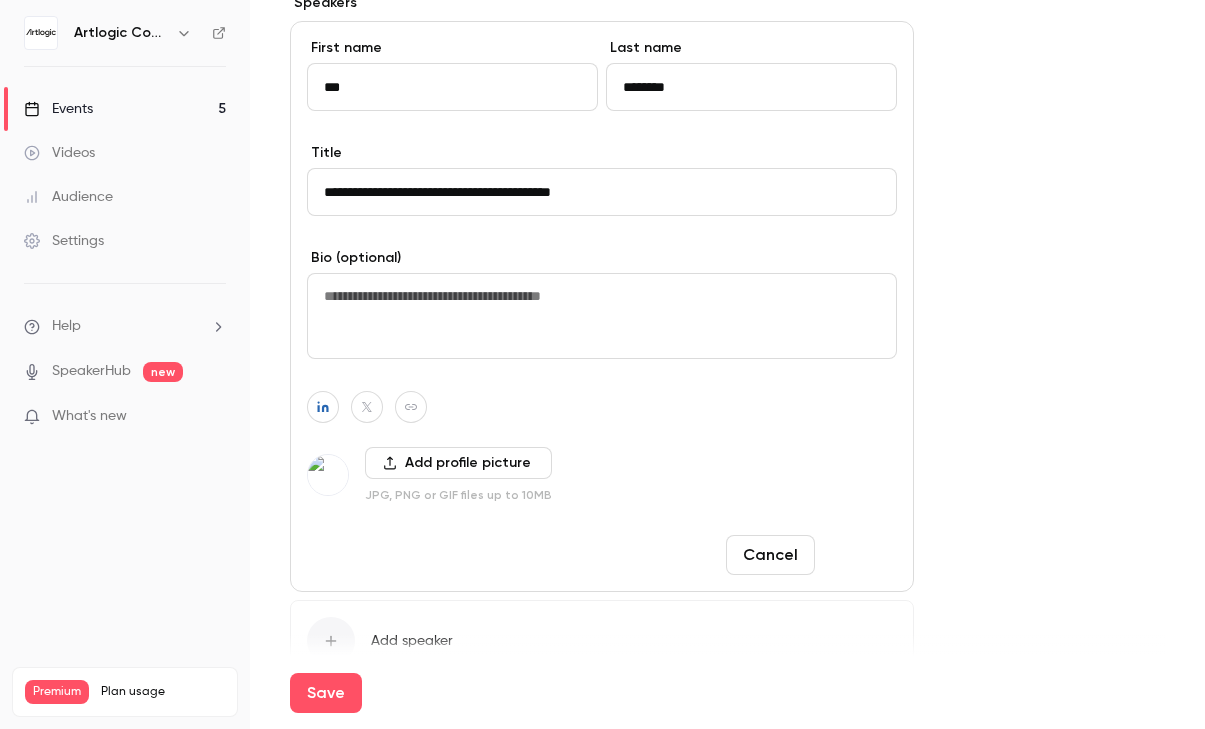 click on "Done" at bounding box center [860, 555] 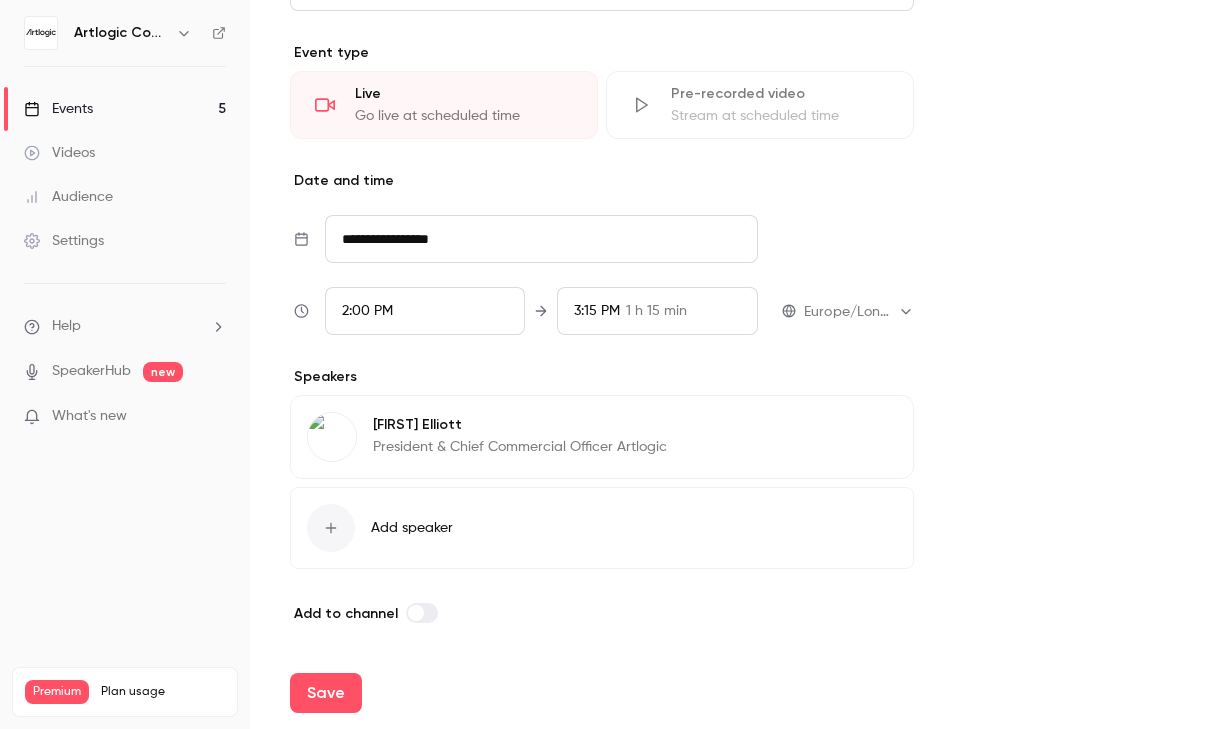 scroll, scrollTop: 889, scrollLeft: 0, axis: vertical 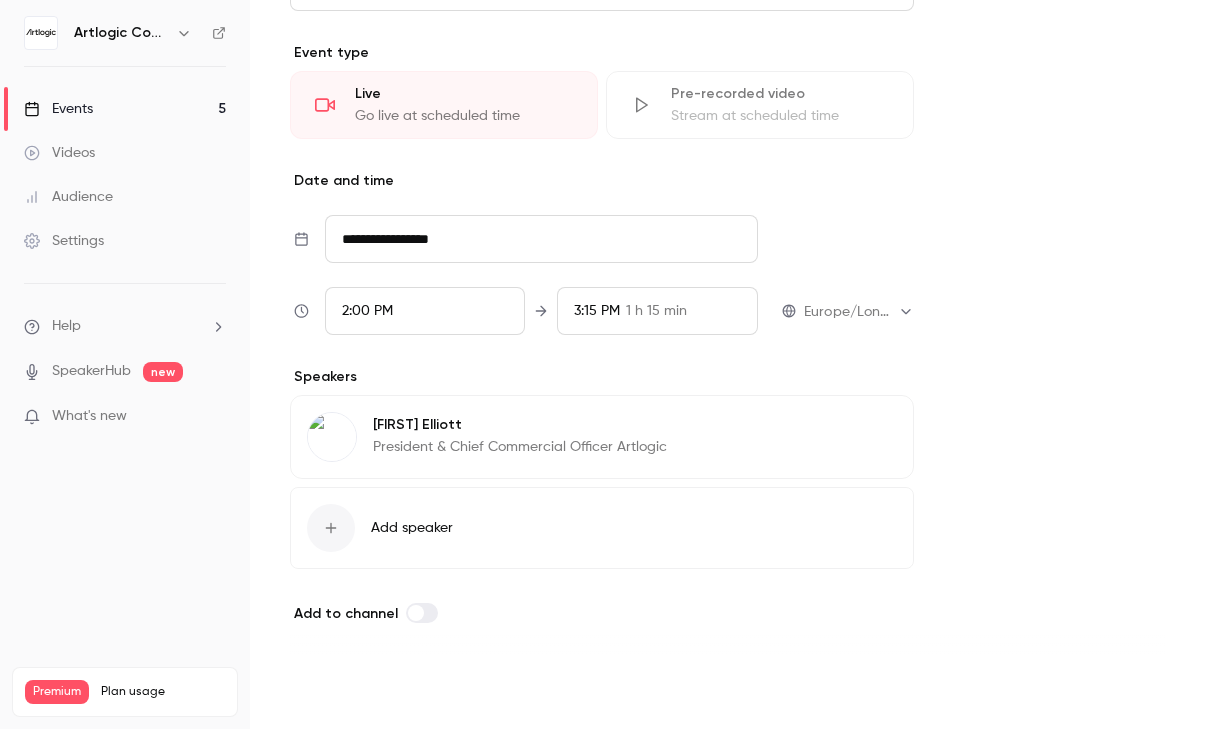 click on "Save" at bounding box center [326, 693] 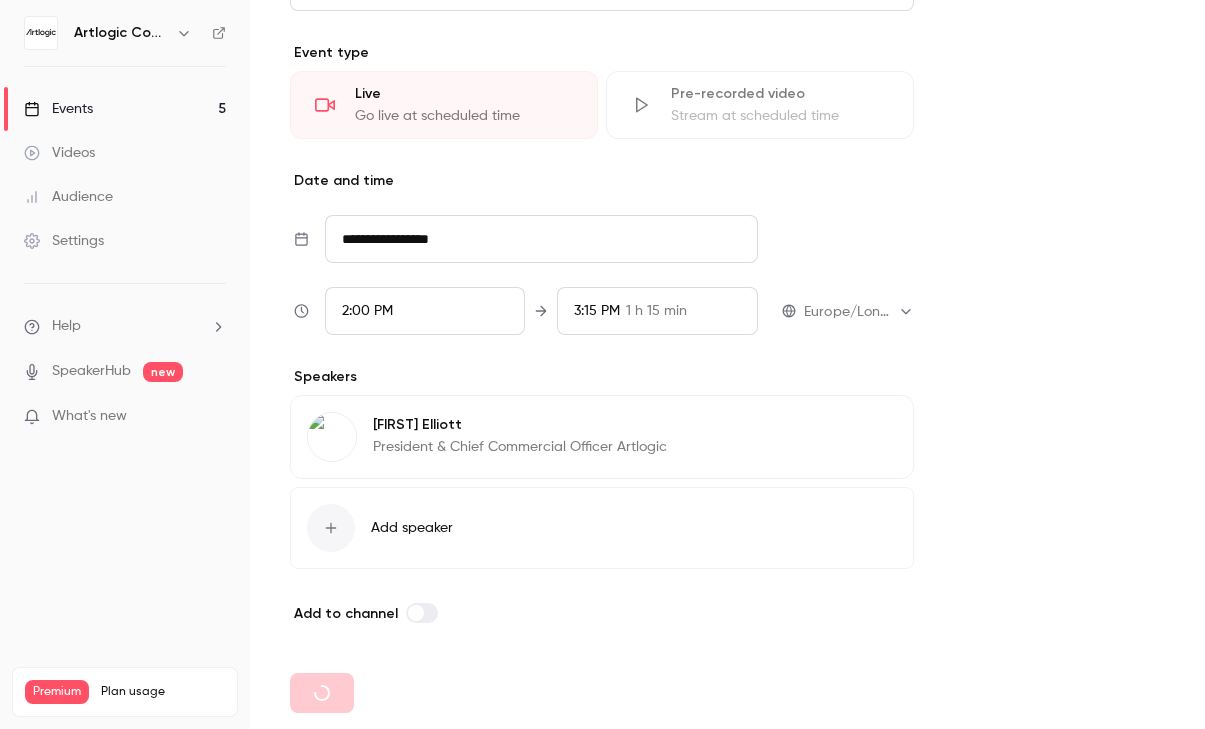 scroll, scrollTop: 0, scrollLeft: 0, axis: both 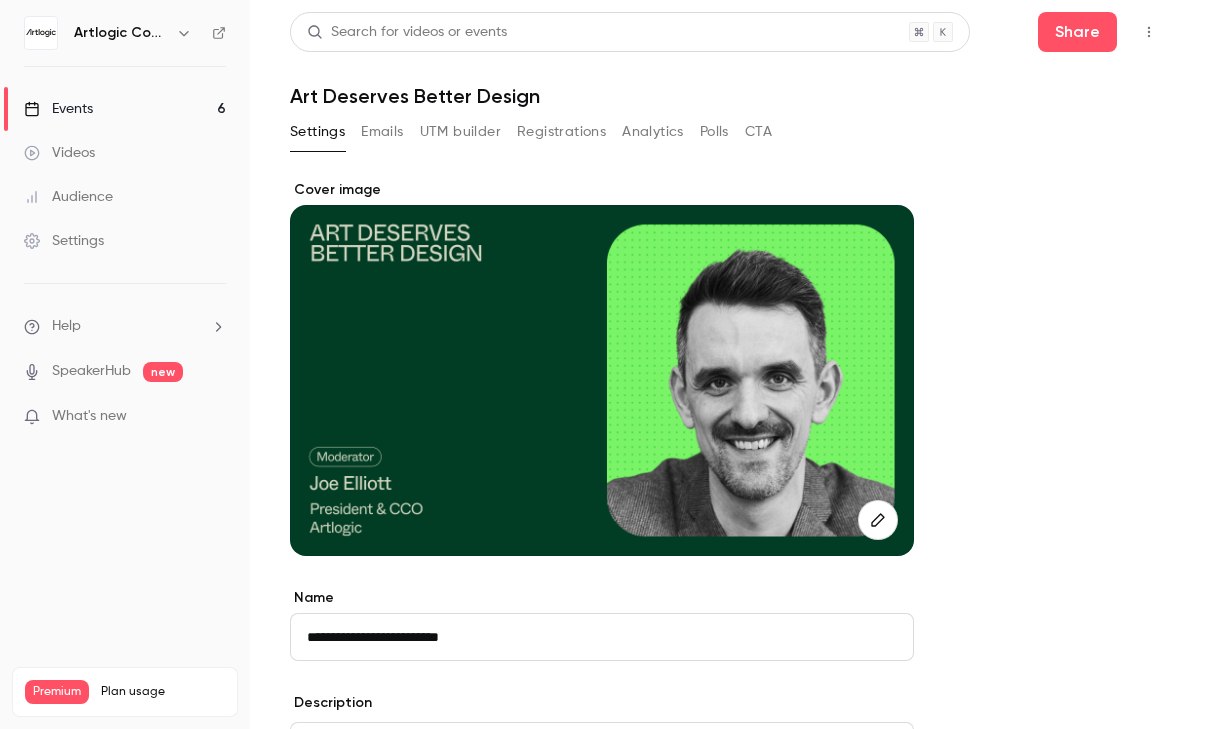 click 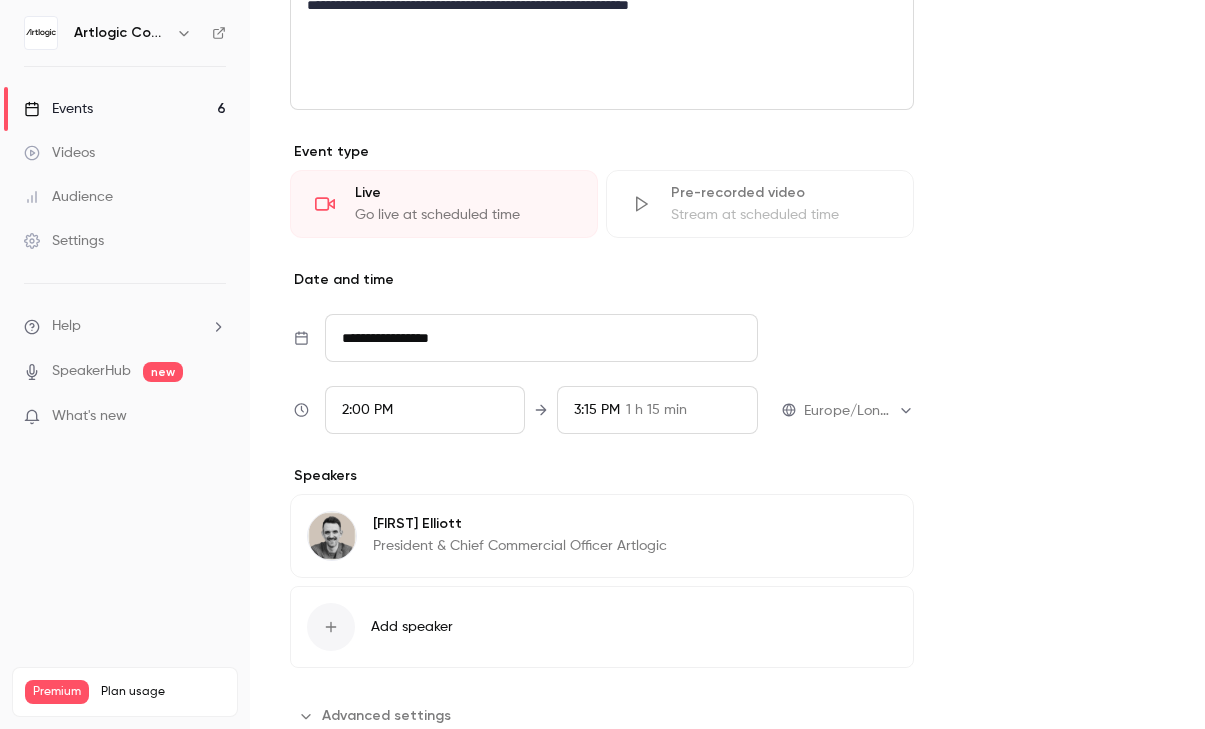 scroll, scrollTop: 897, scrollLeft: 0, axis: vertical 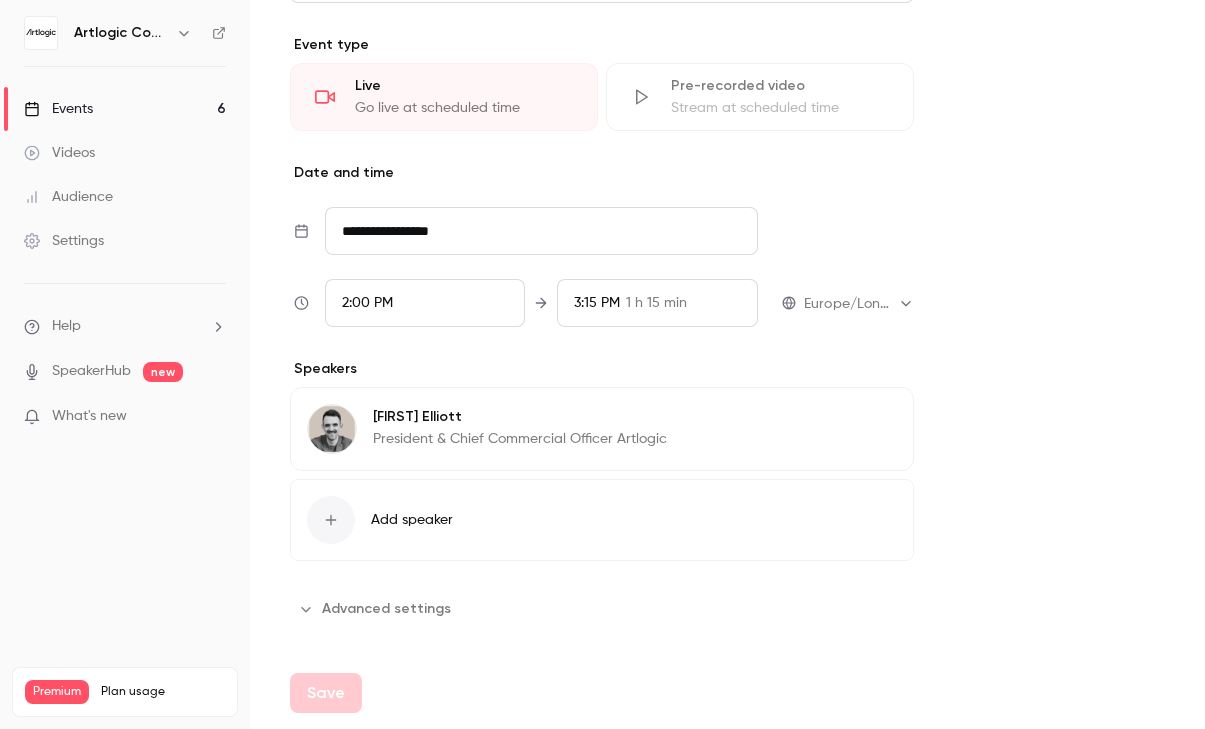 click on "**********" at bounding box center [541, 231] 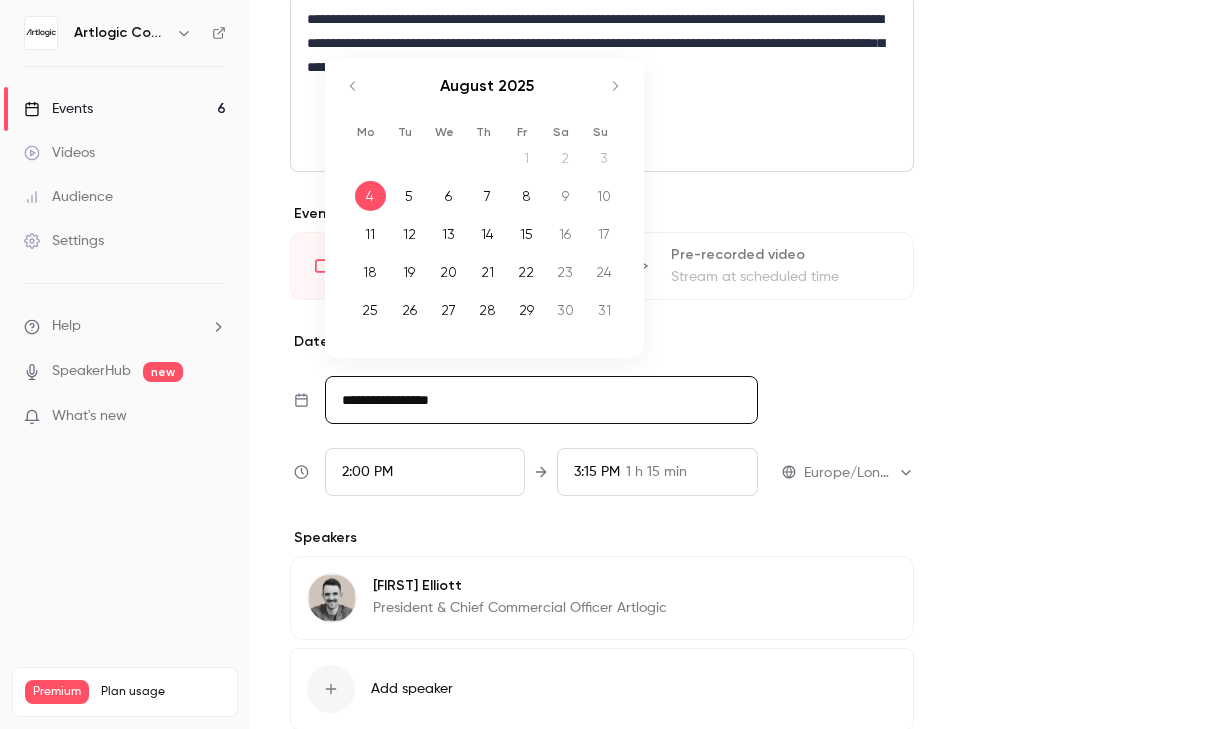 scroll, scrollTop: 726, scrollLeft: 0, axis: vertical 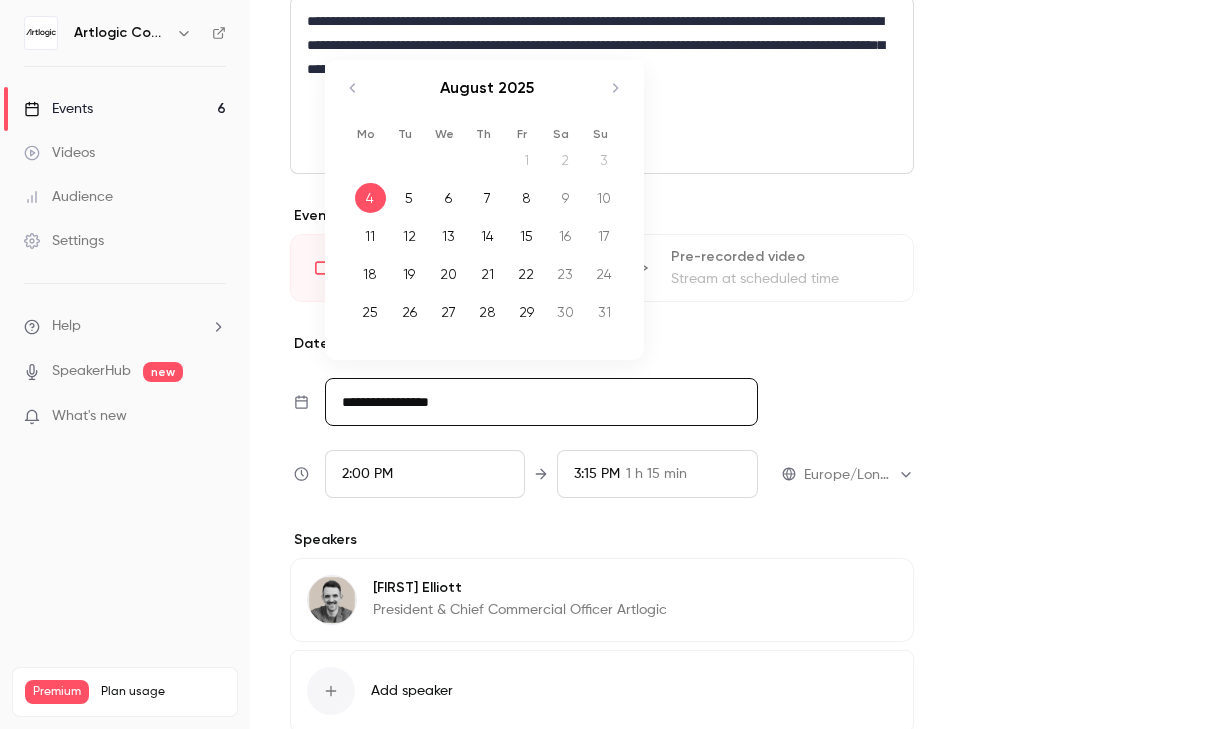 click 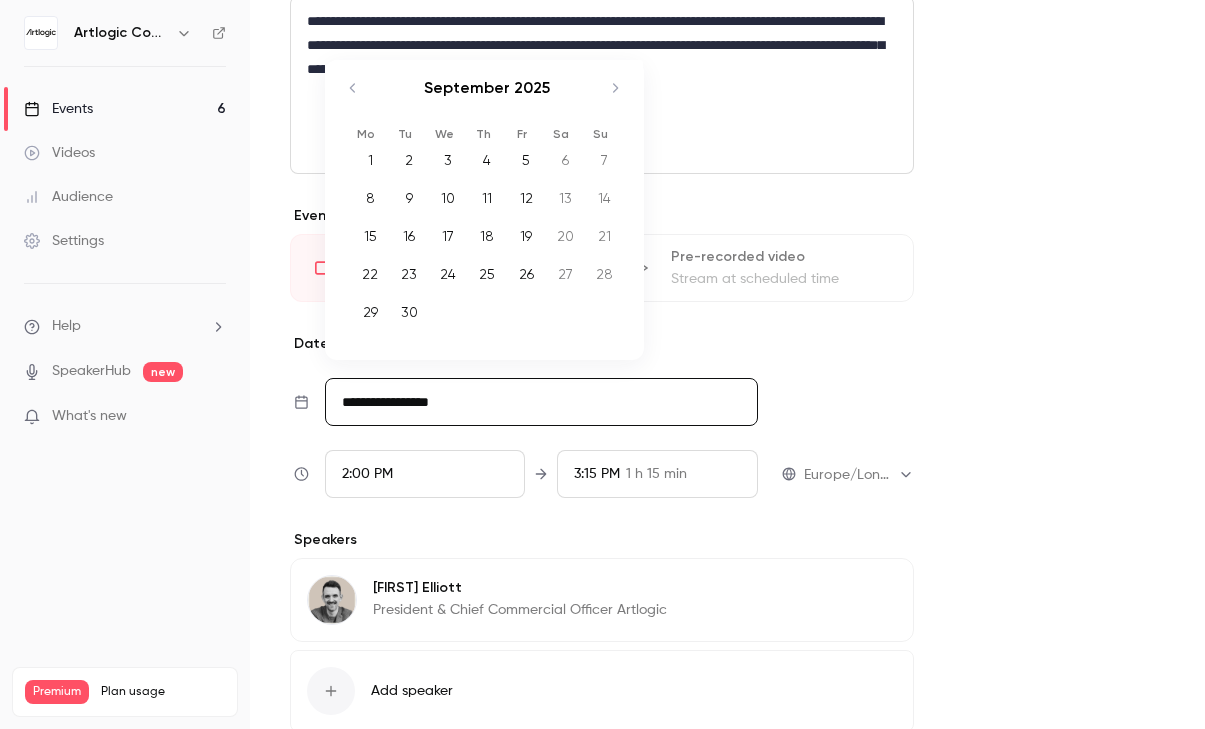 click on "17" at bounding box center [448, 236] 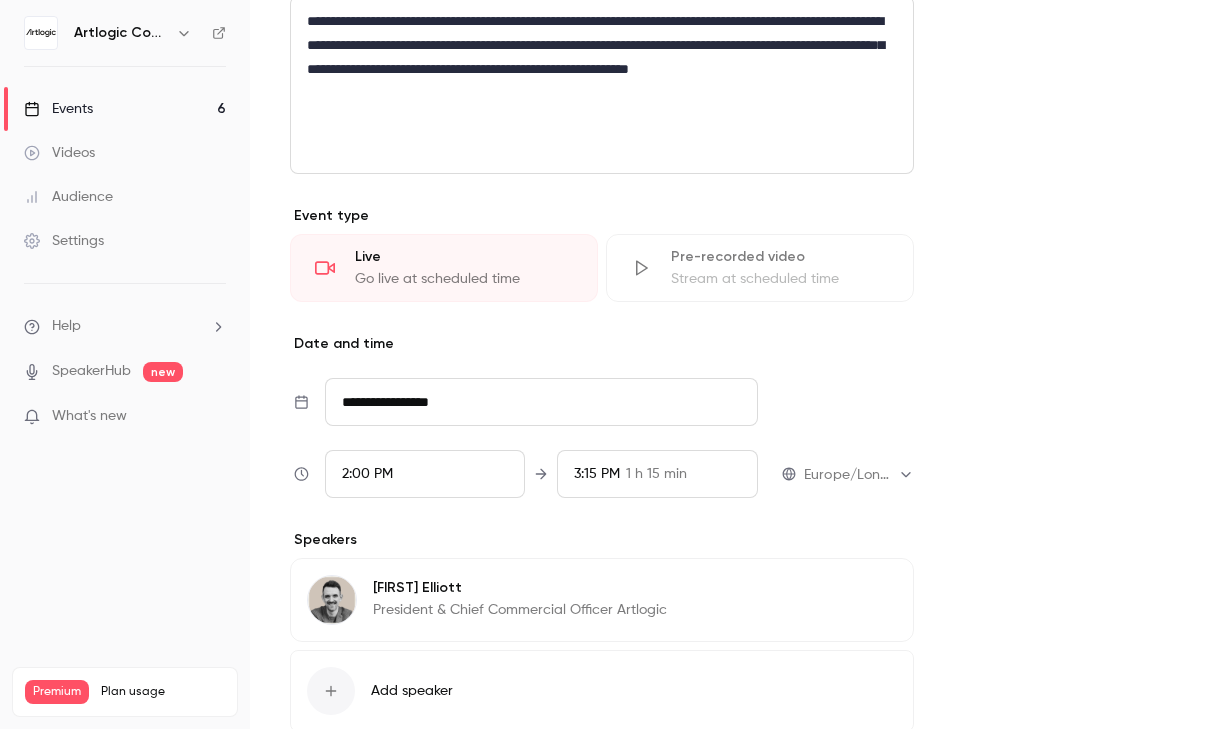 scroll, scrollTop: 897, scrollLeft: 0, axis: vertical 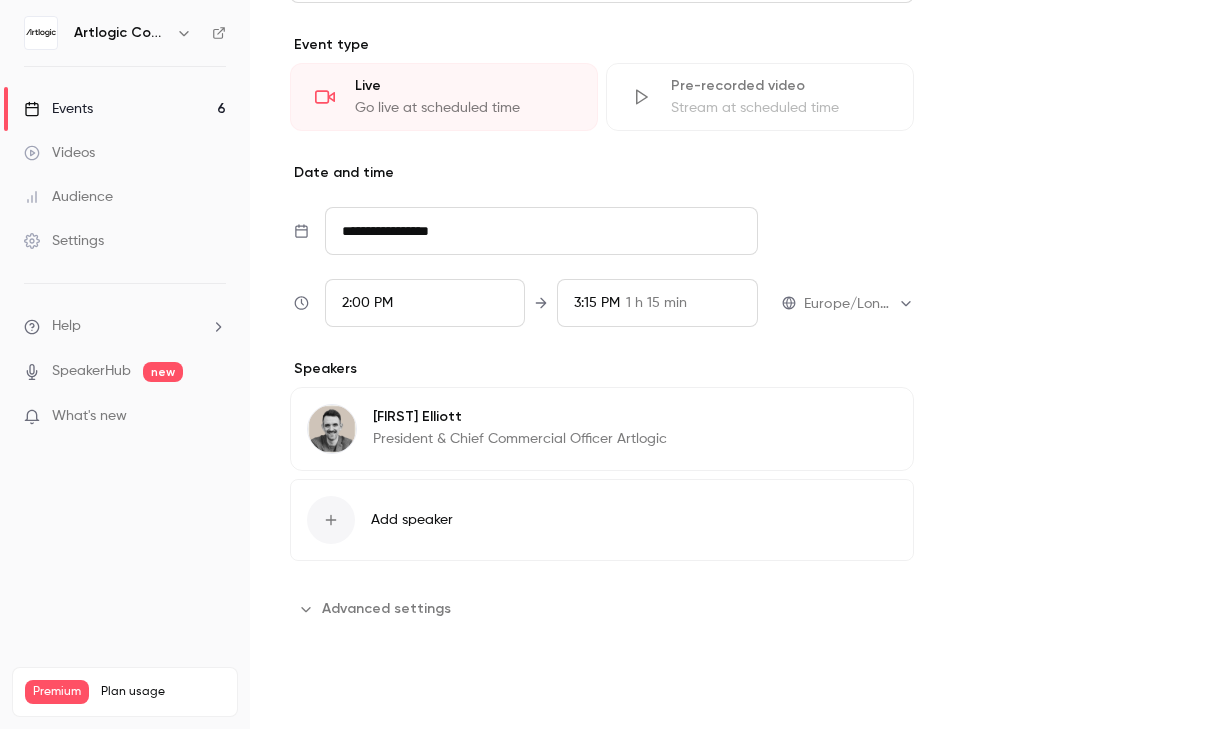 click on "Save" at bounding box center [326, 693] 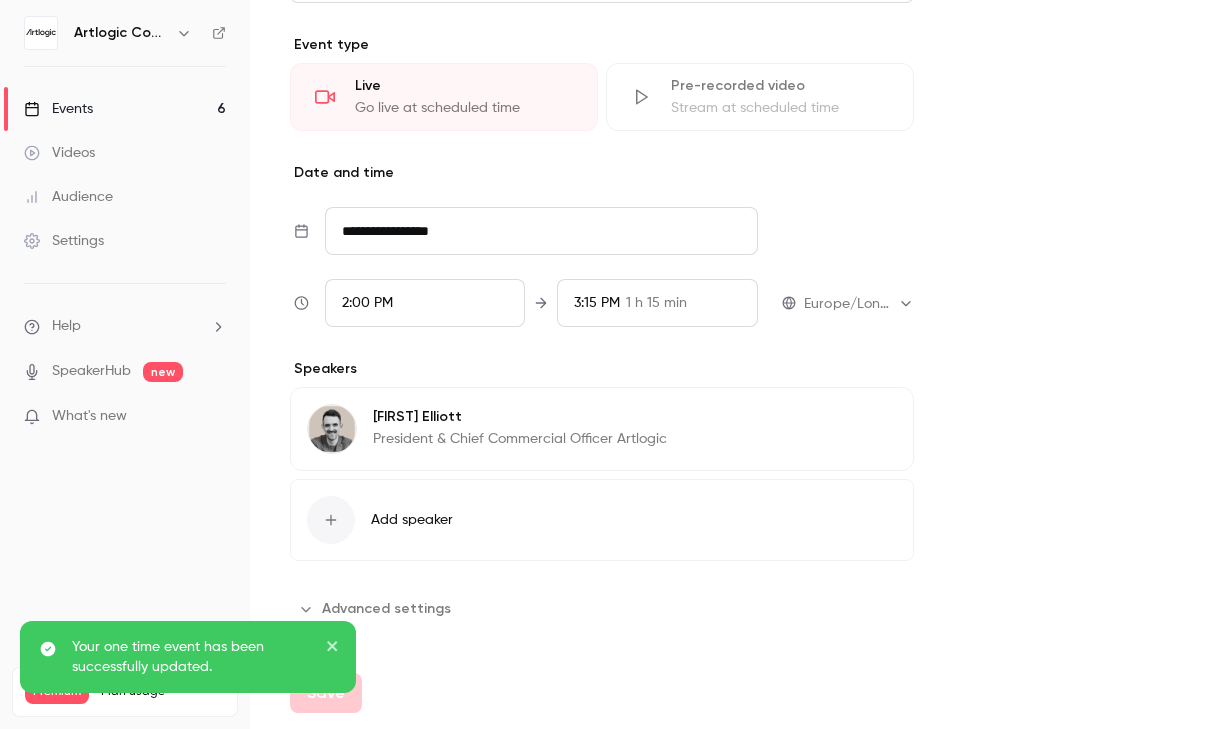 click 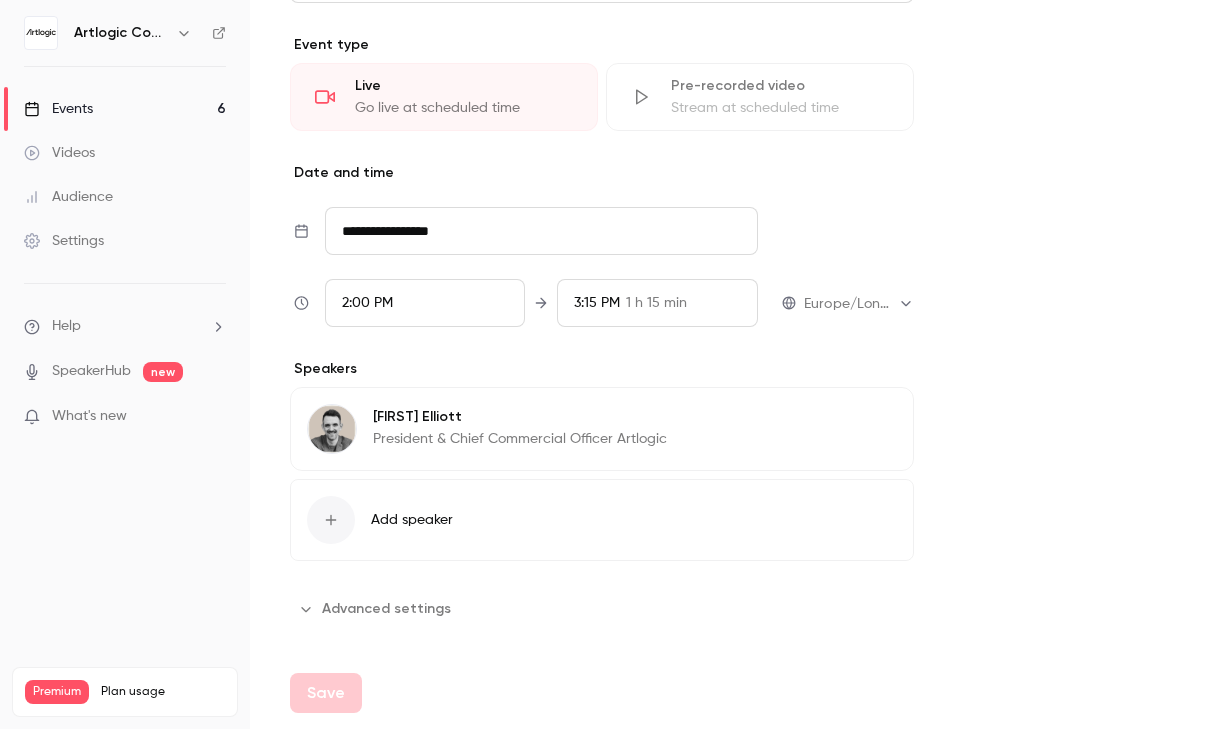 click on "Events 6" at bounding box center (125, 109) 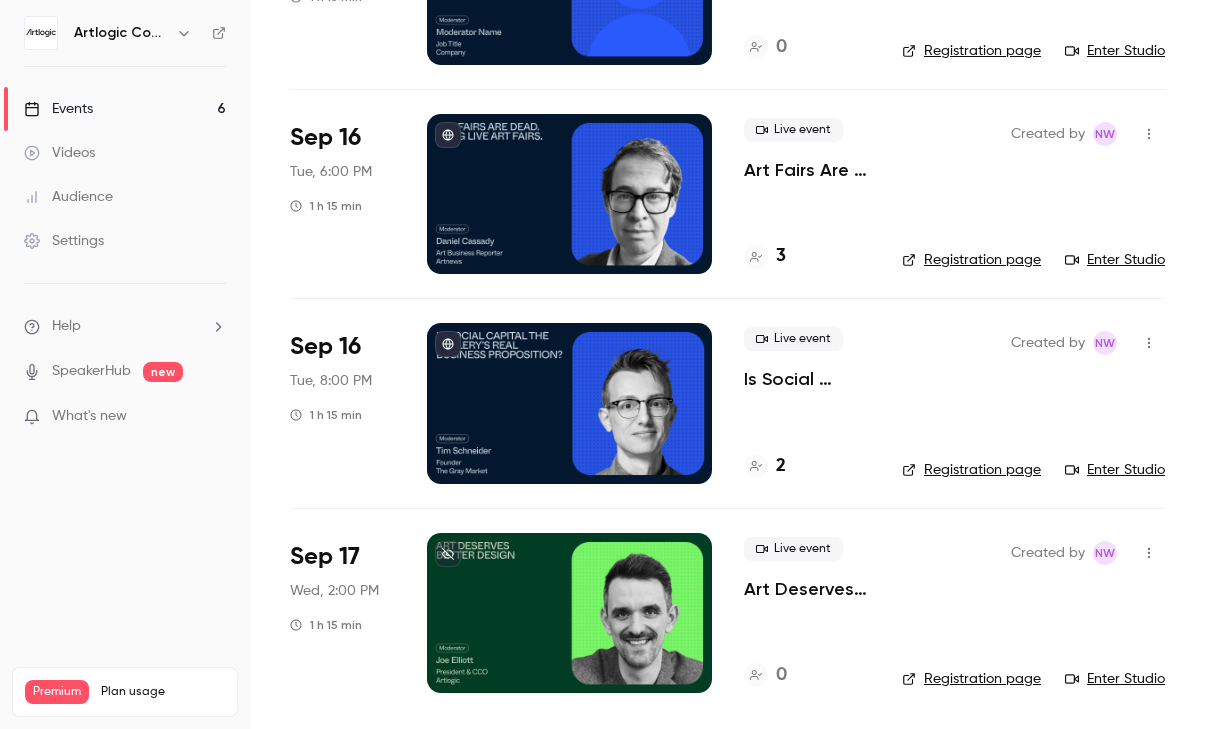 scroll, scrollTop: 0, scrollLeft: 0, axis: both 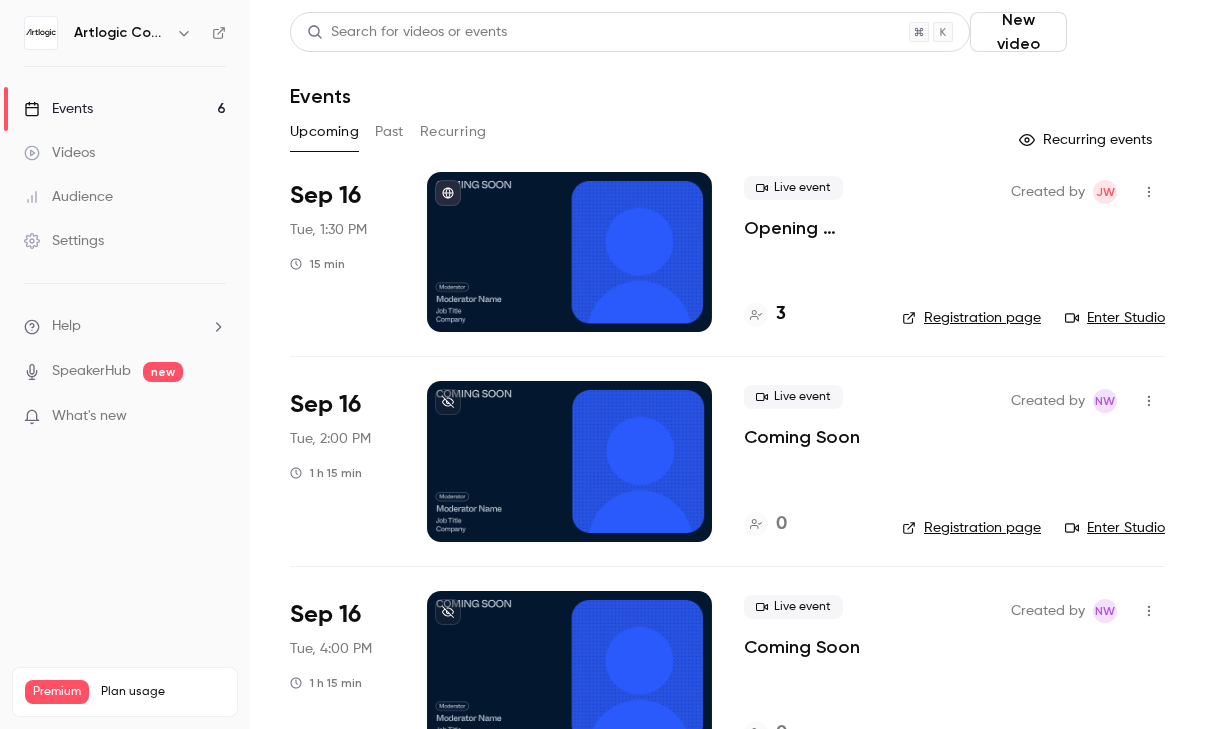 click on "Schedule" at bounding box center [1120, 32] 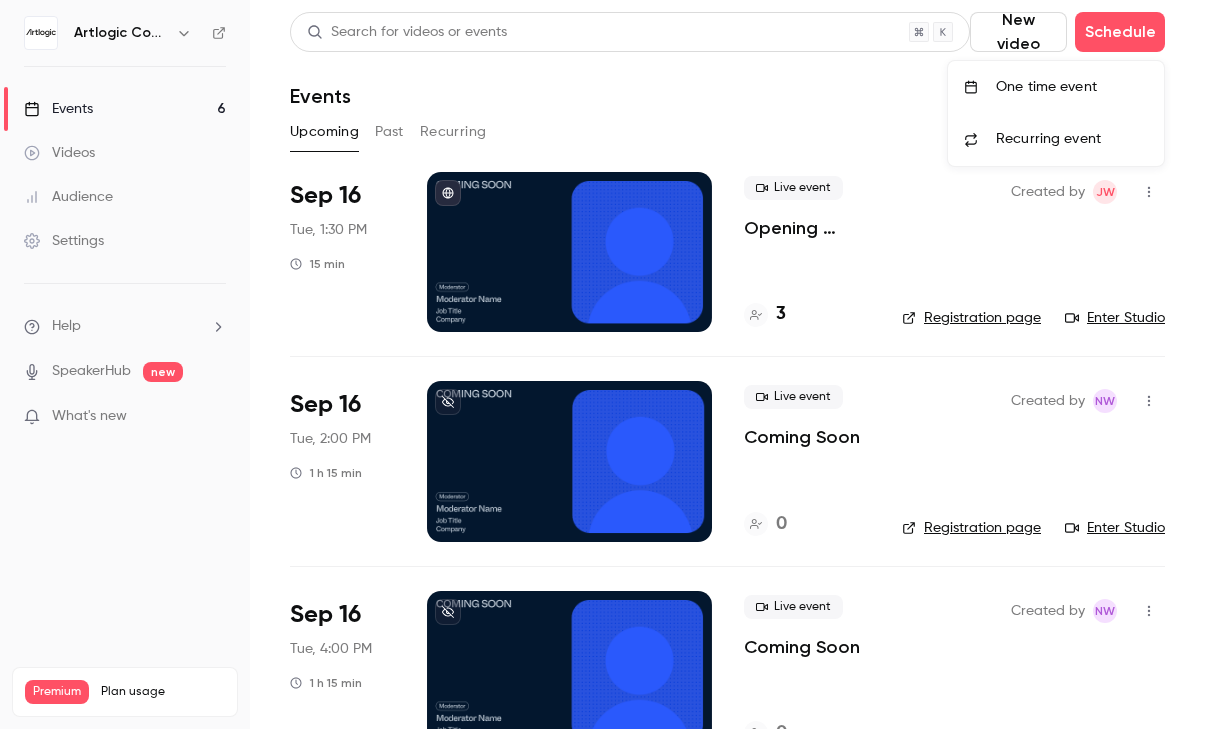click on "One time event" at bounding box center [1072, 87] 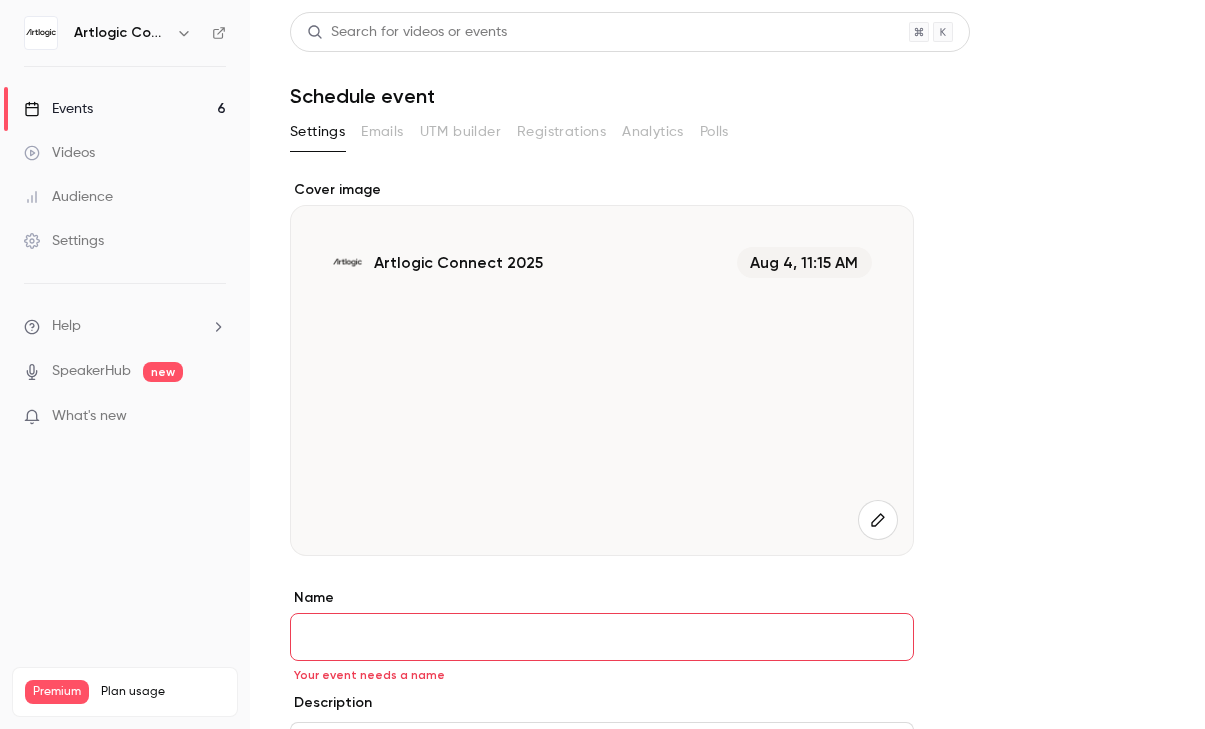 click at bounding box center [878, 520] 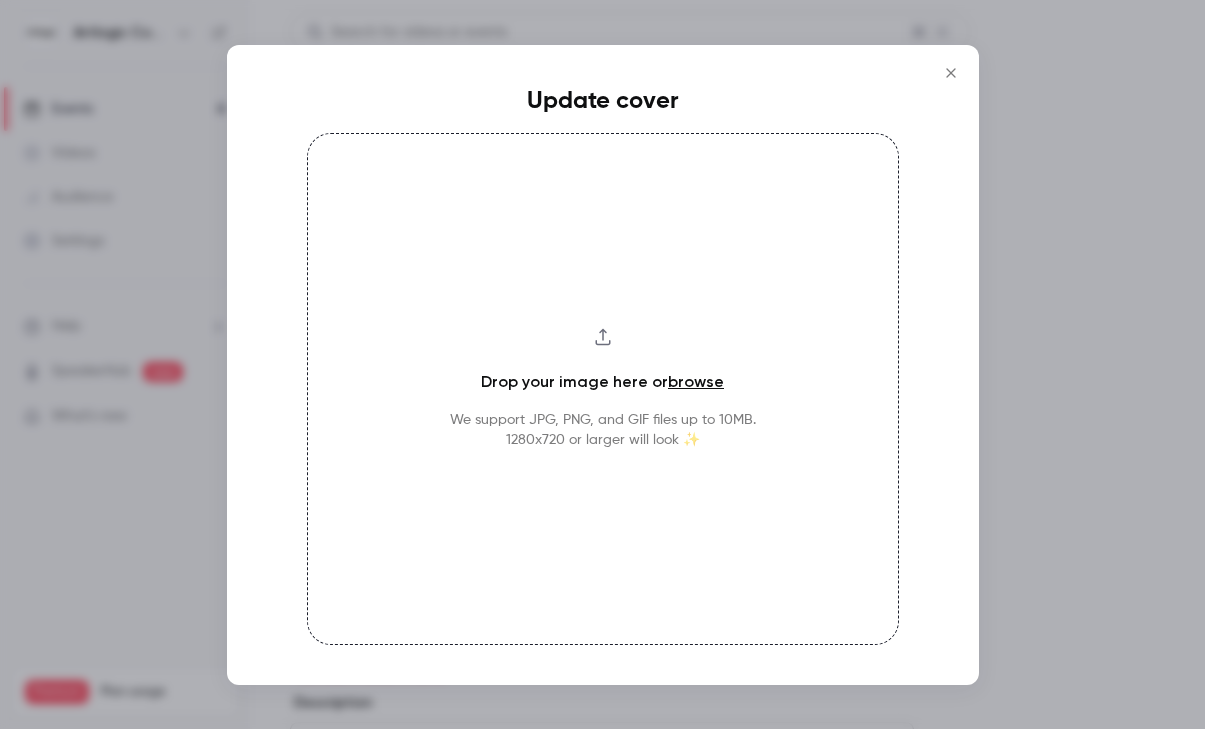 click on "browse" at bounding box center [696, 381] 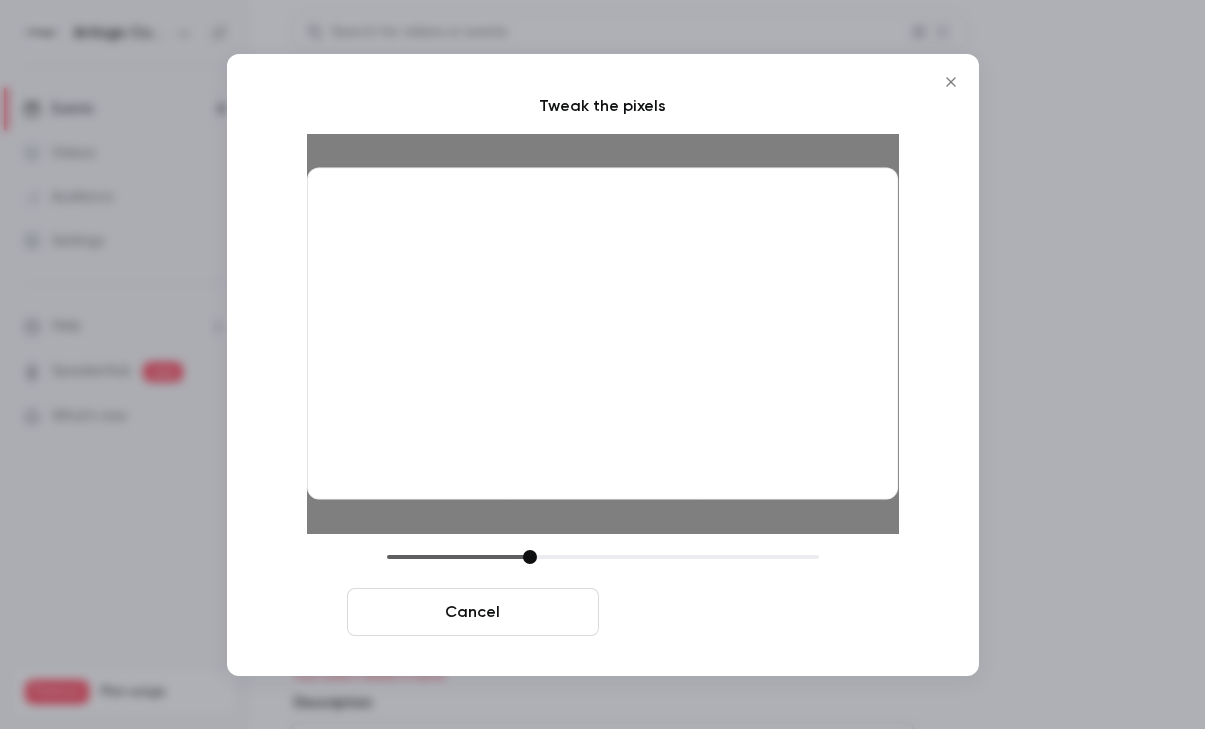 click on "Crop and save" at bounding box center (733, 612) 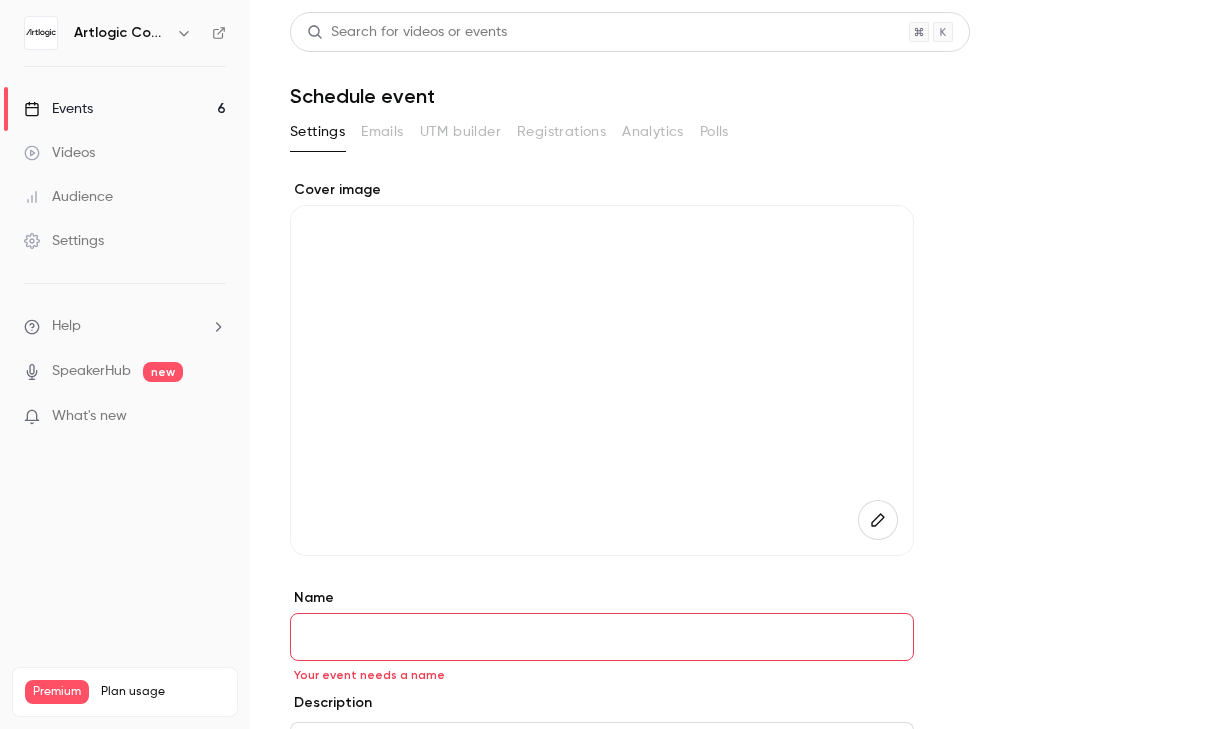 type 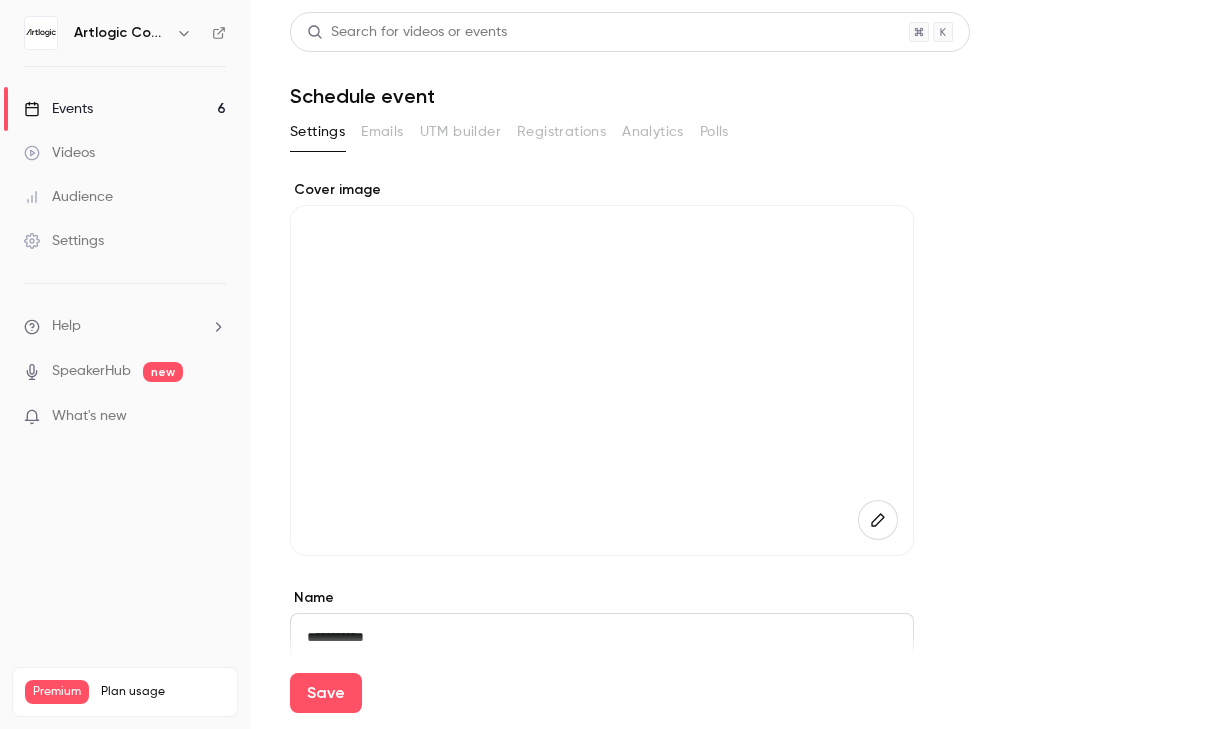 scroll, scrollTop: 312, scrollLeft: 0, axis: vertical 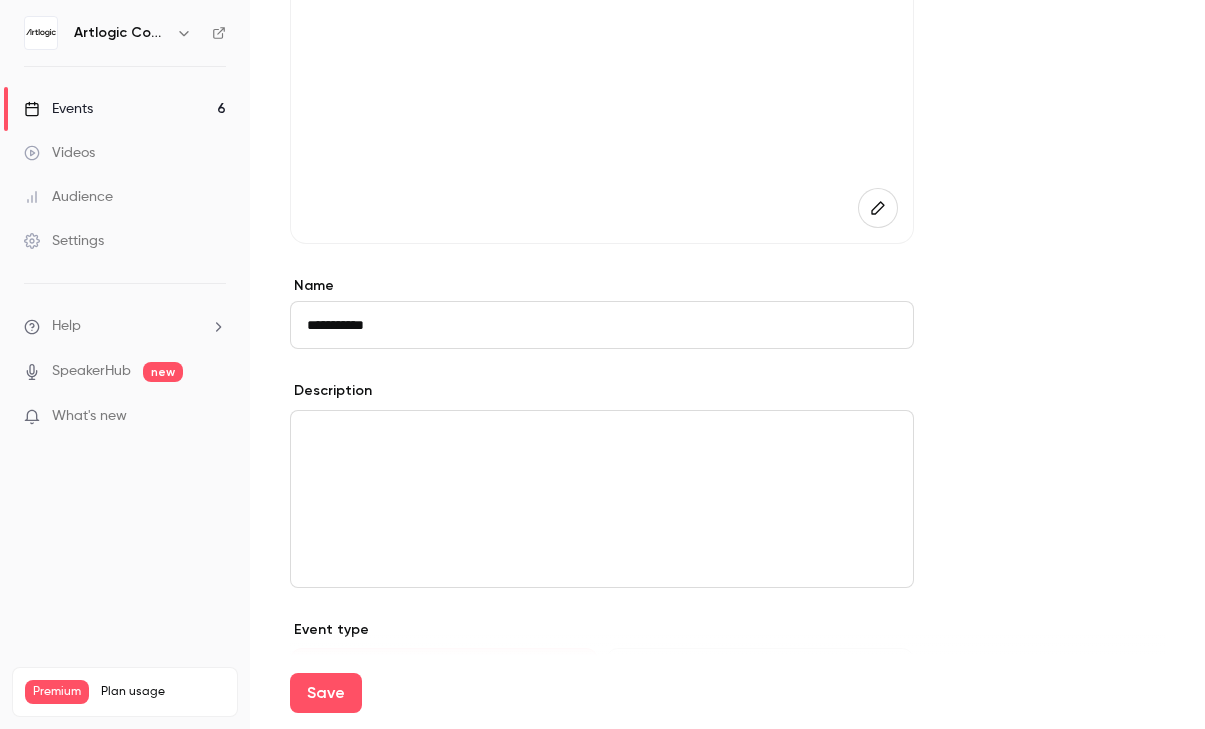 type on "**********" 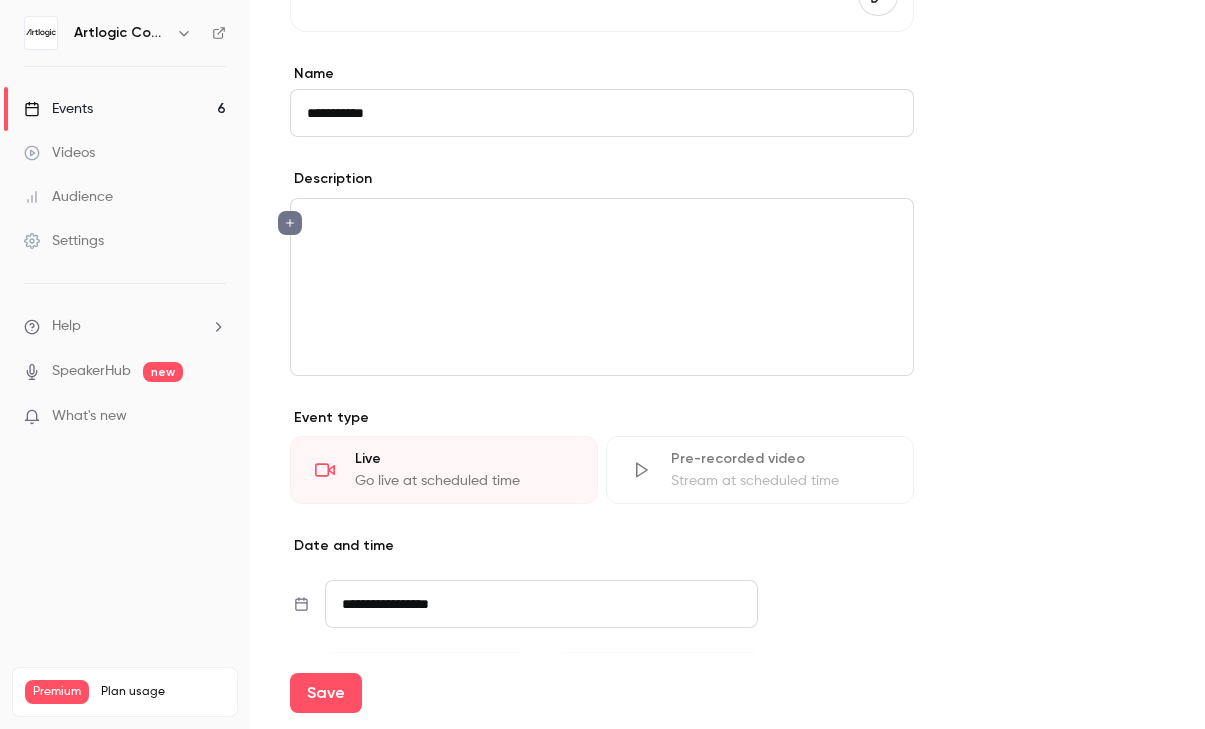 scroll, scrollTop: 797, scrollLeft: 0, axis: vertical 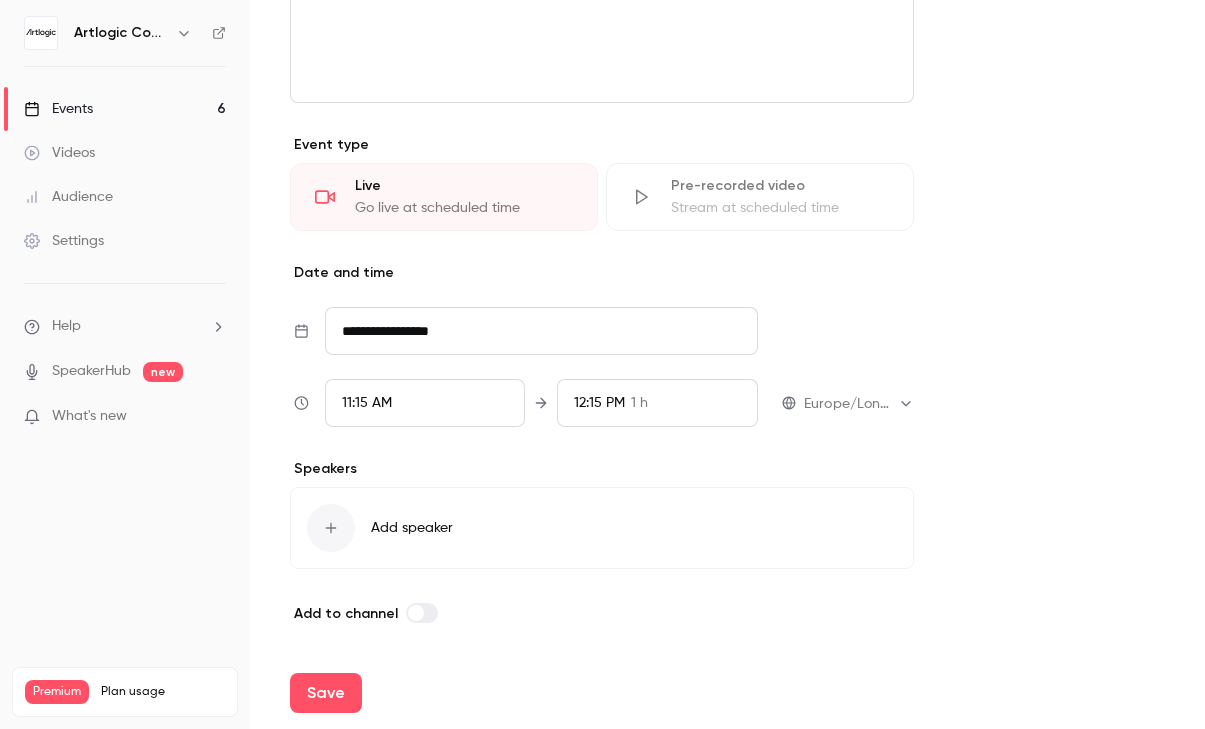 click on "**********" at bounding box center [541, 331] 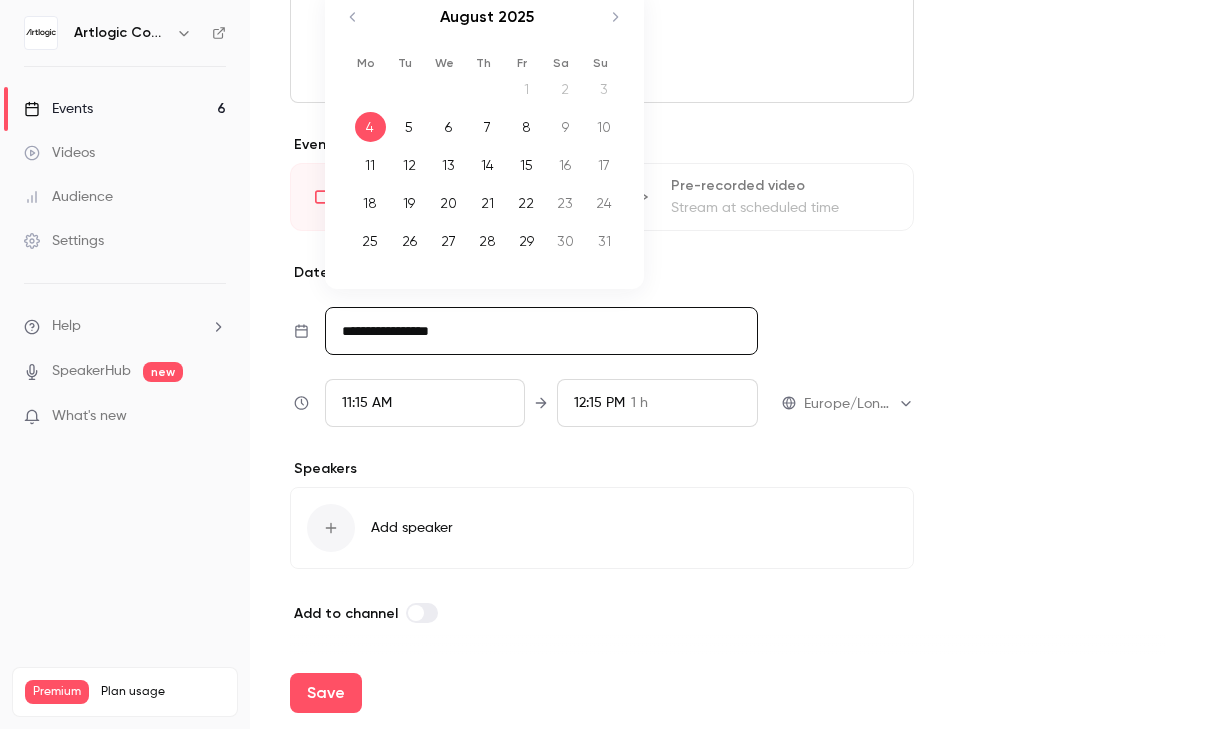 click 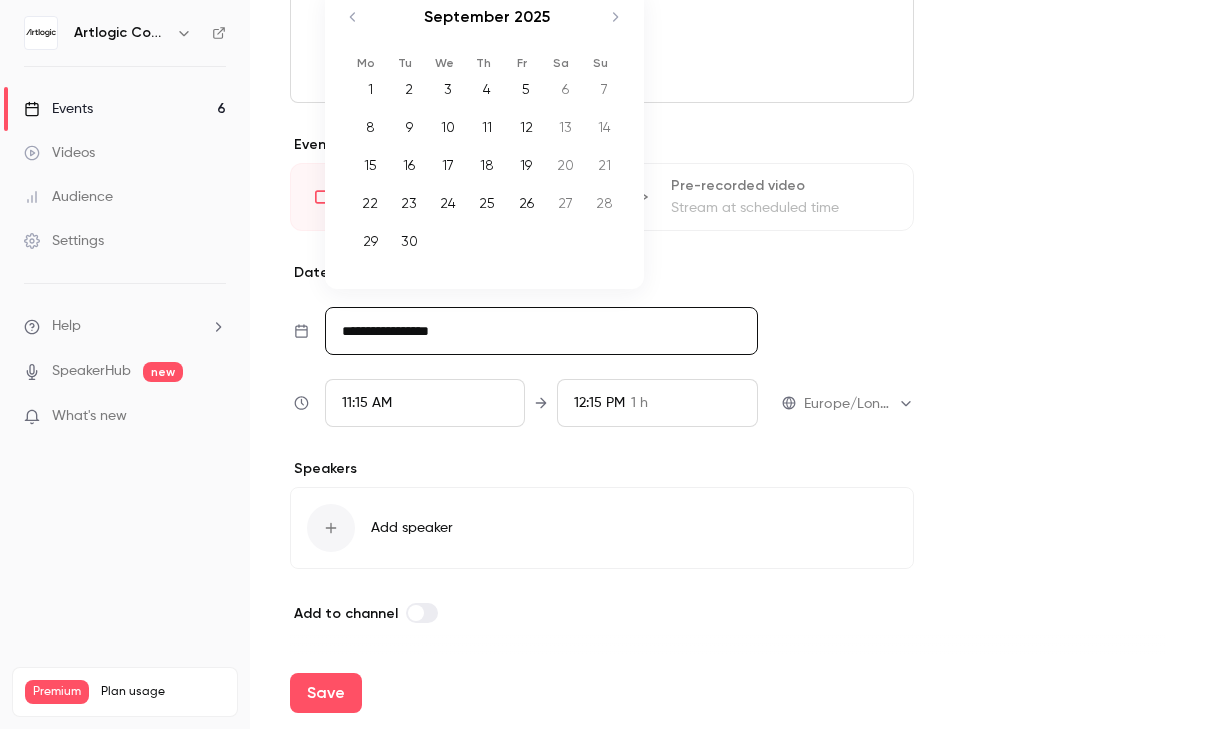 click on "17" at bounding box center [448, 165] 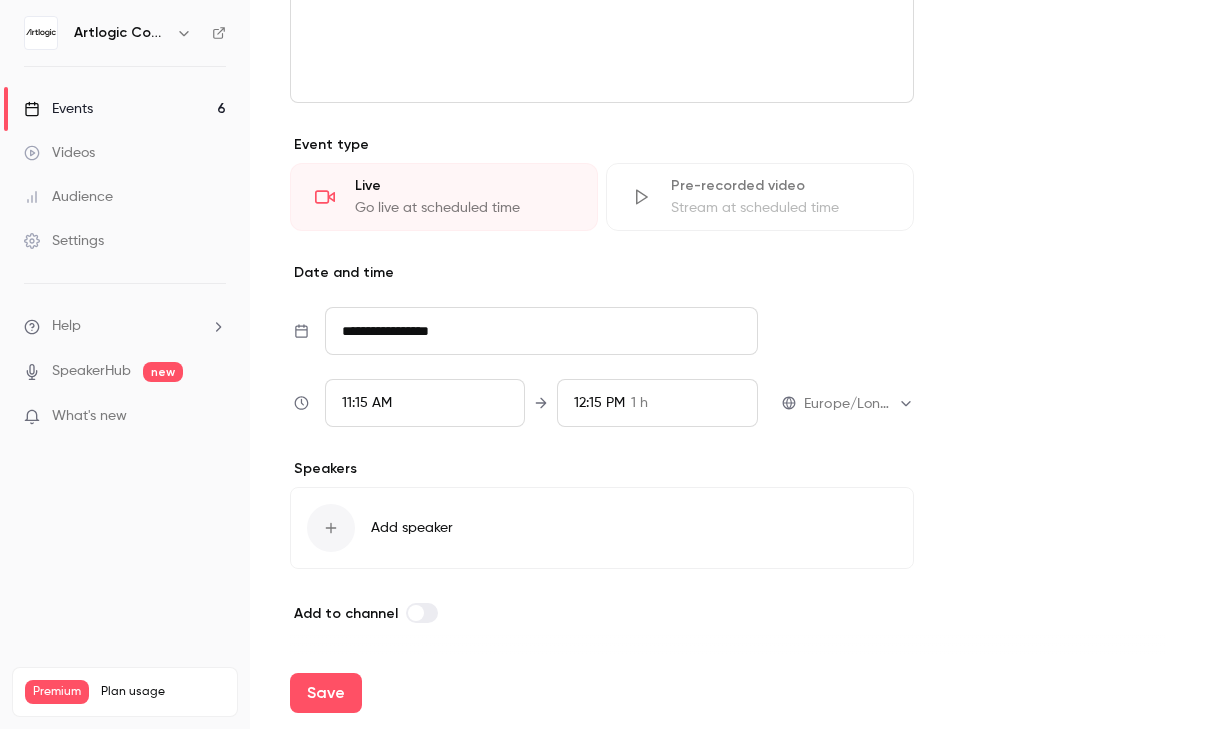 click on "11:15 AM" at bounding box center [367, 403] 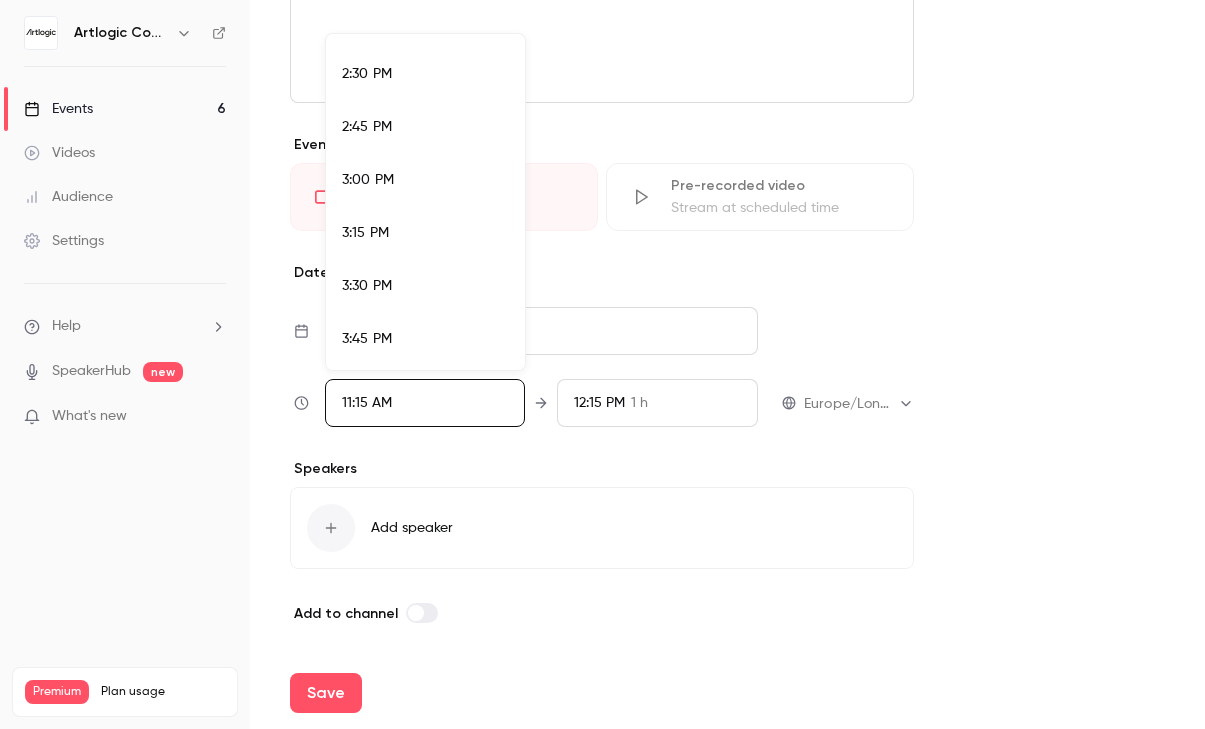 scroll, scrollTop: 3170, scrollLeft: 0, axis: vertical 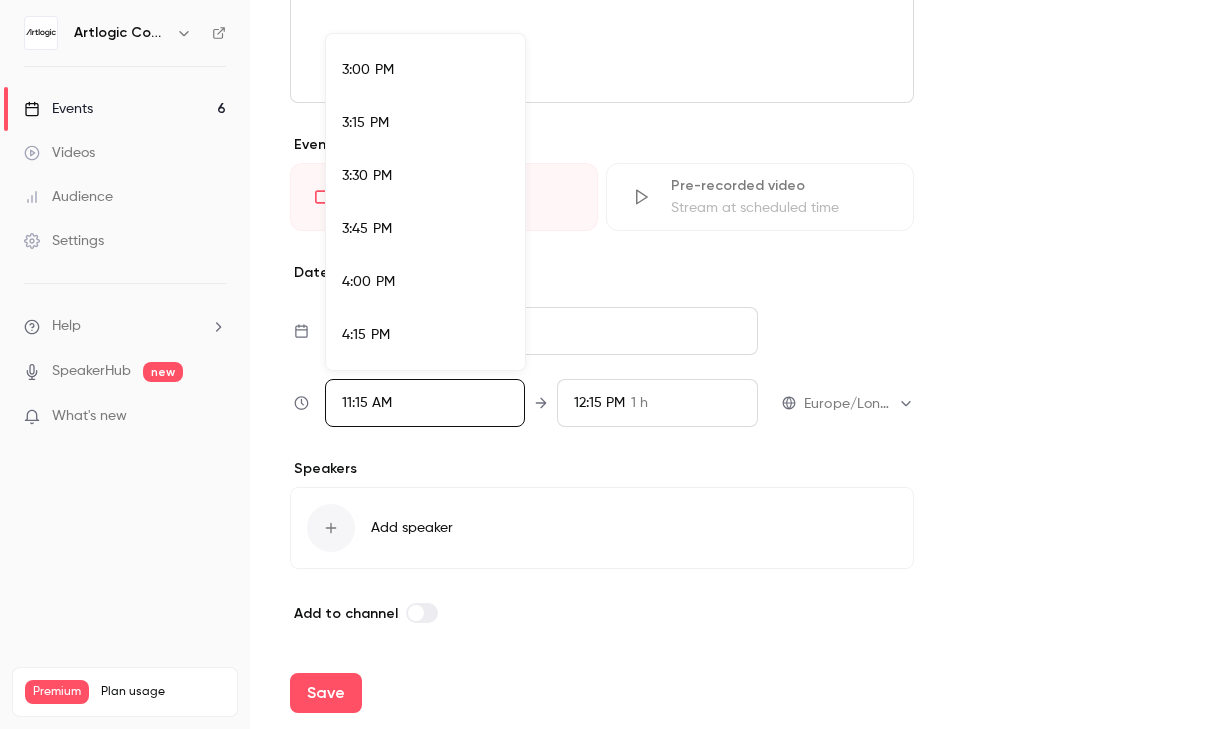 click on "4:00 PM" at bounding box center [368, 282] 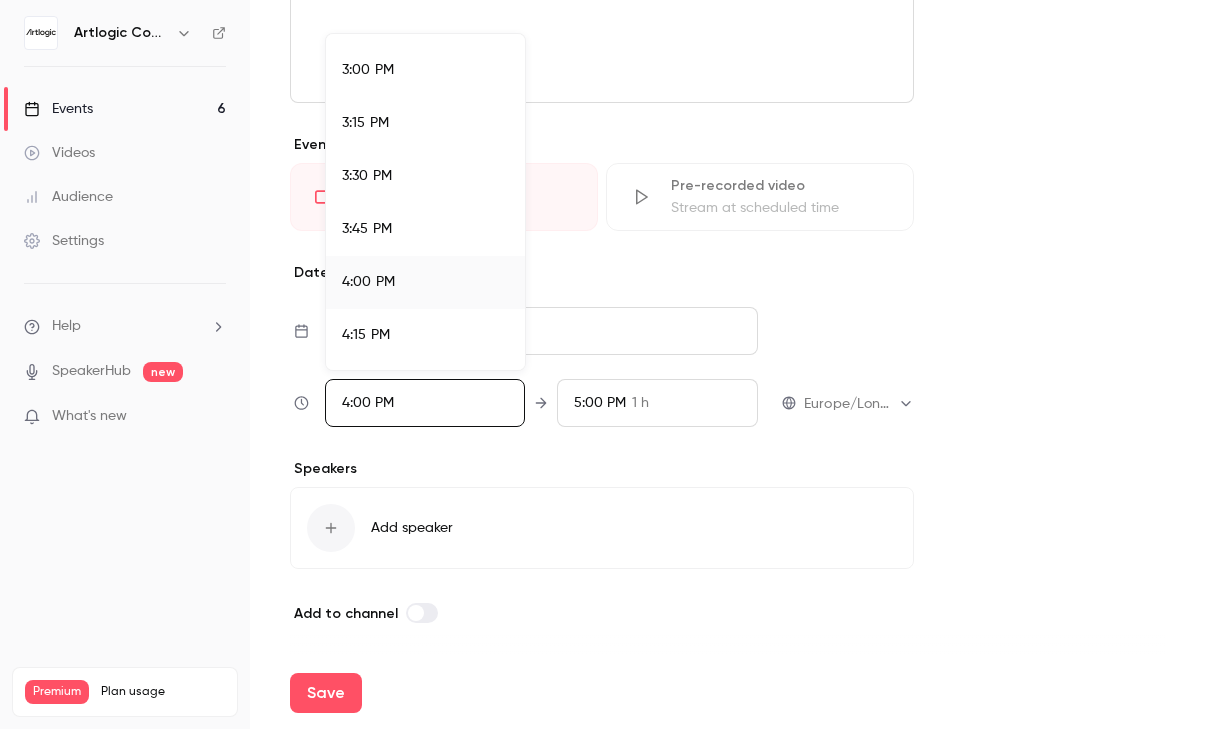 click at bounding box center (602, 364) 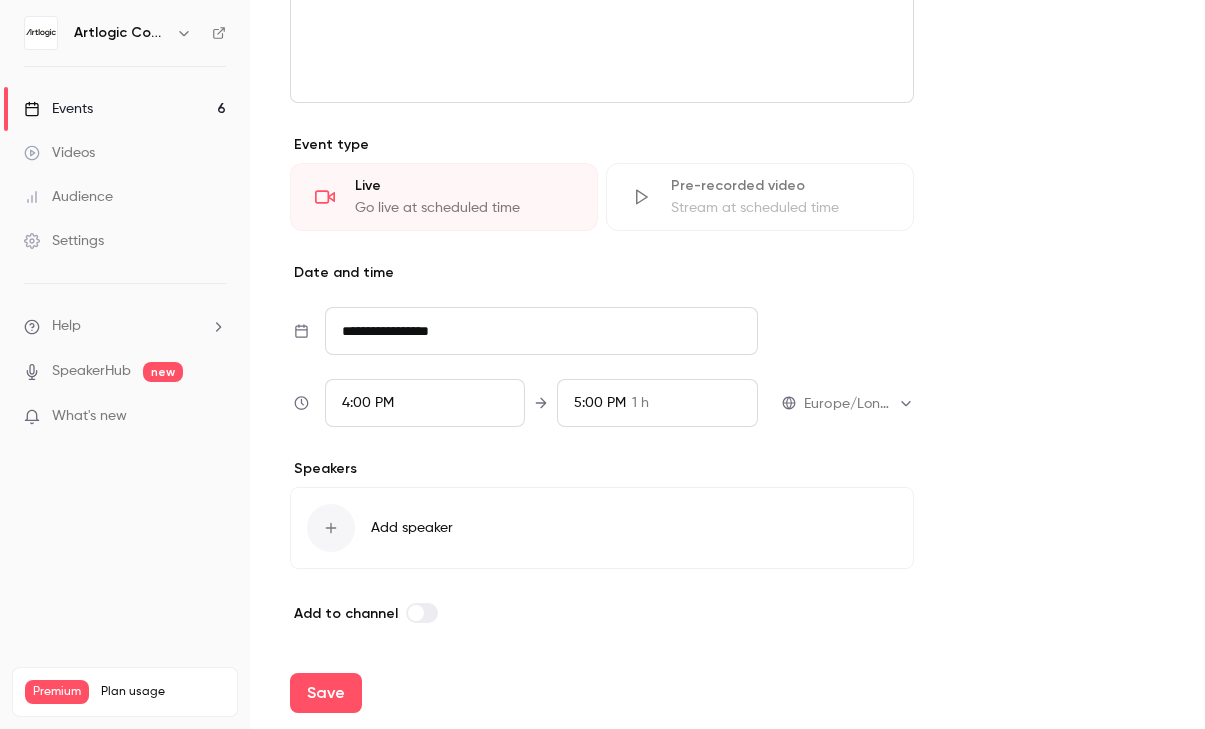 scroll, scrollTop: 2243, scrollLeft: 0, axis: vertical 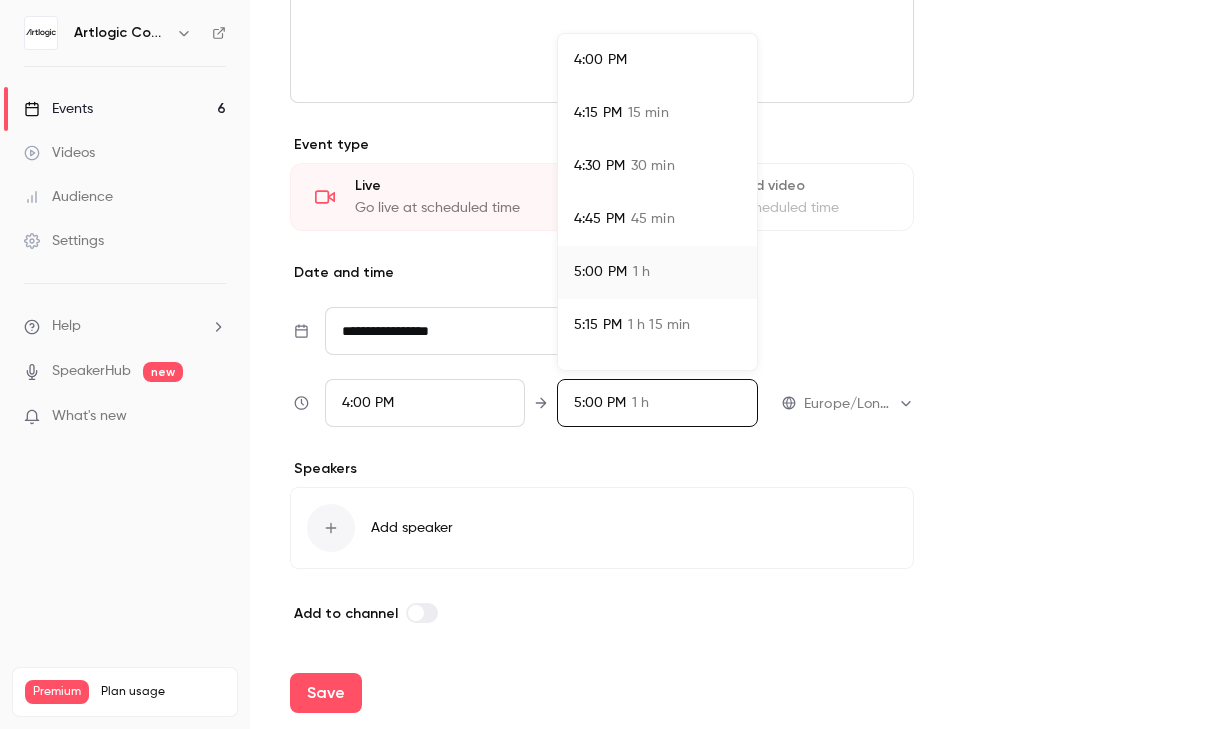 click on "5:15 PM 1 h 15 min" at bounding box center [657, 325] 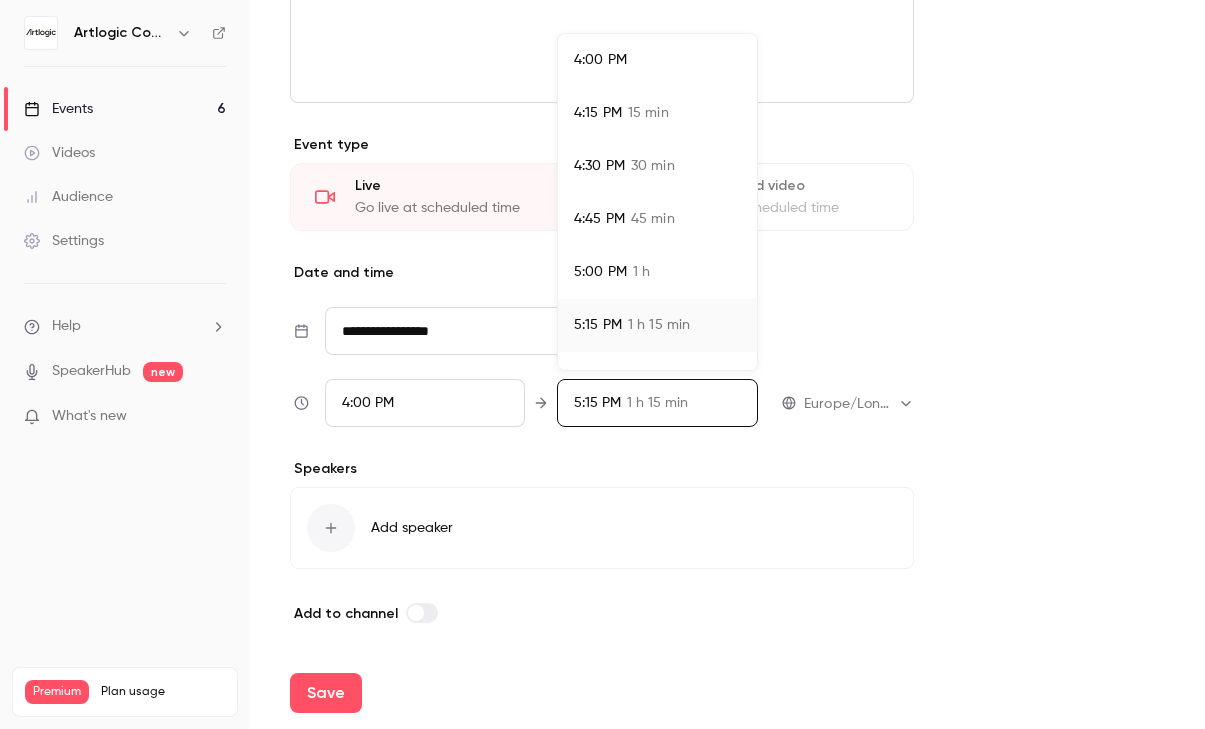 click at bounding box center [602, 364] 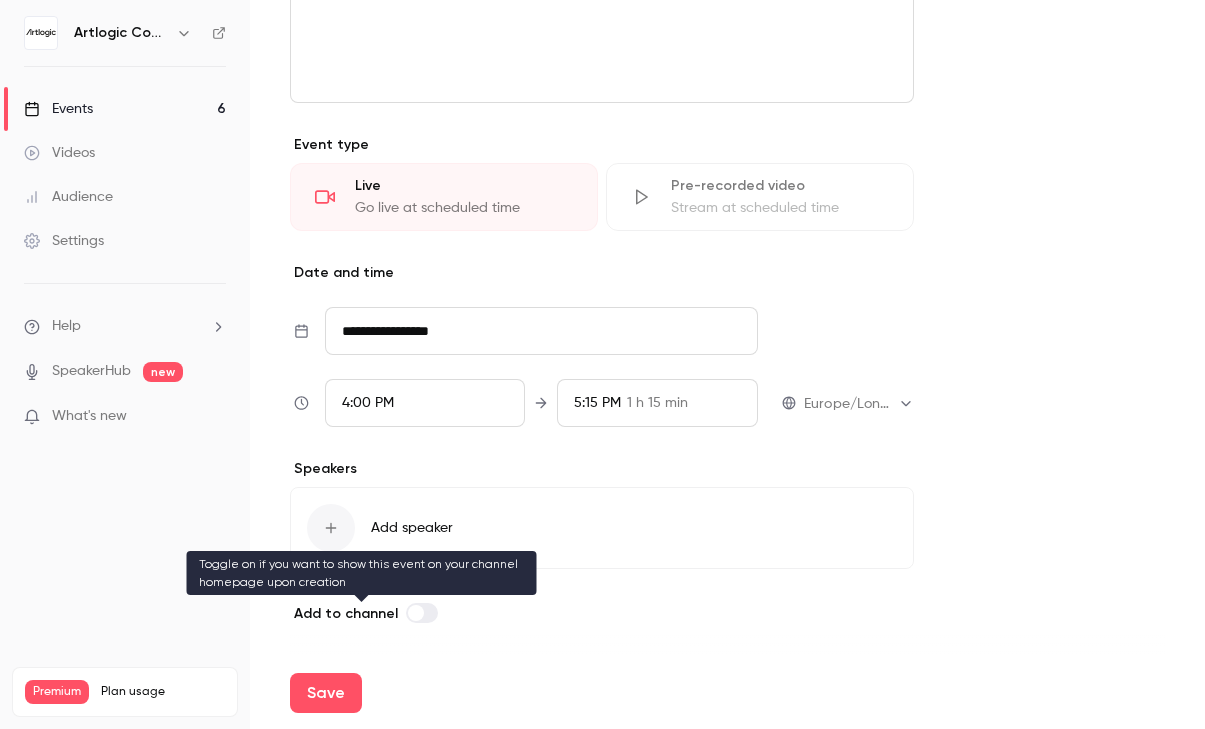 click at bounding box center (416, 613) 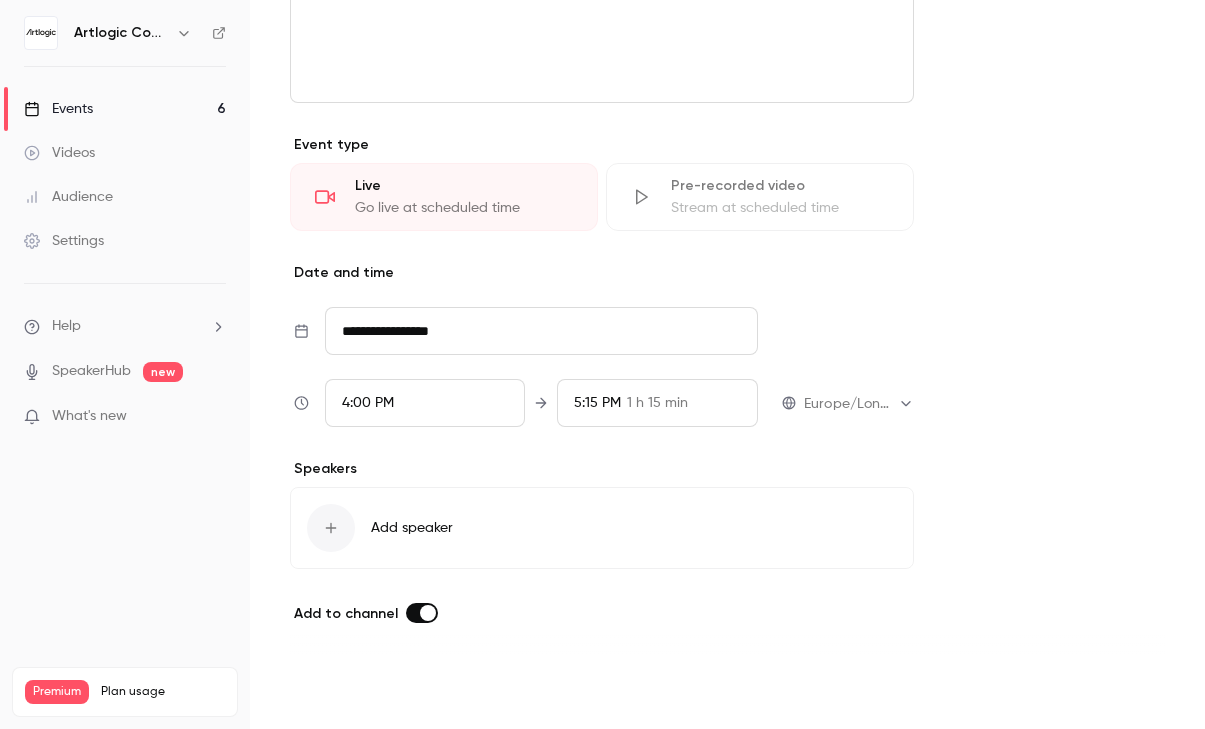 click on "Save" at bounding box center (326, 693) 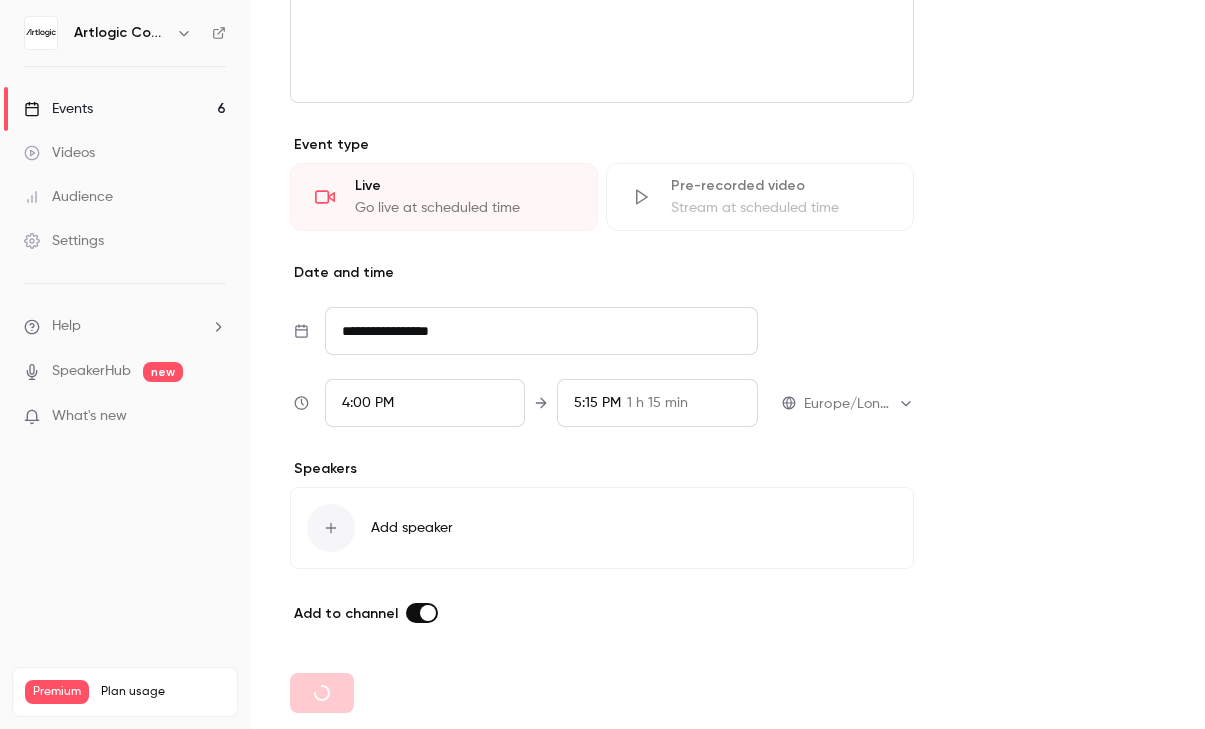type 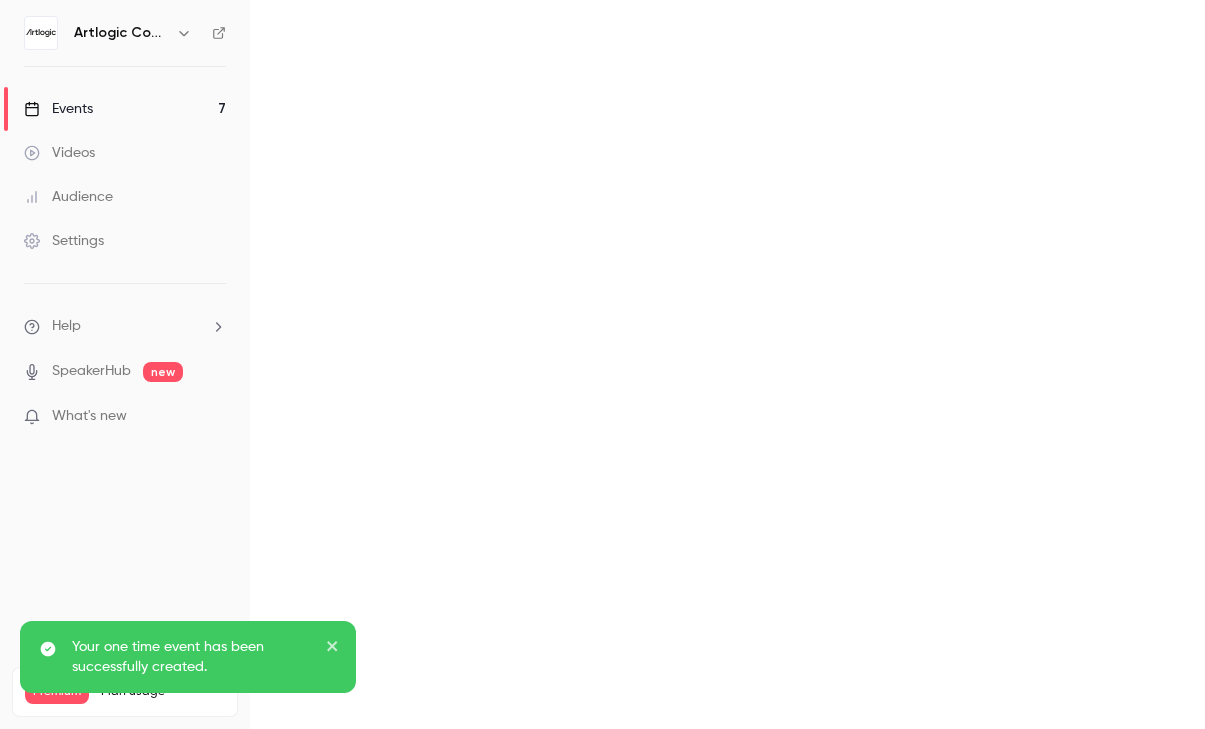 scroll, scrollTop: 0, scrollLeft: 0, axis: both 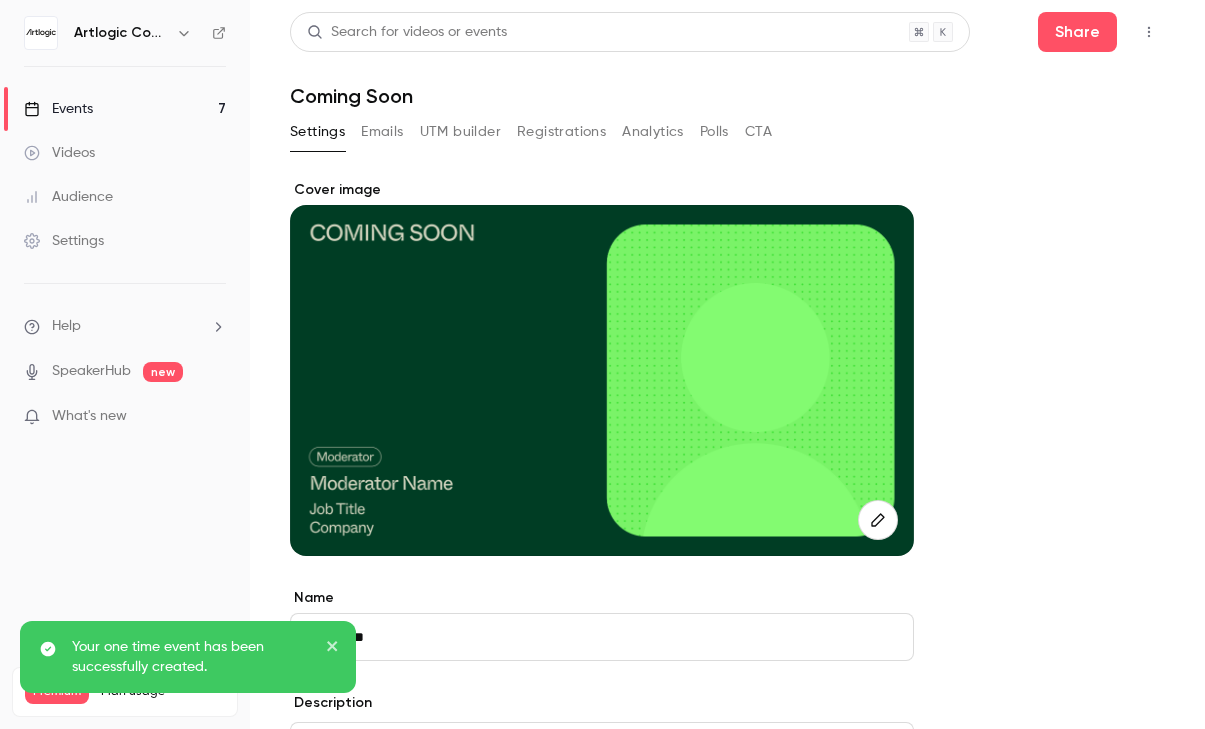 click on "Events 7" at bounding box center (125, 109) 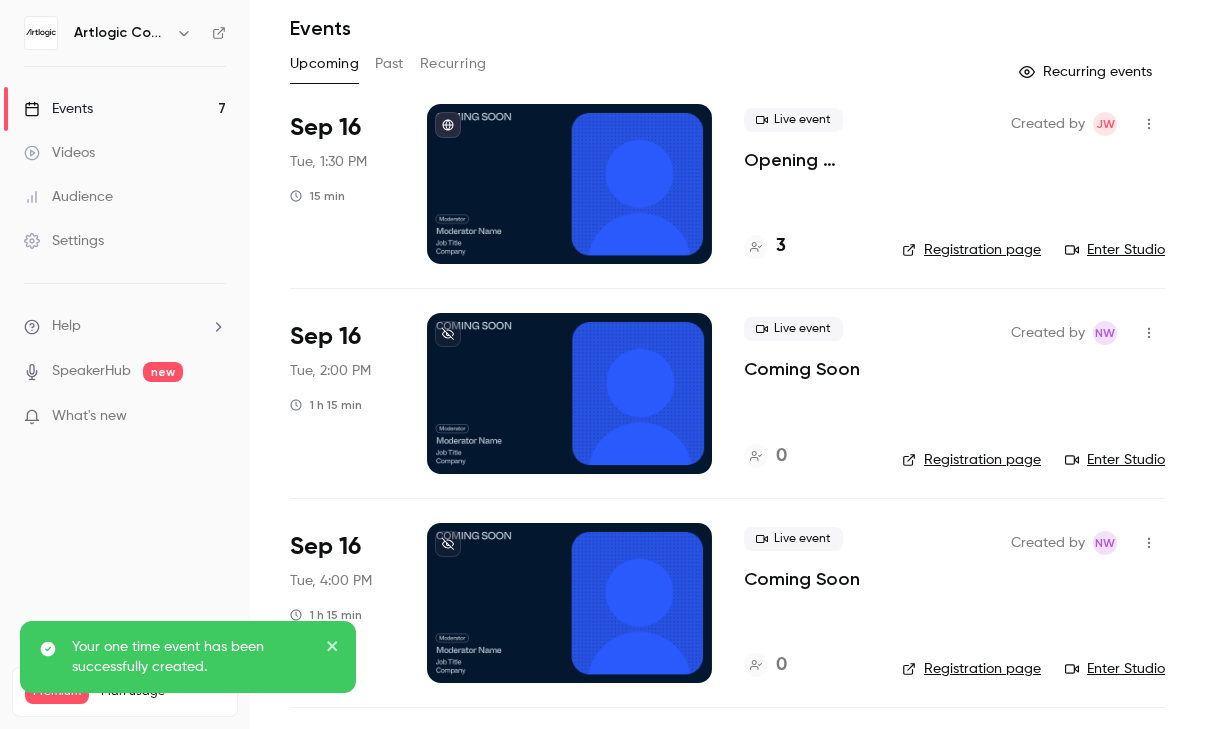 scroll, scrollTop: 0, scrollLeft: 0, axis: both 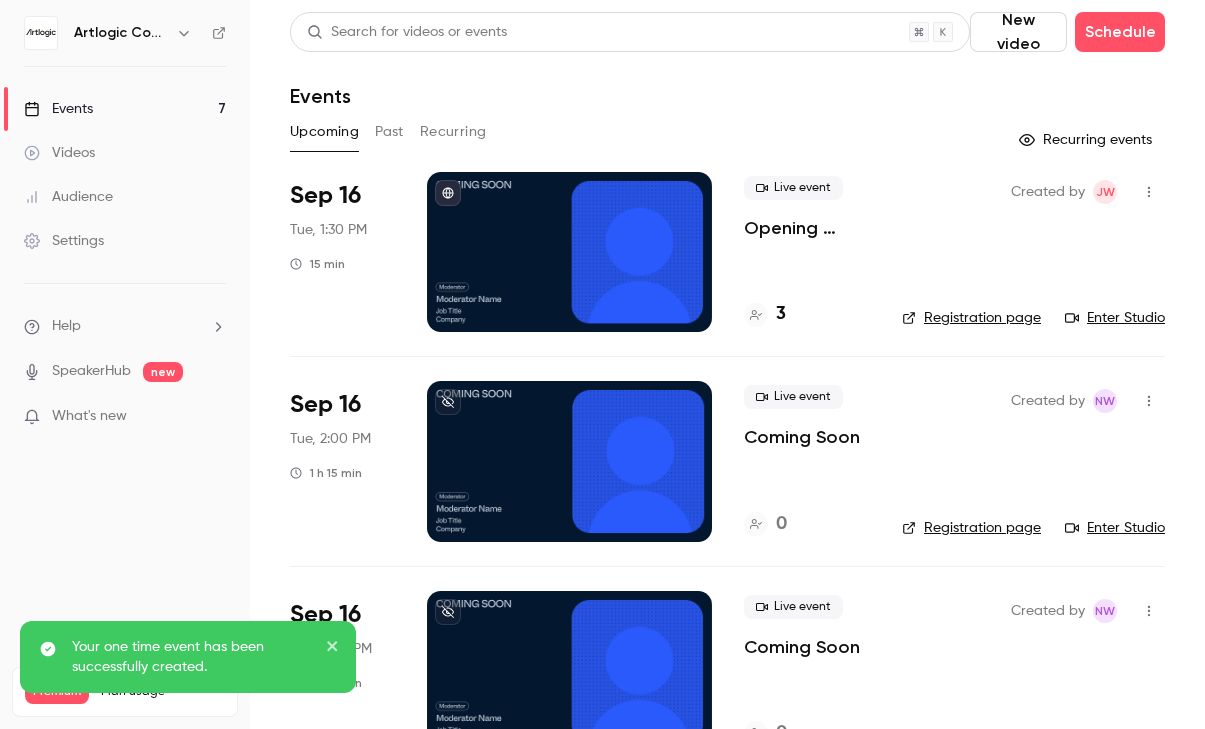 click on "Coming Soon" at bounding box center [802, 437] 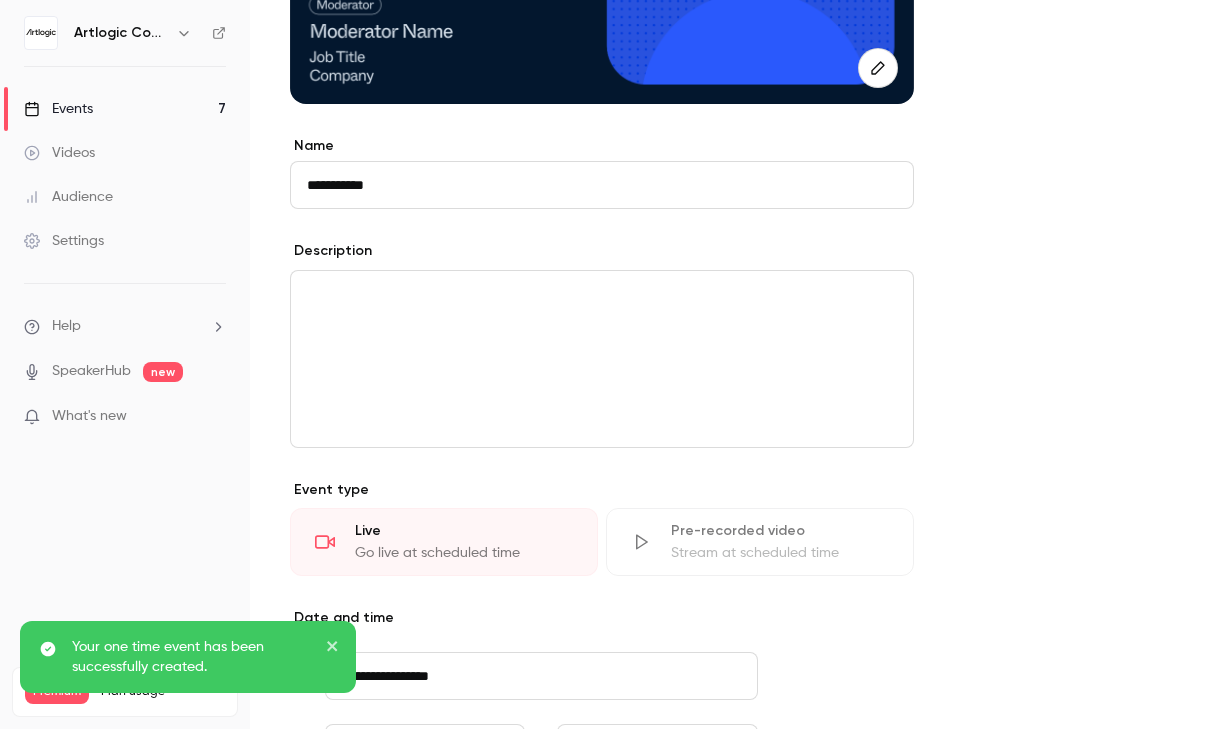 scroll, scrollTop: 805, scrollLeft: 0, axis: vertical 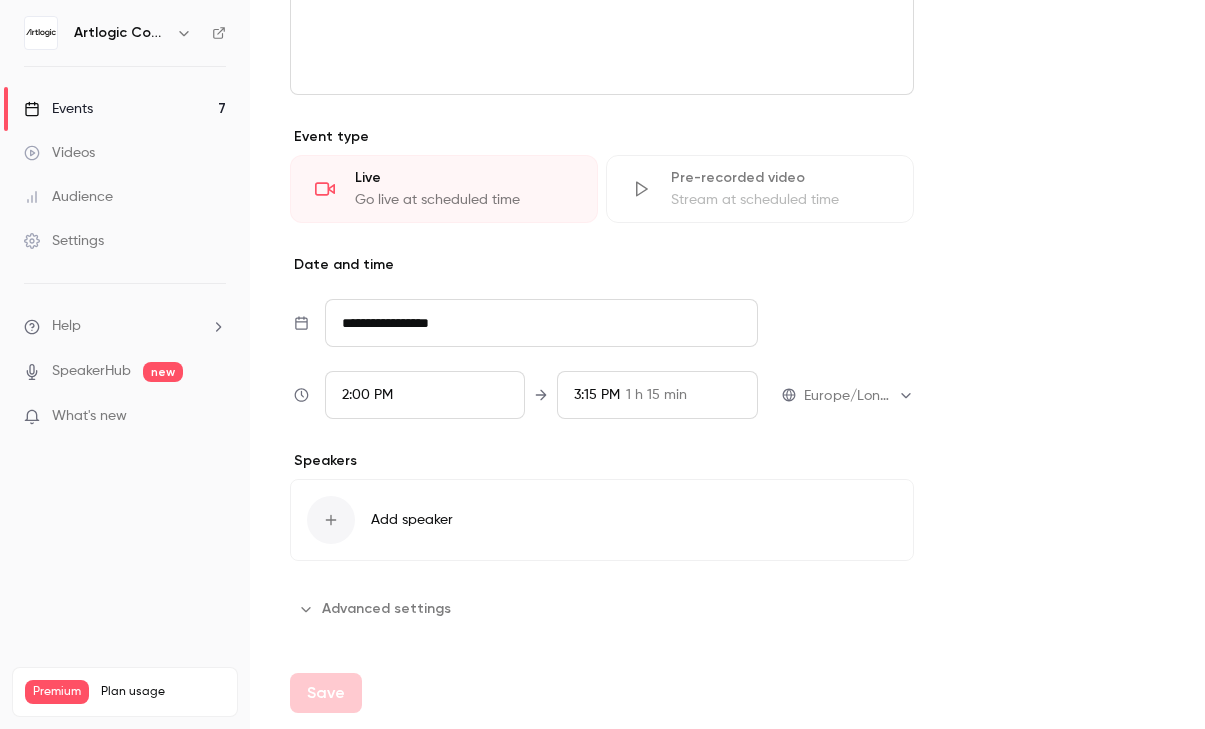 click on "Advanced settings" at bounding box center (376, 609) 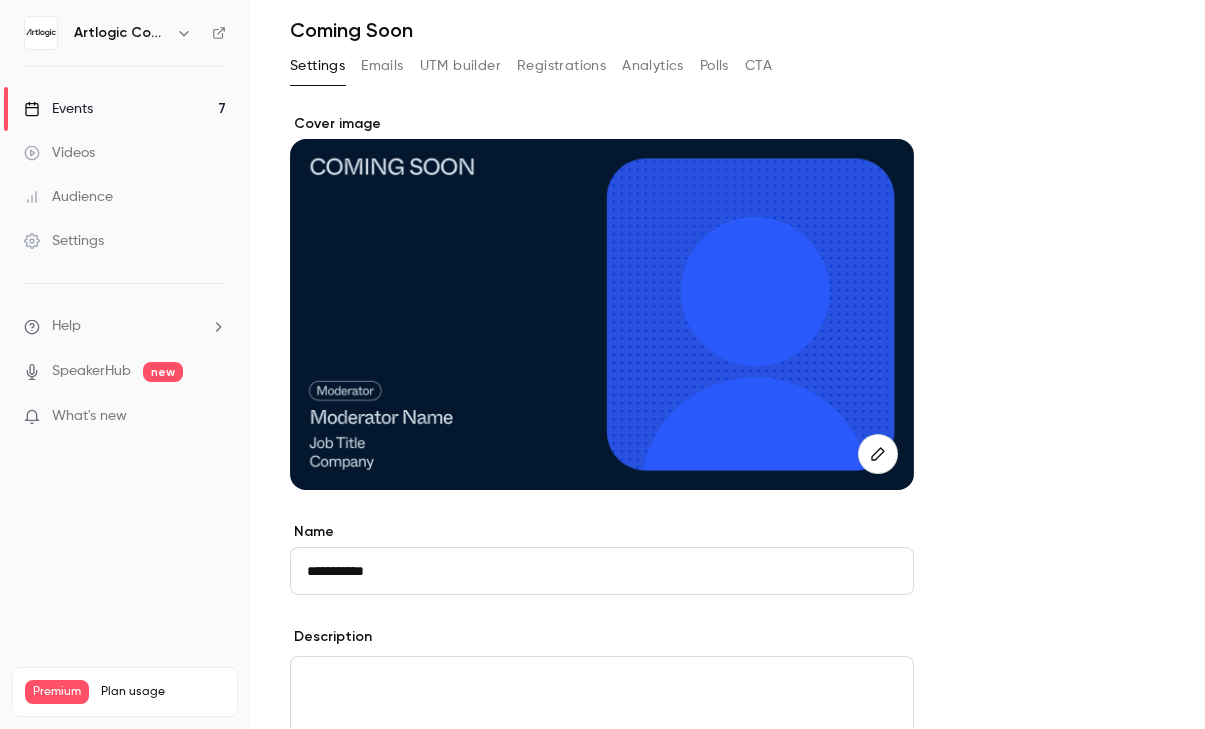 scroll, scrollTop: 0, scrollLeft: 0, axis: both 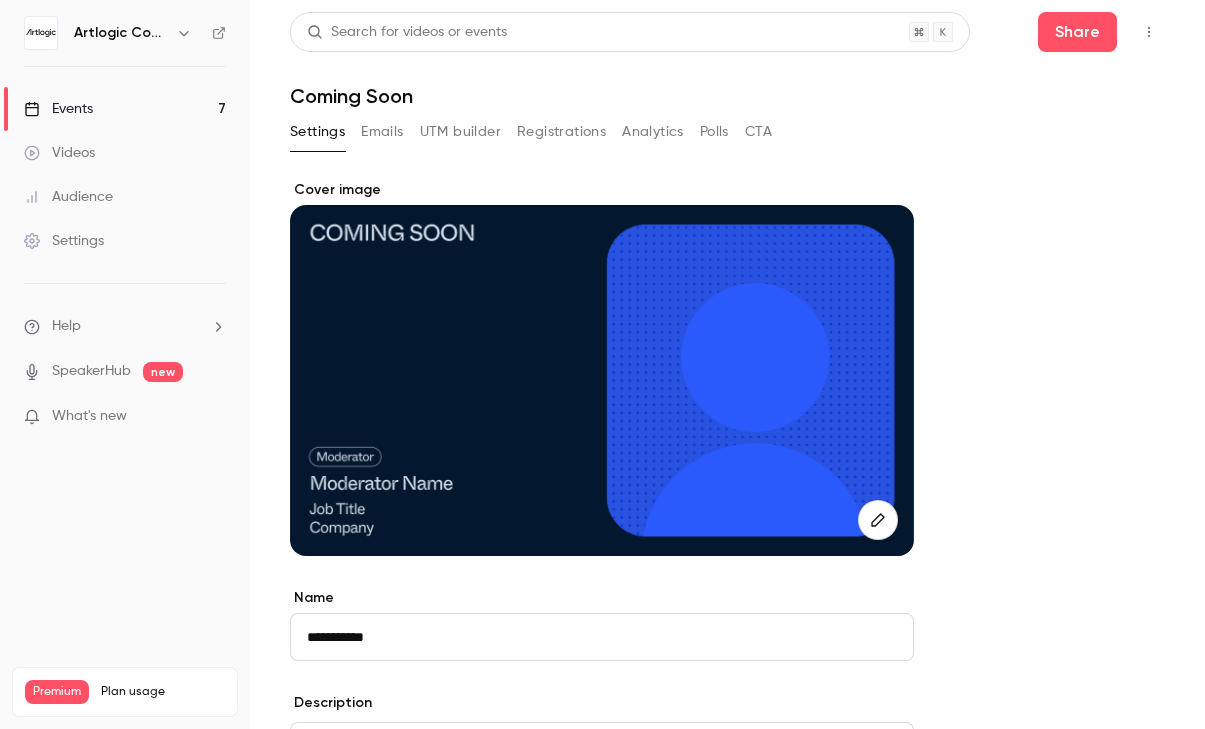 click on "Events 7" at bounding box center [125, 109] 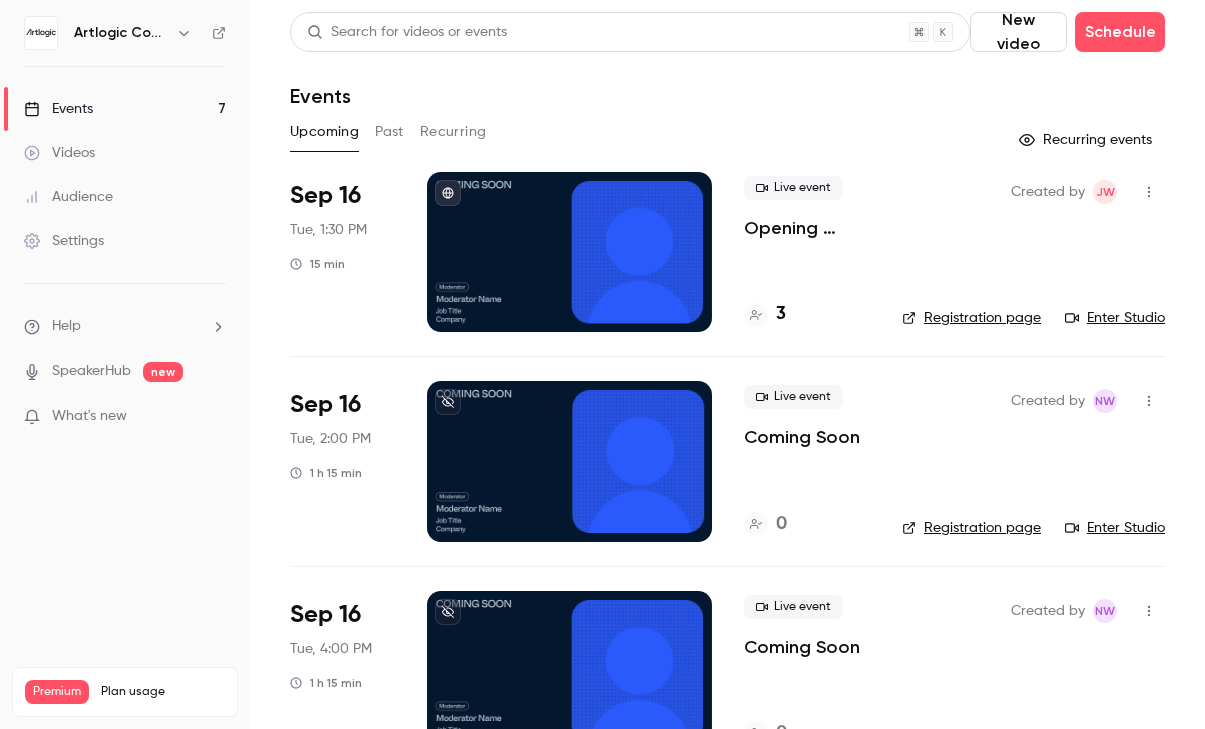 click 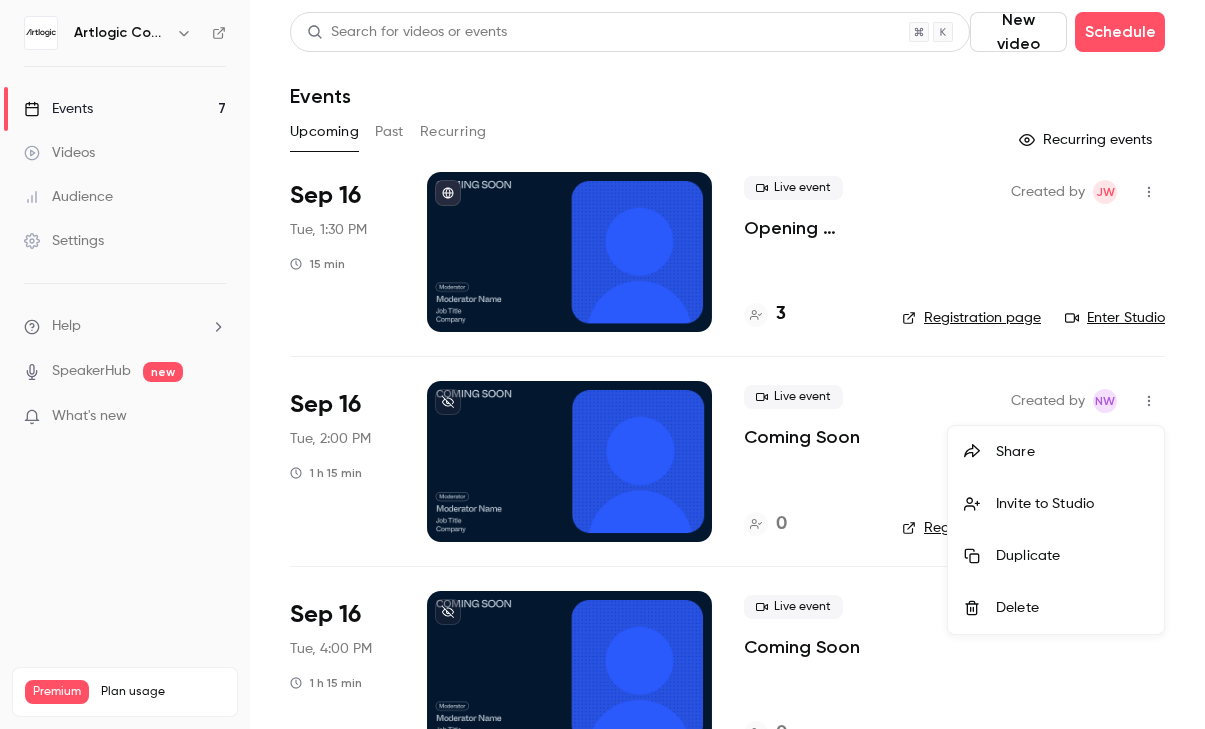 click at bounding box center (602, 364) 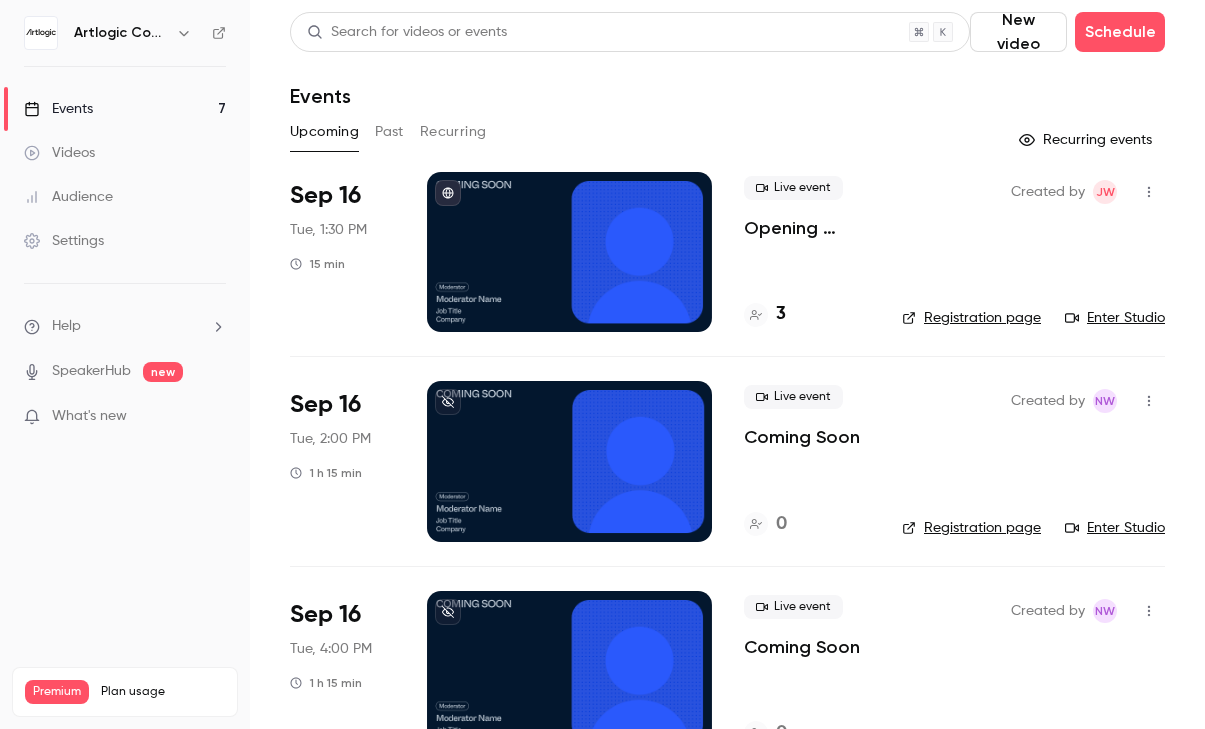 click 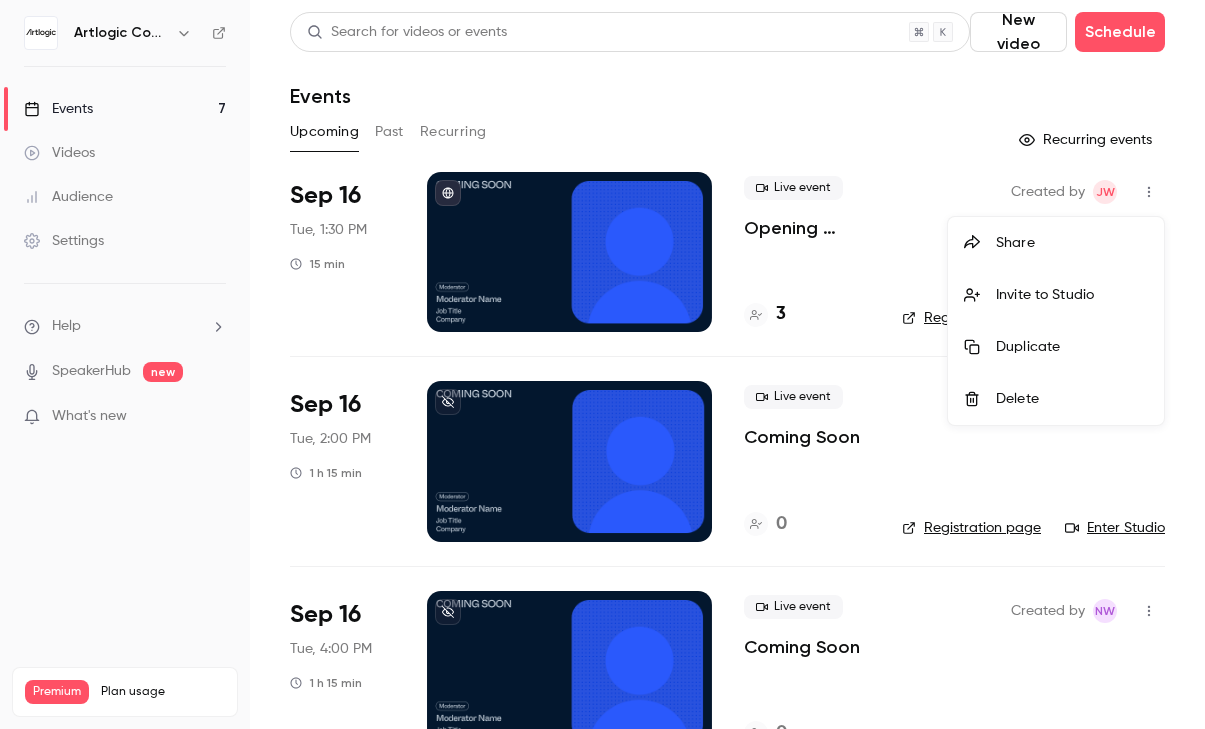 click at bounding box center (602, 364) 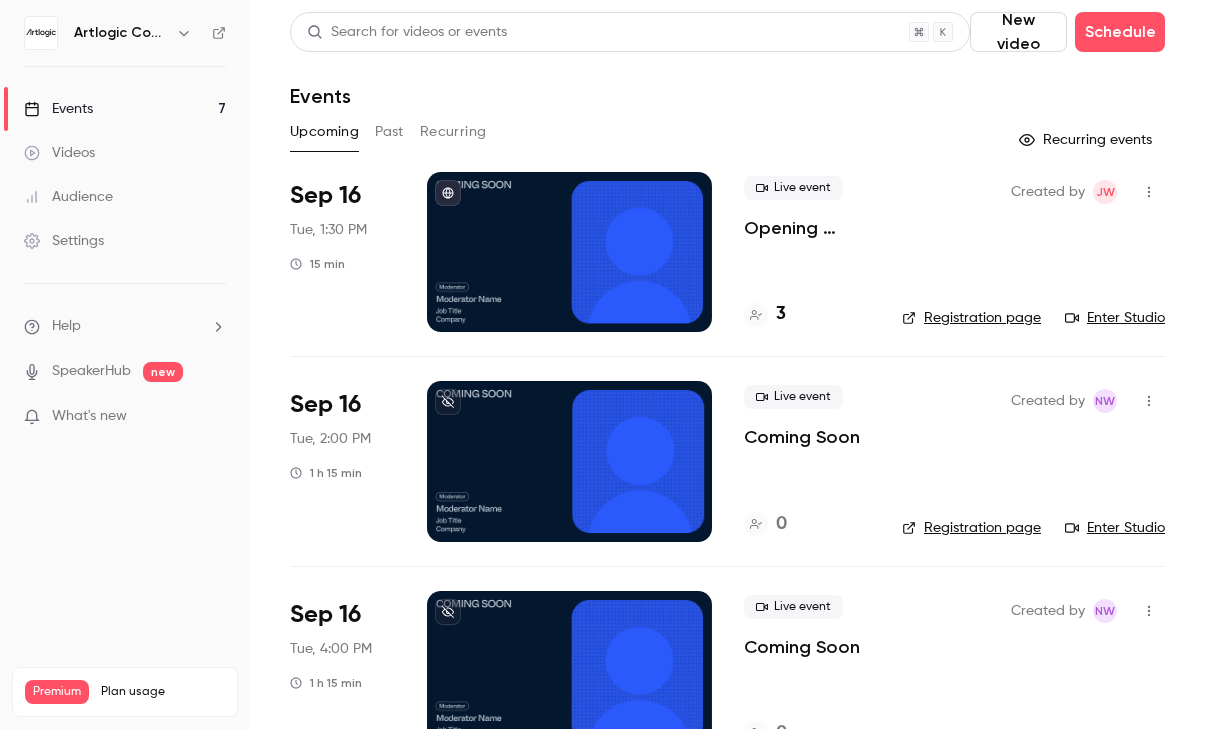 click at bounding box center (569, 252) 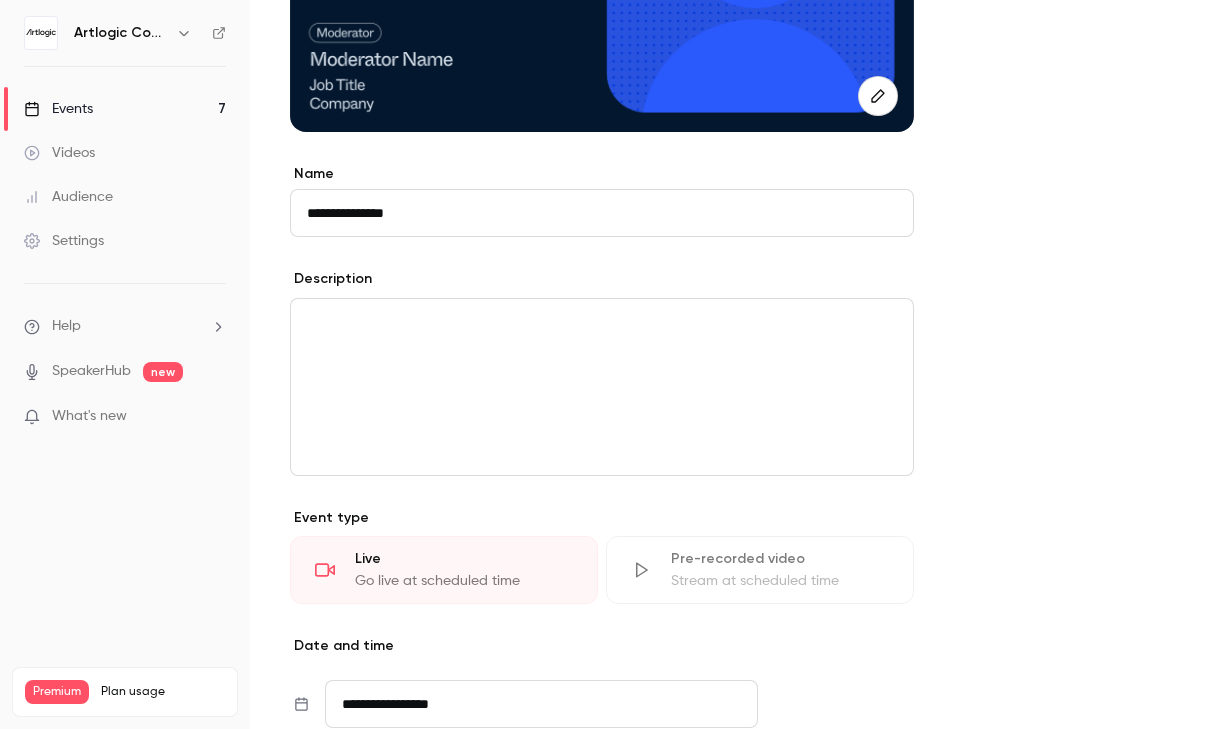 scroll, scrollTop: 805, scrollLeft: 0, axis: vertical 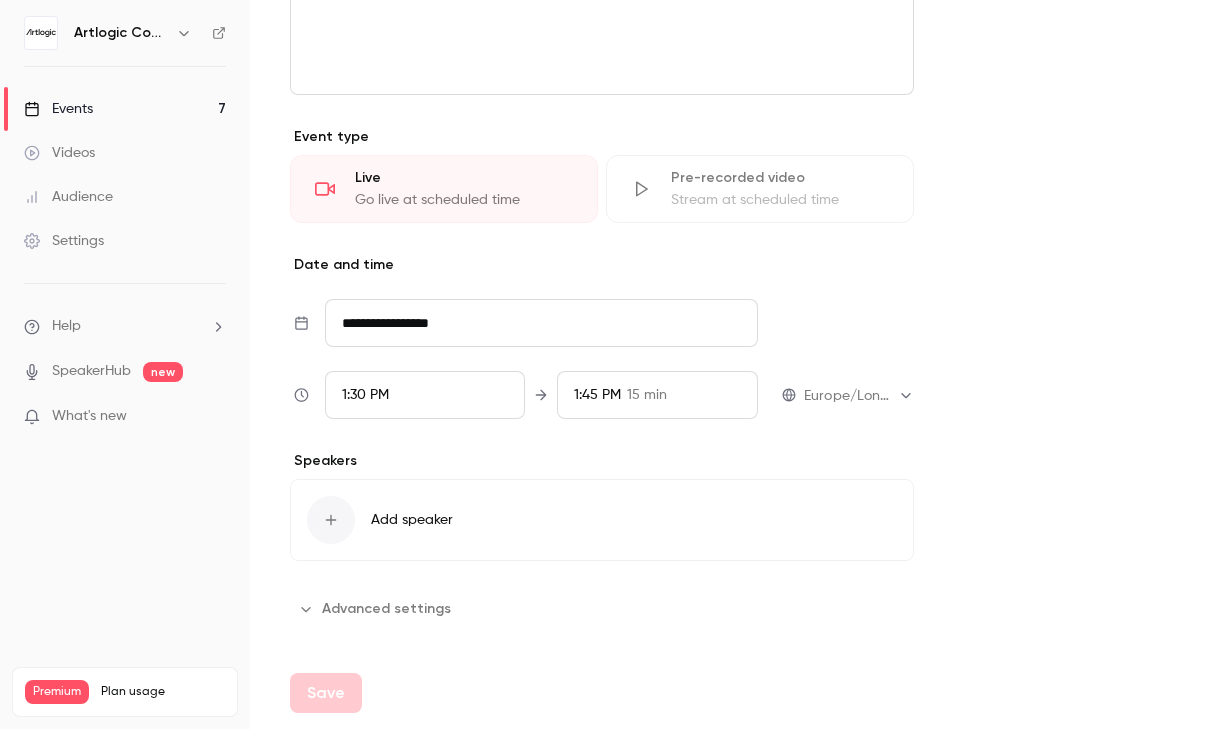 click on "Advanced settings" at bounding box center (376, 609) 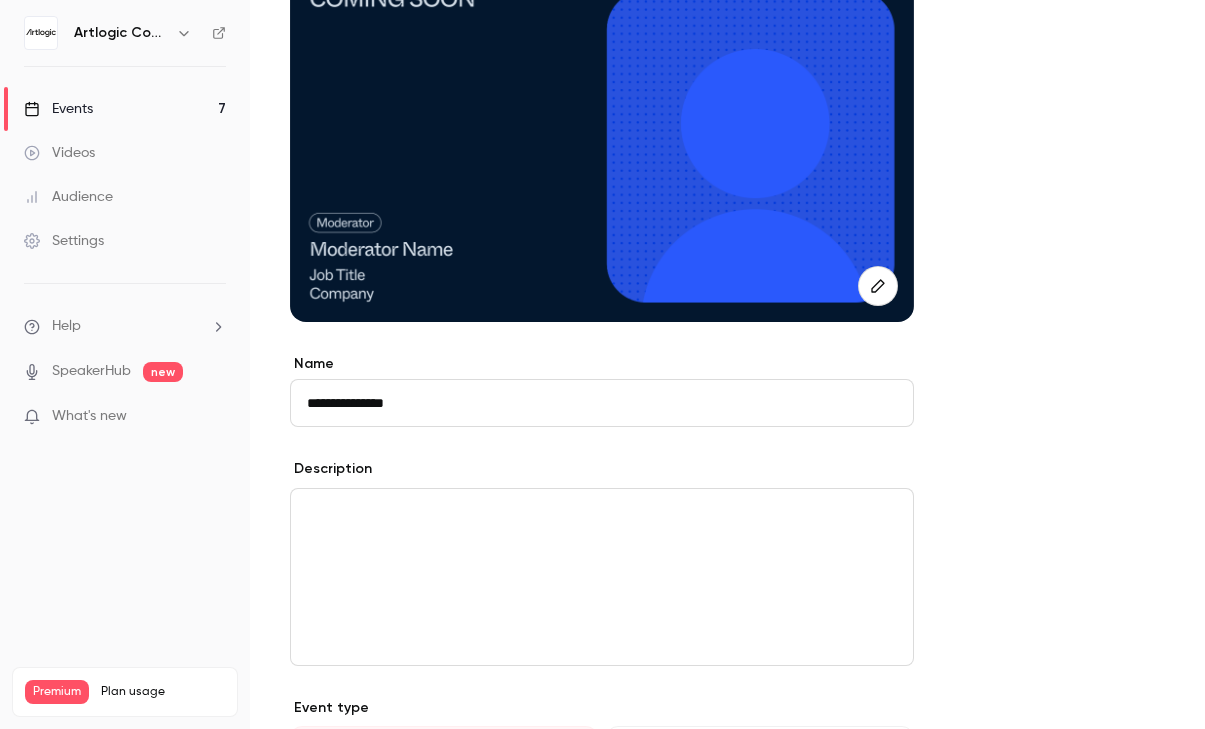 scroll, scrollTop: 0, scrollLeft: 0, axis: both 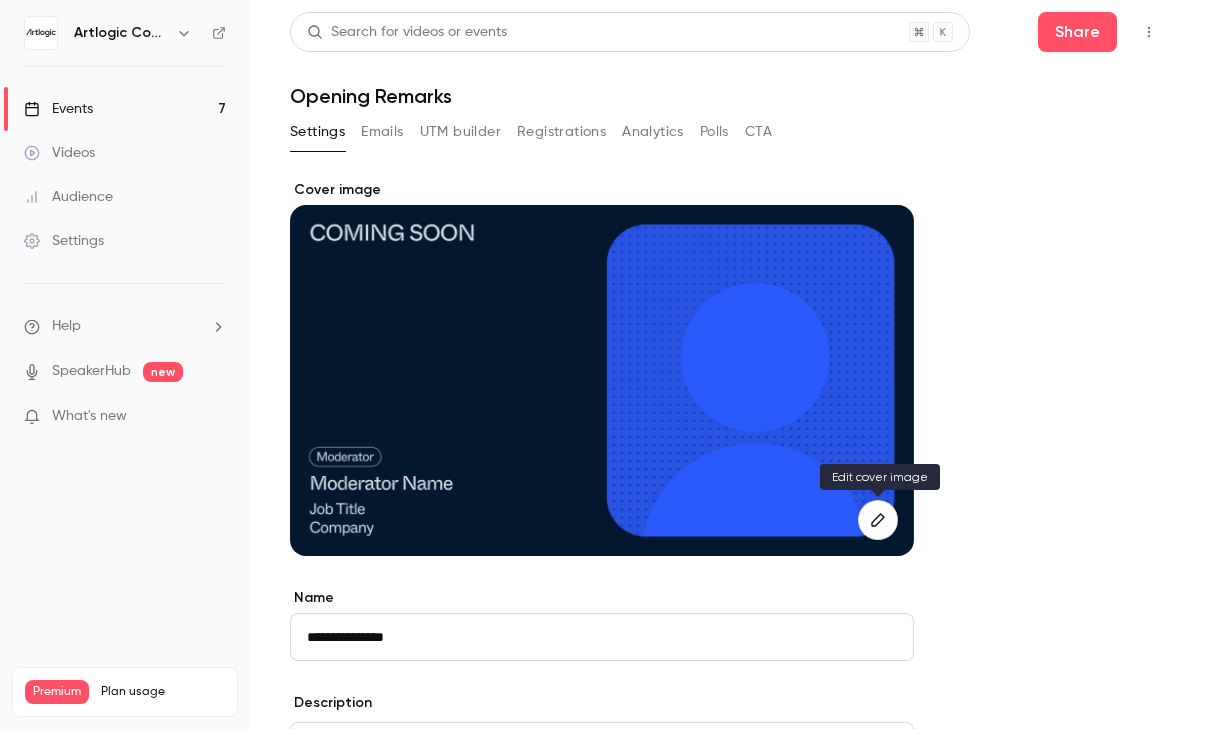click 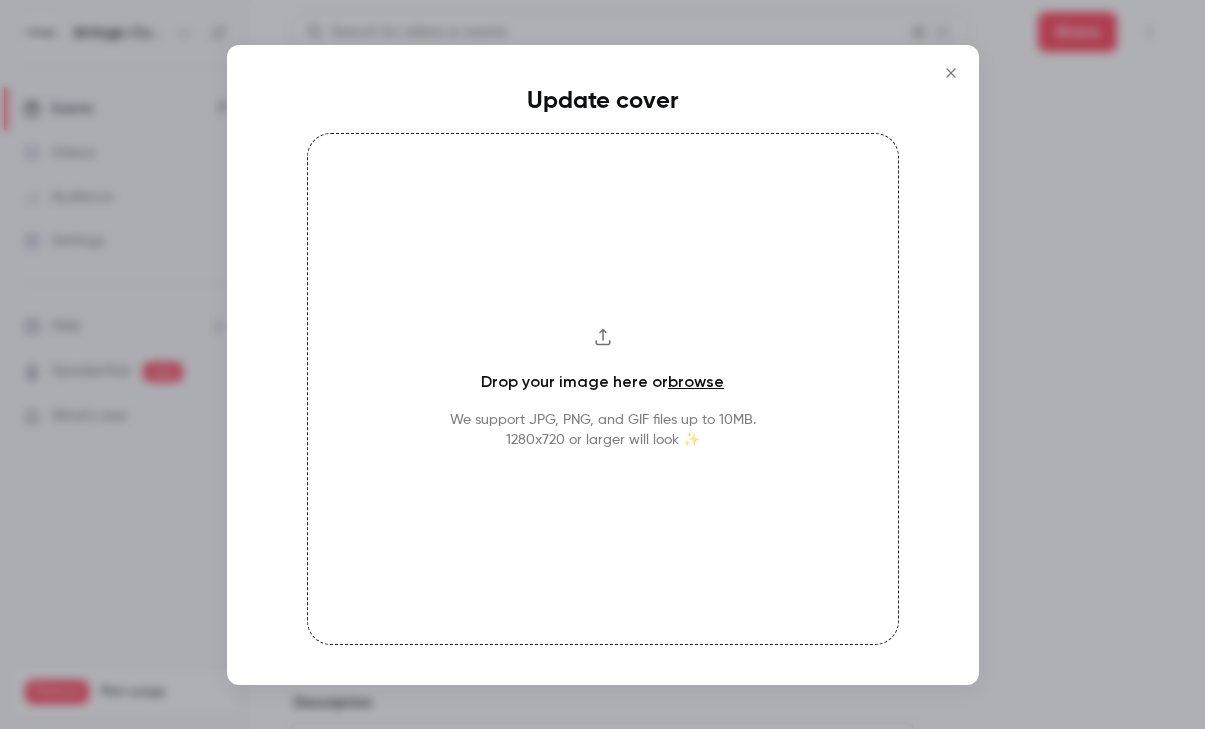 click 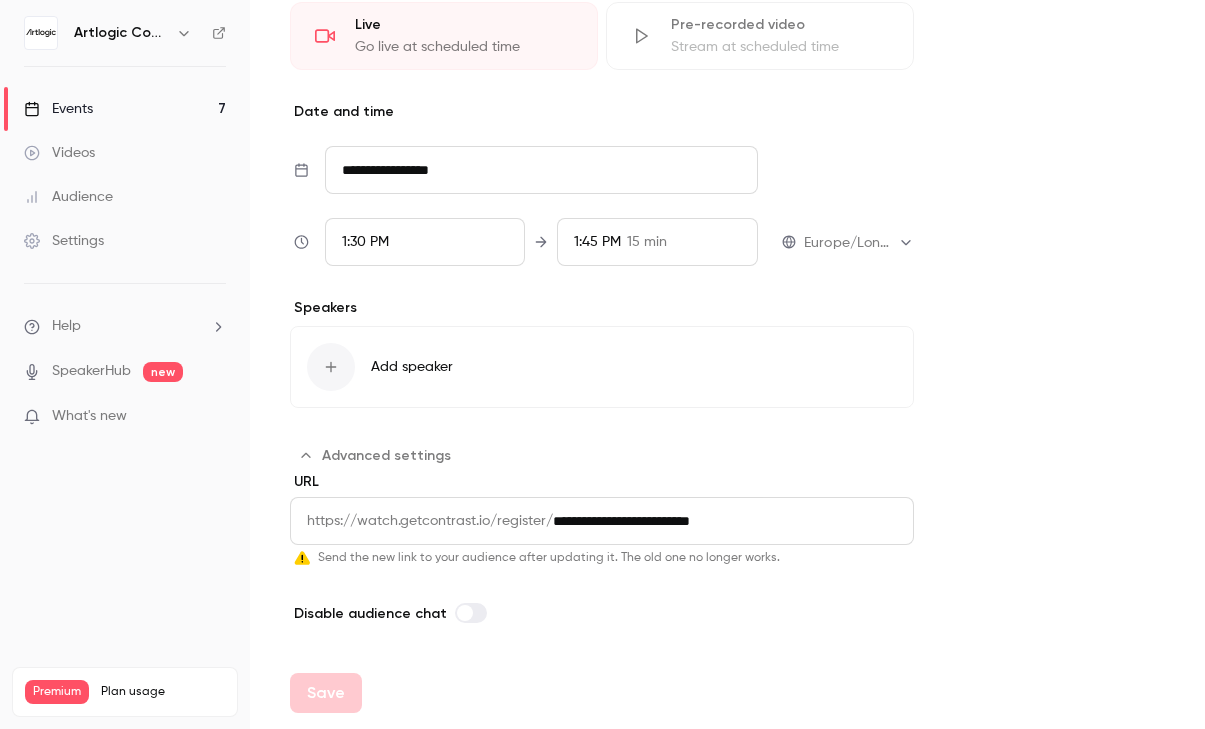 scroll, scrollTop: 0, scrollLeft: 0, axis: both 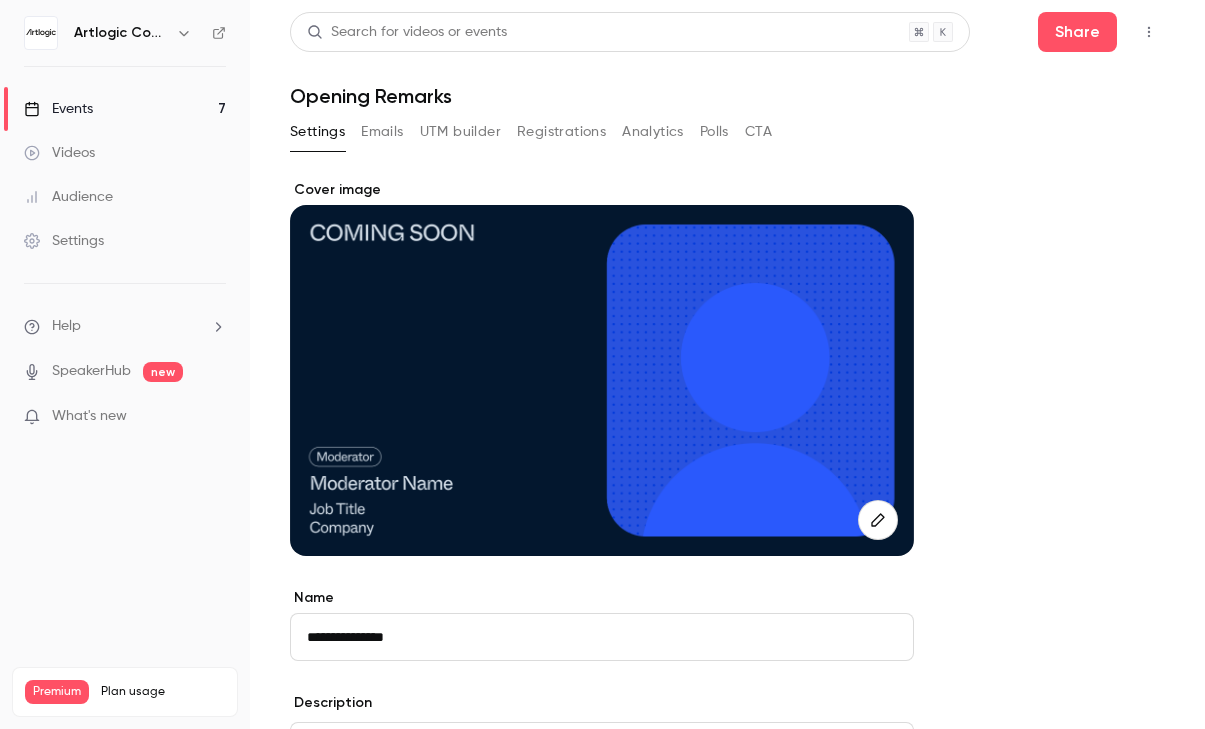 click on "Events 7" at bounding box center (125, 109) 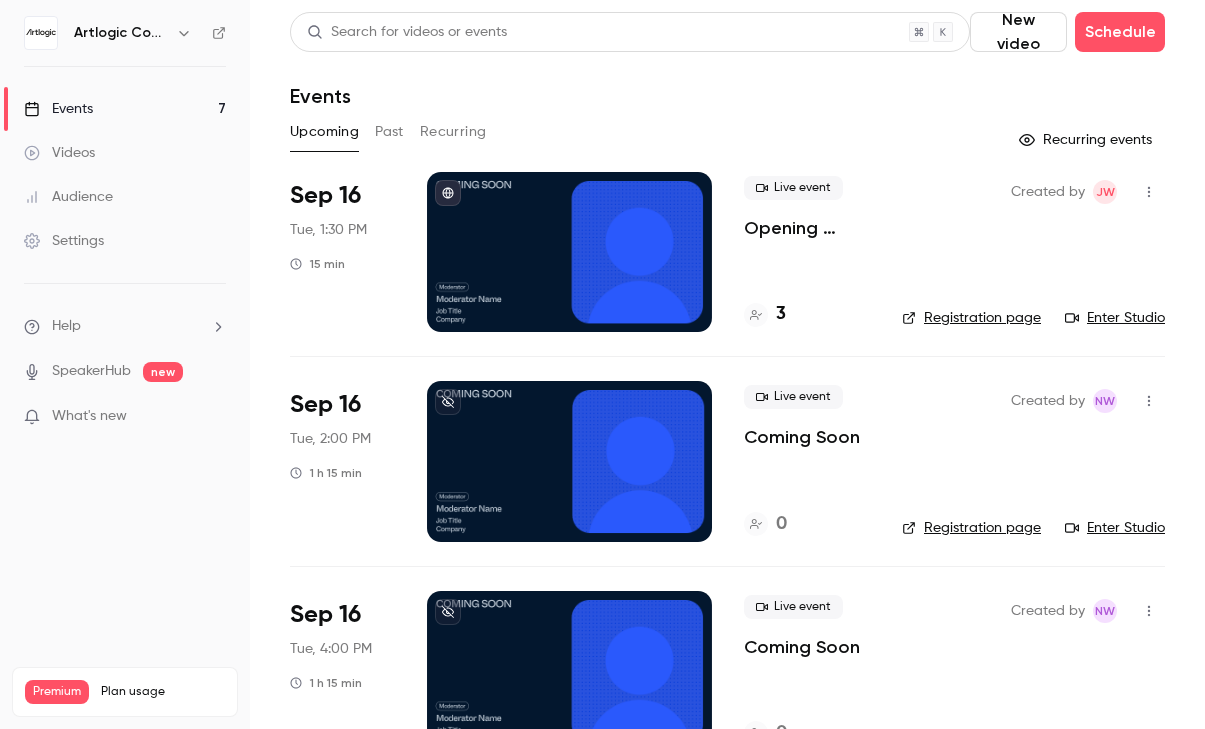 click at bounding box center [1149, 192] 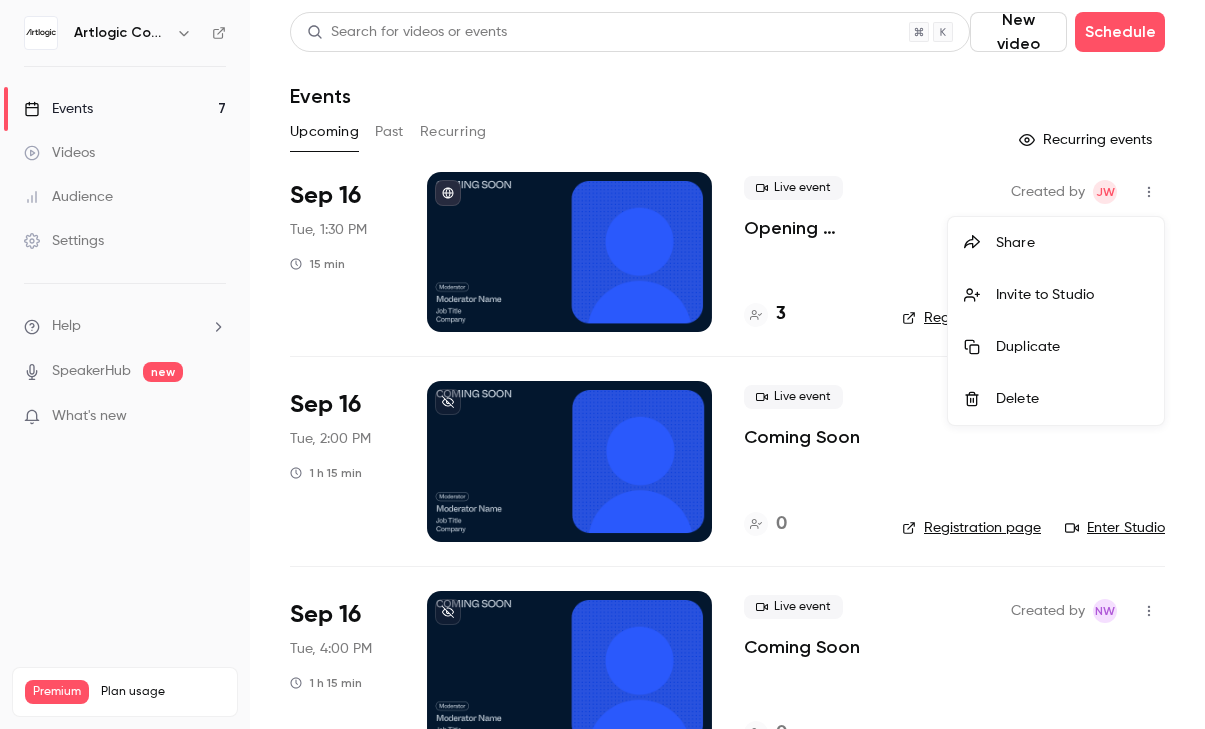 click at bounding box center (602, 364) 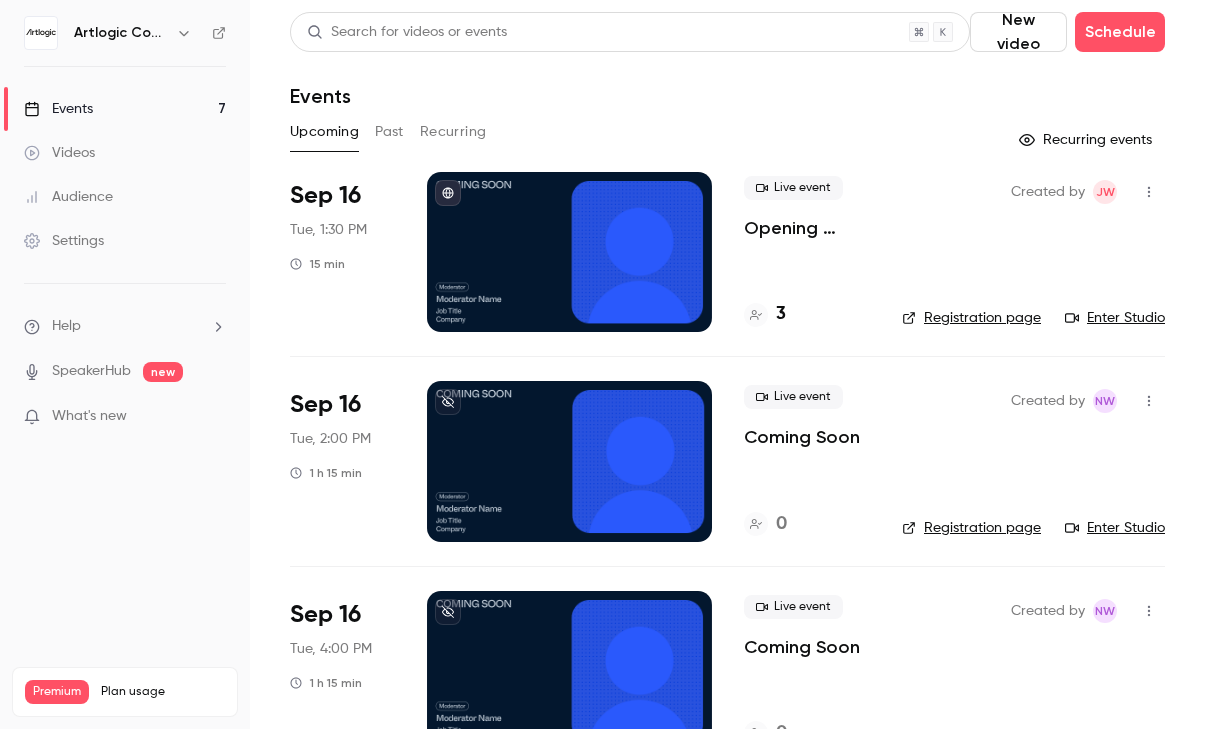 scroll, scrollTop: 895, scrollLeft: 0, axis: vertical 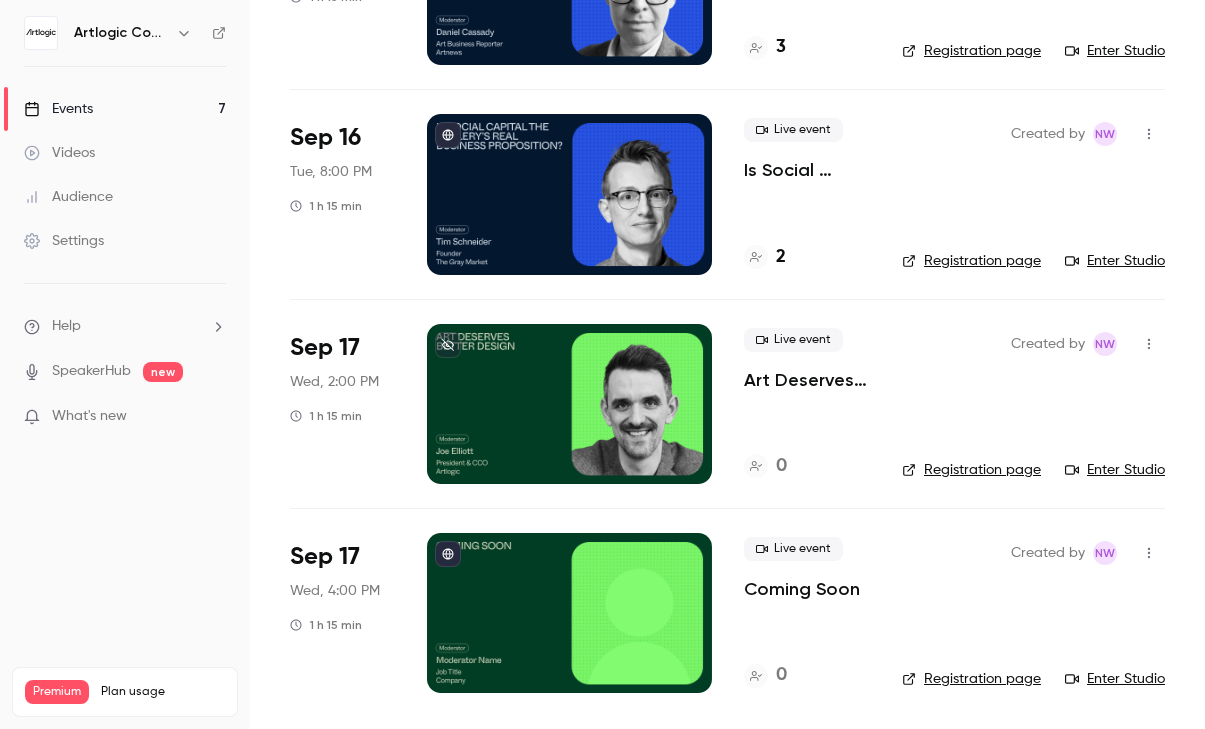 click 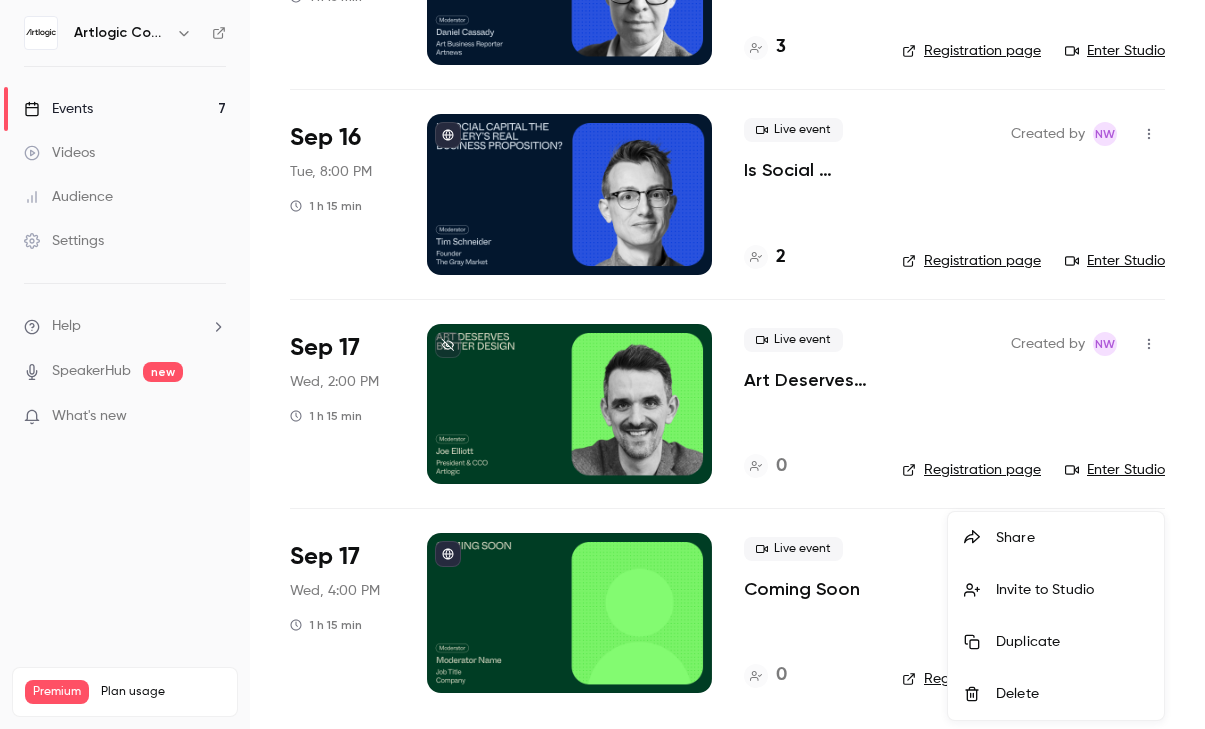 click at bounding box center (602, 364) 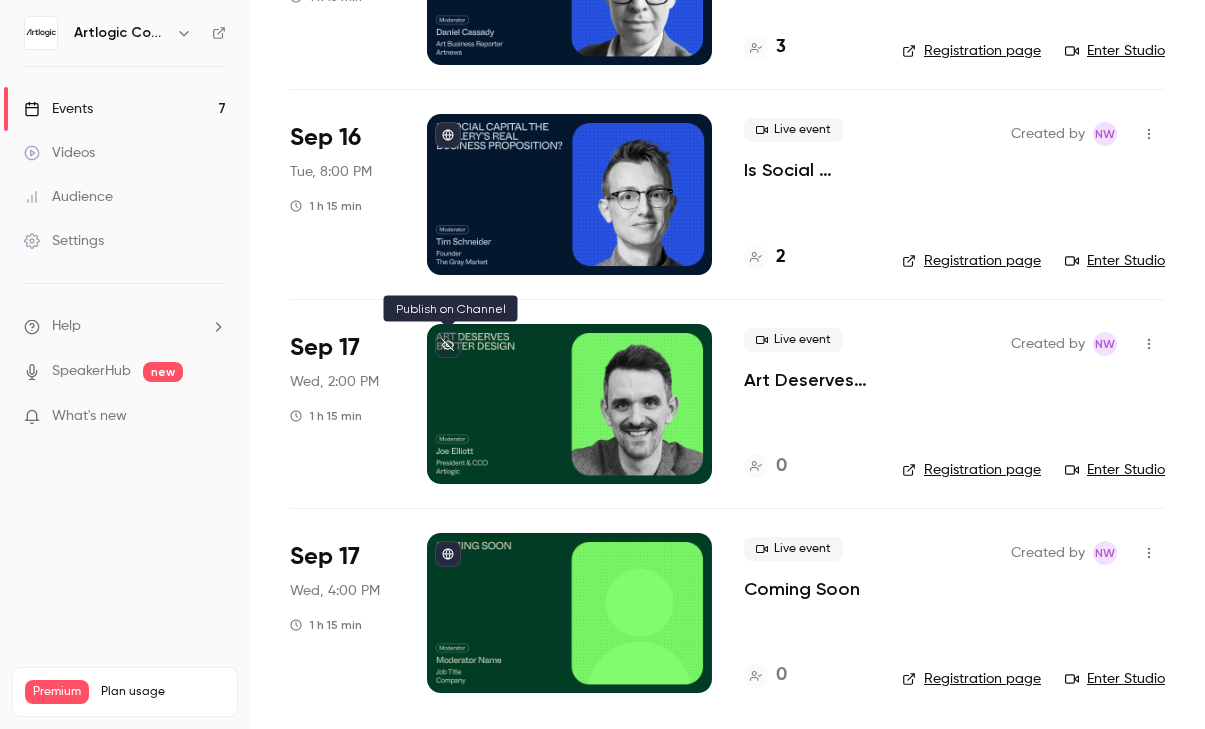 click 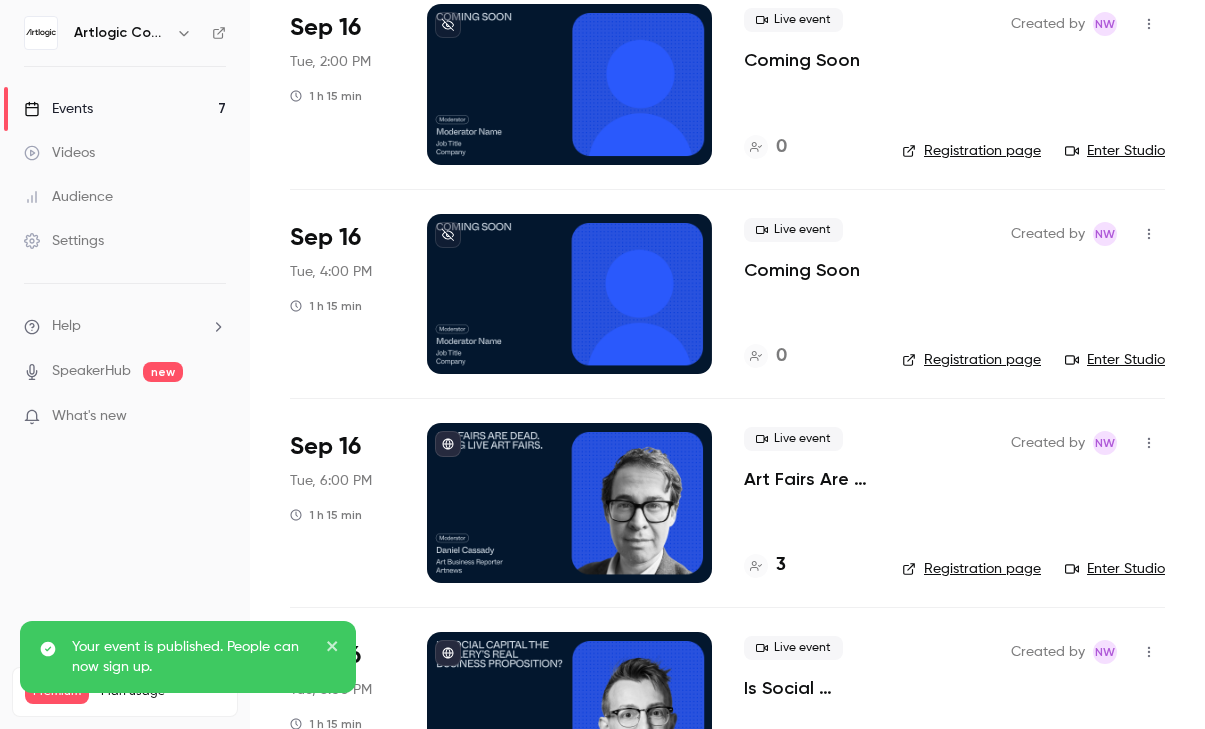 scroll, scrollTop: 326, scrollLeft: 0, axis: vertical 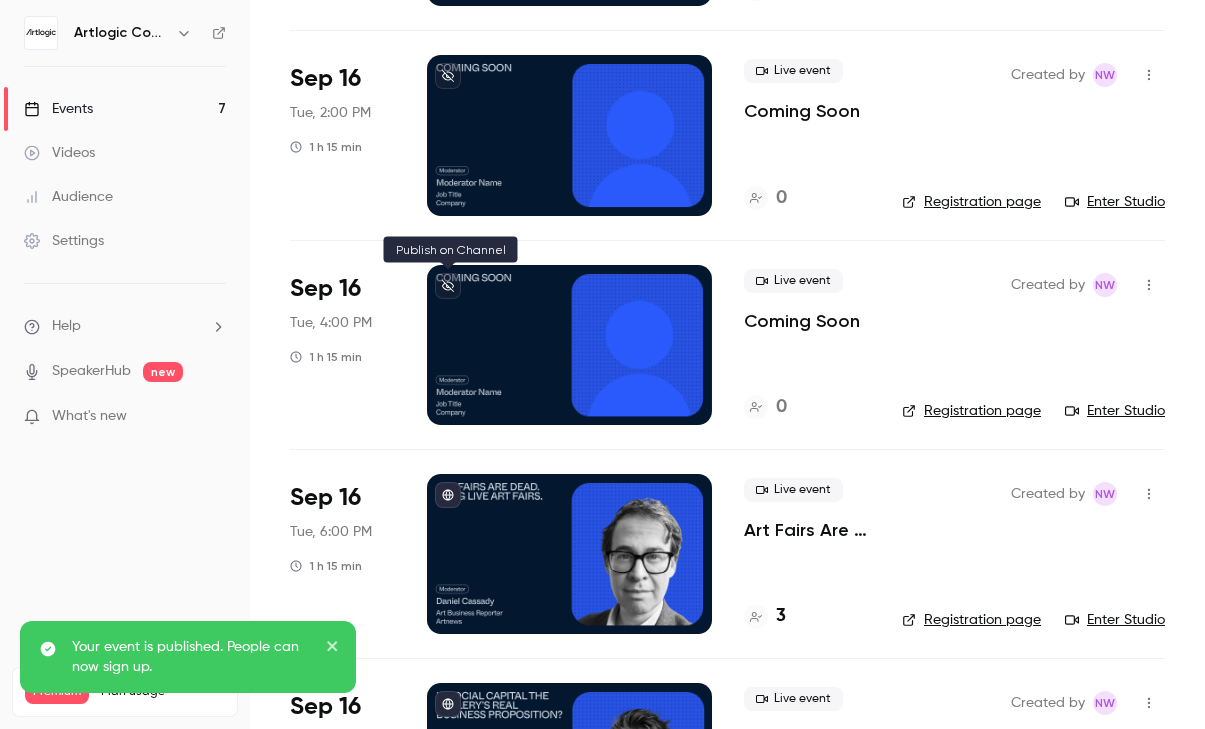 click 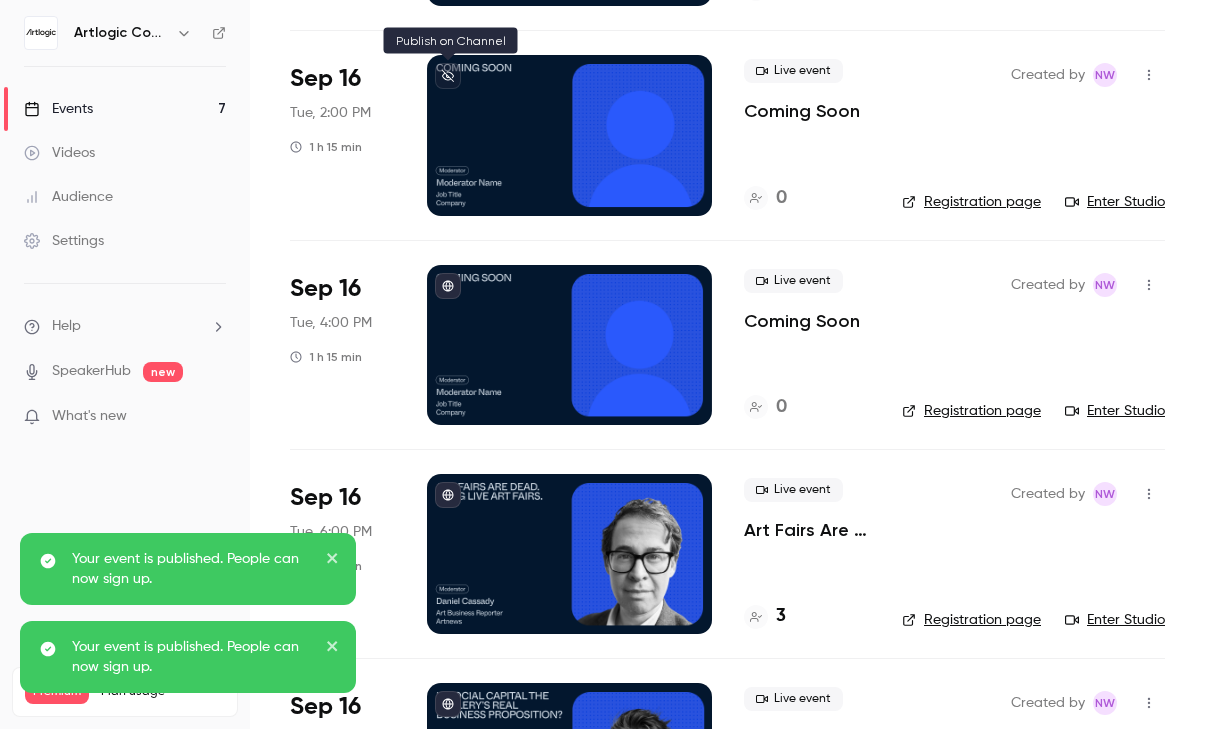 click 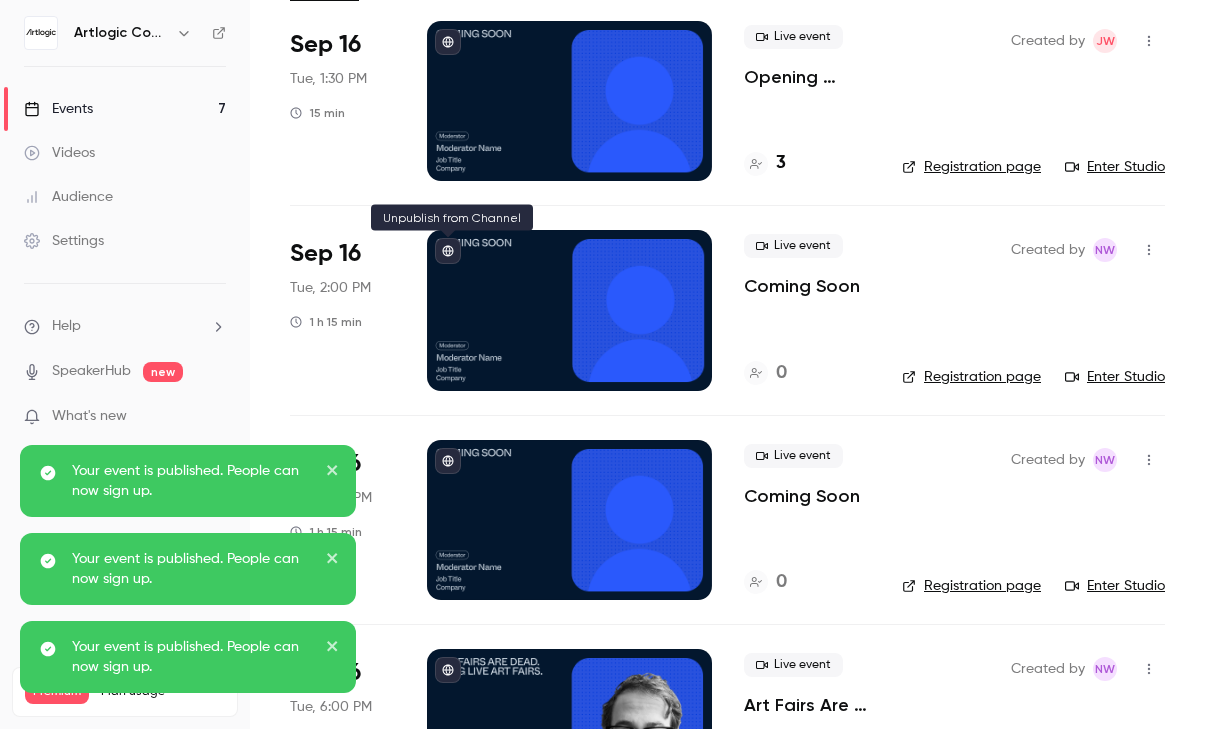 scroll, scrollTop: 94, scrollLeft: 0, axis: vertical 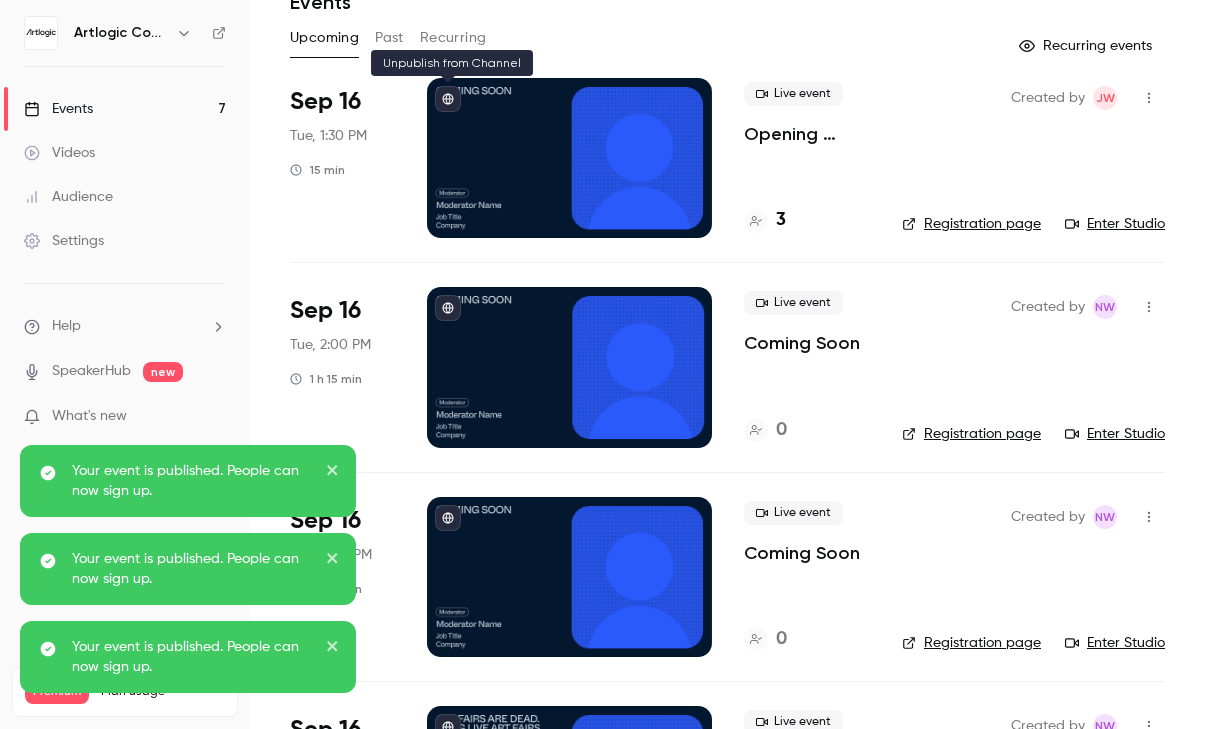 click 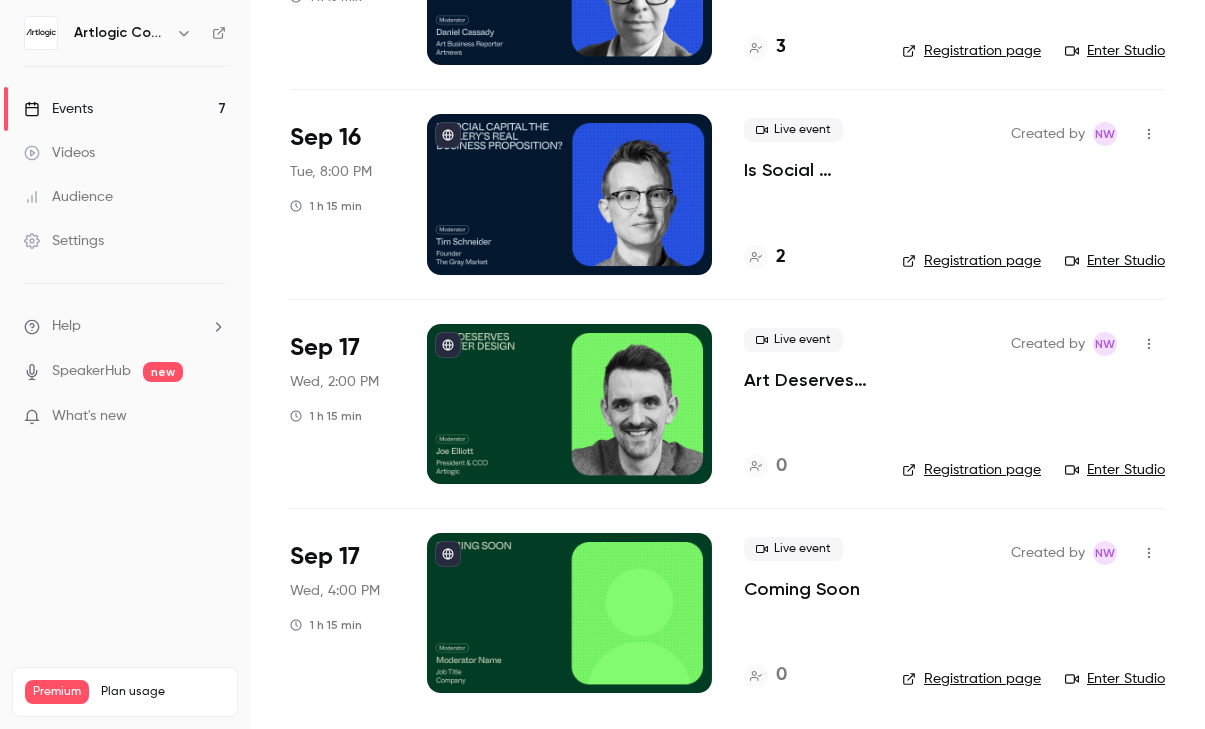 scroll, scrollTop: 0, scrollLeft: 0, axis: both 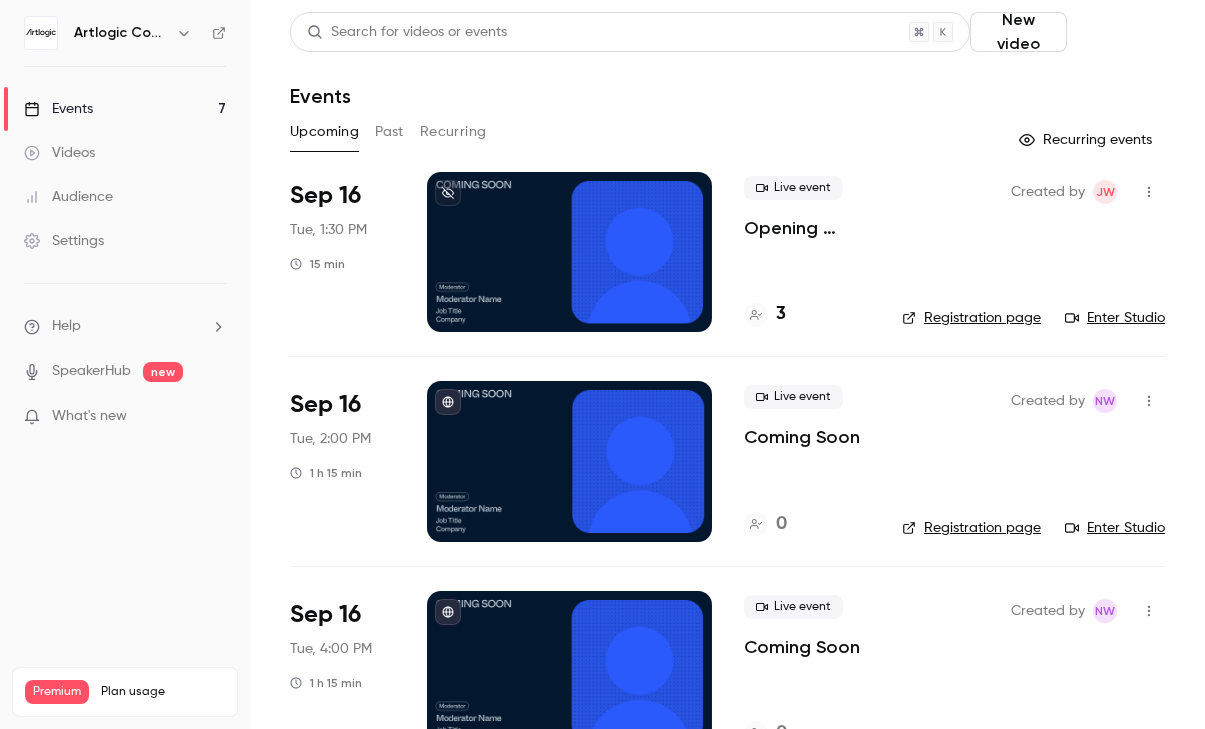 click on "Schedule" at bounding box center (1120, 32) 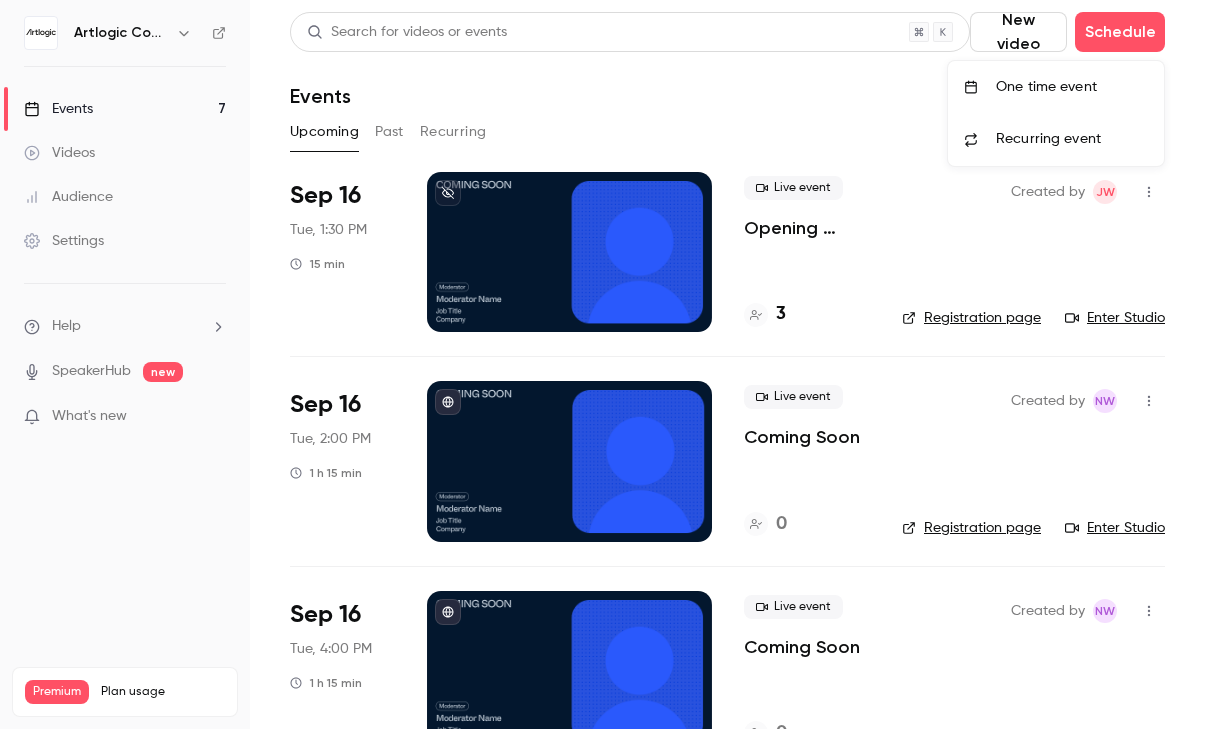 click at bounding box center [602, 364] 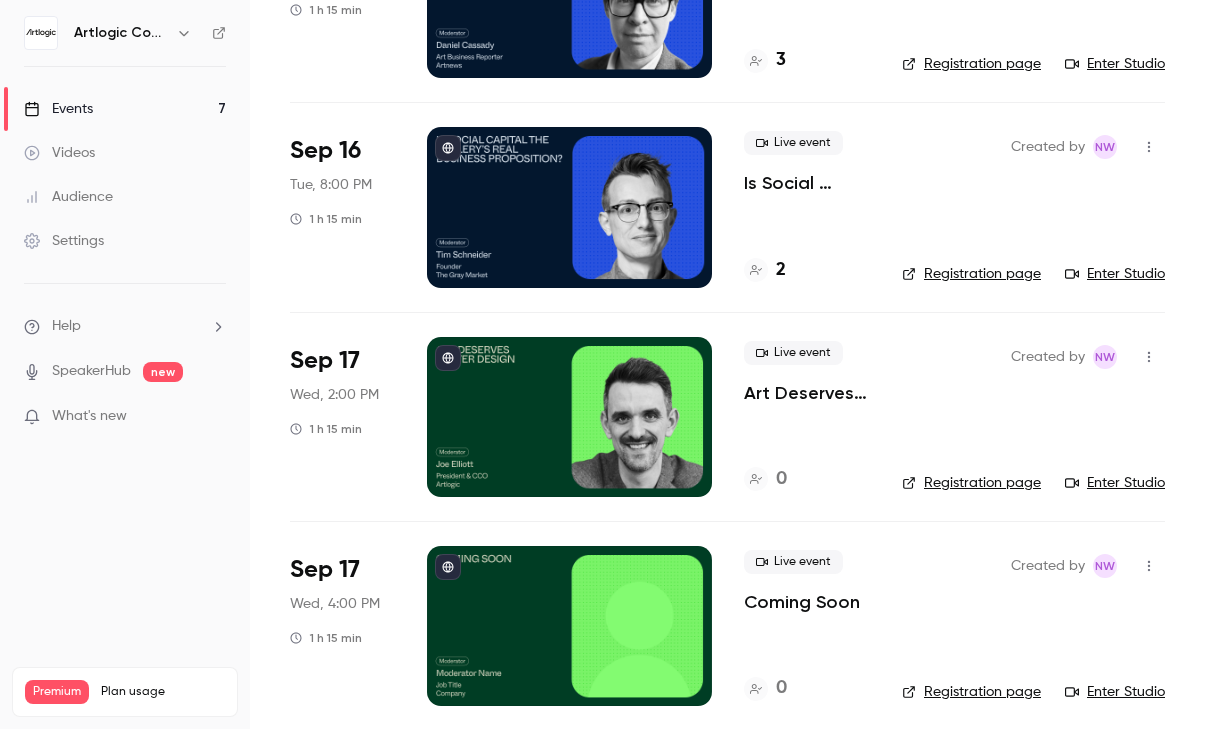 scroll, scrollTop: 895, scrollLeft: 0, axis: vertical 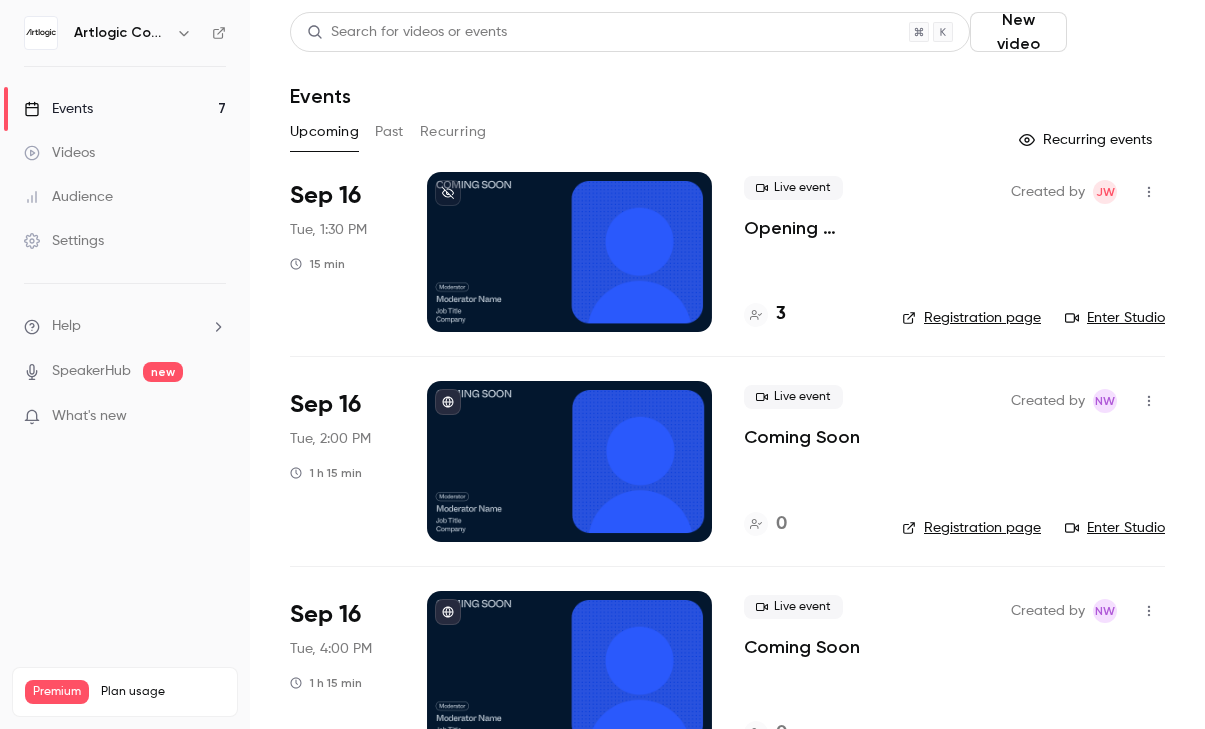 click on "Schedule" at bounding box center (1120, 32) 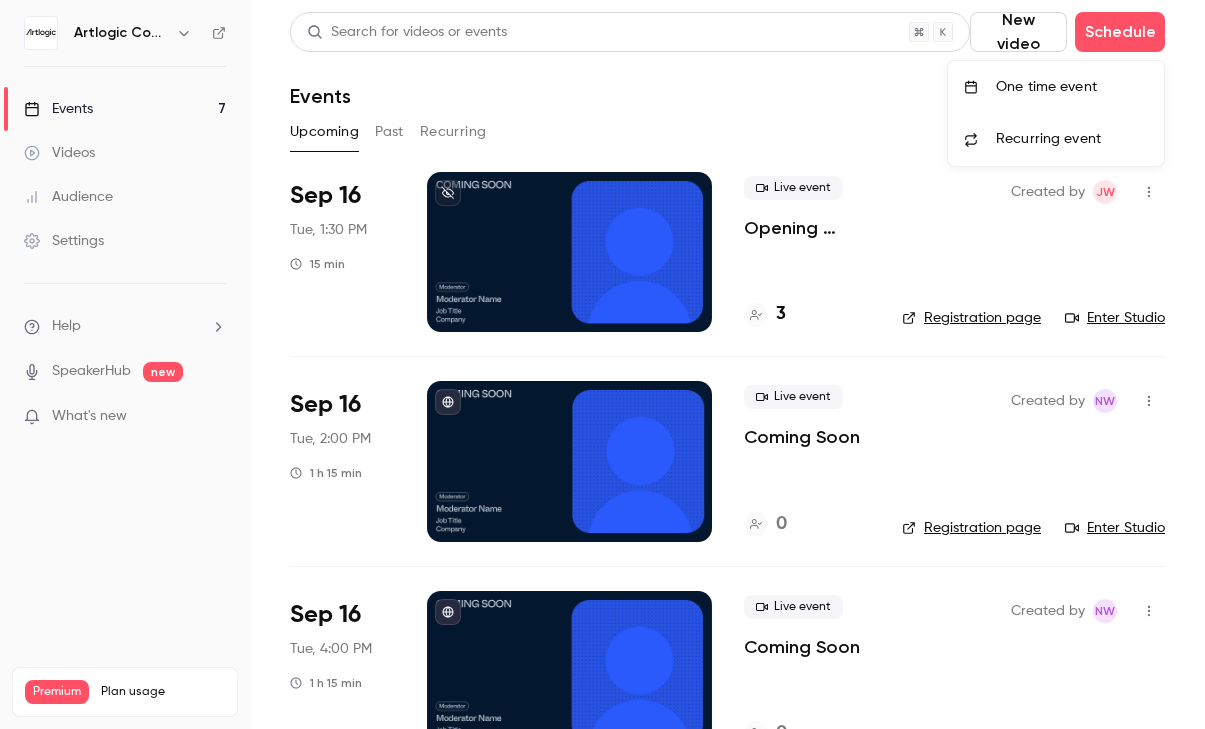click on "One time event" at bounding box center [1072, 87] 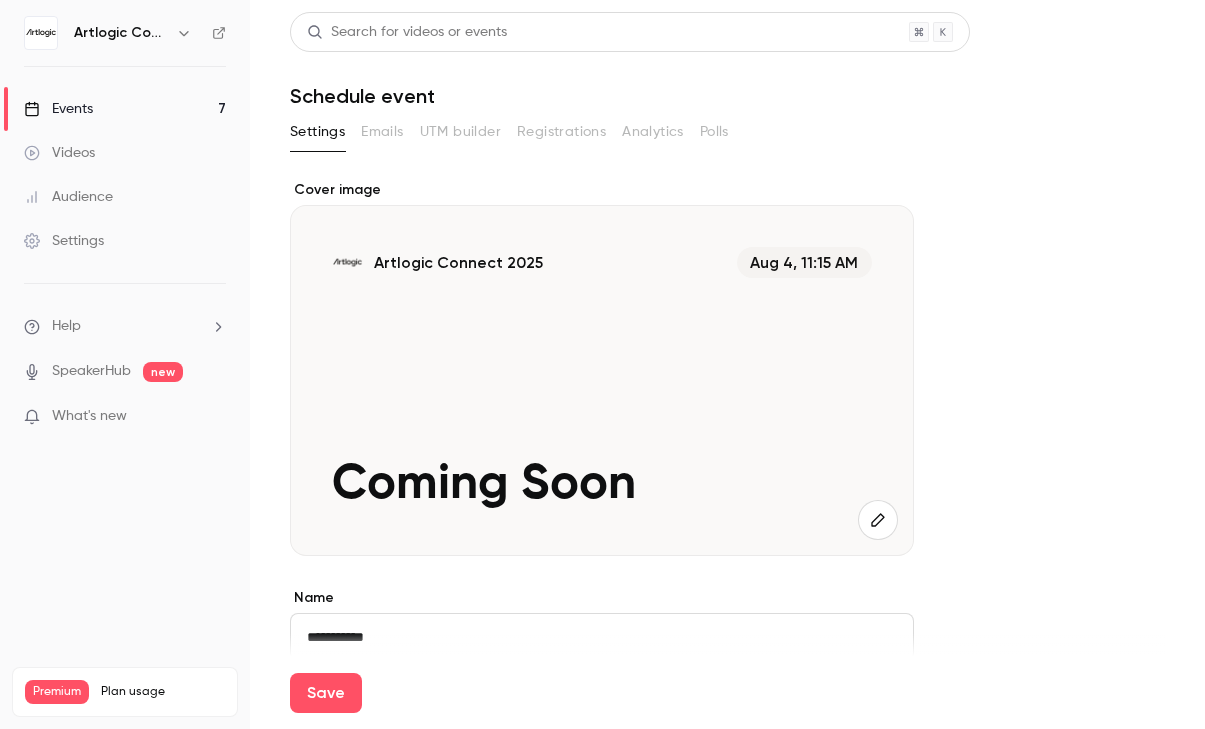 type on "**********" 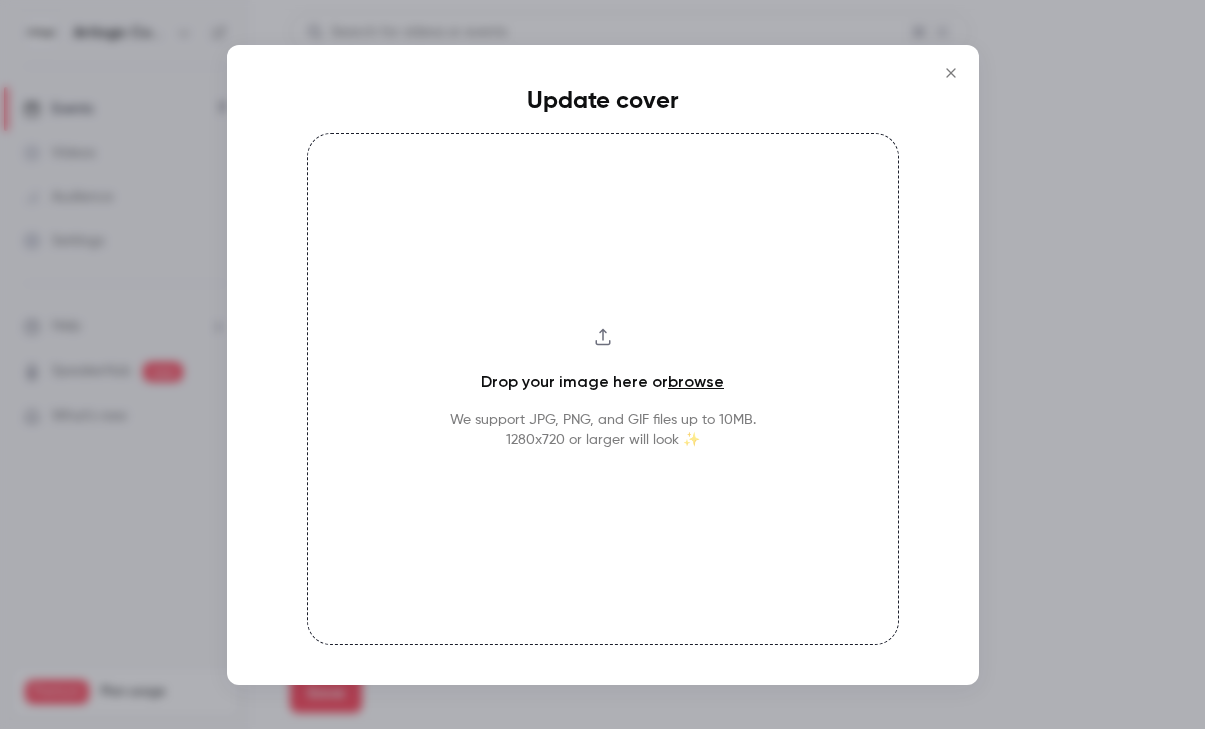 click on "browse" at bounding box center (696, 381) 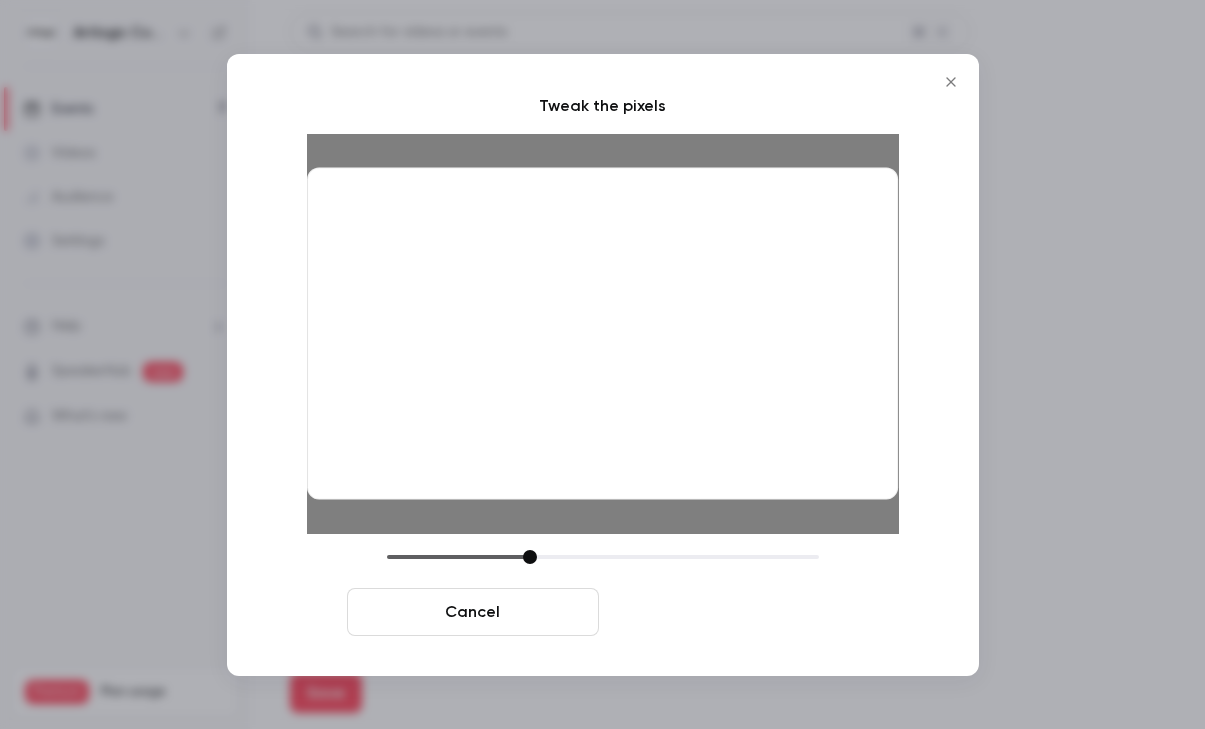 click on "Crop and save" at bounding box center (733, 612) 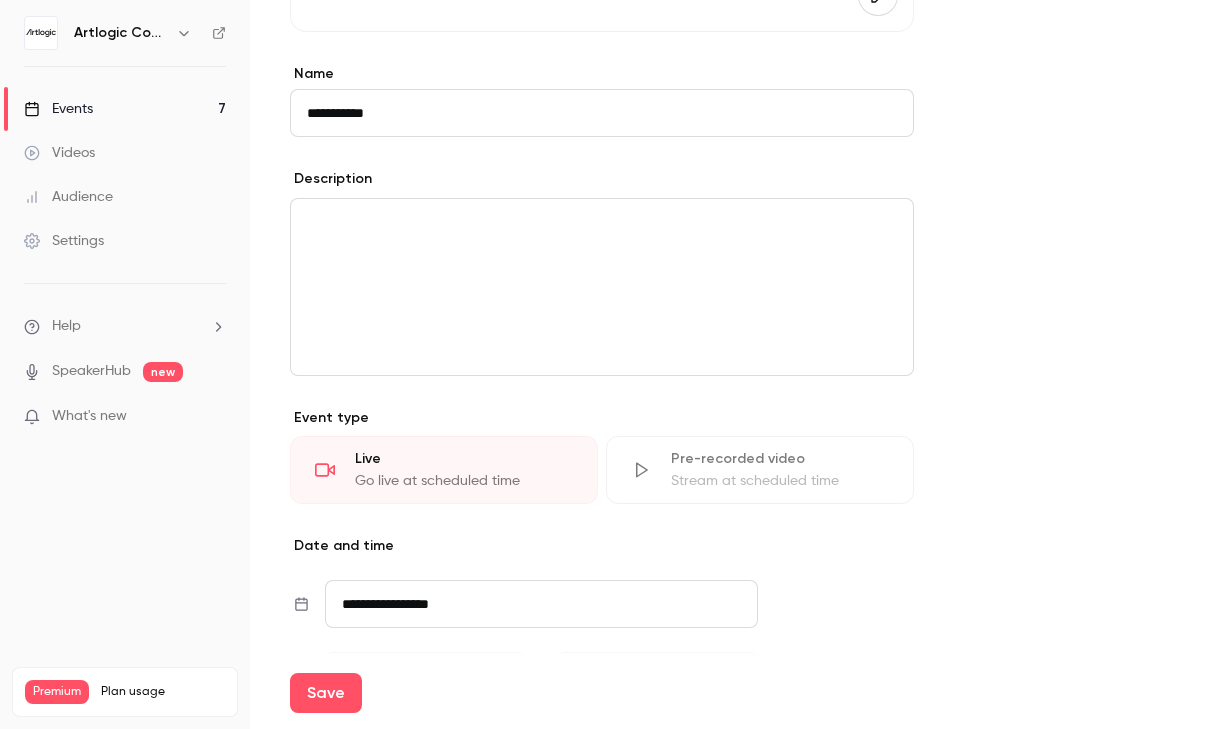 scroll, scrollTop: 610, scrollLeft: 0, axis: vertical 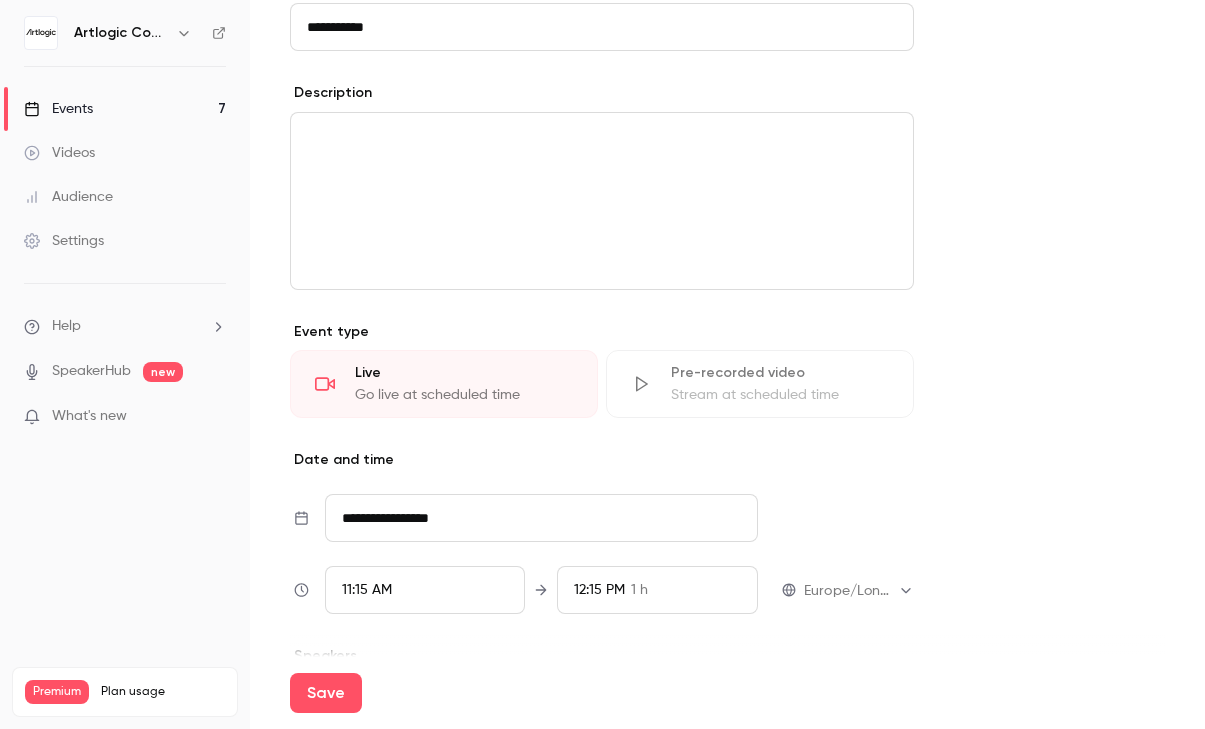 click on "**********" at bounding box center [541, 518] 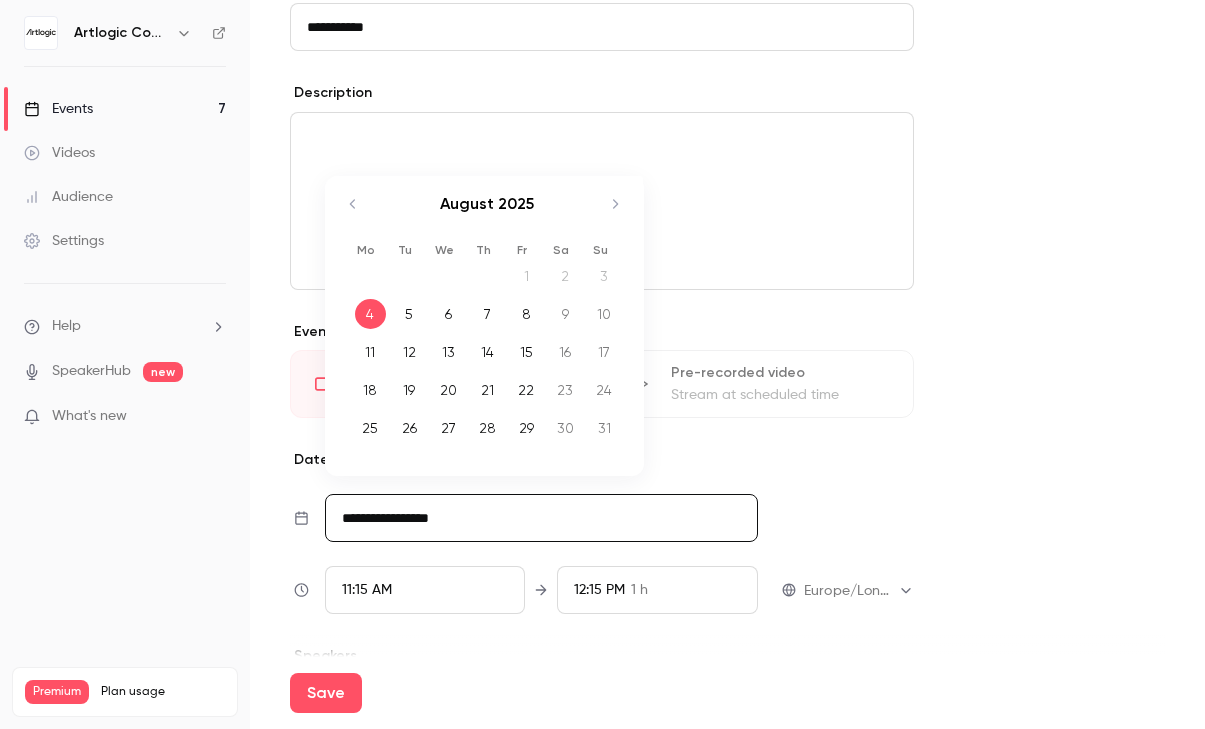 click 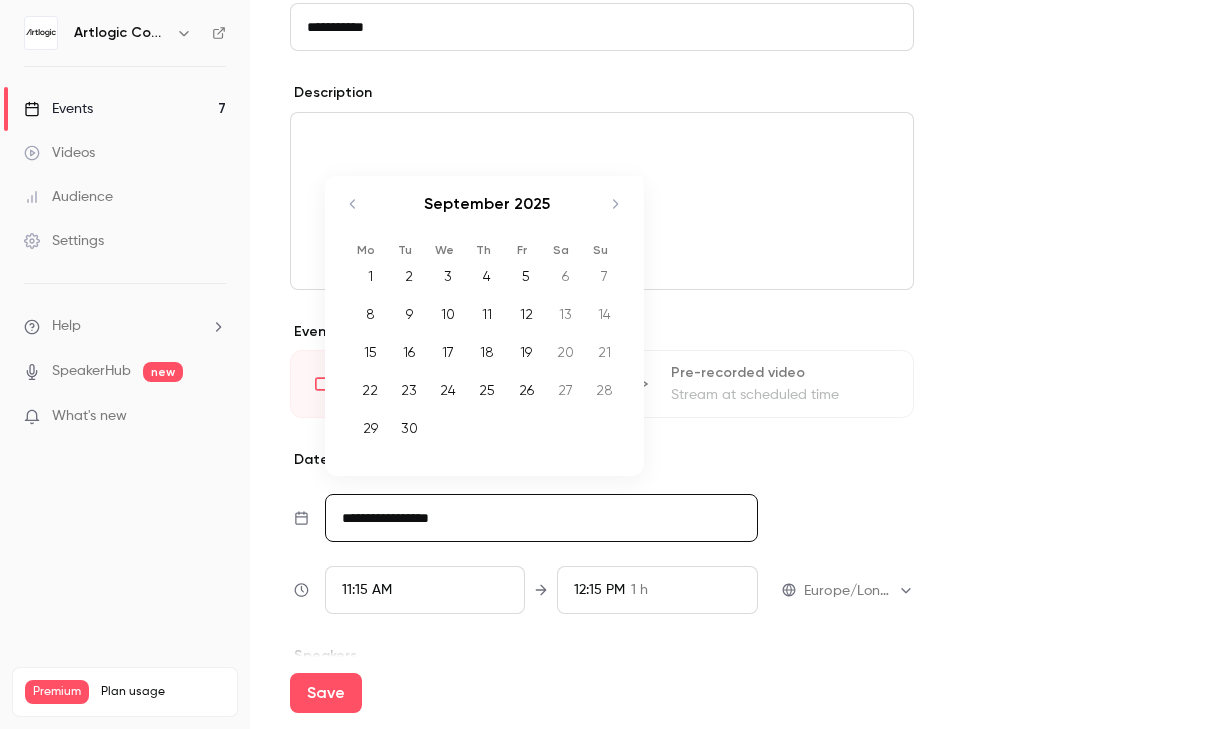 click on "17" at bounding box center [448, 352] 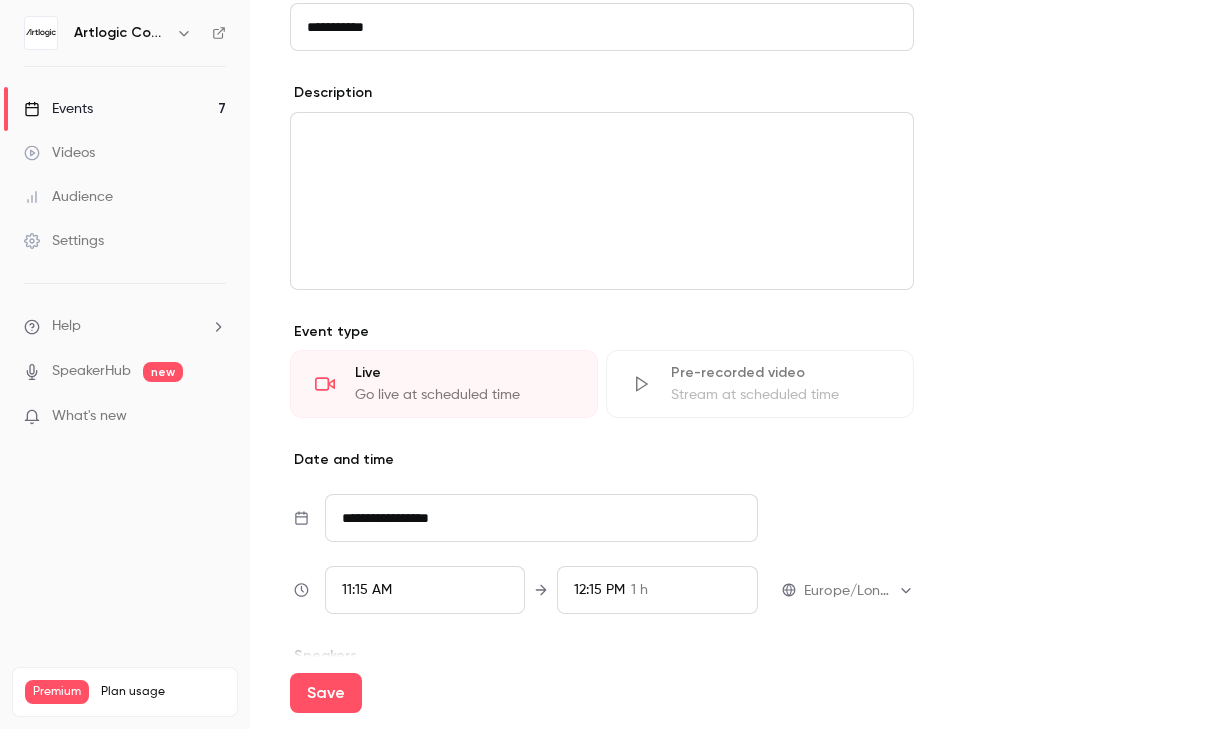 click on "11:15 AM" at bounding box center [367, 590] 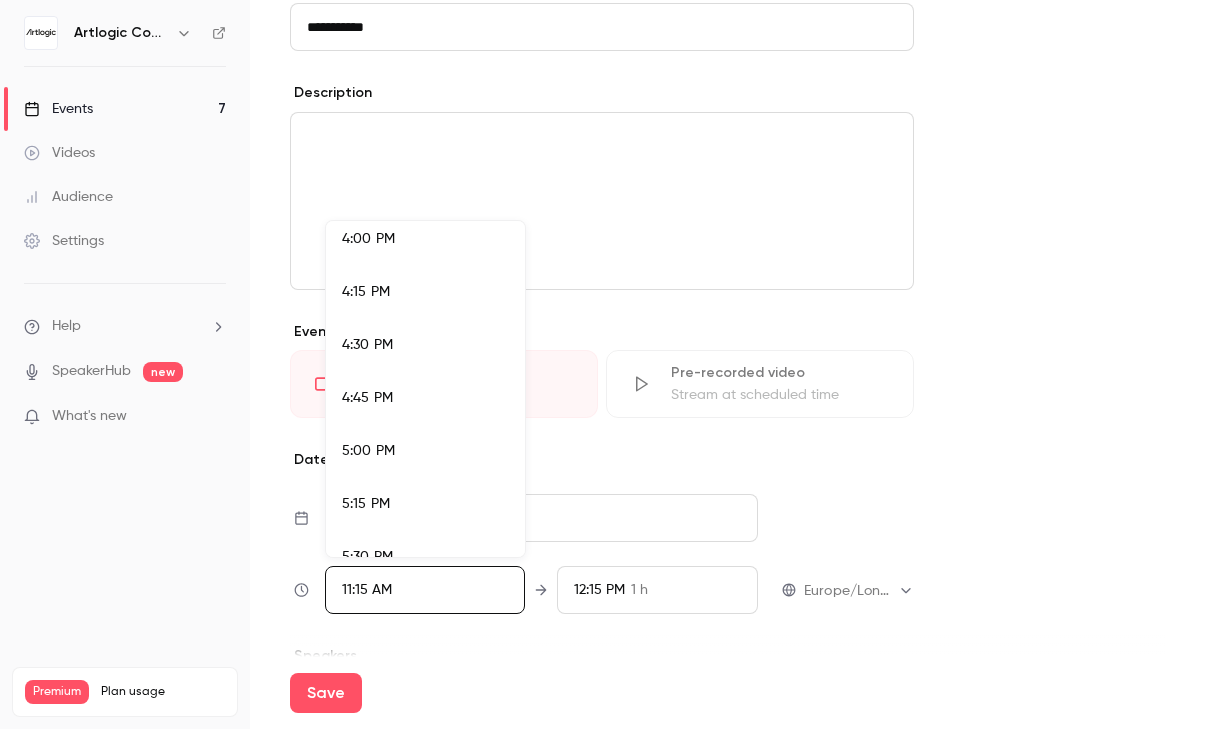 scroll, scrollTop: 3534, scrollLeft: 0, axis: vertical 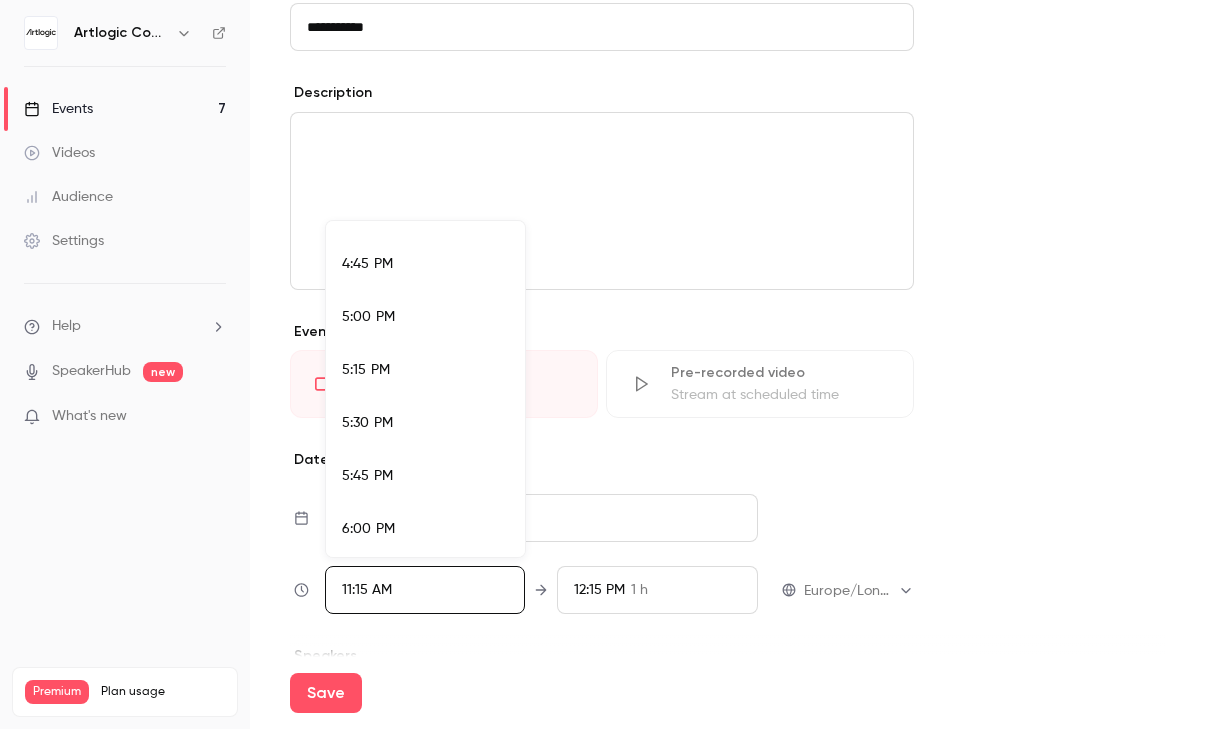 click on "6:00 PM" at bounding box center (425, 529) 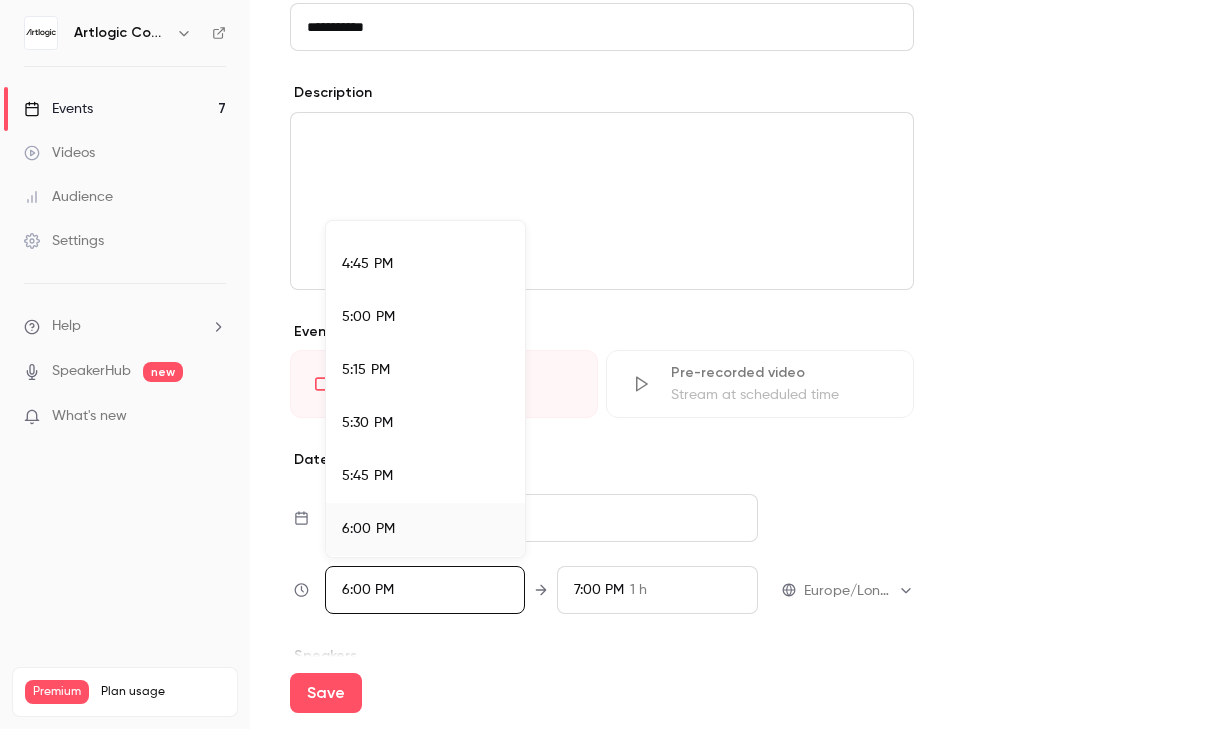 click at bounding box center [602, 364] 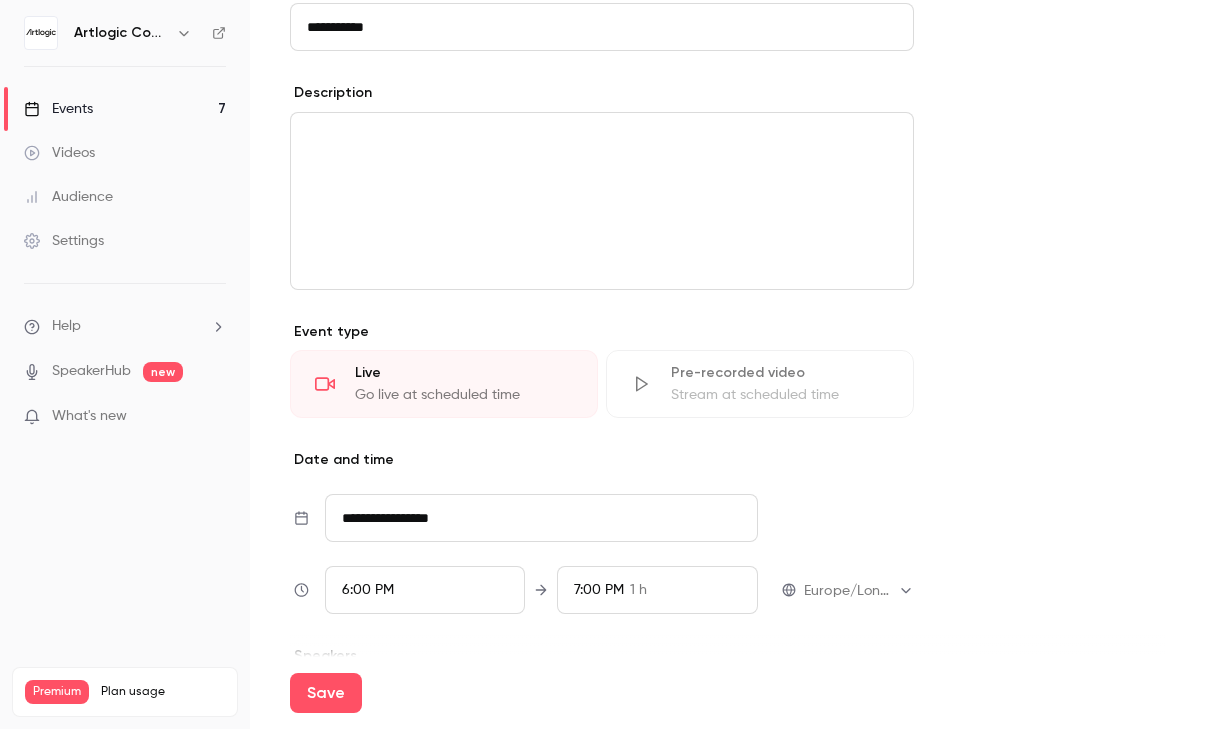 scroll, scrollTop: 2243, scrollLeft: 0, axis: vertical 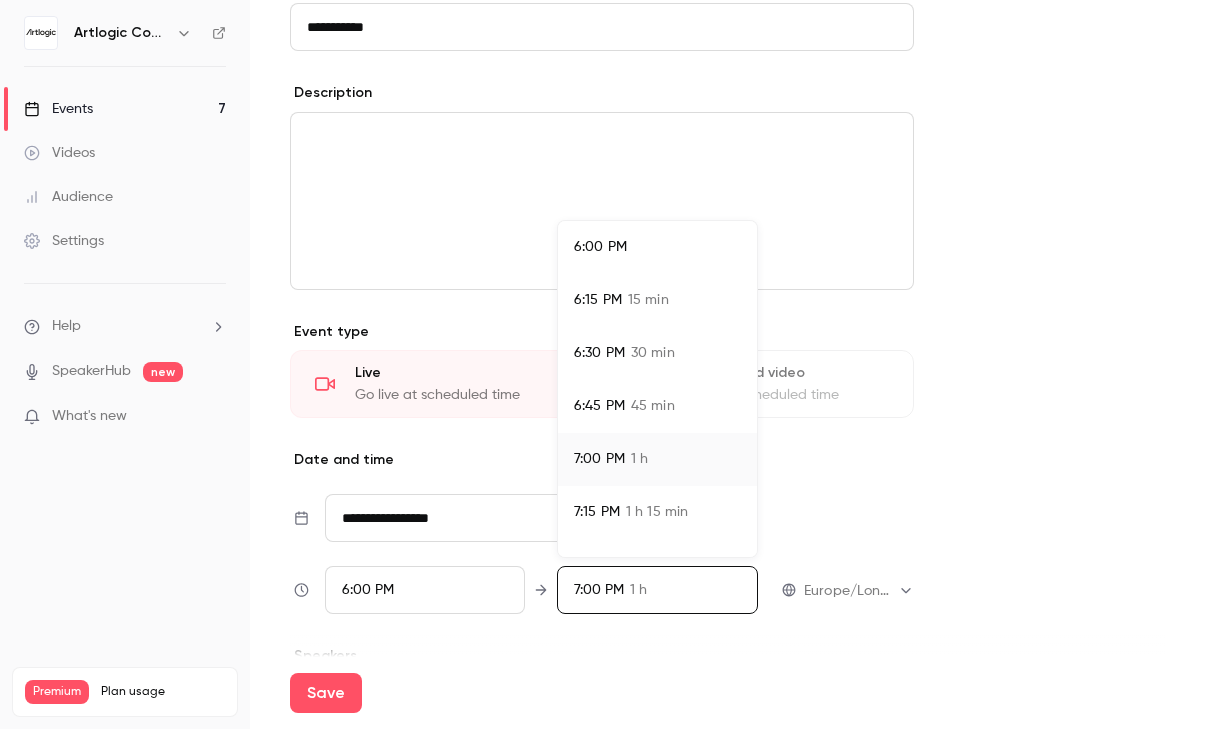 click on "7:15 PM 1 h 15 min" at bounding box center (657, 512) 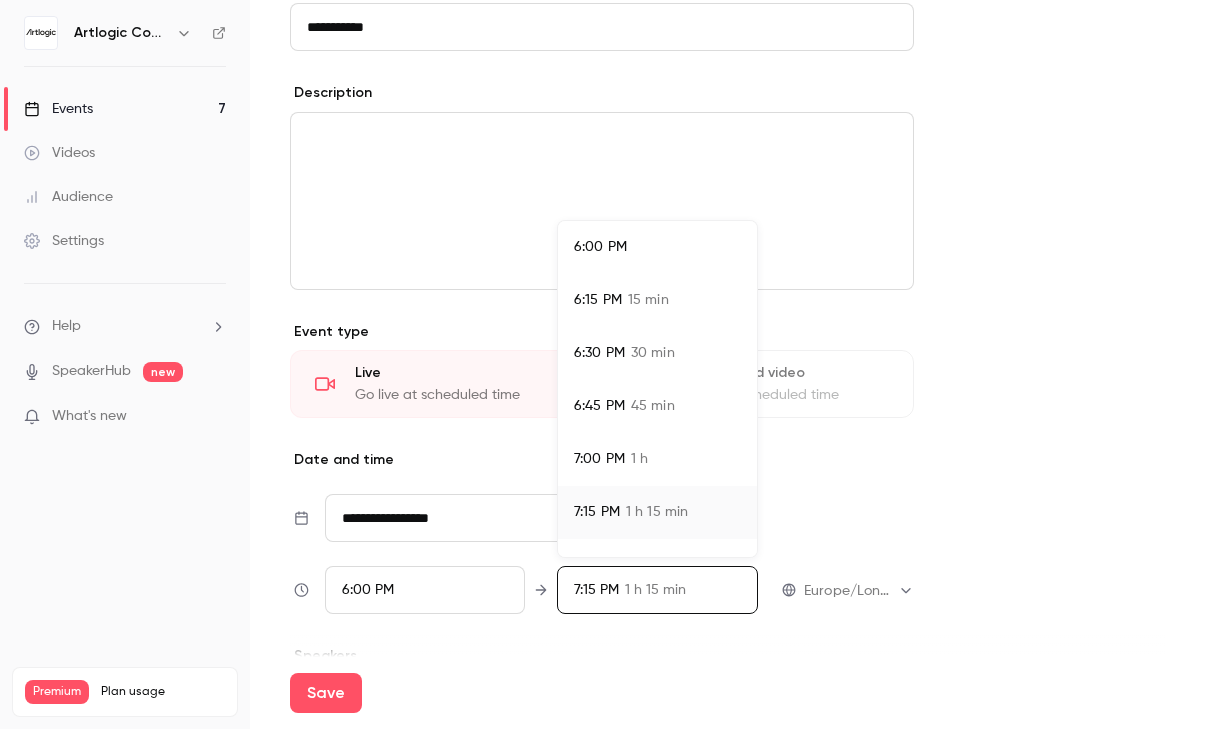 click at bounding box center (602, 364) 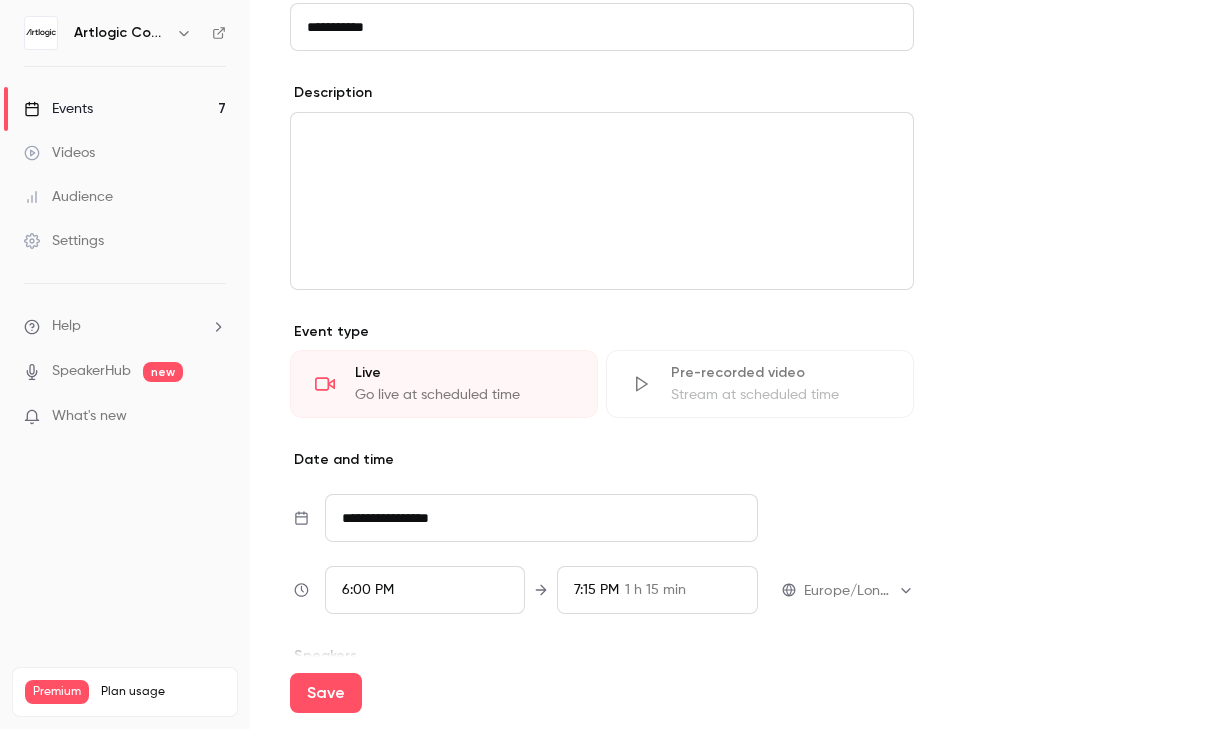 scroll, scrollTop: 797, scrollLeft: 0, axis: vertical 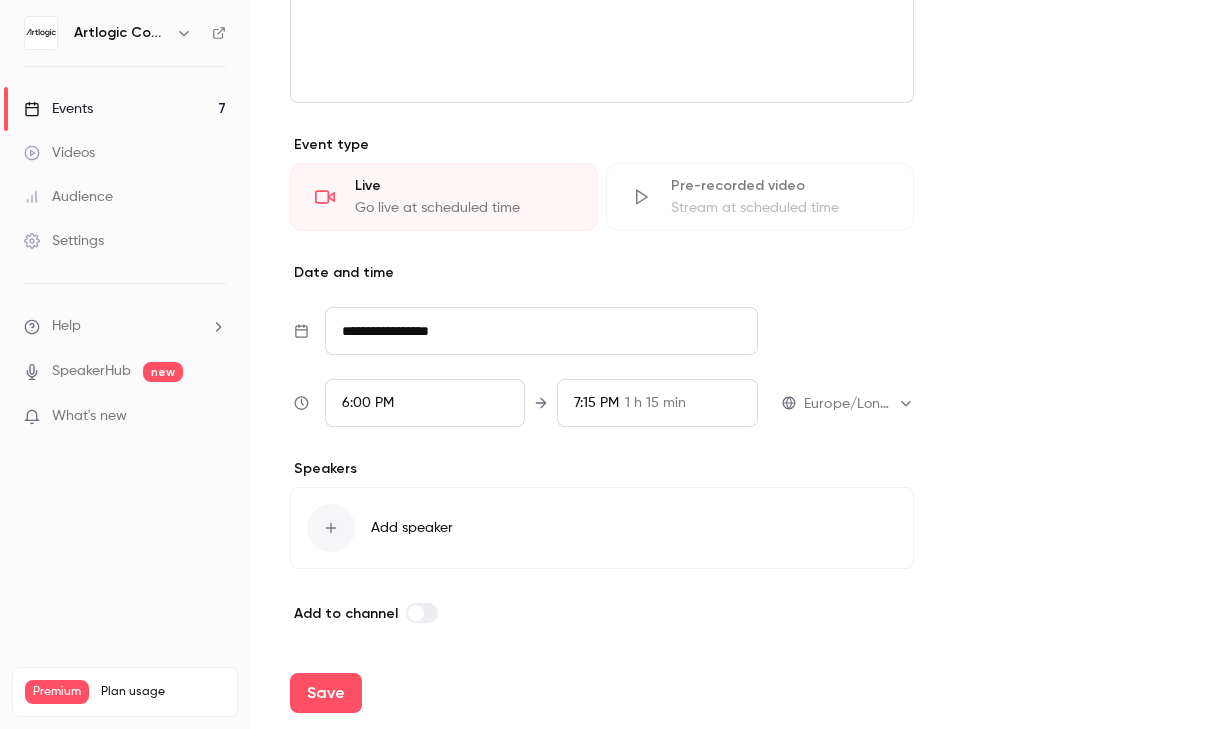 click at bounding box center [422, 613] 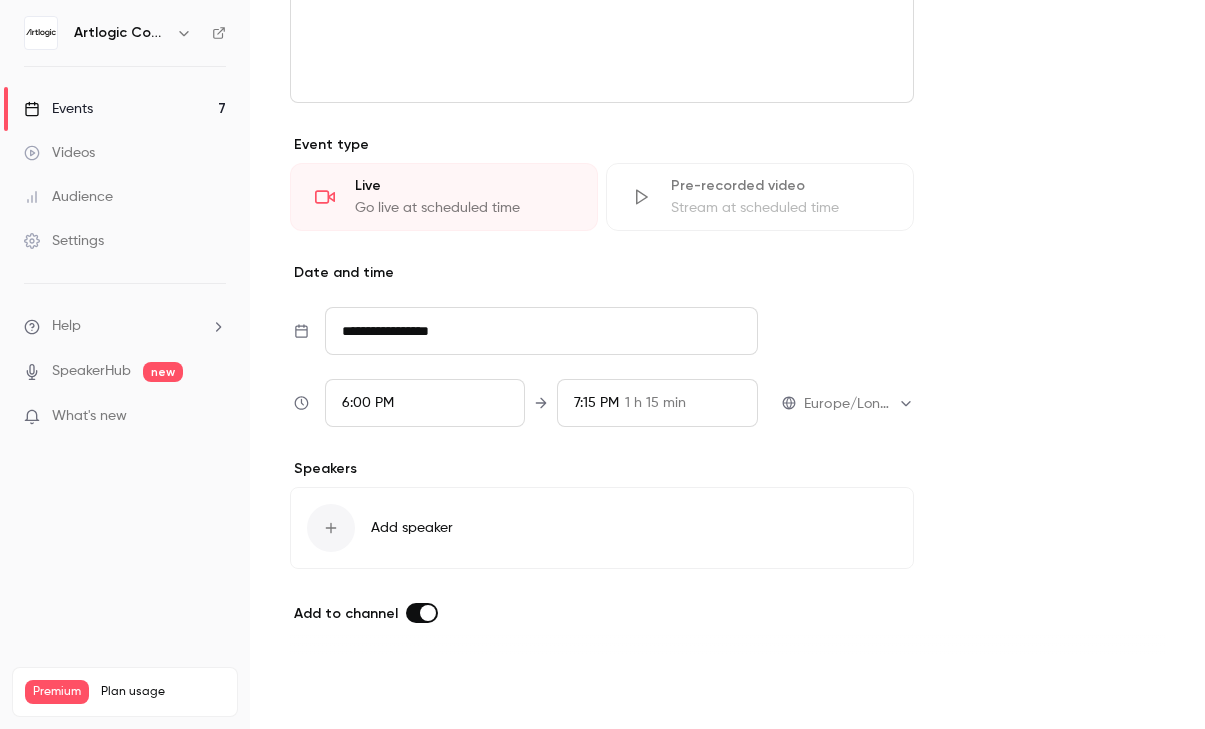 click on "Save" at bounding box center [326, 693] 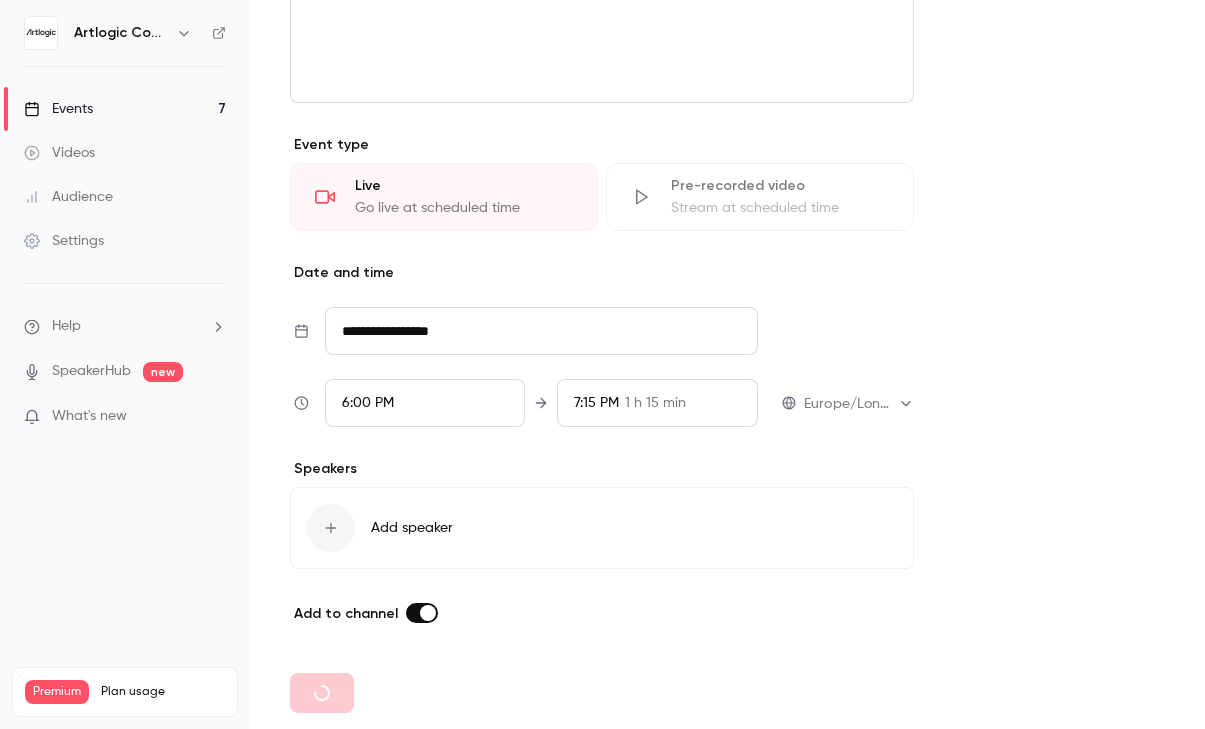 scroll, scrollTop: 0, scrollLeft: 0, axis: both 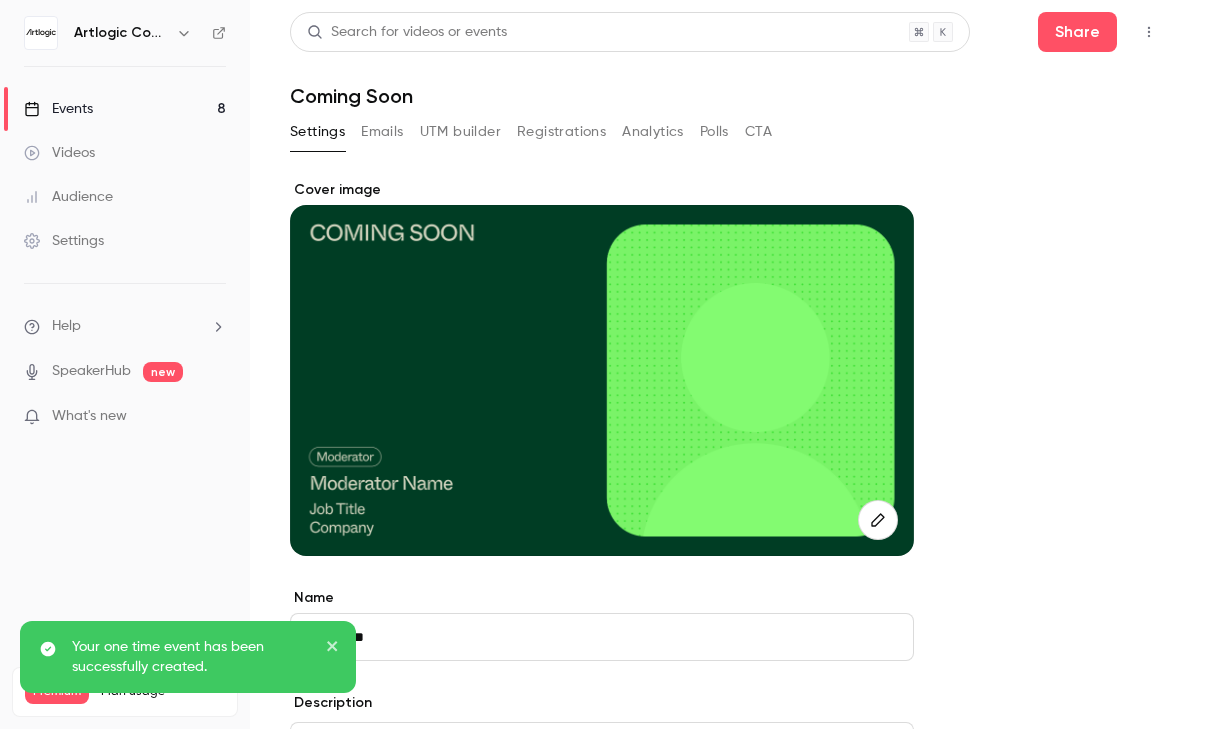 click on "Events 8" at bounding box center [125, 109] 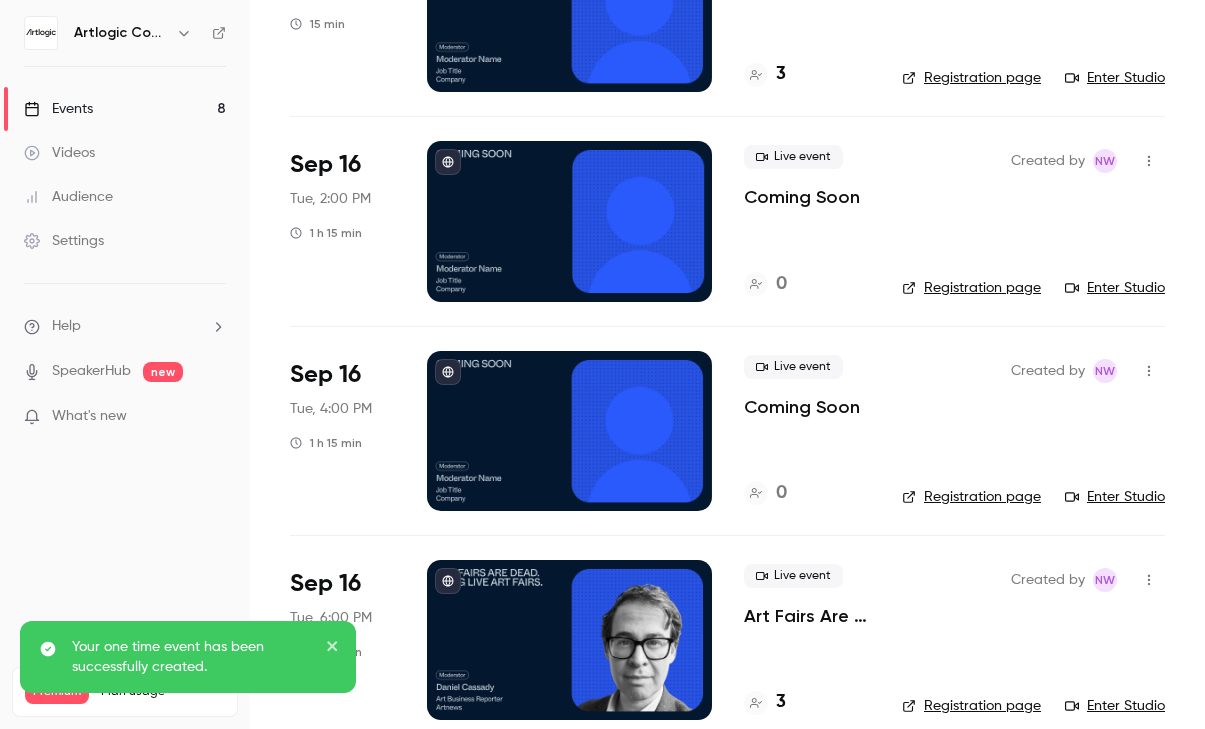 scroll, scrollTop: 0, scrollLeft: 0, axis: both 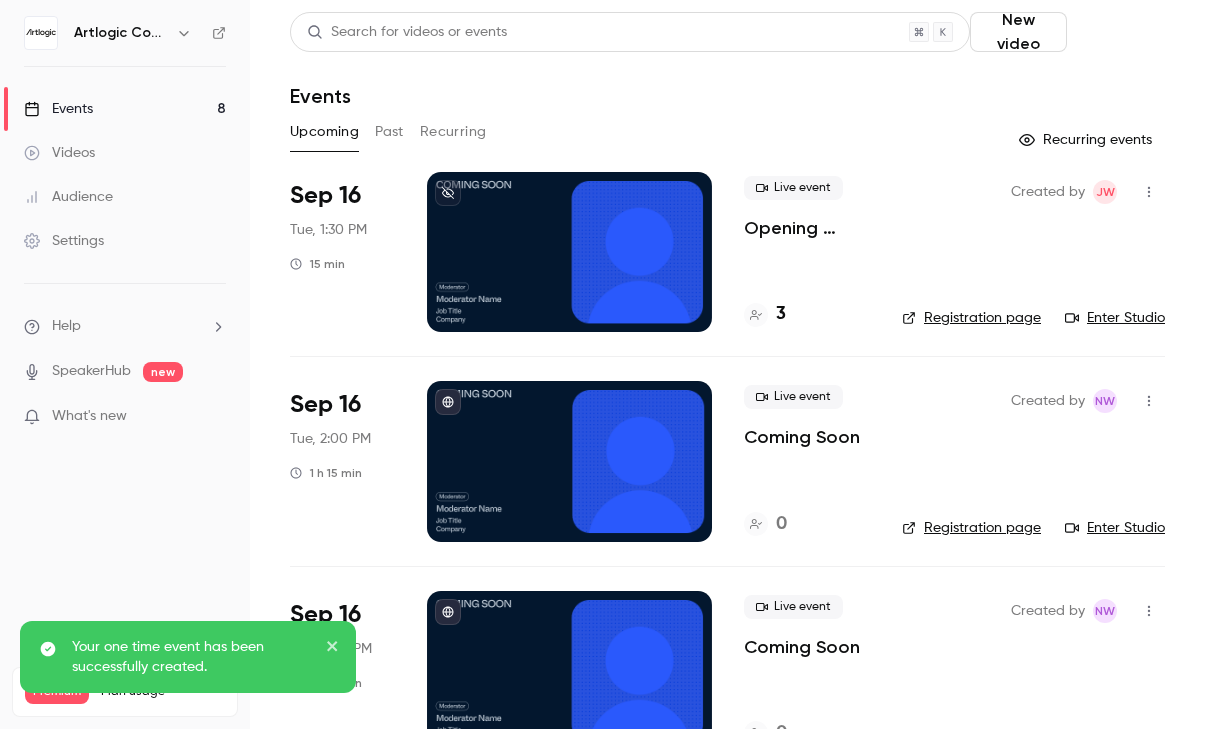 click on "Schedule" at bounding box center (1120, 32) 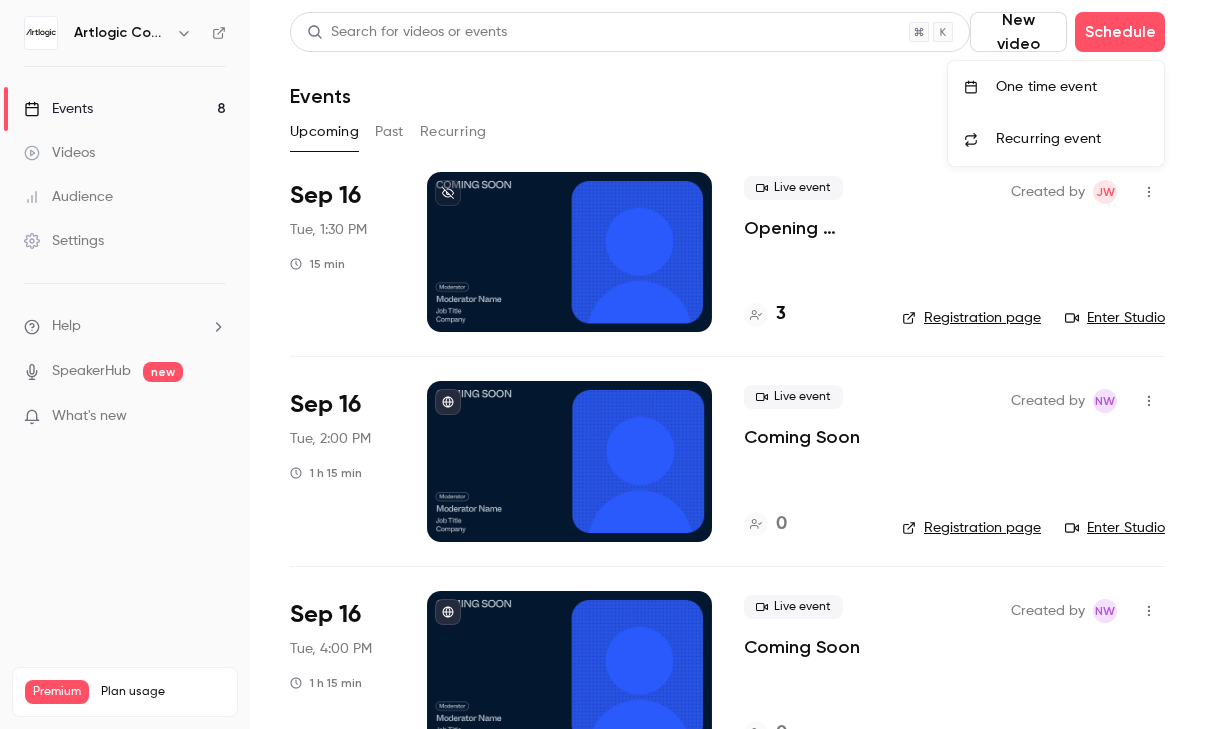 click at bounding box center [602, 364] 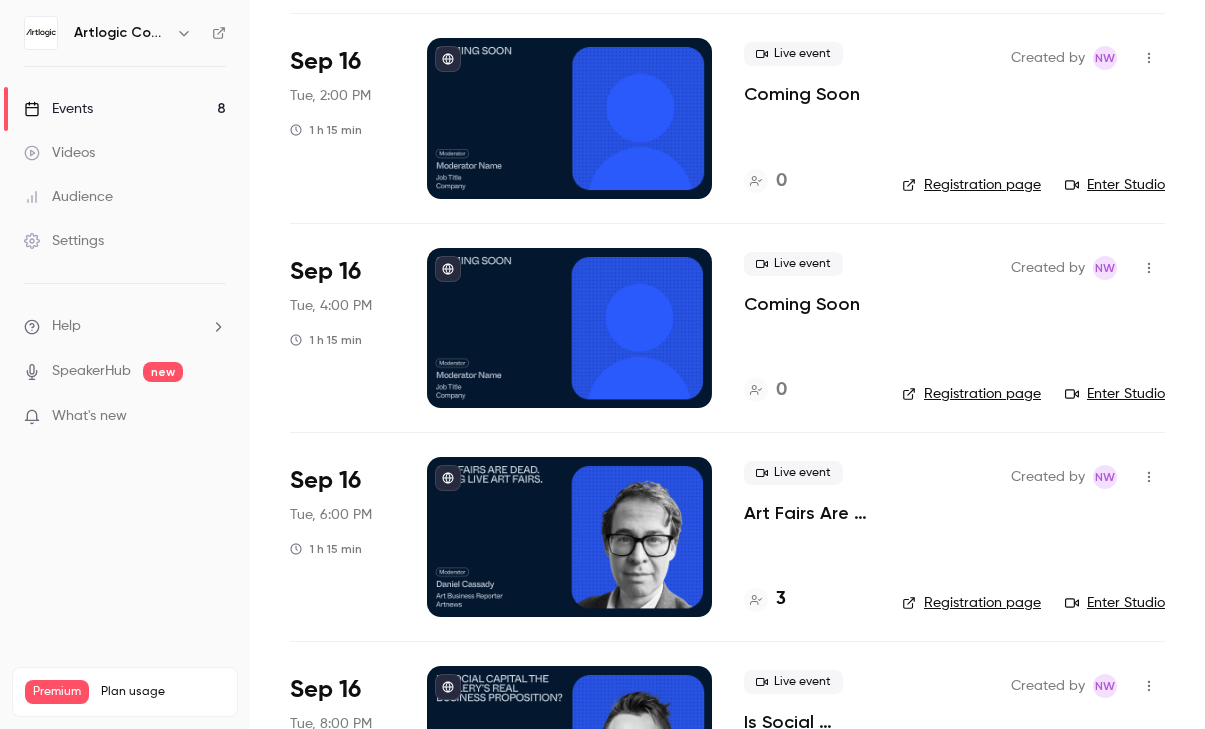 scroll, scrollTop: 0, scrollLeft: 0, axis: both 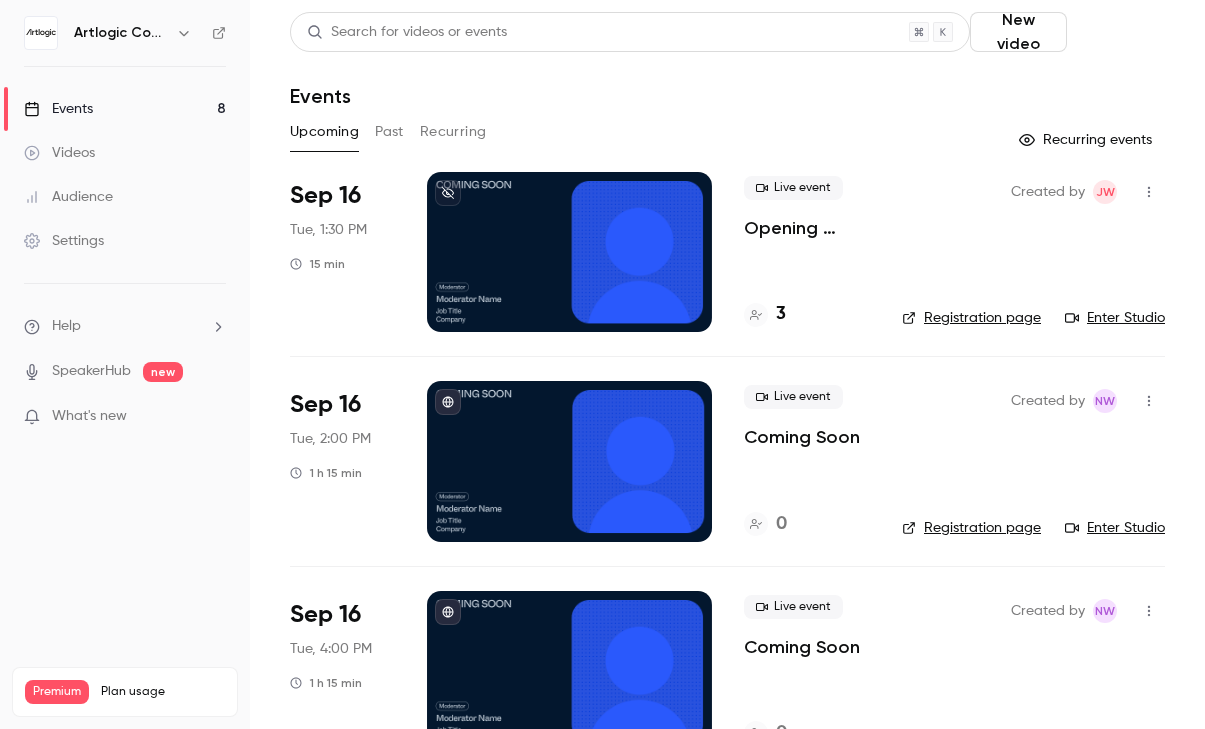 click on "Schedule" at bounding box center [1120, 32] 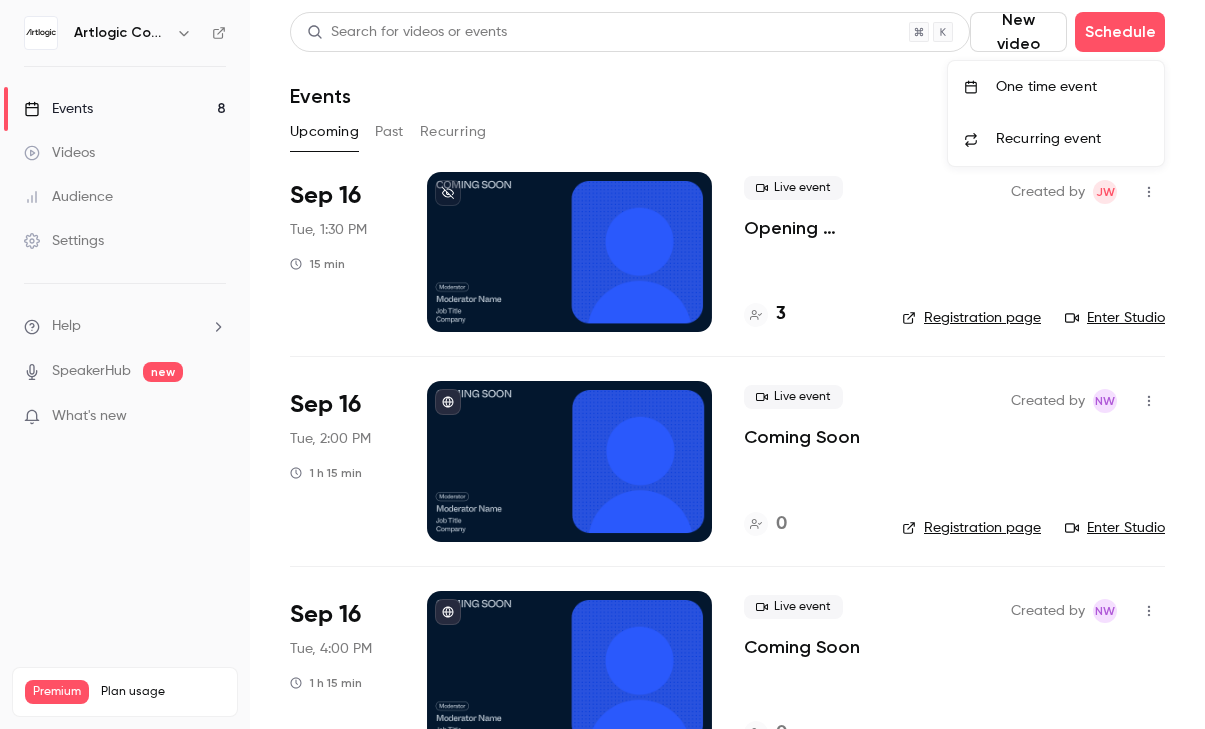 click on "One time event" at bounding box center (1056, 87) 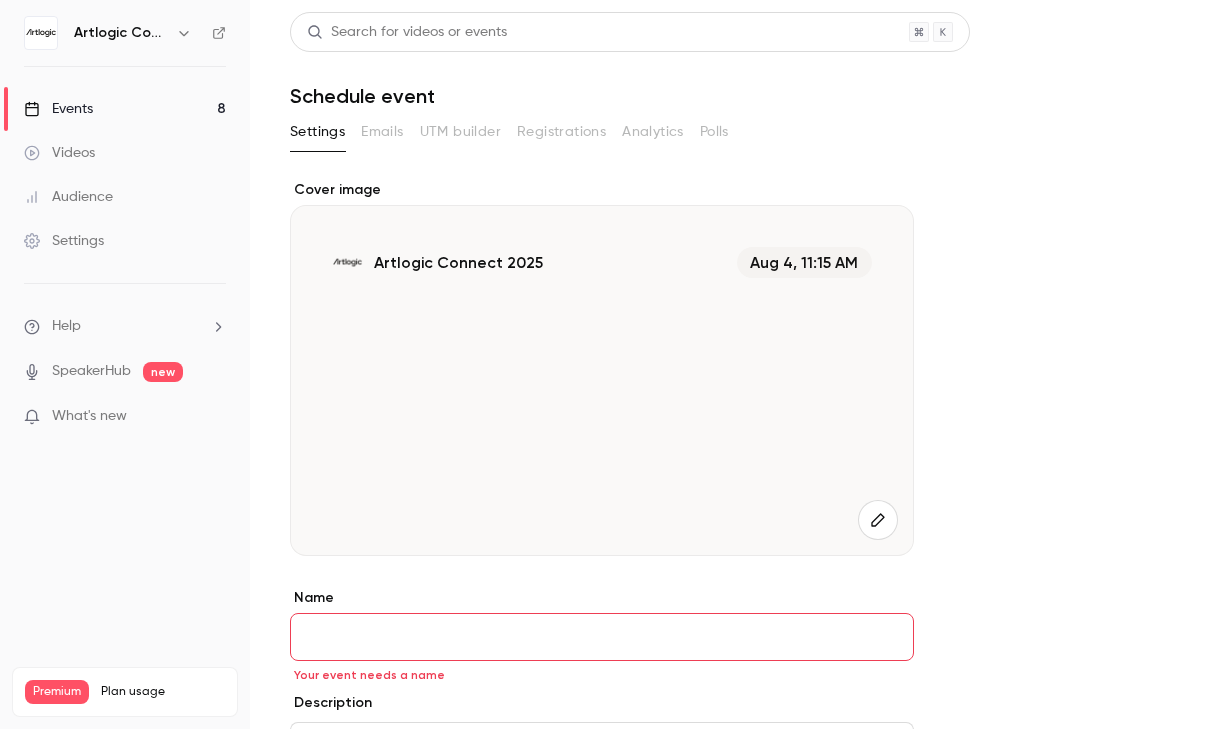 click on "Name" at bounding box center (602, 637) 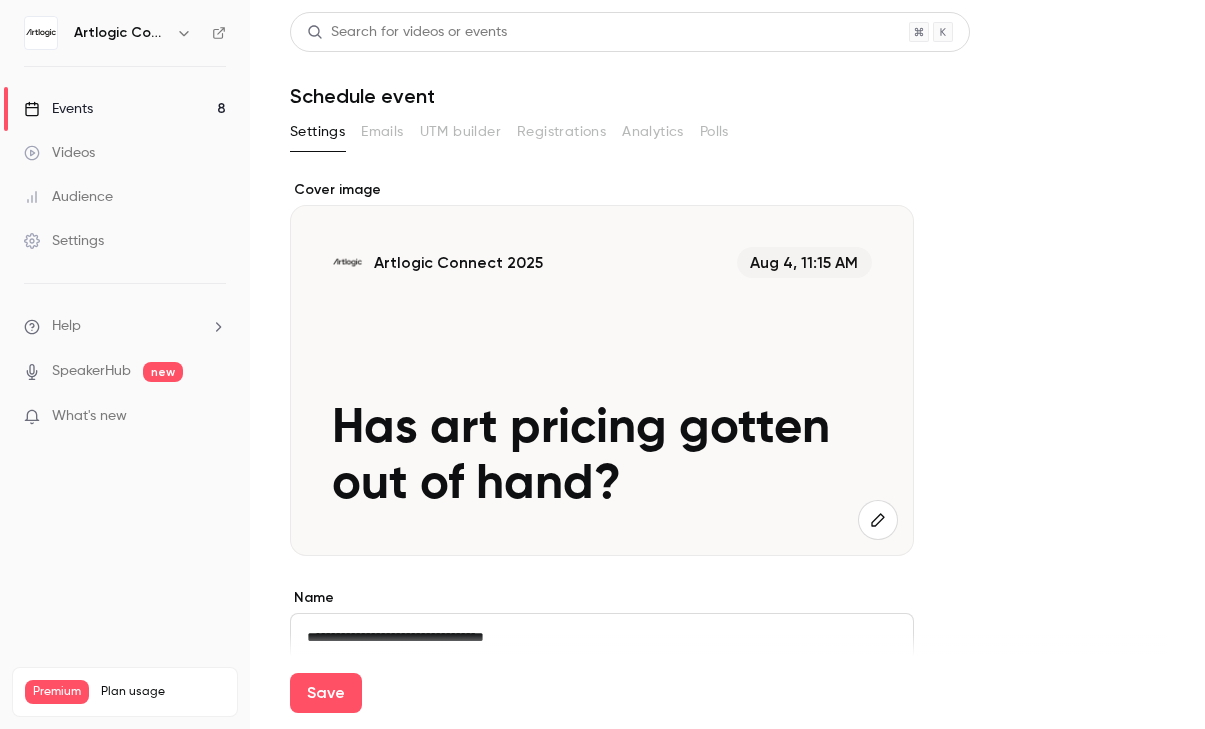 type on "**********" 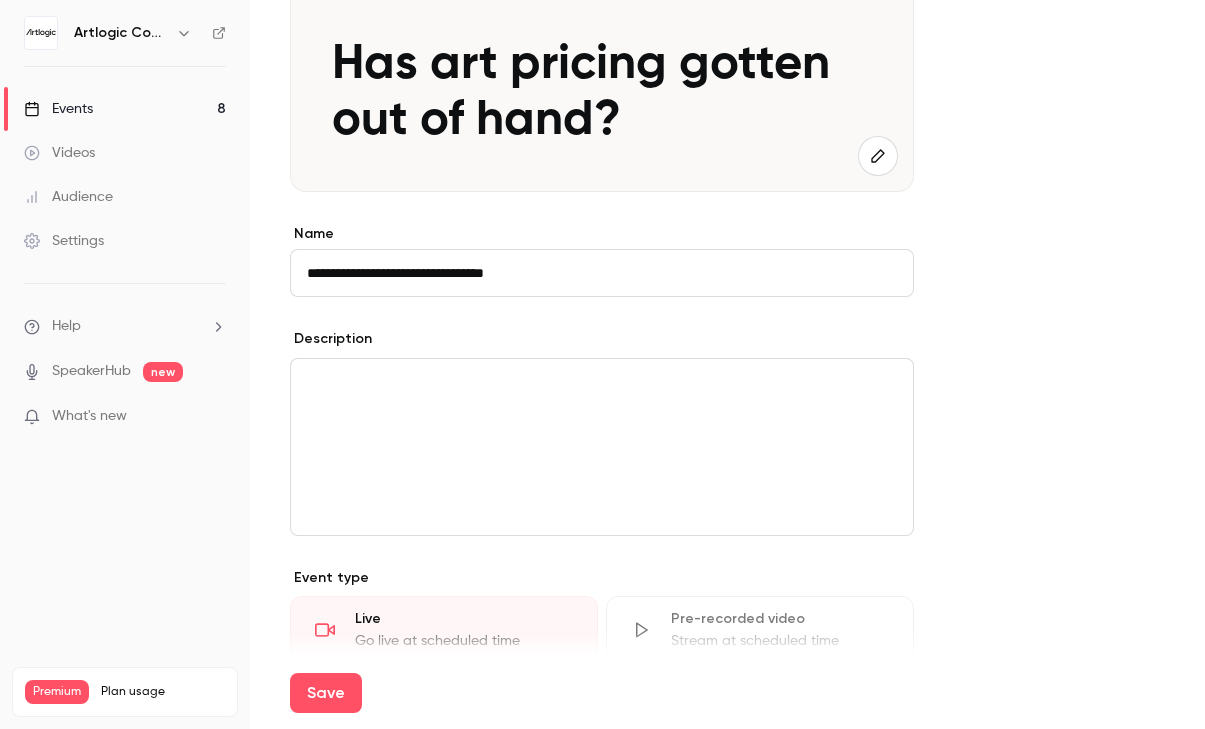 scroll, scrollTop: 467, scrollLeft: 0, axis: vertical 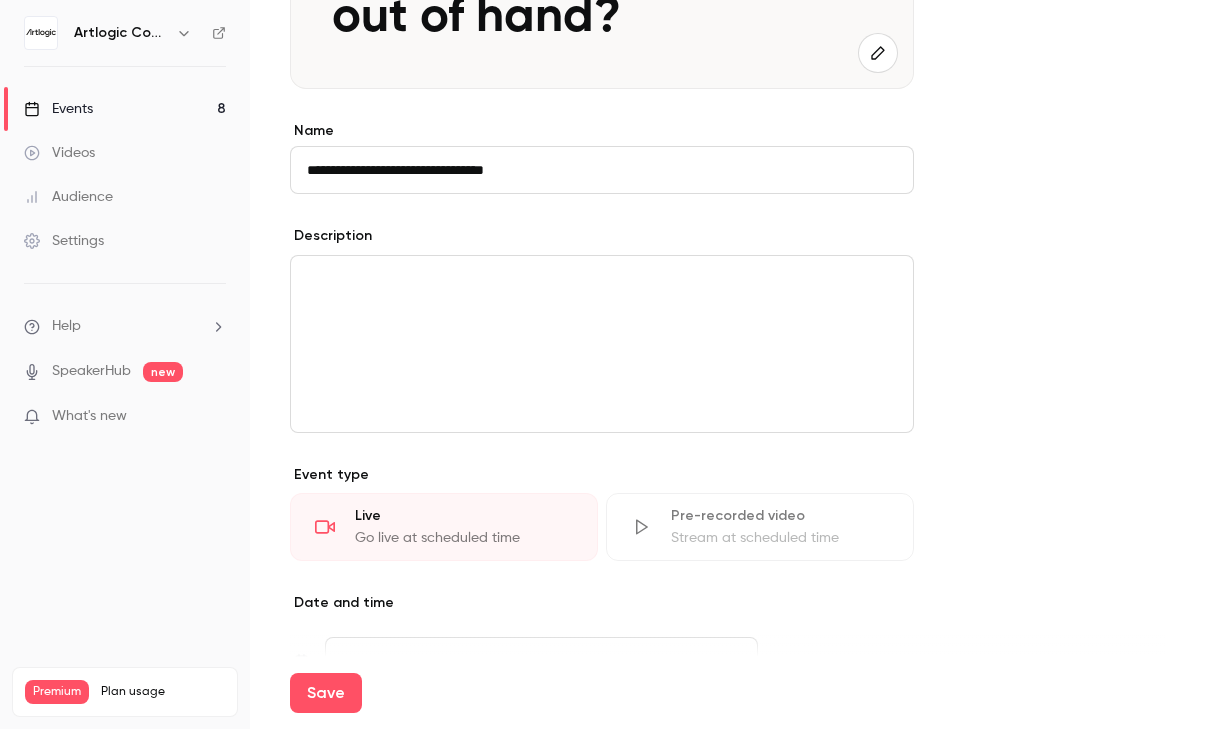 click at bounding box center (602, 344) 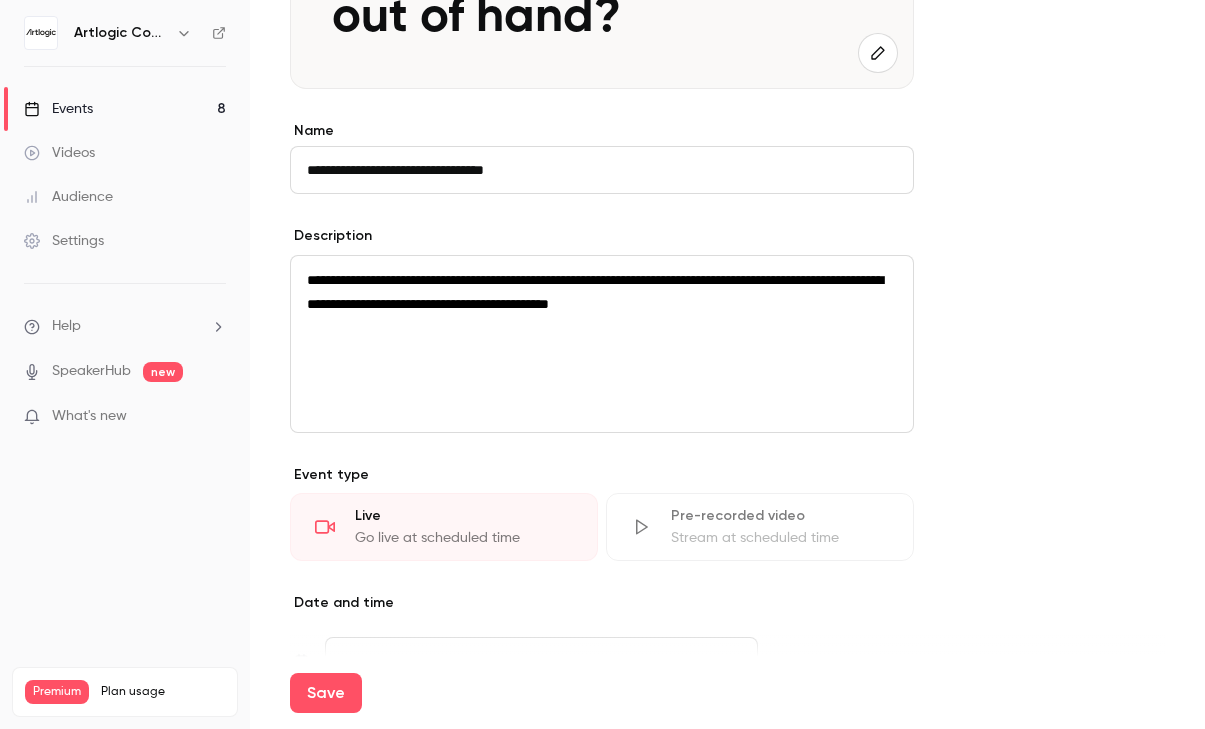 scroll, scrollTop: 0, scrollLeft: 0, axis: both 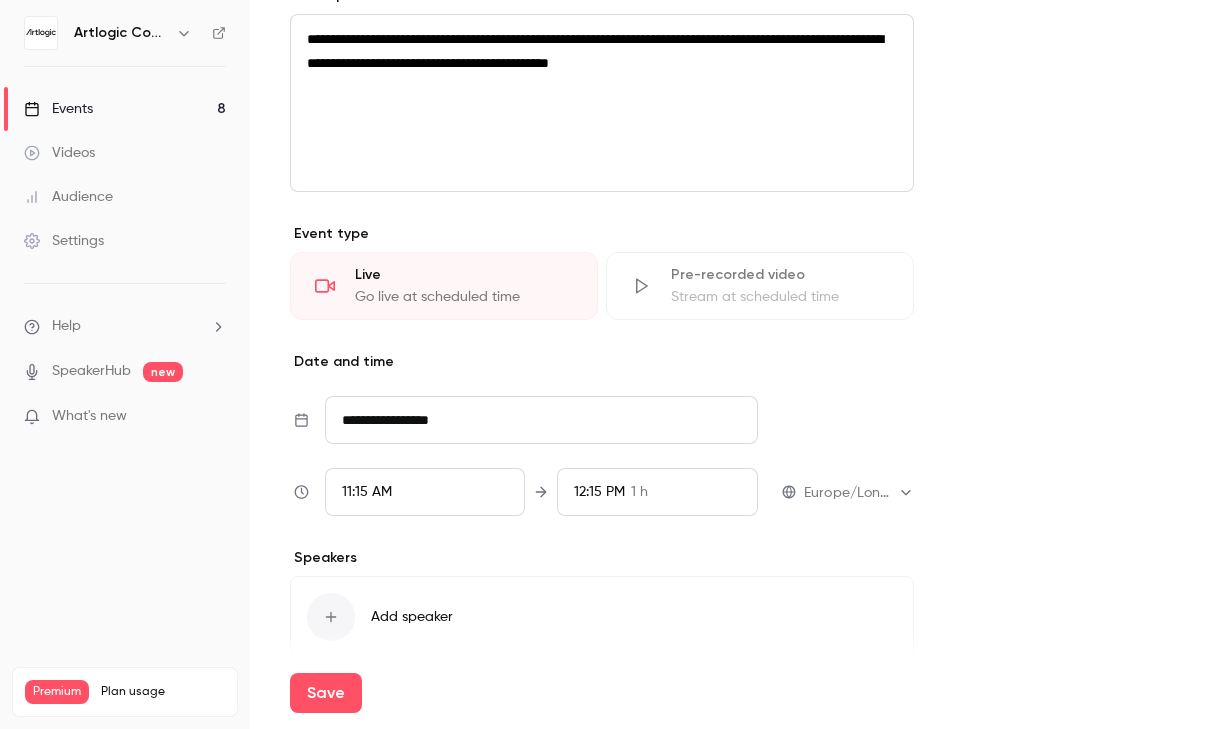 click on "**********" at bounding box center [541, 420] 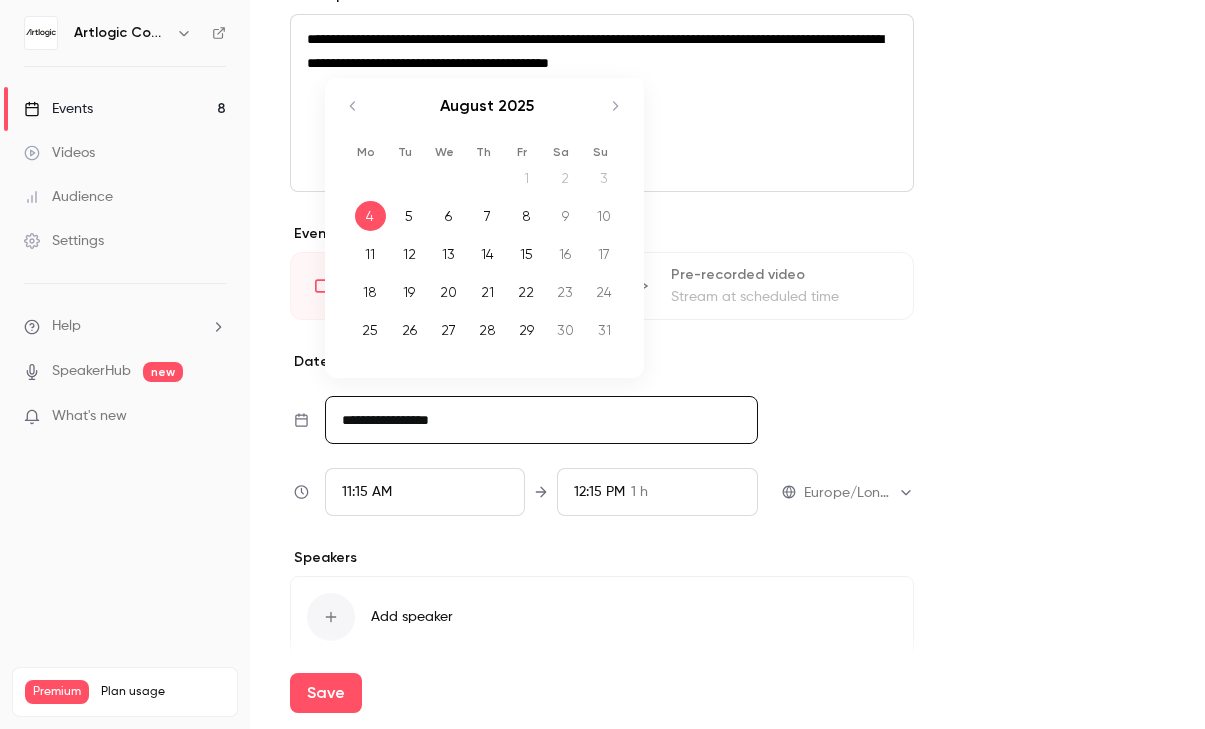click on "August 2025" at bounding box center [487, 116] 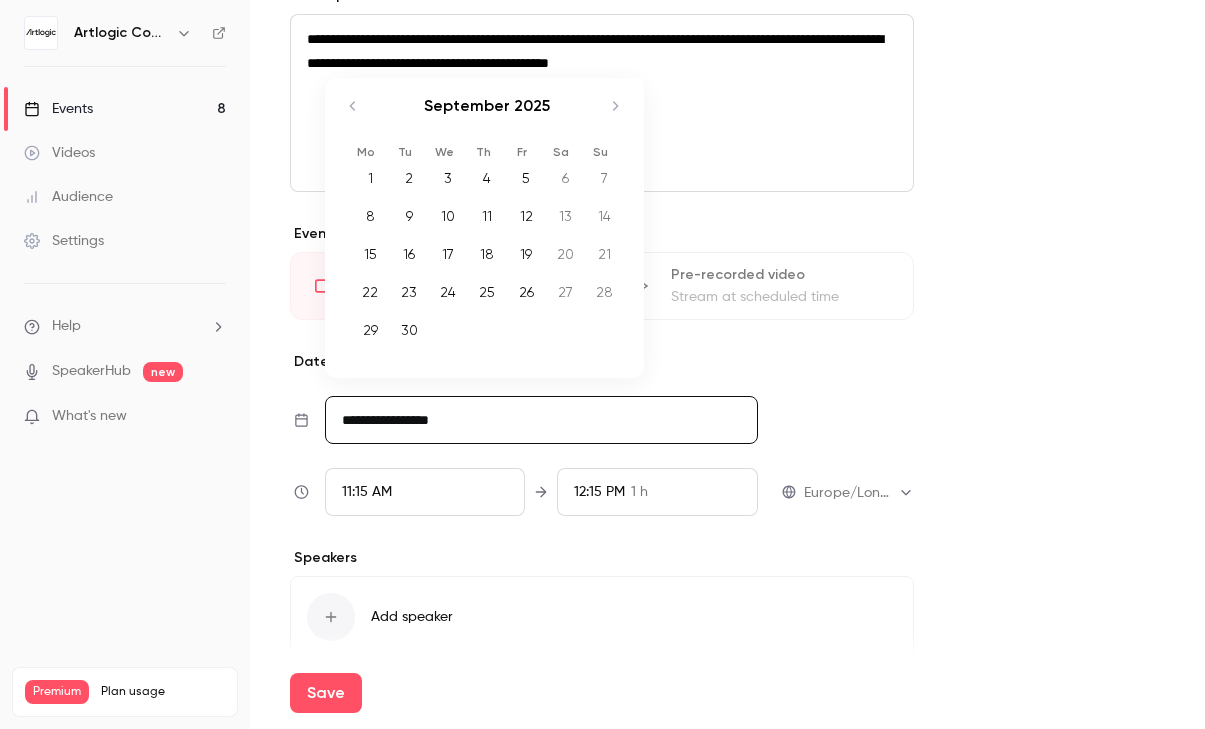 click on "17" at bounding box center (448, 254) 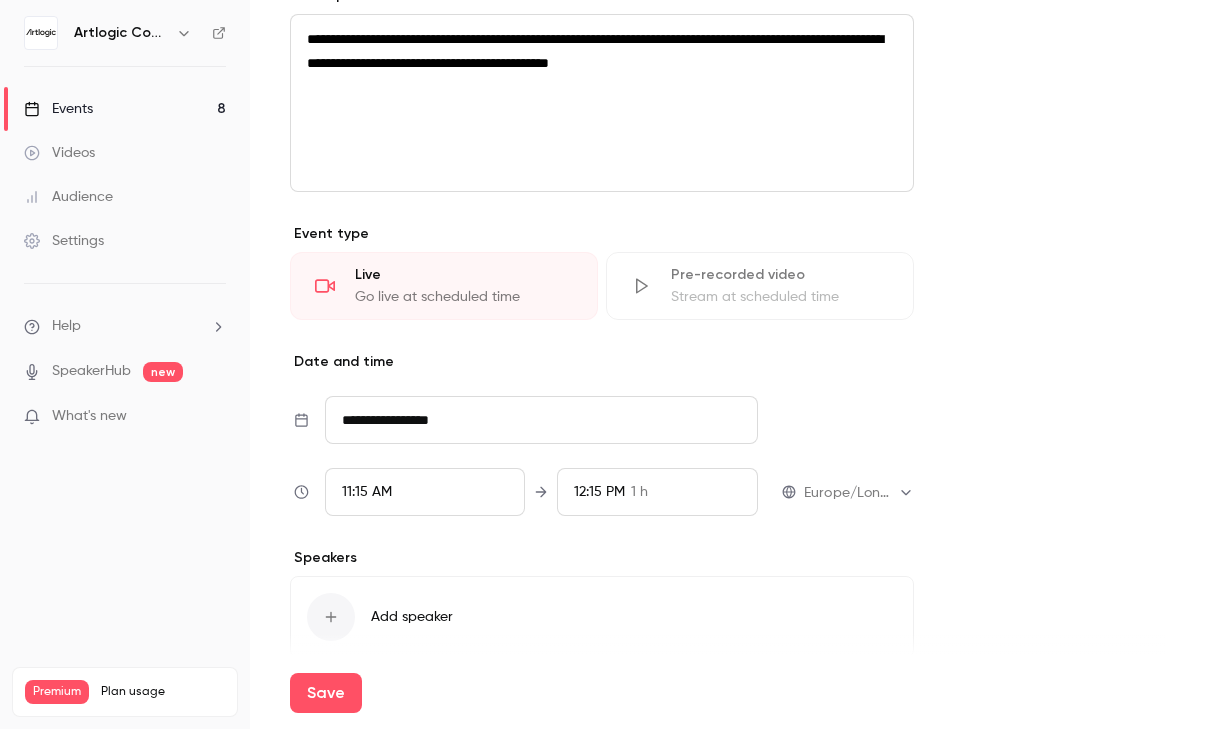 click on "11:15 AM" at bounding box center [425, 492] 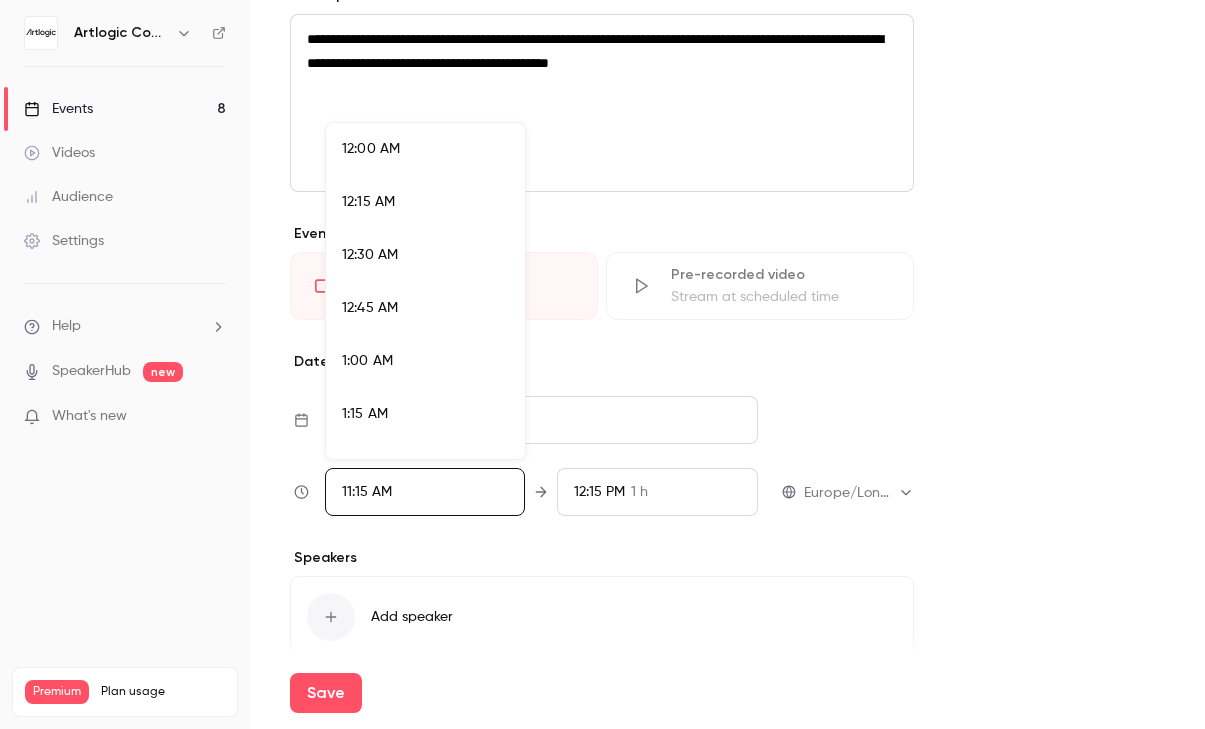 scroll, scrollTop: 2243, scrollLeft: 0, axis: vertical 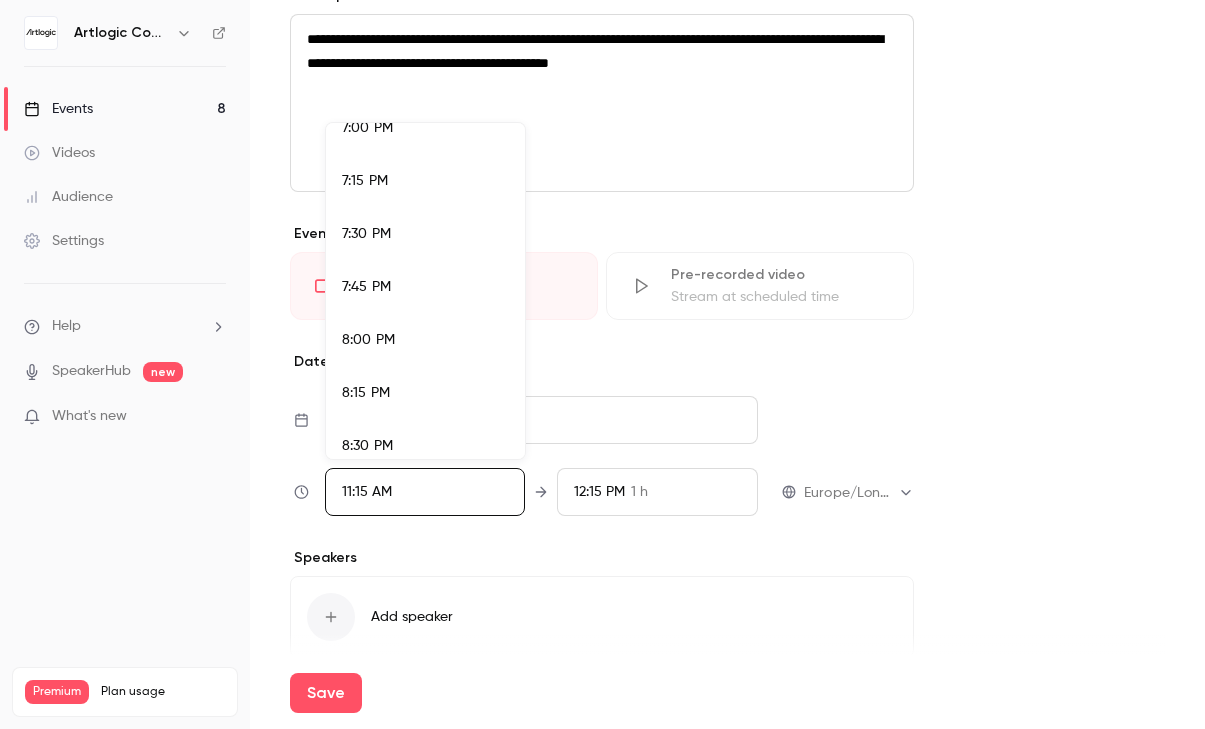 click on "8:00 PM" at bounding box center (425, 340) 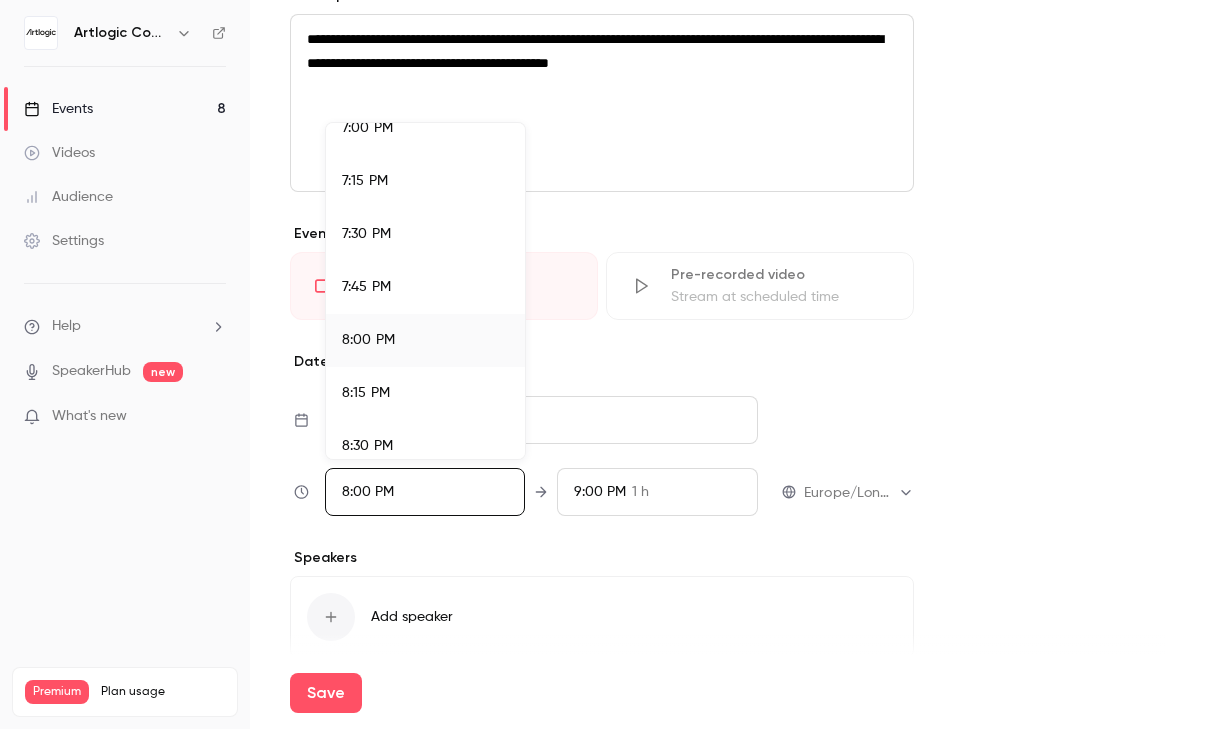 click at bounding box center [602, 364] 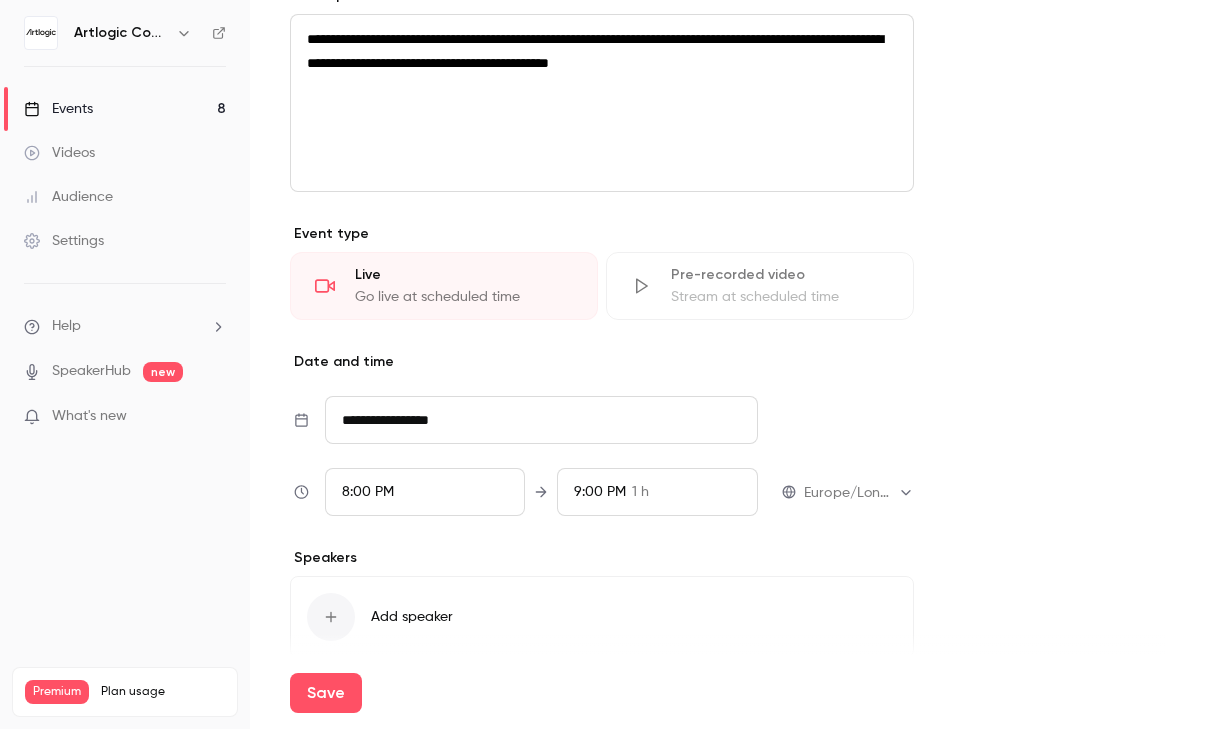 click on "9:00 PM" at bounding box center (600, 492) 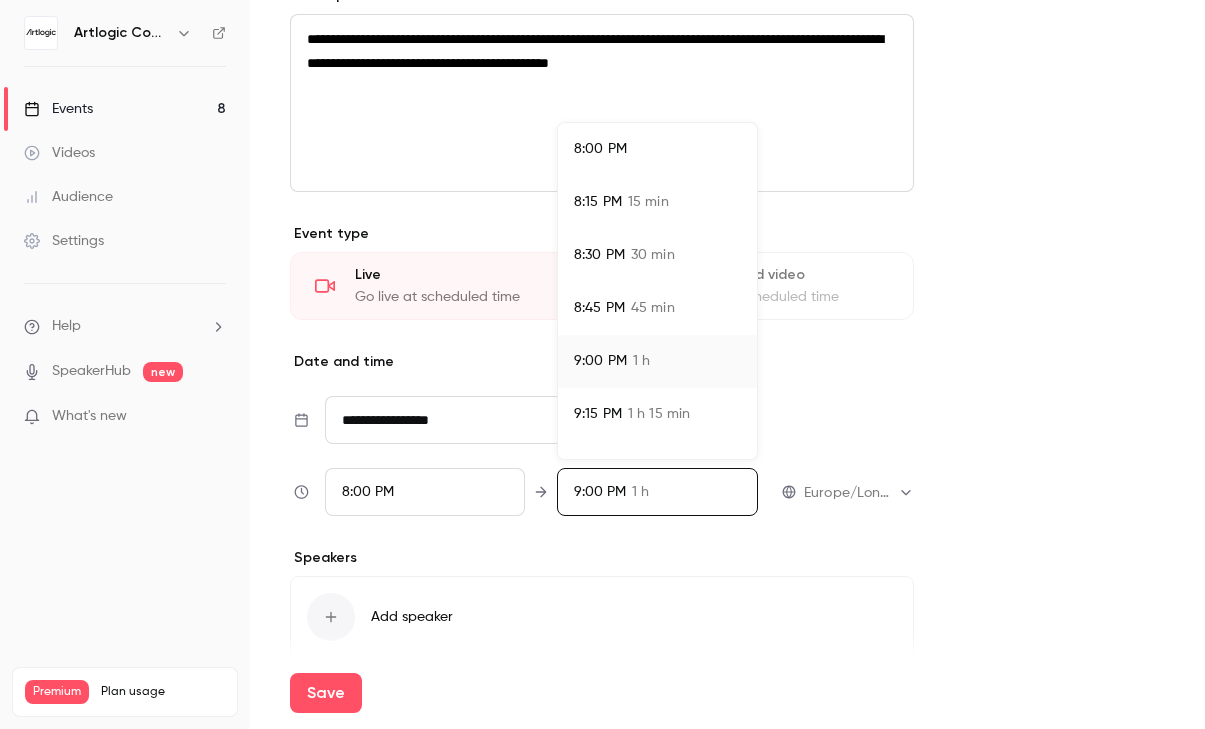 click on "1 h 15 min" at bounding box center [659, 414] 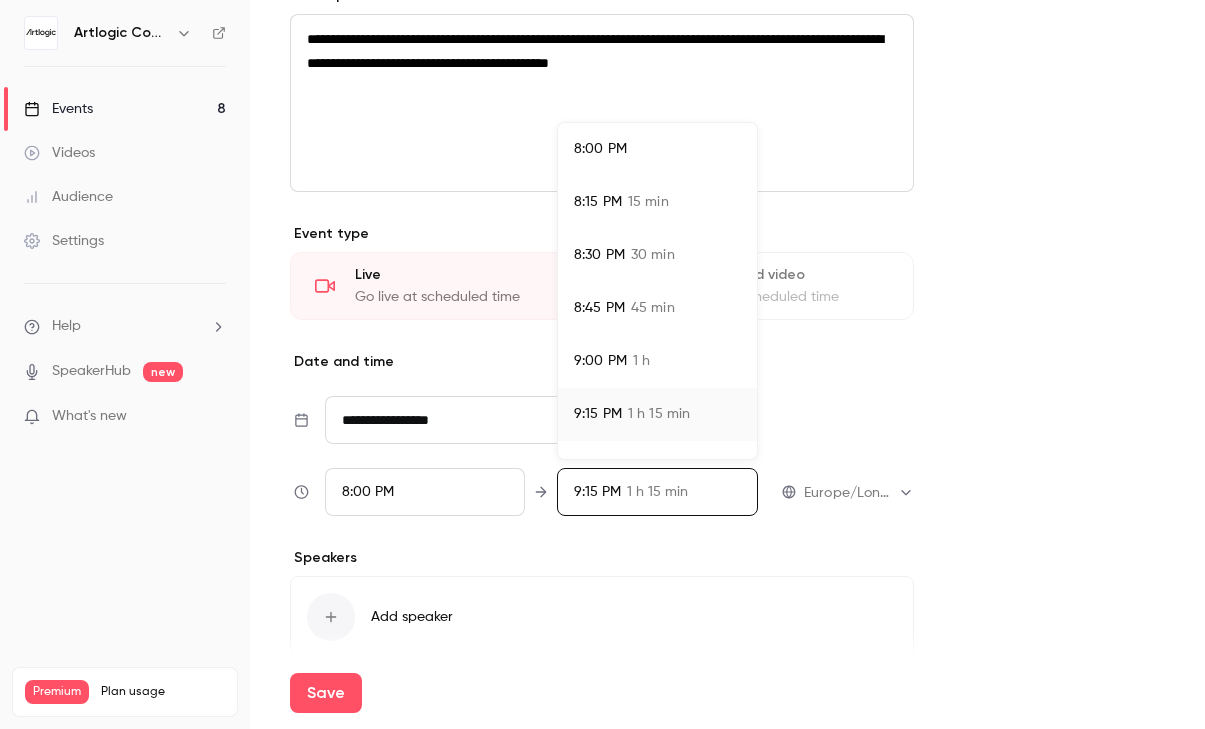 click at bounding box center (602, 364) 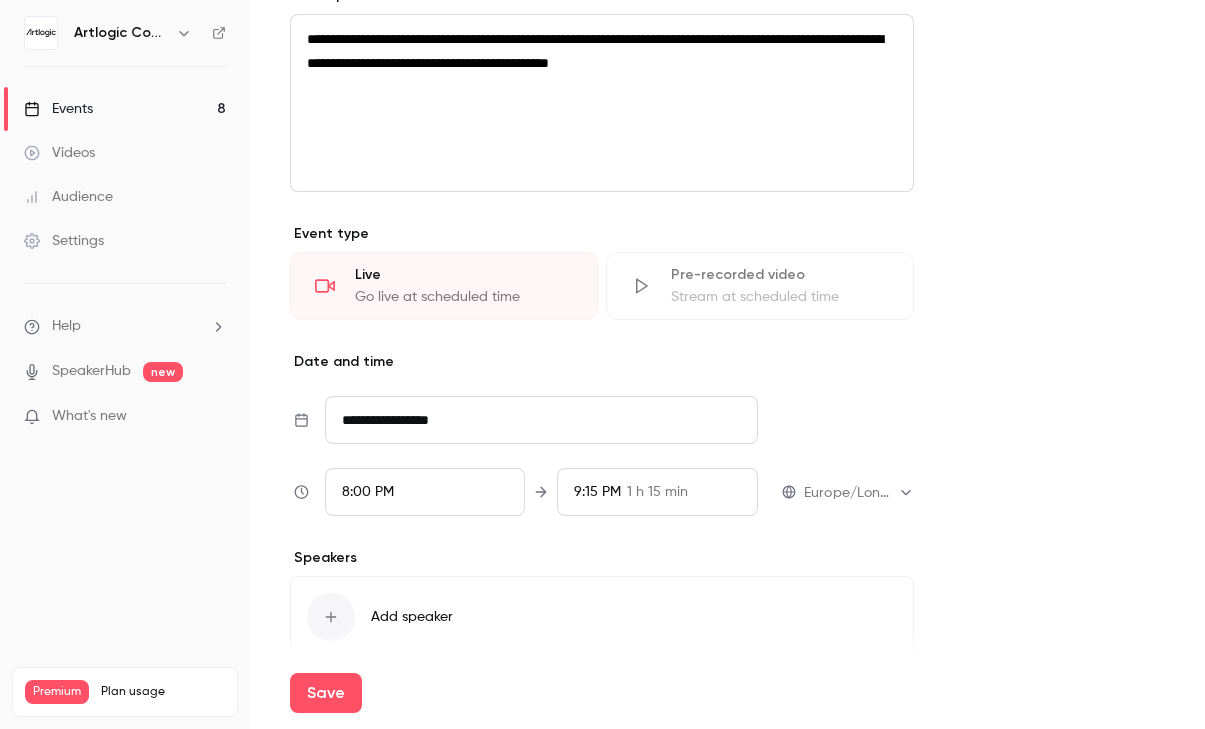click on "Add speaker" at bounding box center [412, 617] 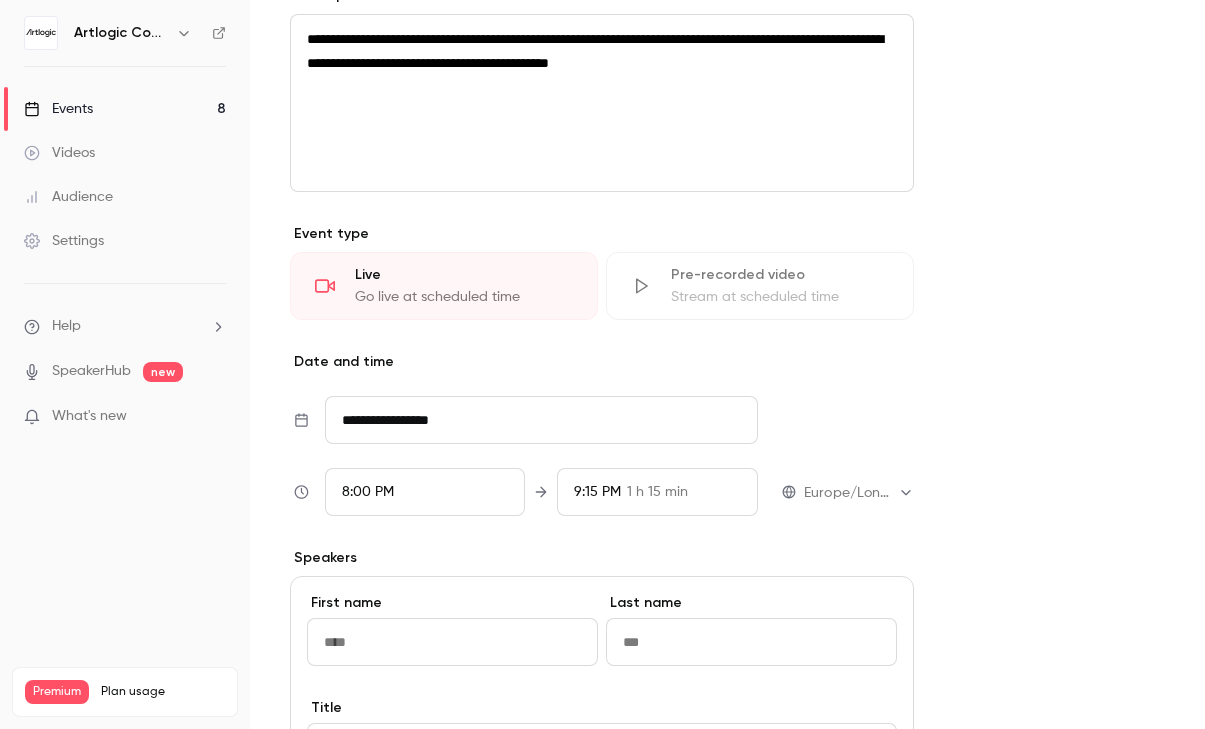 scroll, scrollTop: 781, scrollLeft: 0, axis: vertical 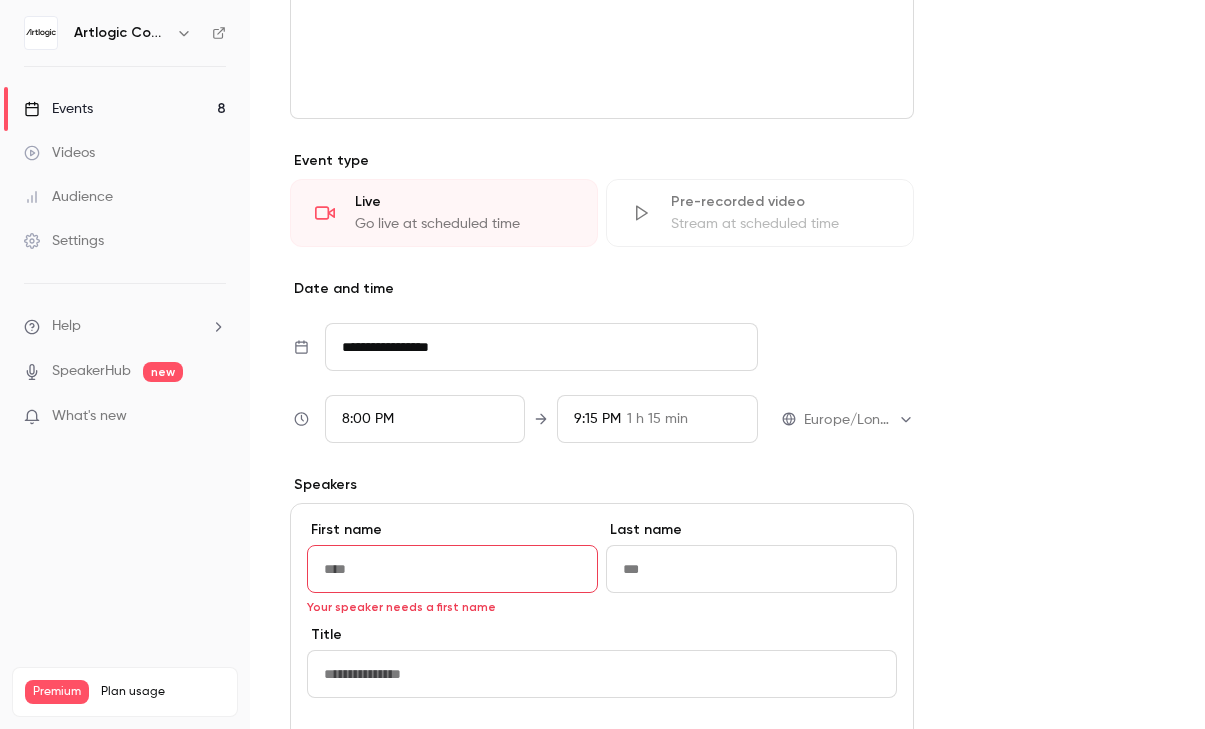 paste on "*****" 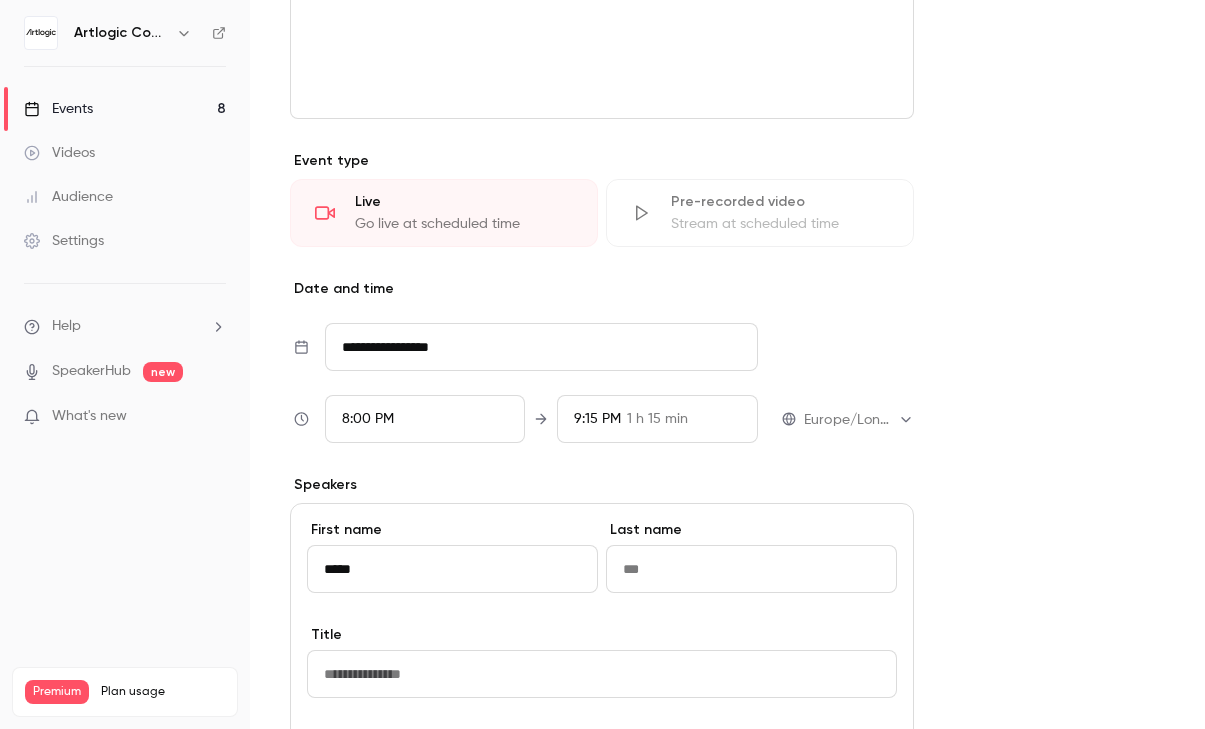 type on "*****" 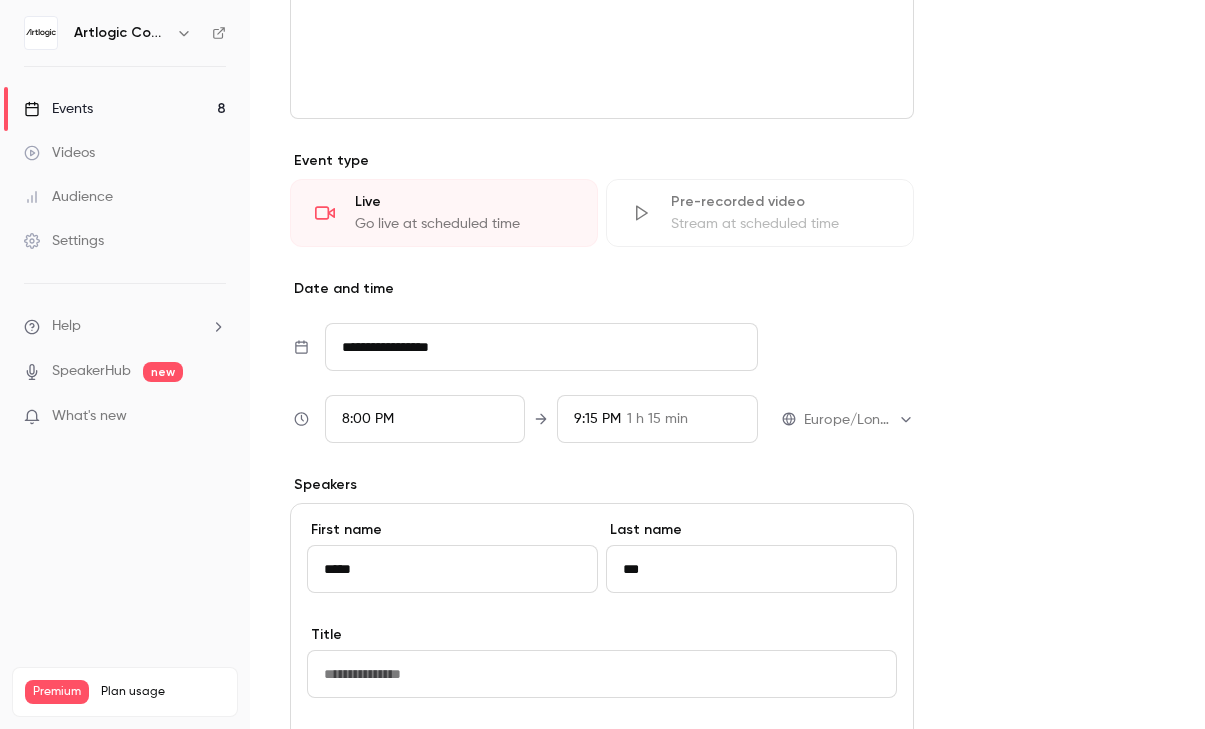 type on "***" 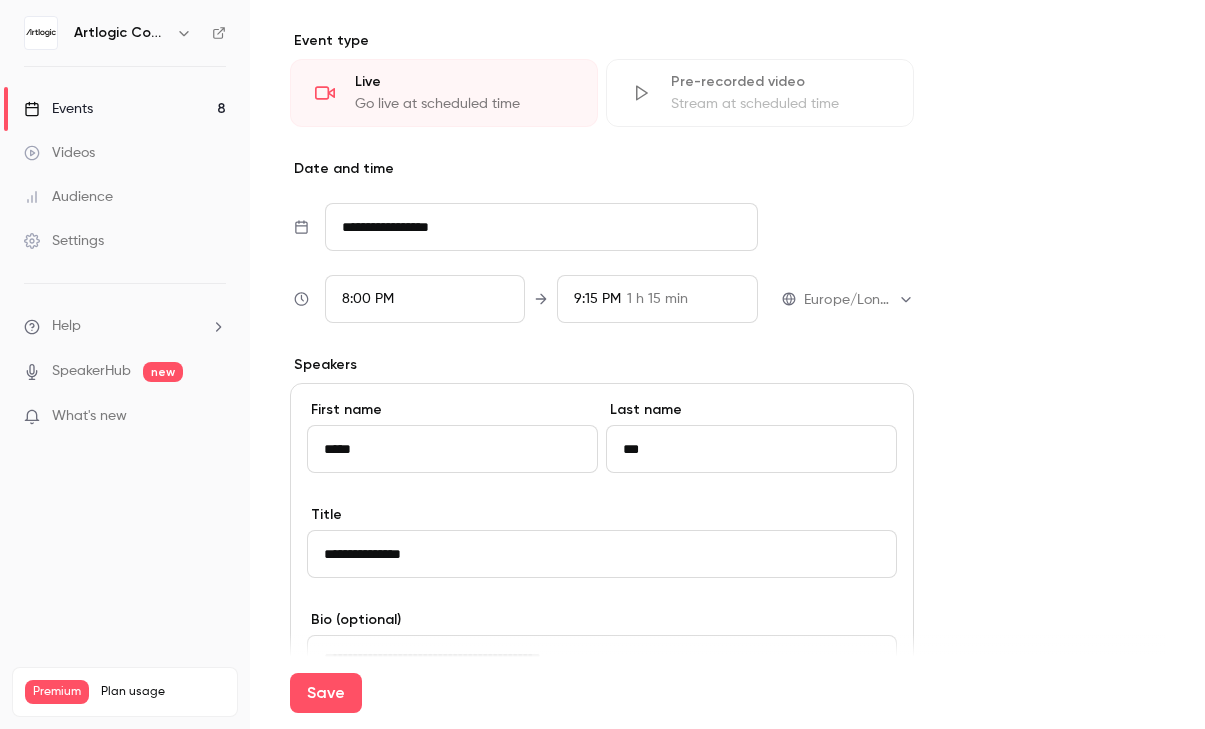 scroll, scrollTop: 902, scrollLeft: 0, axis: vertical 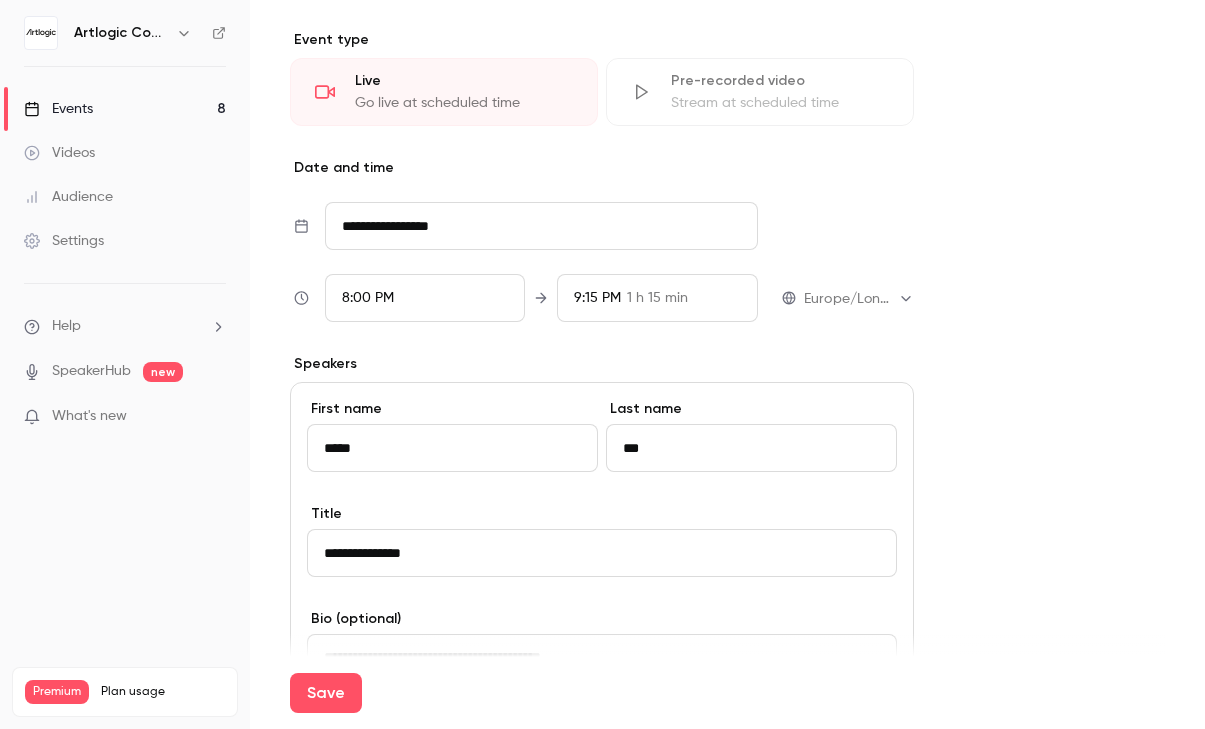 type on "**********" 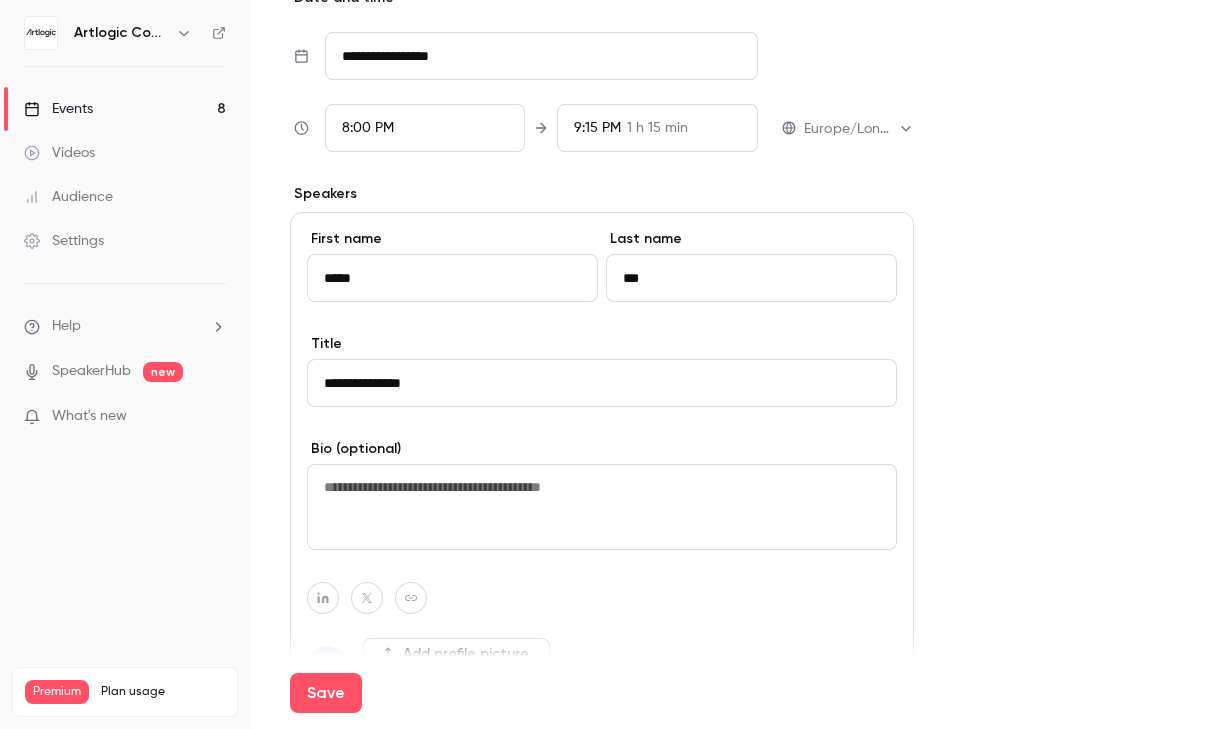 scroll, scrollTop: 1074, scrollLeft: 0, axis: vertical 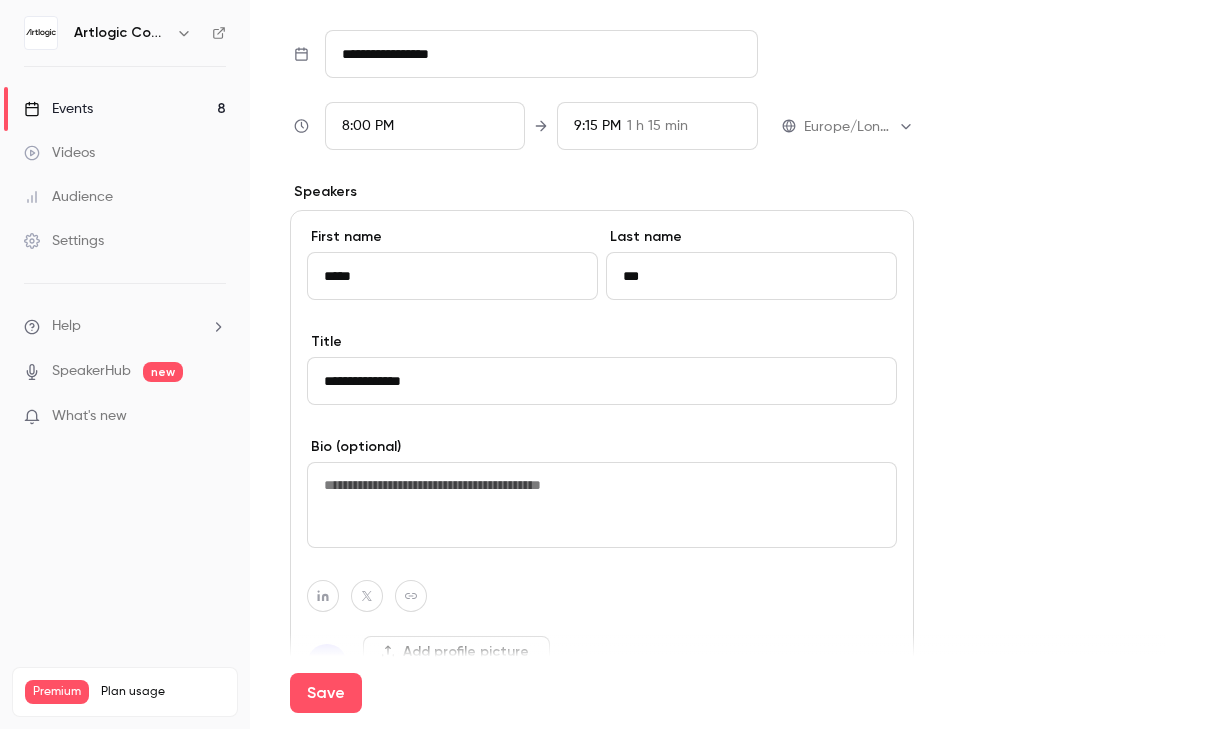 click at bounding box center (602, 505) 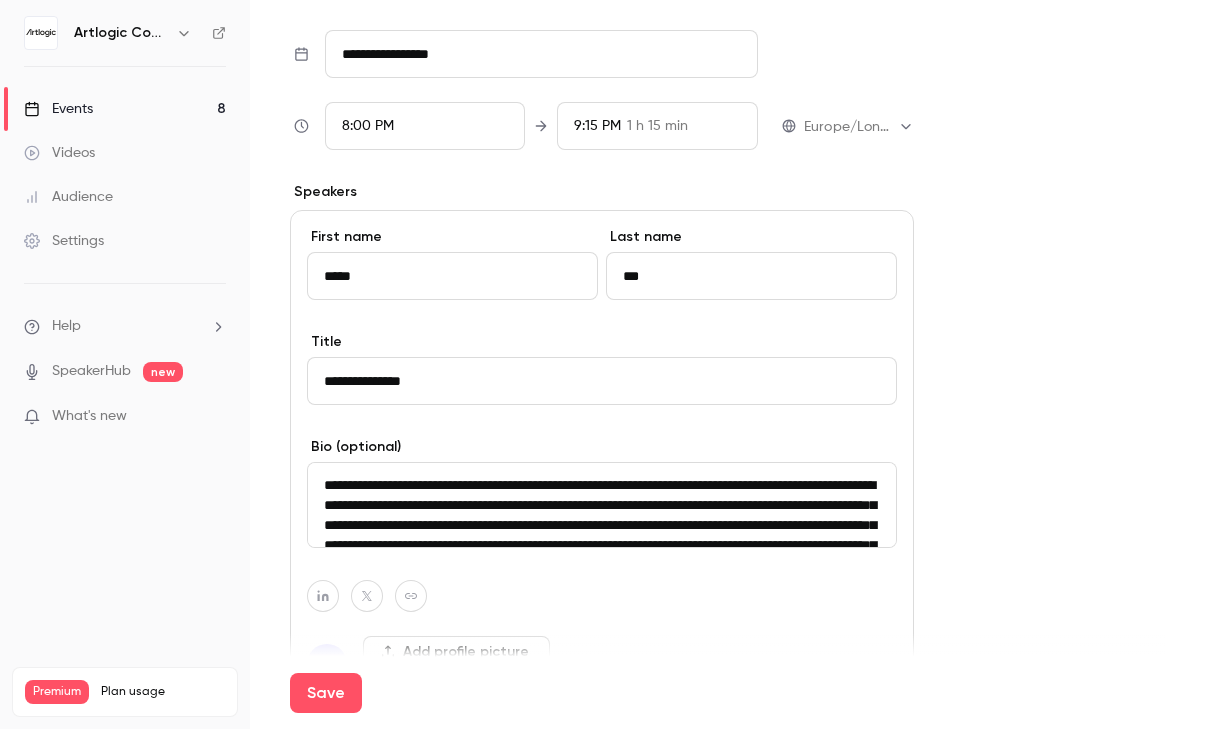 scroll, scrollTop: 105, scrollLeft: 0, axis: vertical 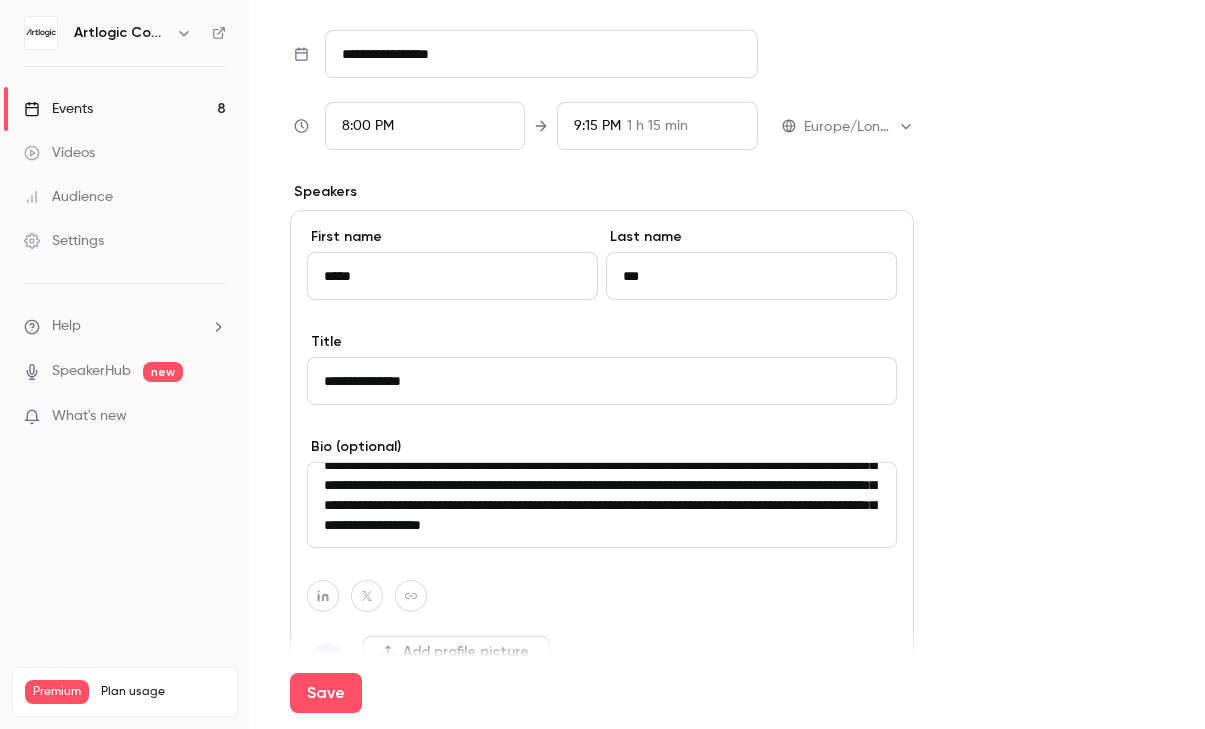 type on "**********" 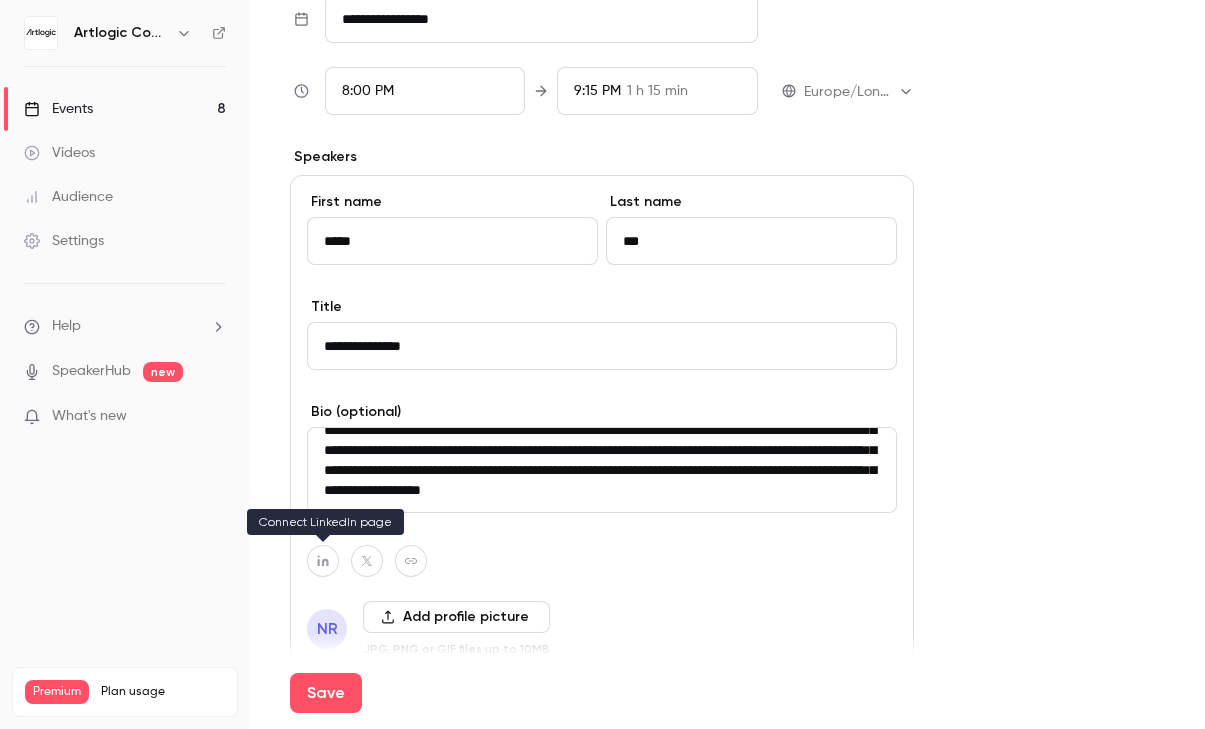 click 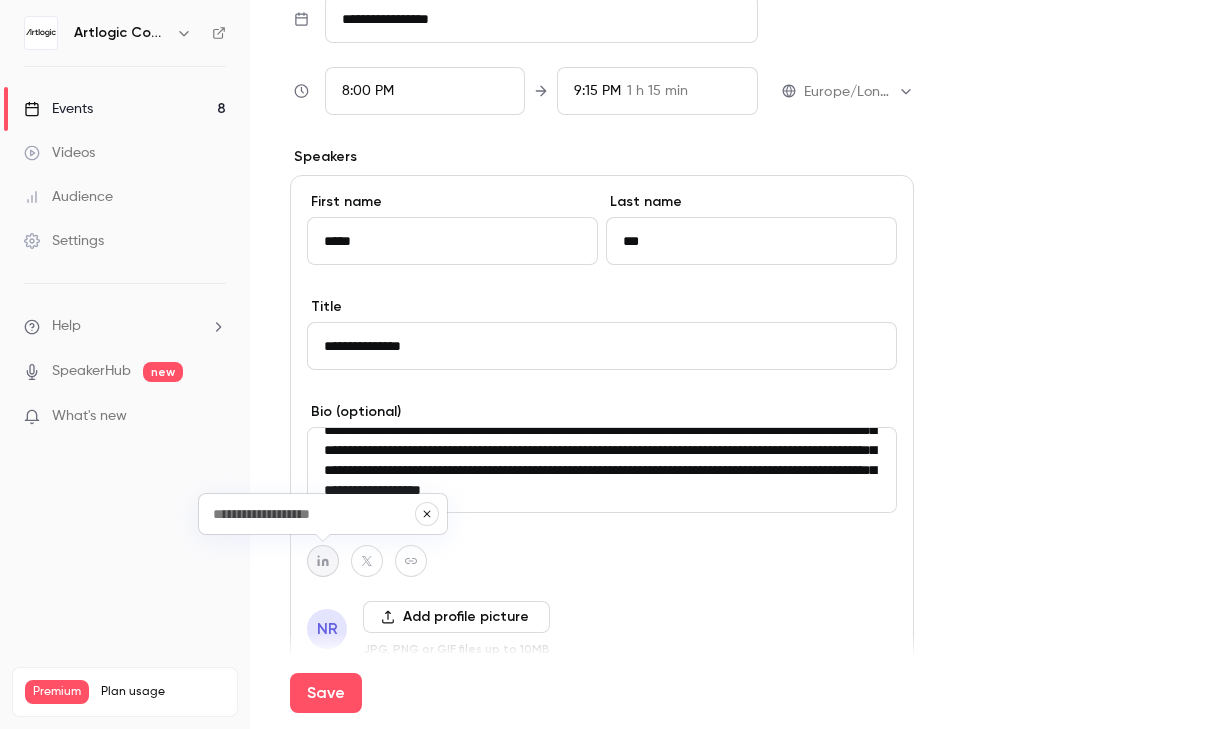 click at bounding box center (313, 514) 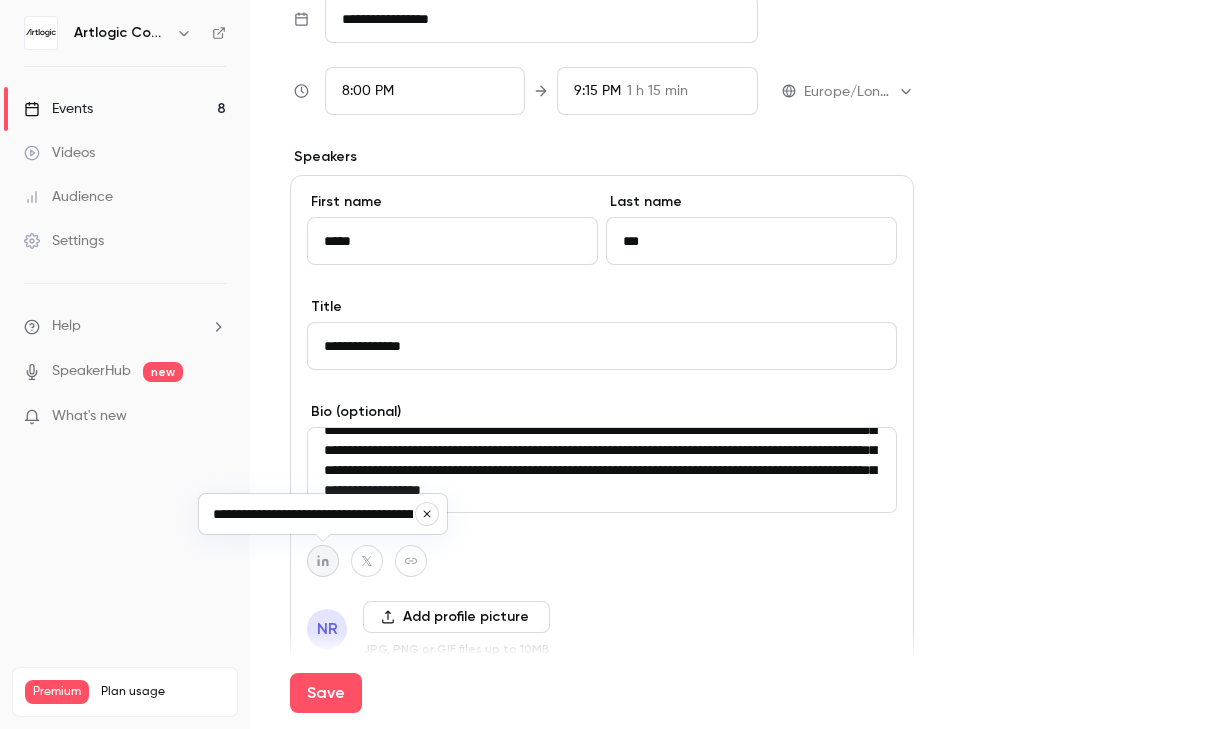scroll, scrollTop: 0, scrollLeft: 105, axis: horizontal 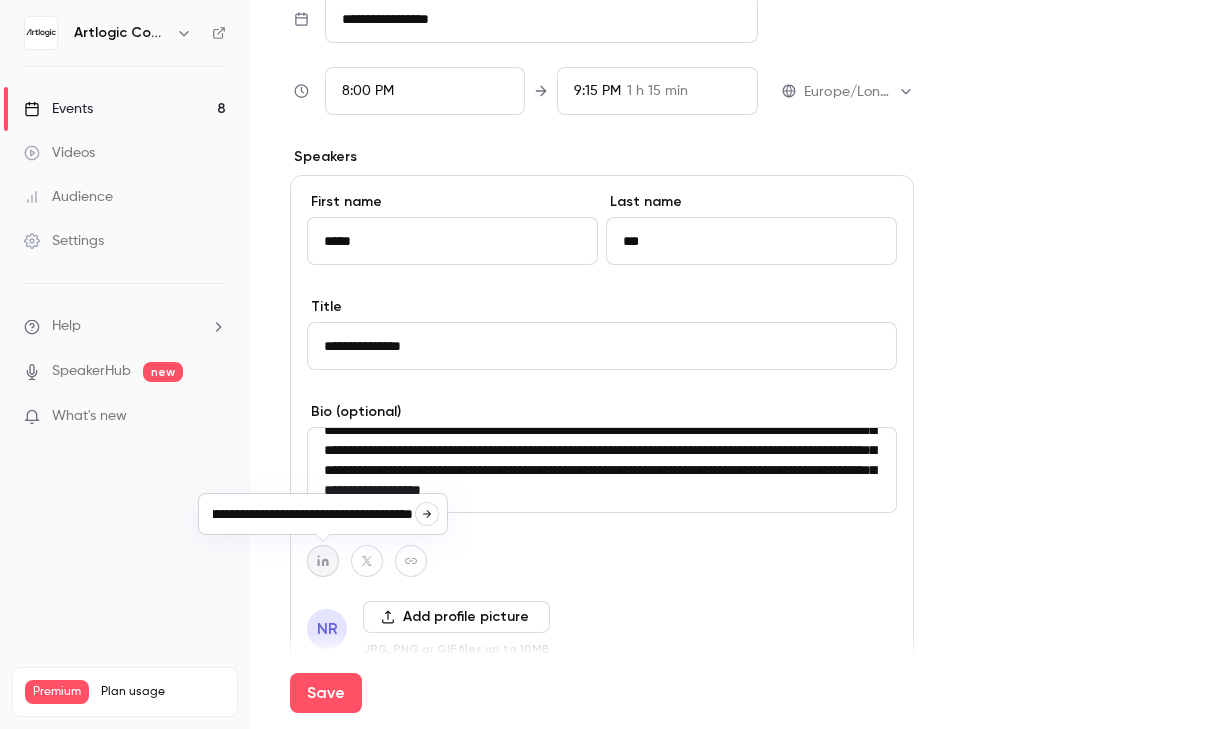click 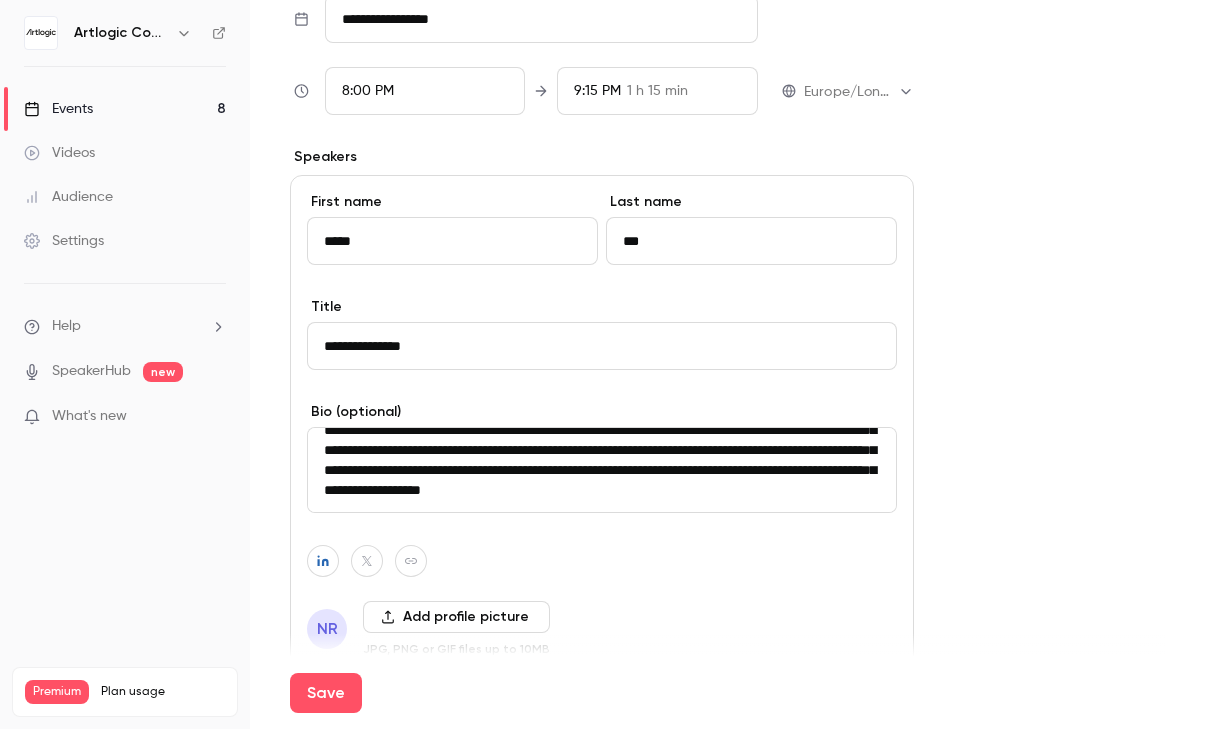 scroll, scrollTop: 0, scrollLeft: 0, axis: both 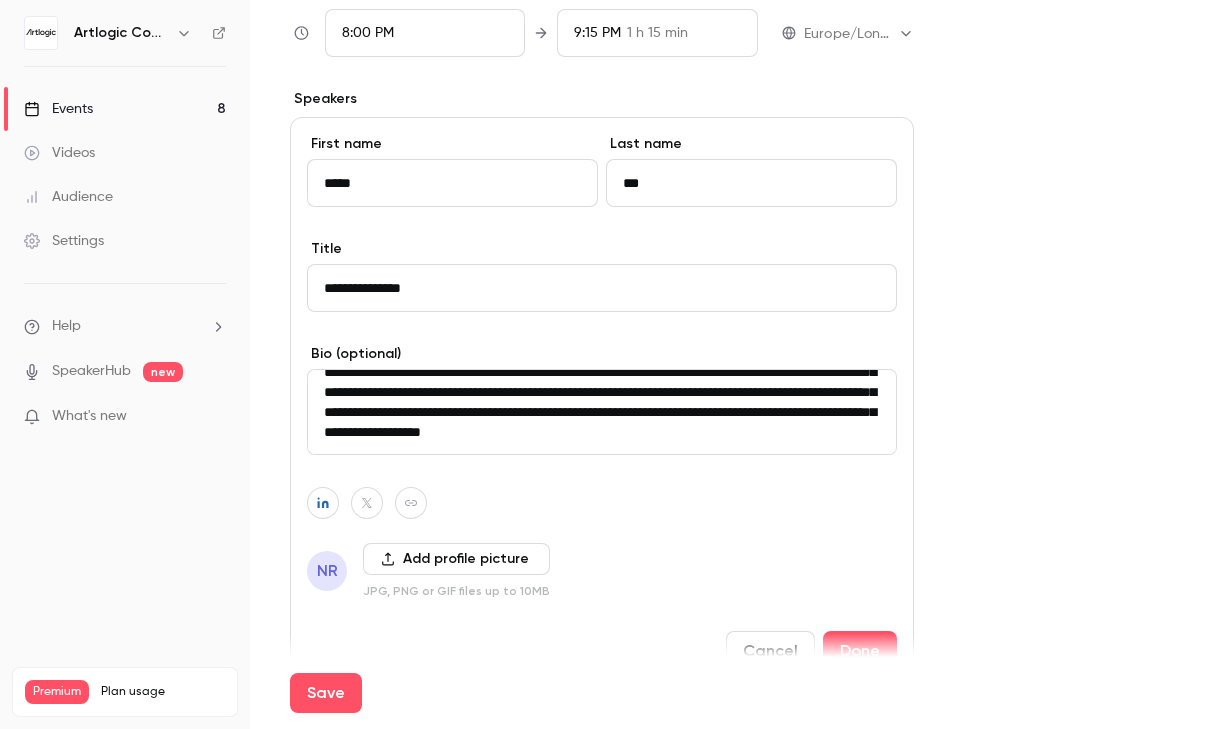 click on "Add profile picture" at bounding box center [456, 559] 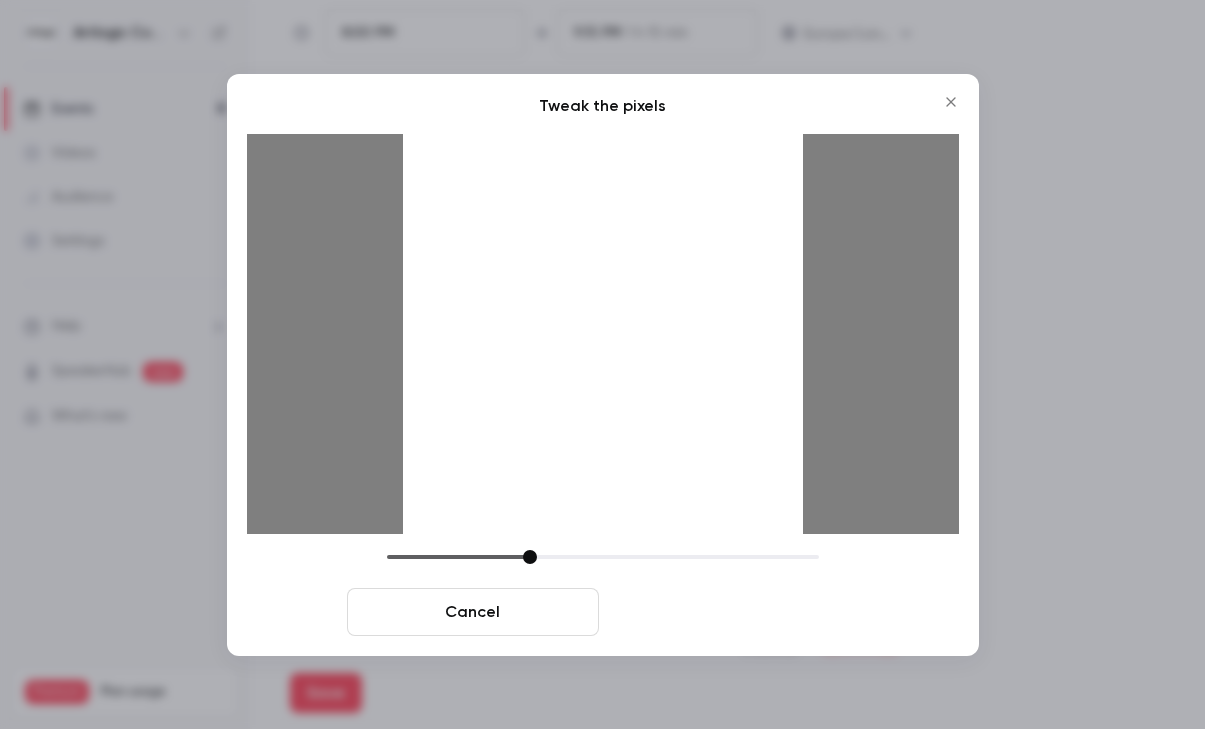 click on "Crop and save" at bounding box center (733, 612) 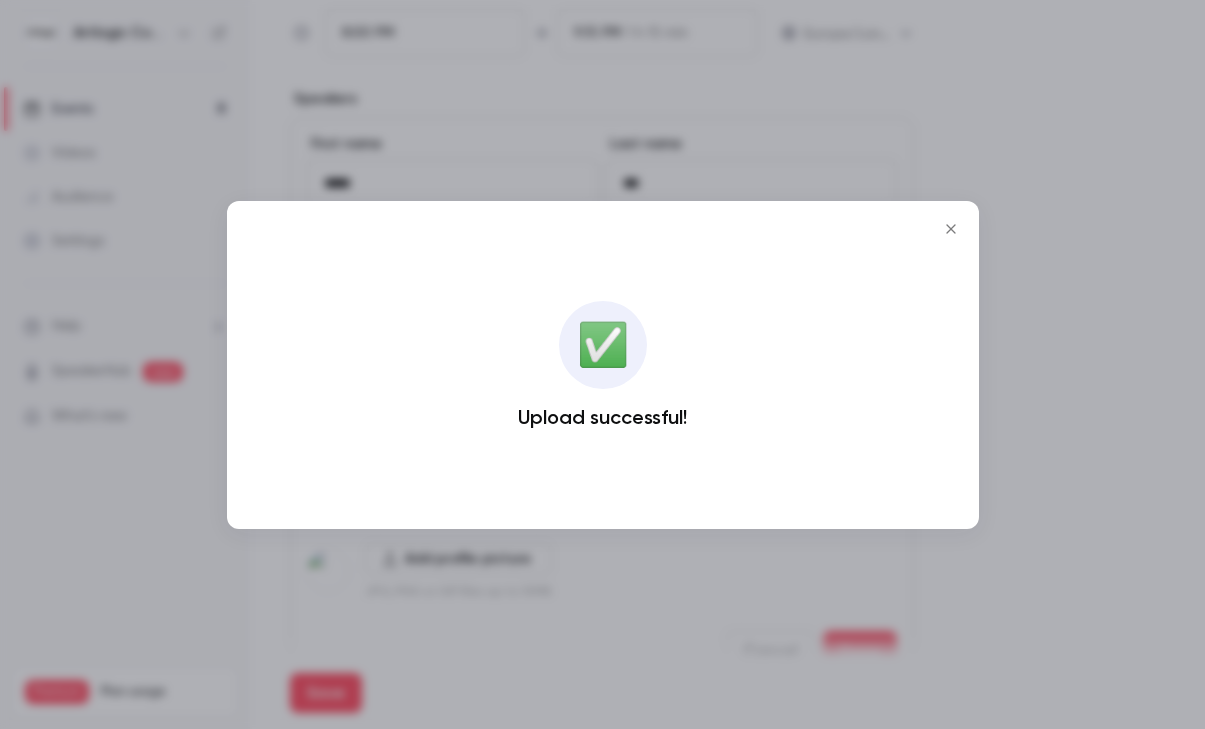 click 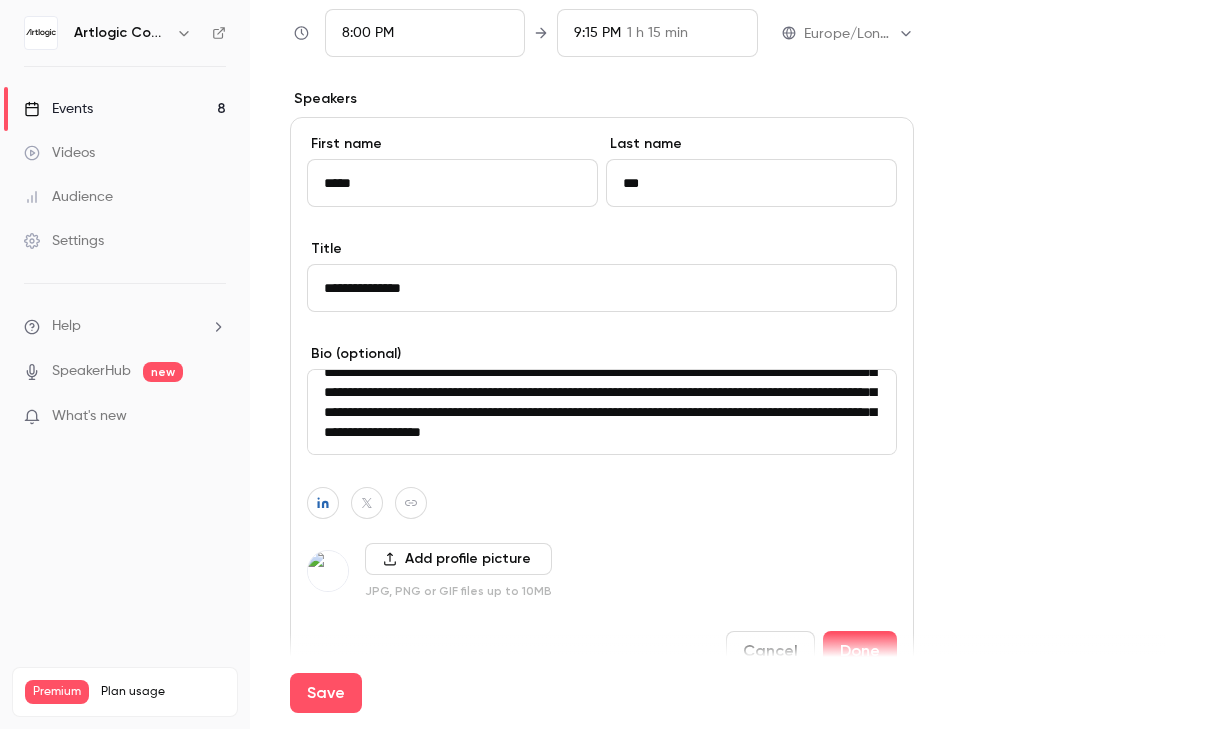 scroll, scrollTop: 120, scrollLeft: 0, axis: vertical 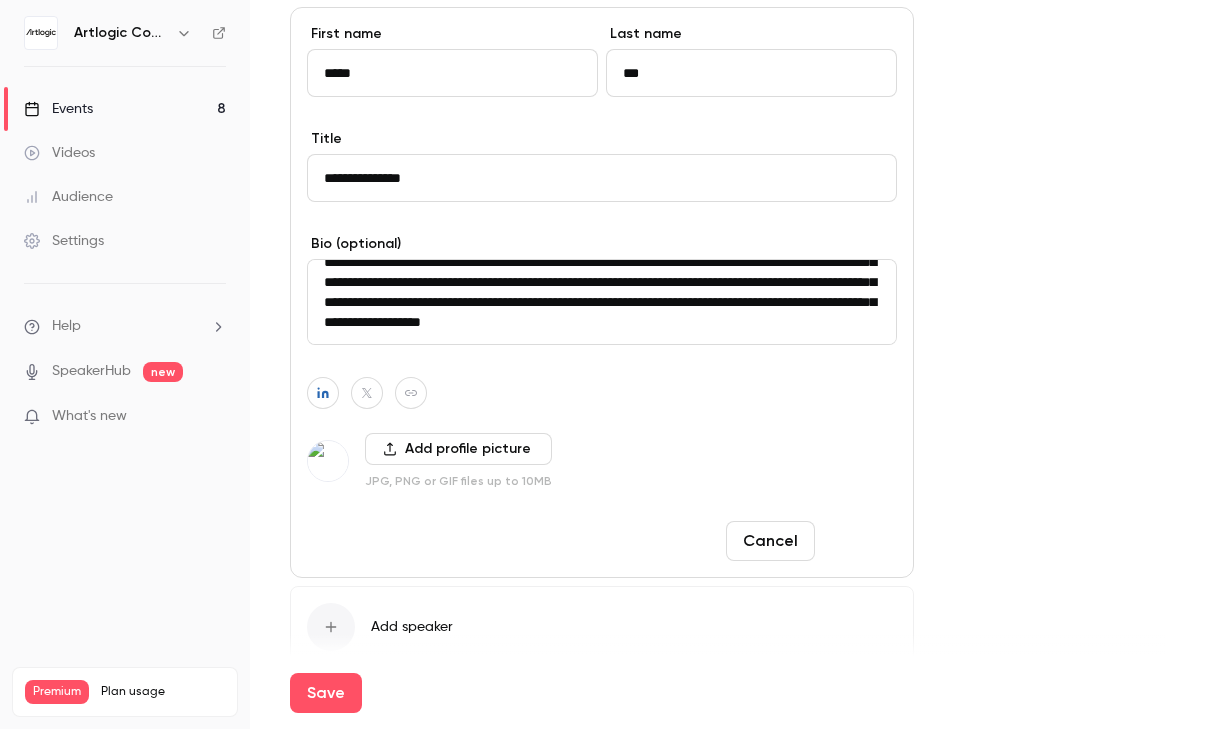 click on "Done" at bounding box center [860, 541] 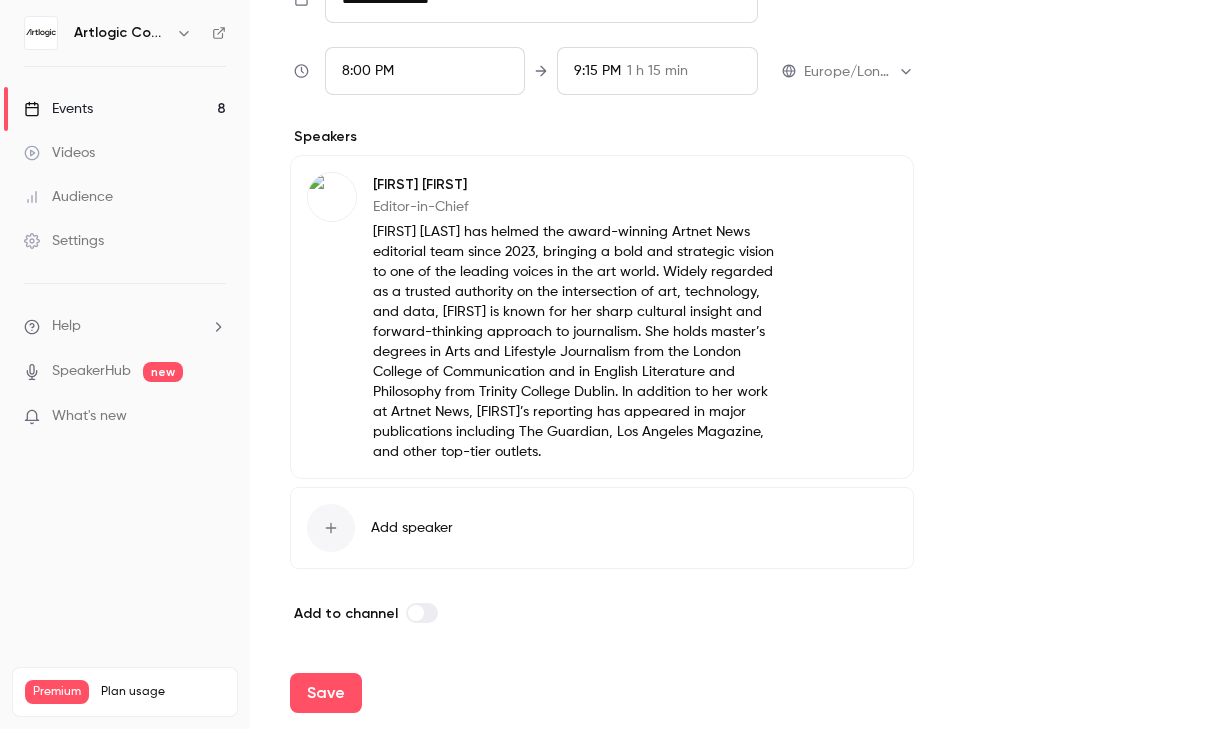 scroll, scrollTop: 1109, scrollLeft: 0, axis: vertical 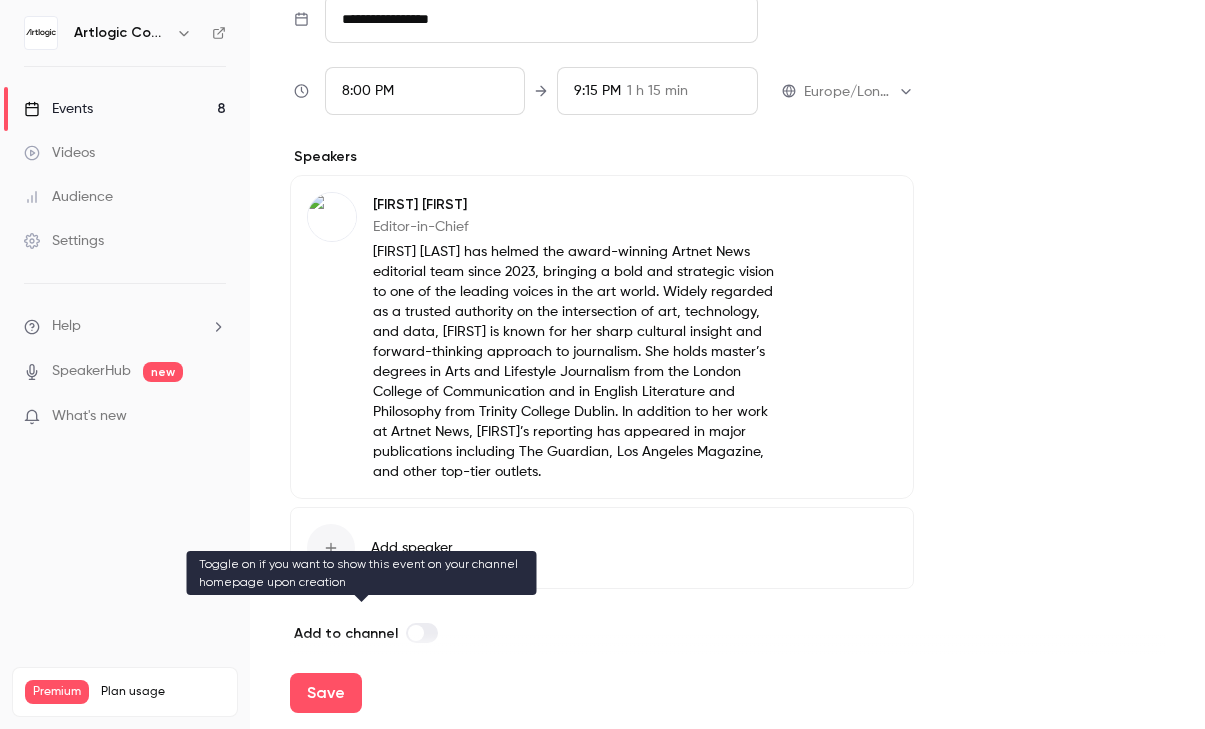 click at bounding box center [416, 633] 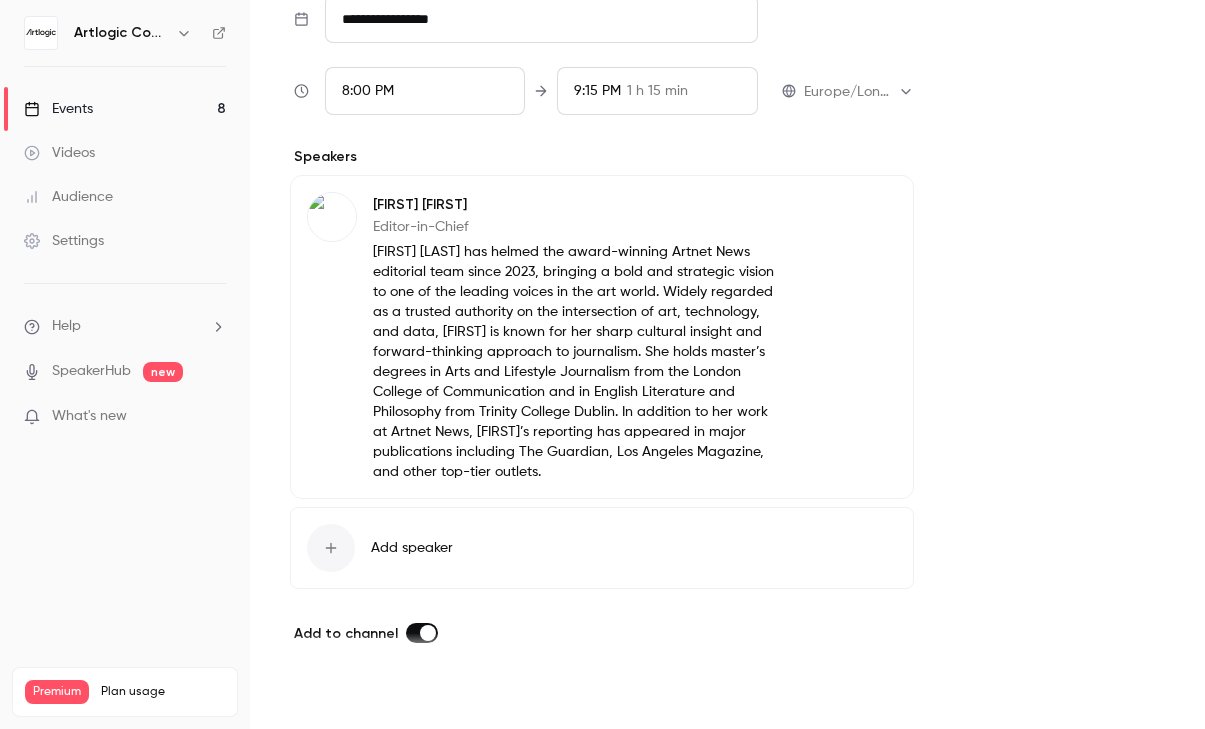 click on "Save" at bounding box center (326, 693) 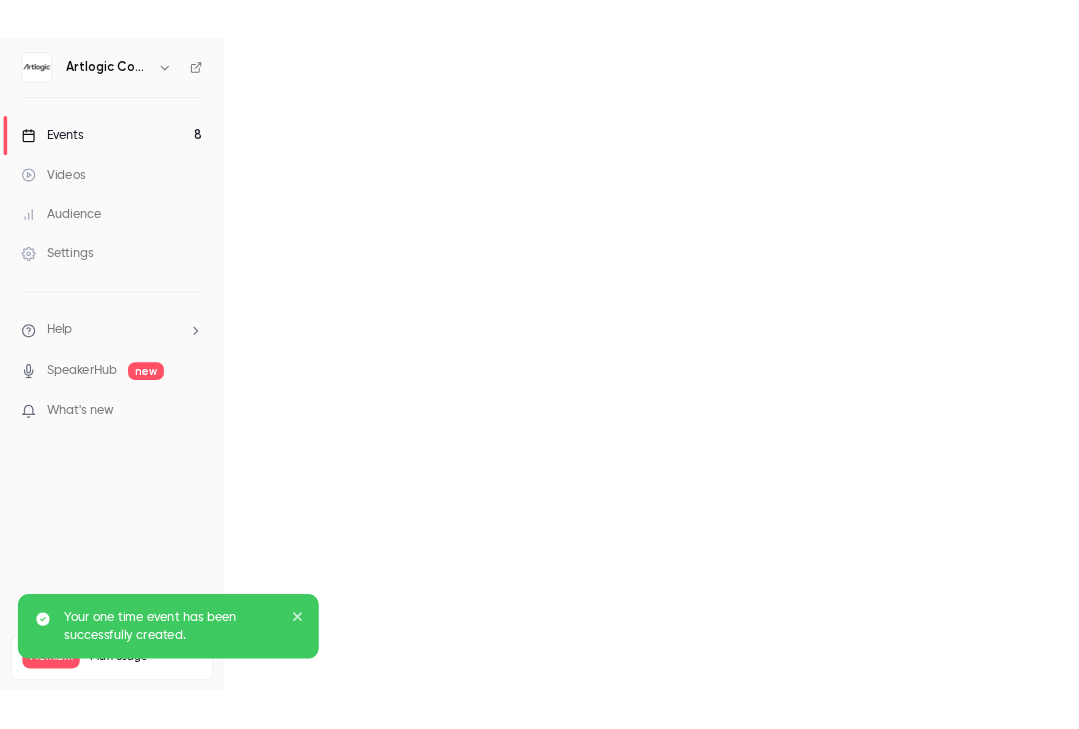scroll, scrollTop: 0, scrollLeft: 0, axis: both 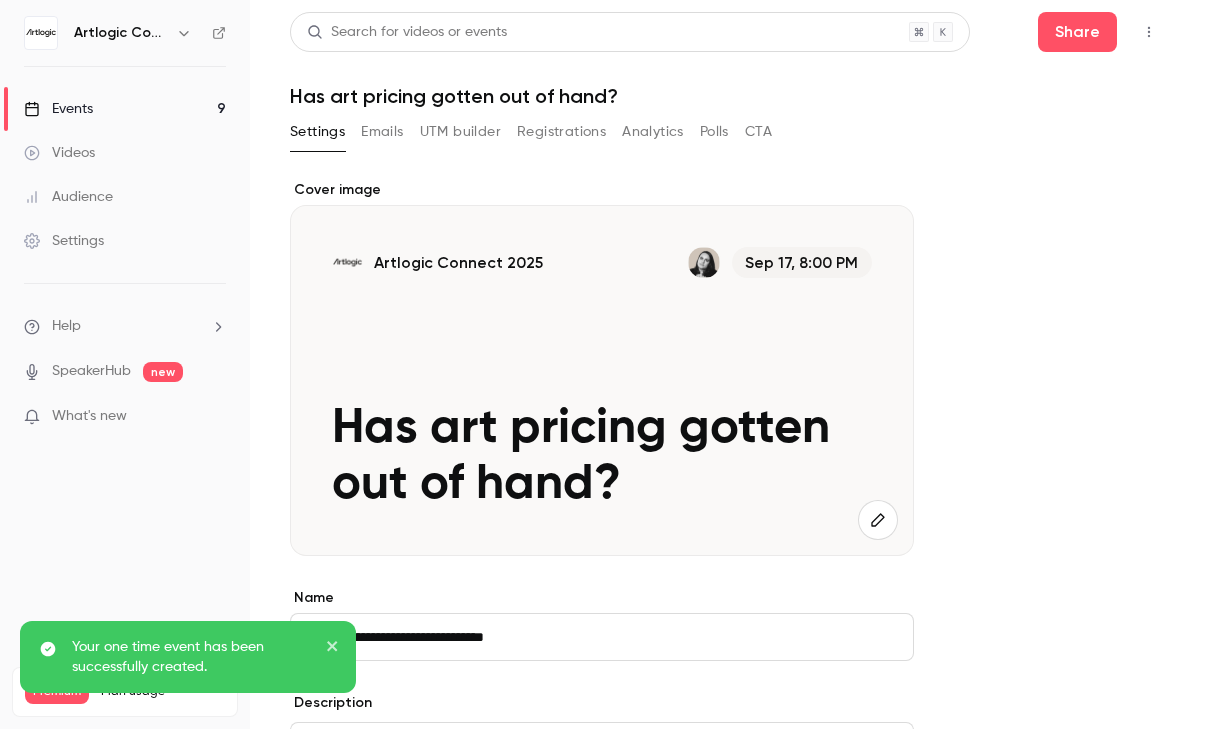 click 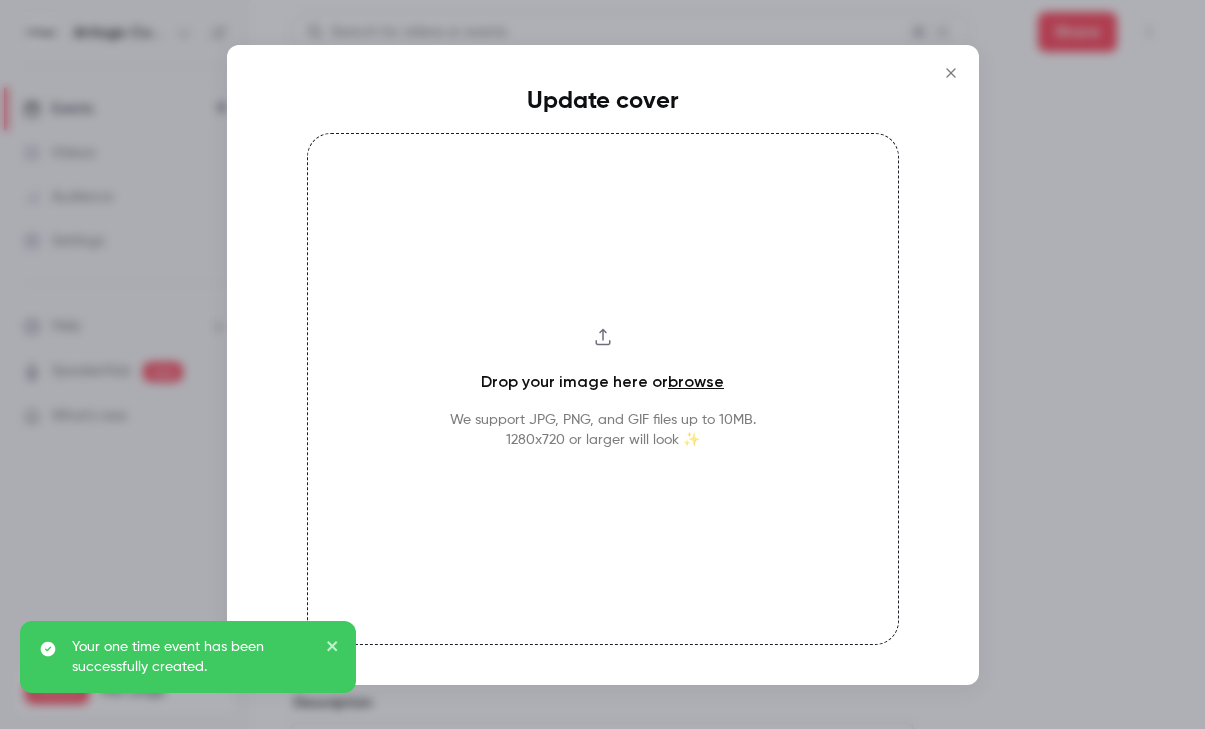 click on "browse" at bounding box center [696, 381] 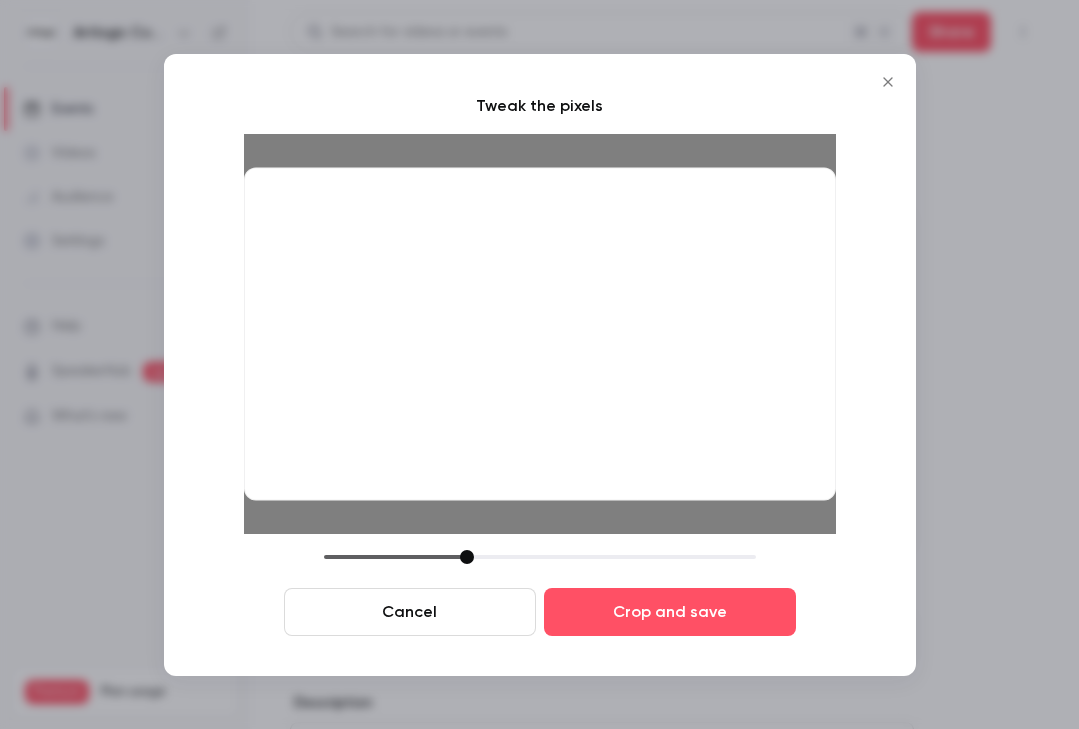 click on "Cancel" at bounding box center [410, 612] 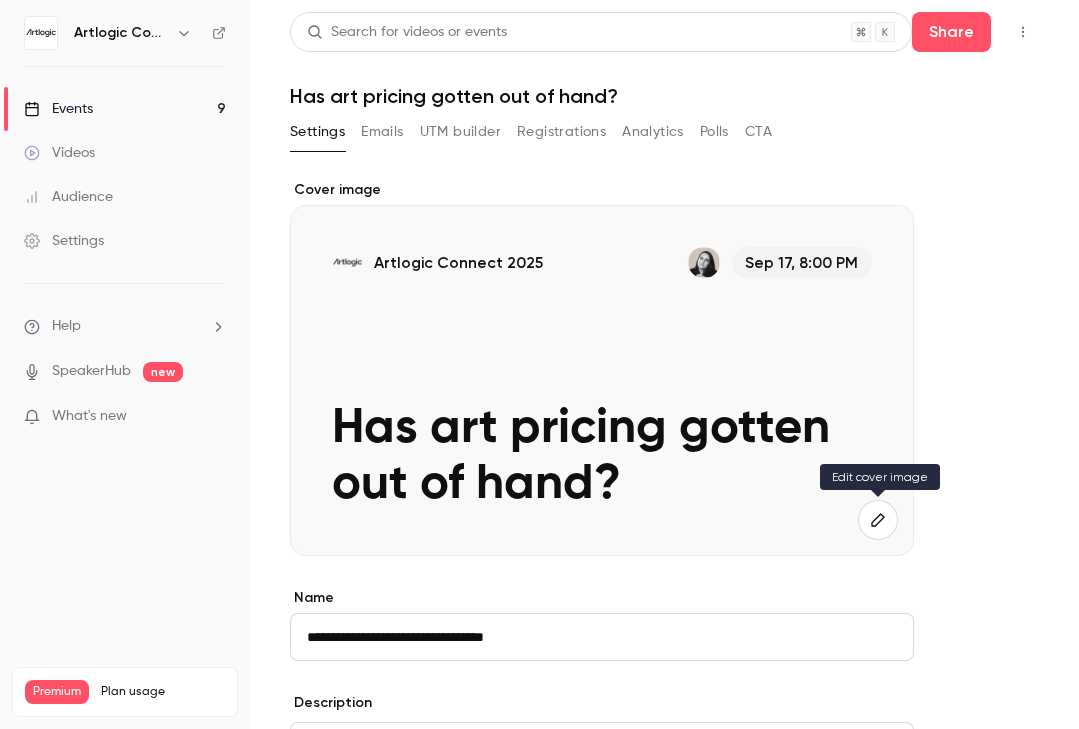 click 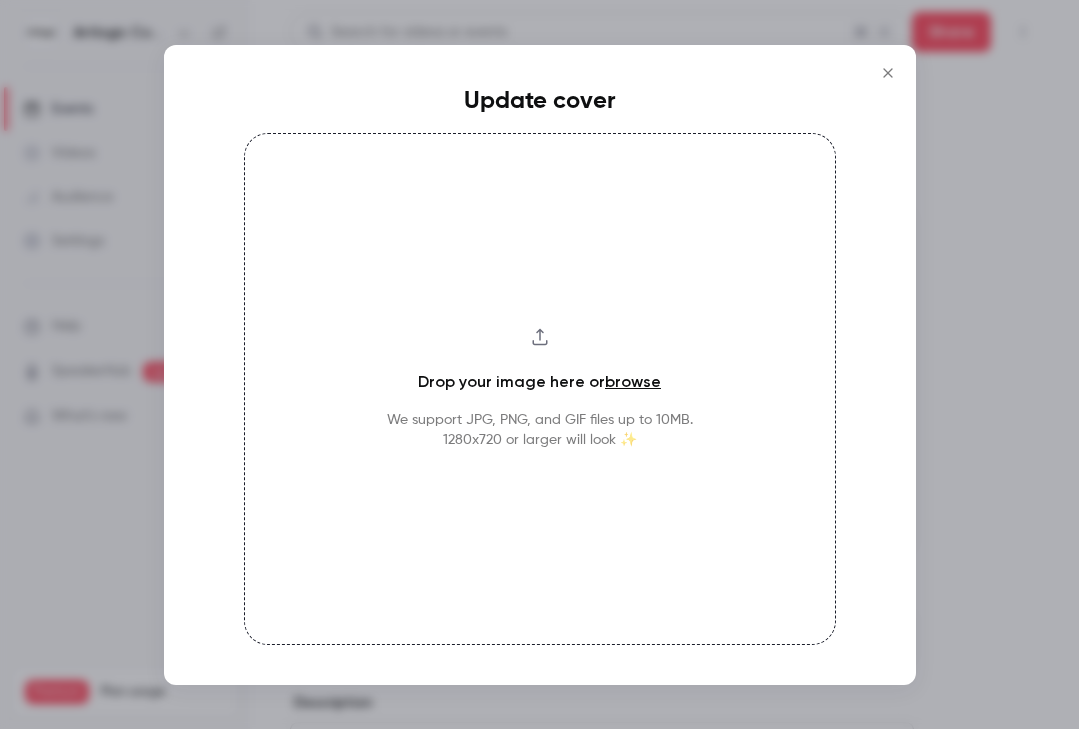 click on "browse" at bounding box center [633, 381] 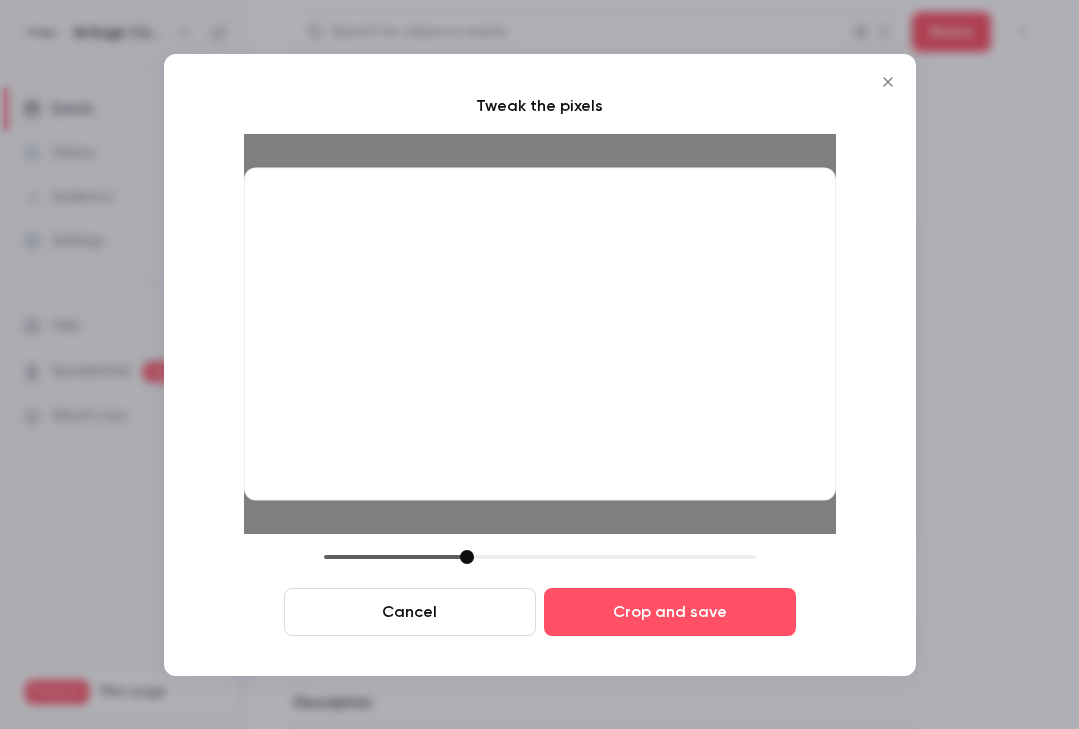 click on "Tweak the pixels Cancel Crop and save" at bounding box center [540, 365] 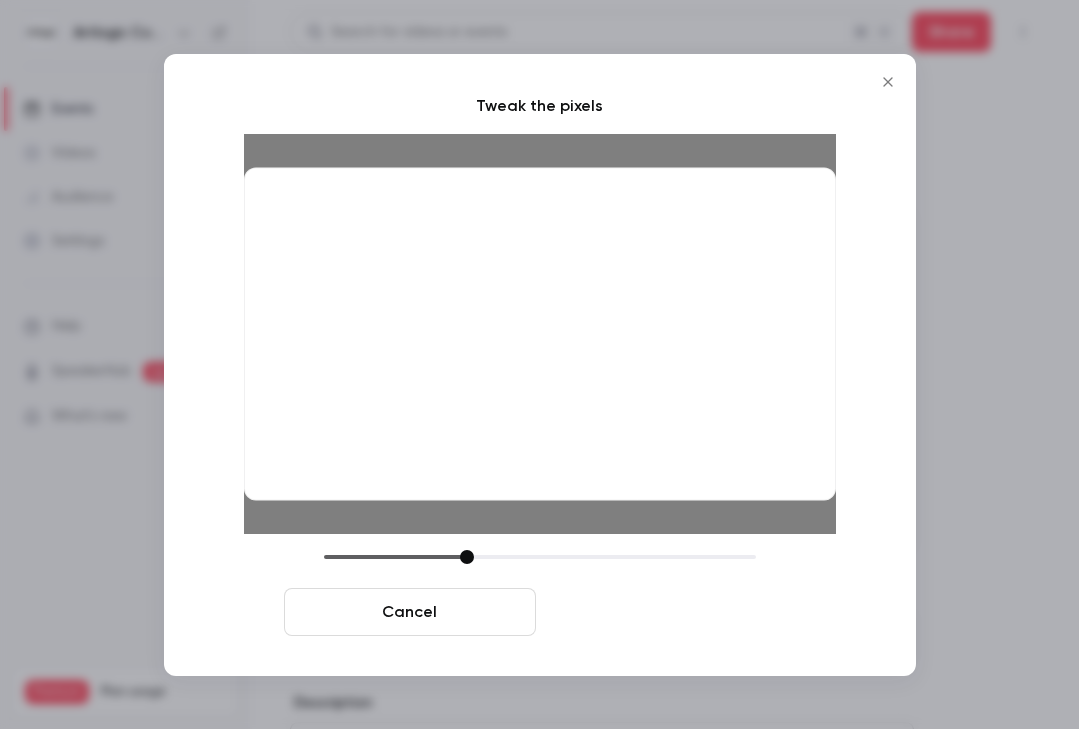 click on "Crop and save" at bounding box center [670, 612] 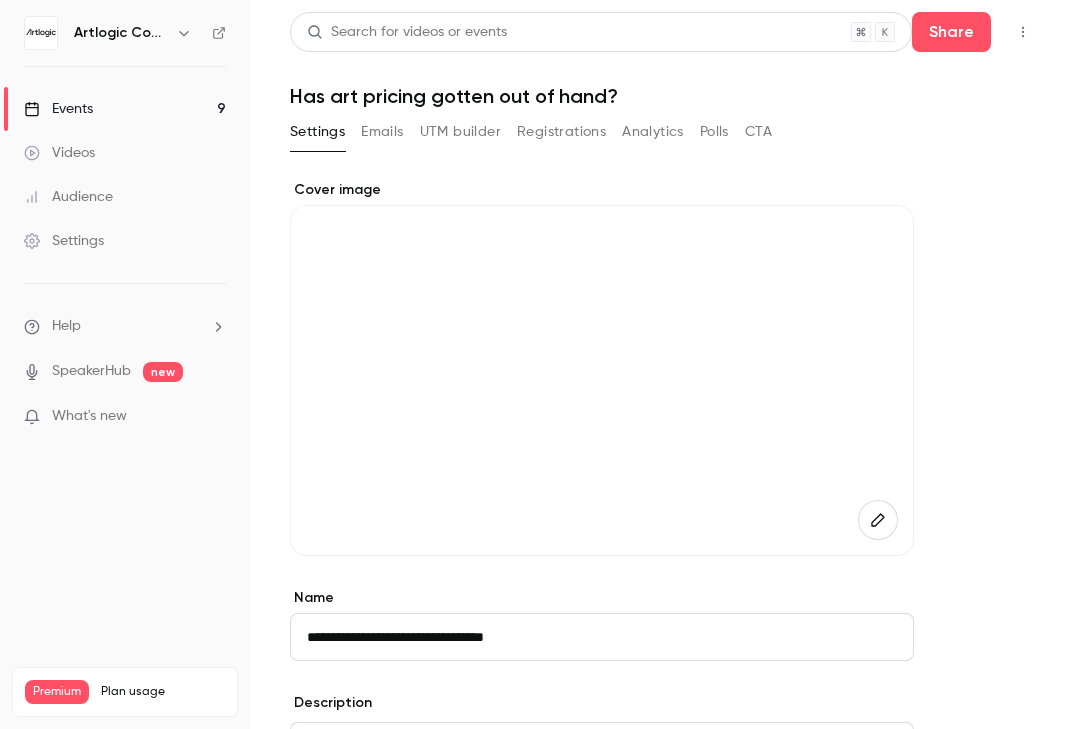 click on "Cover image" at bounding box center (602, 368) 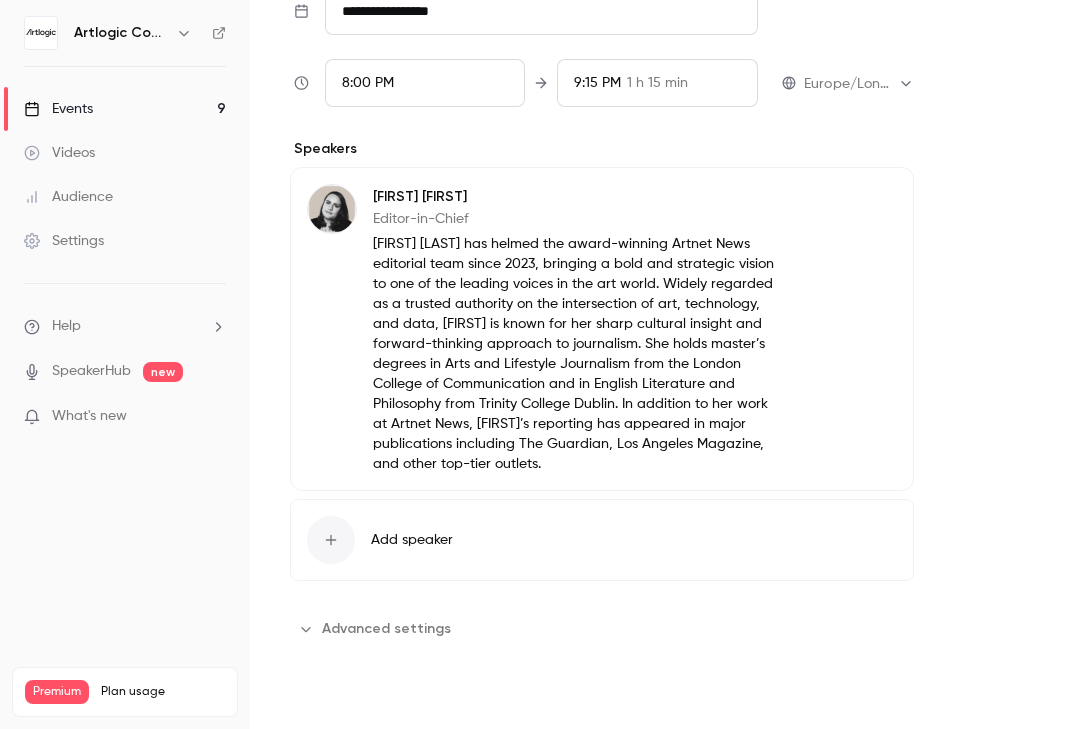 click on "Save" at bounding box center (326, 713) 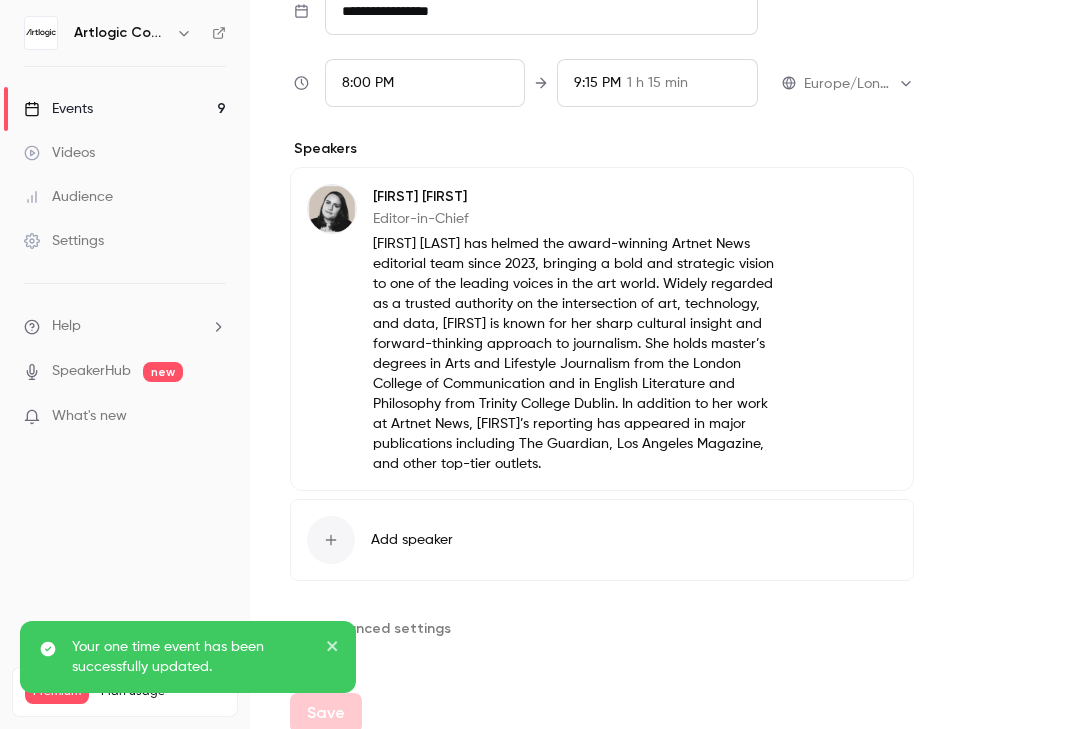 scroll, scrollTop: 1117, scrollLeft: 0, axis: vertical 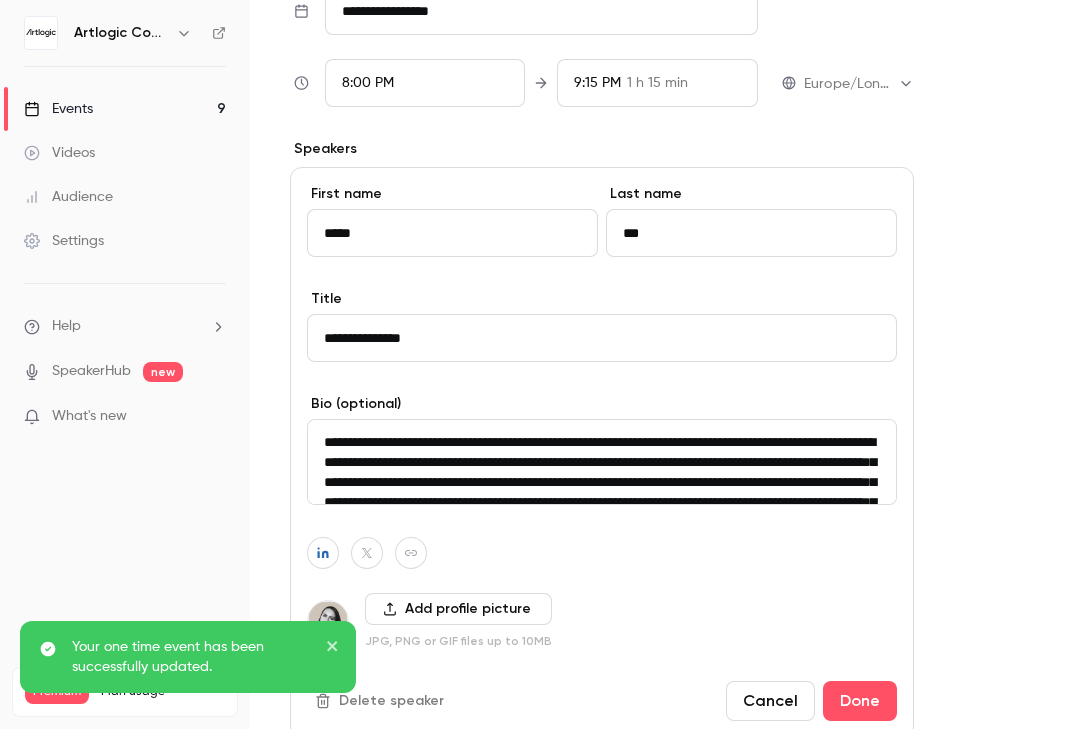 click on "**********" at bounding box center (602, 338) 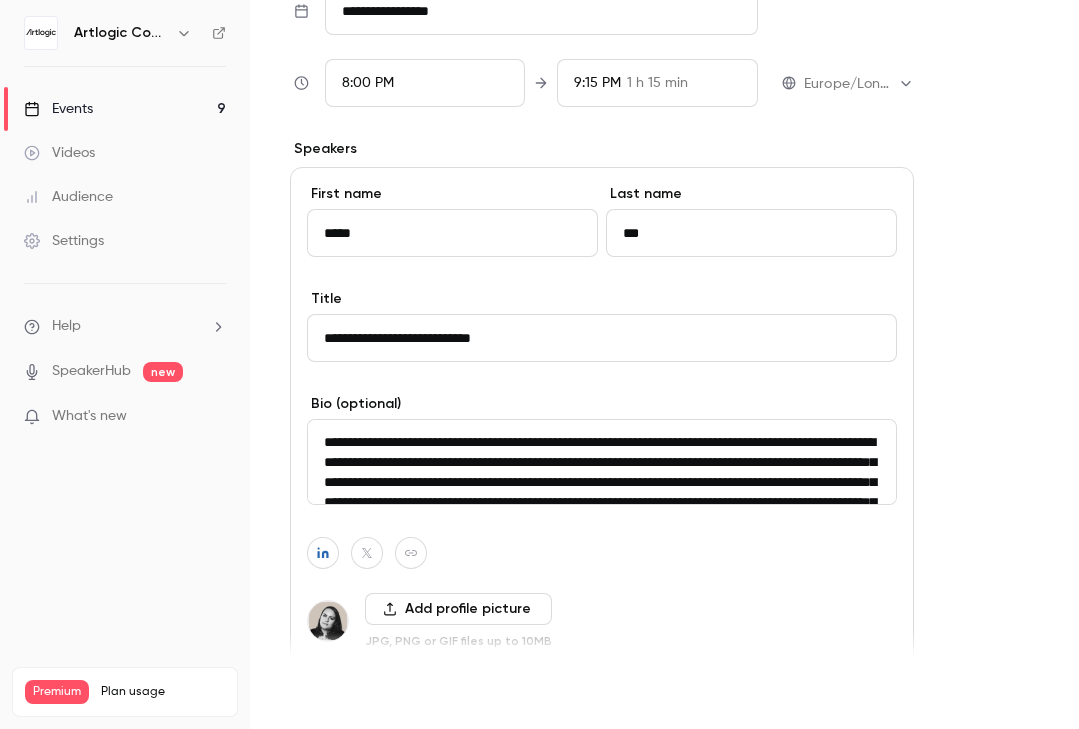 click on "Save" at bounding box center (326, 693) 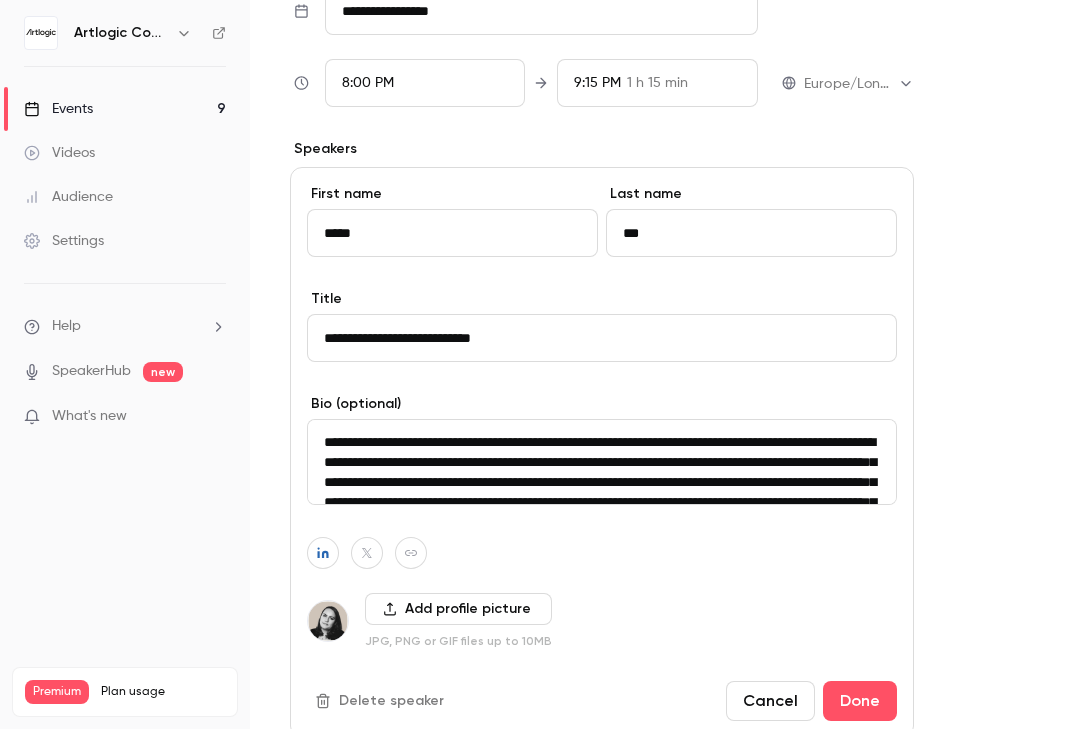 type on "**********" 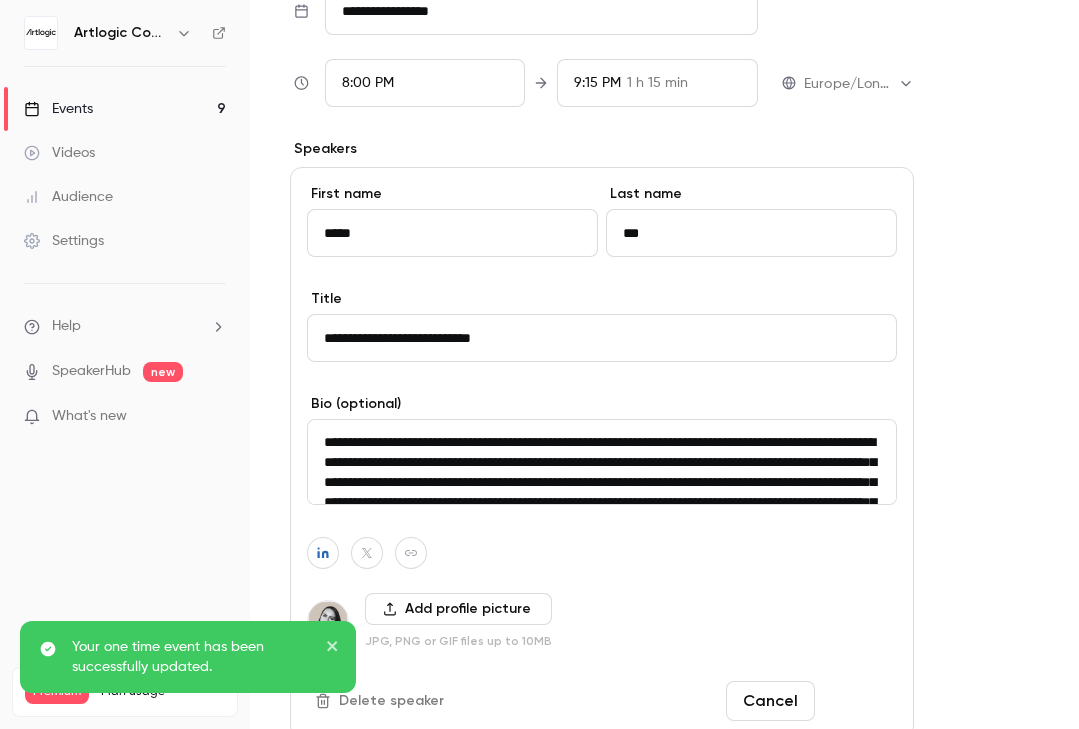 click on "Done" at bounding box center [860, 701] 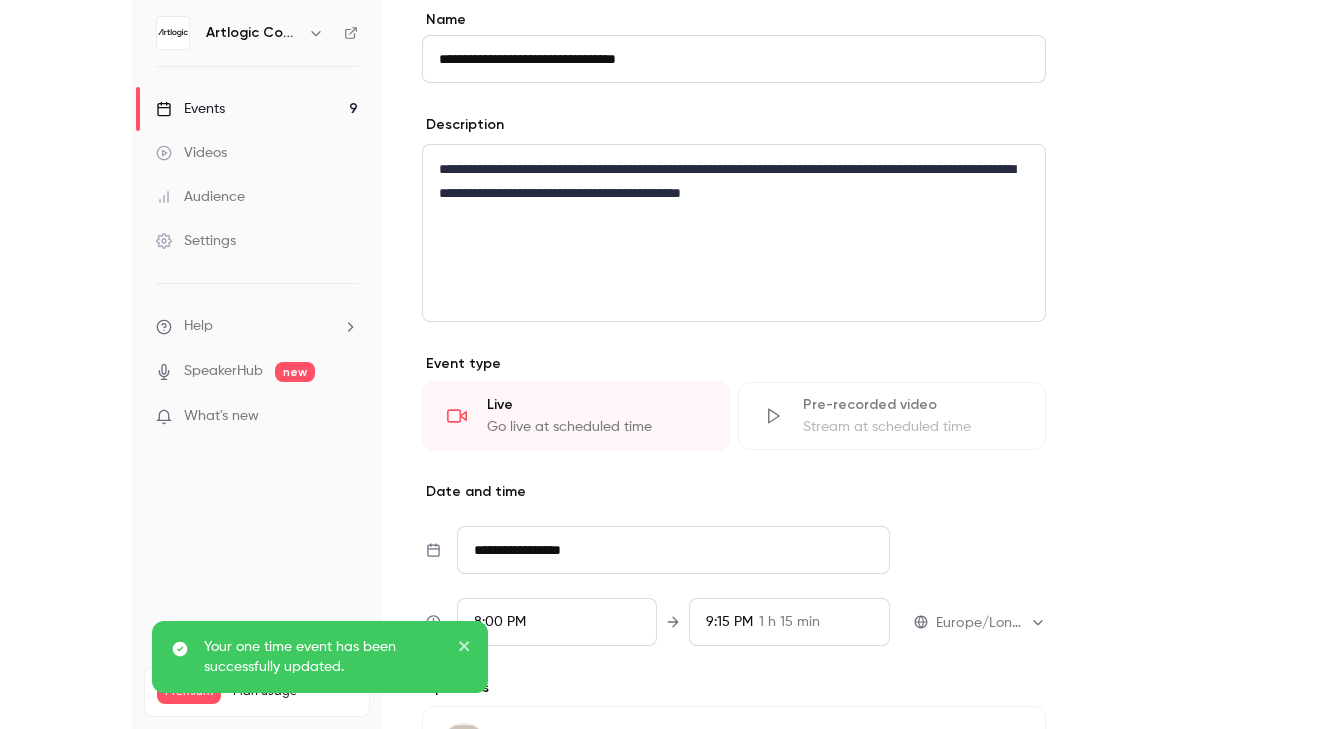 scroll, scrollTop: 0, scrollLeft: 0, axis: both 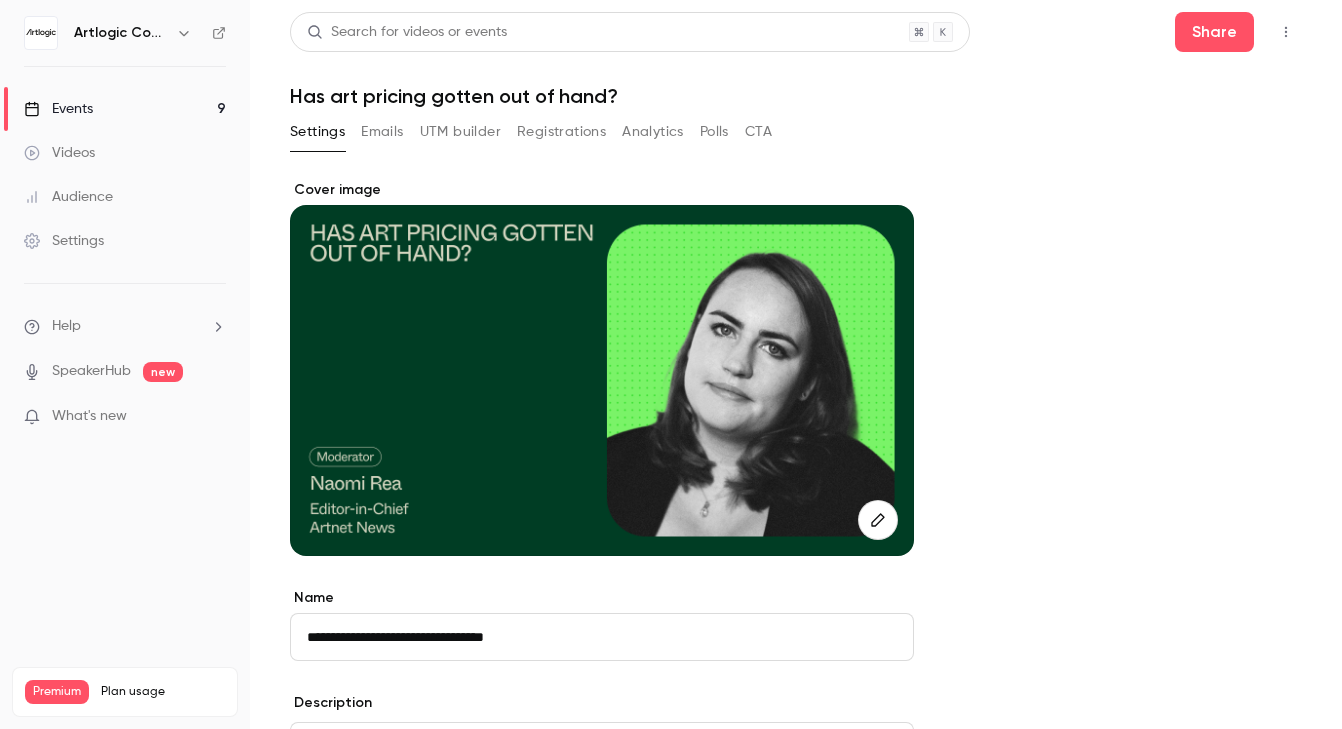 click on "Events 9" at bounding box center [125, 109] 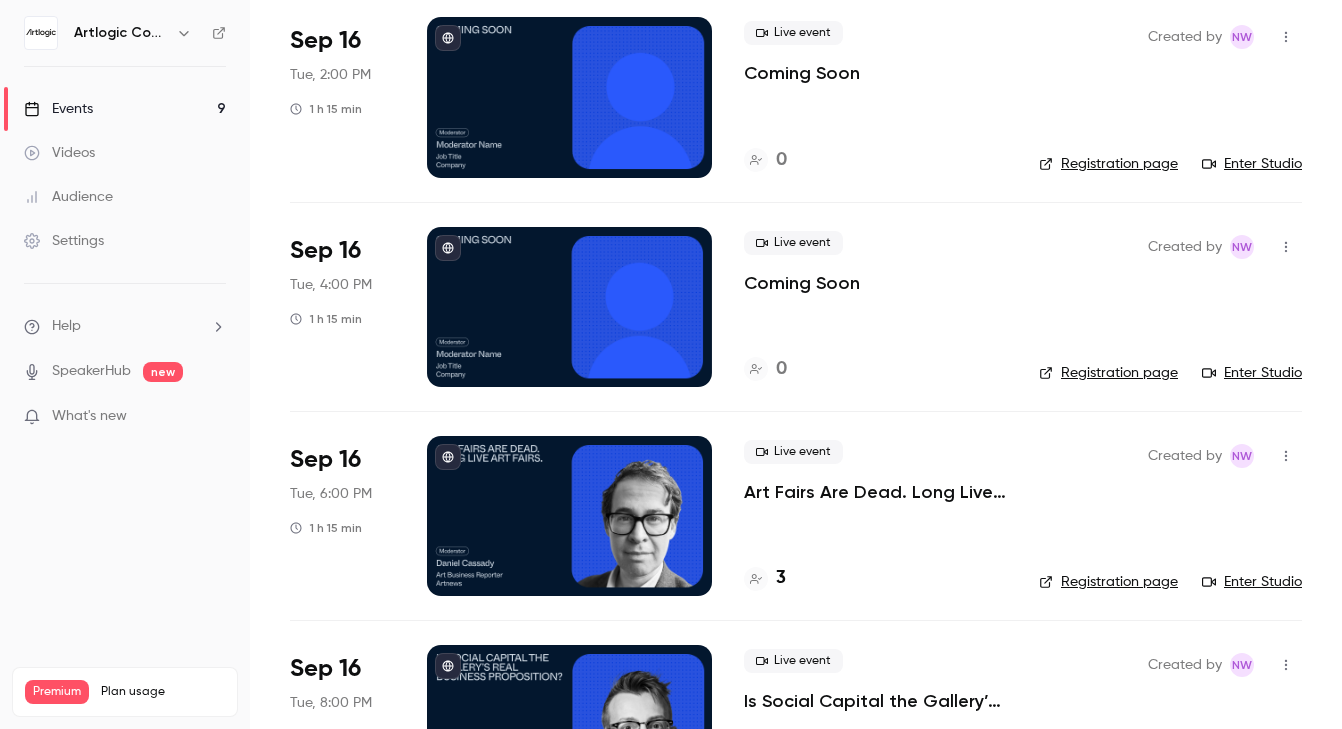 scroll, scrollTop: 981, scrollLeft: 0, axis: vertical 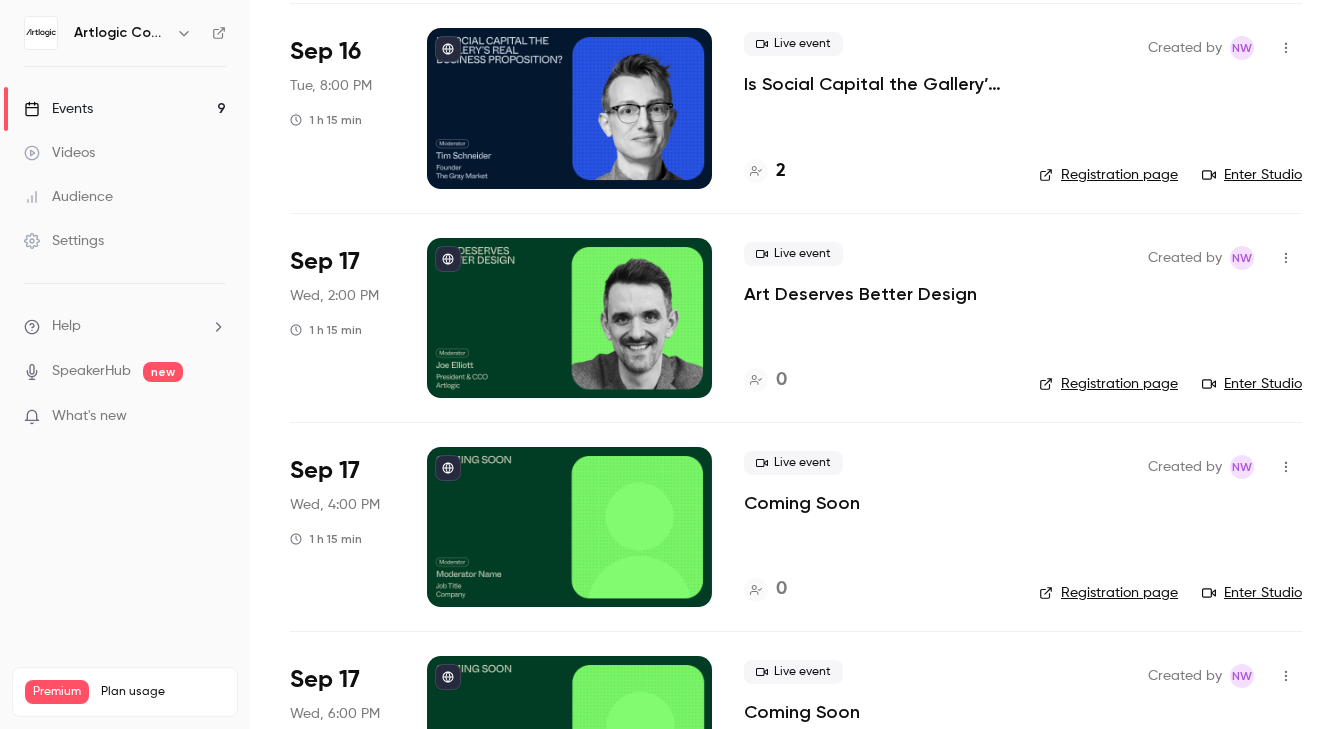 click at bounding box center (569, 318) 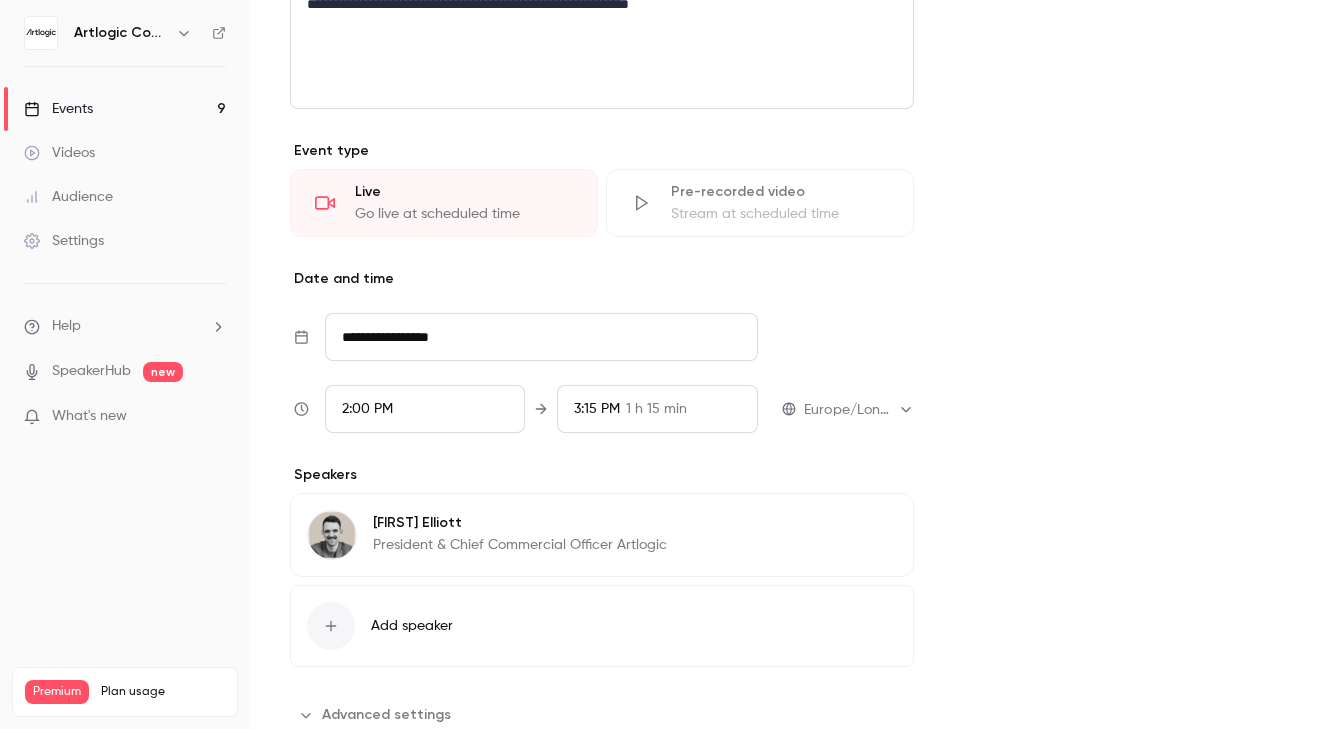 scroll, scrollTop: 897, scrollLeft: 0, axis: vertical 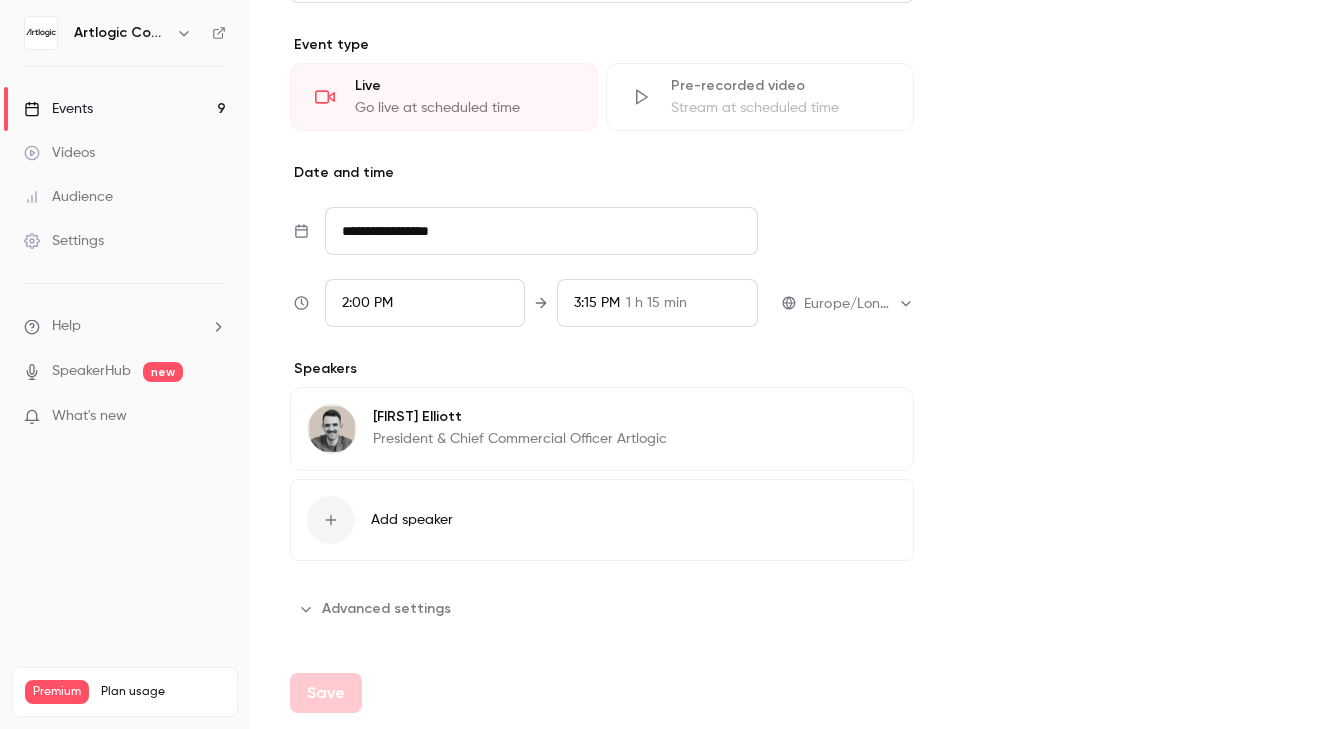 click on "[FIRST] [LAST] President & Chief Commercial Officer Artlogic" at bounding box center [520, 428] 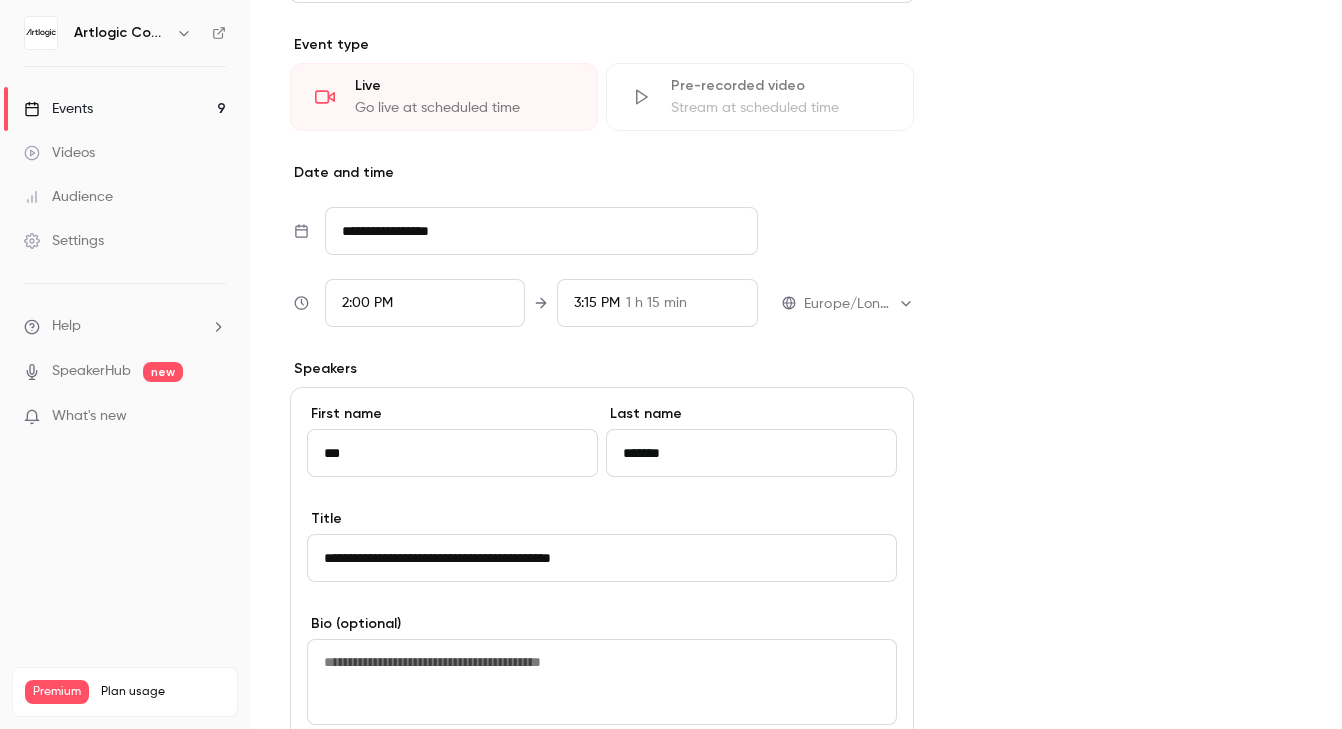 click on "**********" at bounding box center (602, 558) 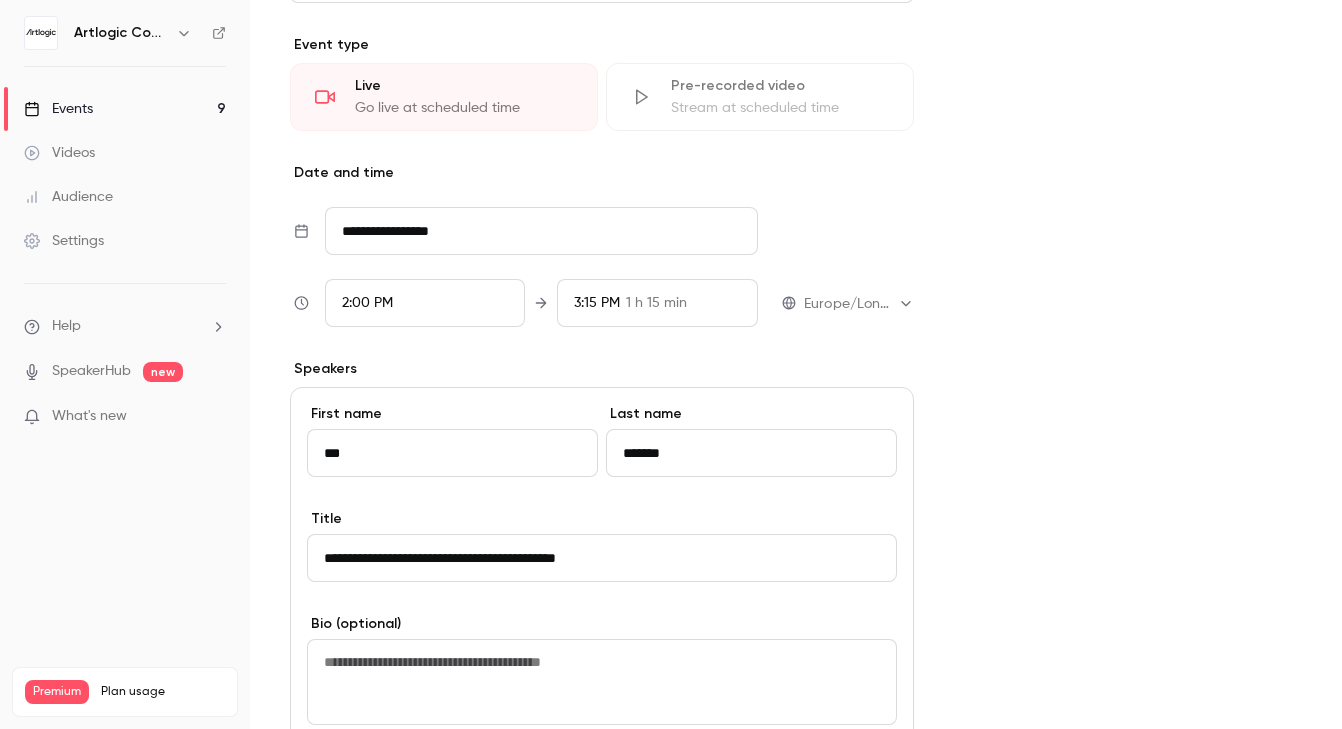 type on "**********" 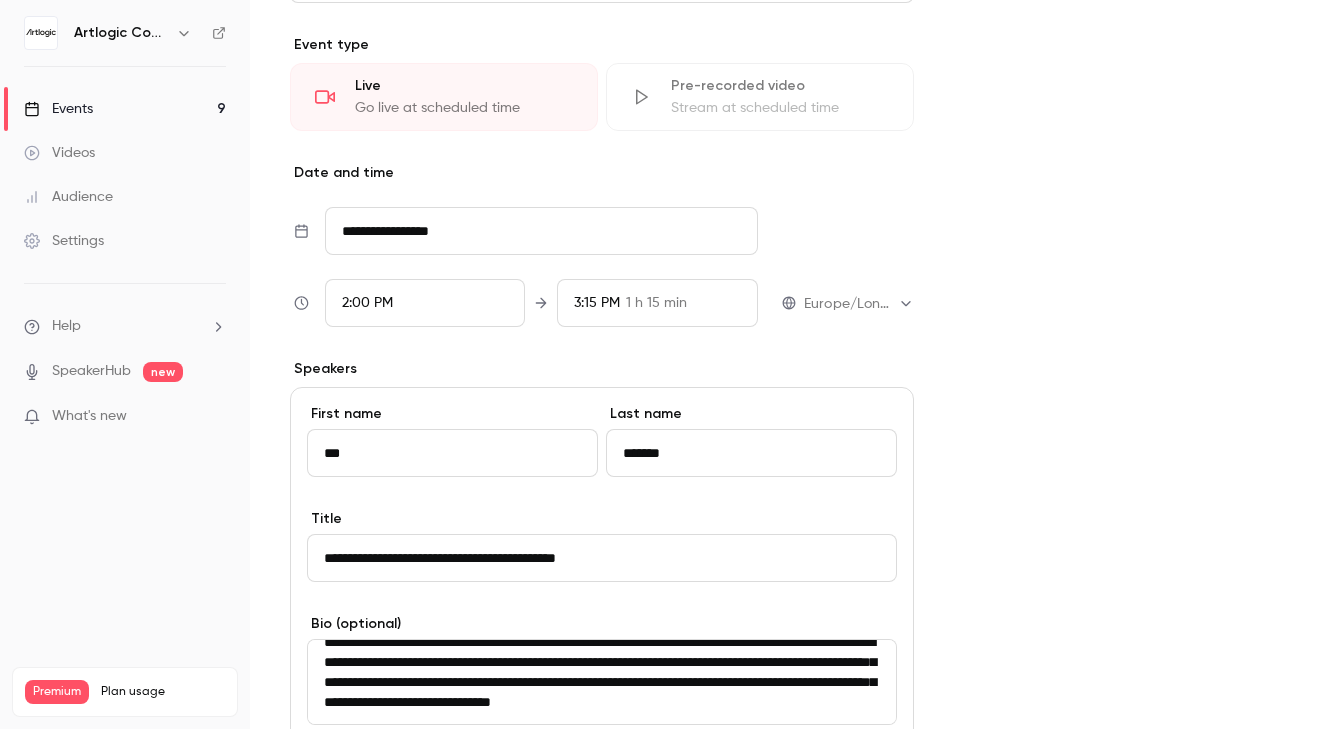 scroll, scrollTop: 40, scrollLeft: 0, axis: vertical 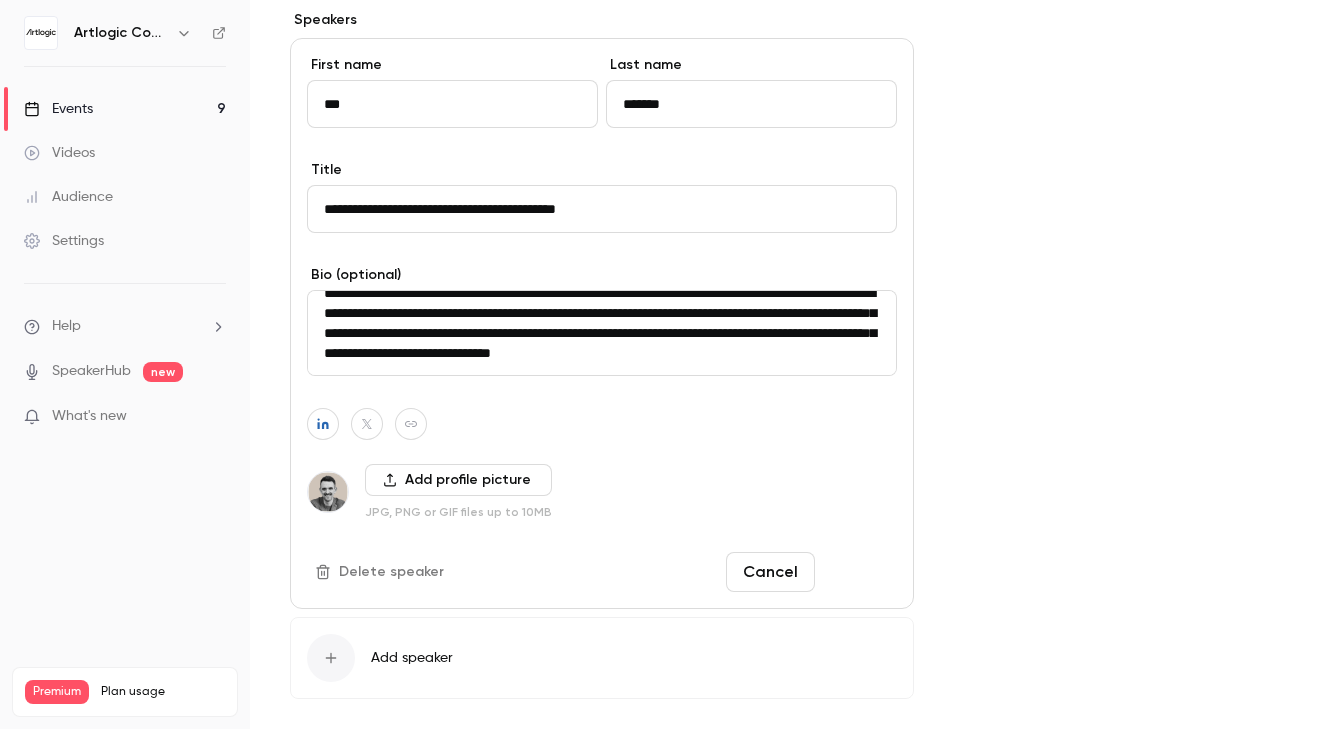 type on "**********" 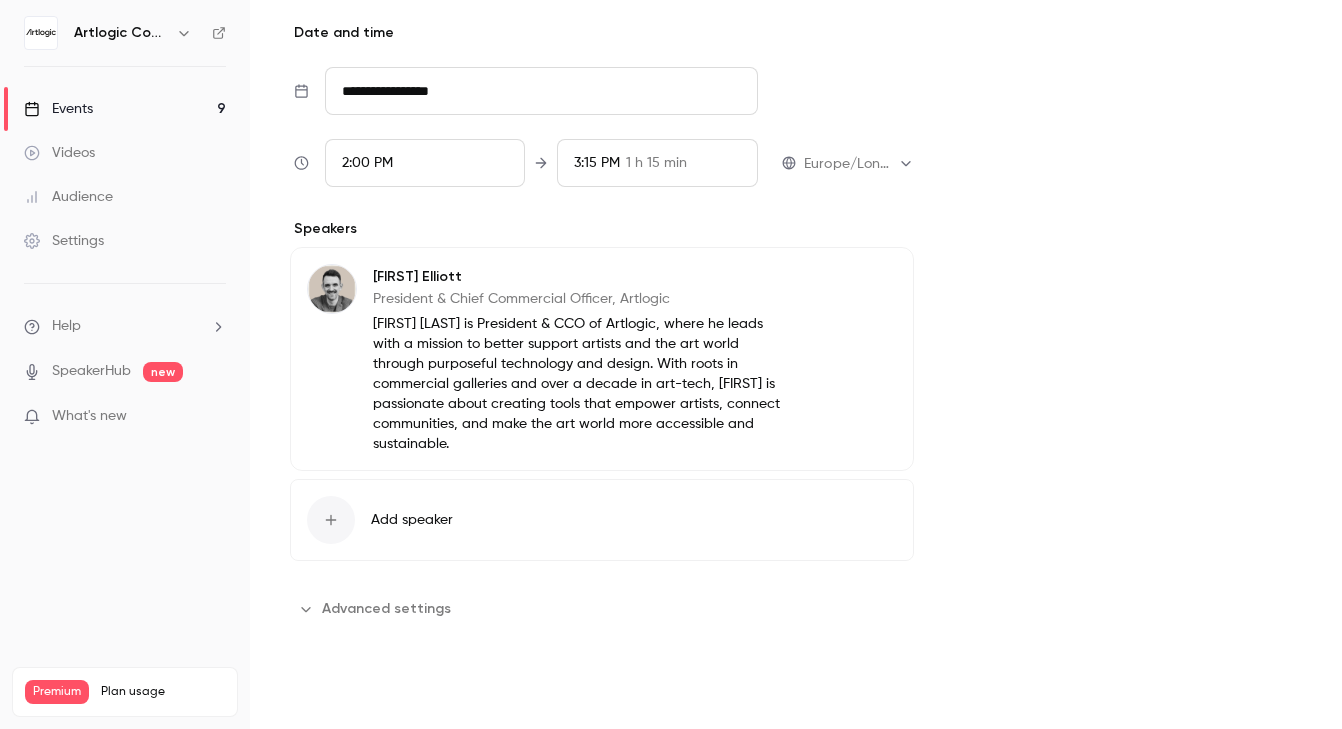 click on "Save" at bounding box center [326, 693] 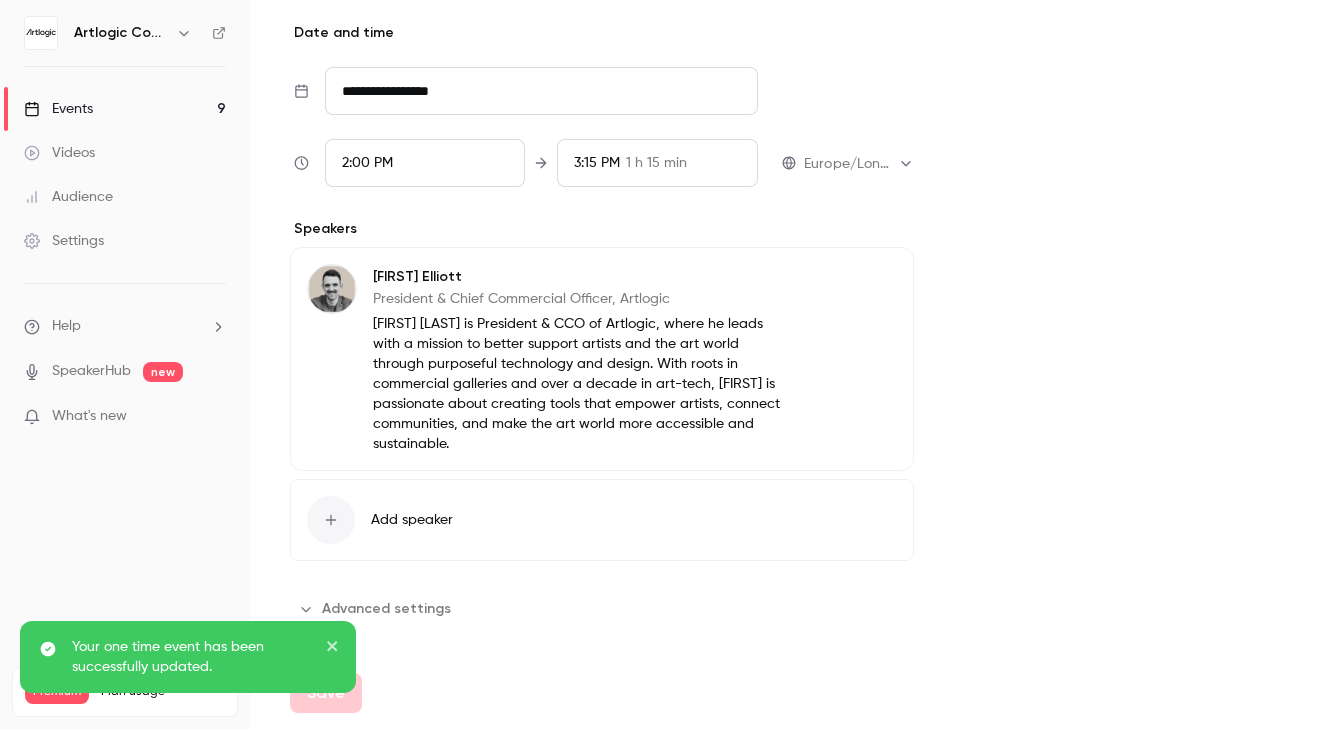 click on "Events 9" at bounding box center [125, 109] 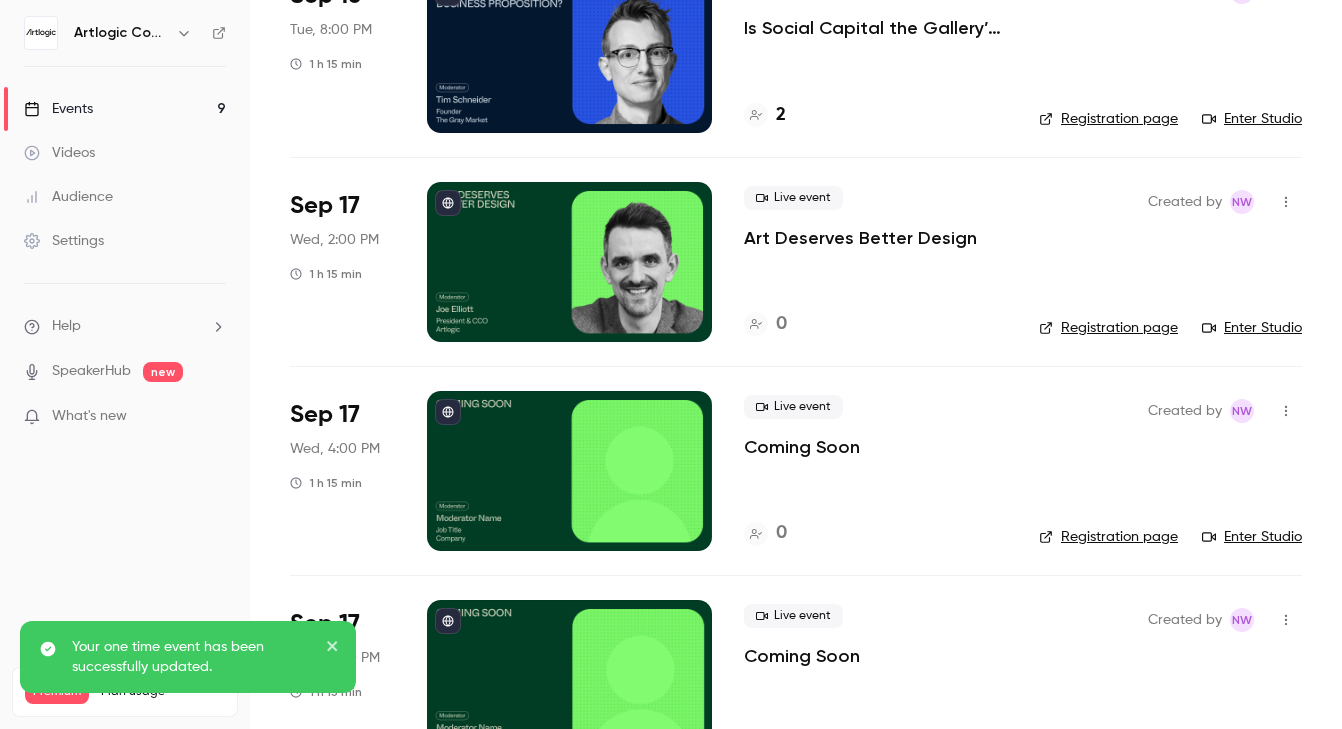 scroll, scrollTop: 0, scrollLeft: 0, axis: both 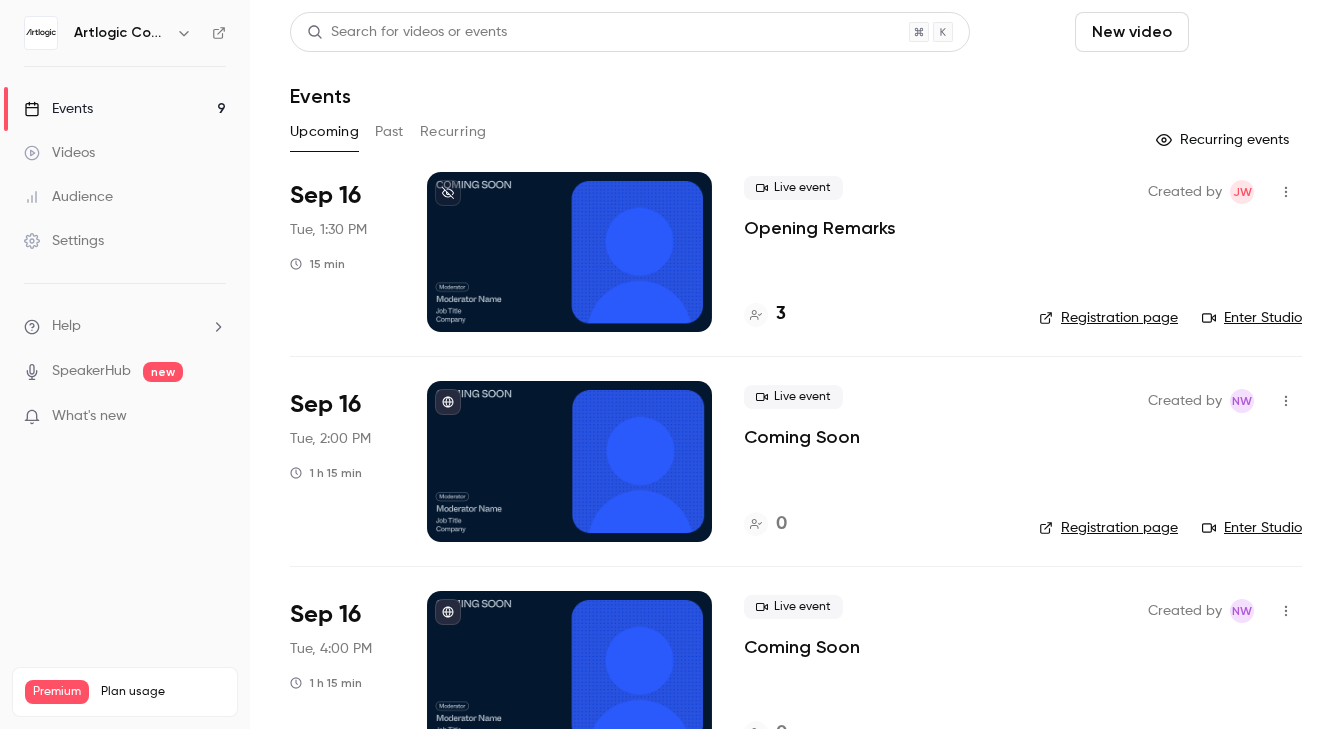 click on "Schedule" at bounding box center [1249, 32] 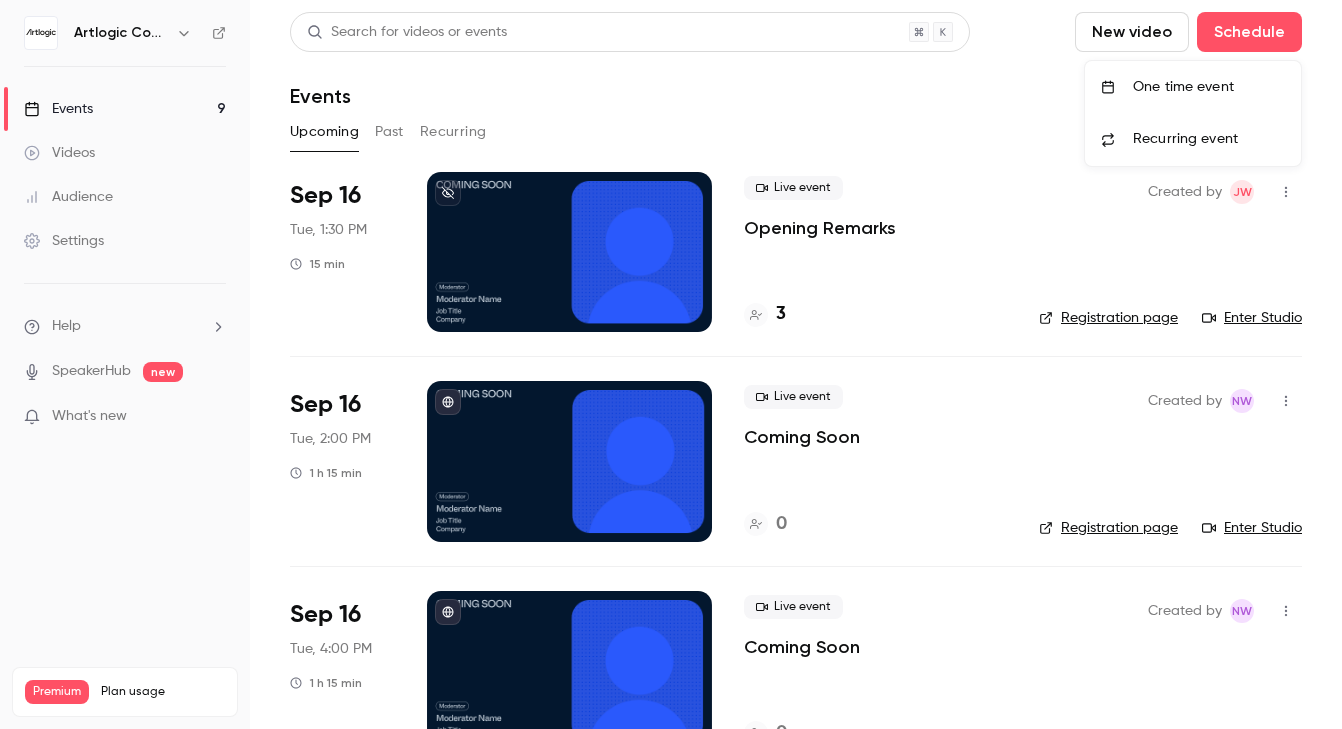 click on "One time event" at bounding box center (1209, 87) 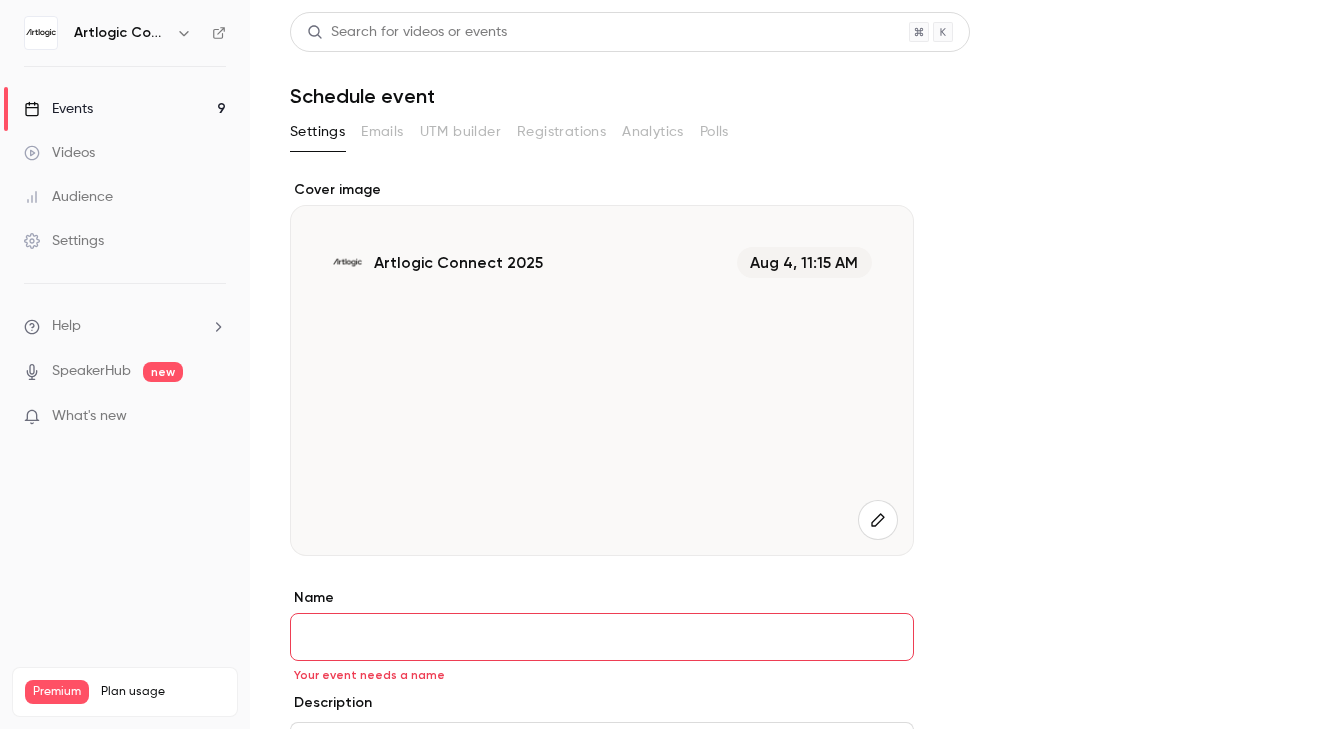 click at bounding box center [878, 520] 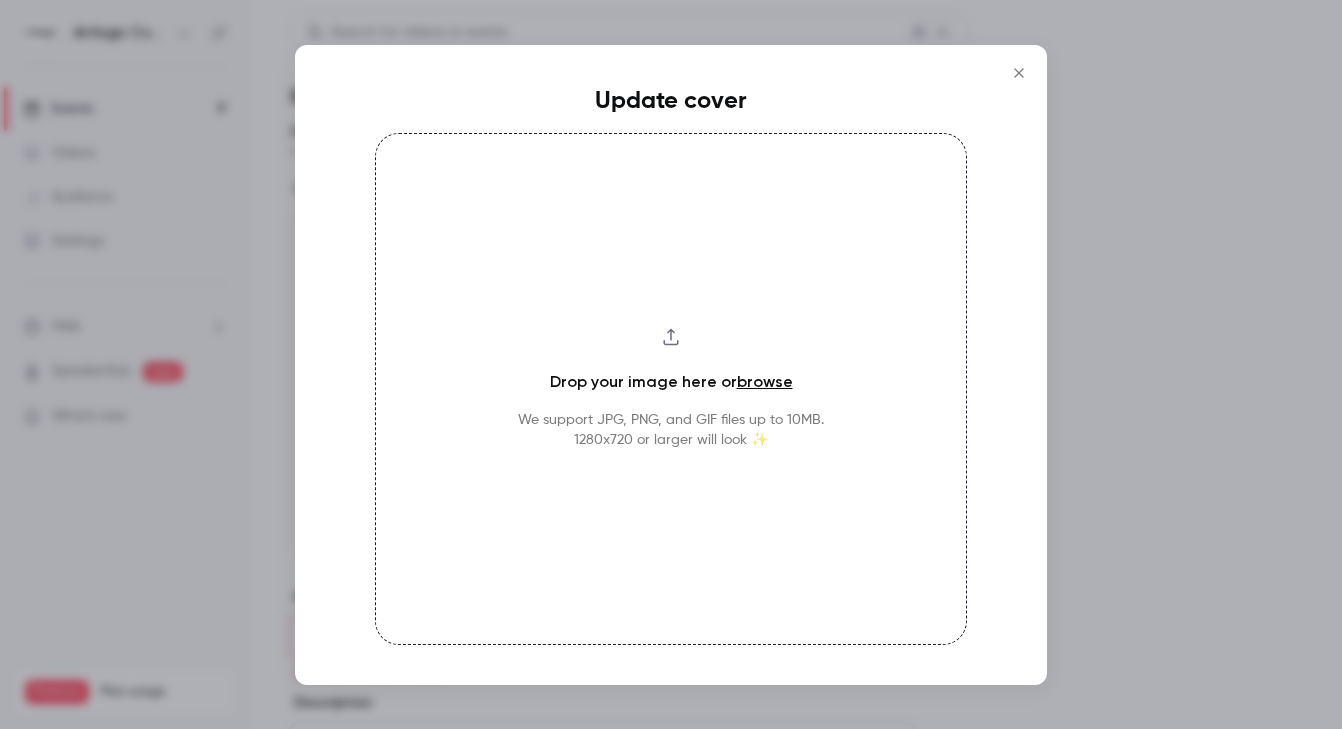 click on "browse" at bounding box center [765, 381] 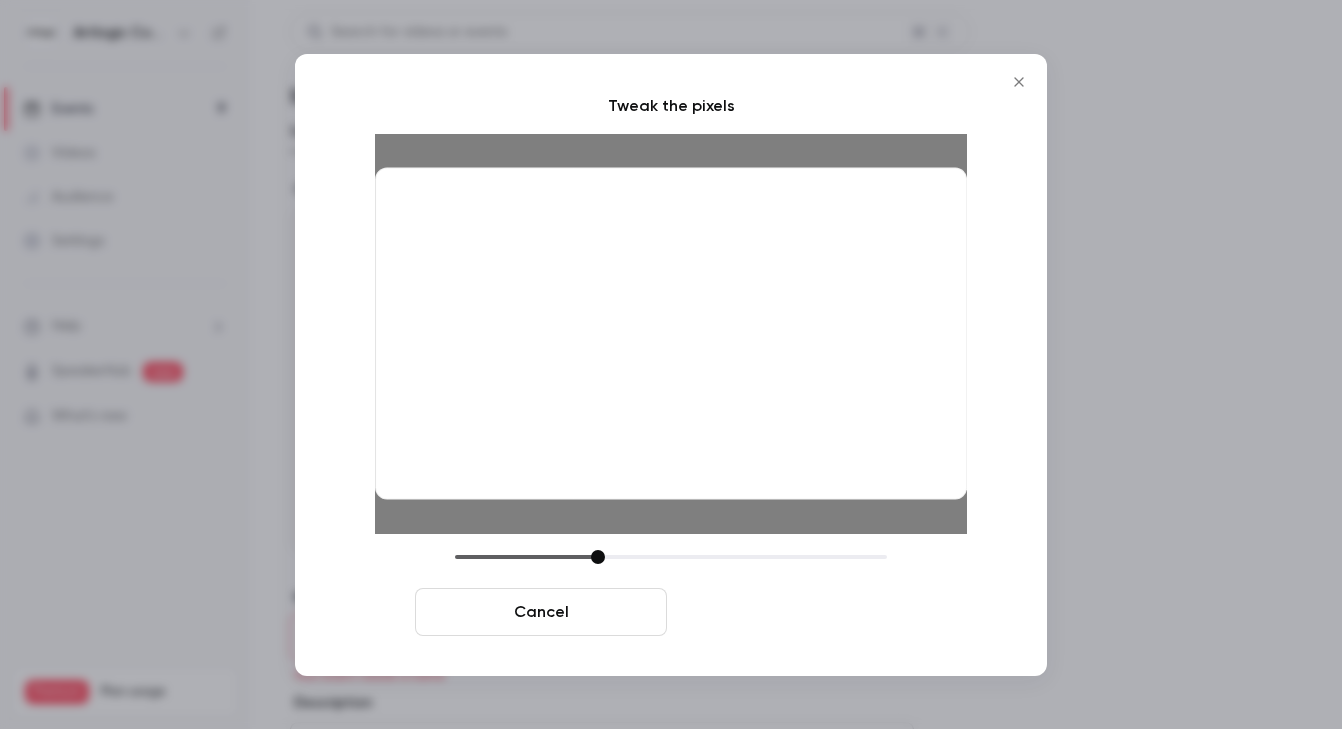 click on "Crop and save" at bounding box center (801, 612) 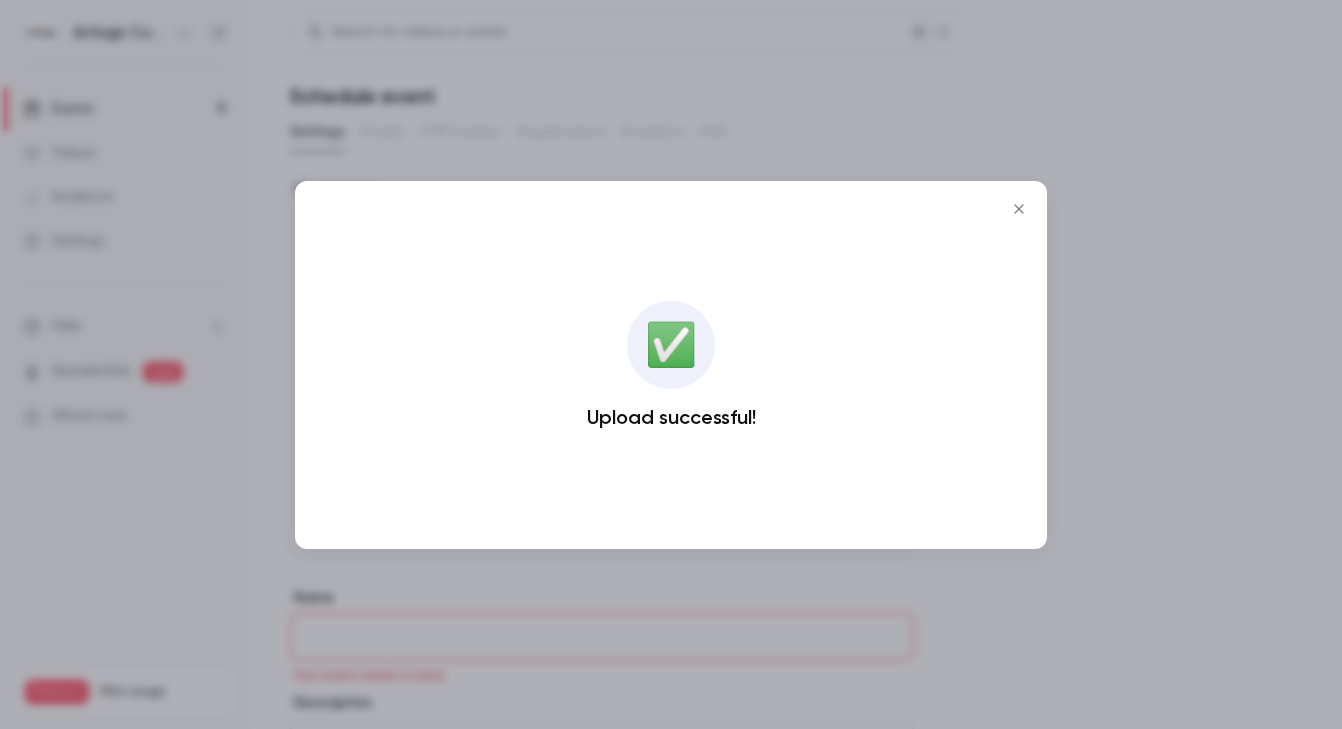 click 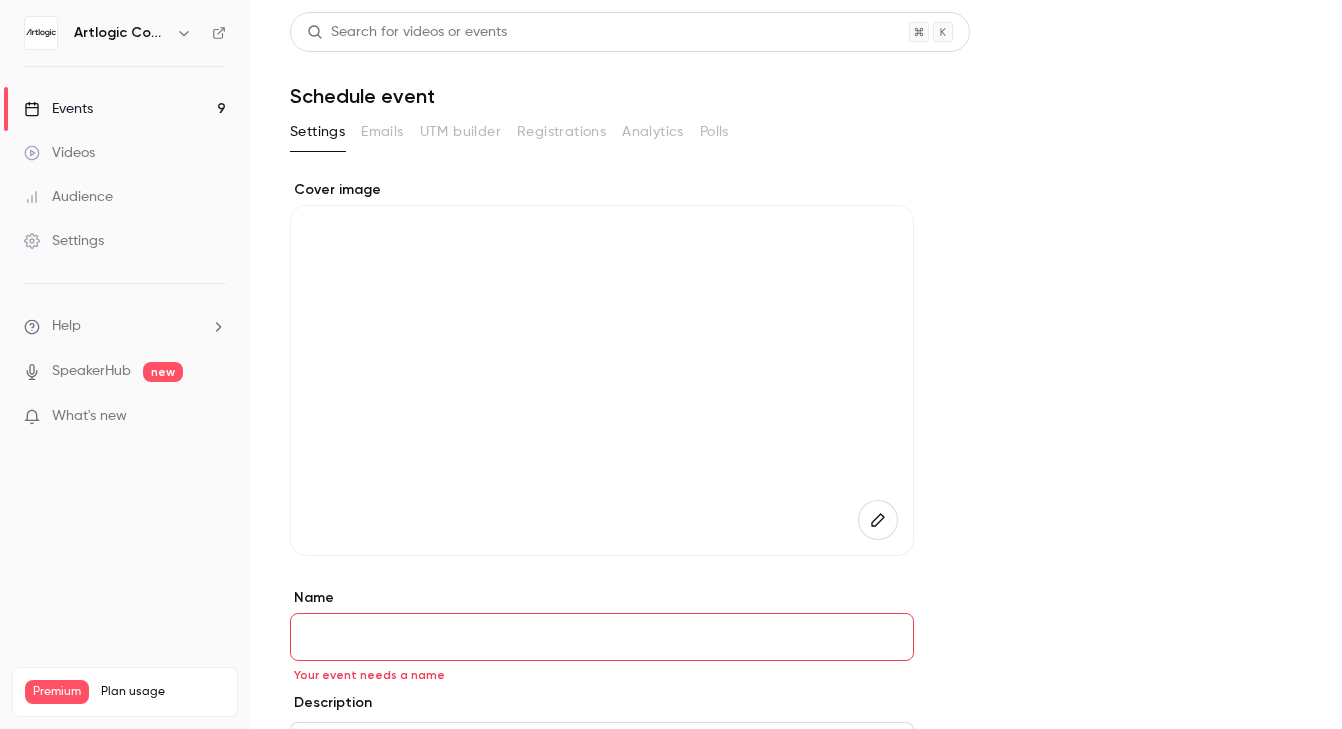 click on "Name" at bounding box center [602, 637] 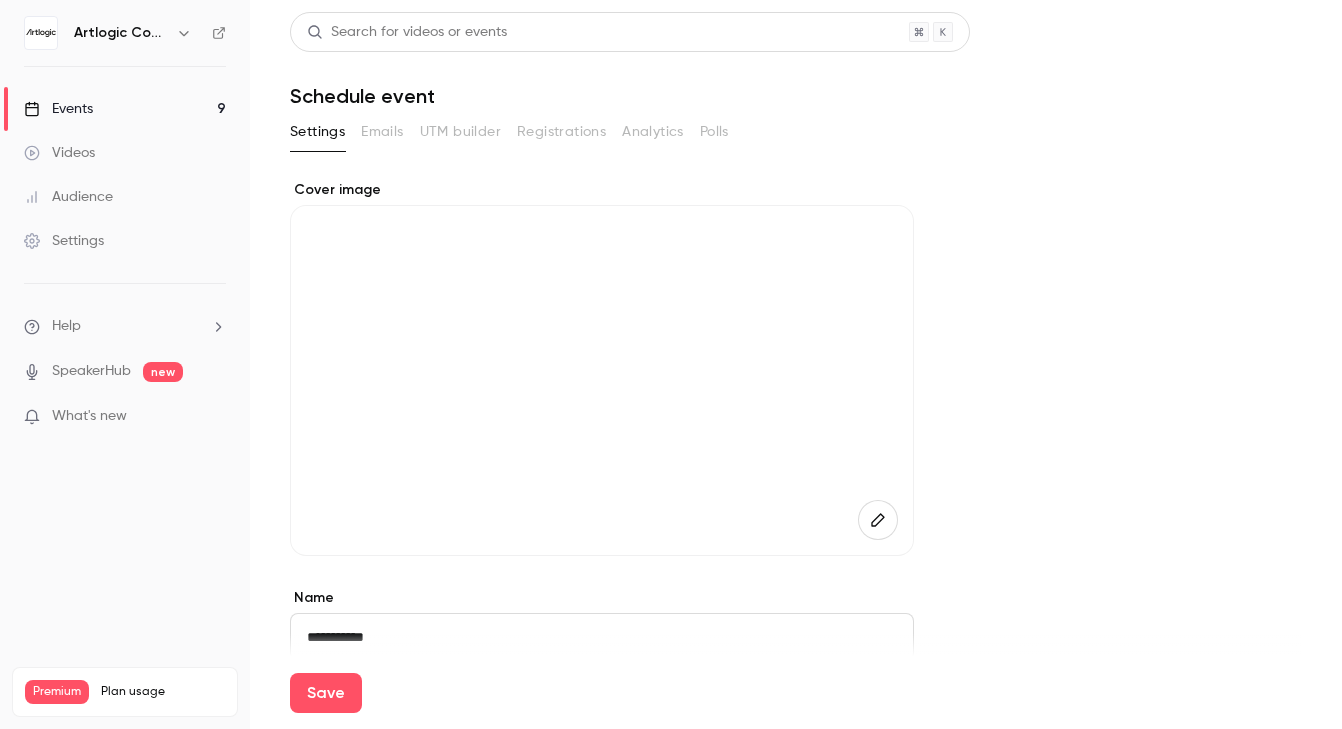 scroll, scrollTop: 150, scrollLeft: 0, axis: vertical 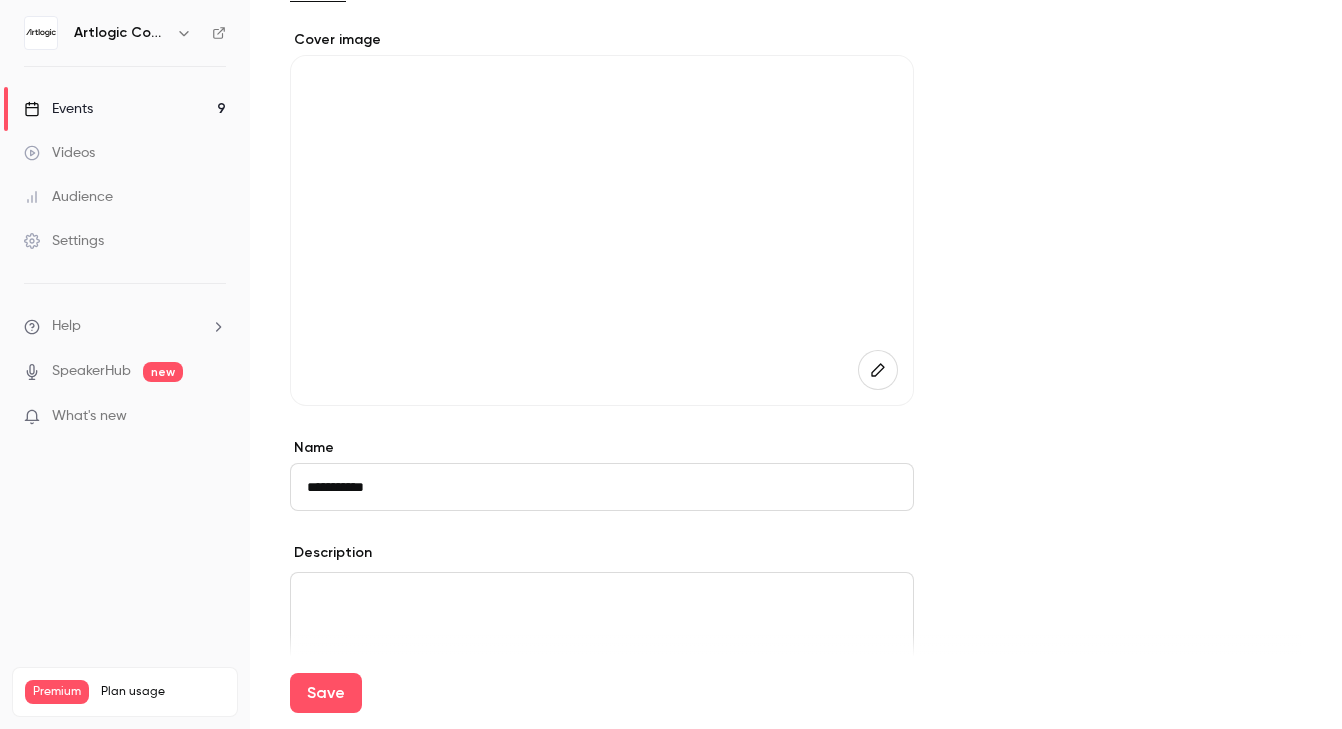 type on "**********" 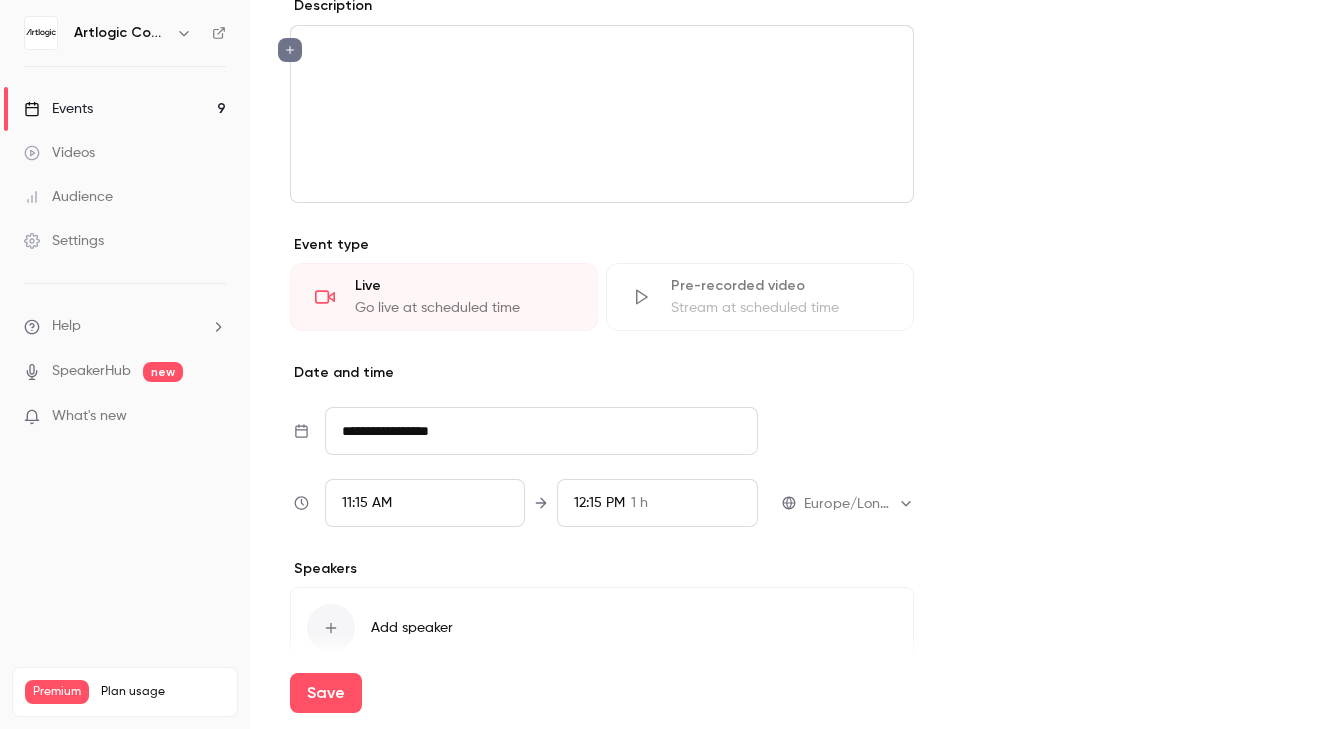 scroll, scrollTop: 796, scrollLeft: 0, axis: vertical 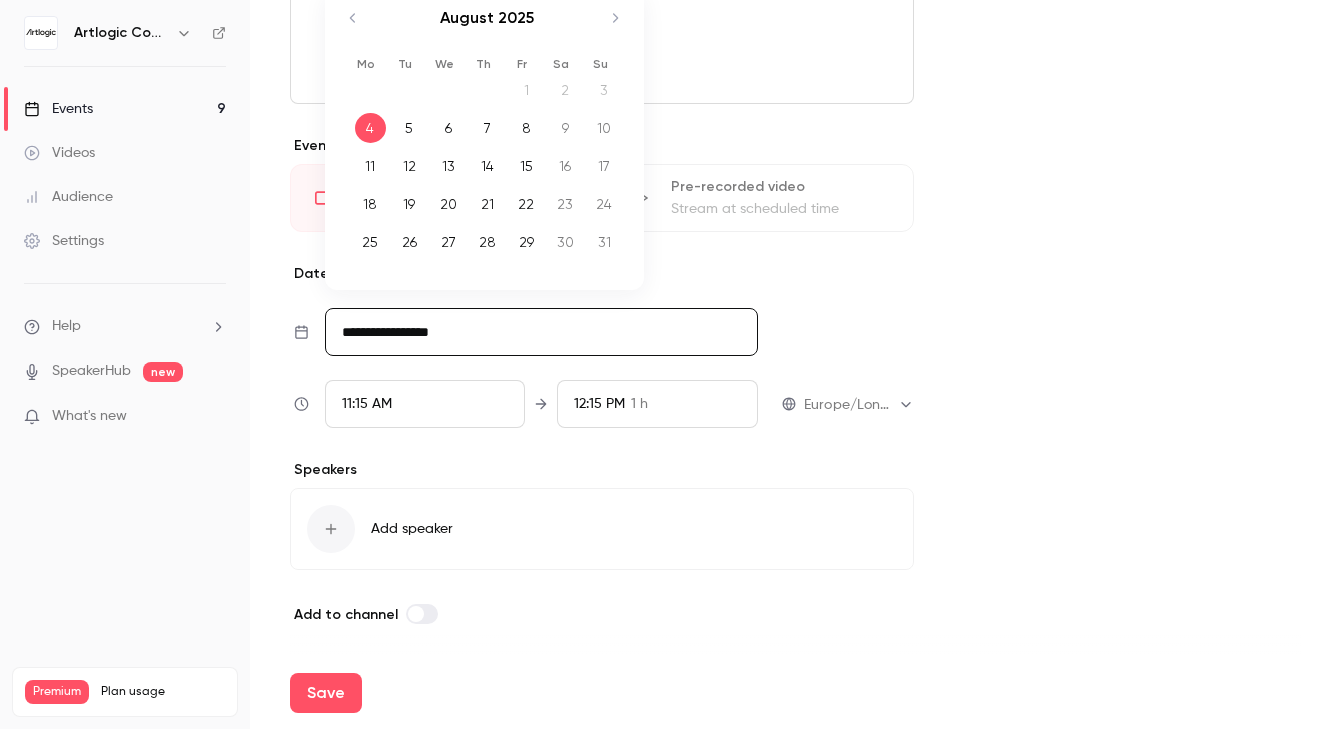click on "**********" at bounding box center [541, 332] 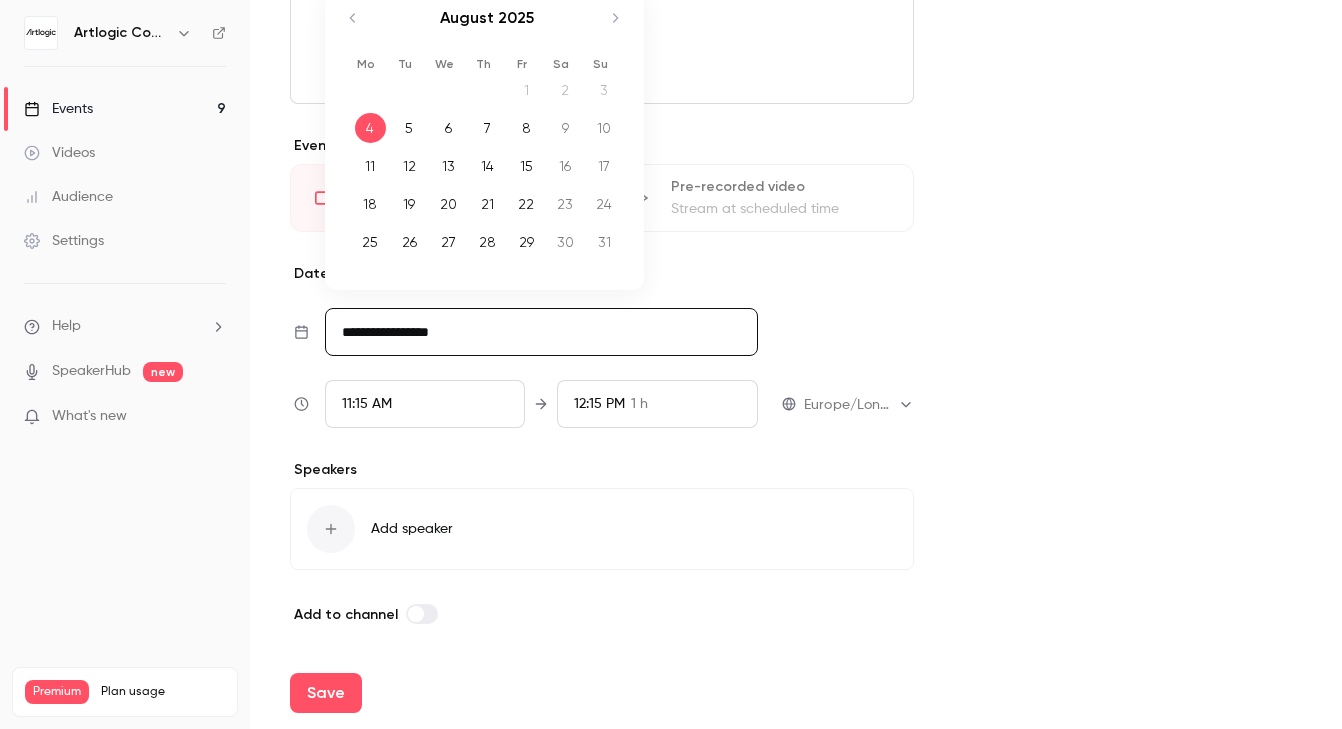 click 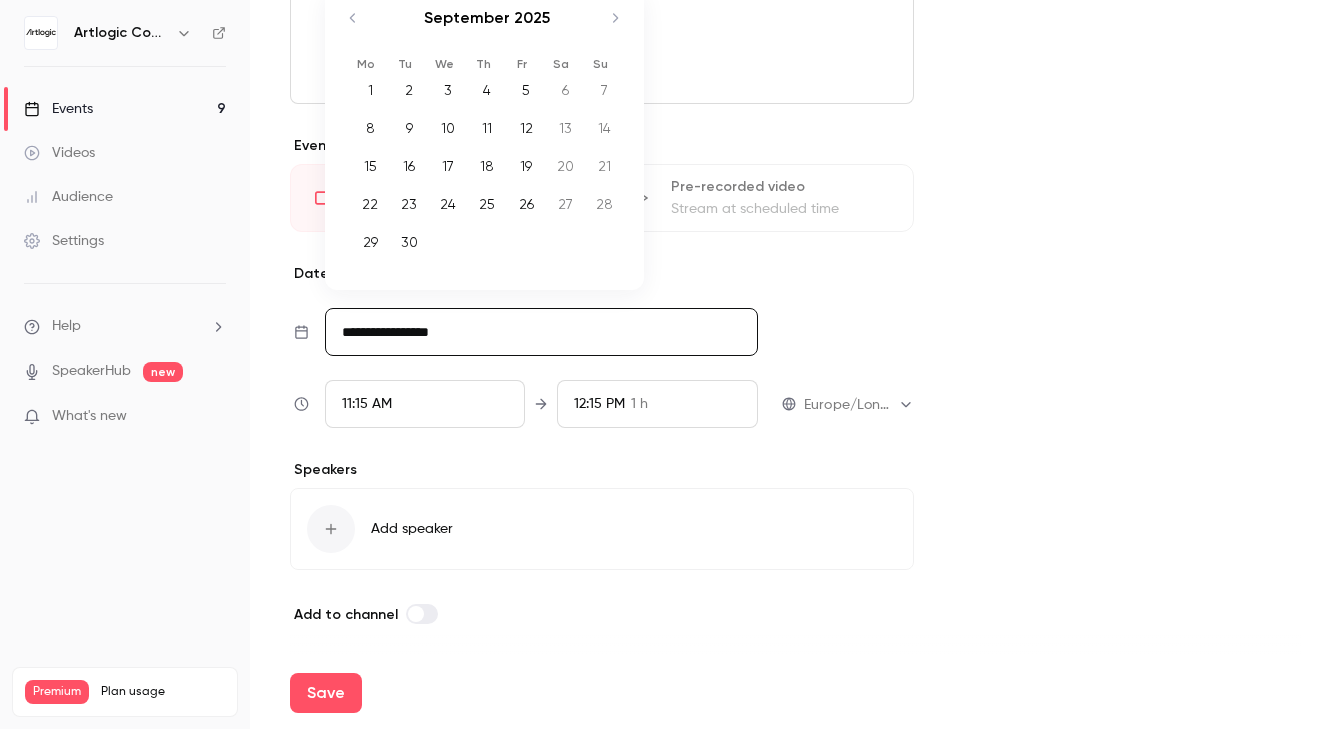 click on "18" at bounding box center [487, 166] 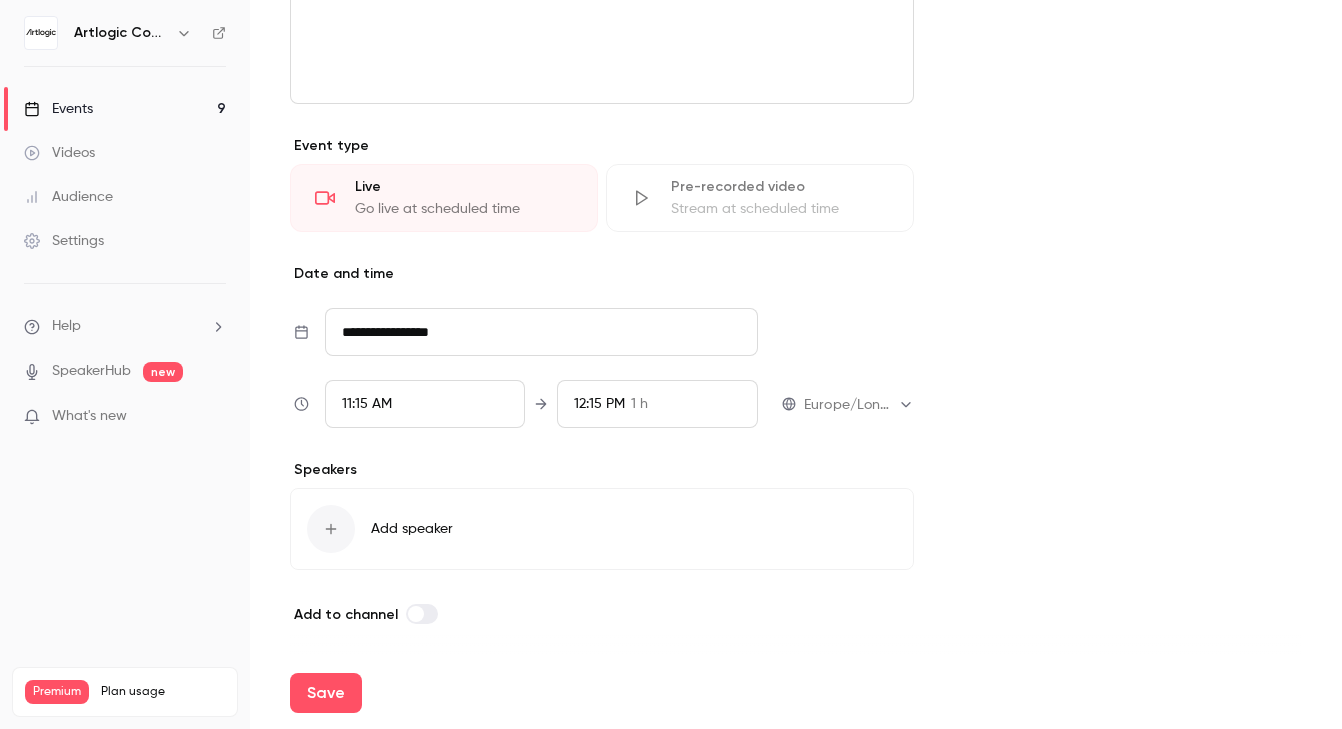 click on "11:15 AM" at bounding box center [425, 404] 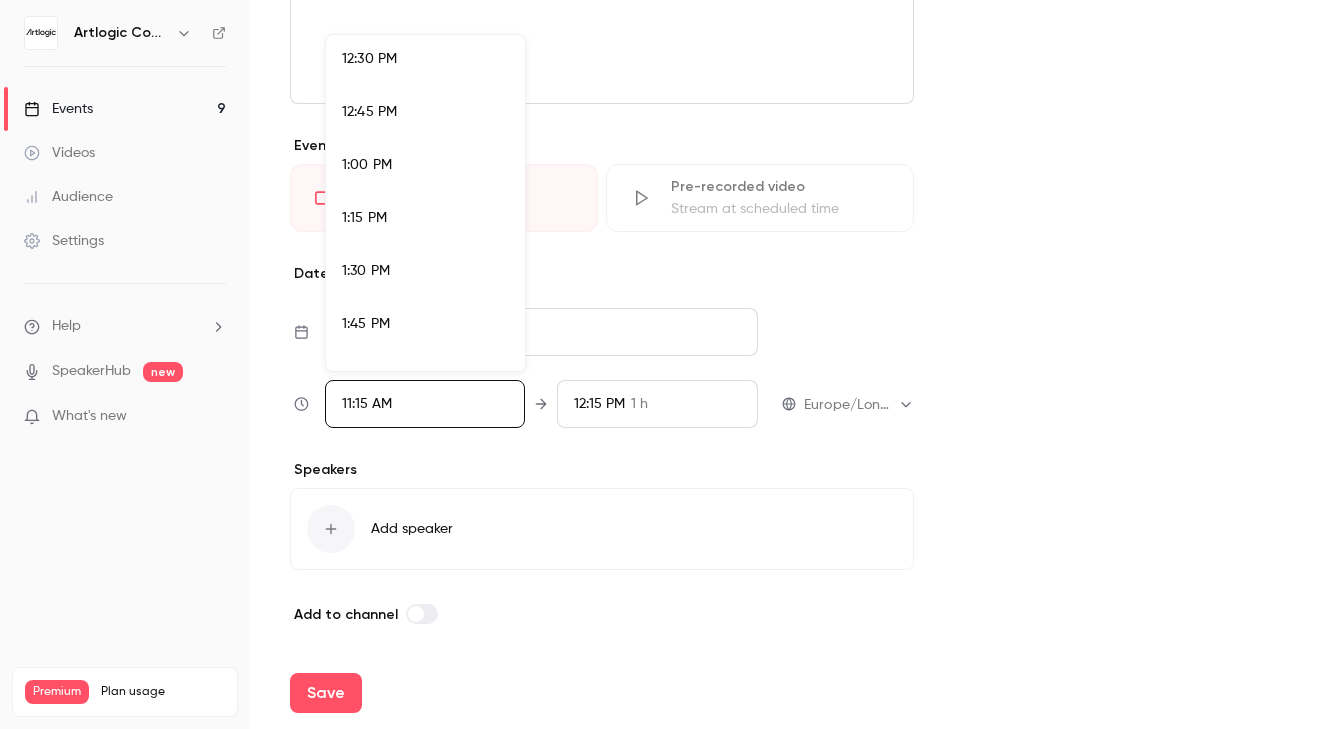 scroll, scrollTop: 2709, scrollLeft: 0, axis: vertical 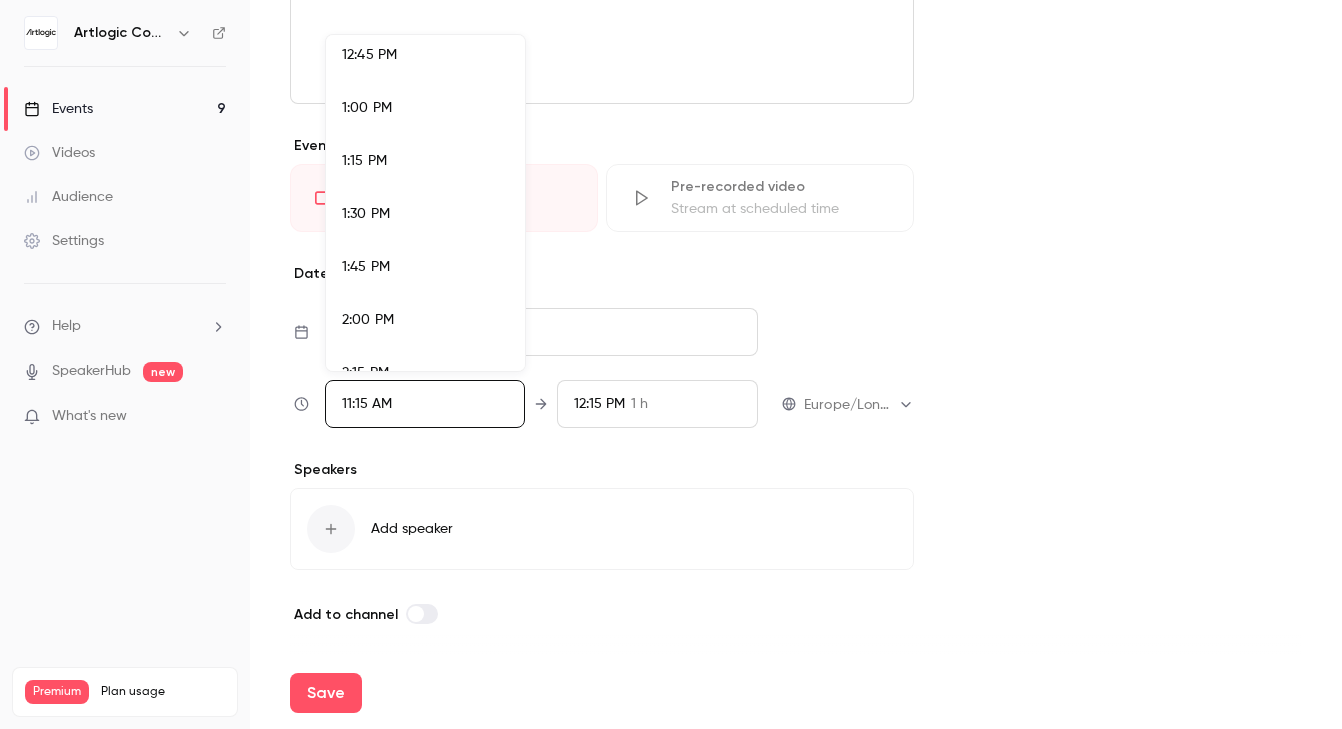 click on "2:00 PM" at bounding box center [425, 320] 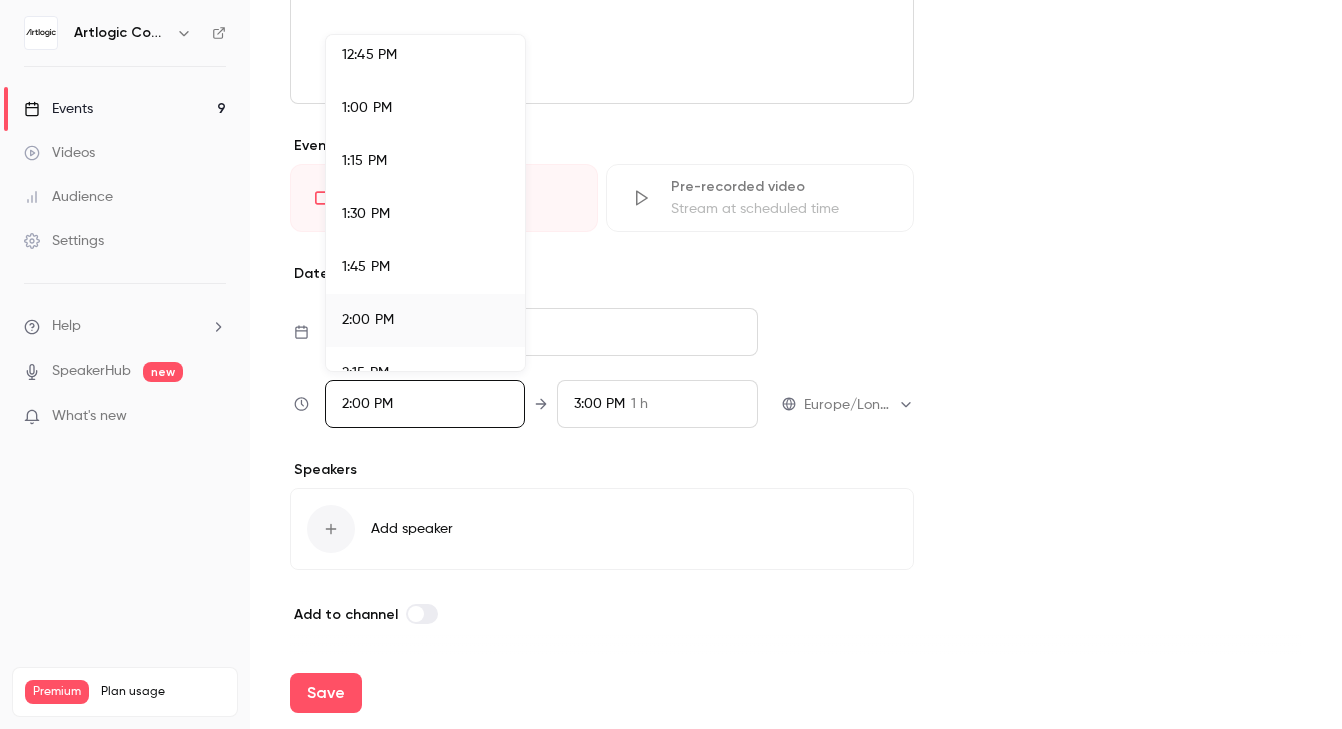 click at bounding box center [671, 364] 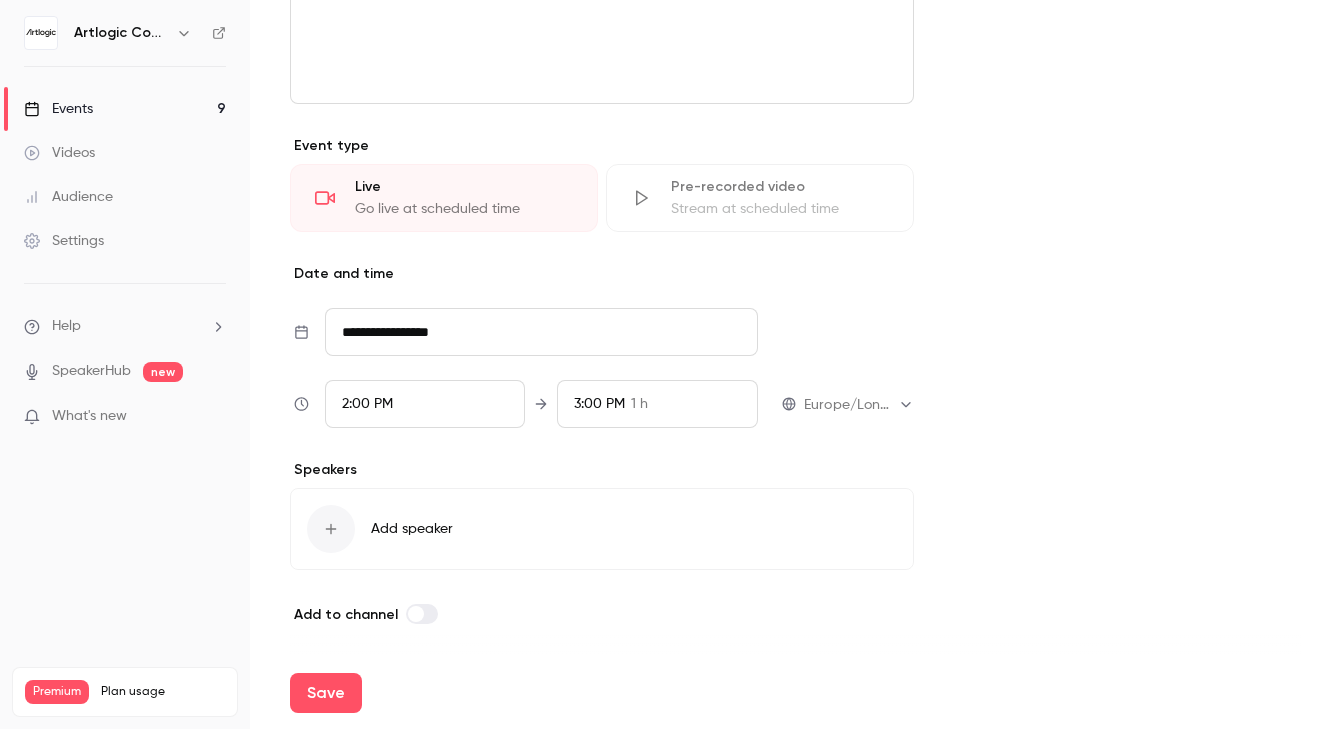 scroll, scrollTop: 2243, scrollLeft: 0, axis: vertical 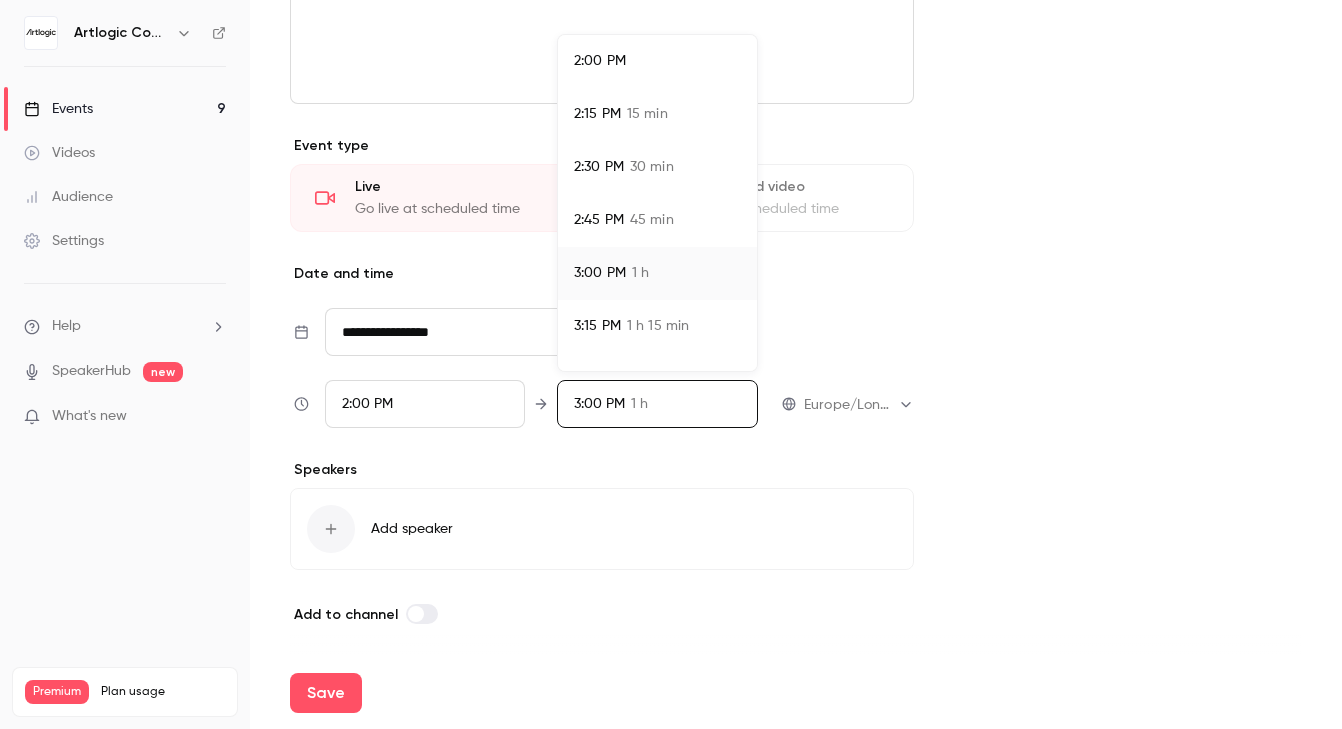 click on "3:15 PM" at bounding box center (597, 326) 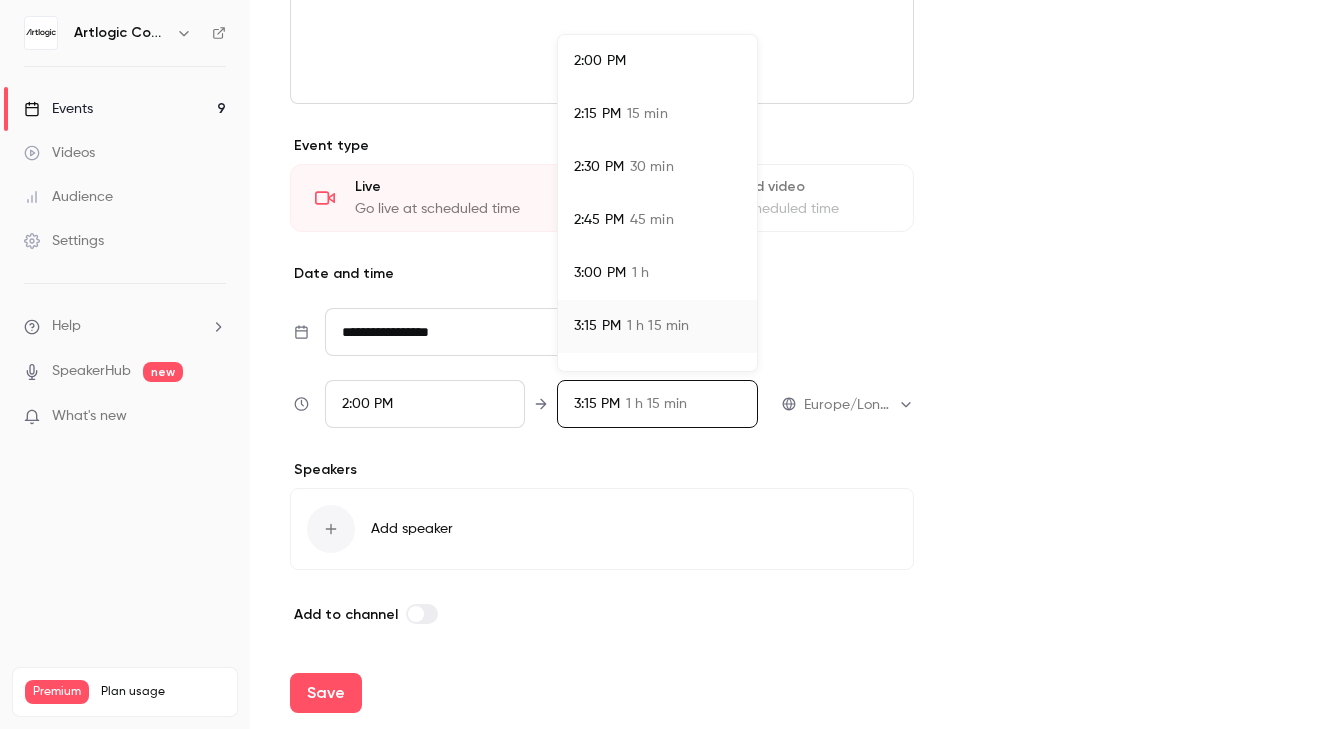 click at bounding box center (671, 364) 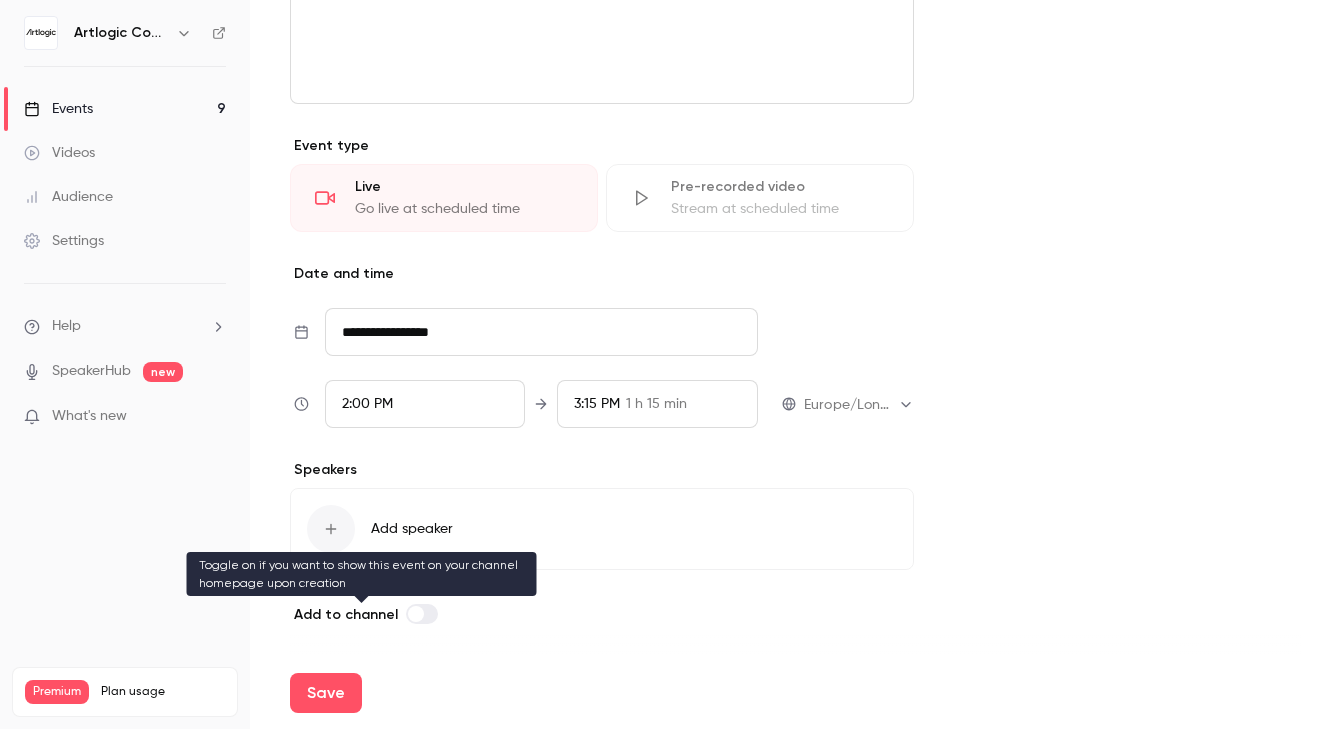 click at bounding box center [416, 614] 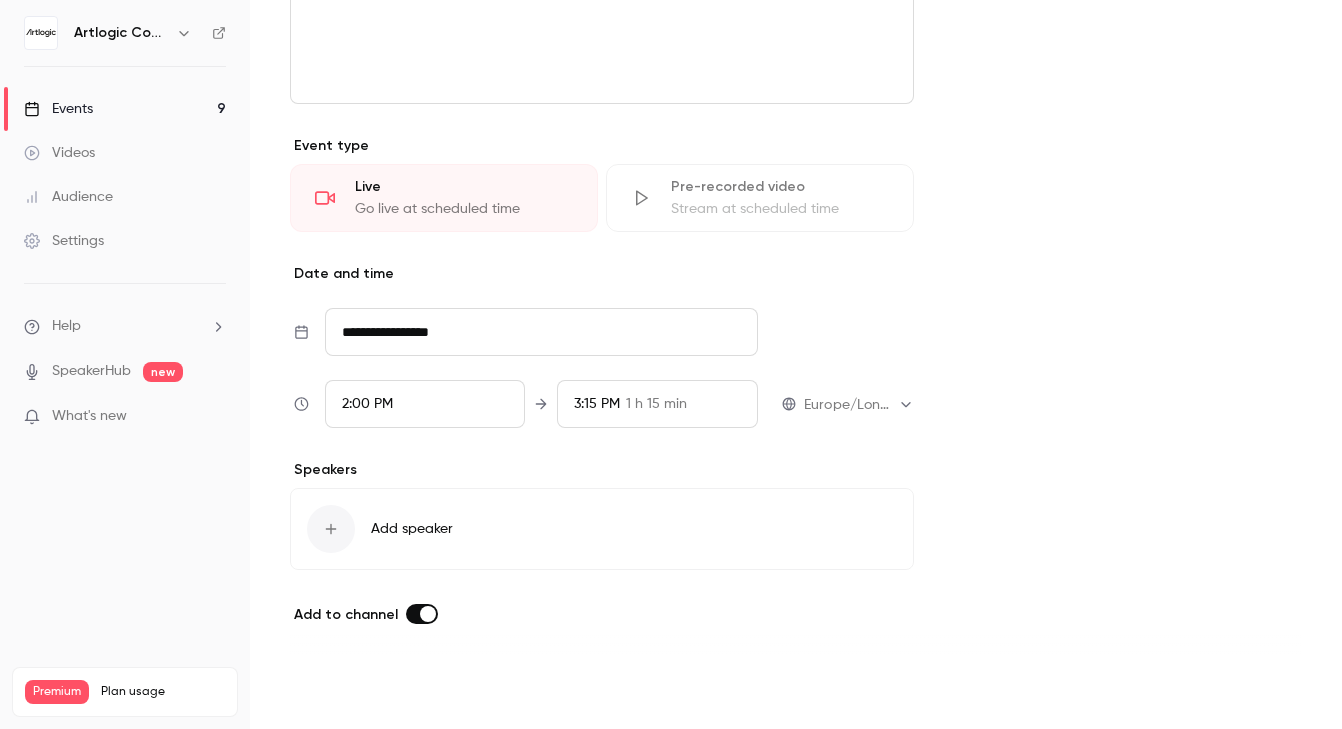 click on "Save" at bounding box center (326, 693) 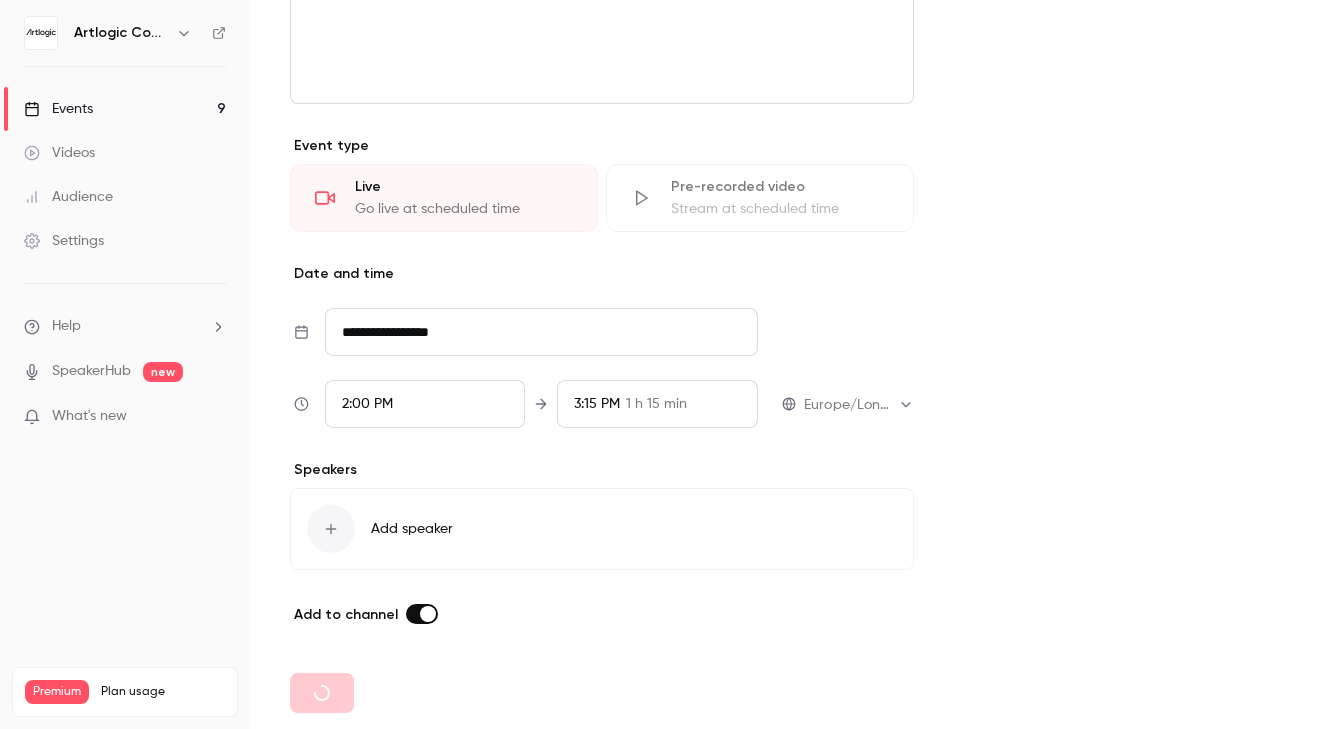 type 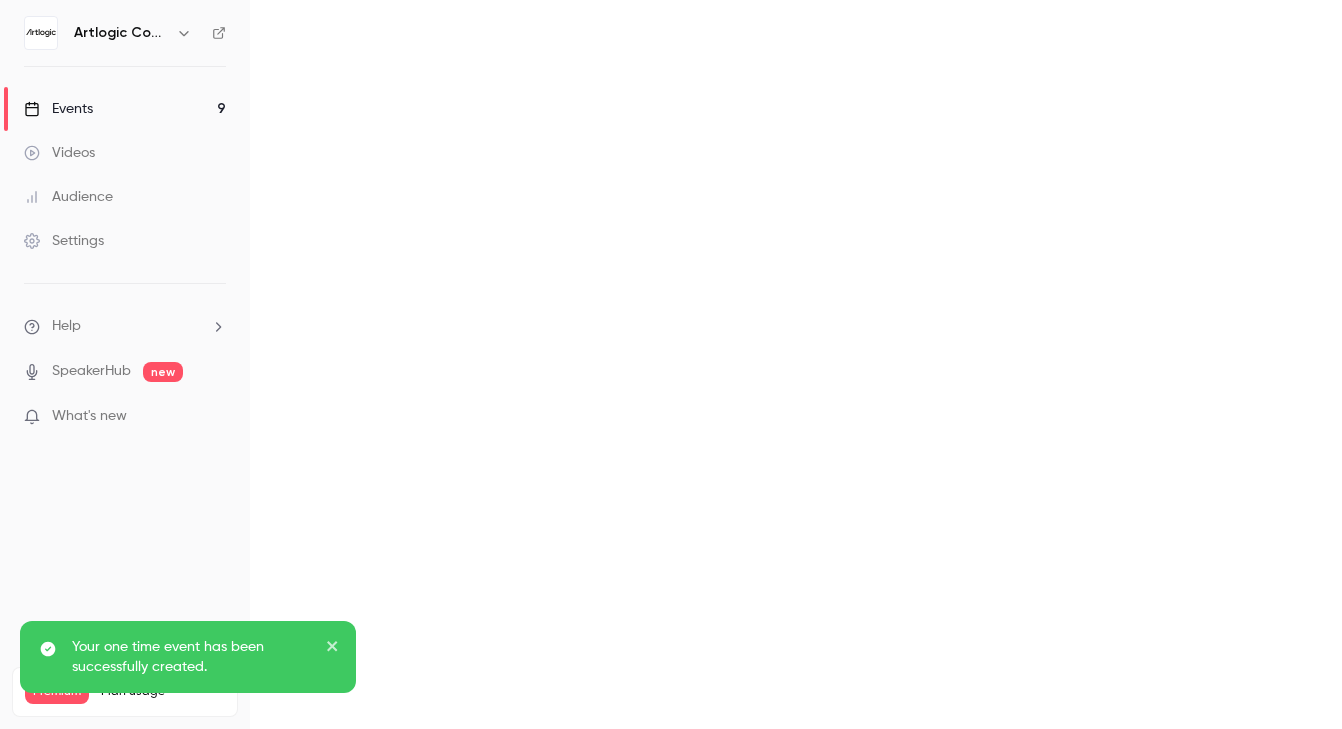 scroll, scrollTop: 0, scrollLeft: 0, axis: both 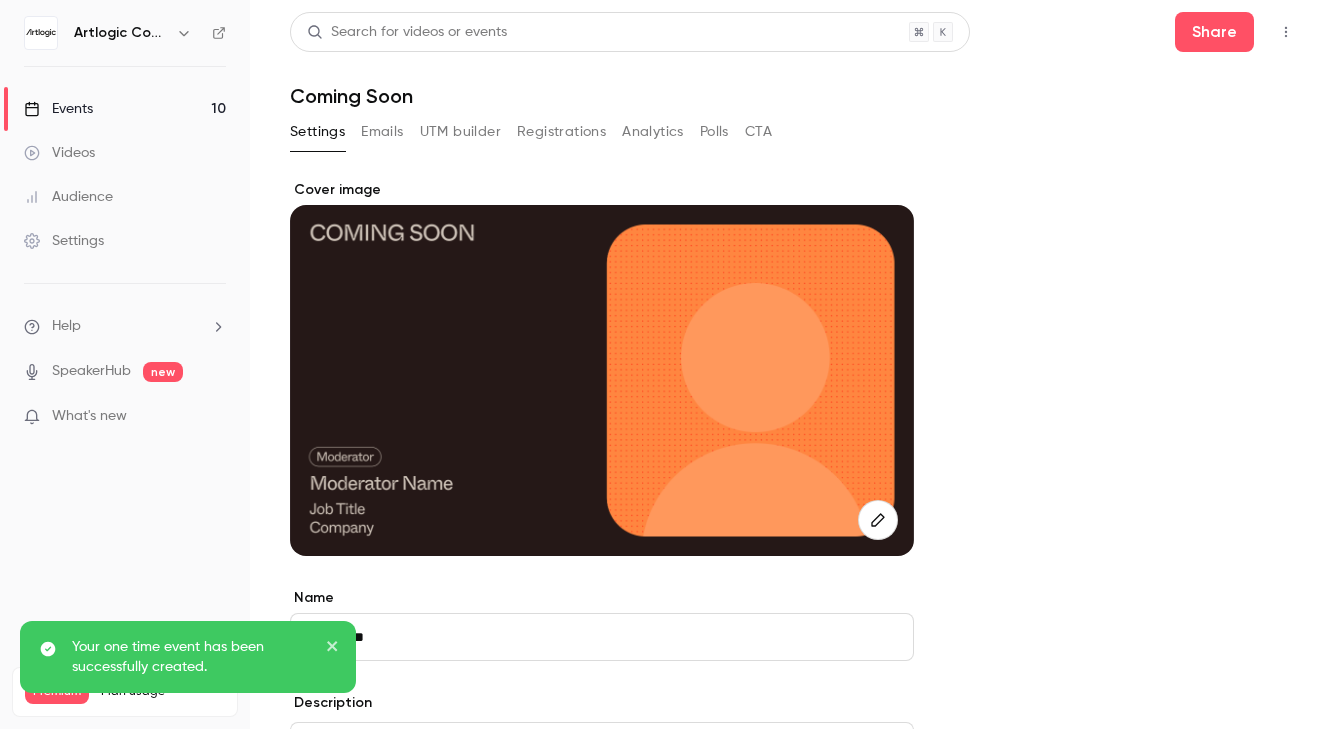 click on "Events 10" at bounding box center [125, 109] 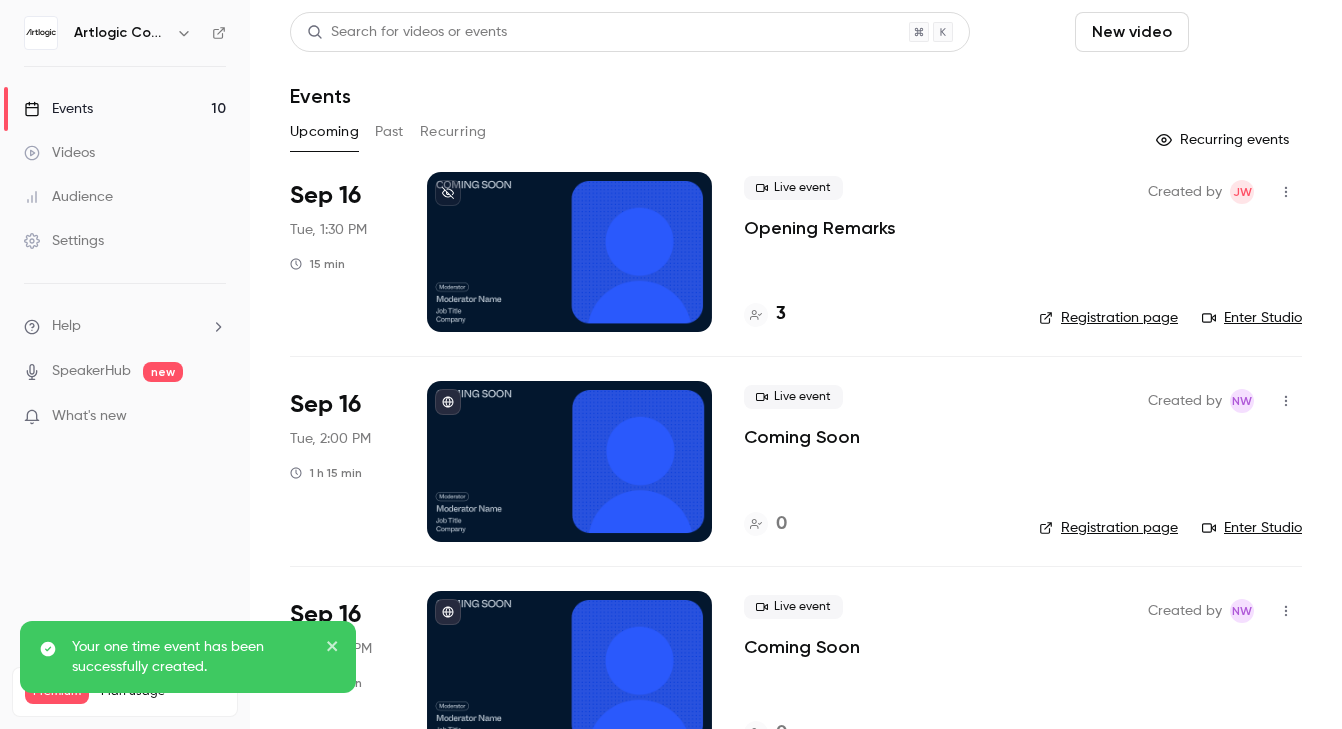 click on "Schedule" at bounding box center [1249, 32] 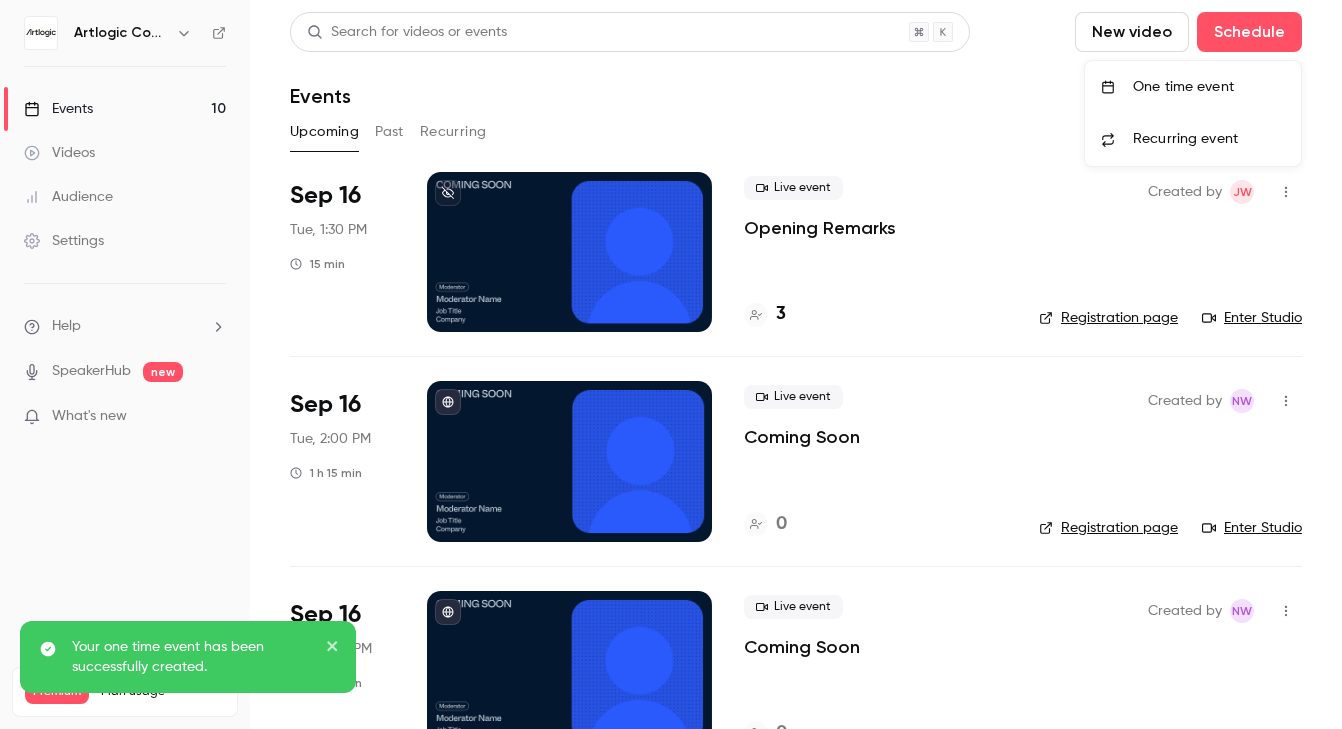 click on "One time event" at bounding box center (1193, 87) 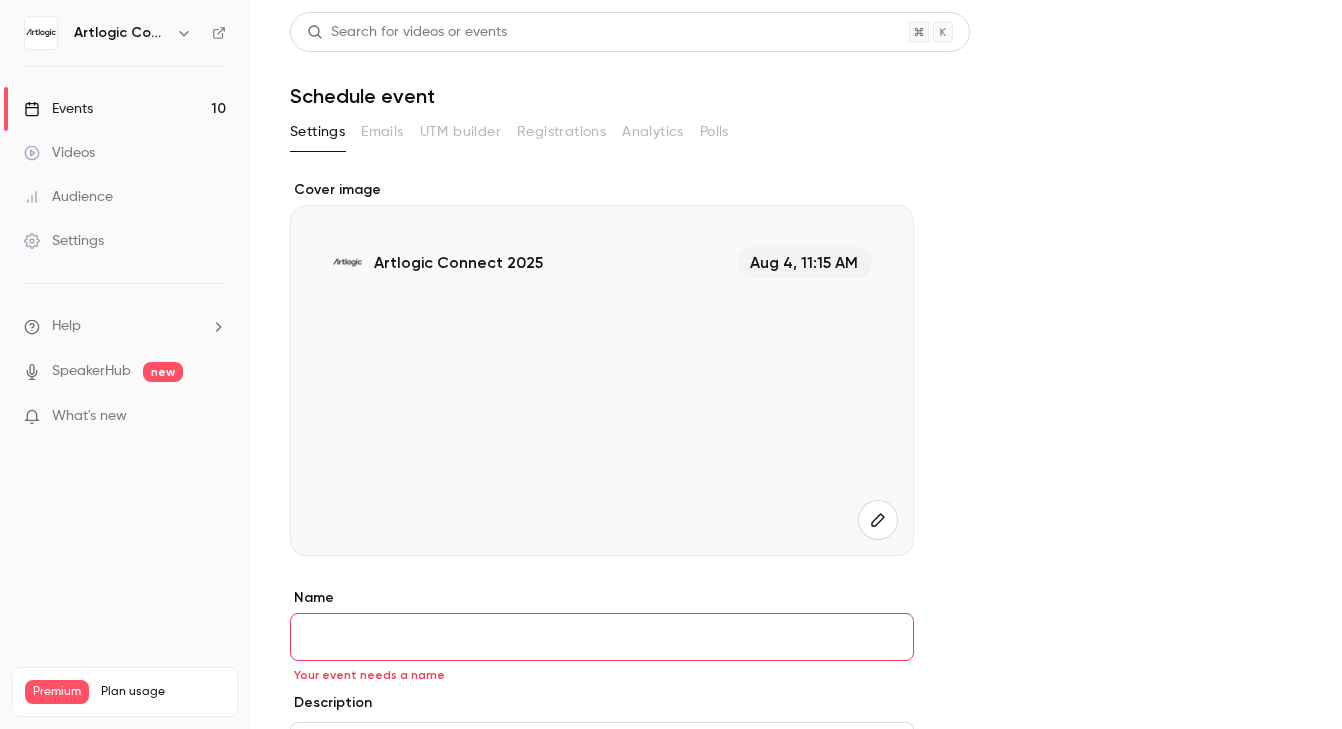 click at bounding box center [878, 520] 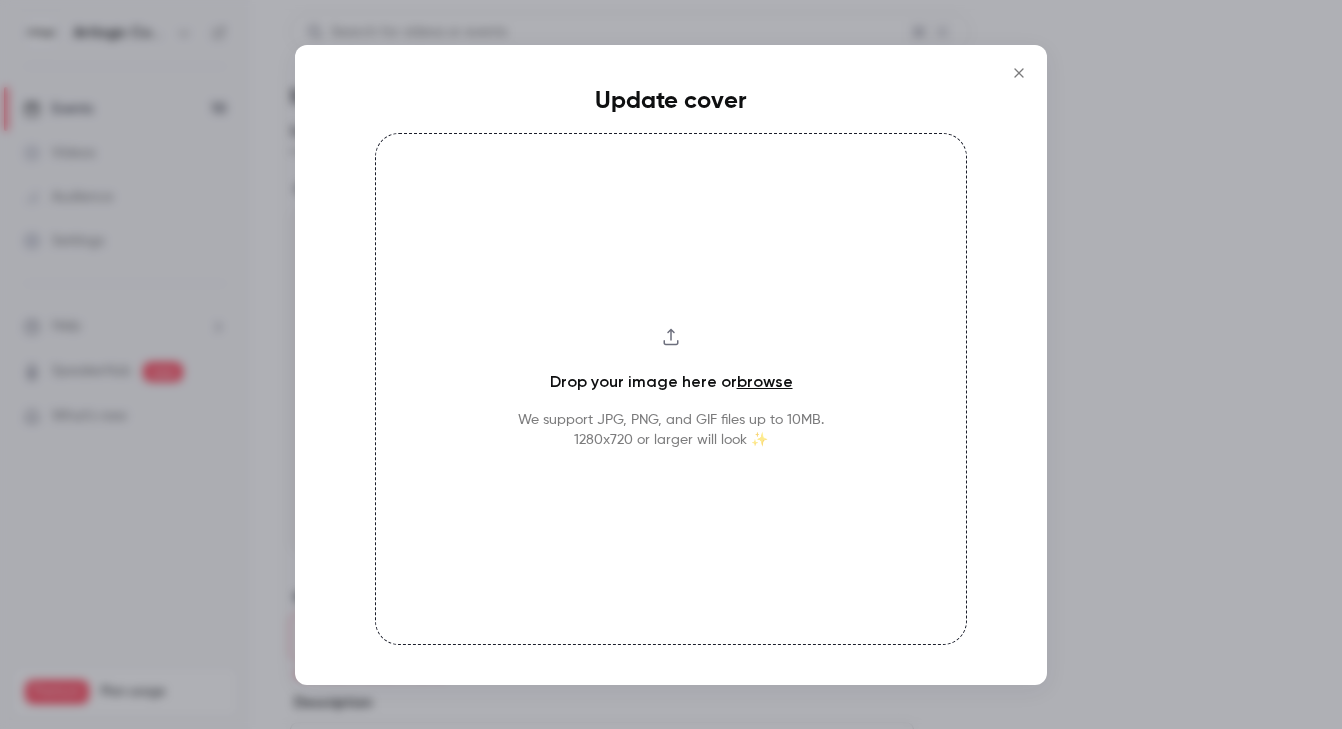 click on "browse" at bounding box center [765, 381] 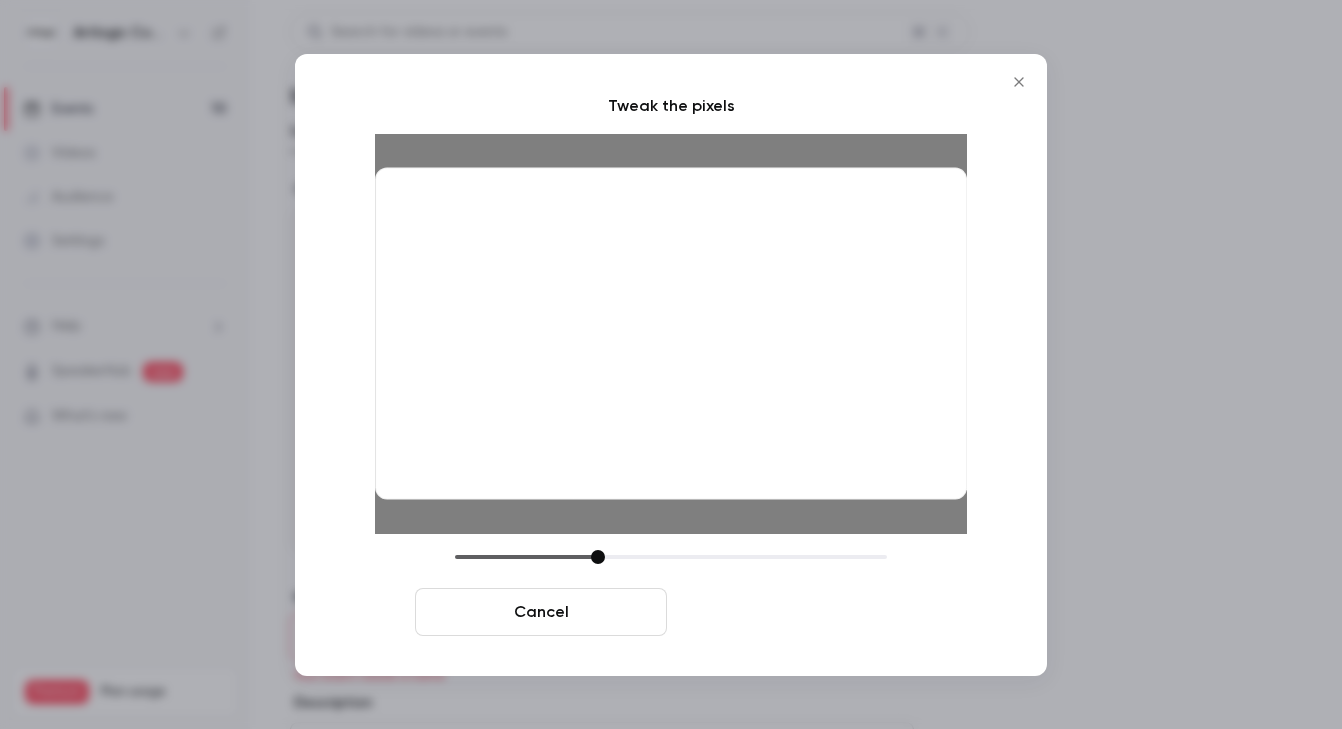 click on "Crop and save" at bounding box center [801, 612] 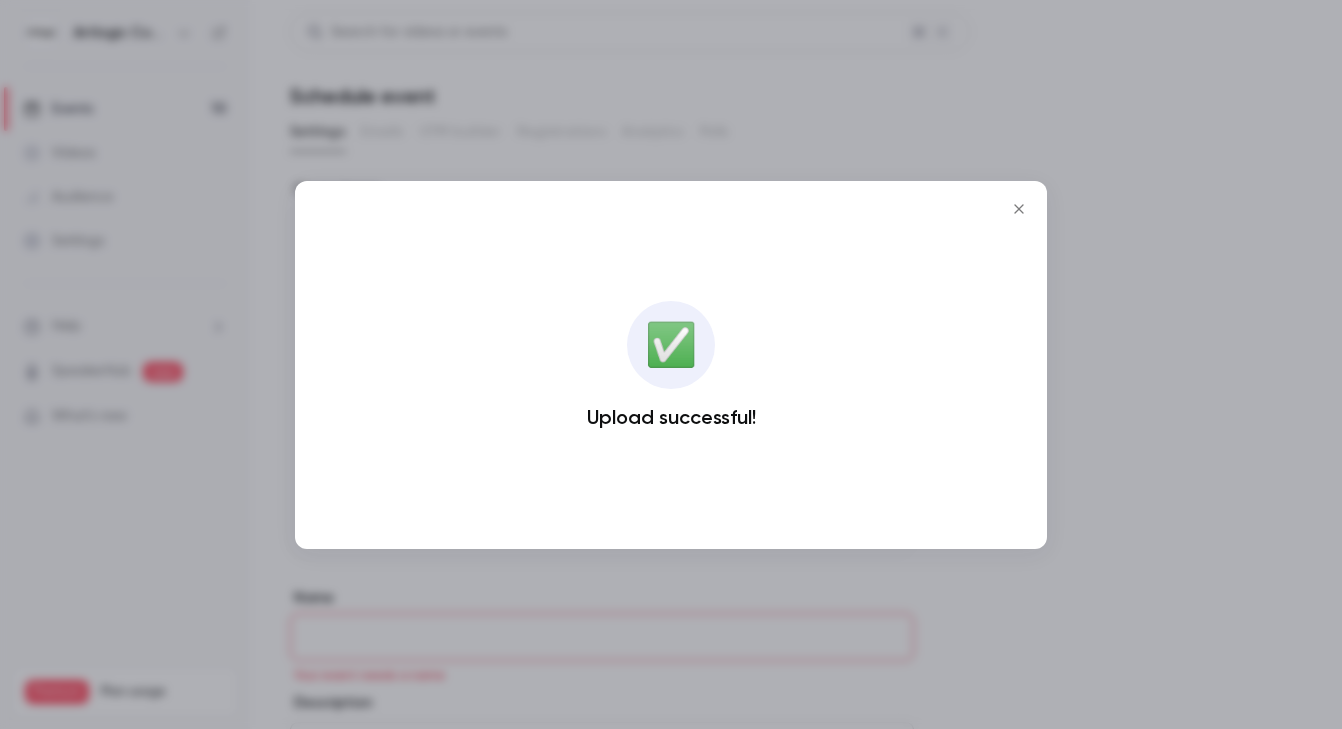 click at bounding box center (671, 364) 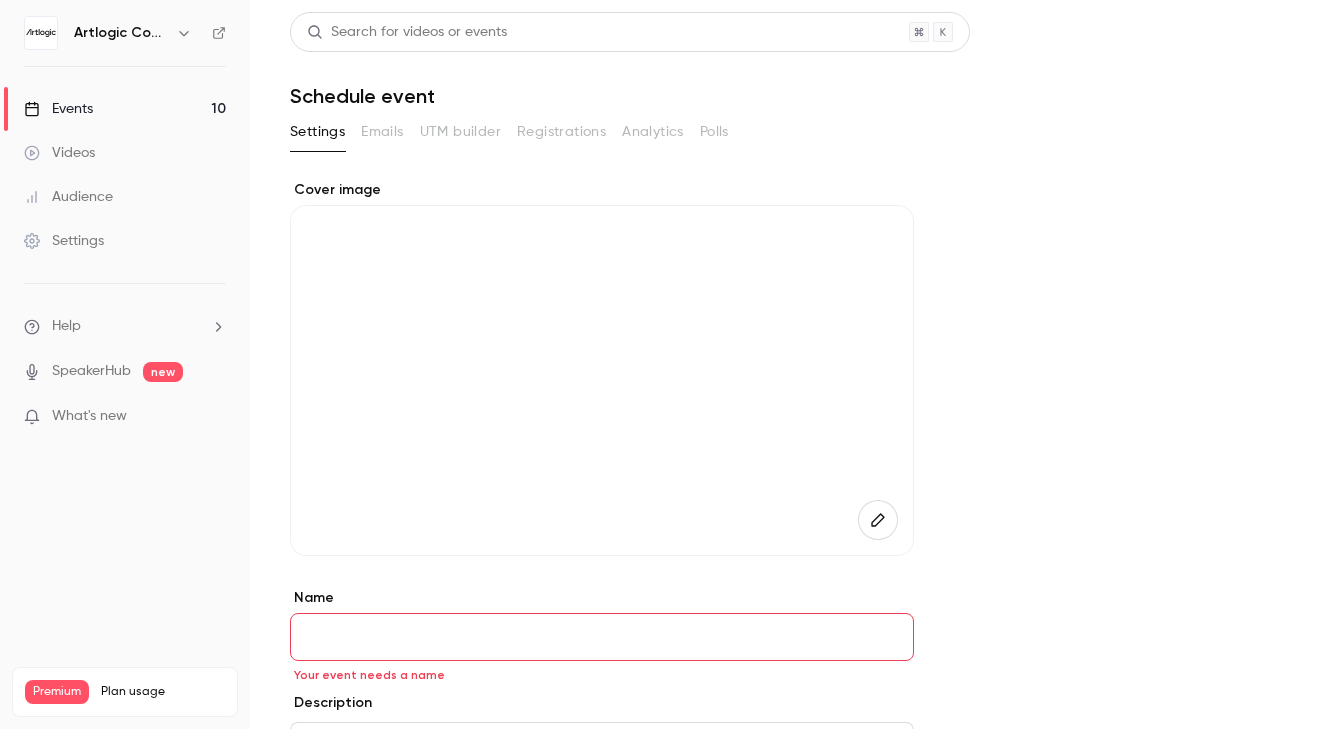 click on "Name" at bounding box center [602, 637] 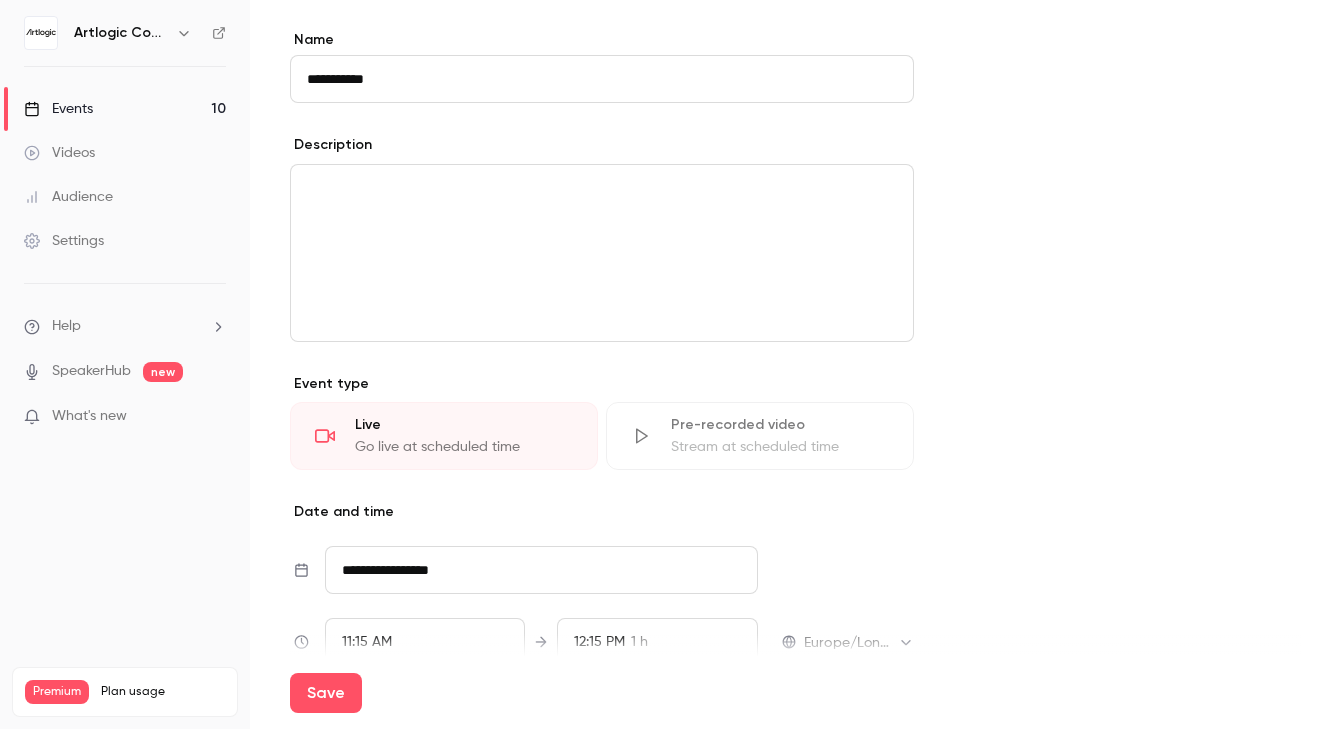 scroll, scrollTop: 663, scrollLeft: 0, axis: vertical 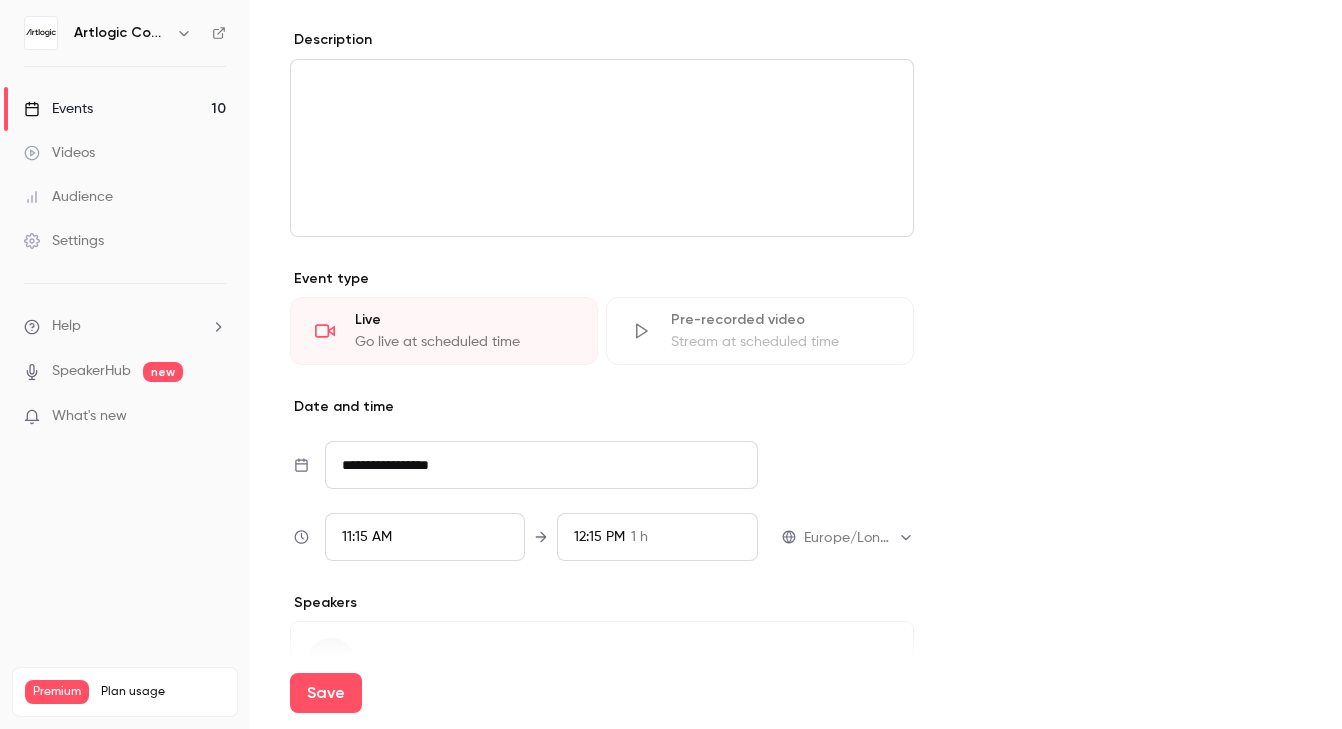 type on "**********" 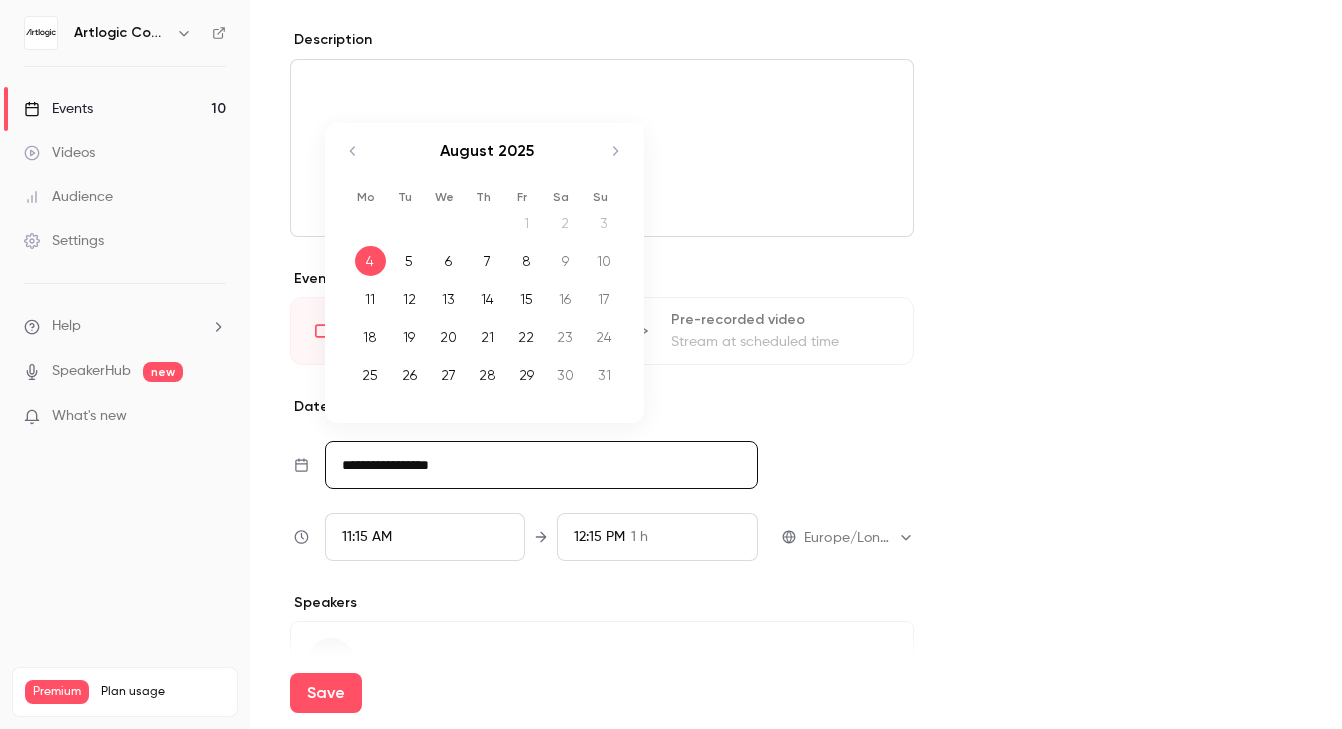 click 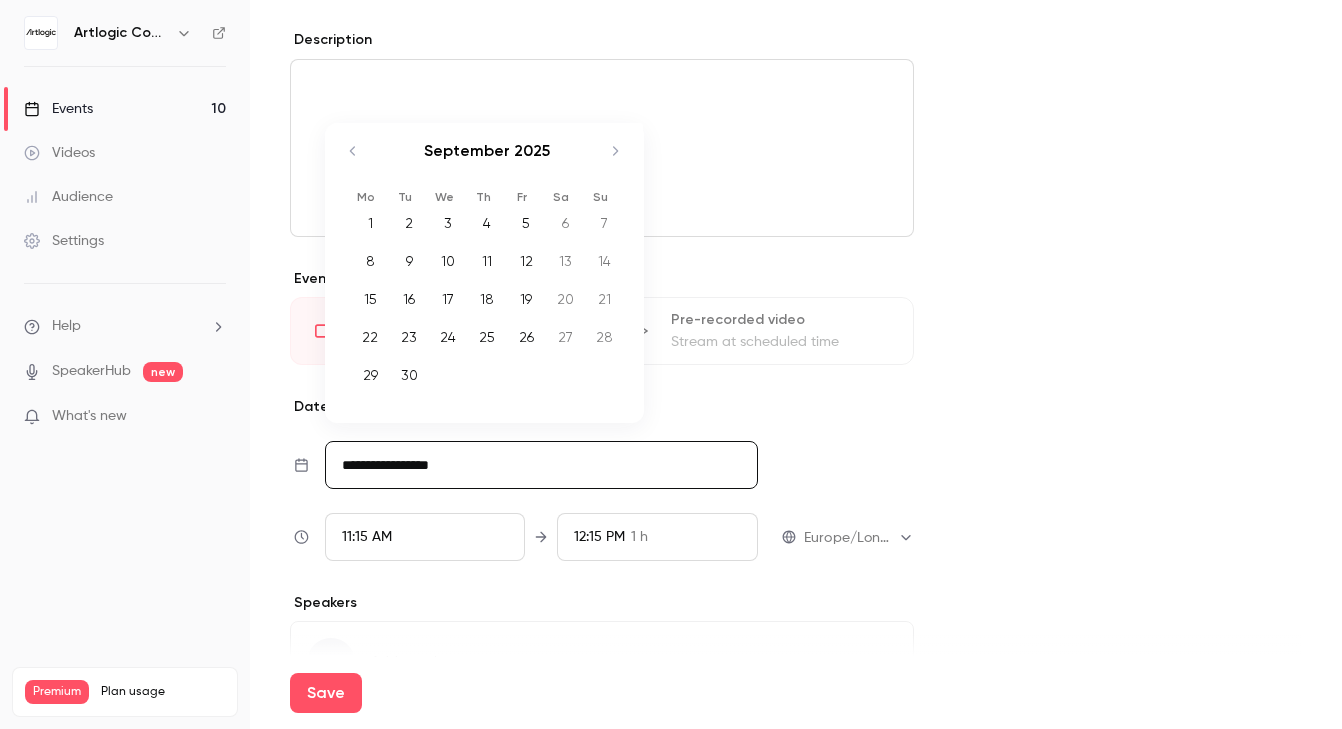 click on "18" at bounding box center (487, 299) 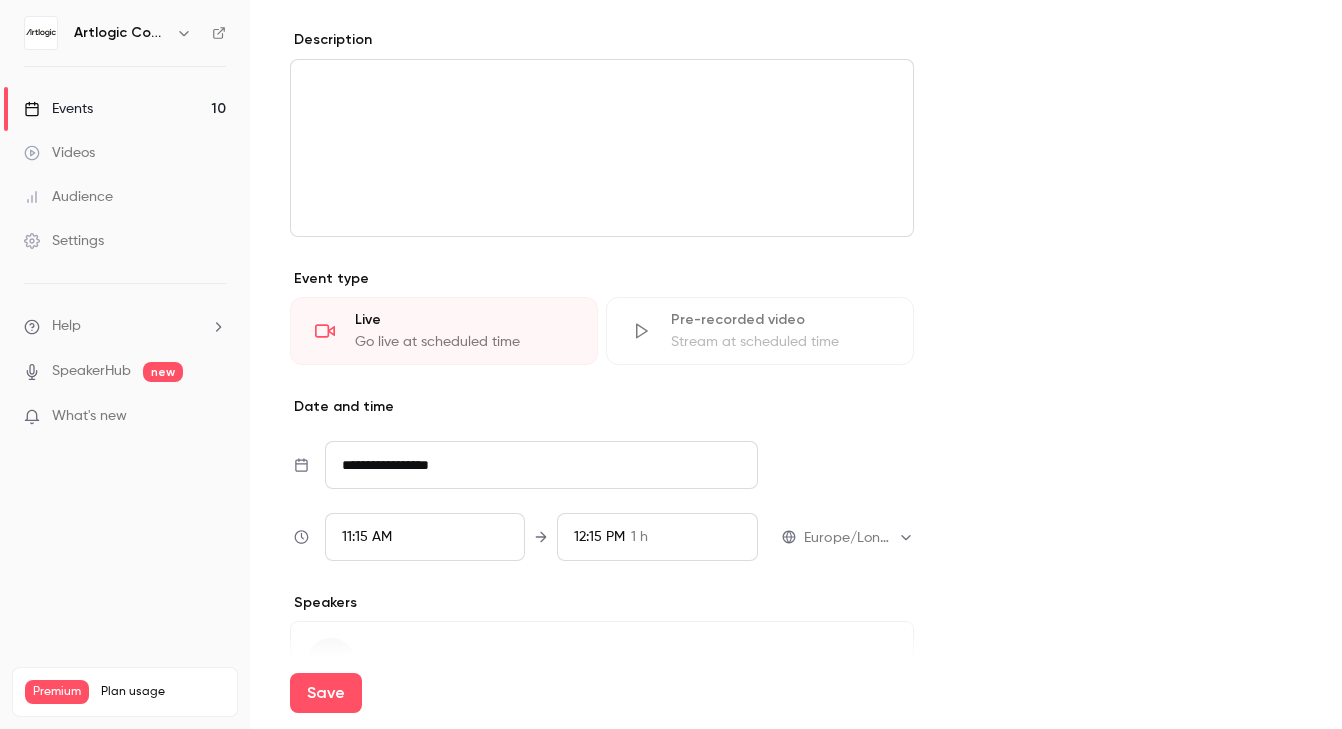 click on "11:15 AM" at bounding box center (425, 537) 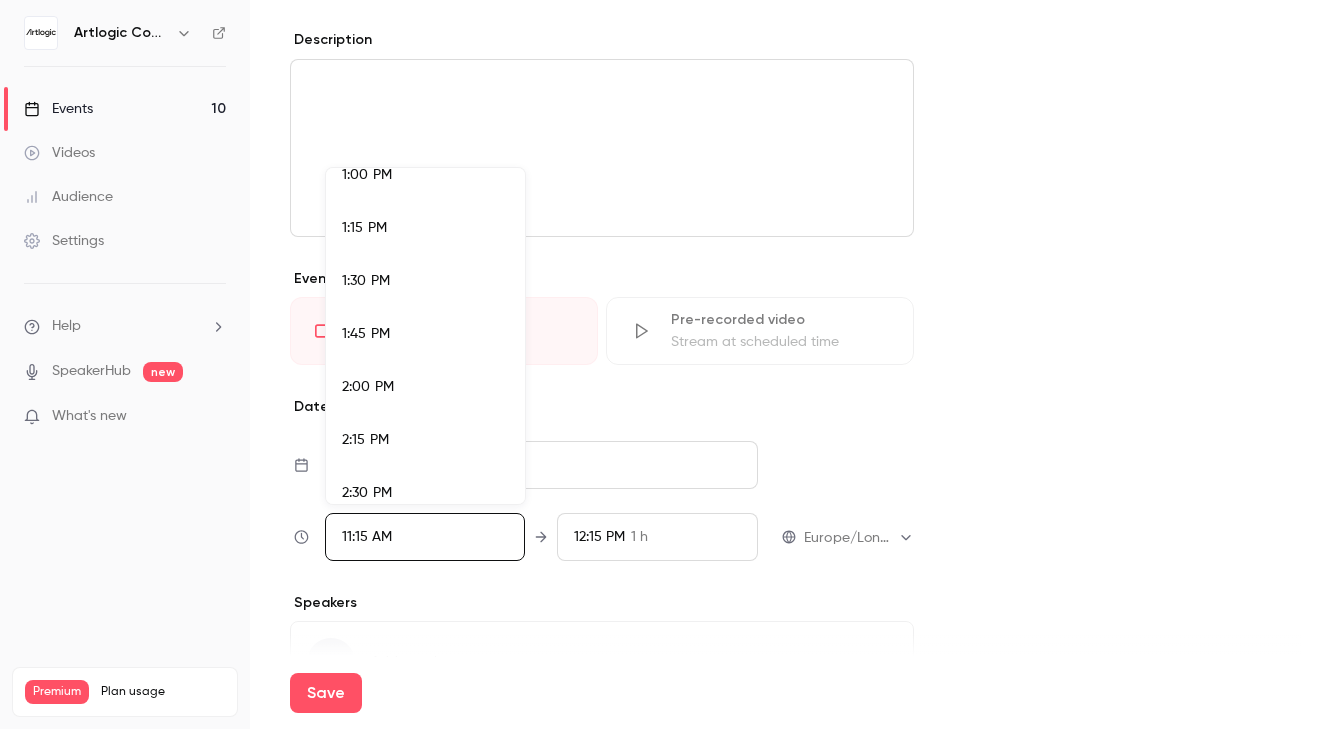 scroll, scrollTop: 2774, scrollLeft: 0, axis: vertical 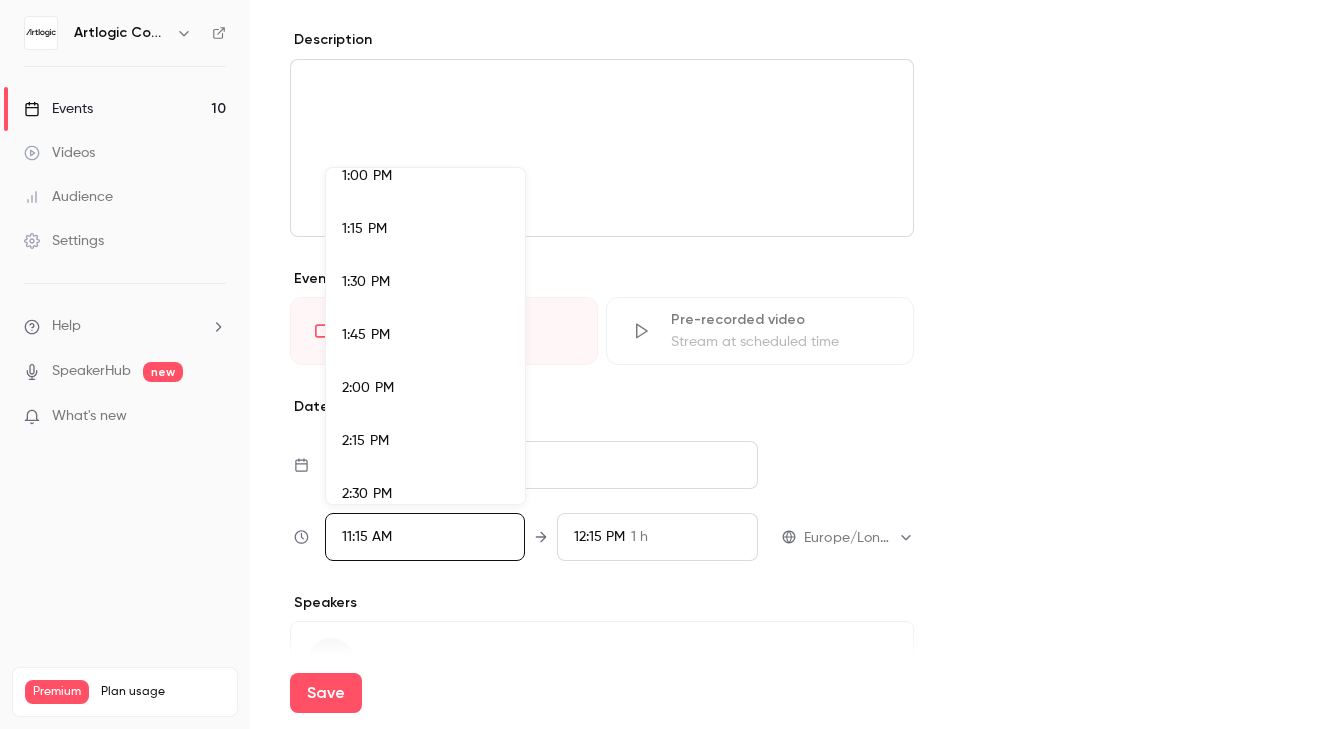 click on "2:00 PM" at bounding box center [425, 388] 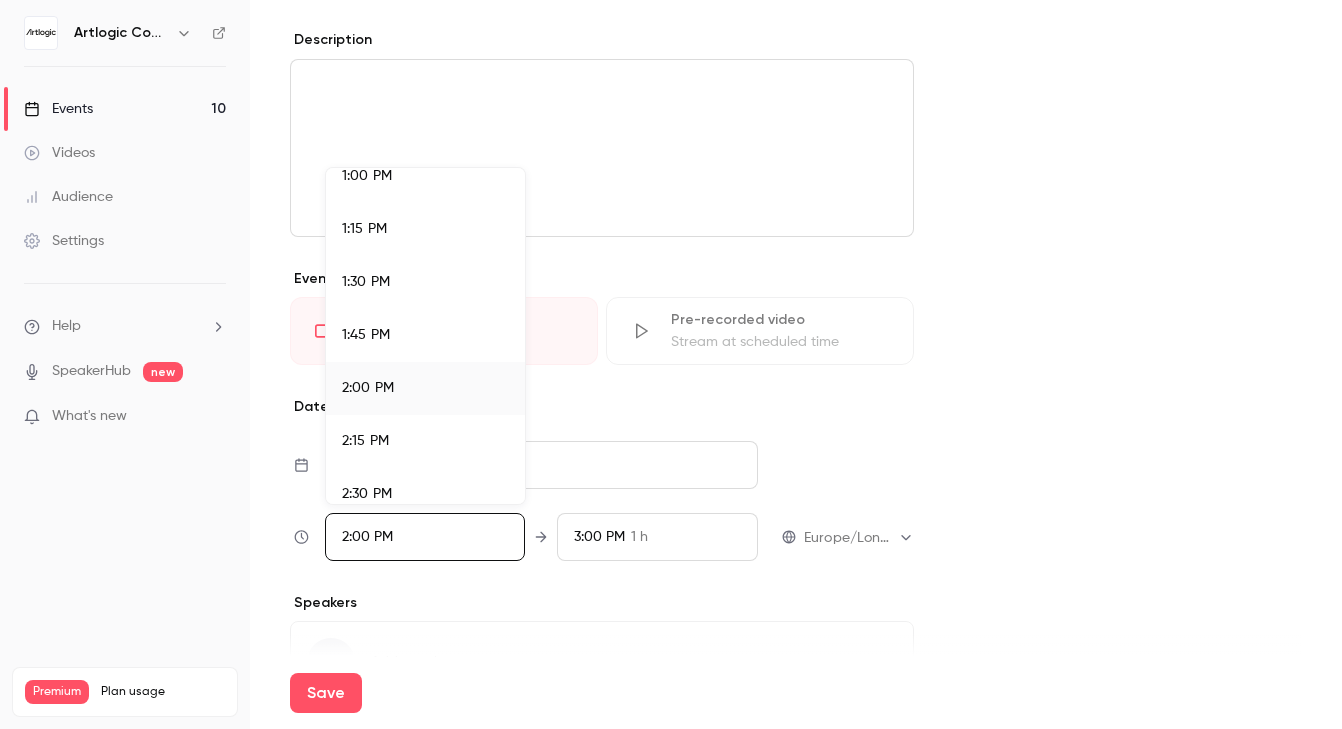 click at bounding box center (671, 364) 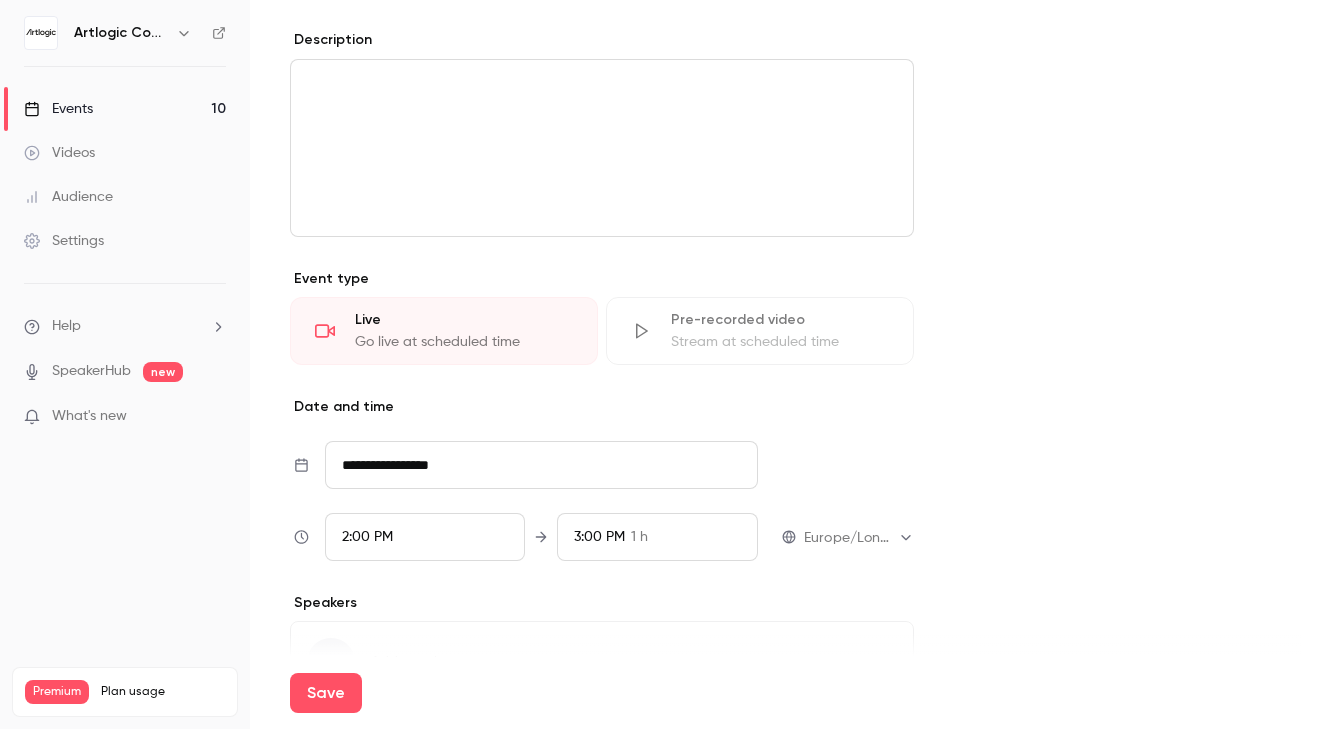 scroll, scrollTop: 2243, scrollLeft: 0, axis: vertical 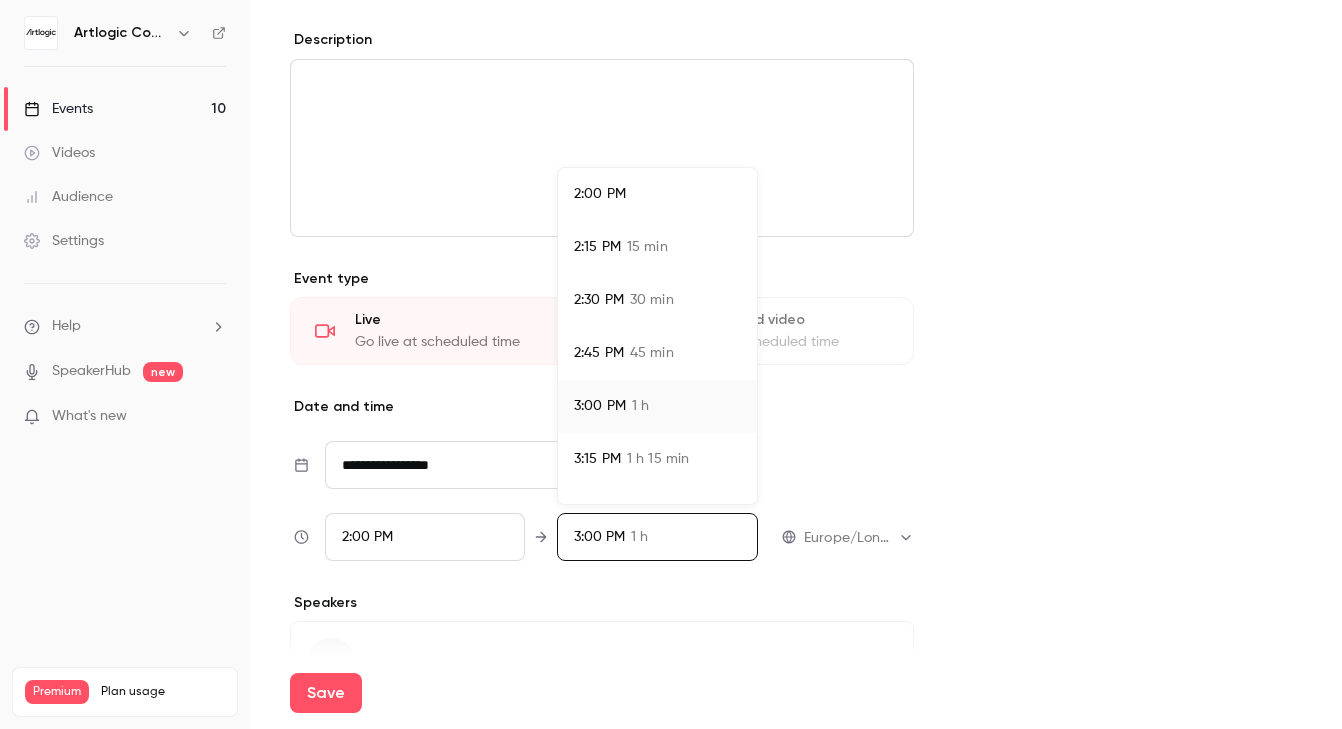 click on "3:15 PM 1 h 15 min" at bounding box center [657, 459] 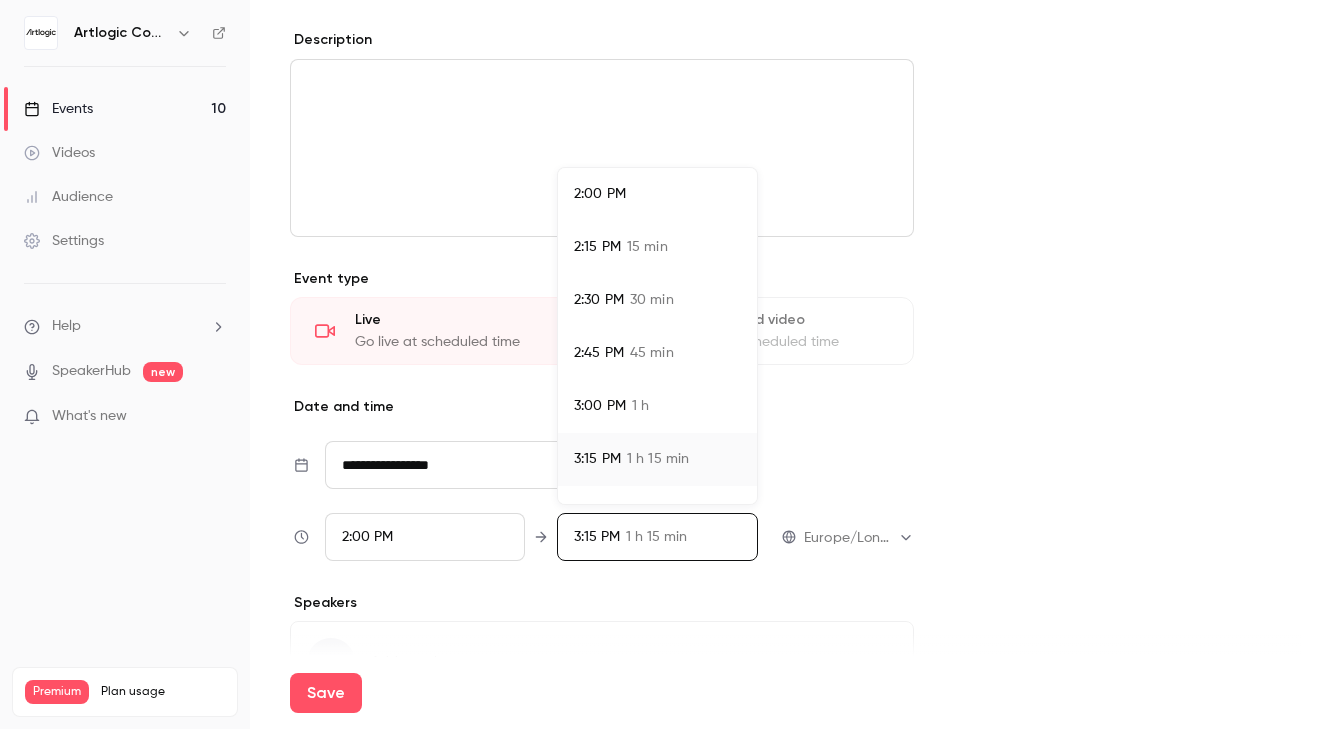 click at bounding box center (671, 364) 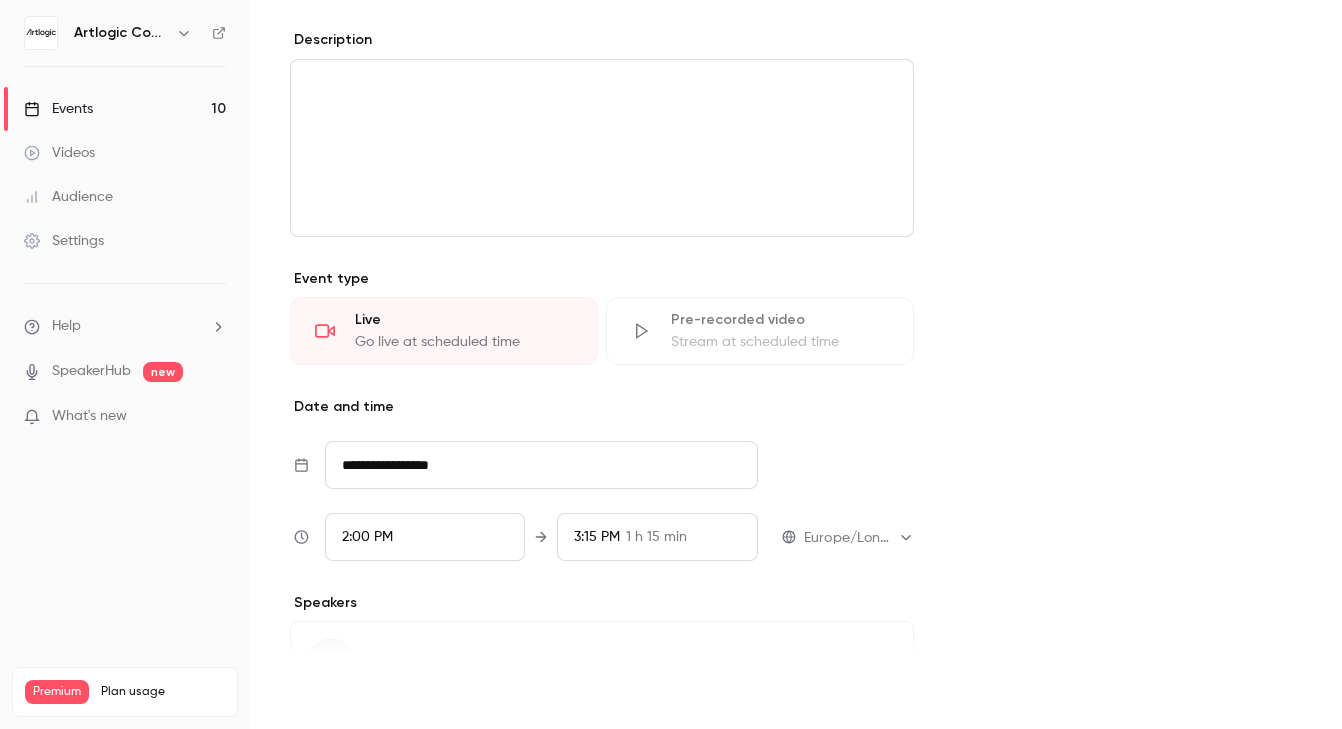 click on "Save" at bounding box center (326, 693) 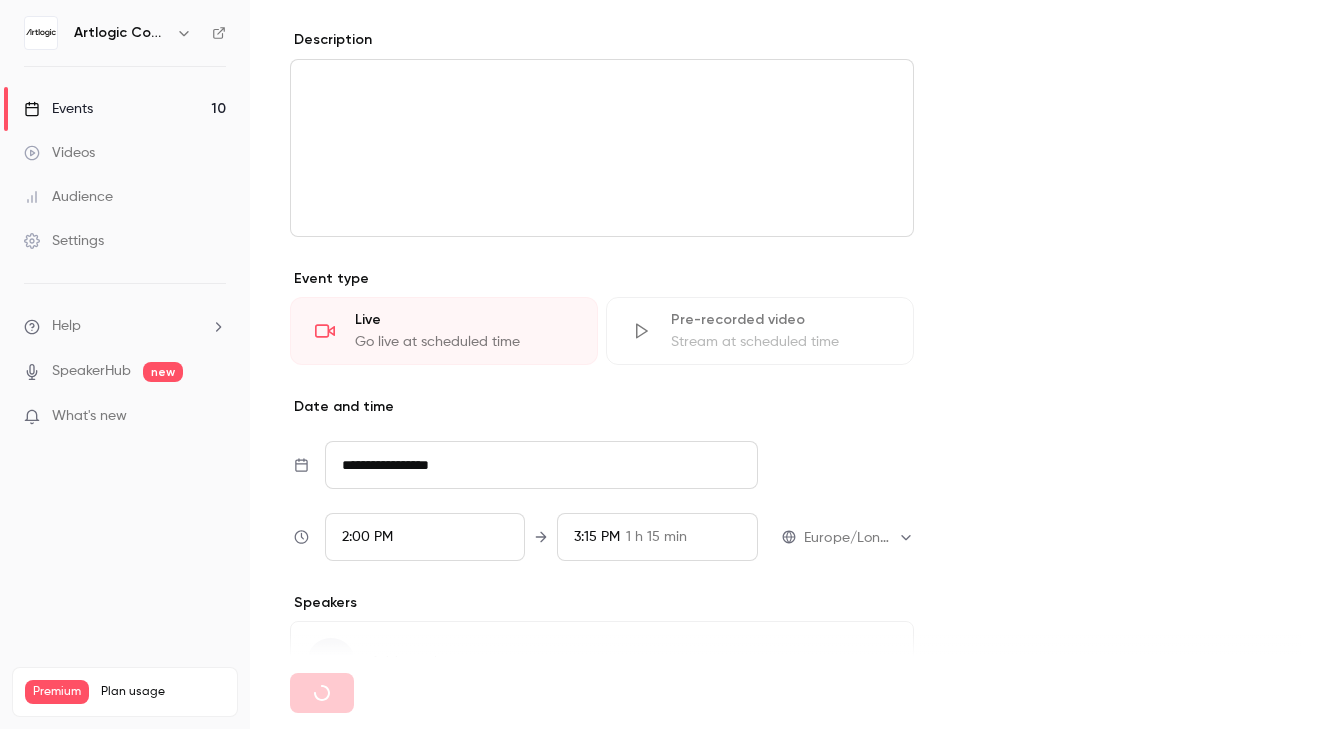 type 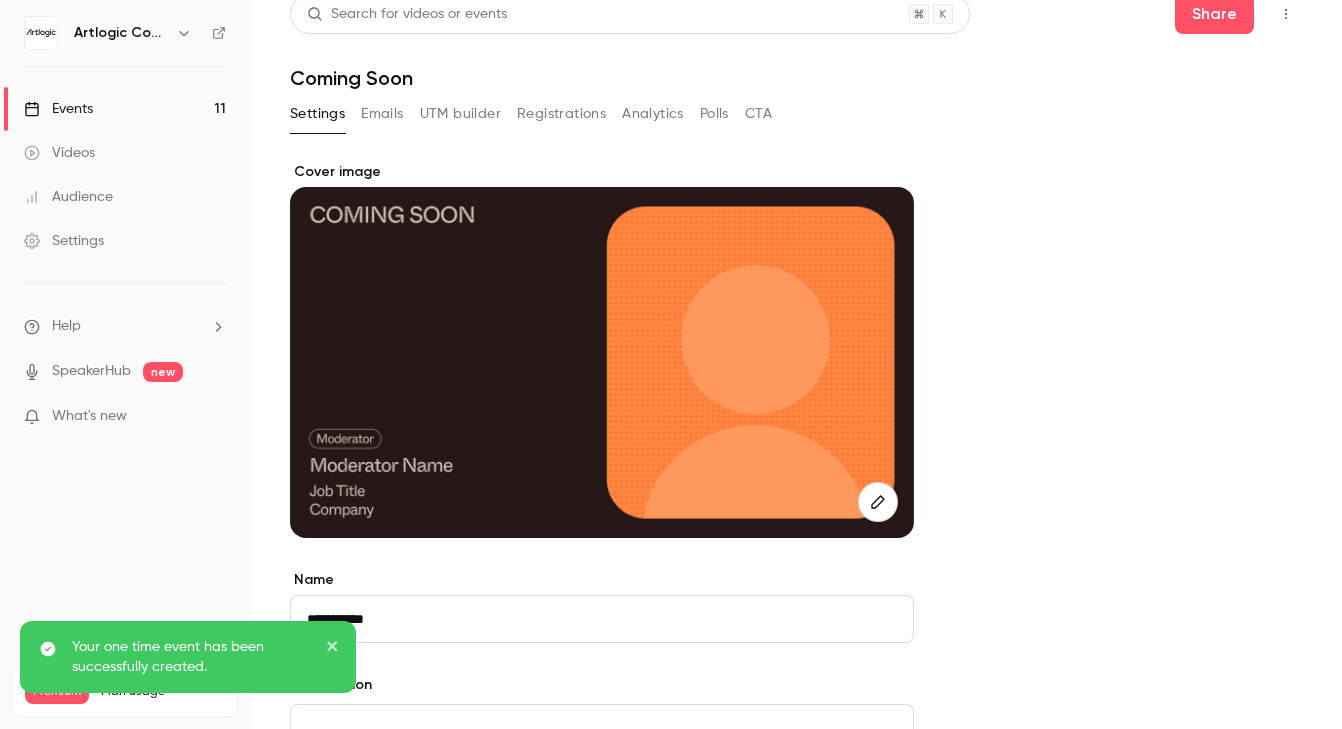 scroll, scrollTop: 805, scrollLeft: 0, axis: vertical 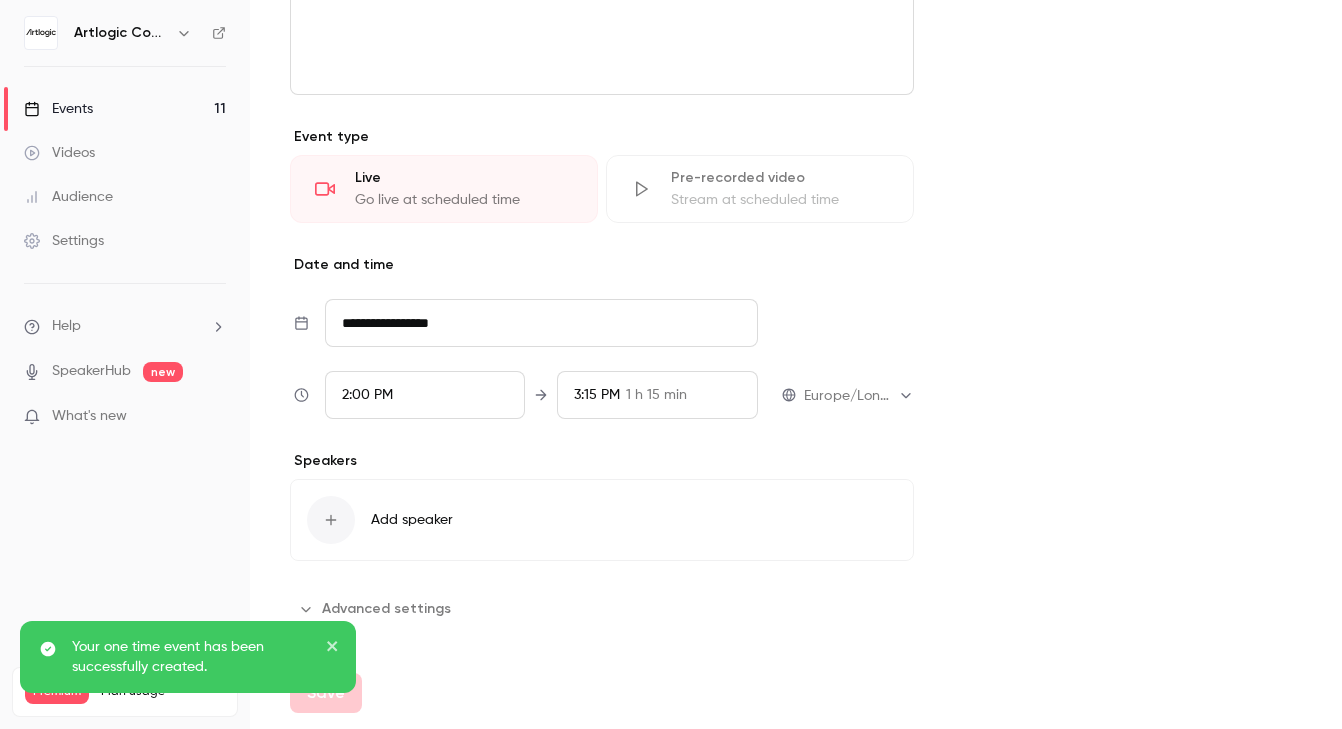 click 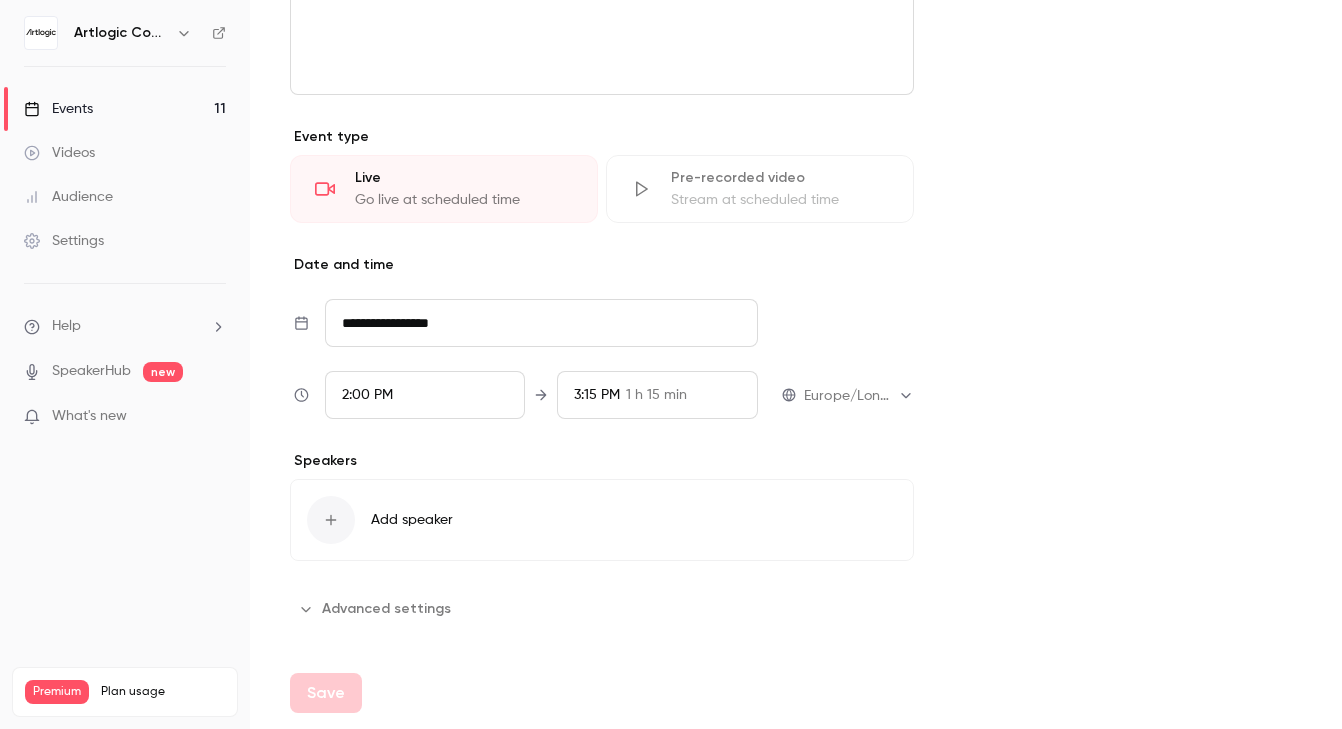 click on "Events 11" at bounding box center (125, 109) 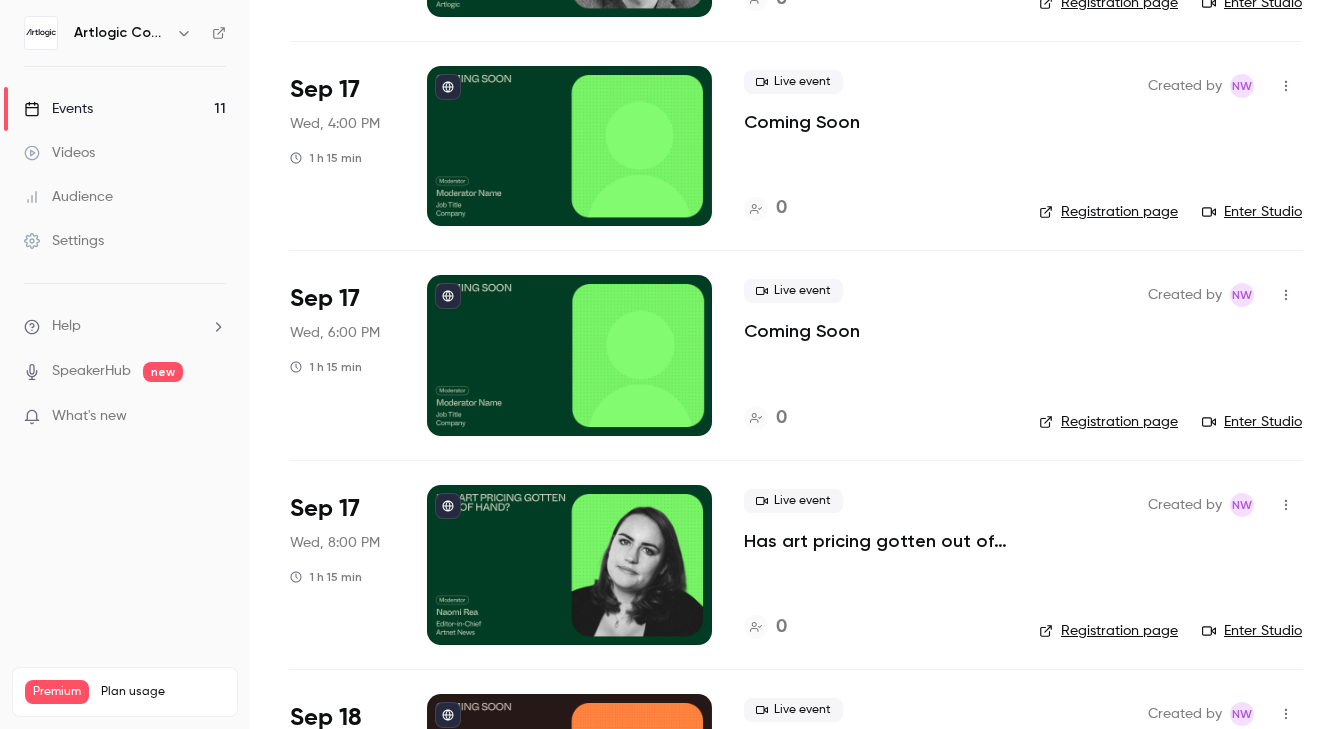 scroll, scrollTop: 1732, scrollLeft: 0, axis: vertical 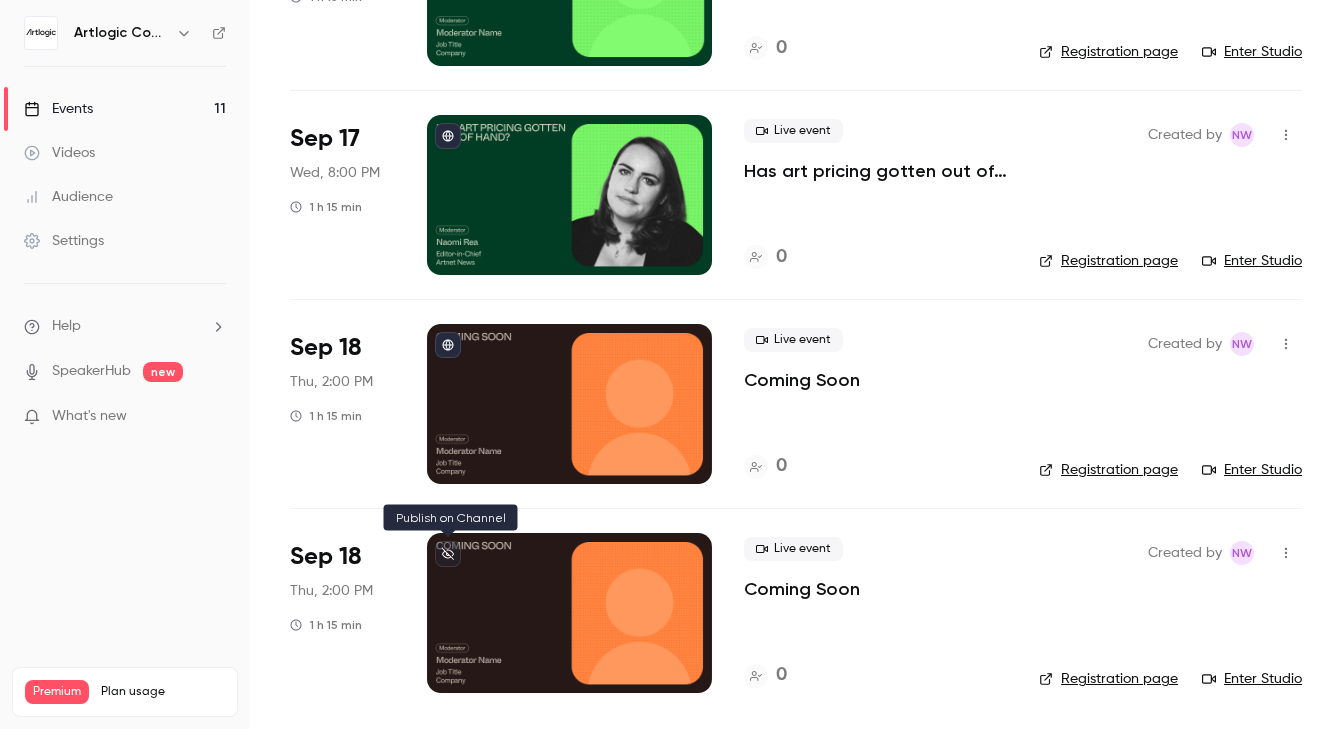 click at bounding box center [448, 554] 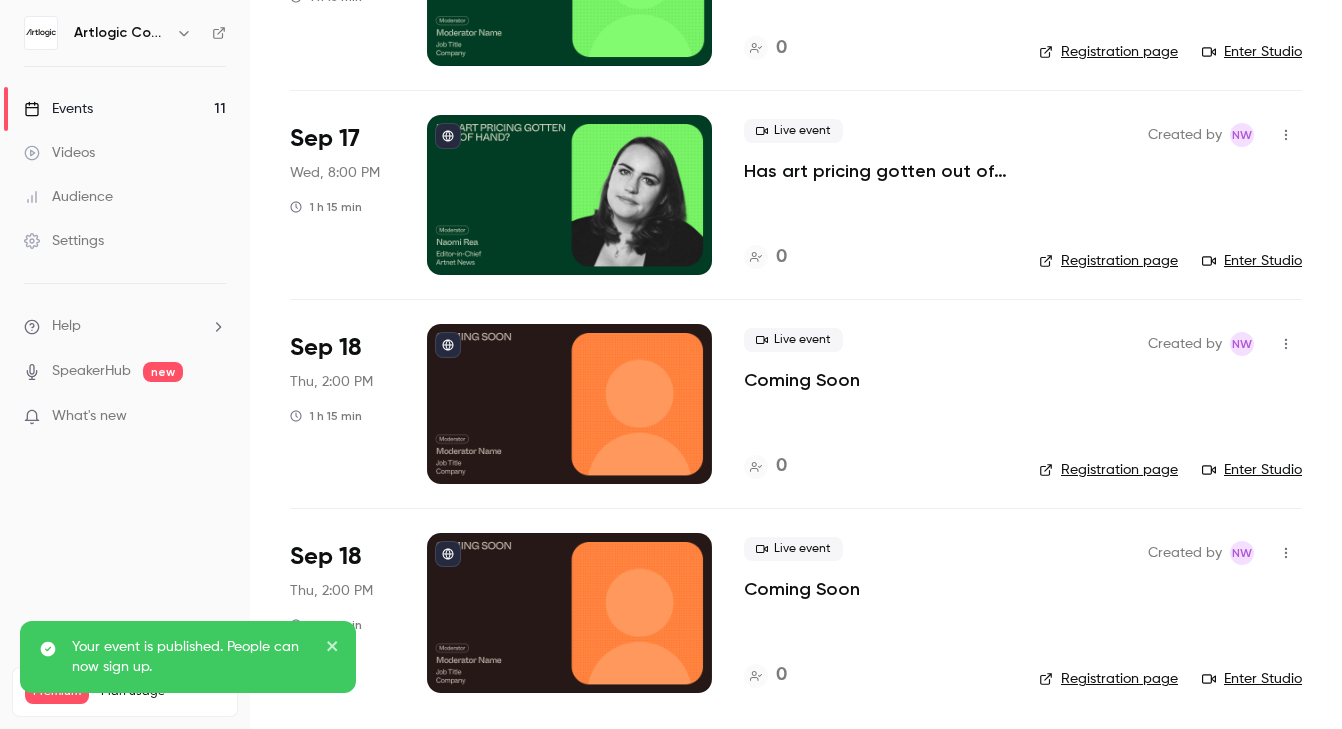 click 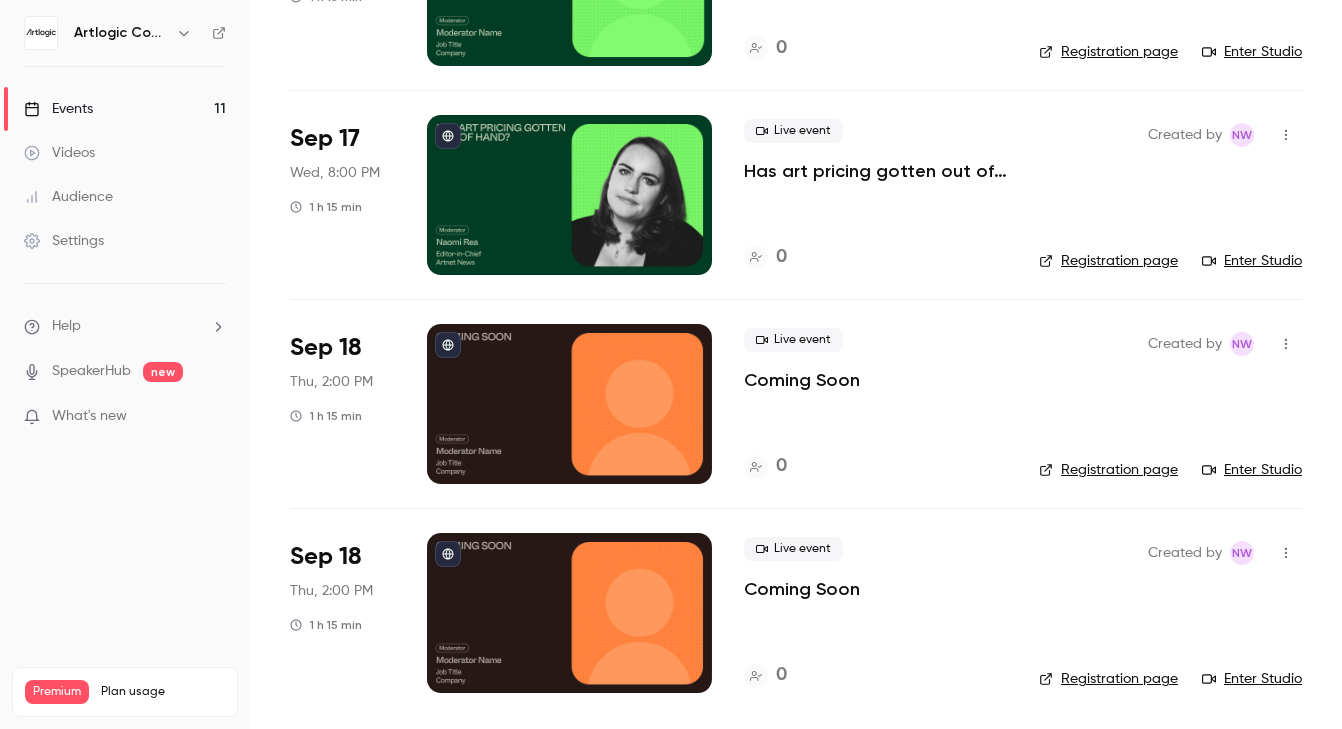 click at bounding box center [569, 613] 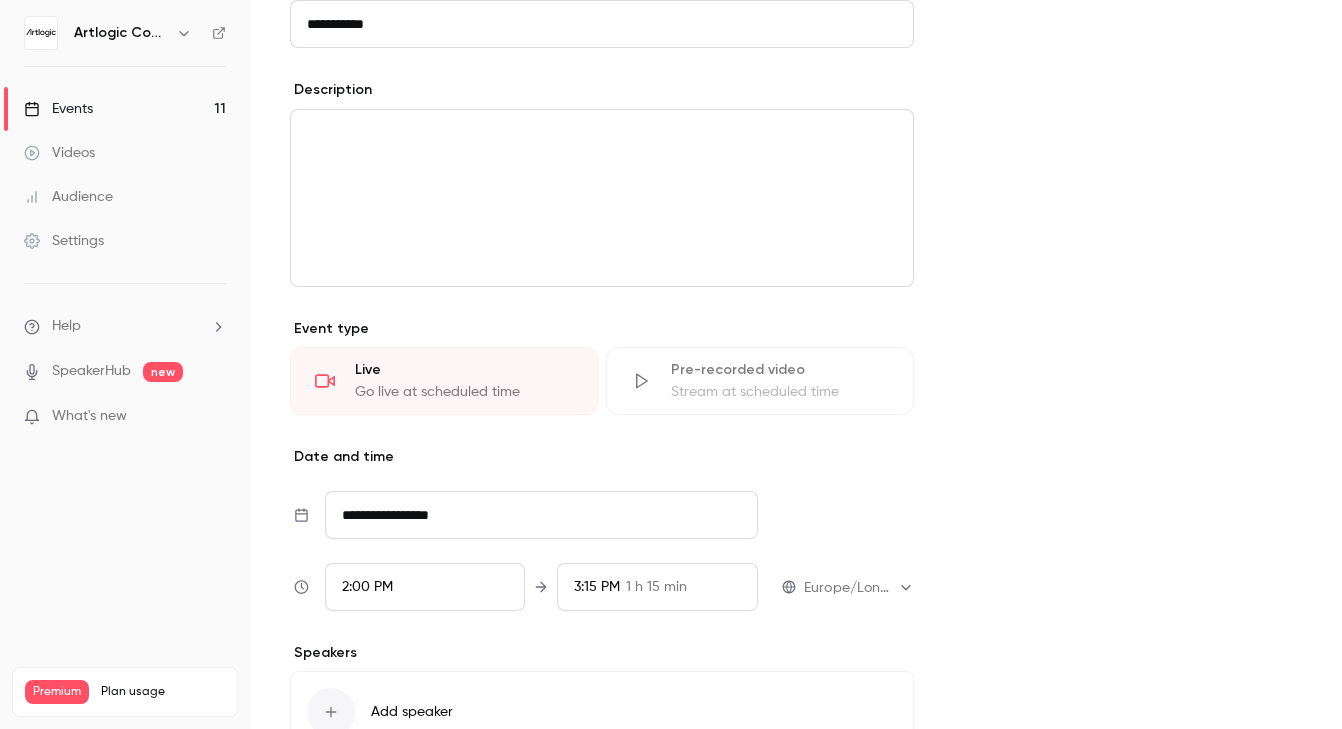 click on "2:00 PM" at bounding box center [425, 587] 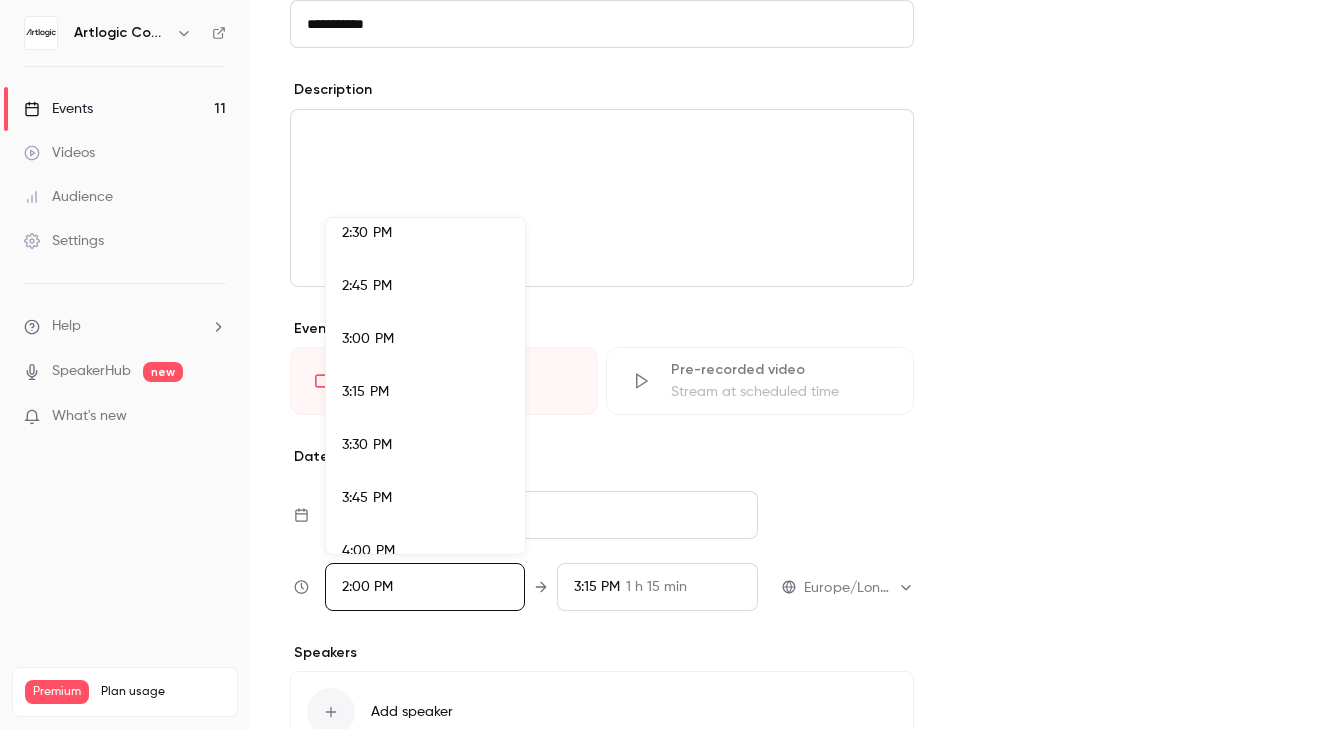 scroll, scrollTop: 3087, scrollLeft: 0, axis: vertical 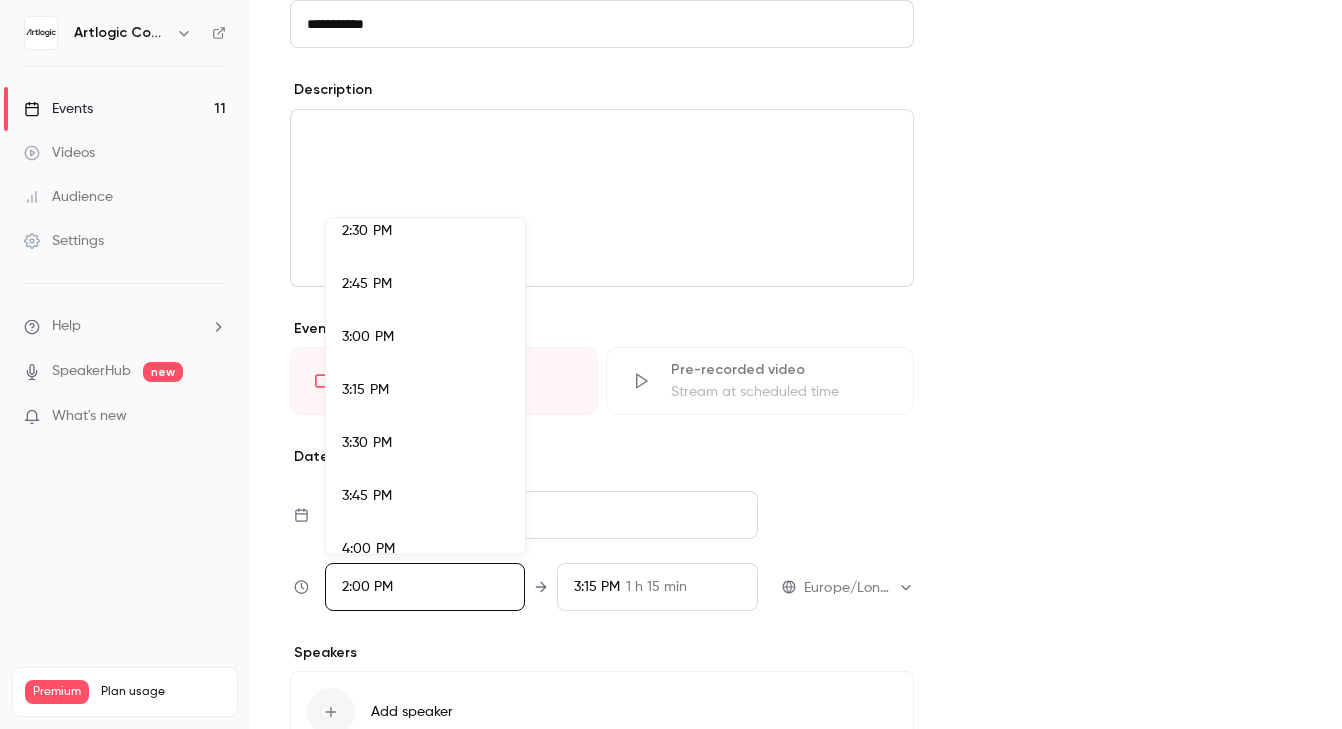 click on "4:00 PM" at bounding box center [425, 549] 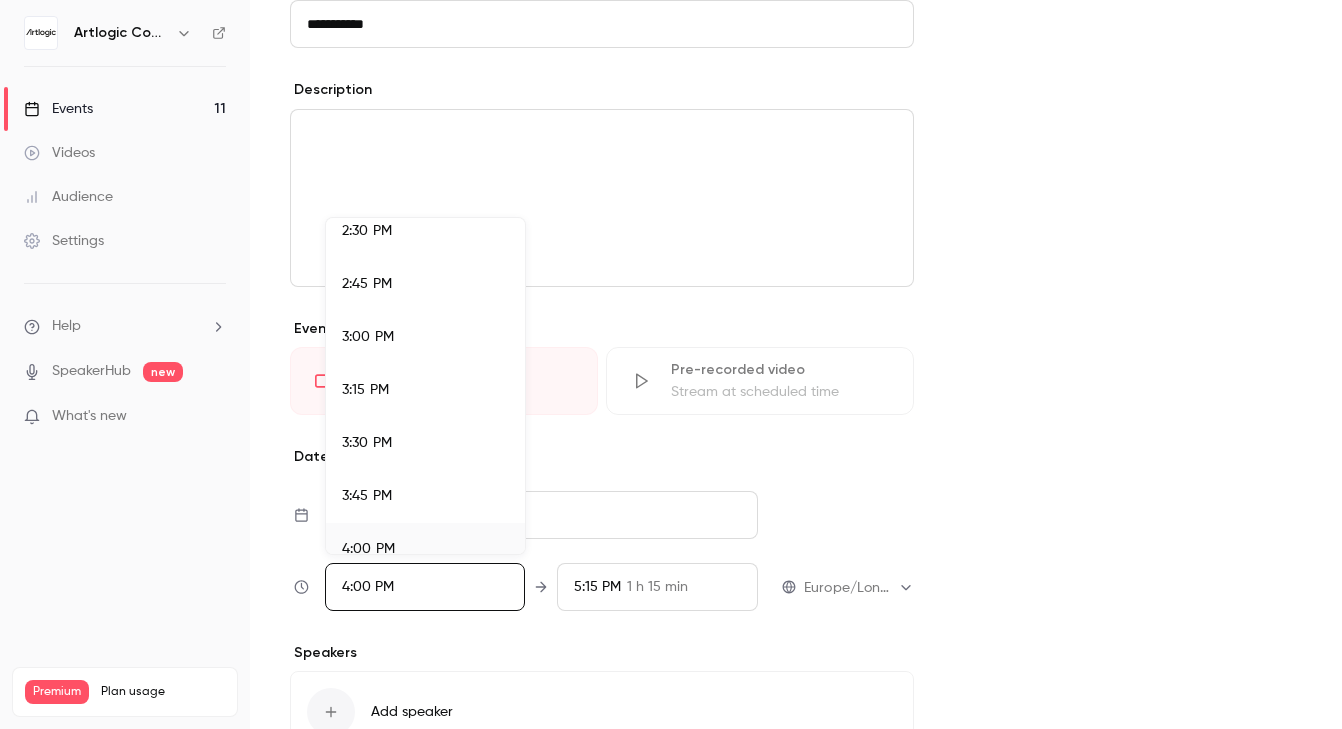 click at bounding box center [671, 364] 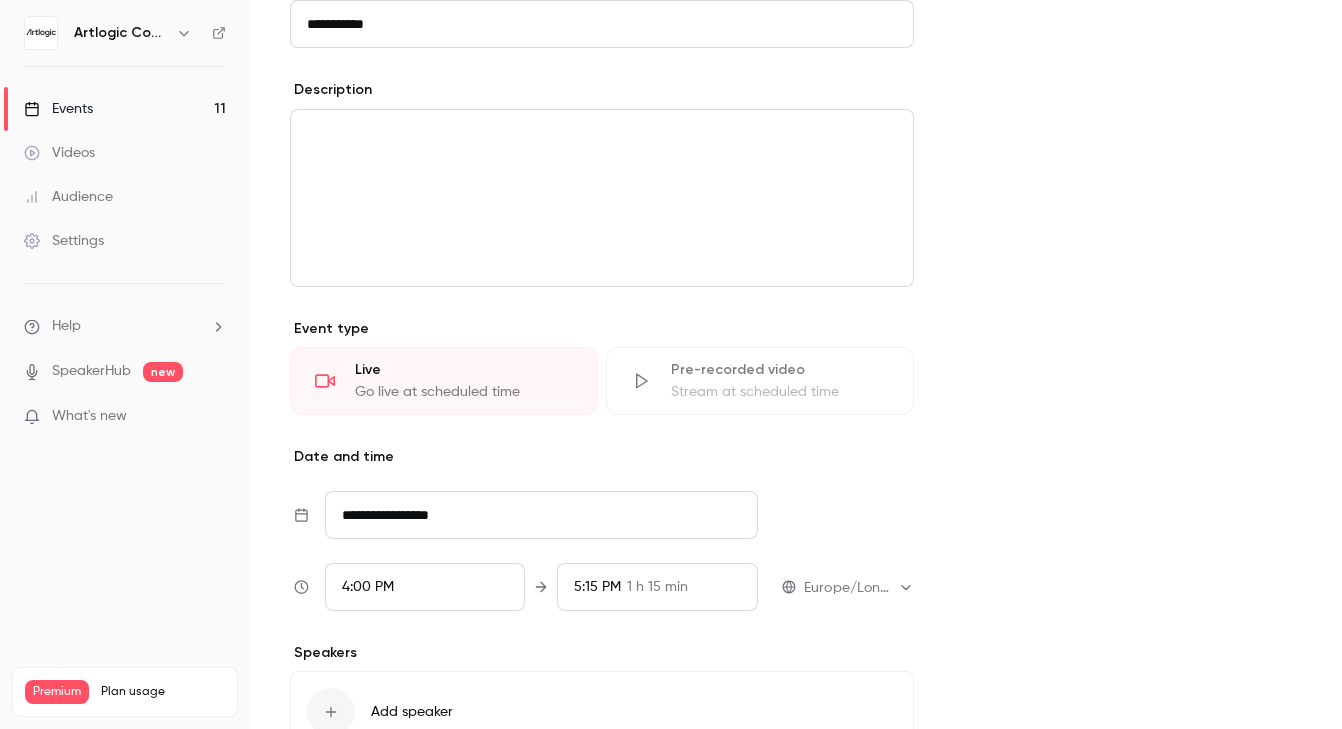 scroll, scrollTop: 2826, scrollLeft: 0, axis: vertical 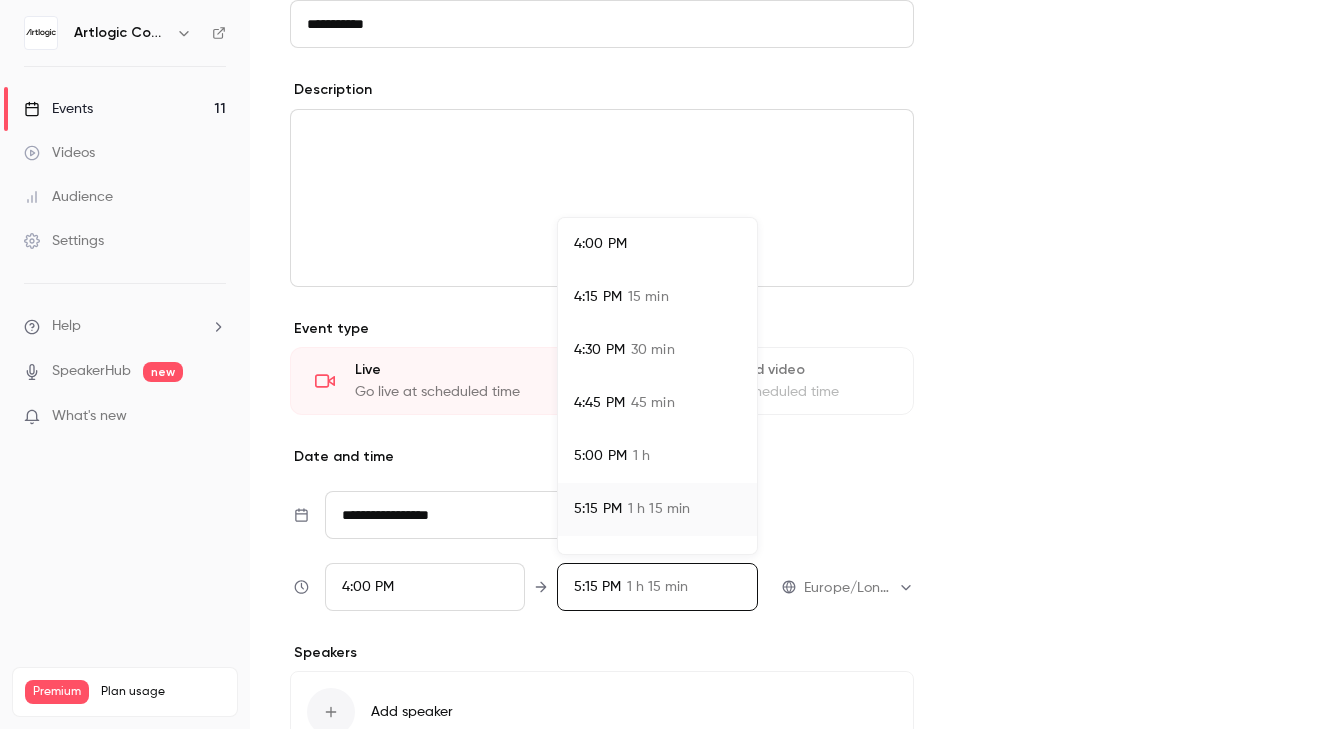 click at bounding box center [671, 364] 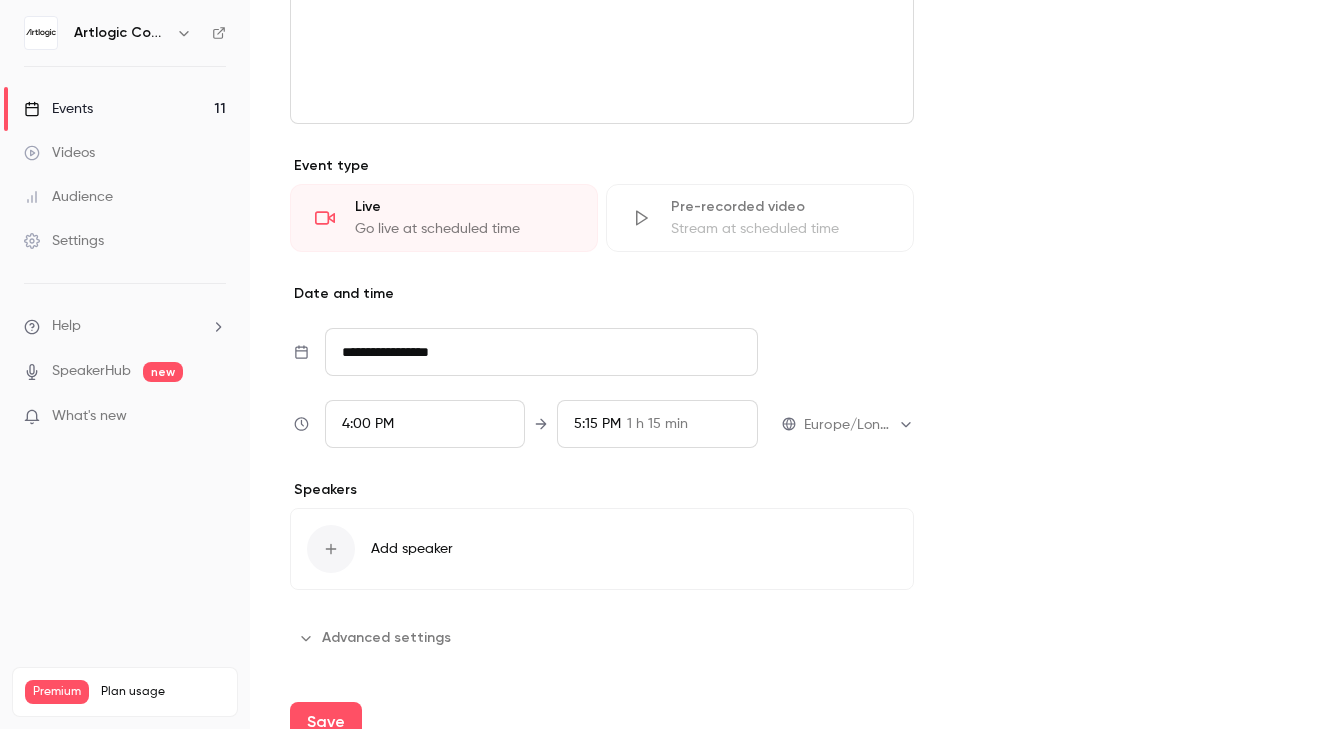 scroll, scrollTop: 805, scrollLeft: 0, axis: vertical 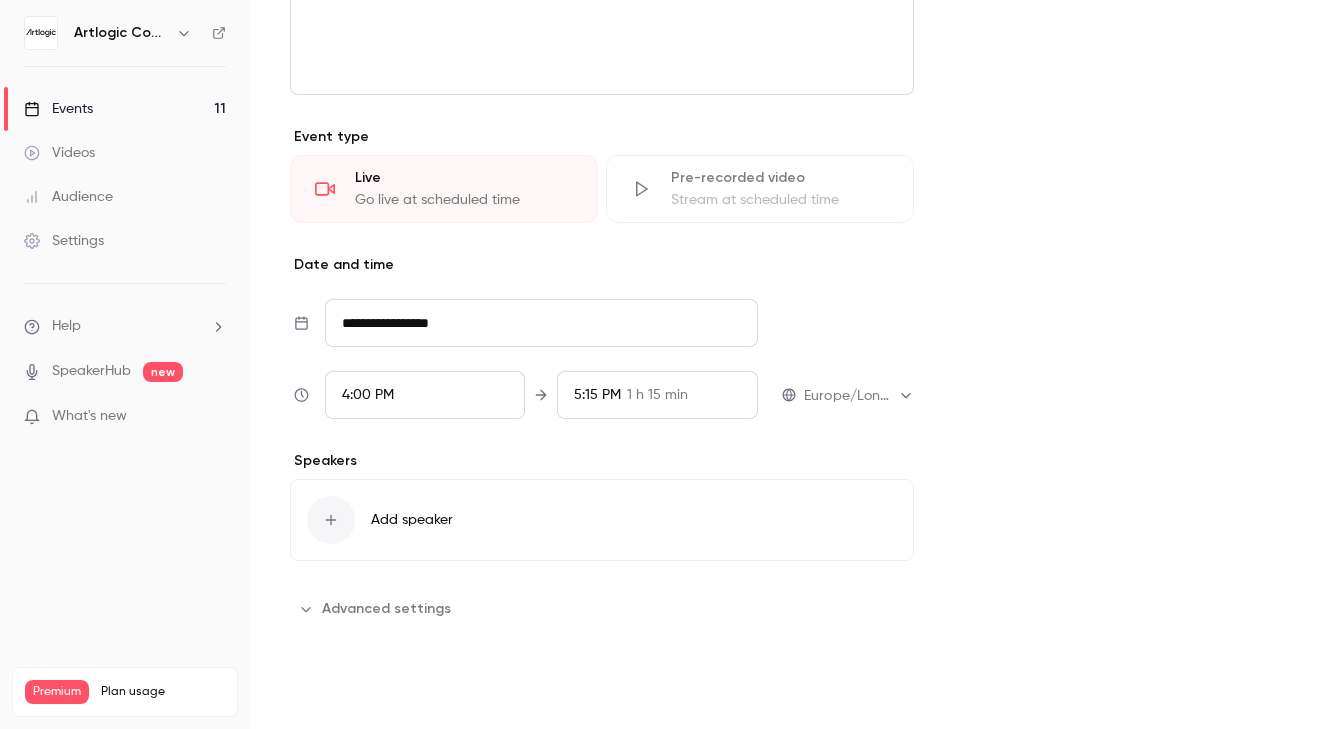 click on "Save" at bounding box center (326, 693) 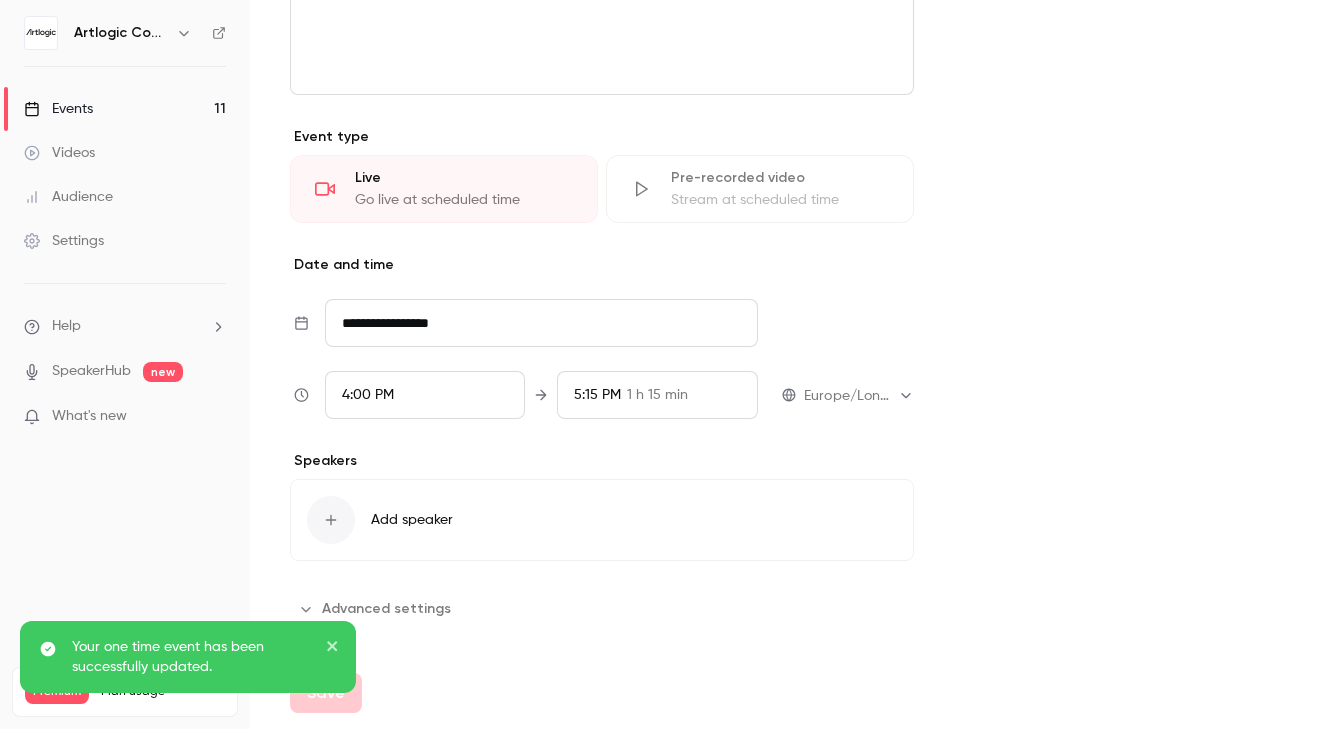 click on "Events 11" at bounding box center (125, 109) 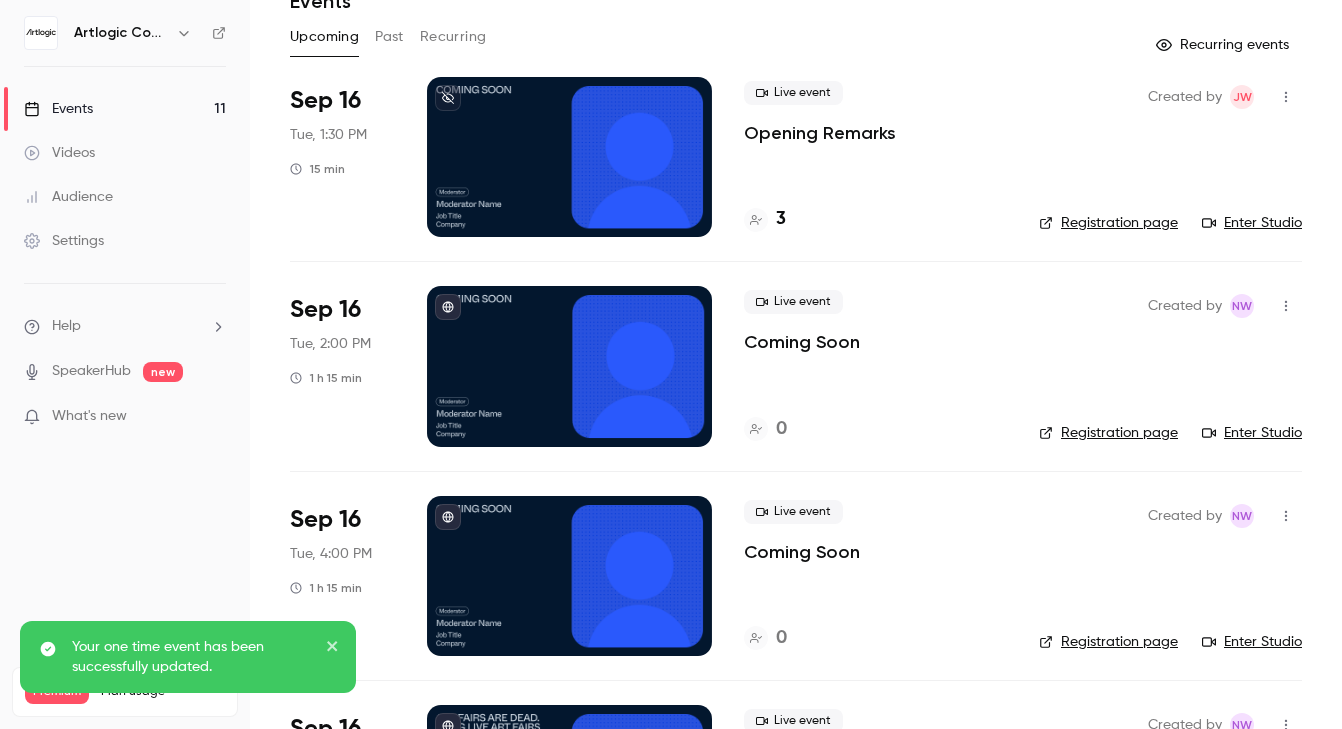 scroll, scrollTop: 106, scrollLeft: 0, axis: vertical 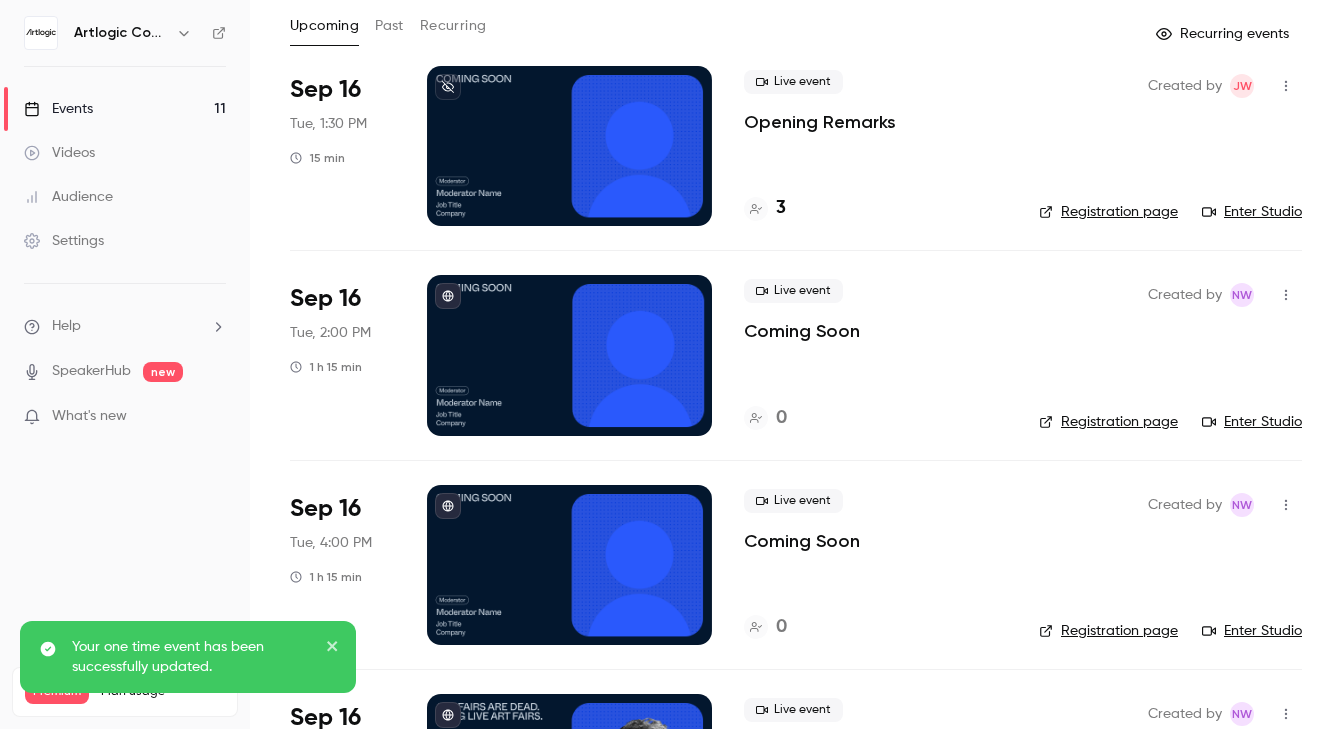 click on "Your one time event has been successfully updated." at bounding box center (181, 657) 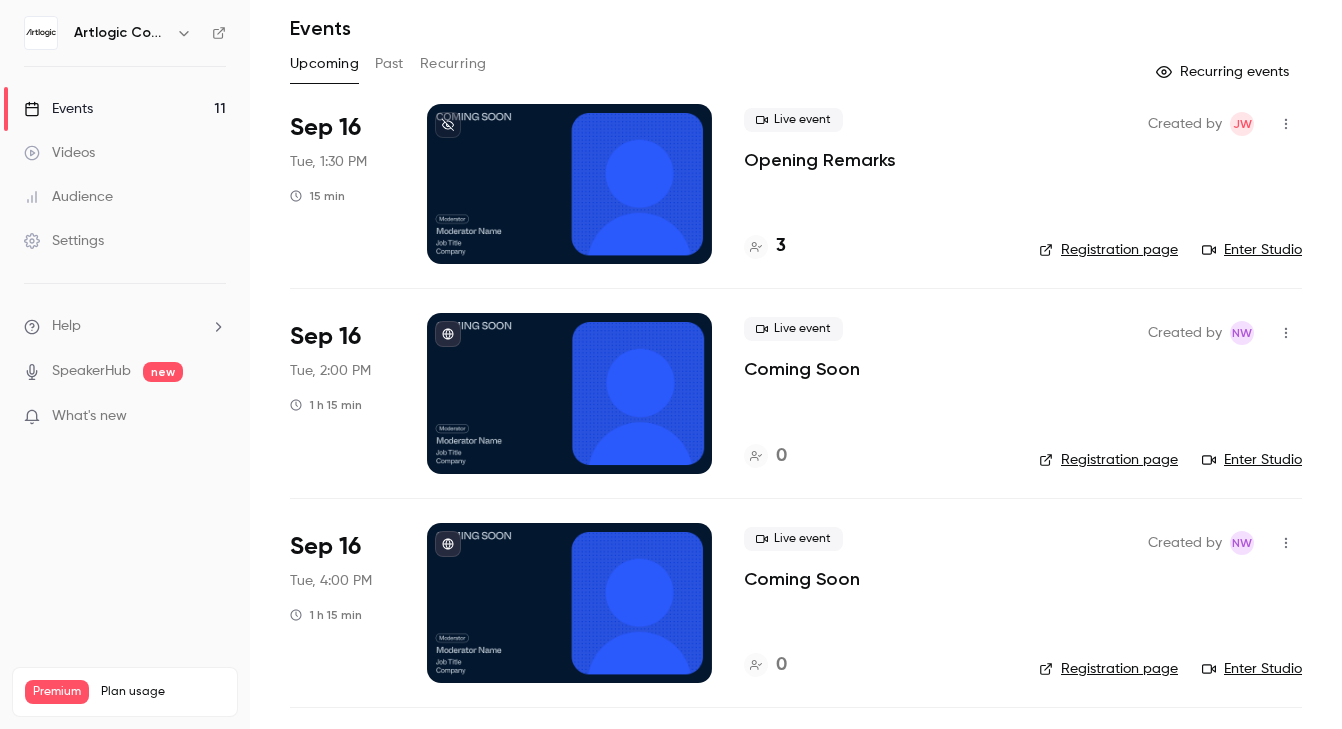 scroll, scrollTop: 0, scrollLeft: 0, axis: both 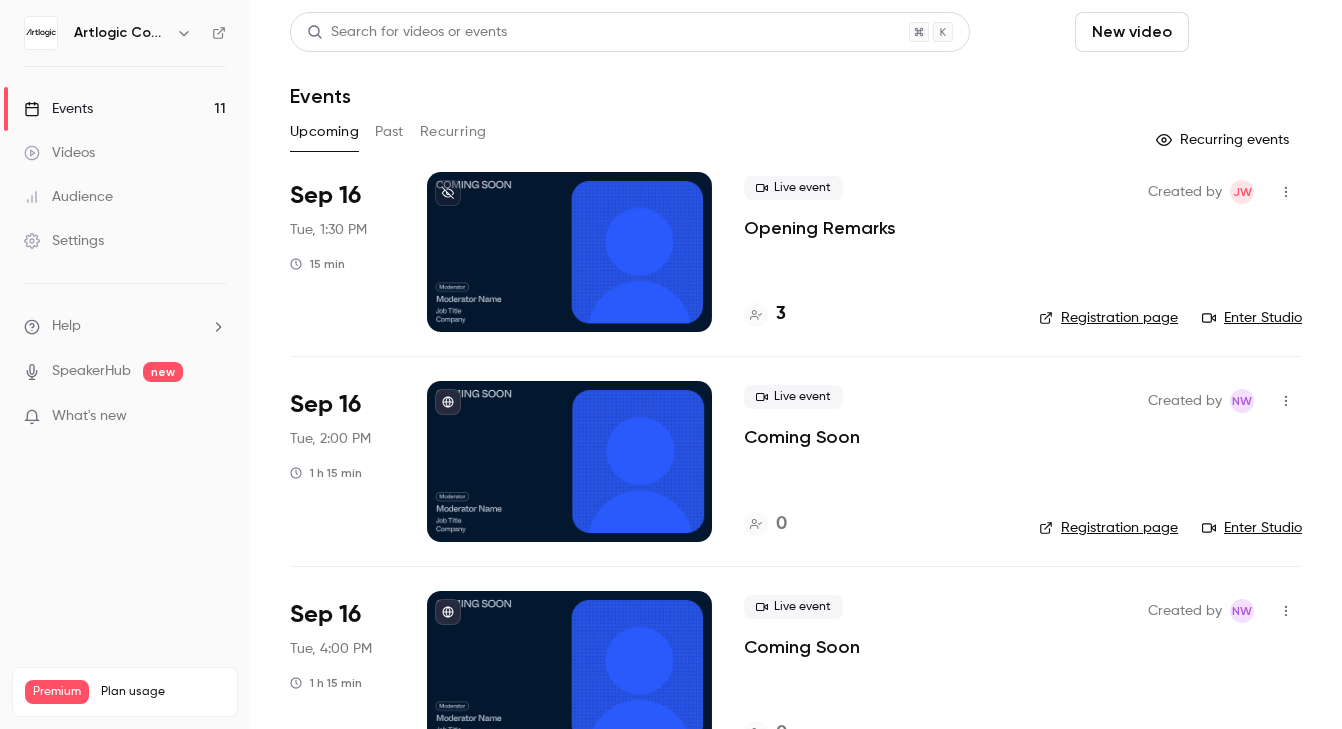 click on "Schedule" at bounding box center (1249, 32) 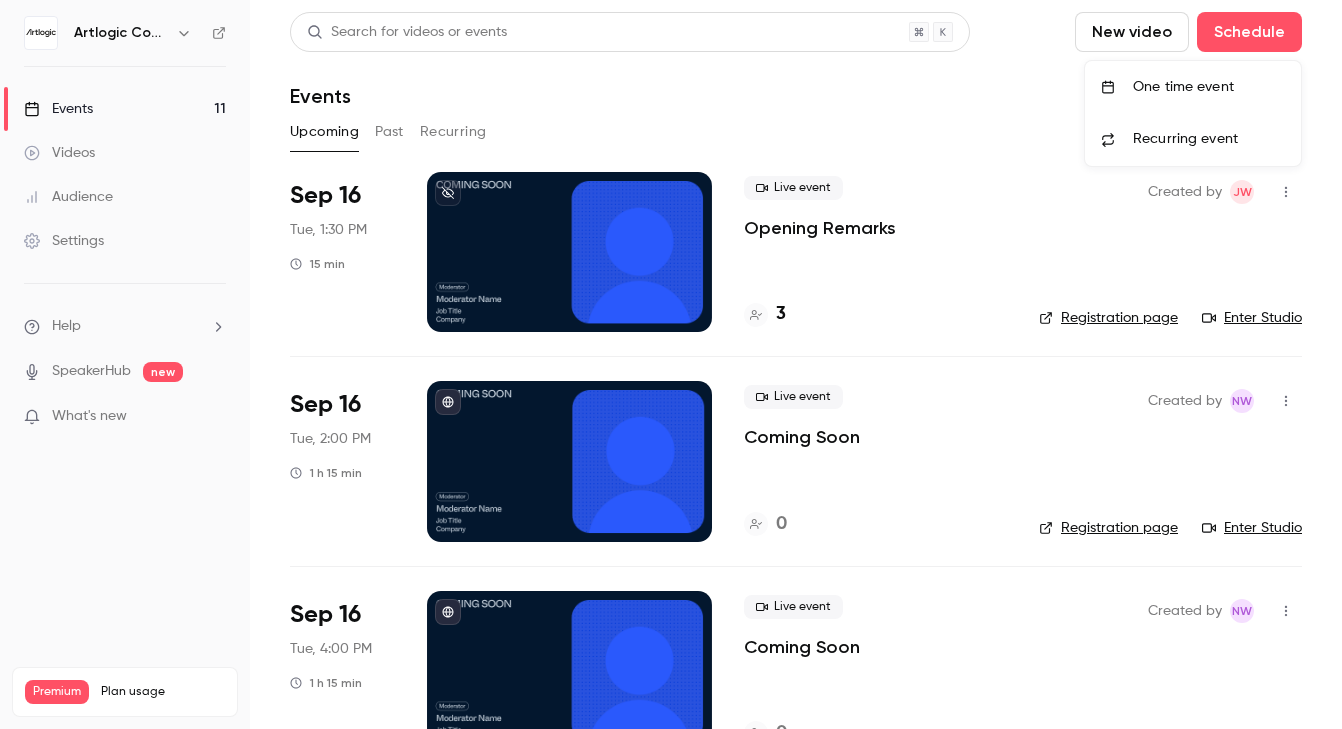 click on "One time event" at bounding box center (1209, 87) 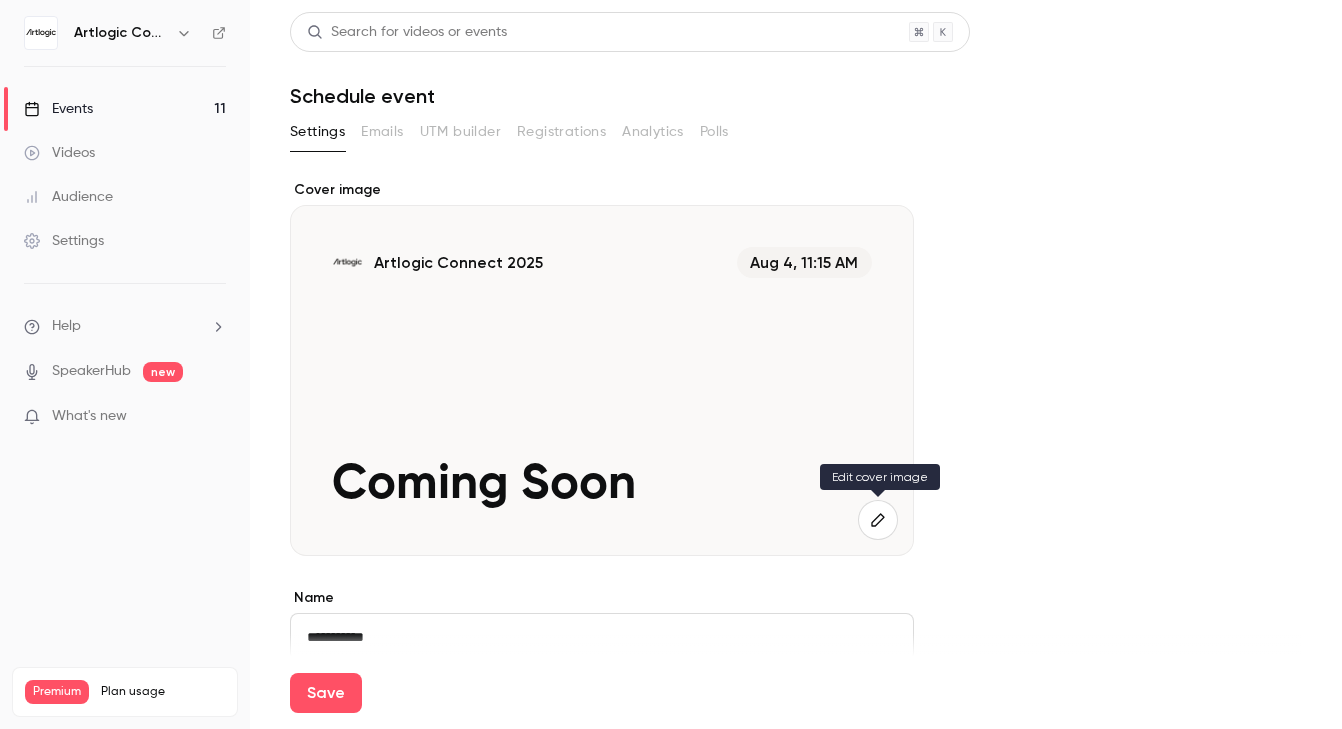 type on "**********" 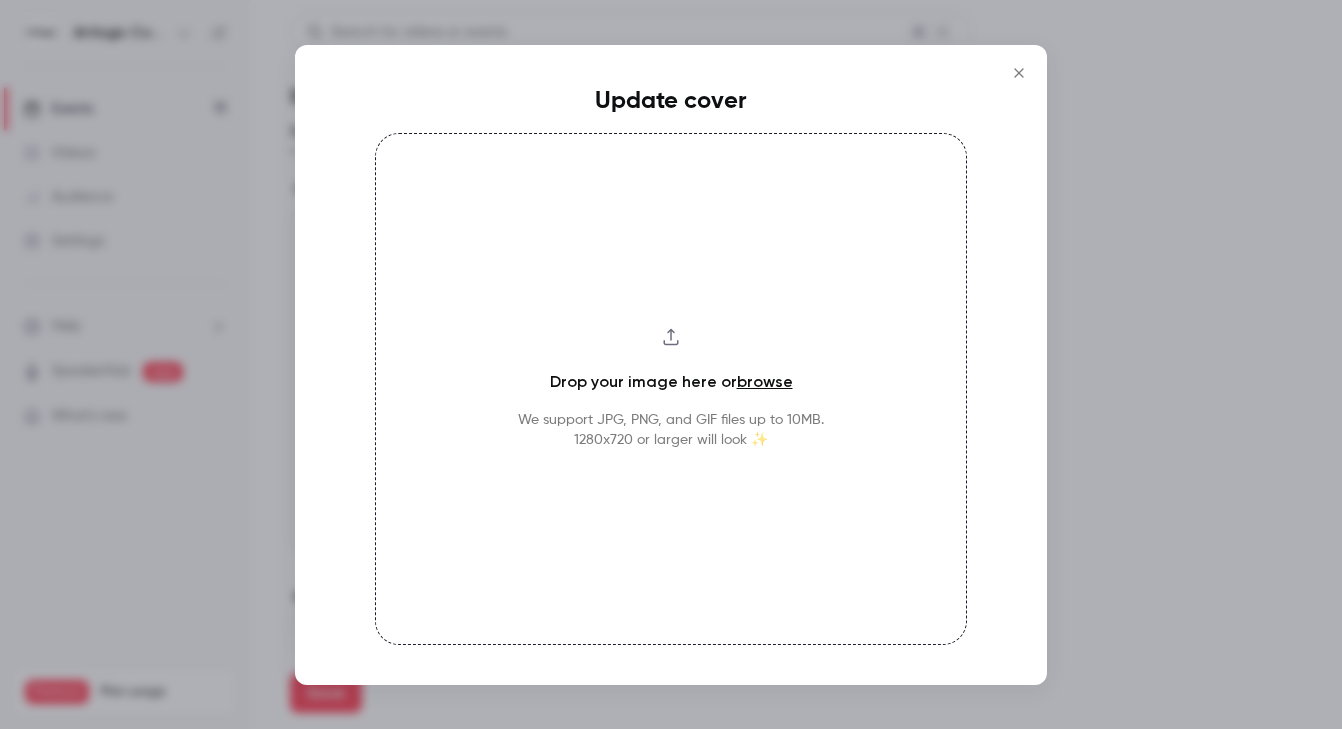 click on "browse" at bounding box center [765, 381] 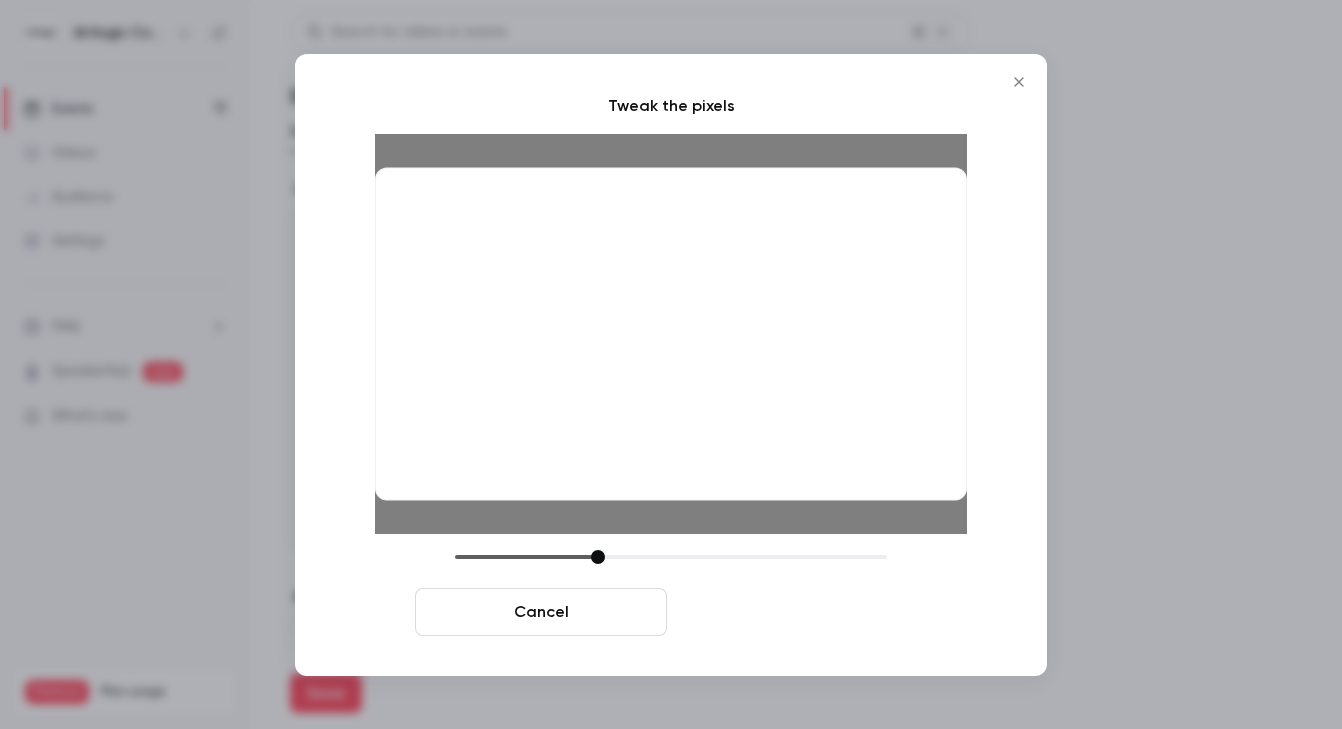 click on "Crop and save" at bounding box center (801, 612) 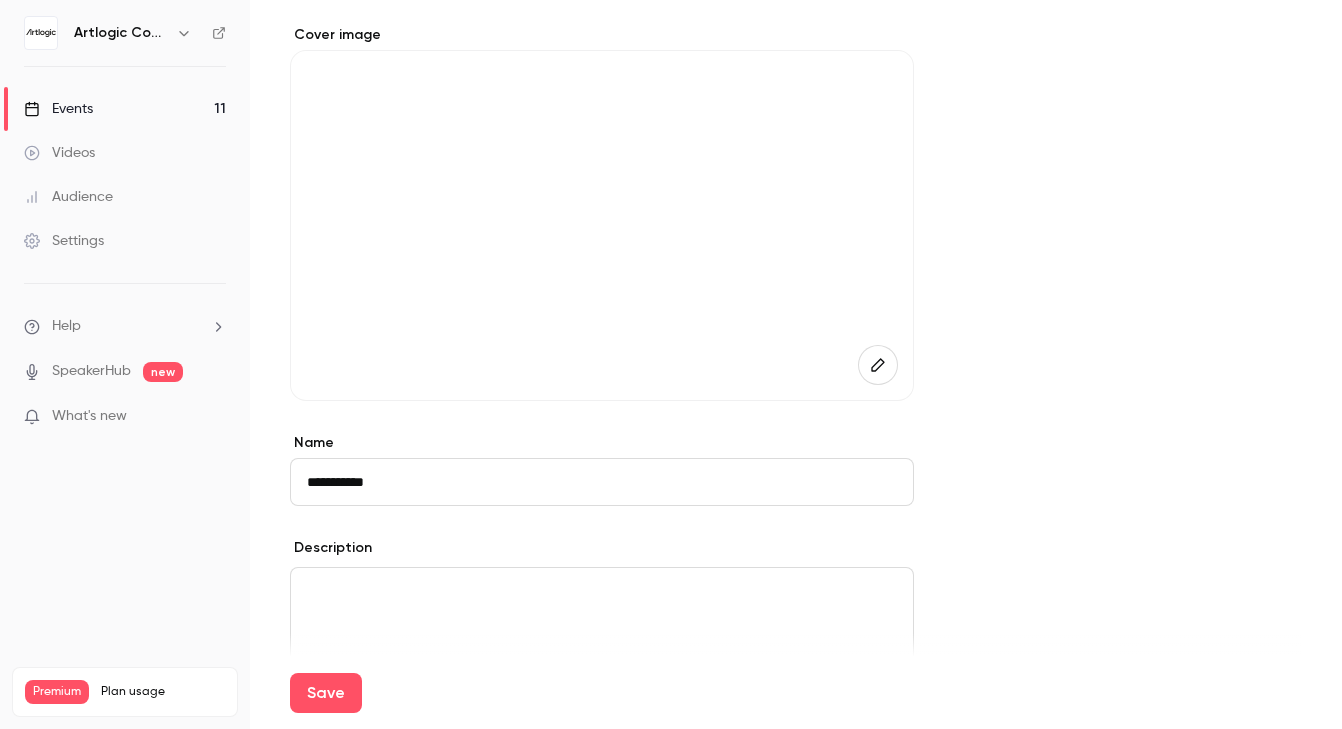 scroll, scrollTop: 397, scrollLeft: 0, axis: vertical 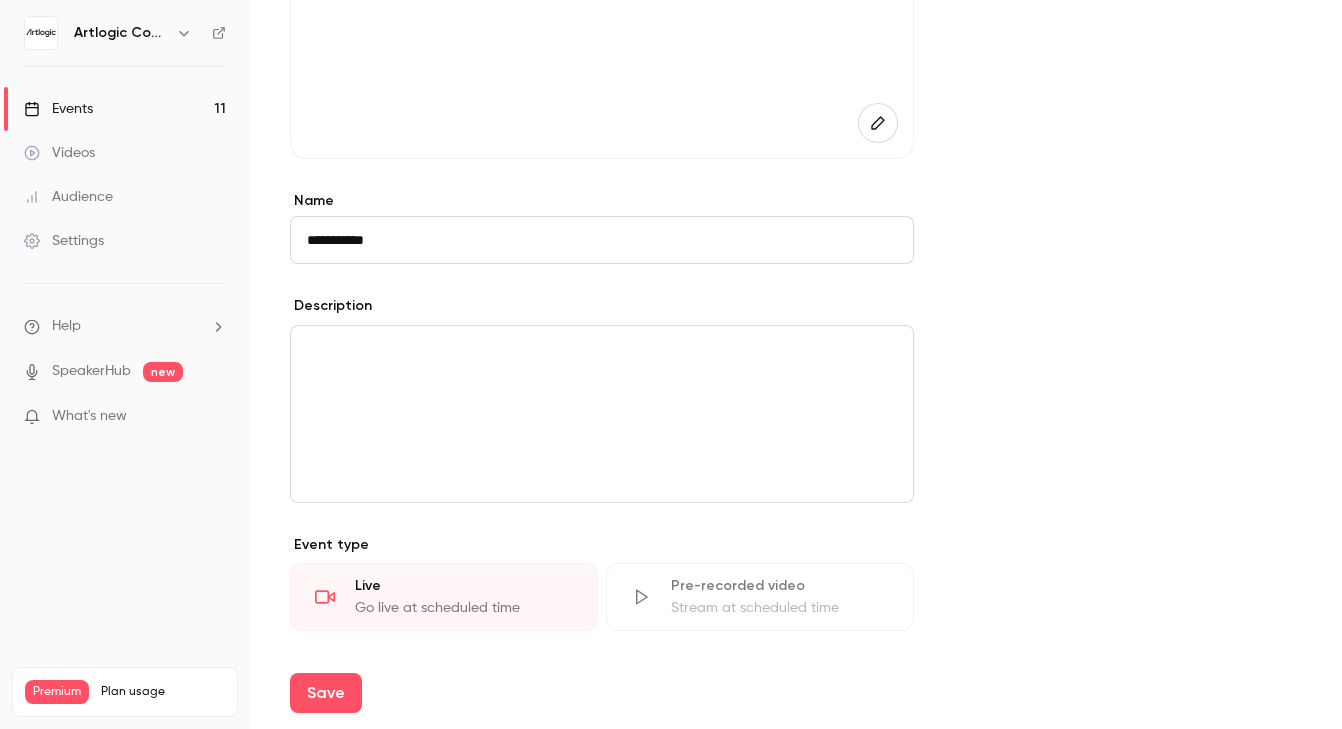 drag, startPoint x: 422, startPoint y: 242, endPoint x: 268, endPoint y: 240, distance: 154.01299 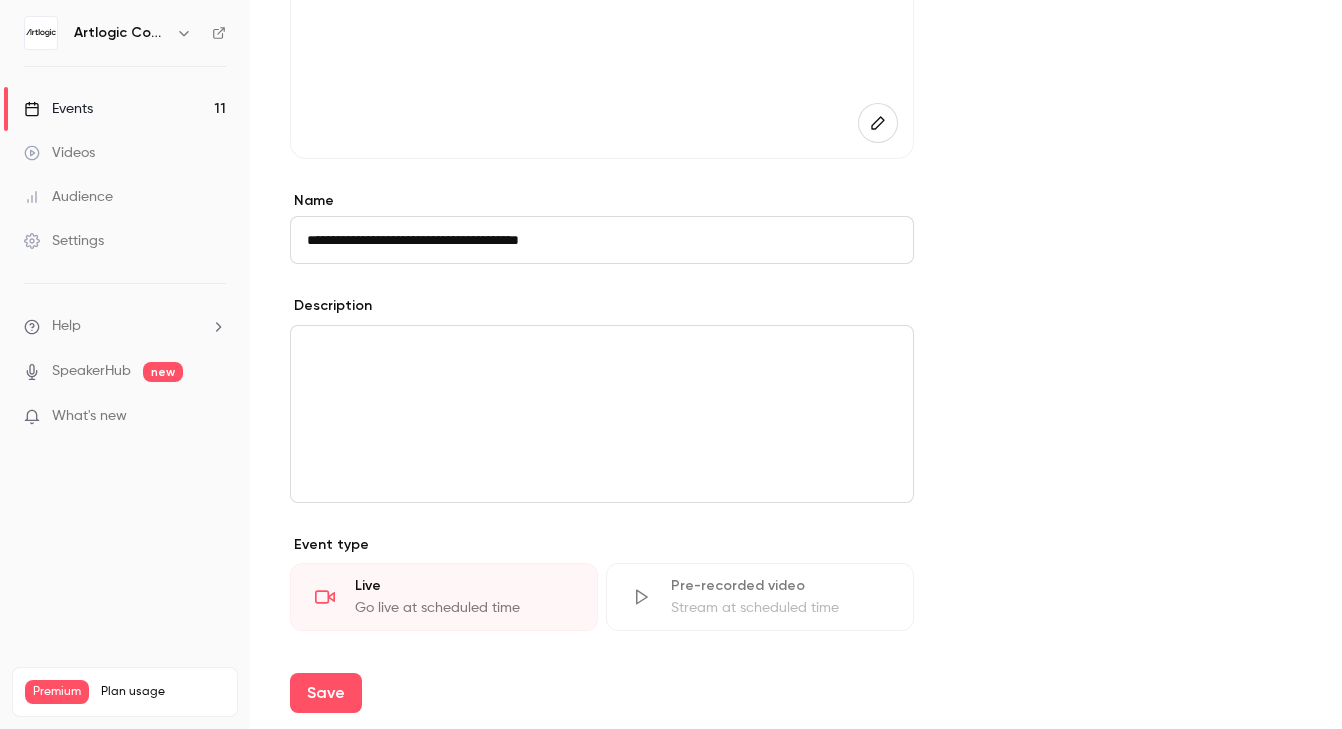 type on "**********" 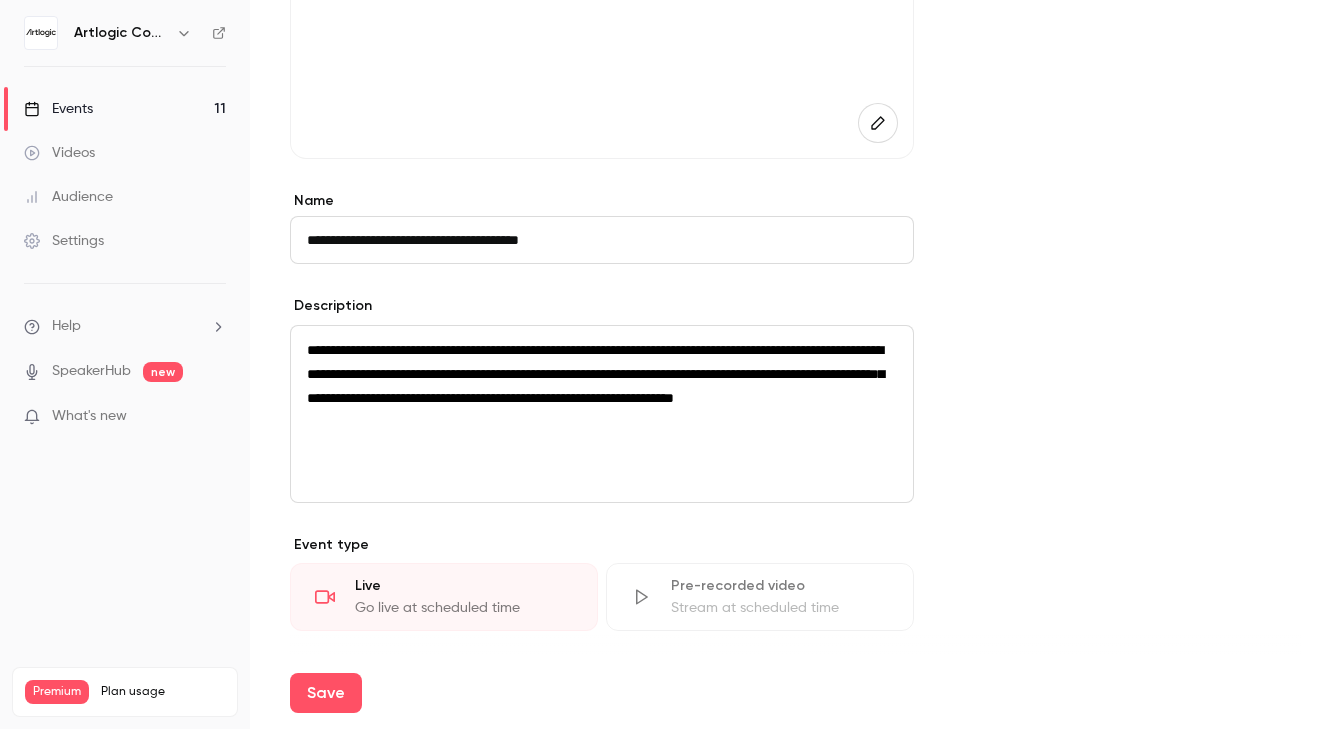 scroll, scrollTop: 0, scrollLeft: 0, axis: both 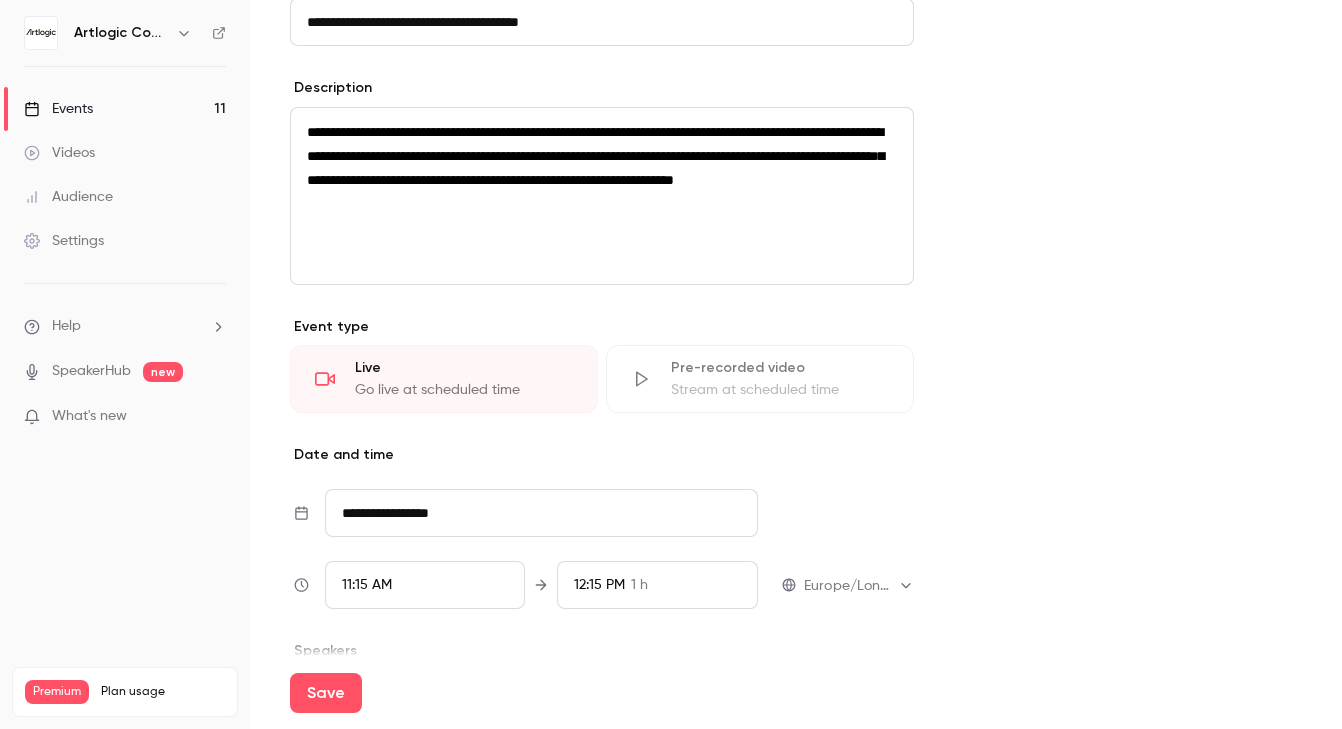 click on "**********" at bounding box center (541, 513) 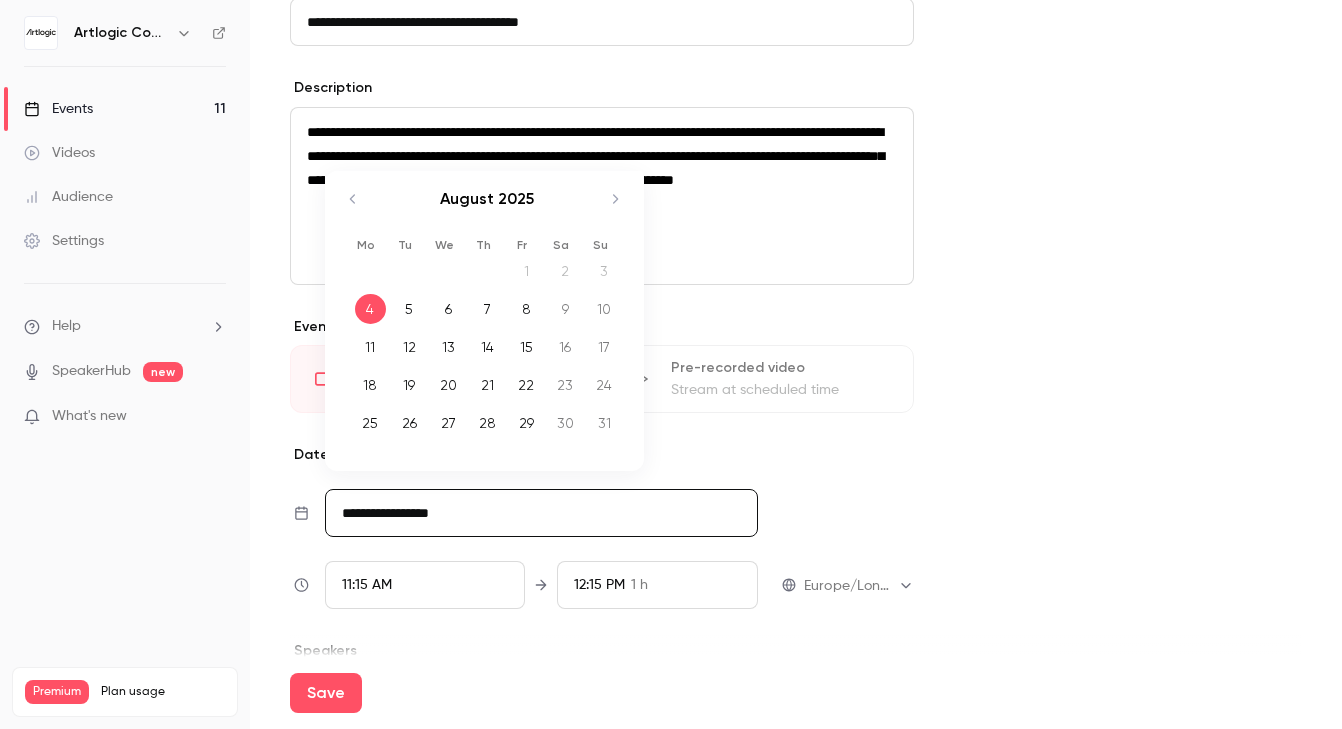 click 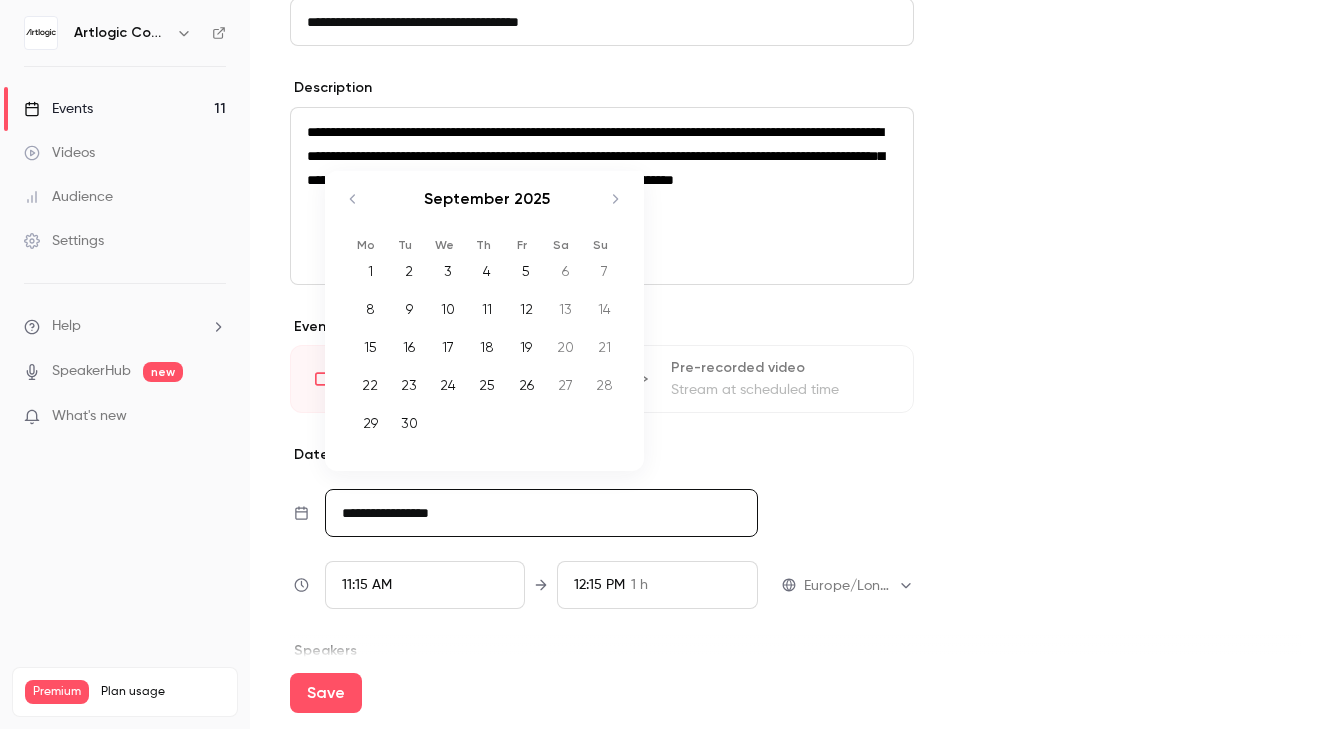 click on "18" at bounding box center [487, 347] 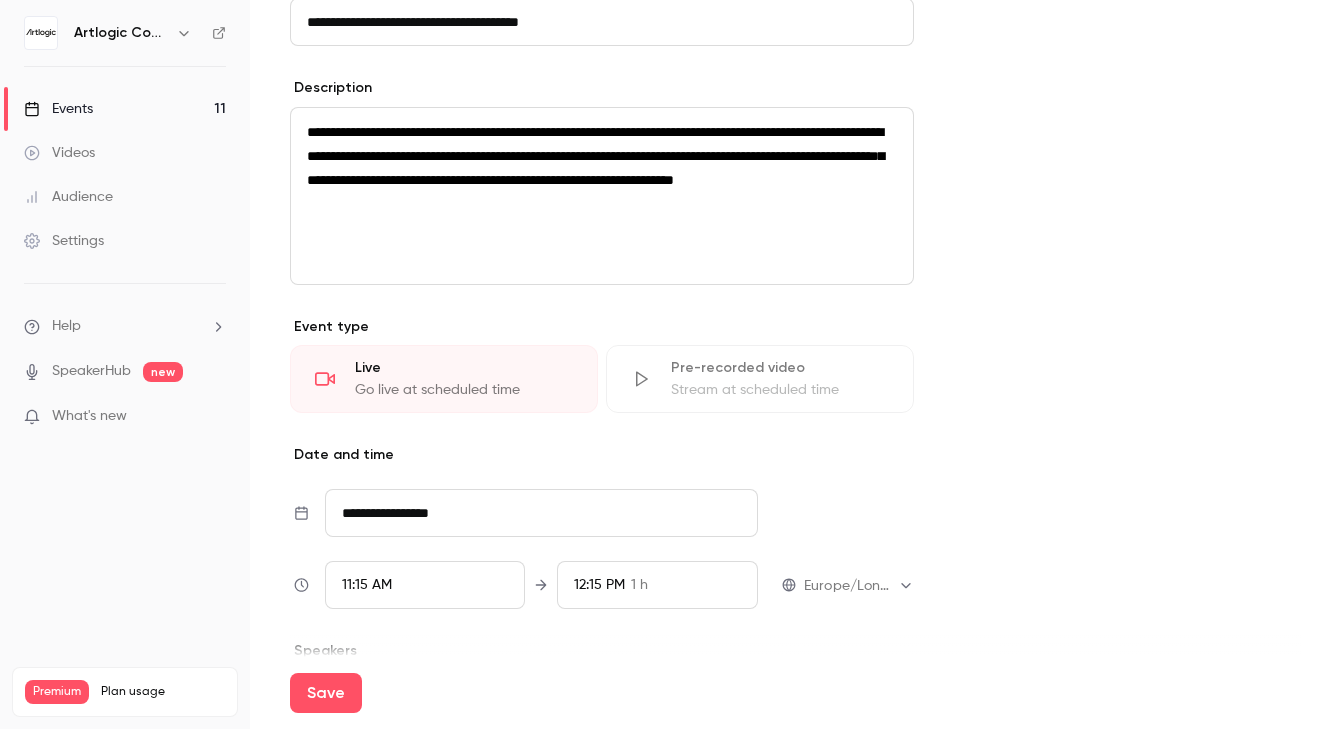 click on "11:15 AM" at bounding box center (425, 585) 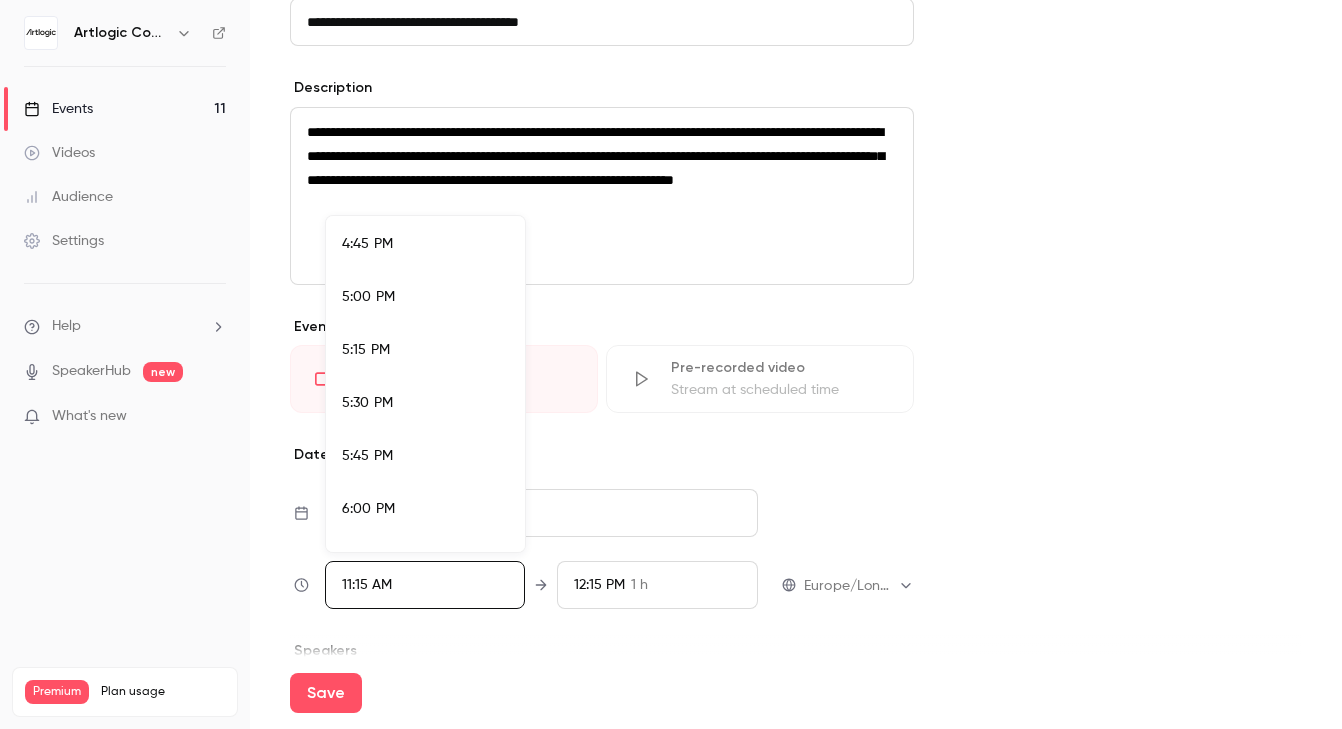 scroll, scrollTop: 3558, scrollLeft: 0, axis: vertical 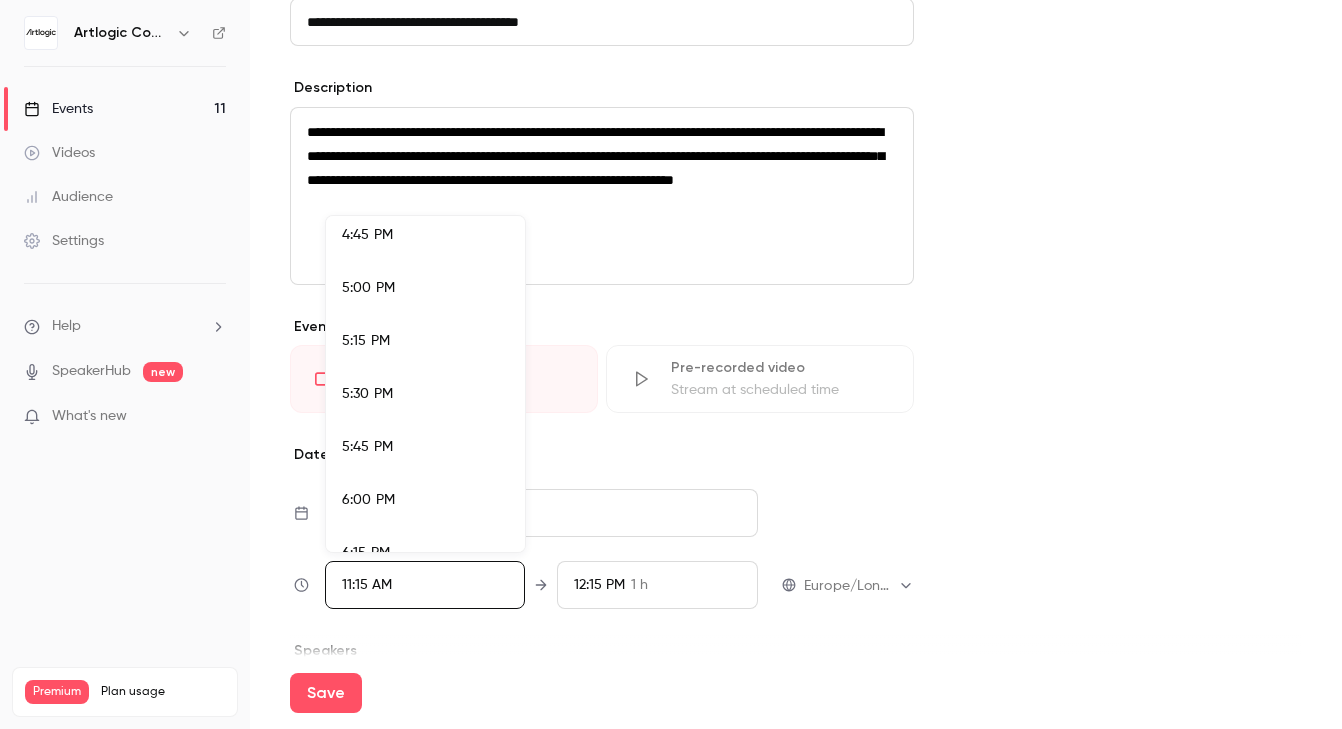 click on "6:00 PM" at bounding box center [368, 500] 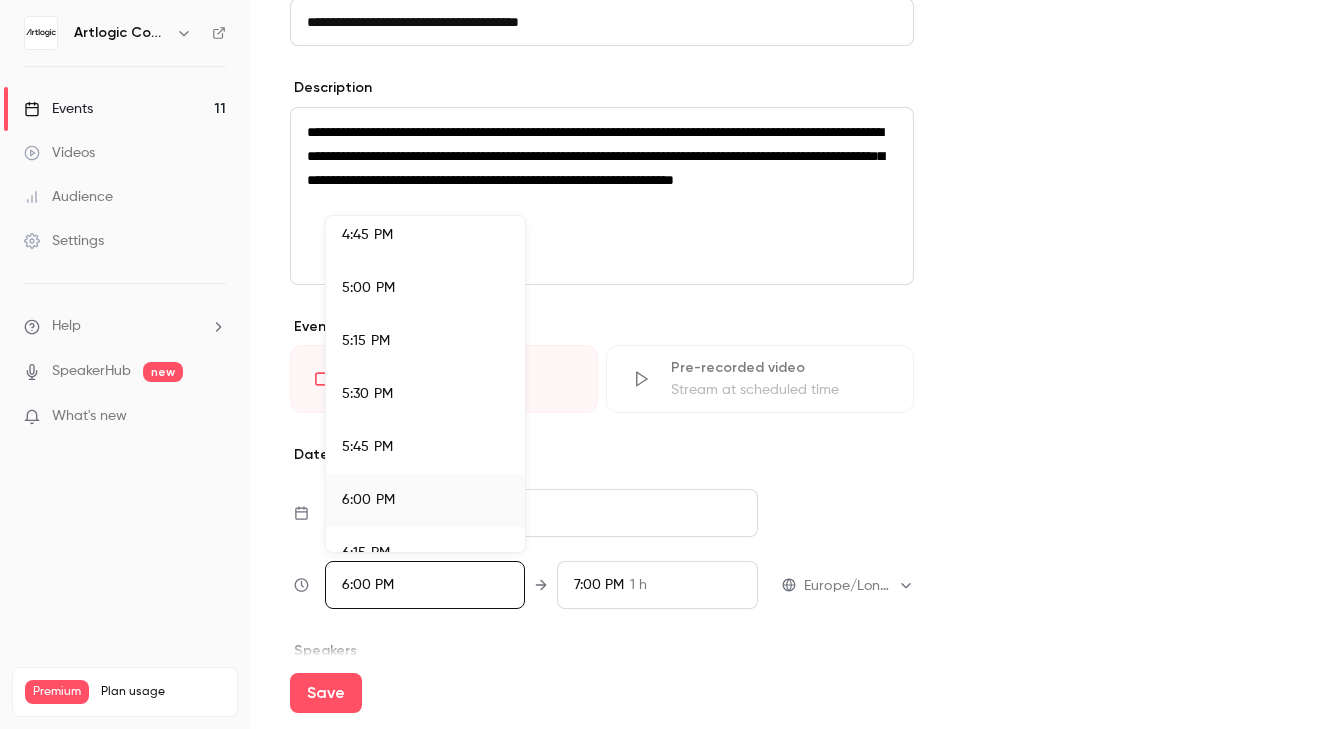 click at bounding box center (671, 364) 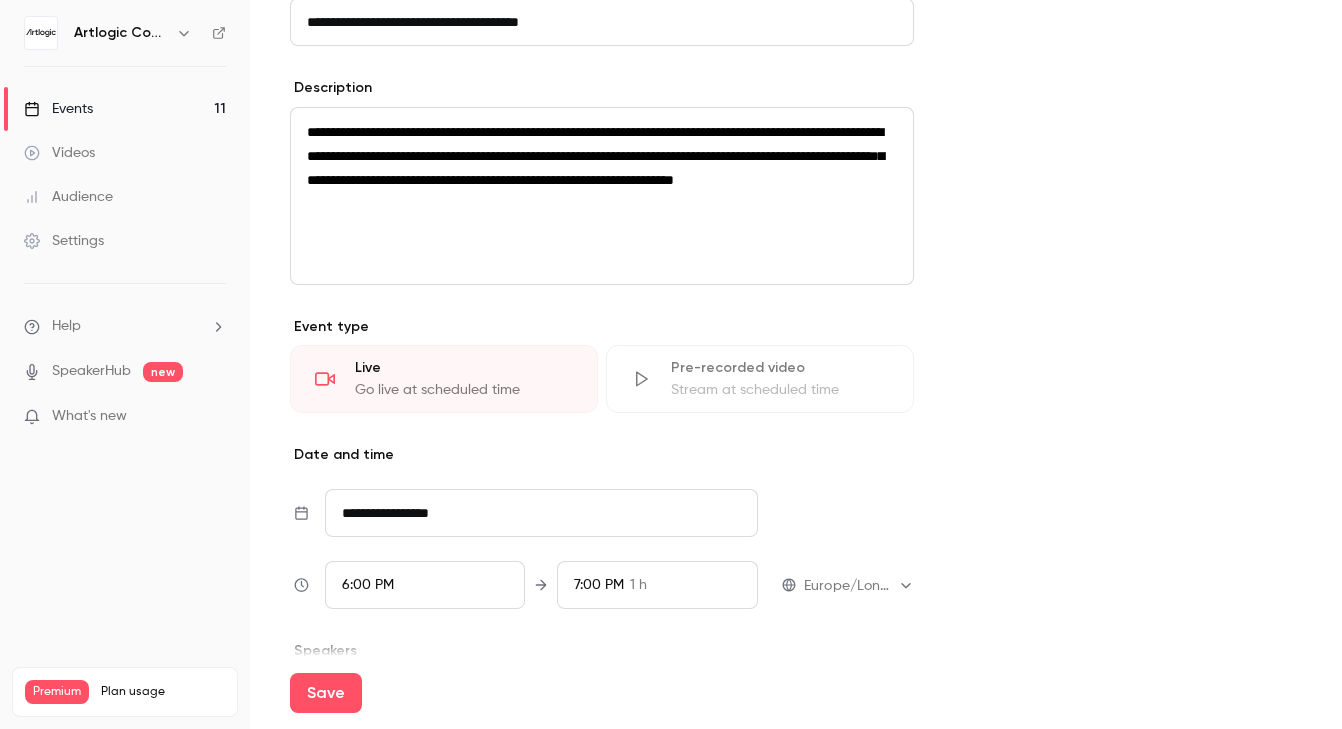 scroll, scrollTop: 2243, scrollLeft: 0, axis: vertical 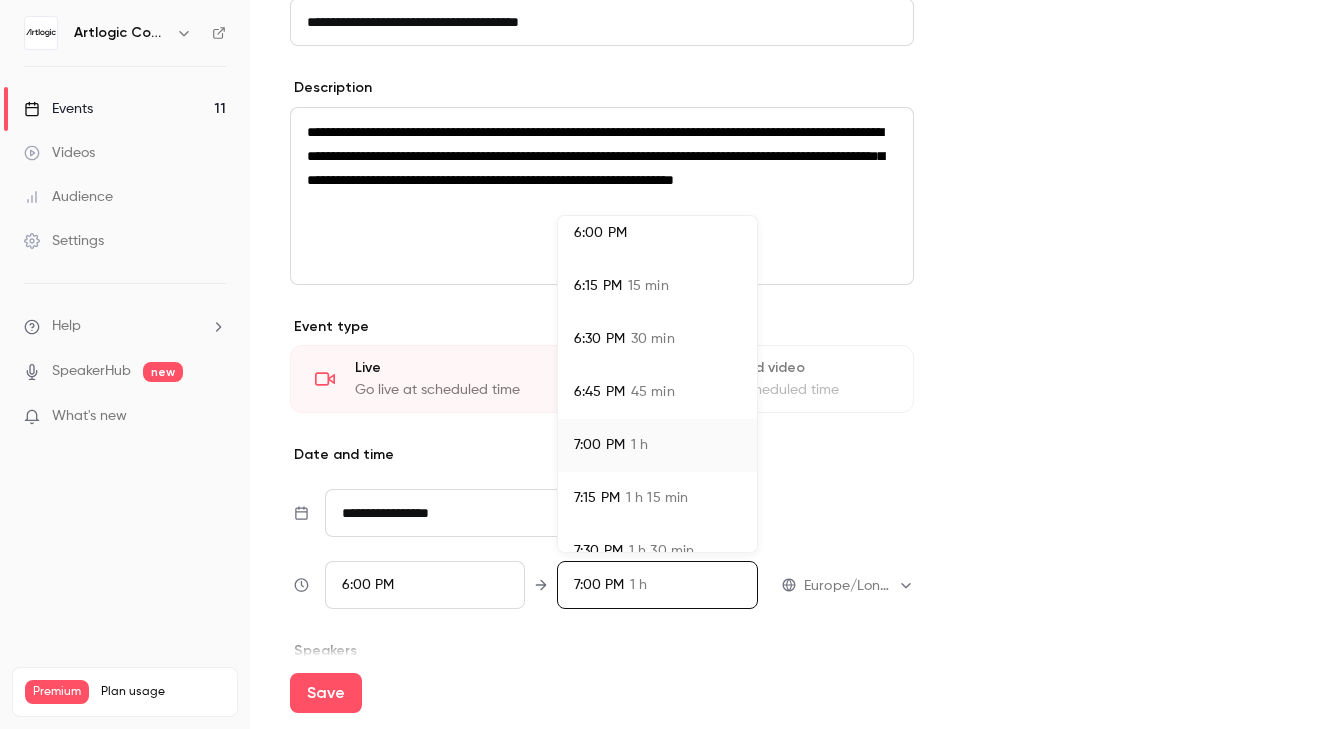 click on "7:15 PM" at bounding box center (597, 498) 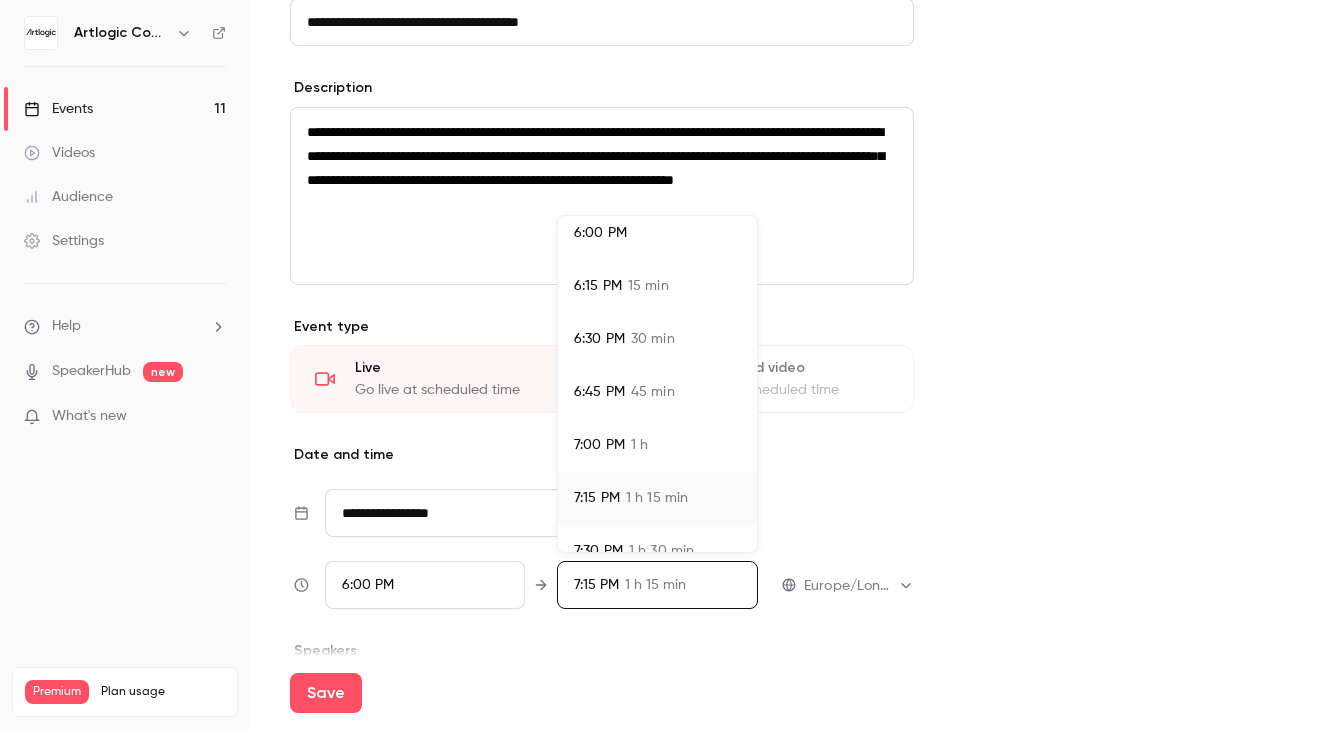 click at bounding box center (671, 364) 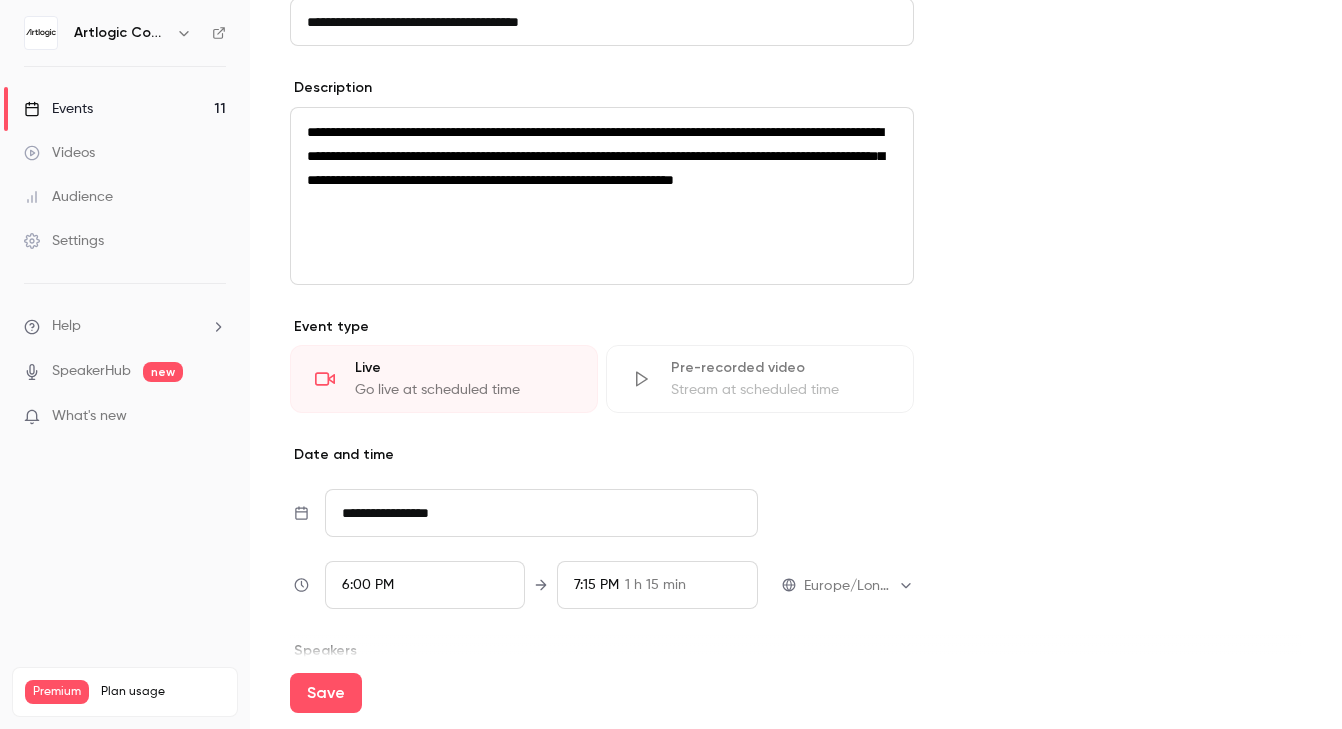 scroll, scrollTop: 797, scrollLeft: 0, axis: vertical 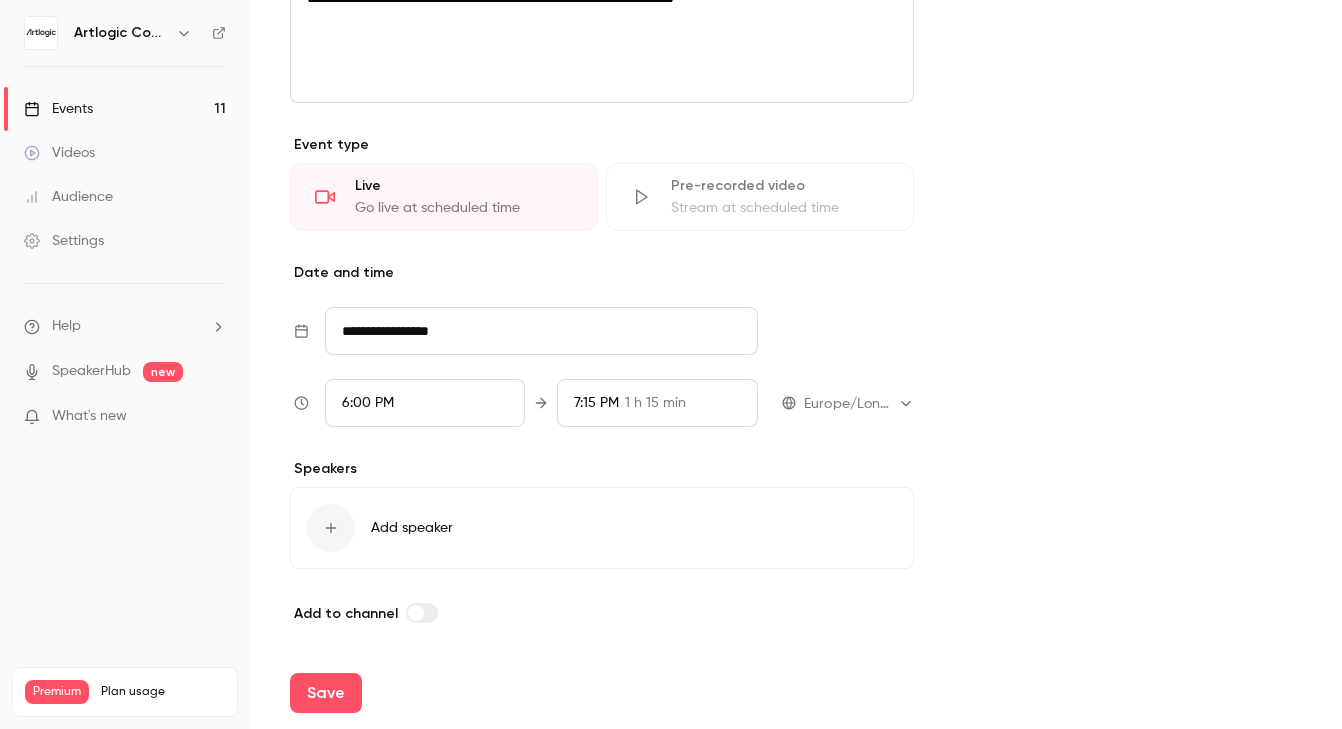click 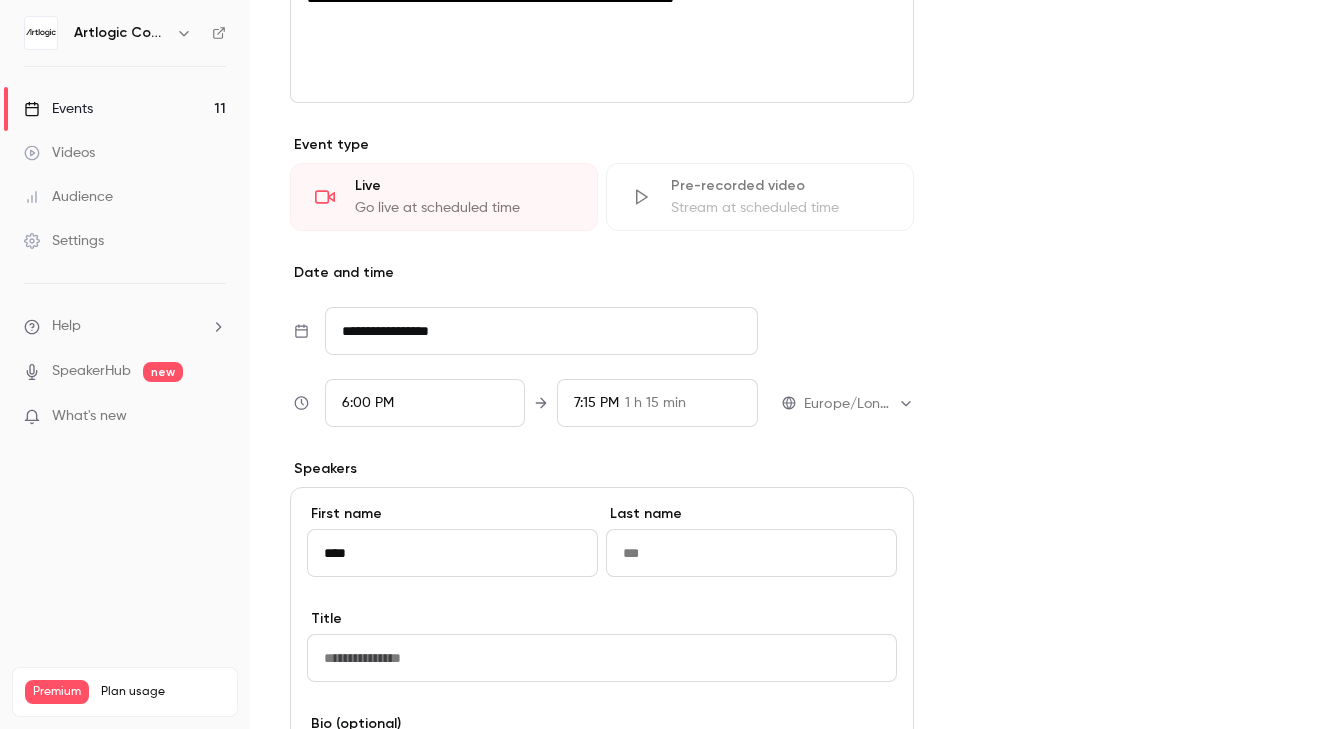 type on "****" 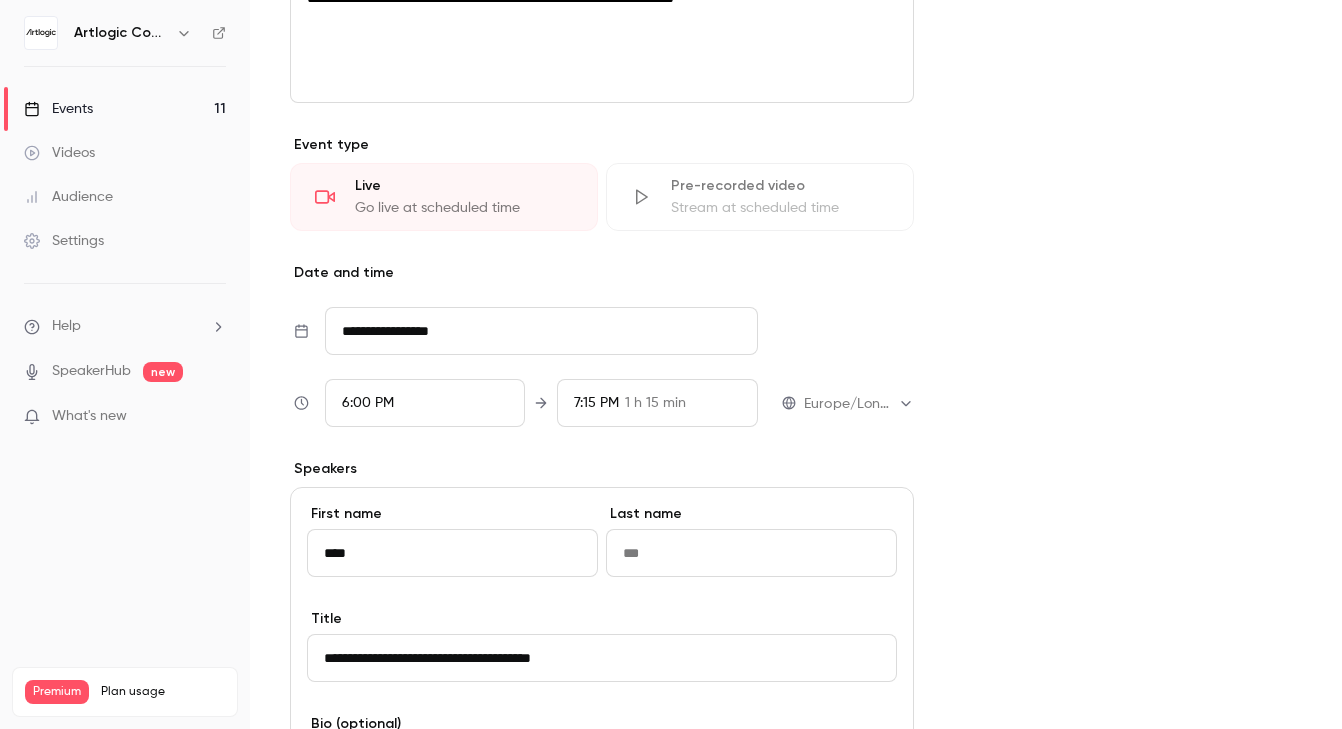 type on "**********" 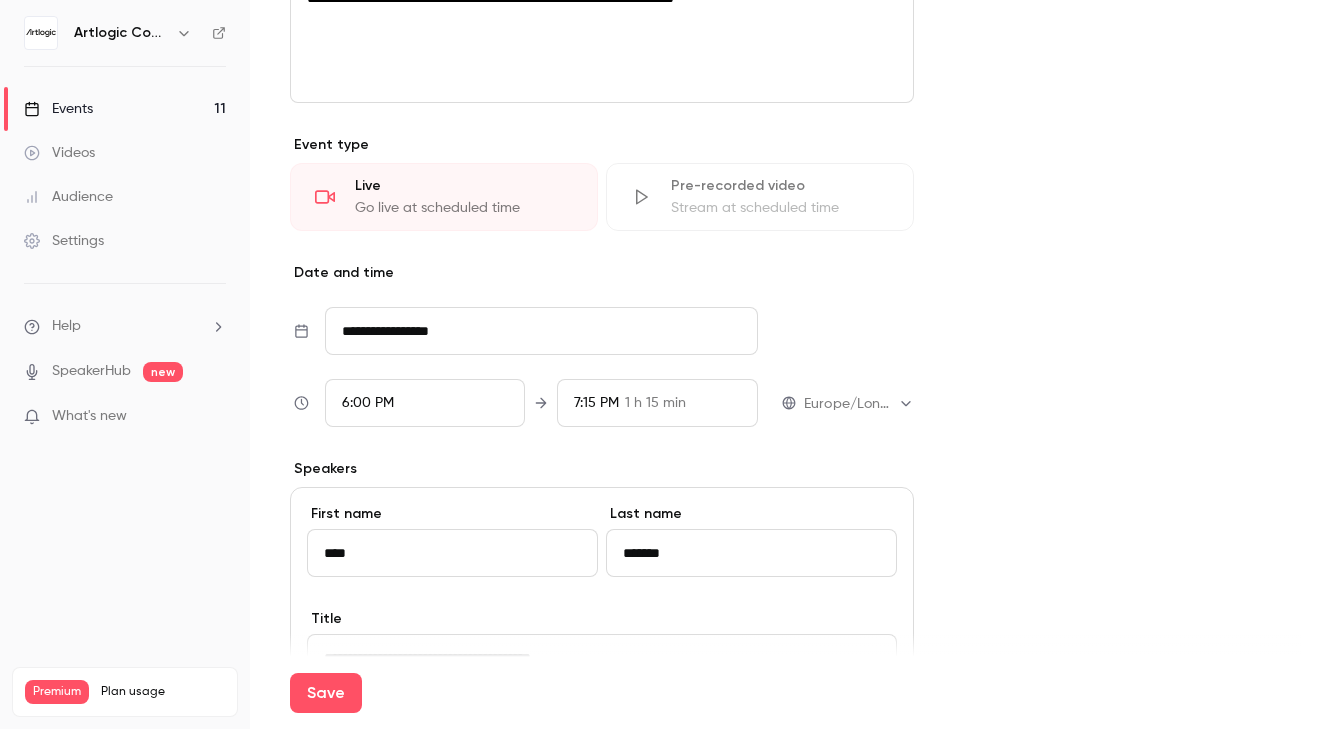 type on "*******" 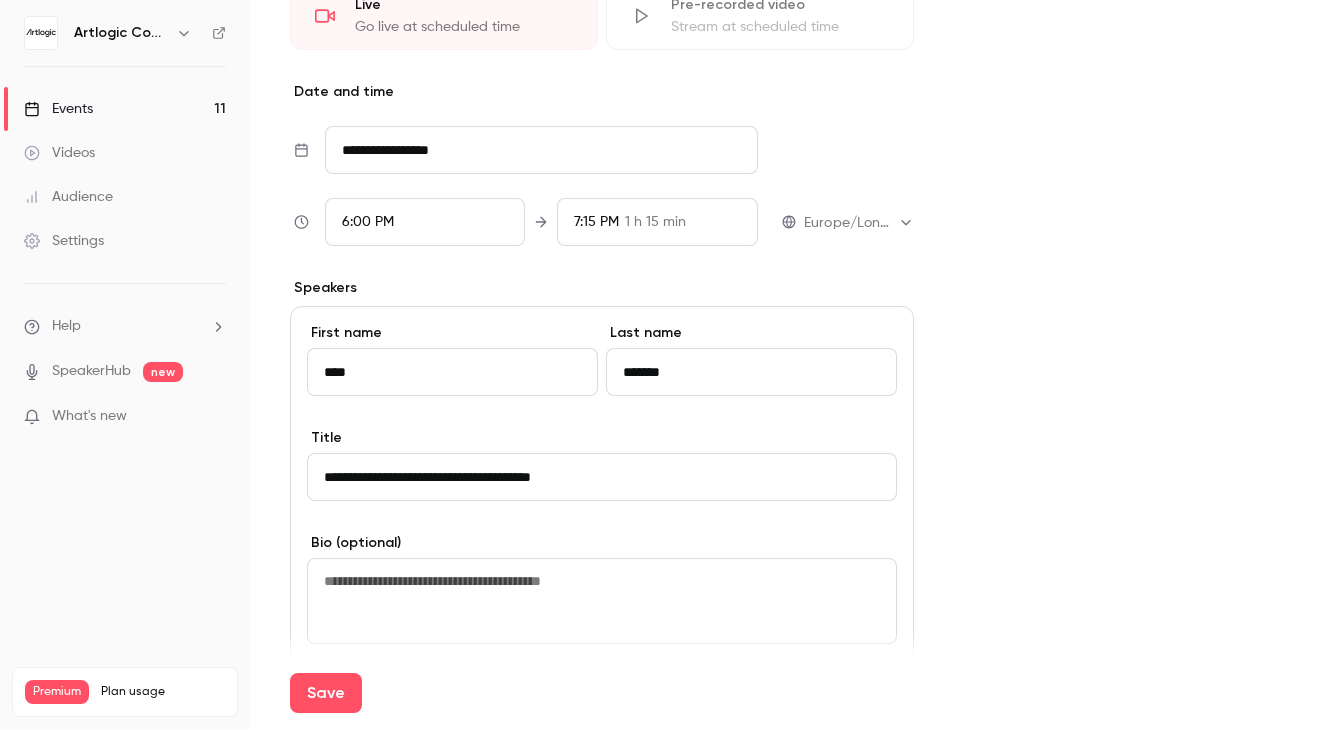 scroll, scrollTop: 1010, scrollLeft: 0, axis: vertical 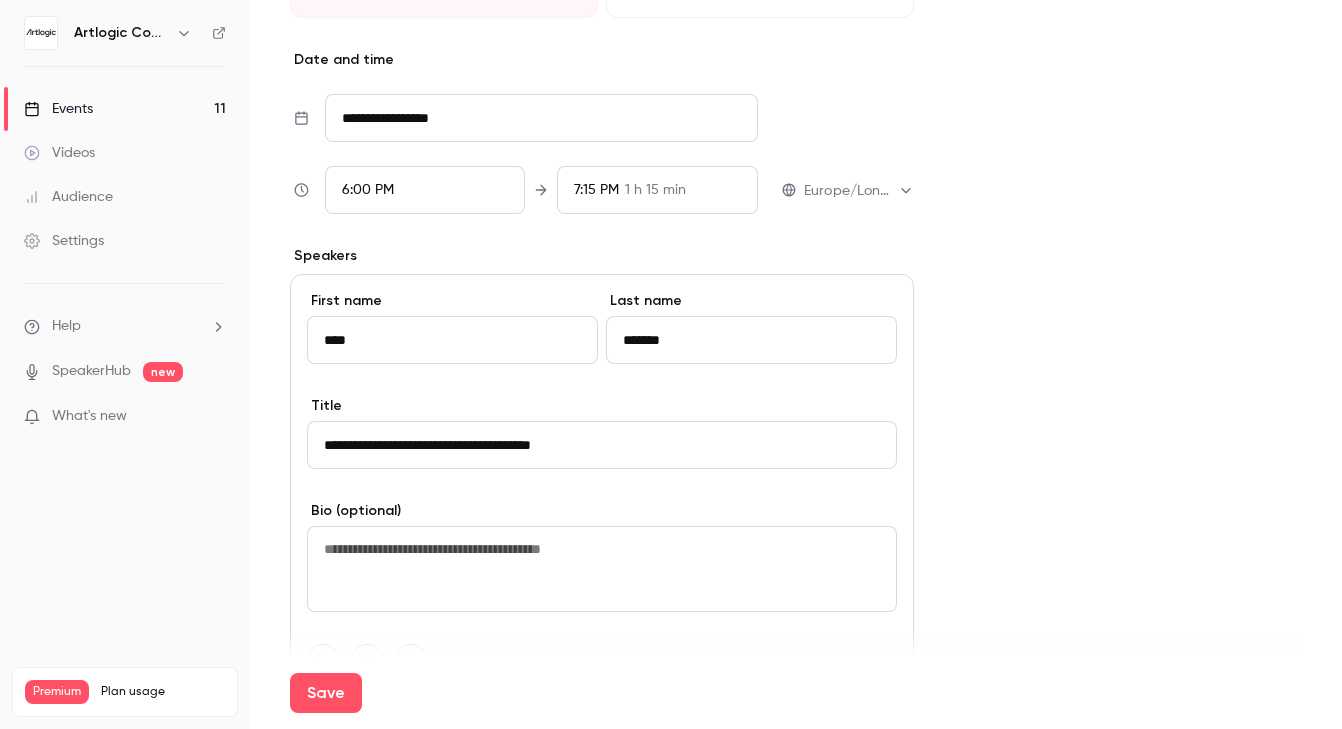 click at bounding box center (602, 569) 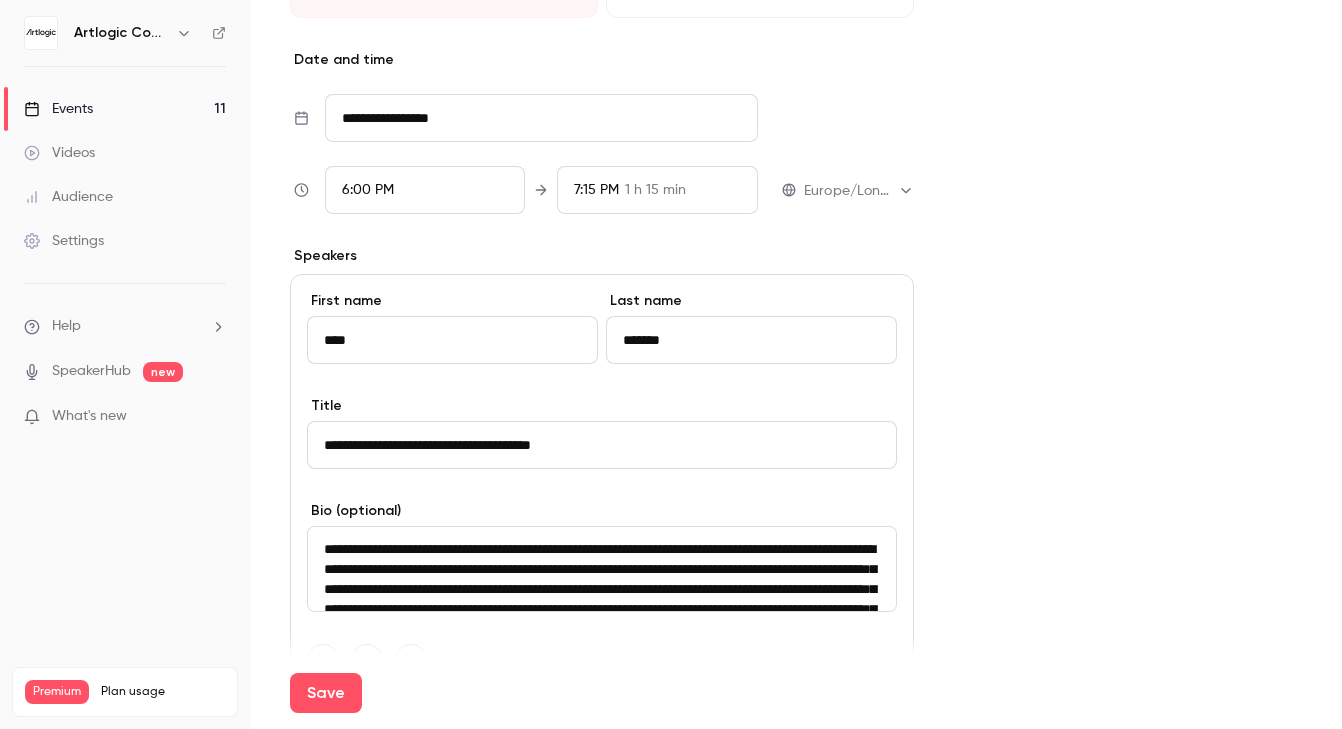 scroll, scrollTop: 245, scrollLeft: 0, axis: vertical 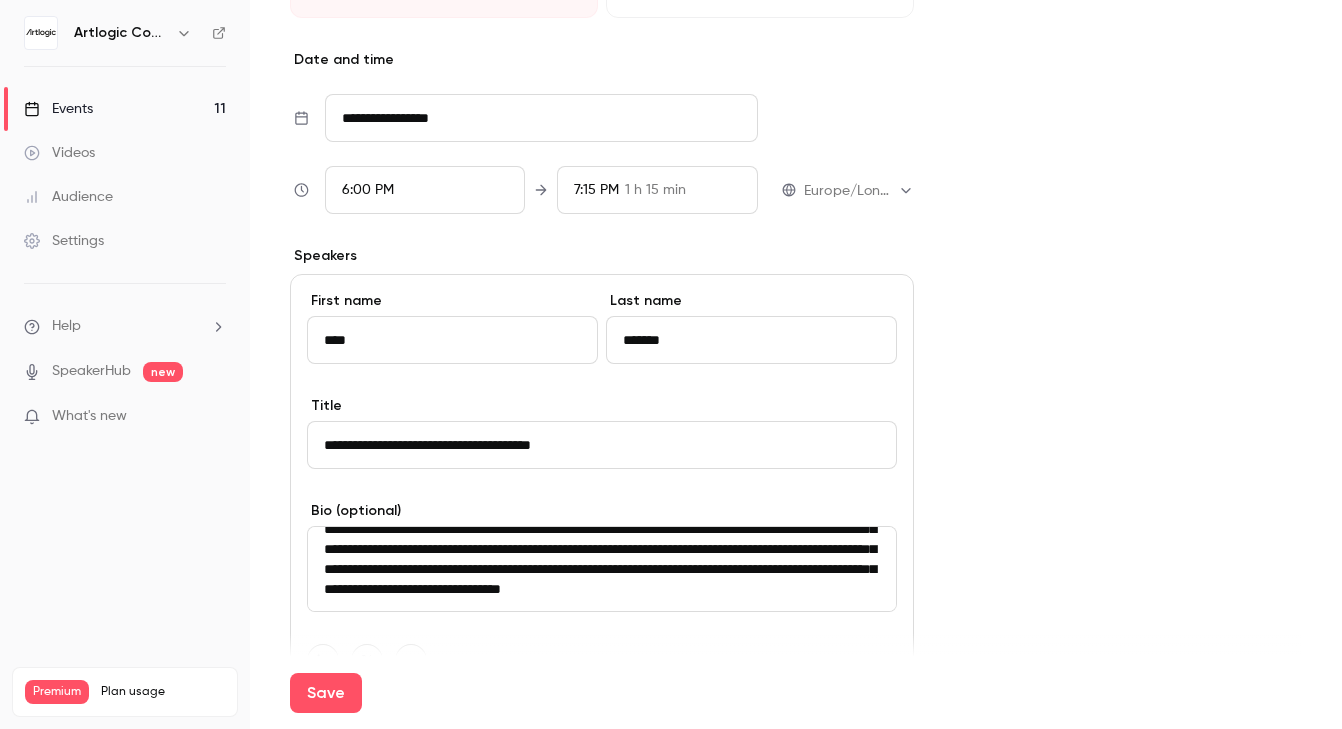 type on "**********" 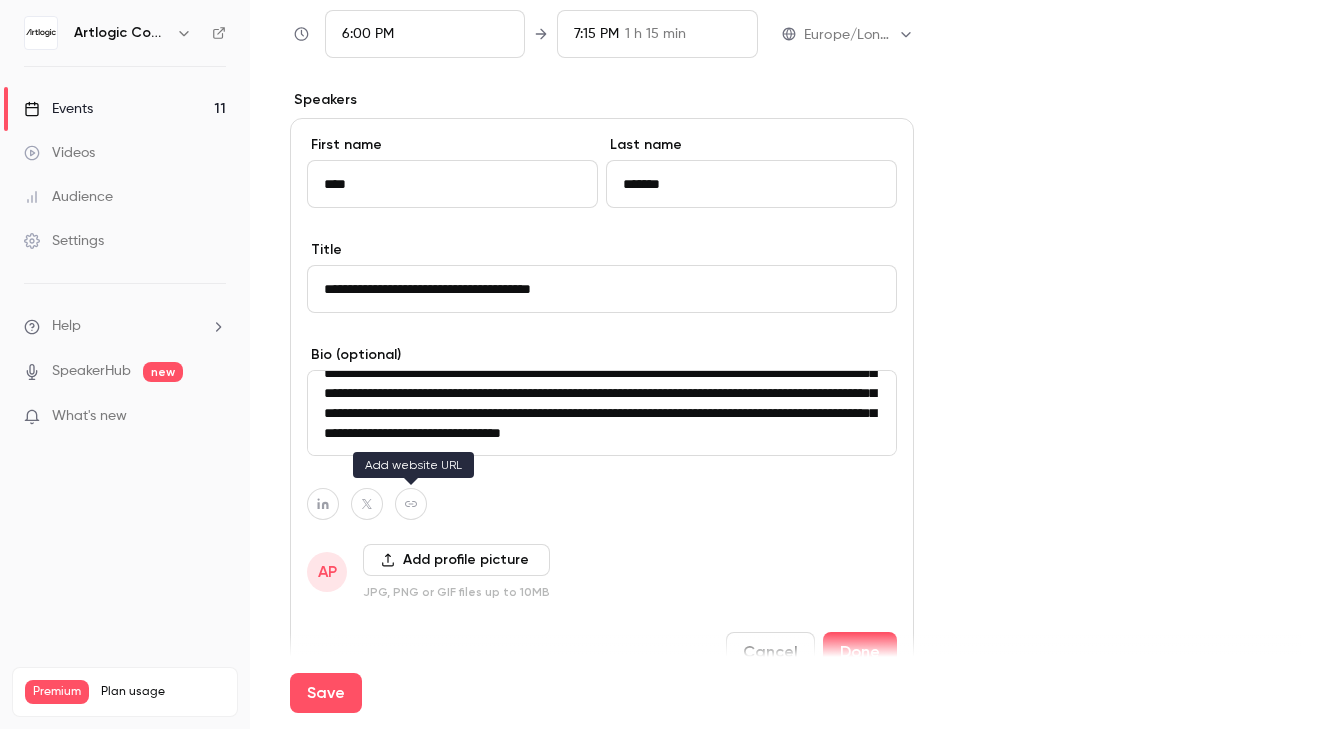 click at bounding box center (411, 504) 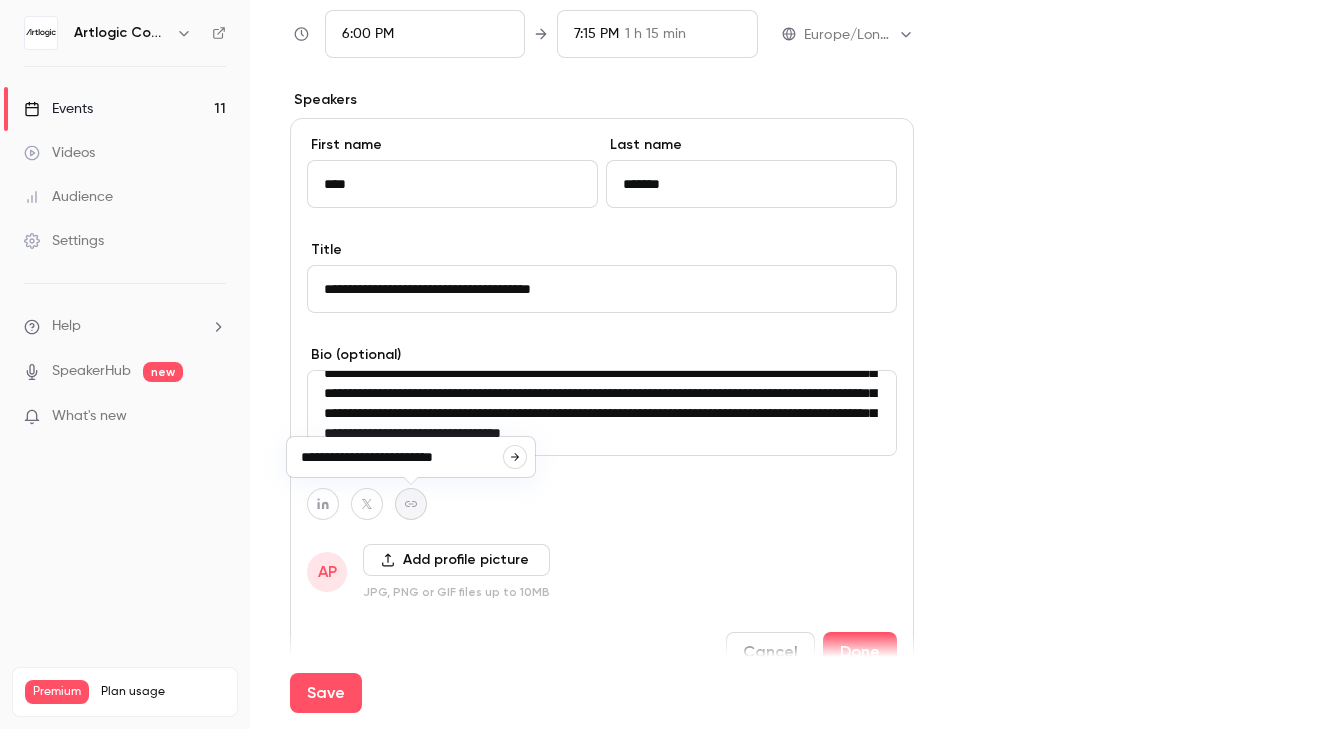type on "**********" 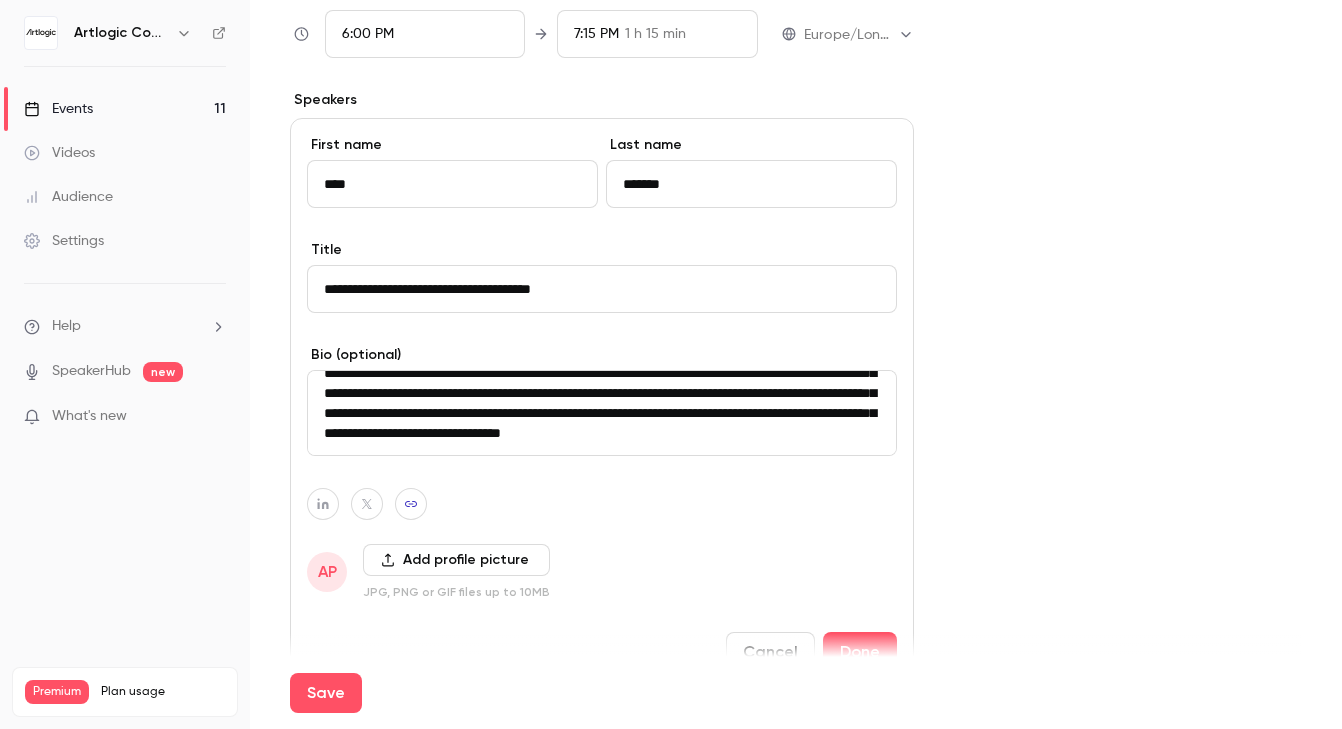 click on "Add profile picture" at bounding box center [456, 560] 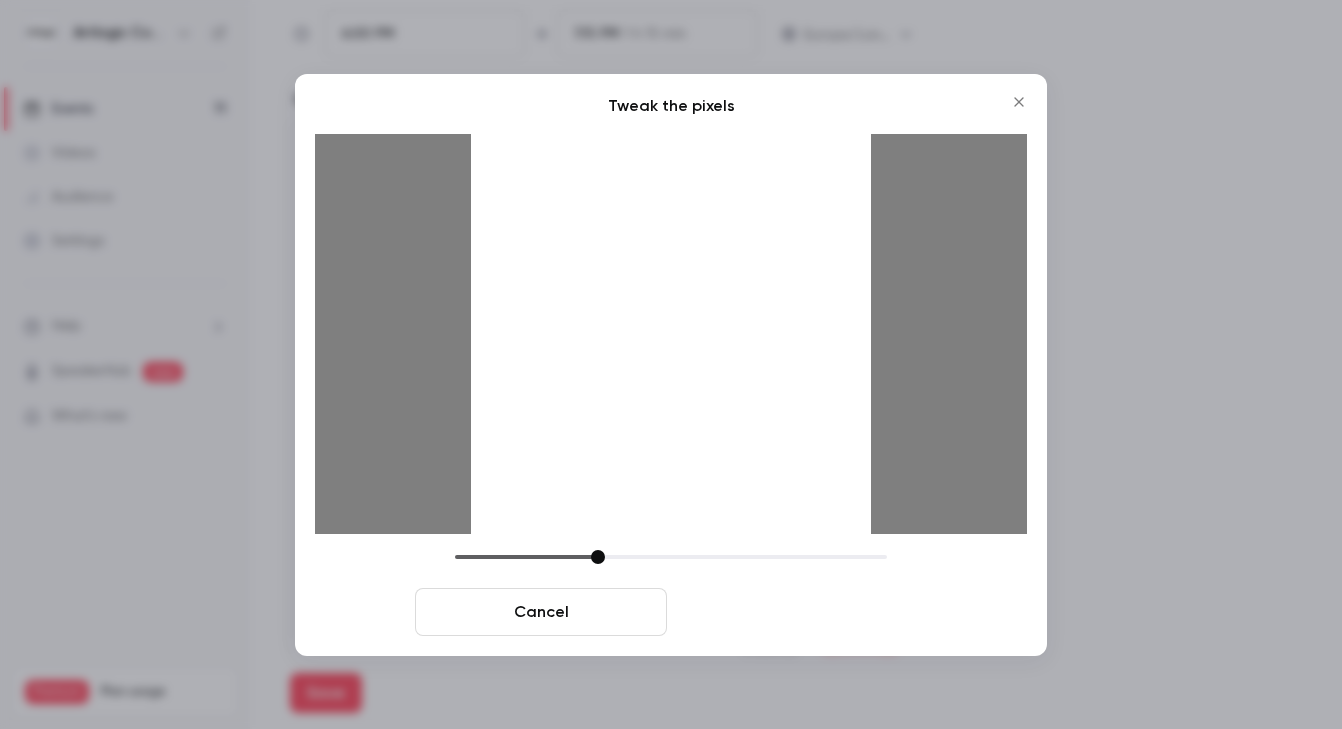 click on "Crop and save" at bounding box center (801, 612) 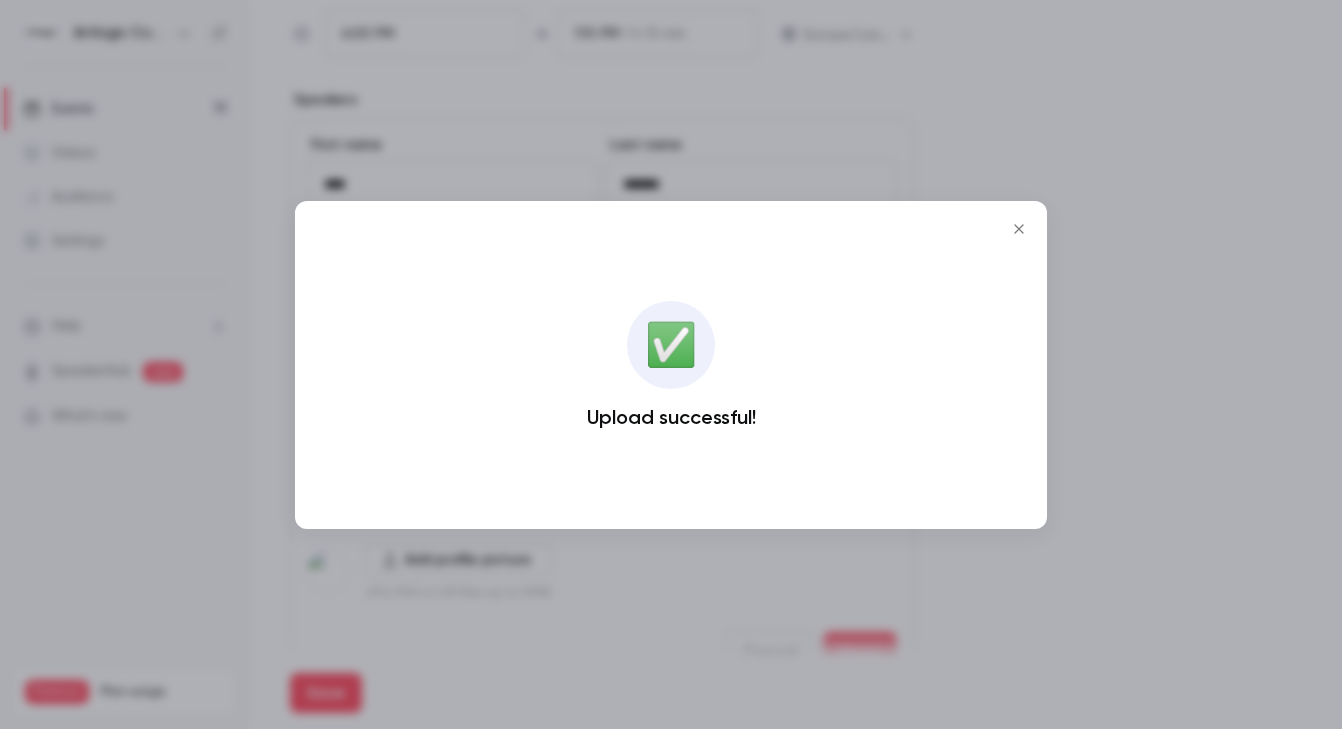 click 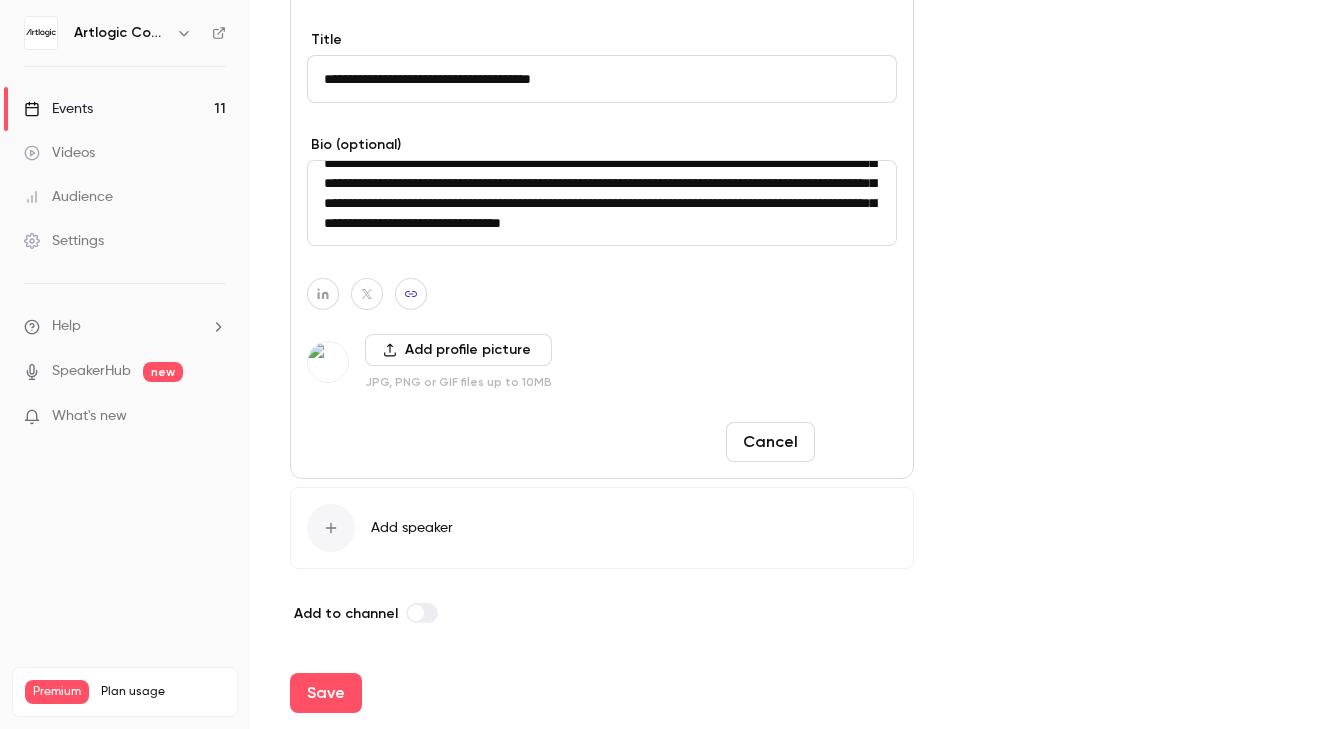 click on "Done" at bounding box center [860, 442] 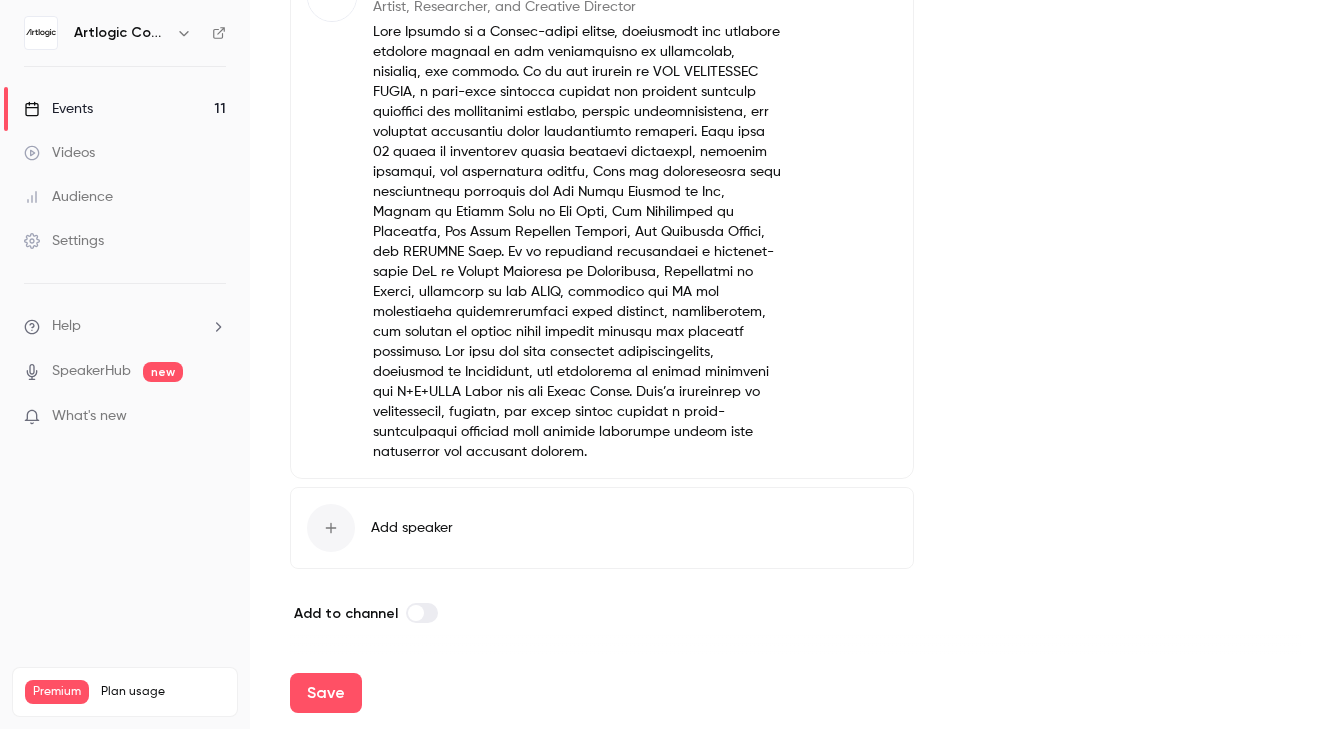 scroll, scrollTop: 1309, scrollLeft: 0, axis: vertical 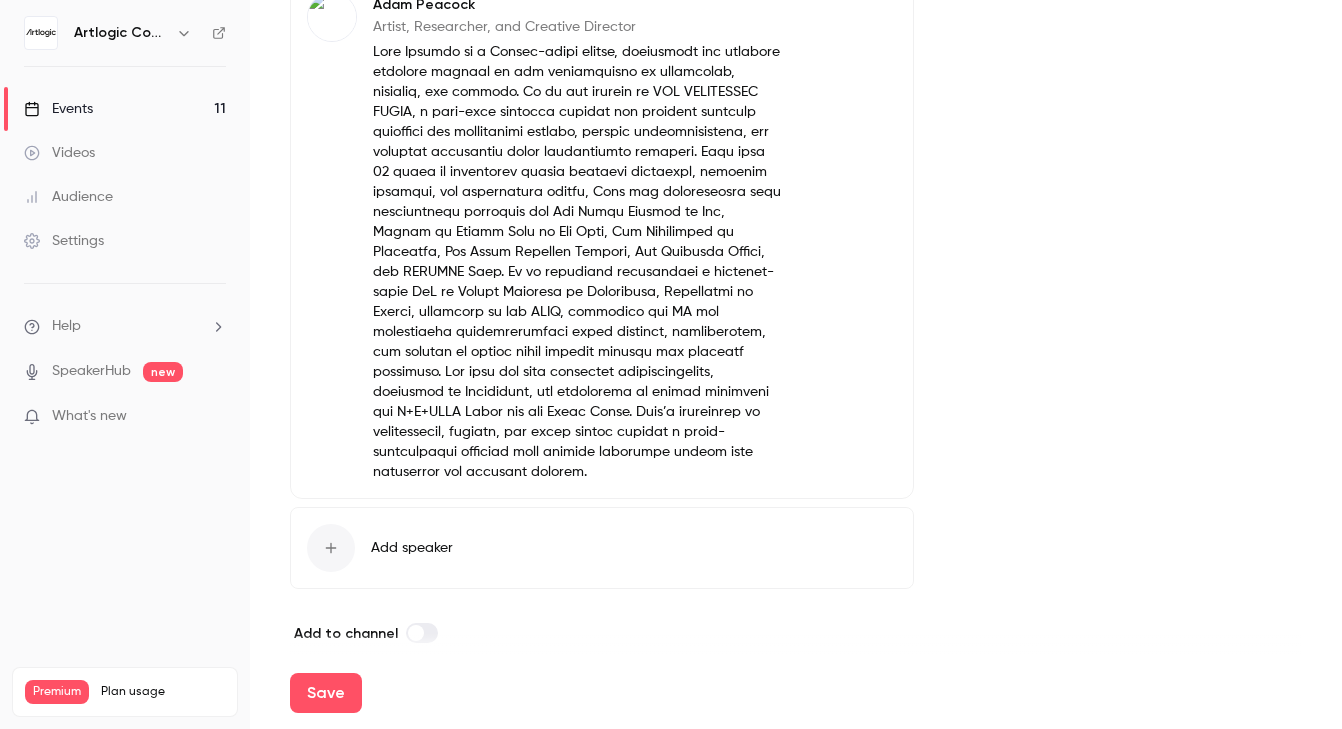 click at bounding box center (422, 633) 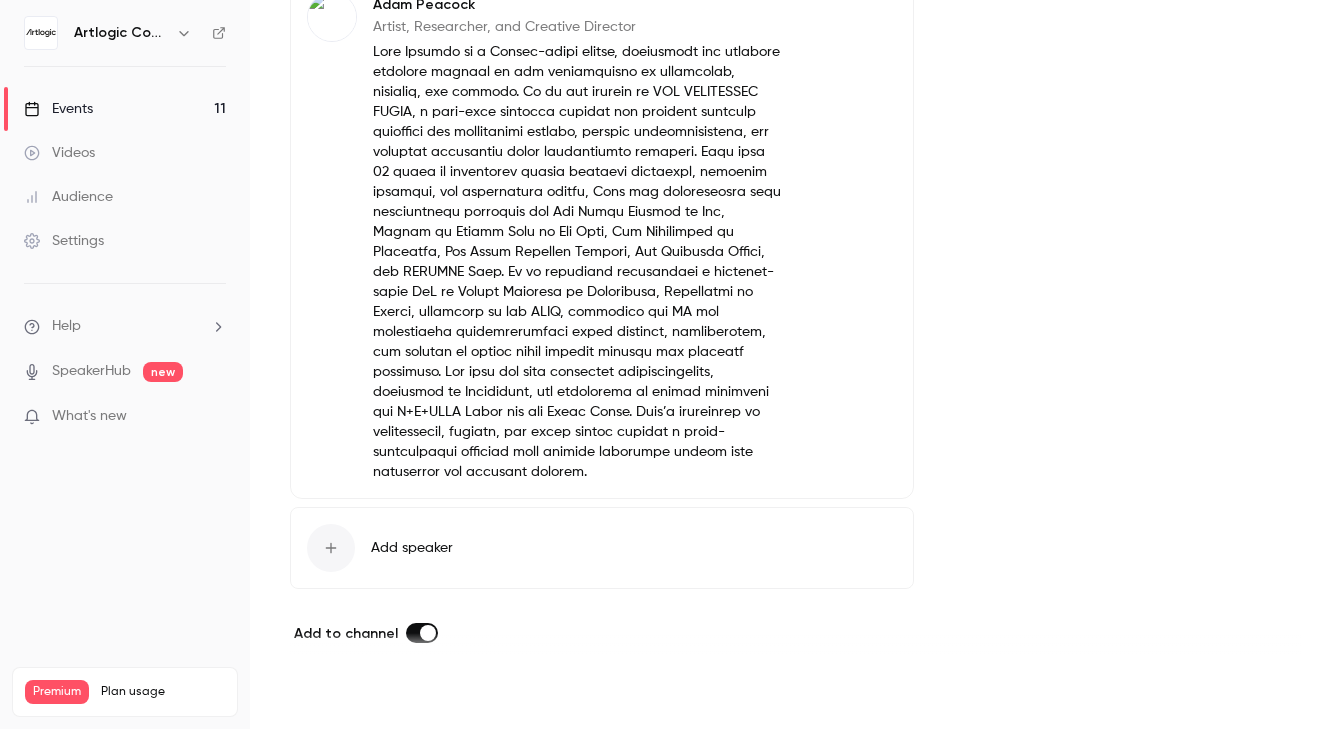 click on "Save" at bounding box center [326, 693] 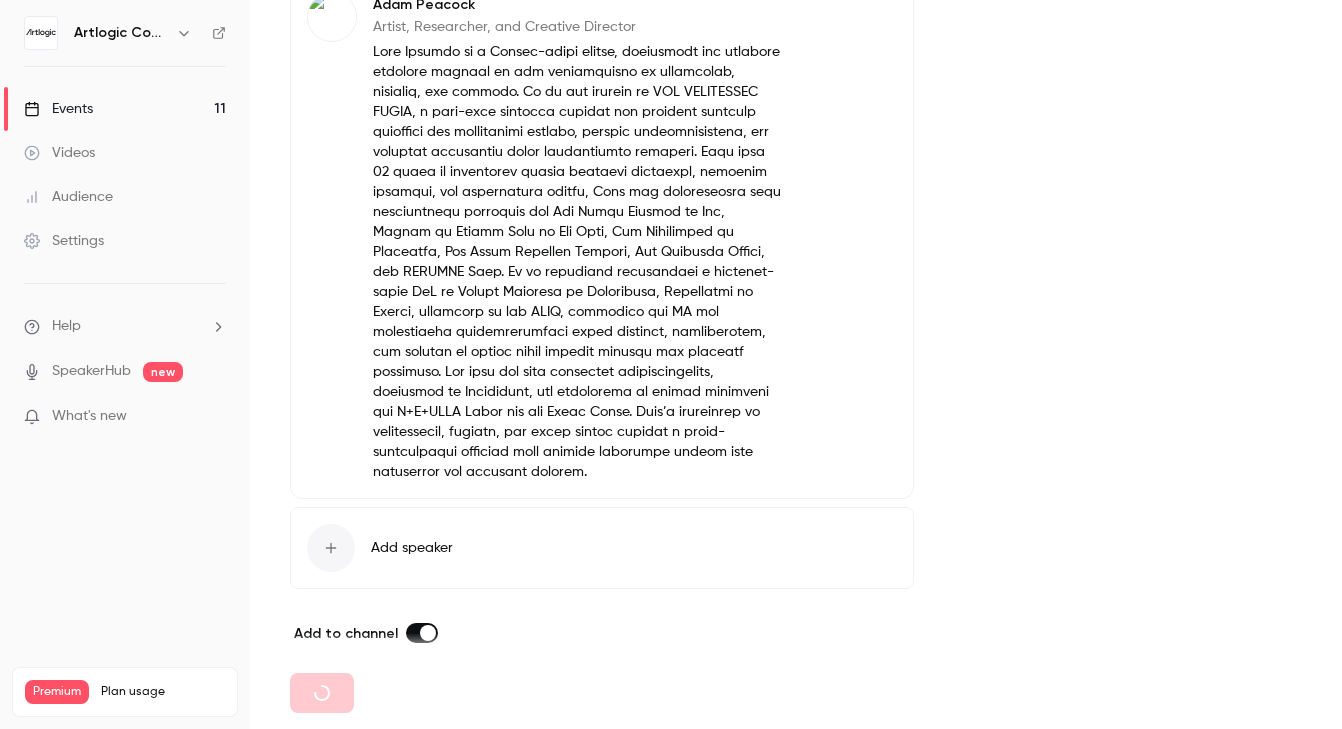 type 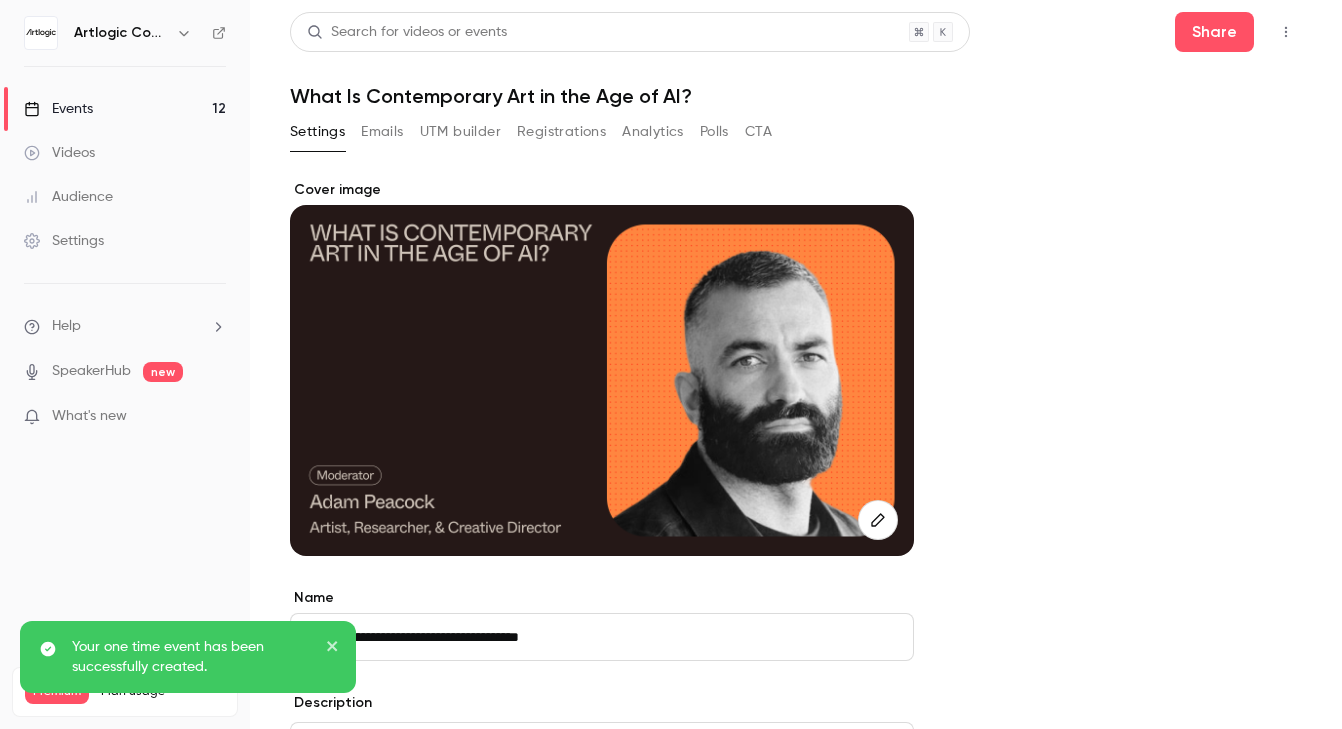 click on "Videos" at bounding box center [125, 153] 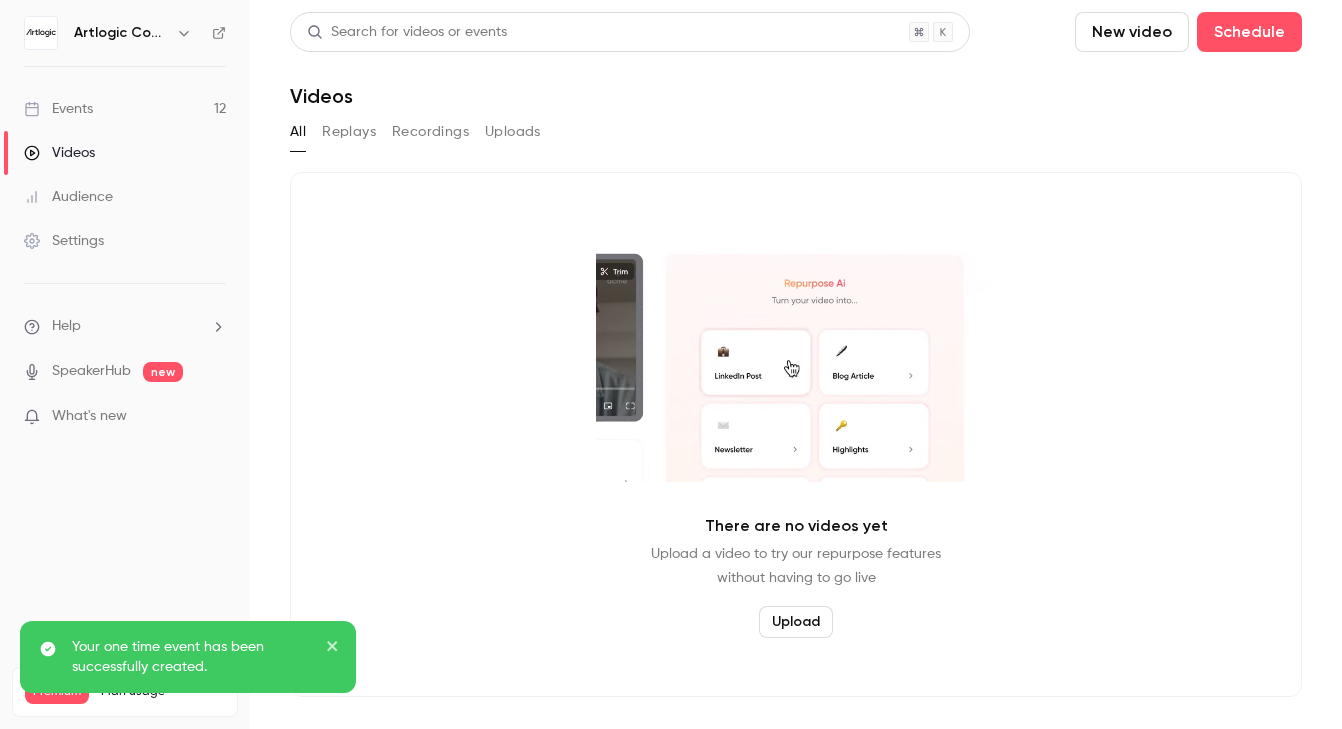 click on "Events 12" at bounding box center (125, 109) 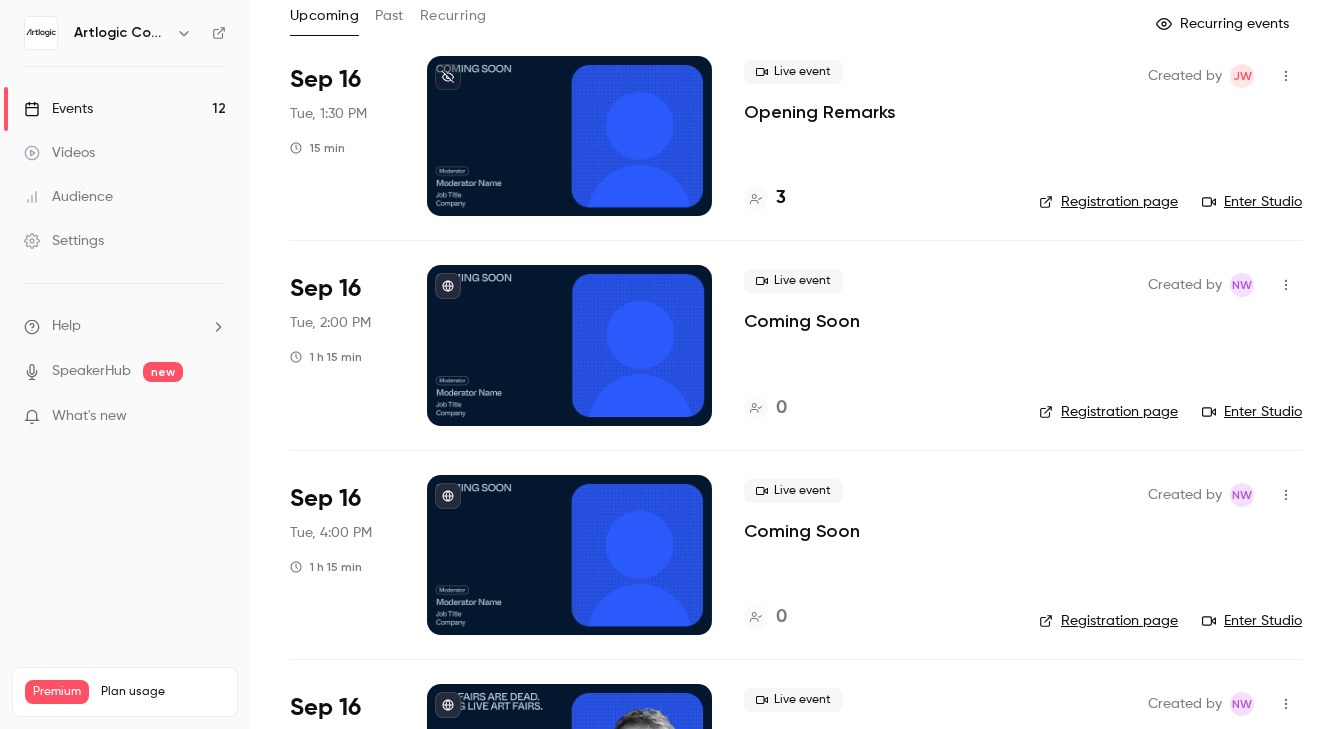 scroll, scrollTop: 0, scrollLeft: 0, axis: both 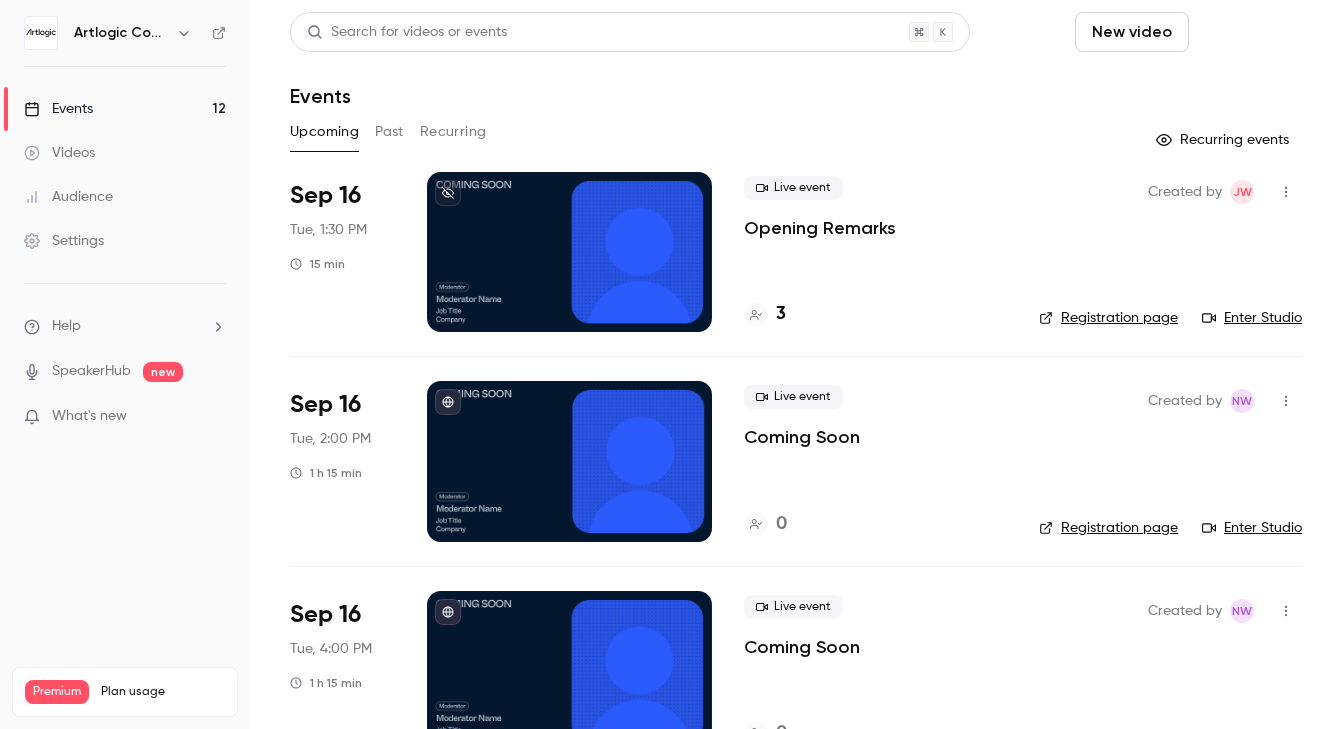click on "Schedule" at bounding box center (1249, 32) 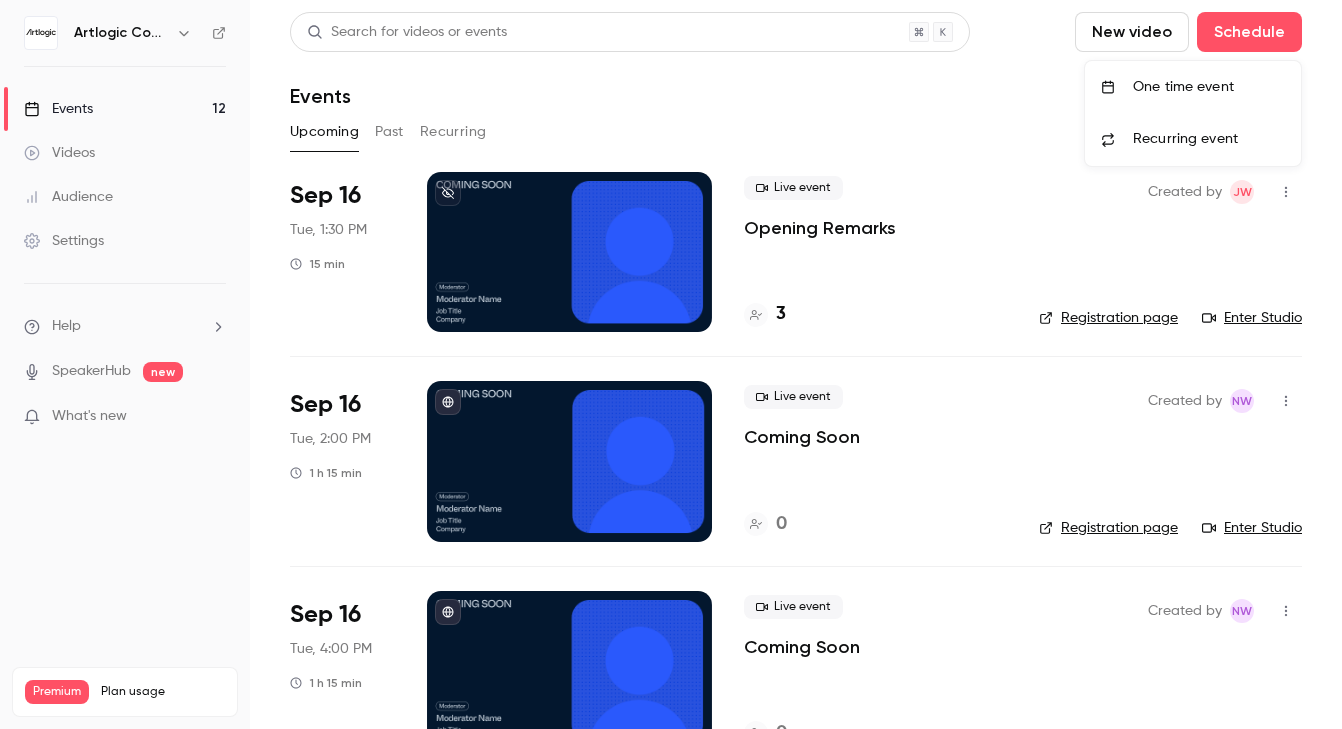 click on "One time event" at bounding box center (1193, 87) 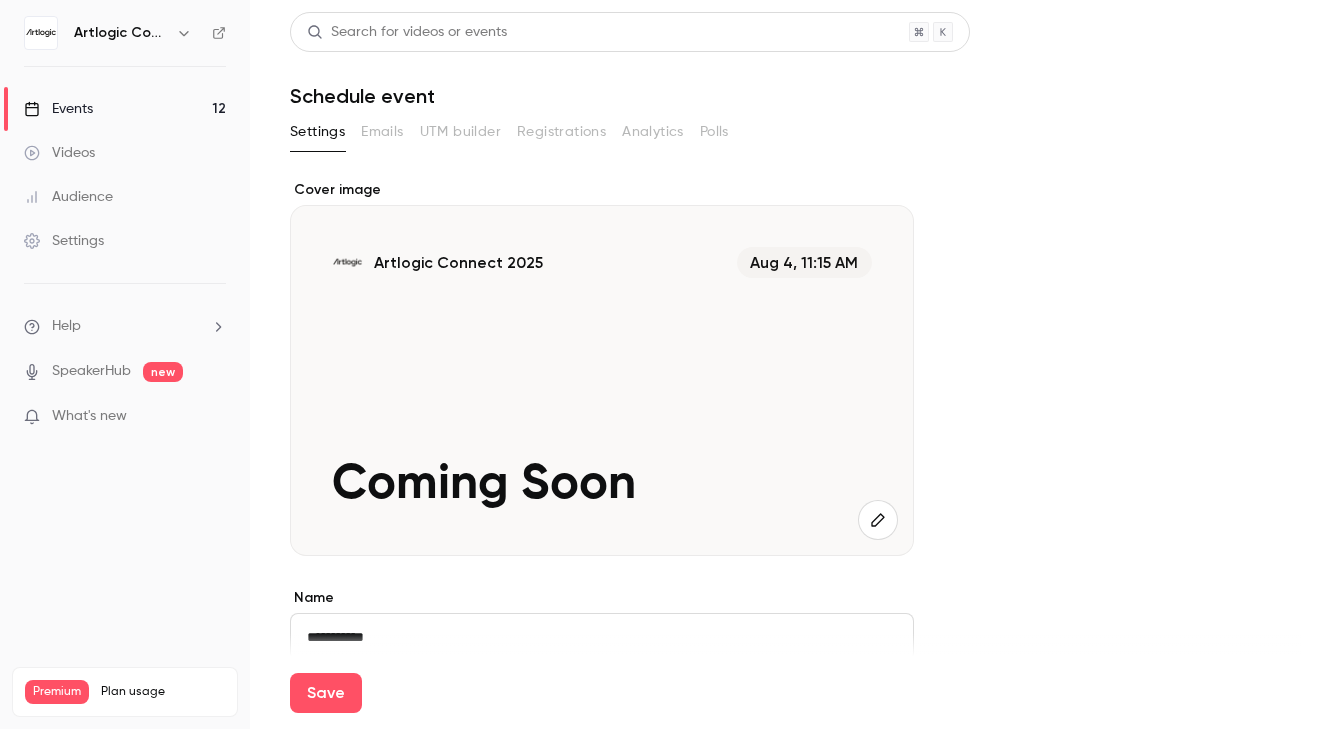 type on "**********" 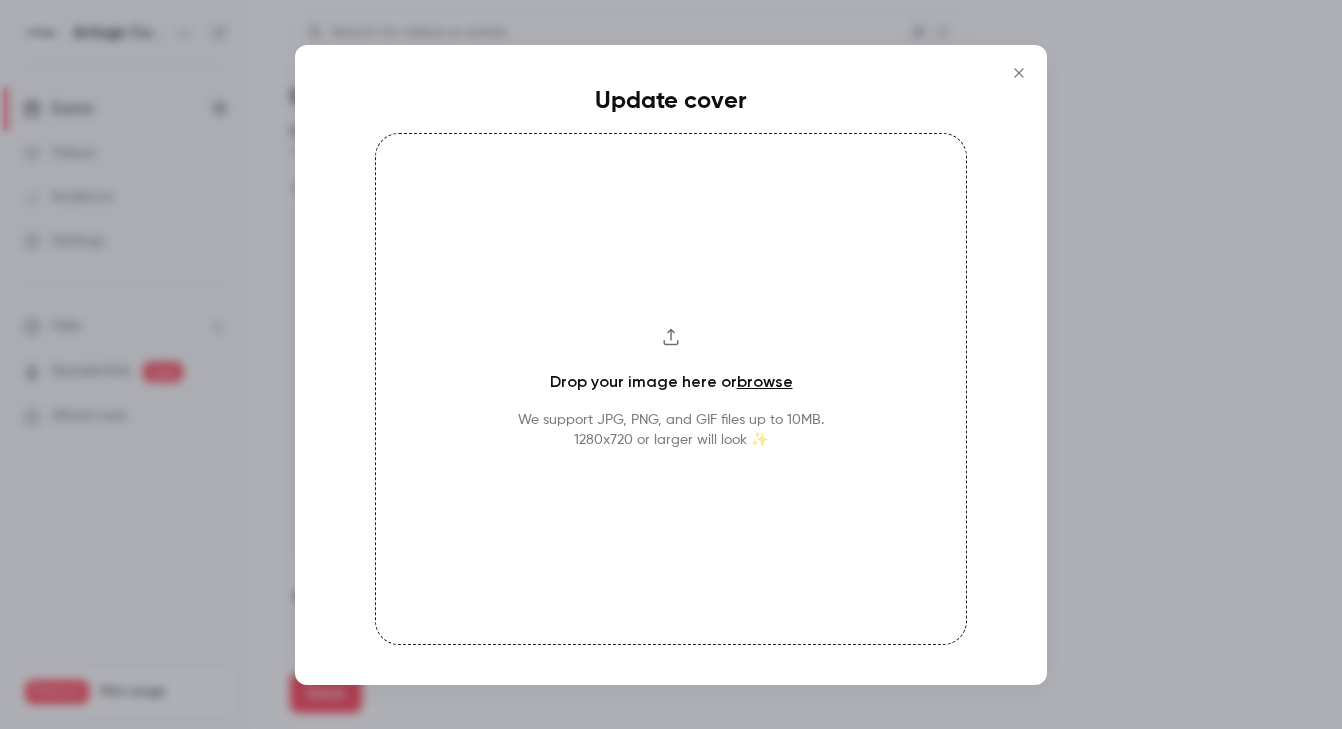 click on "browse" at bounding box center [765, 381] 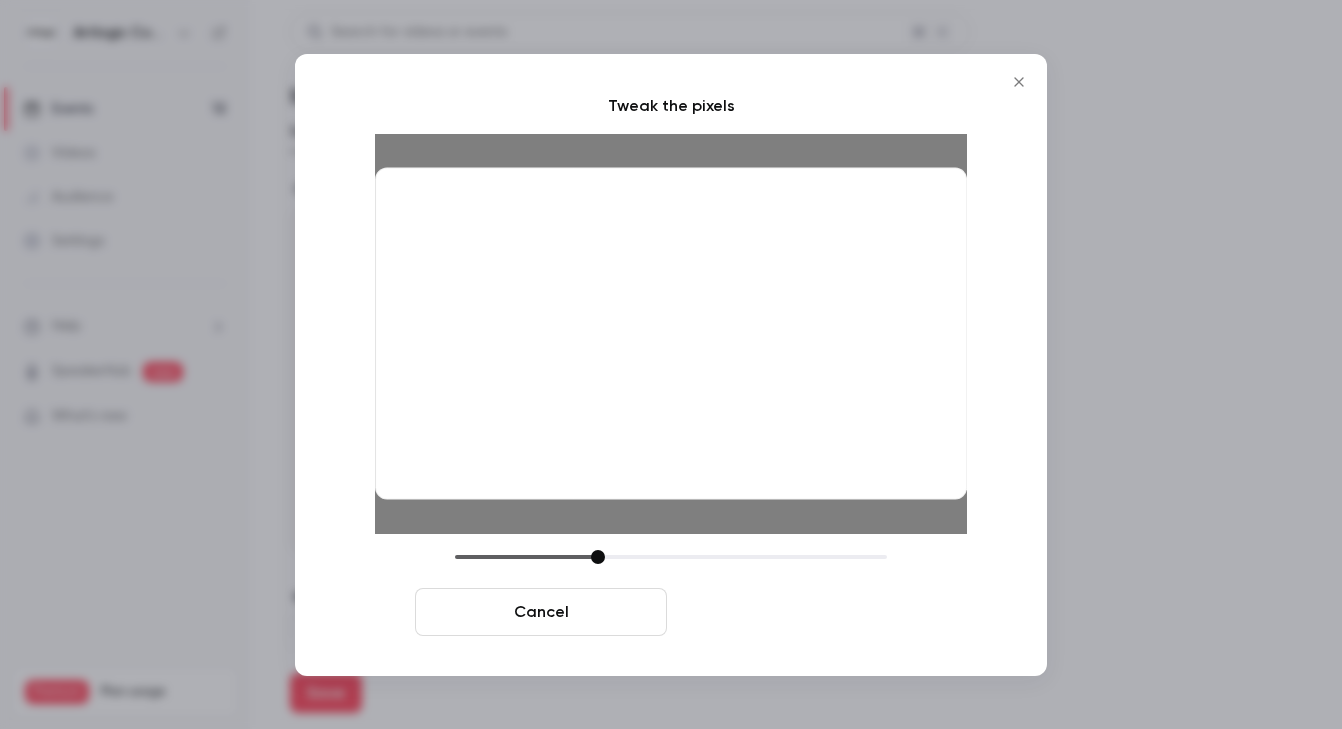 click on "Crop and save" at bounding box center [801, 612] 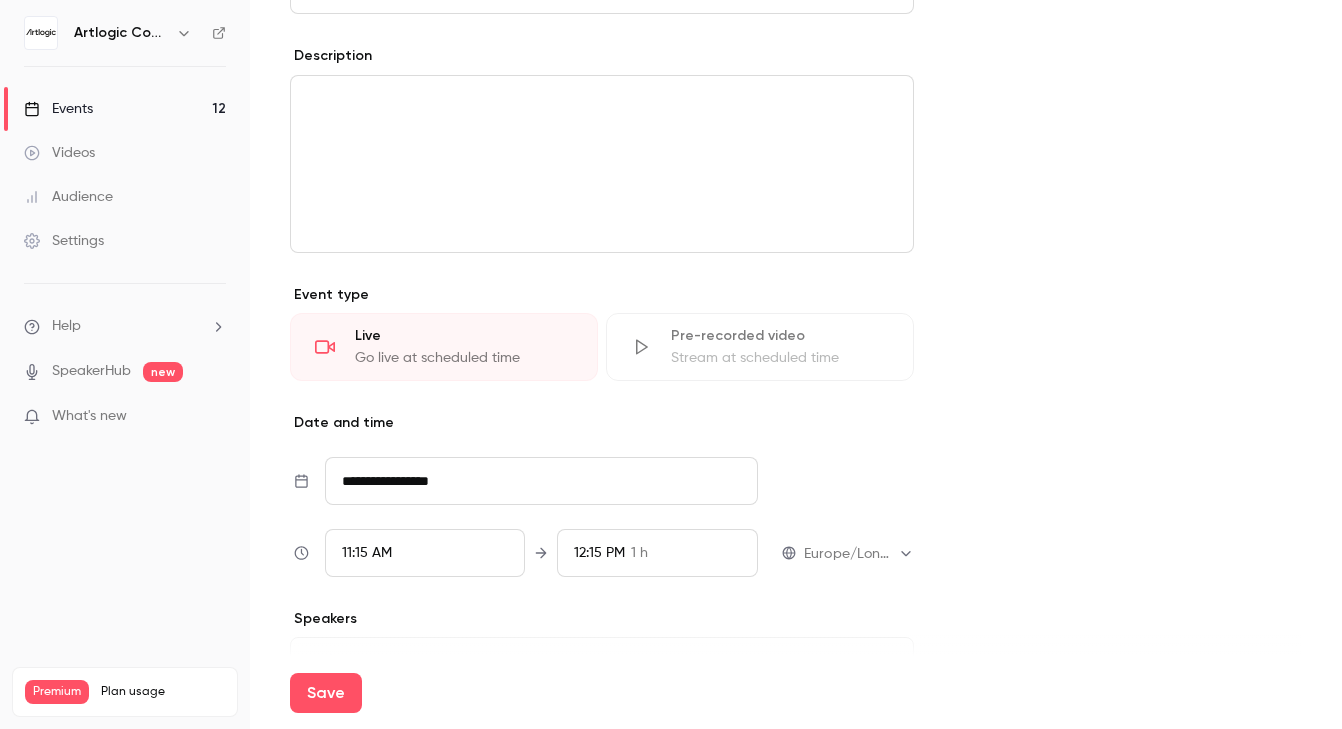 scroll, scrollTop: 797, scrollLeft: 0, axis: vertical 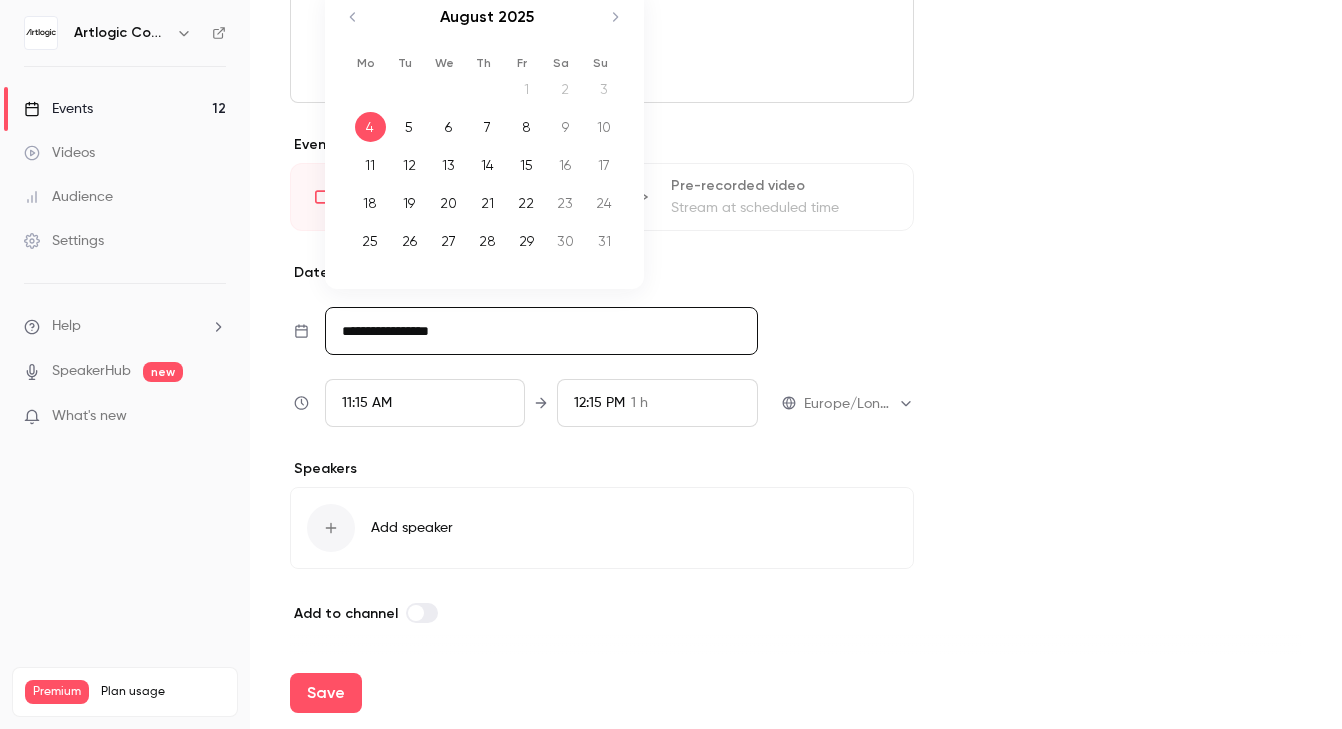 click on "**********" at bounding box center [541, 331] 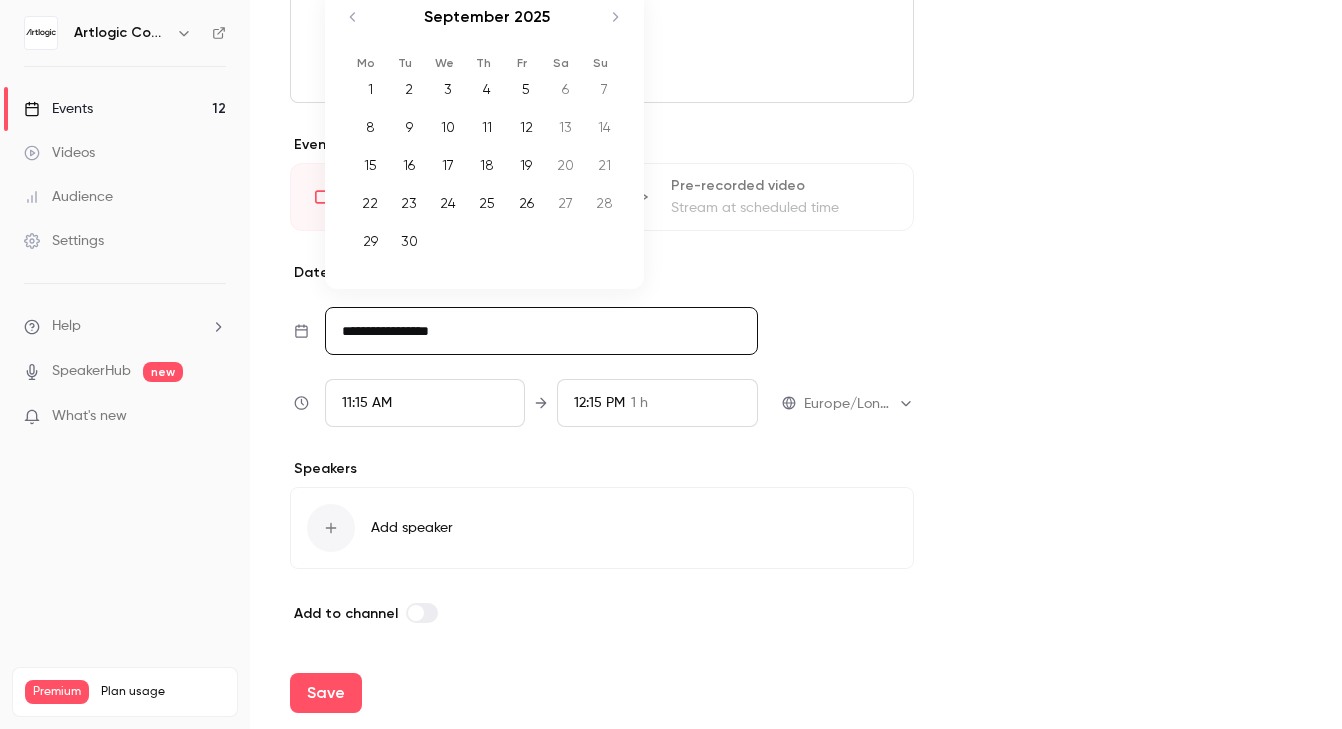 click on "18" at bounding box center [487, 165] 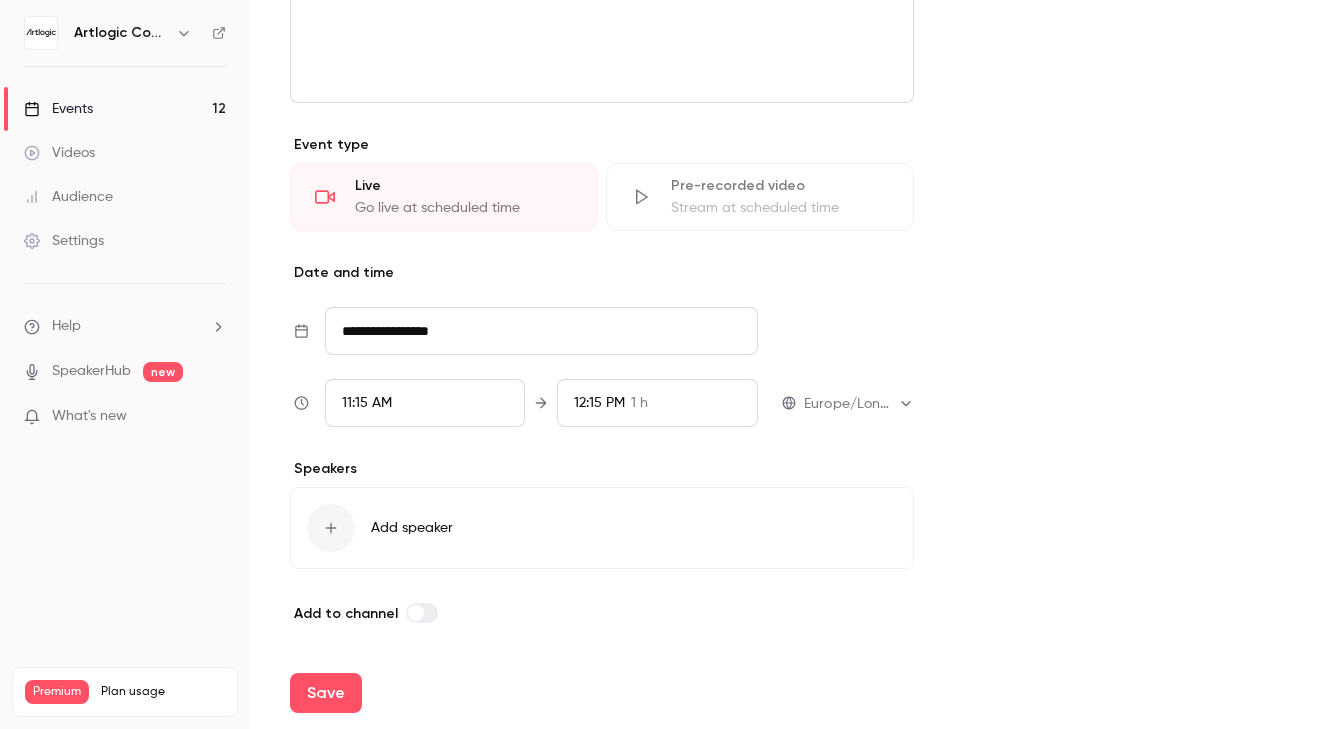 click on "11:15 AM" at bounding box center (425, 403) 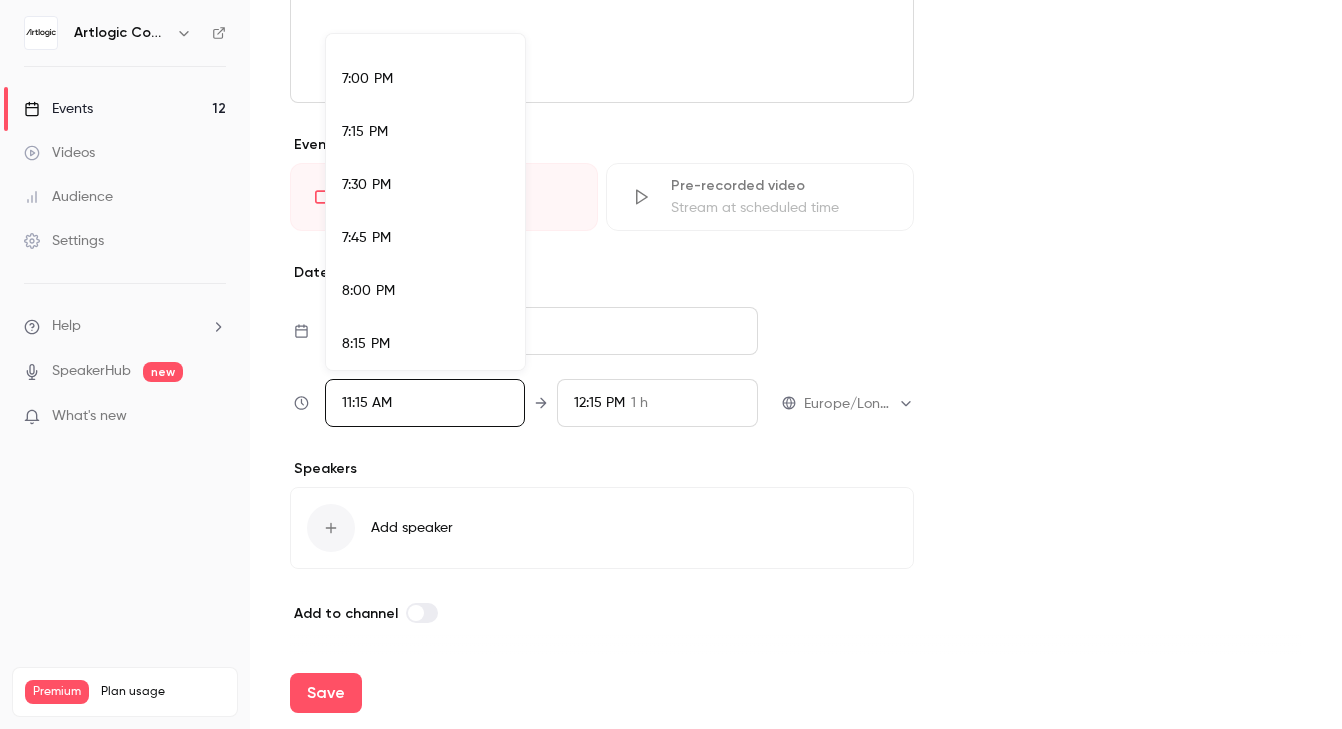 scroll, scrollTop: 4022, scrollLeft: 0, axis: vertical 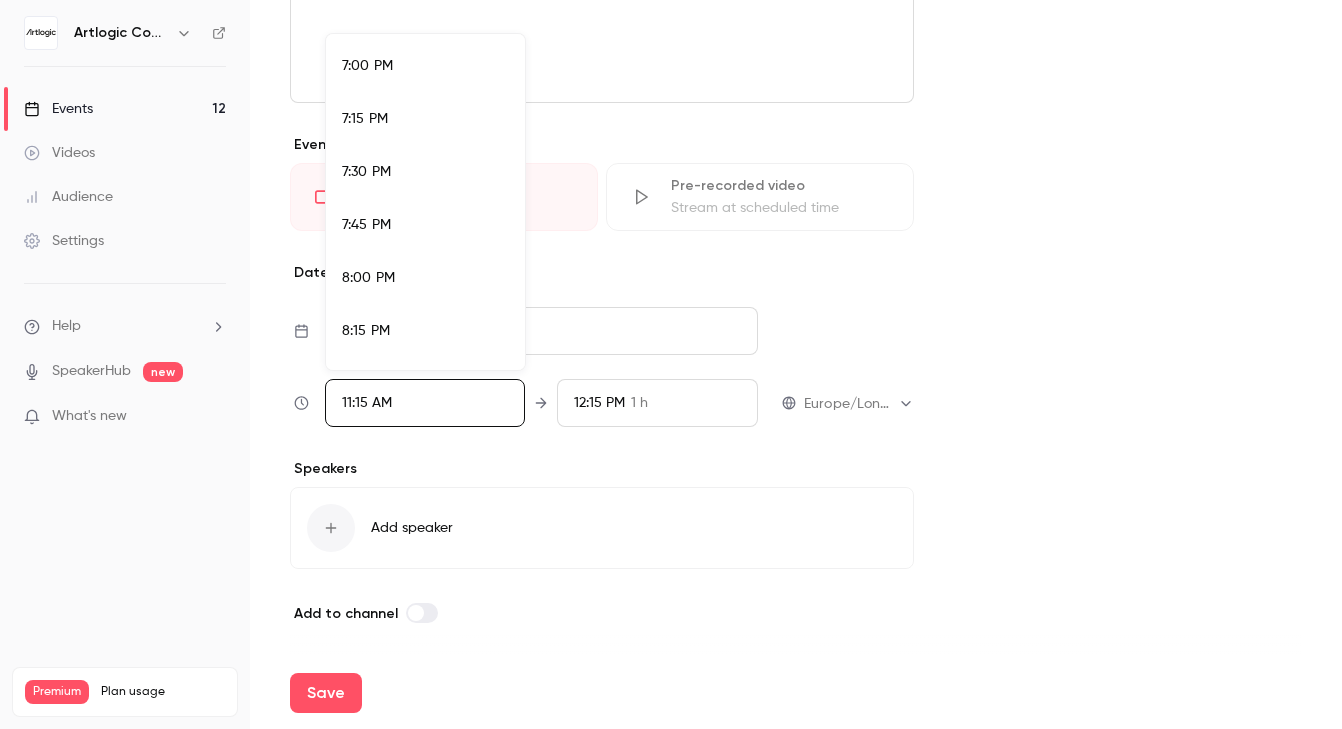 click on "8:00 PM" at bounding box center (425, 278) 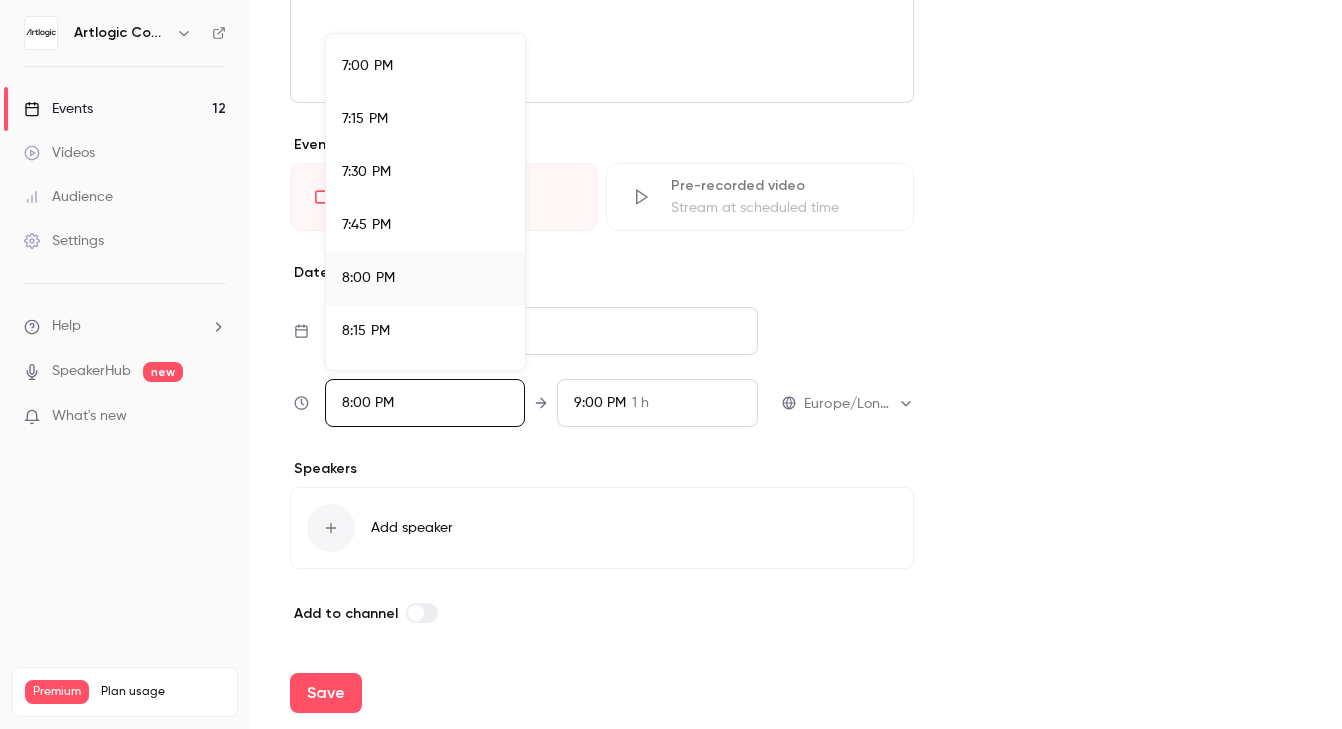 click at bounding box center (671, 364) 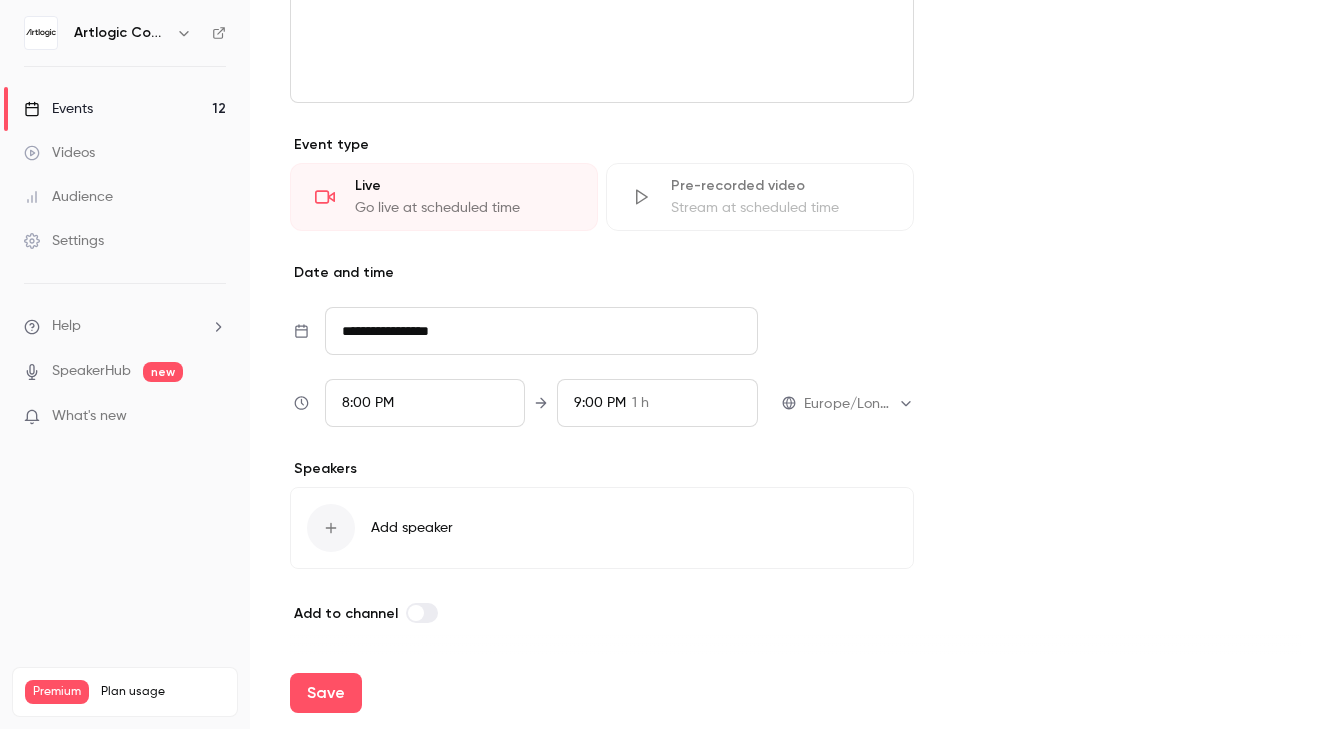 scroll, scrollTop: 2243, scrollLeft: 0, axis: vertical 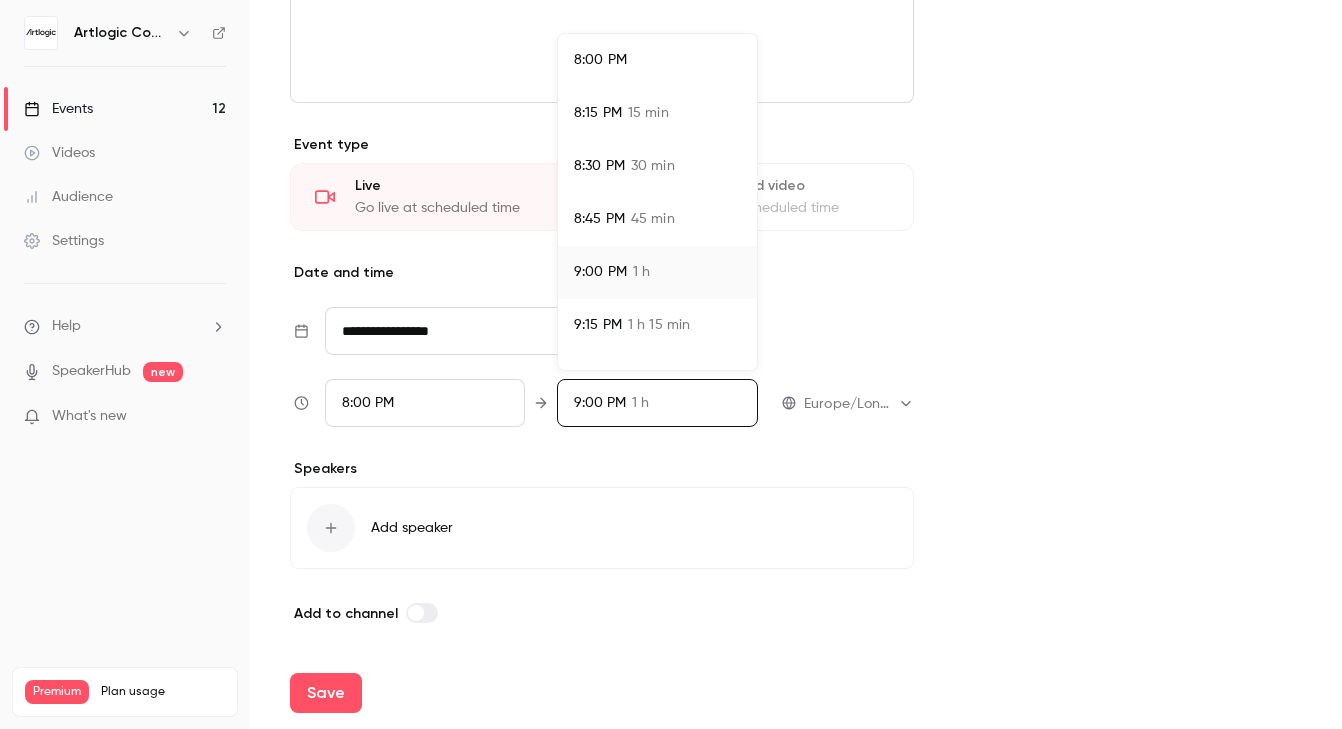 click on "9:15 PM" at bounding box center [598, 325] 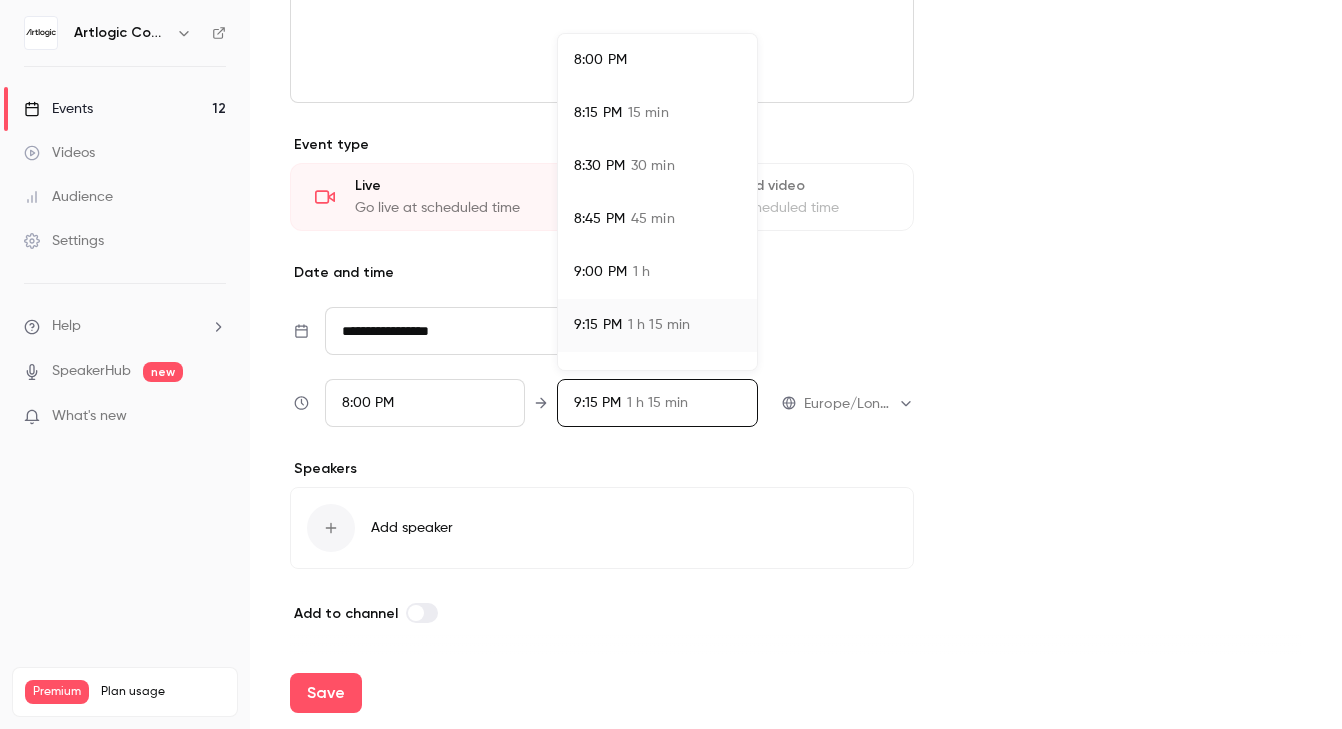 click at bounding box center (671, 364) 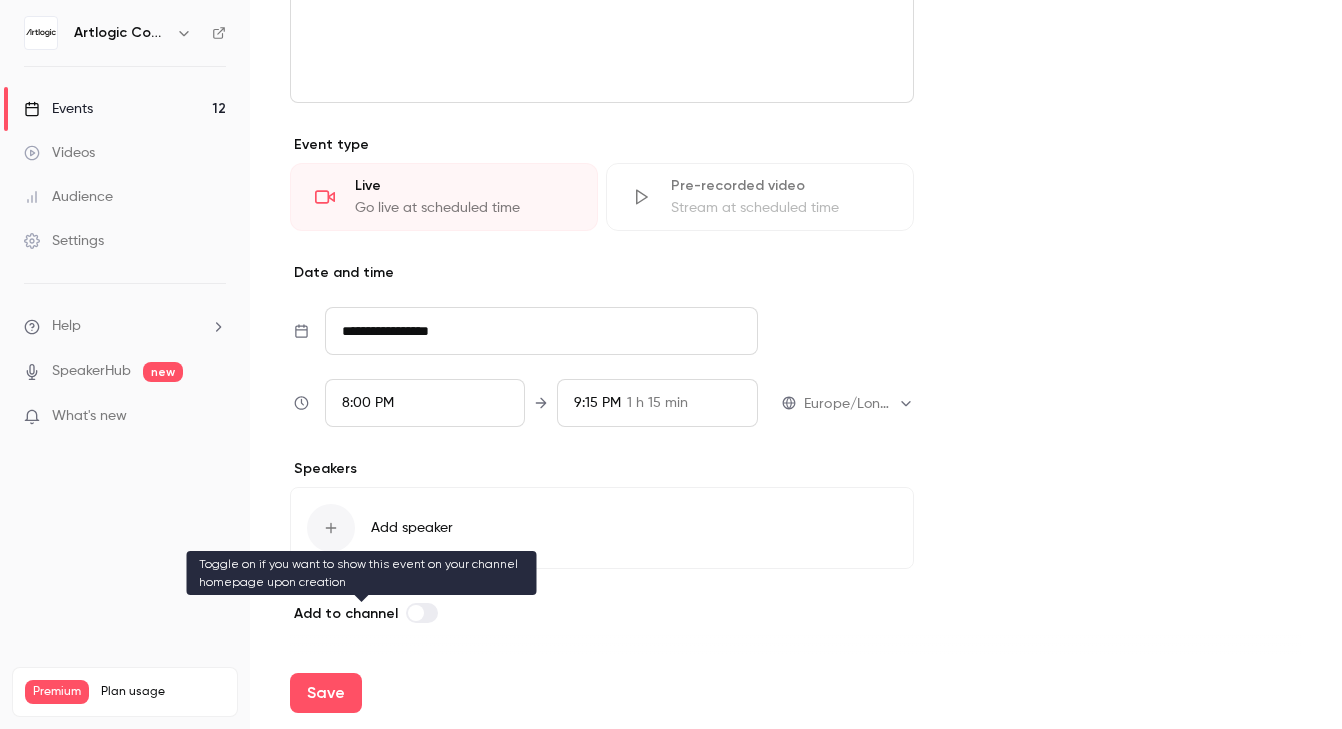 click at bounding box center [422, 613] 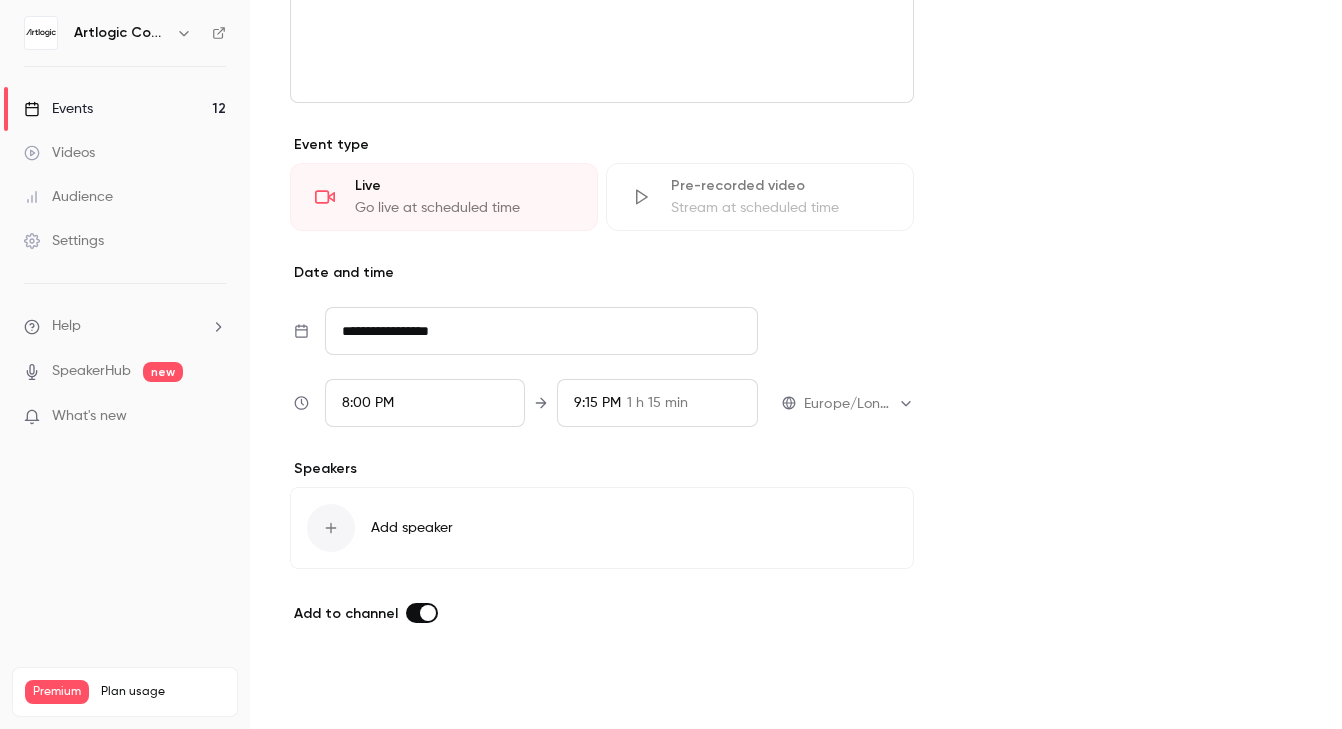 click on "Save" at bounding box center [326, 693] 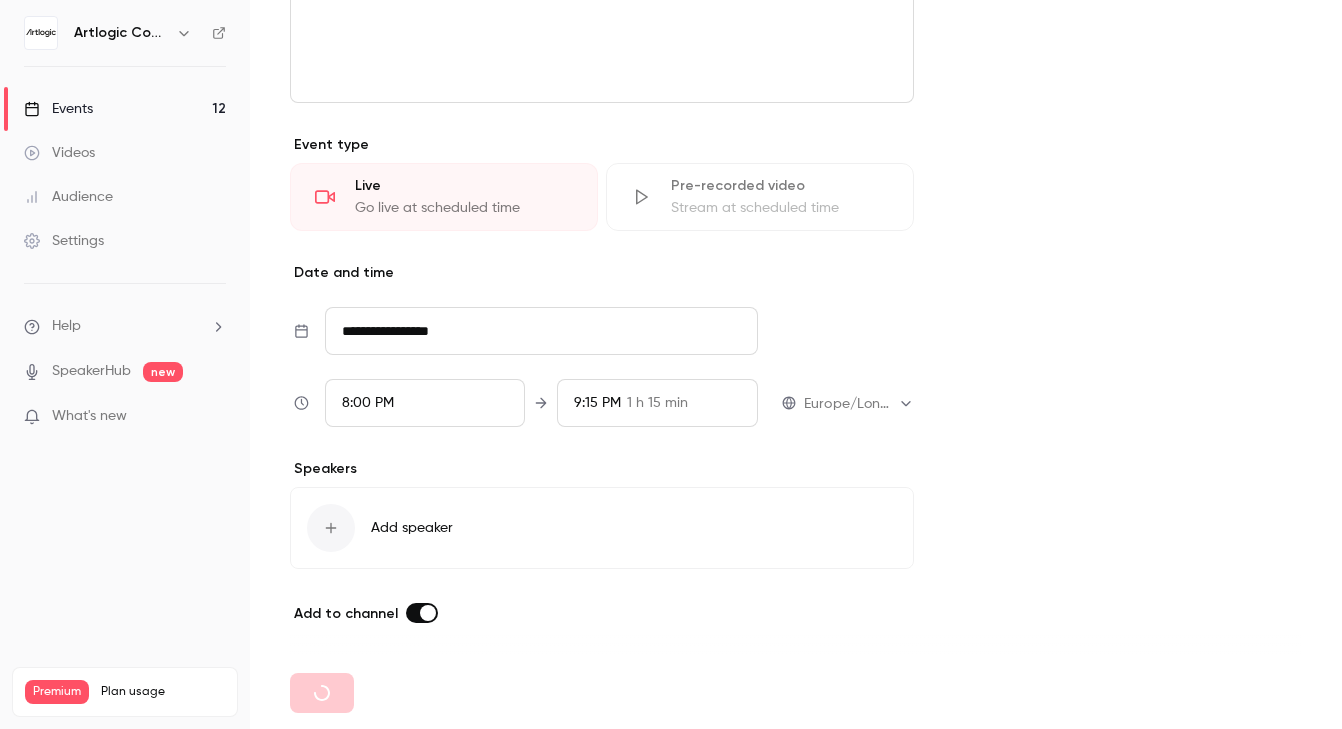 type 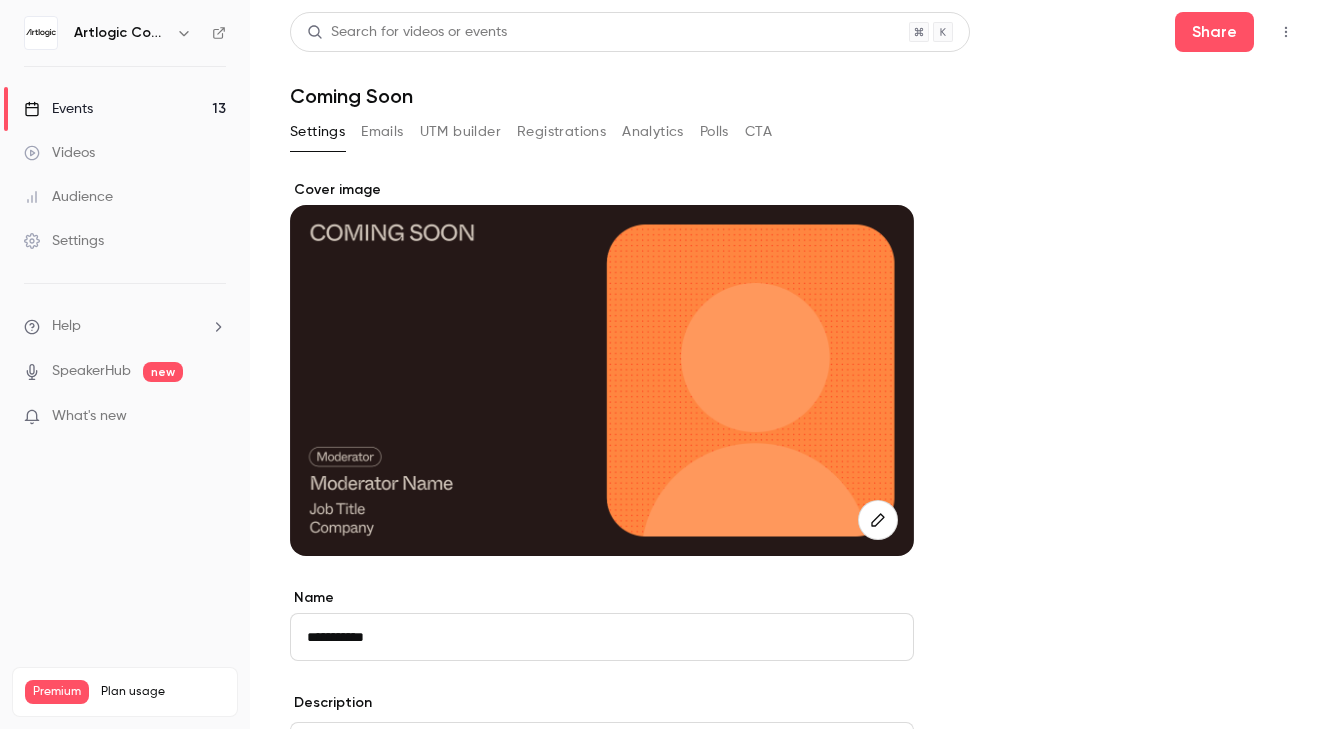 click on "Events 13" at bounding box center (125, 109) 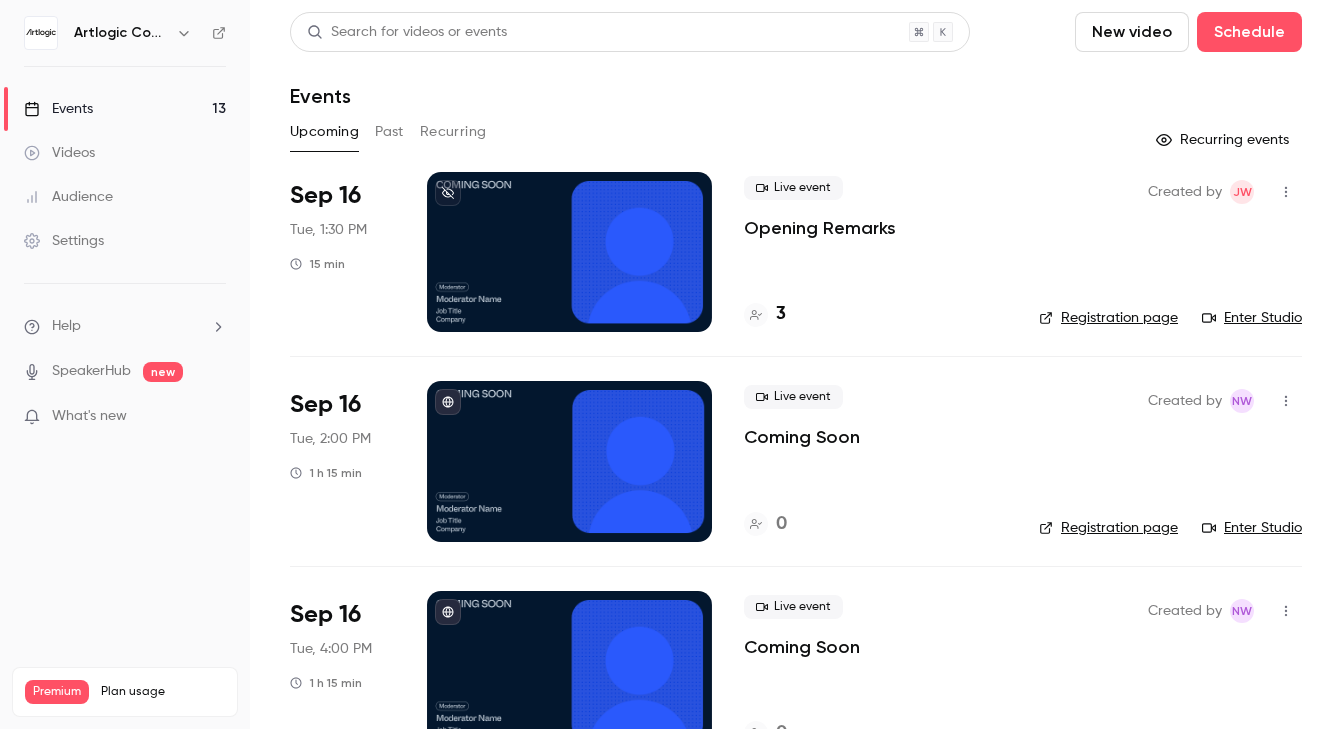 click on "Artlogic Connect 2025" at bounding box center [135, 33] 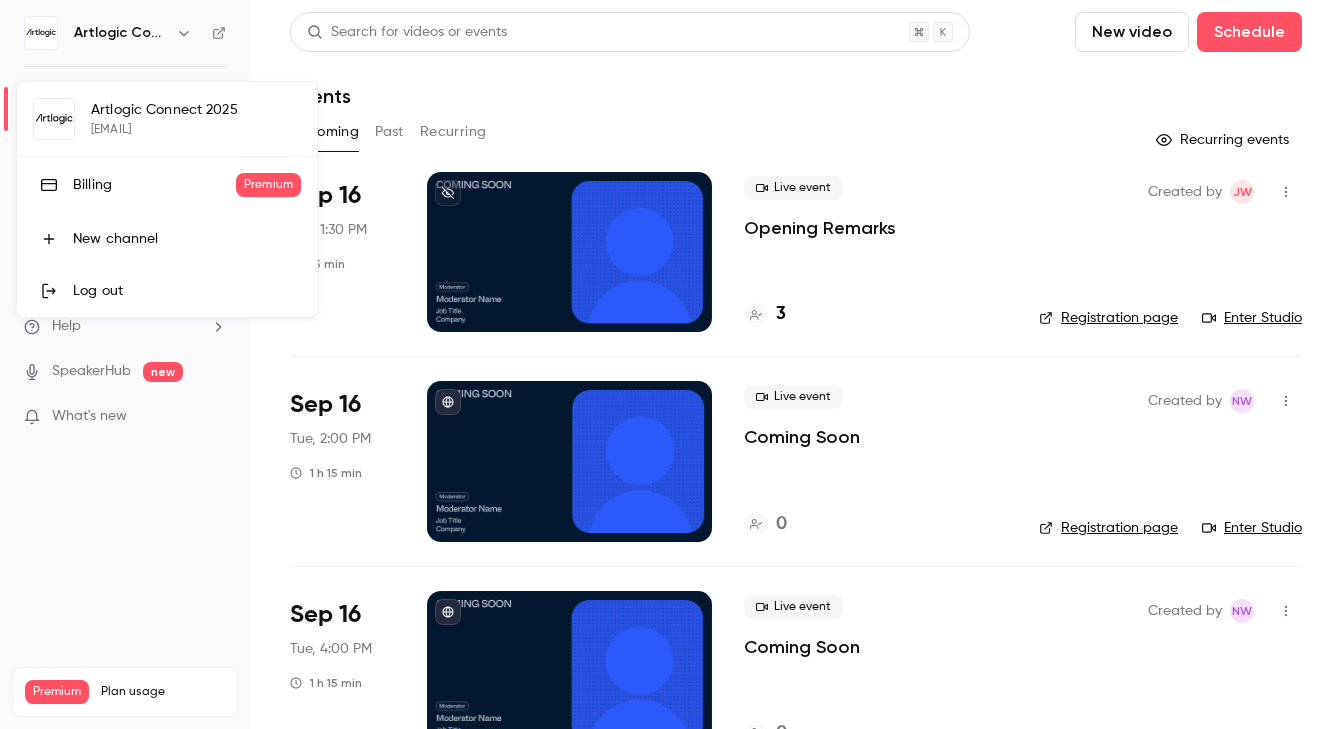 click on "Artlogic Connect 2025 [EMAIL] Billing Premium New channel Log out" at bounding box center [167, 199] 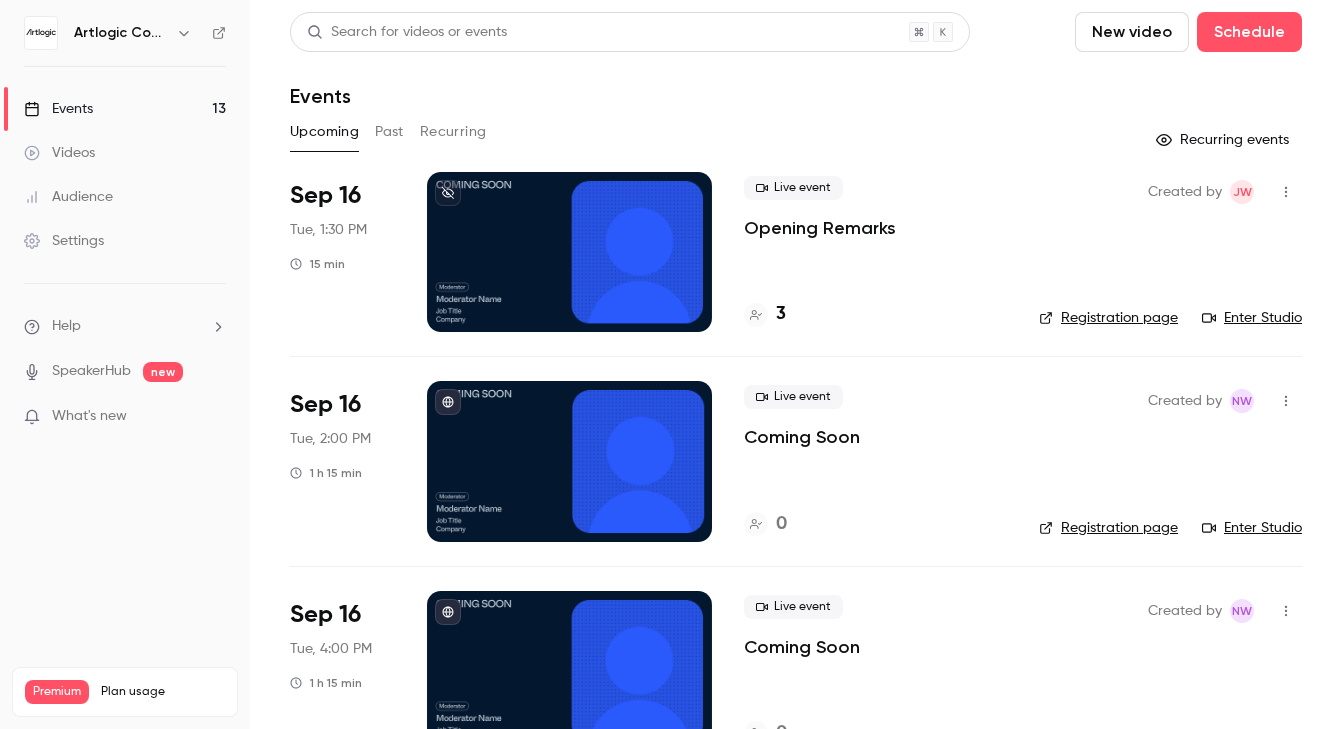 click on "Settings" at bounding box center [64, 241] 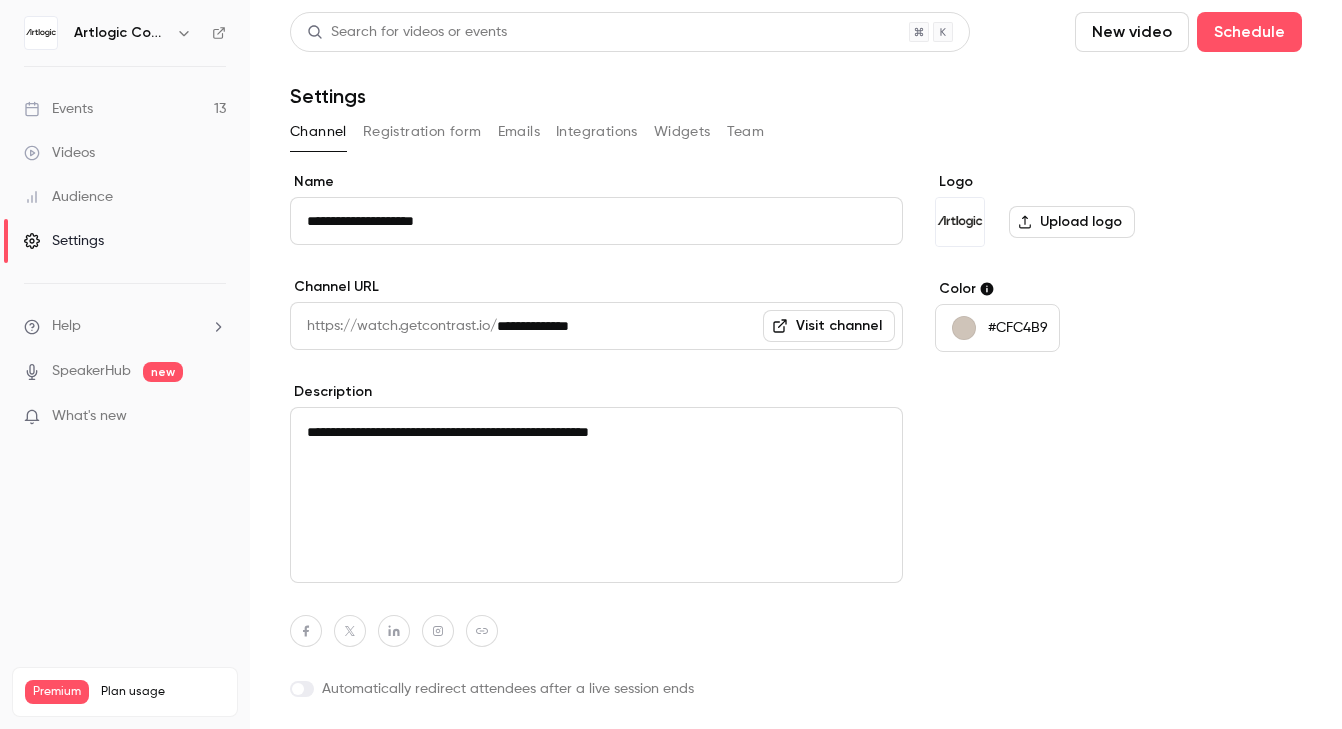 click on "Upload logo" at bounding box center [1072, 222] 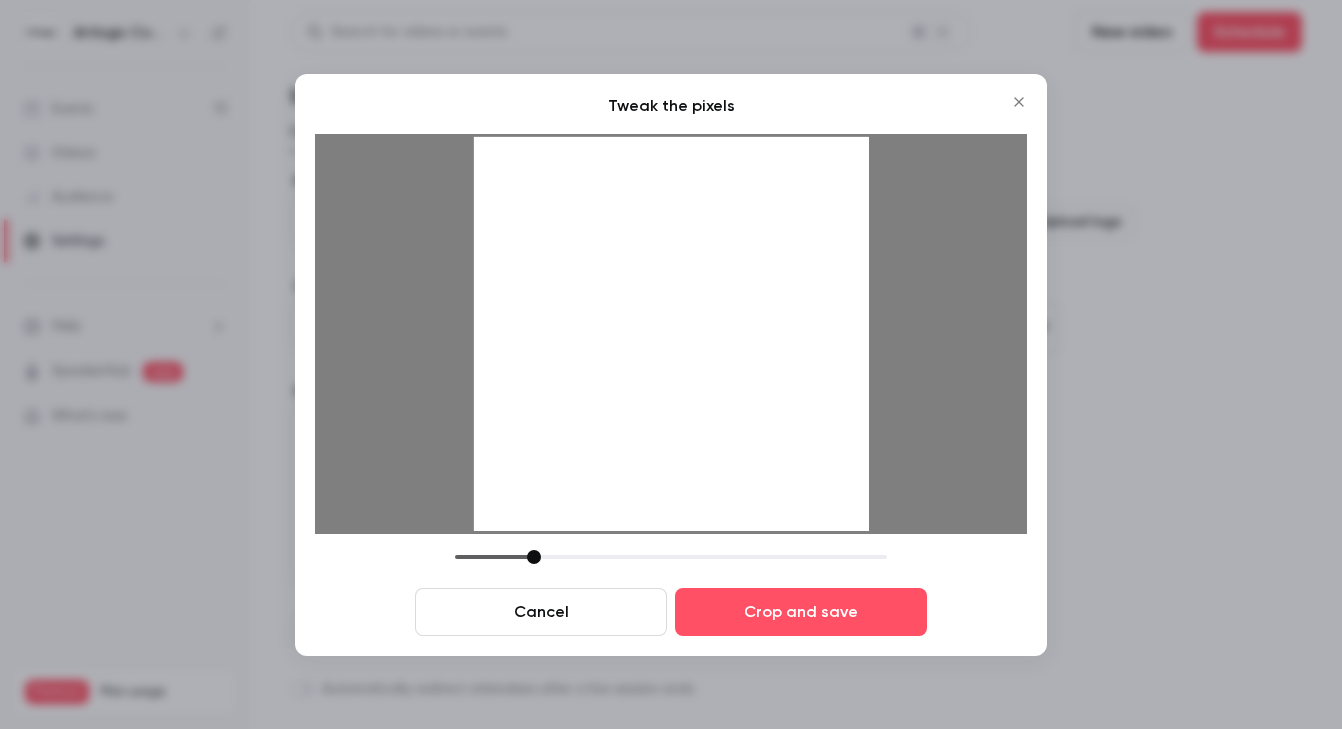 drag, startPoint x: 596, startPoint y: 556, endPoint x: 534, endPoint y: 556, distance: 62 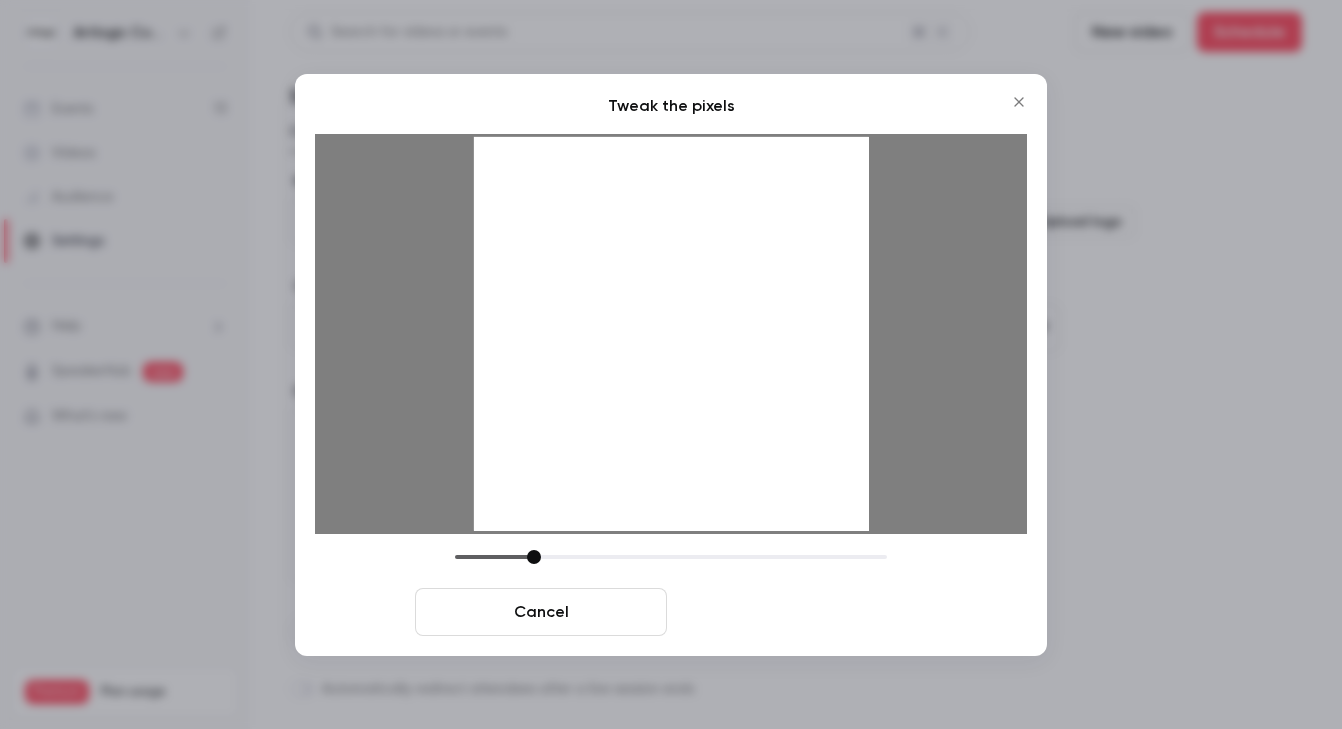 click on "Crop and save" at bounding box center (801, 612) 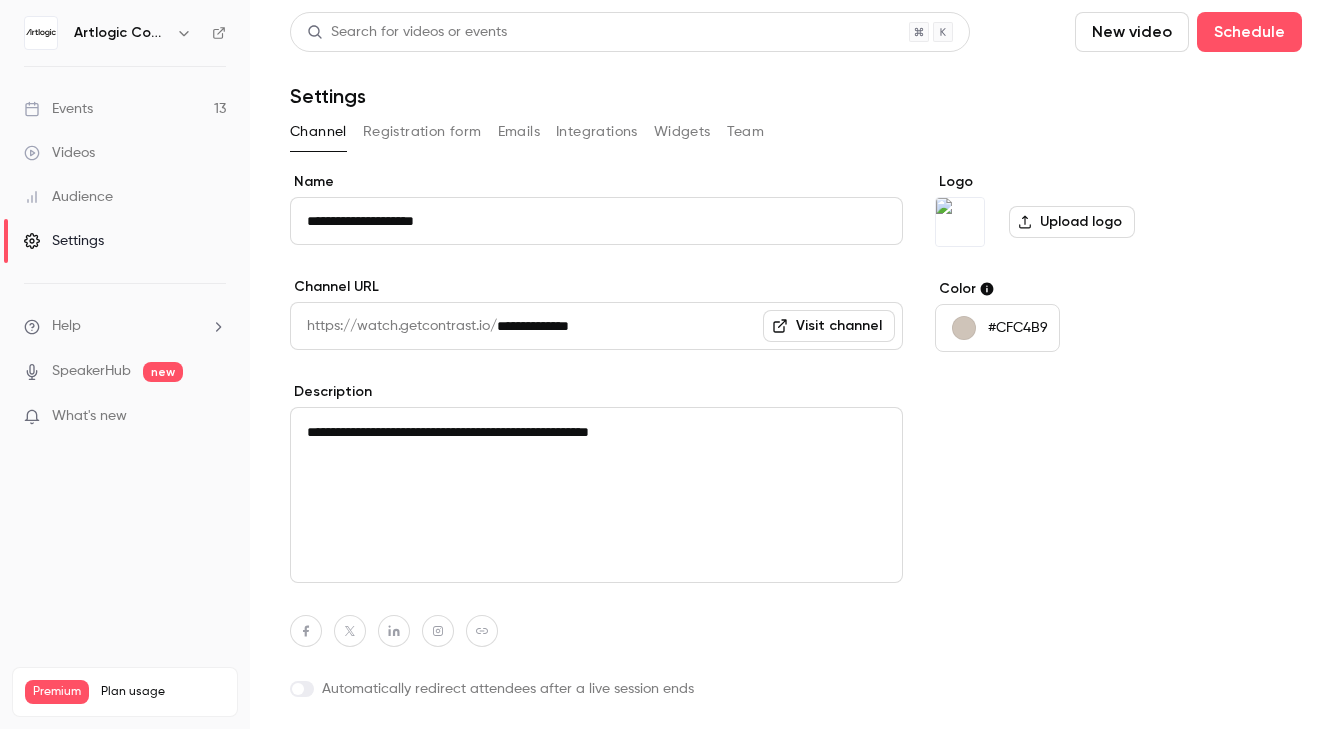 scroll, scrollTop: 54, scrollLeft: 0, axis: vertical 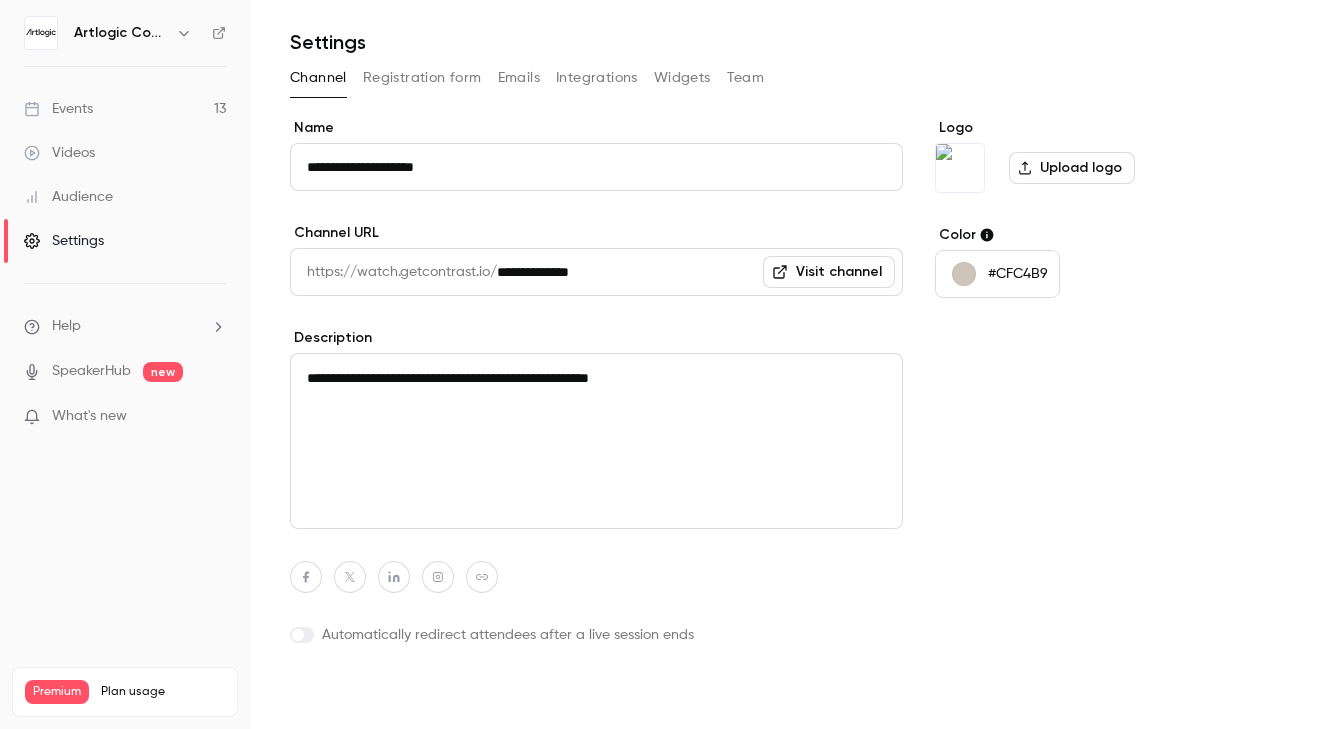 click on "Update channel" at bounding box center [369, 697] 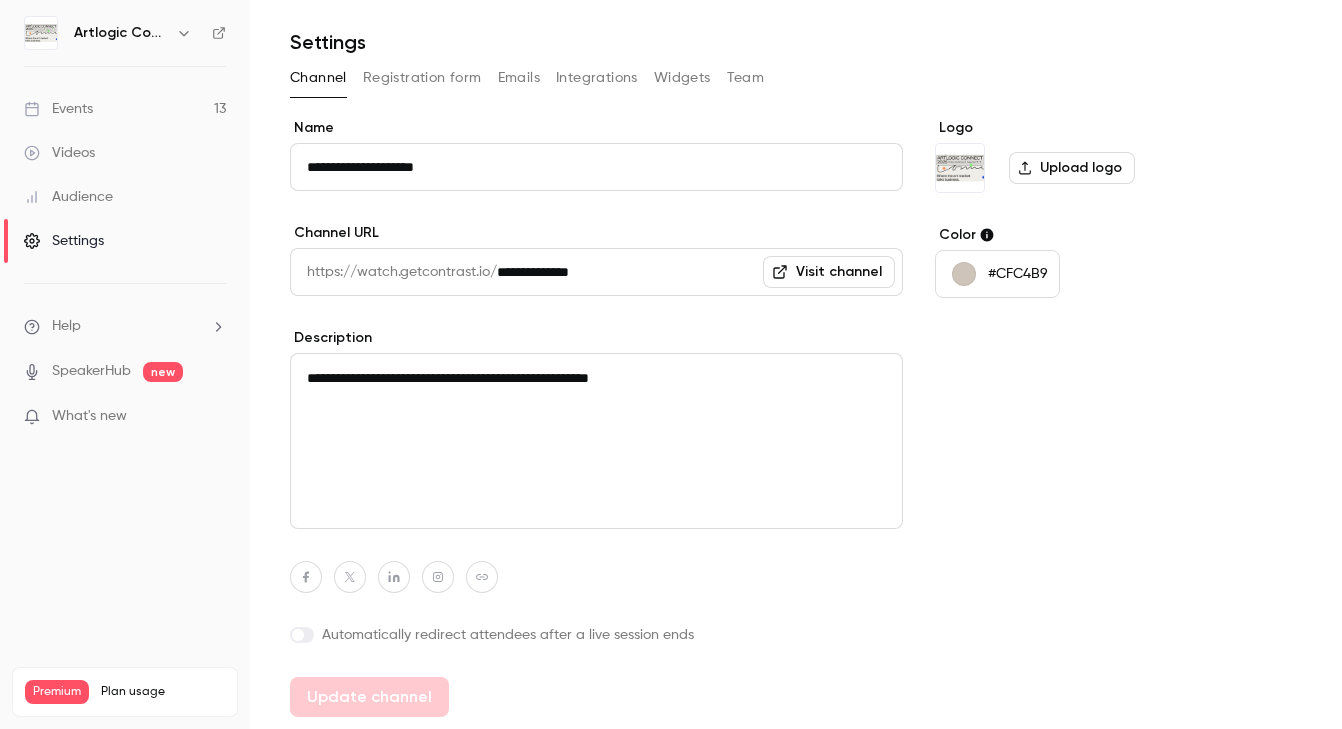 click on "Upload logo" at bounding box center [1072, 168] 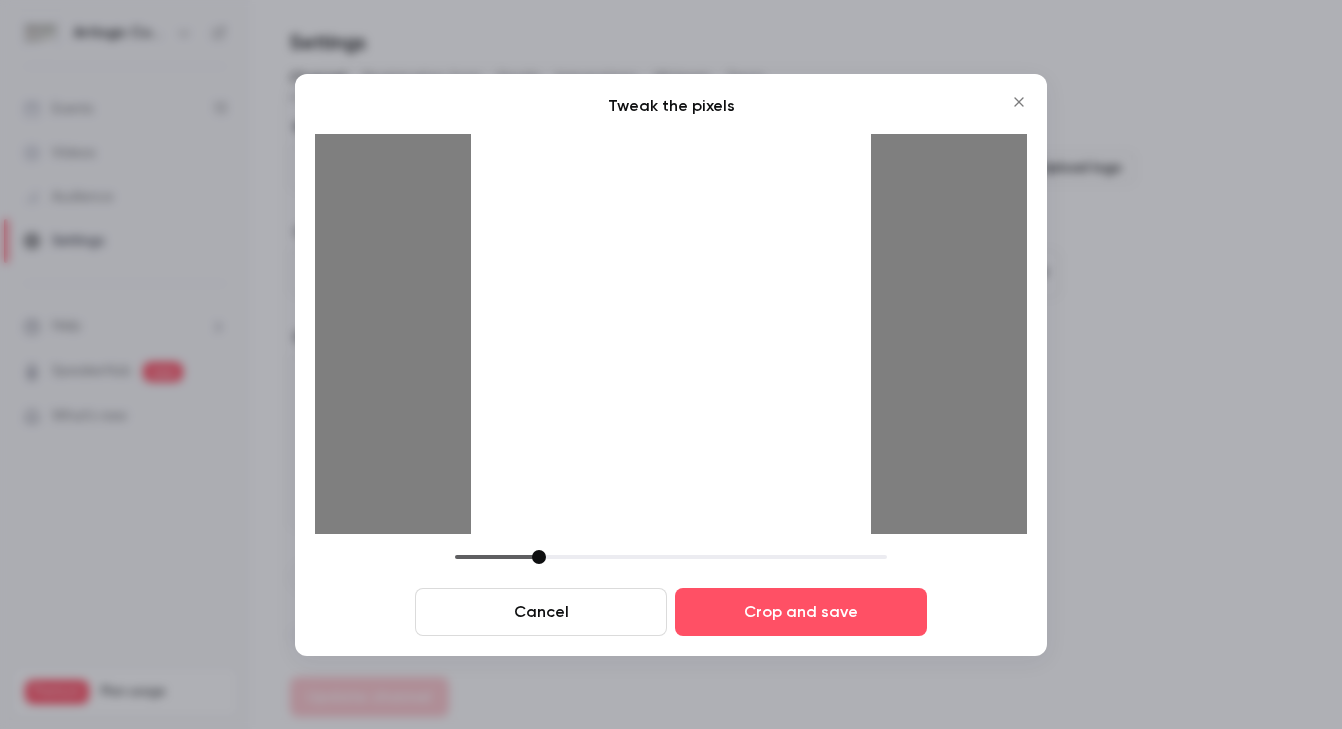 drag, startPoint x: 596, startPoint y: 552, endPoint x: 537, endPoint y: 548, distance: 59.135437 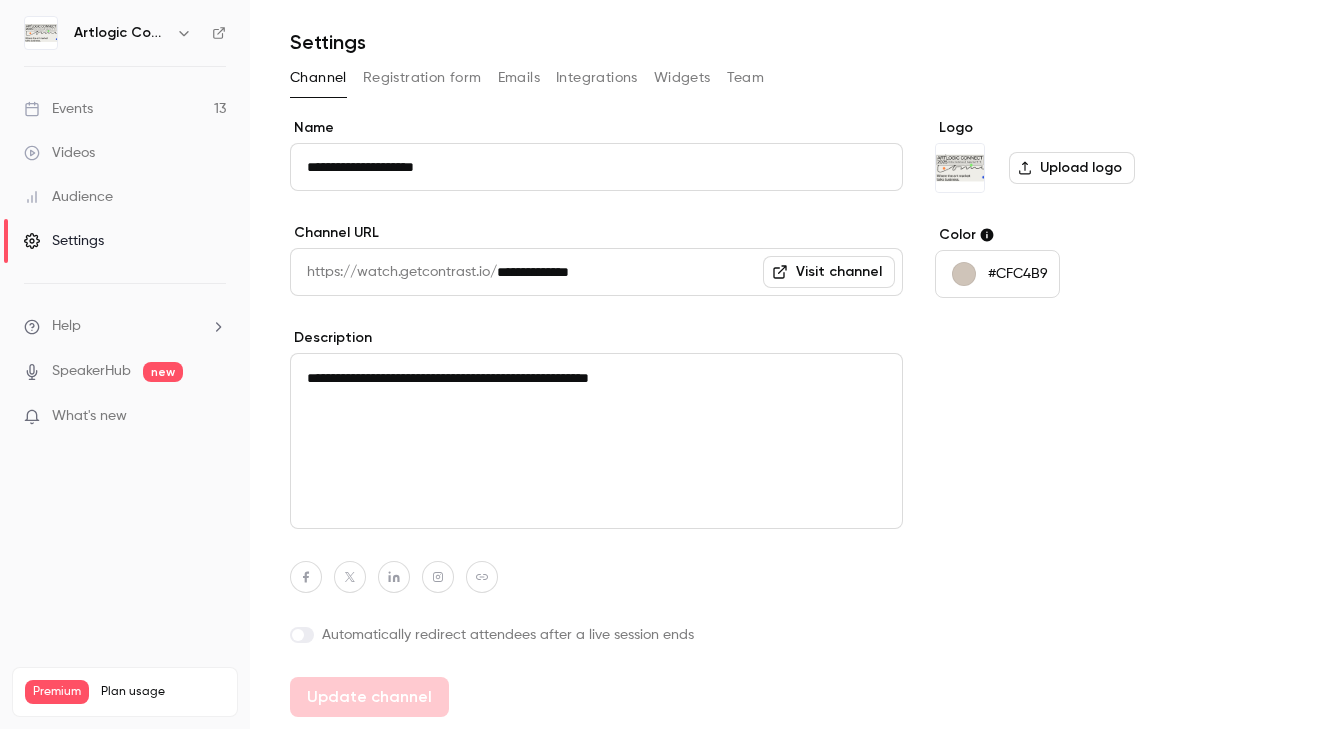 click on "Upload logo" at bounding box center [1072, 168] 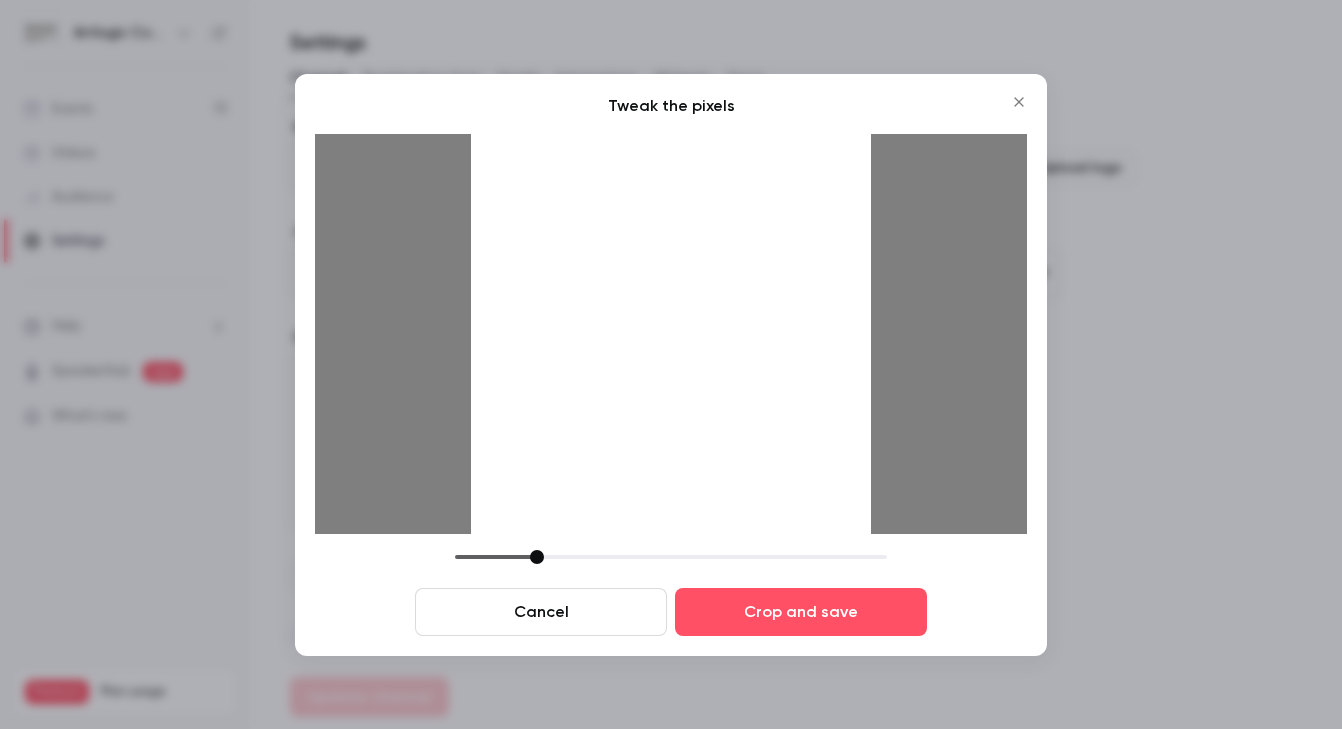 drag, startPoint x: 598, startPoint y: 556, endPoint x: 537, endPoint y: 561, distance: 61.204575 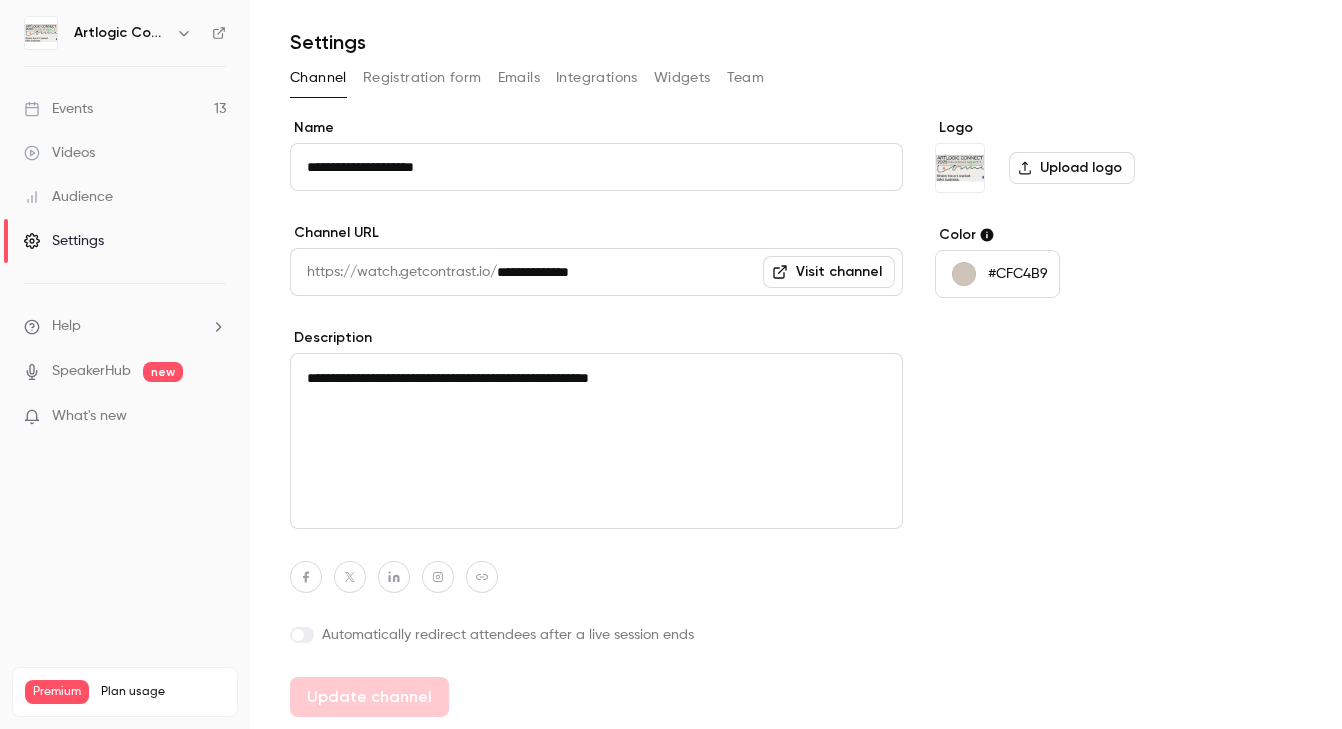 click on "Upload logo" at bounding box center [1072, 168] 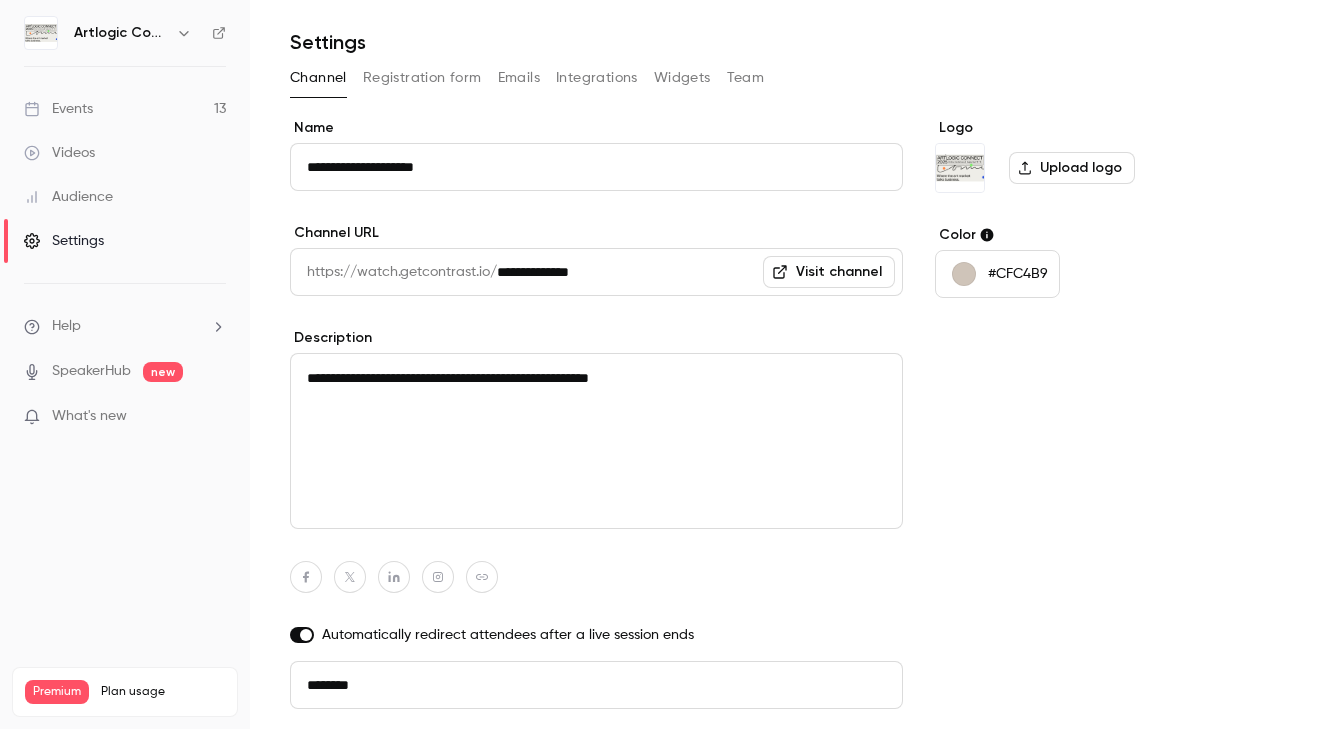 click on "**********" at bounding box center (700, 272) 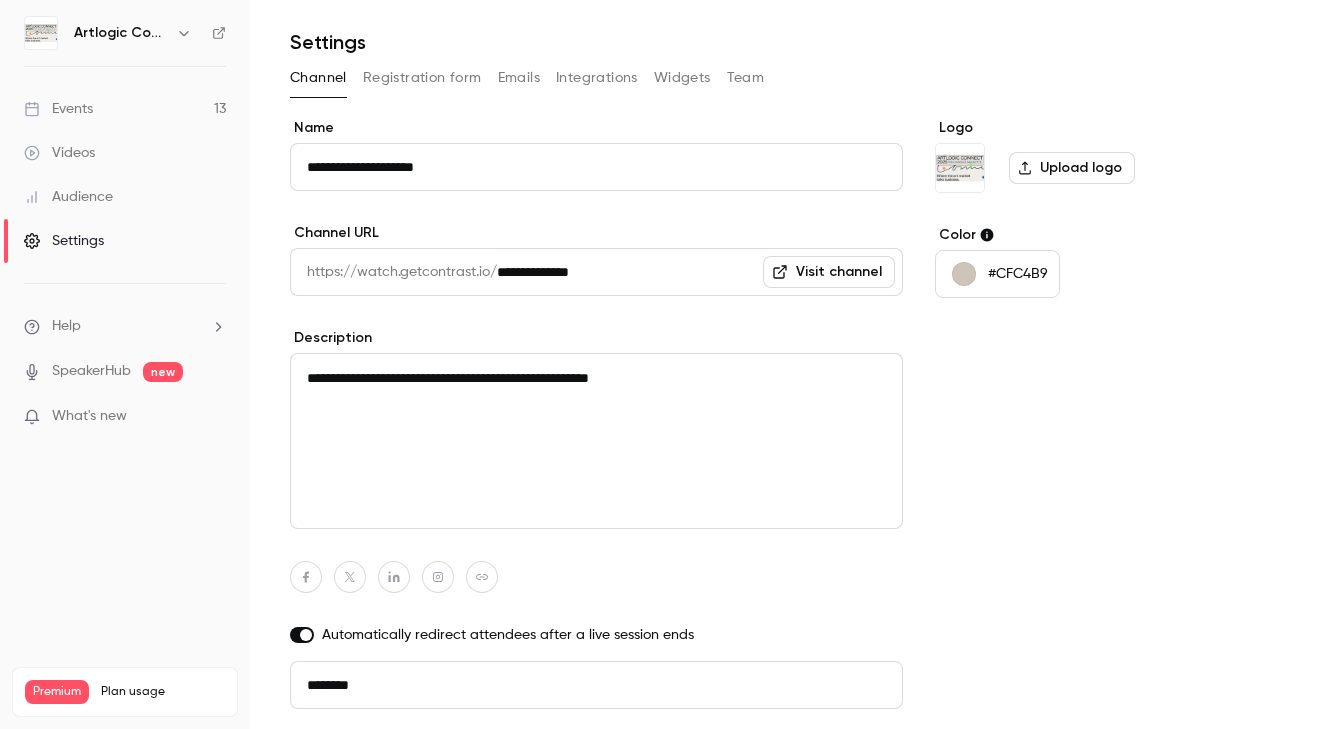 click on "********" at bounding box center (596, 685) 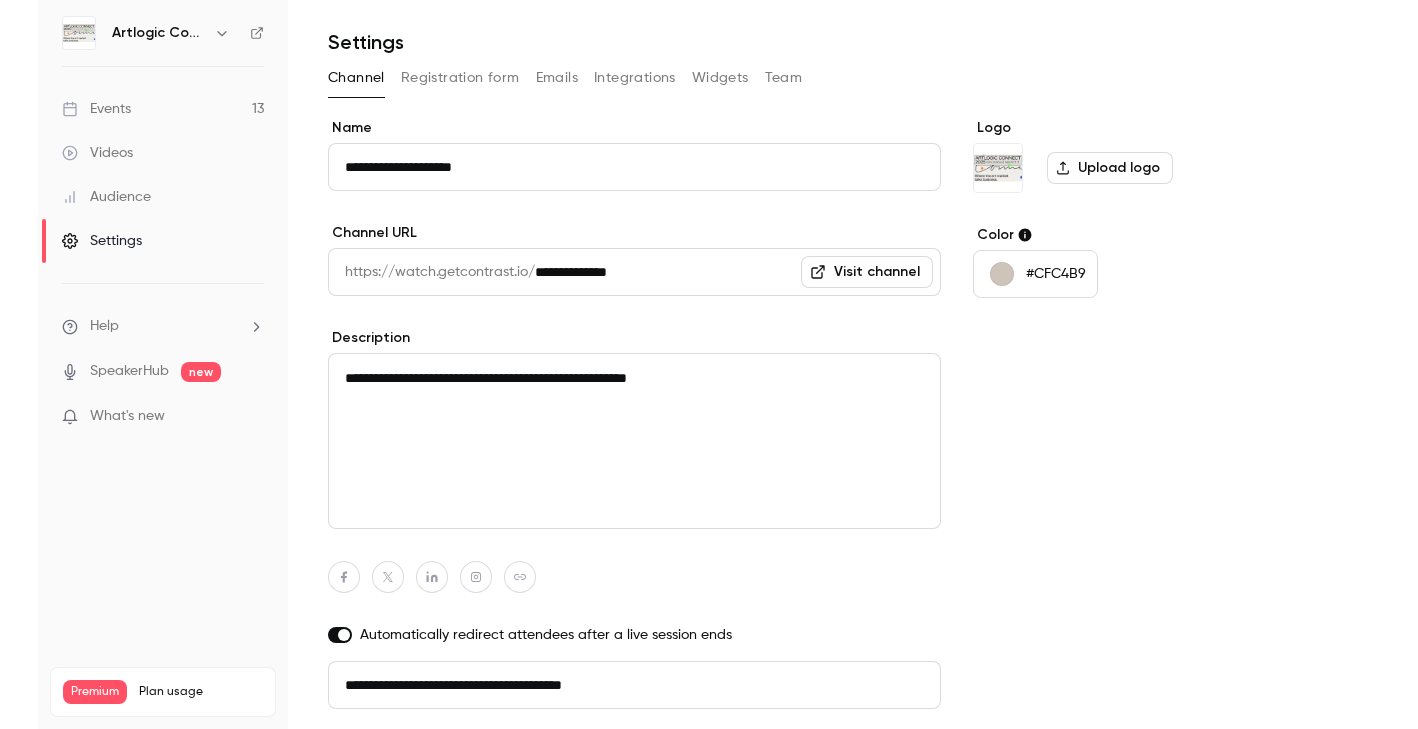 scroll, scrollTop: 118, scrollLeft: 0, axis: vertical 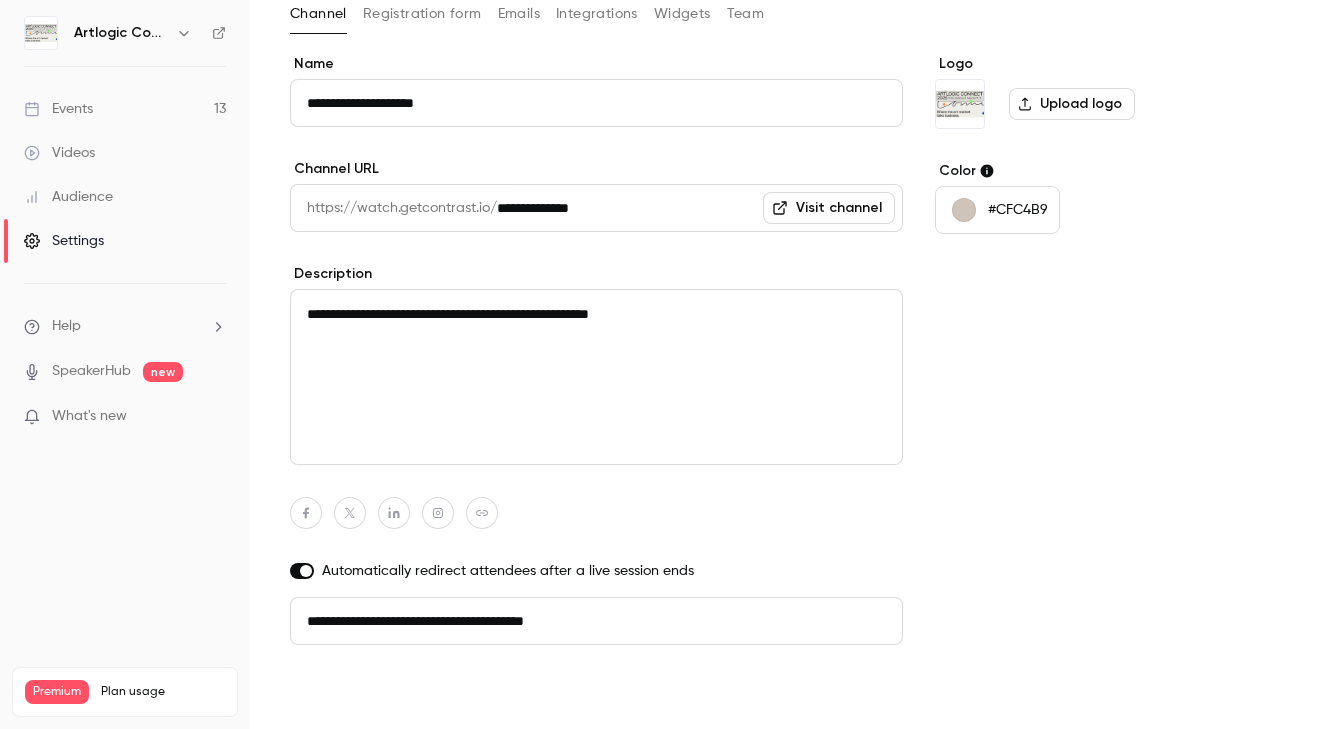 click on "Update channel" at bounding box center [369, 697] 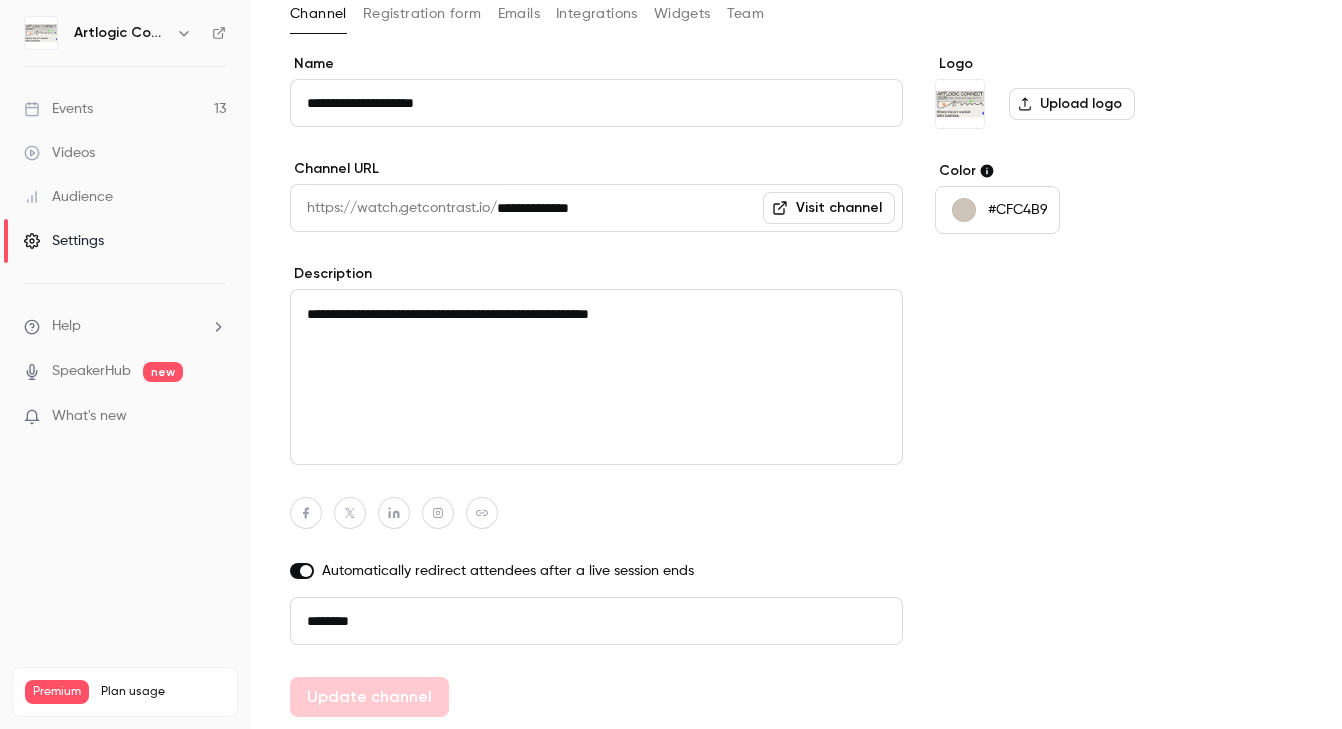 type on "**********" 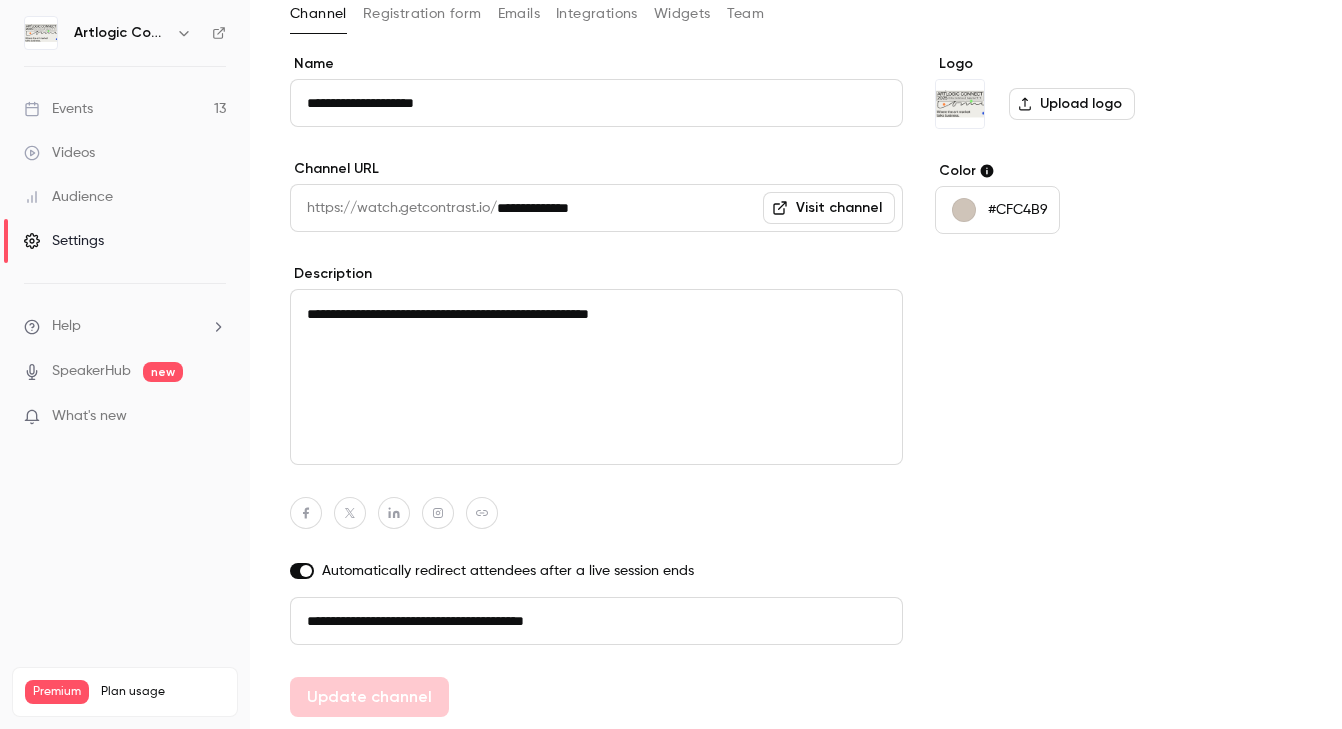 click 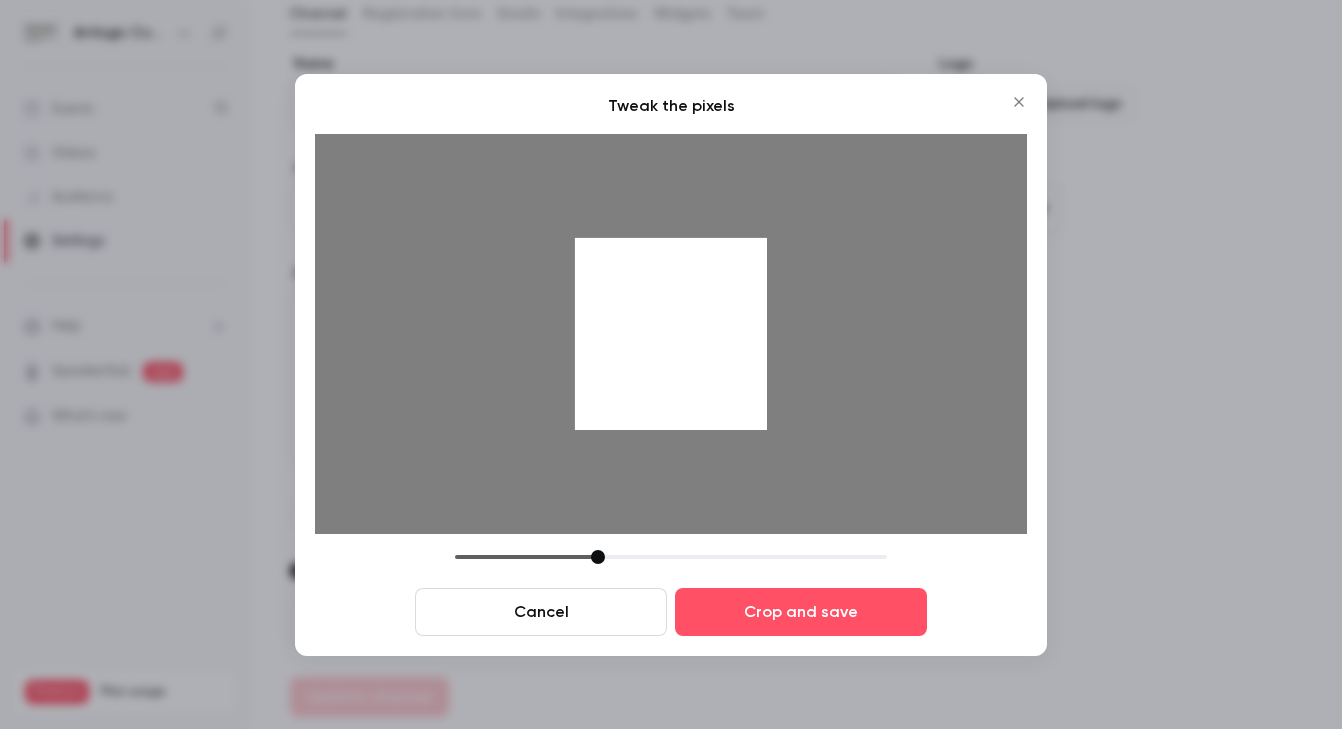 click at bounding box center [671, 557] 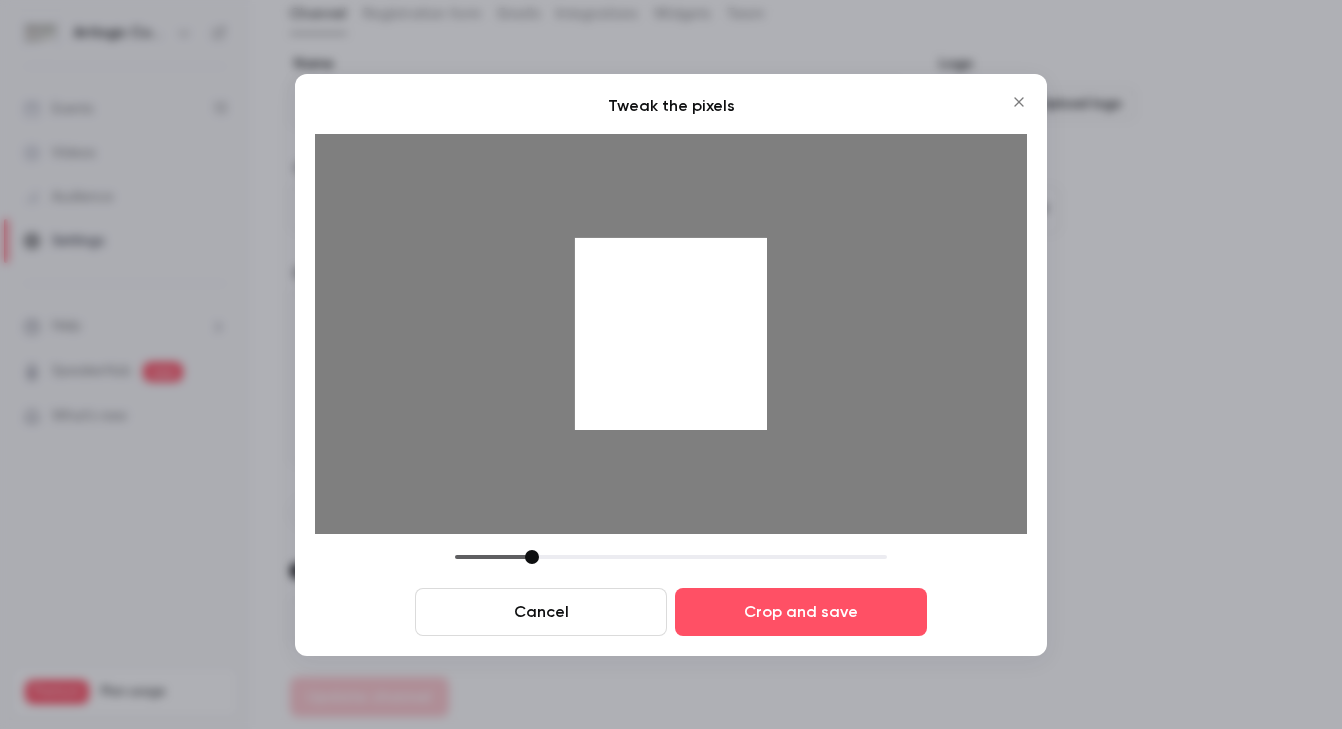 click at bounding box center (671, 557) 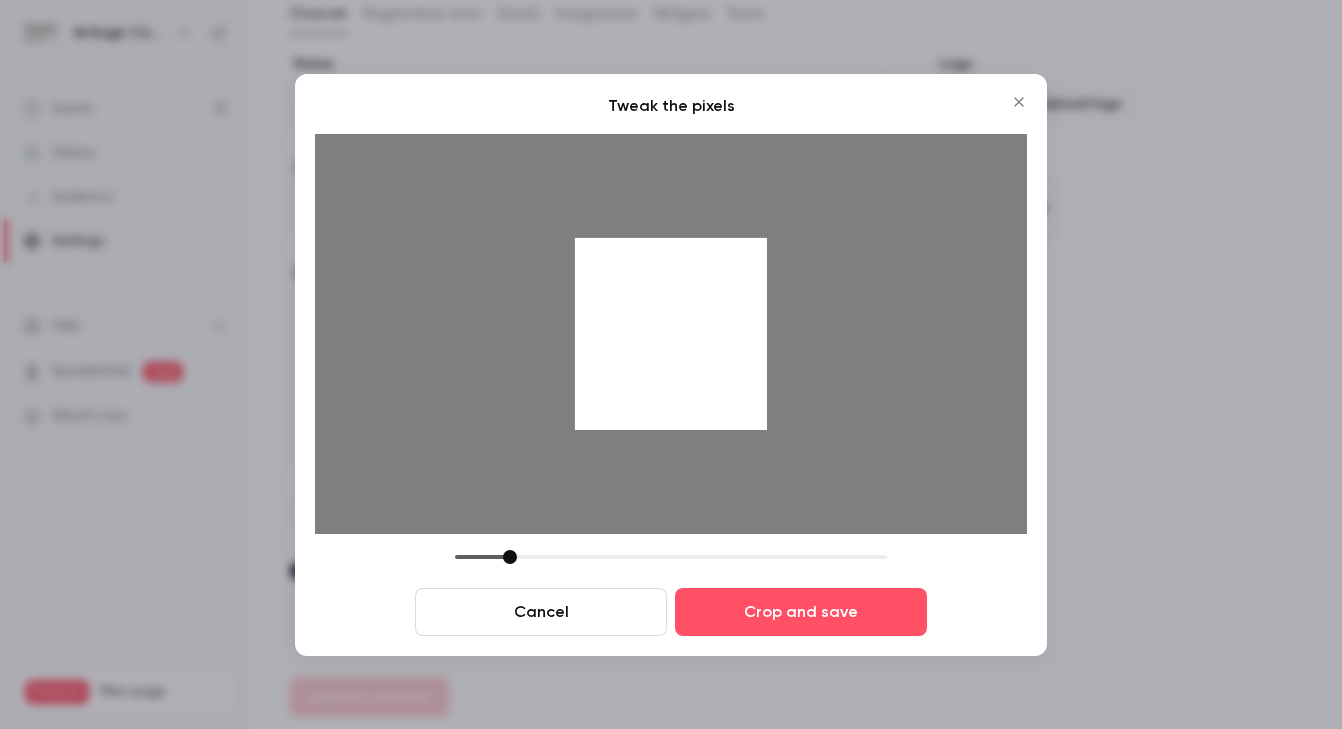click at bounding box center [510, 557] 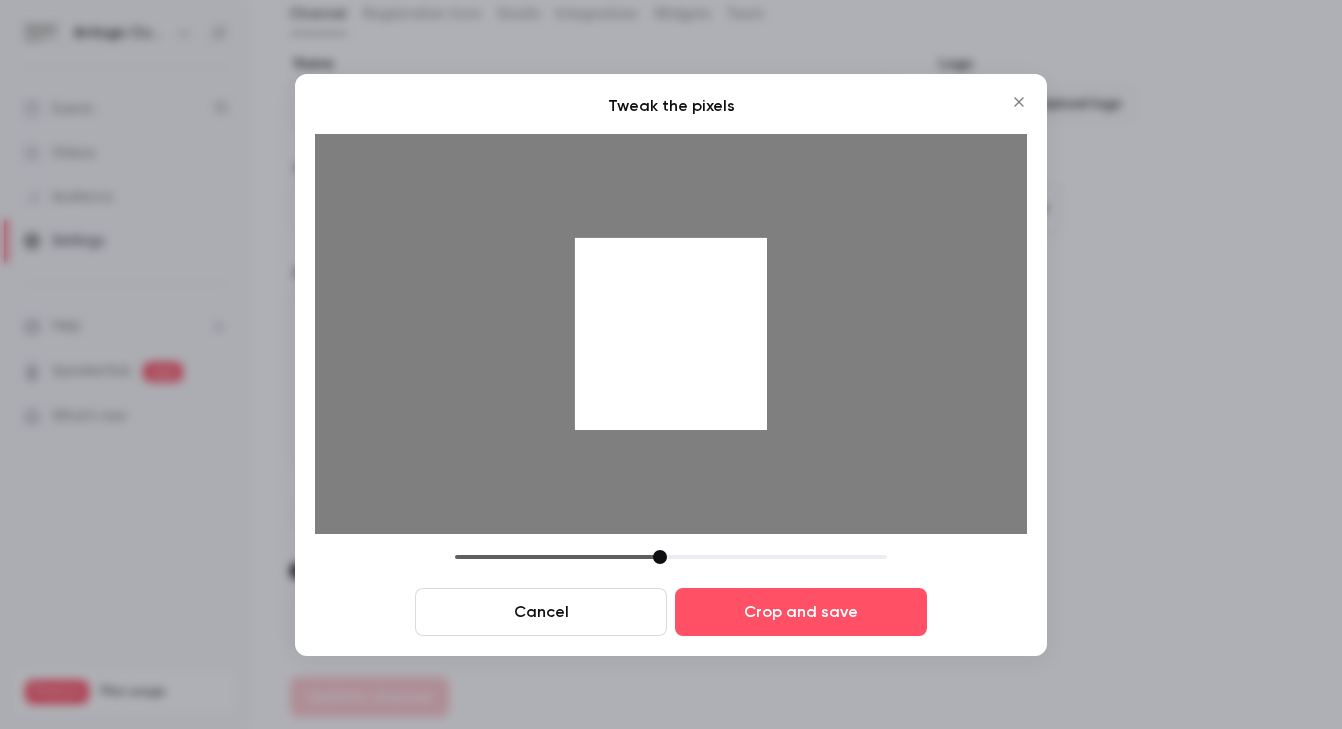 drag, startPoint x: 509, startPoint y: 554, endPoint x: 654, endPoint y: 558, distance: 145.05516 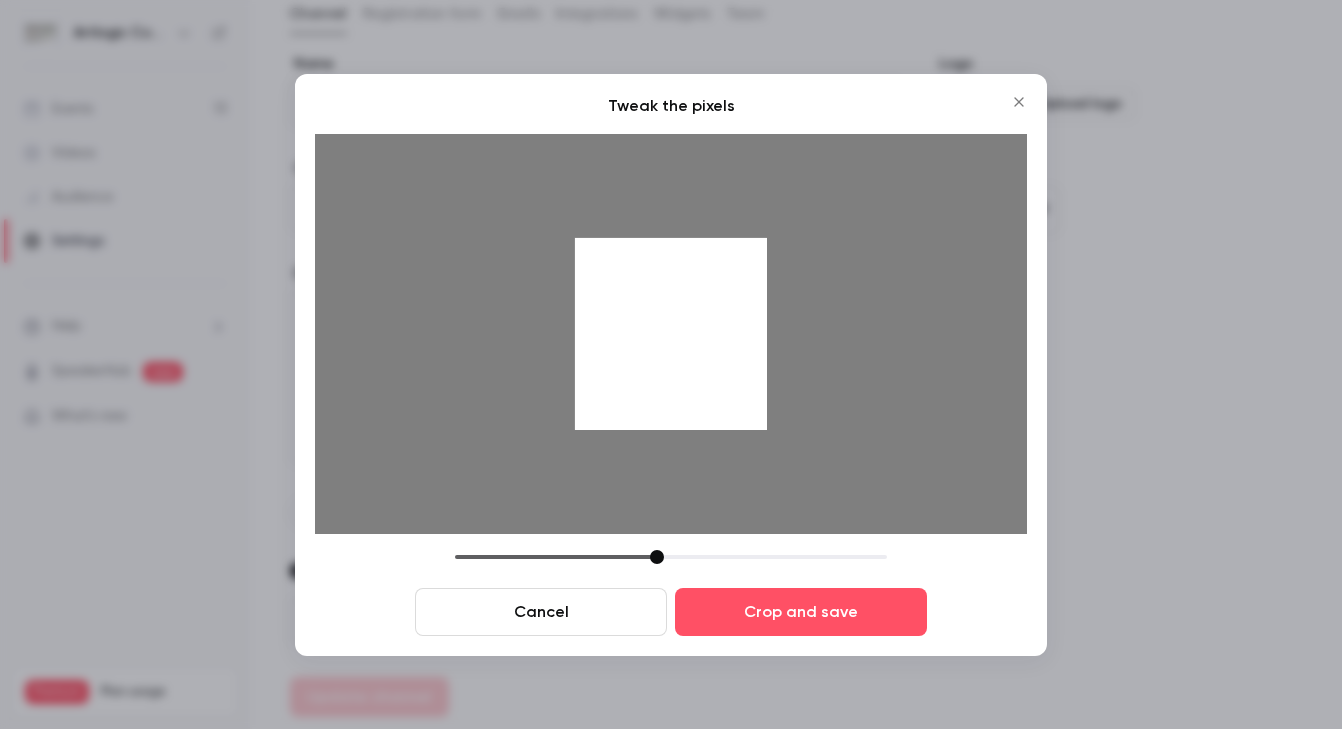 drag, startPoint x: 672, startPoint y: 329, endPoint x: 939, endPoint y: 336, distance: 267.09174 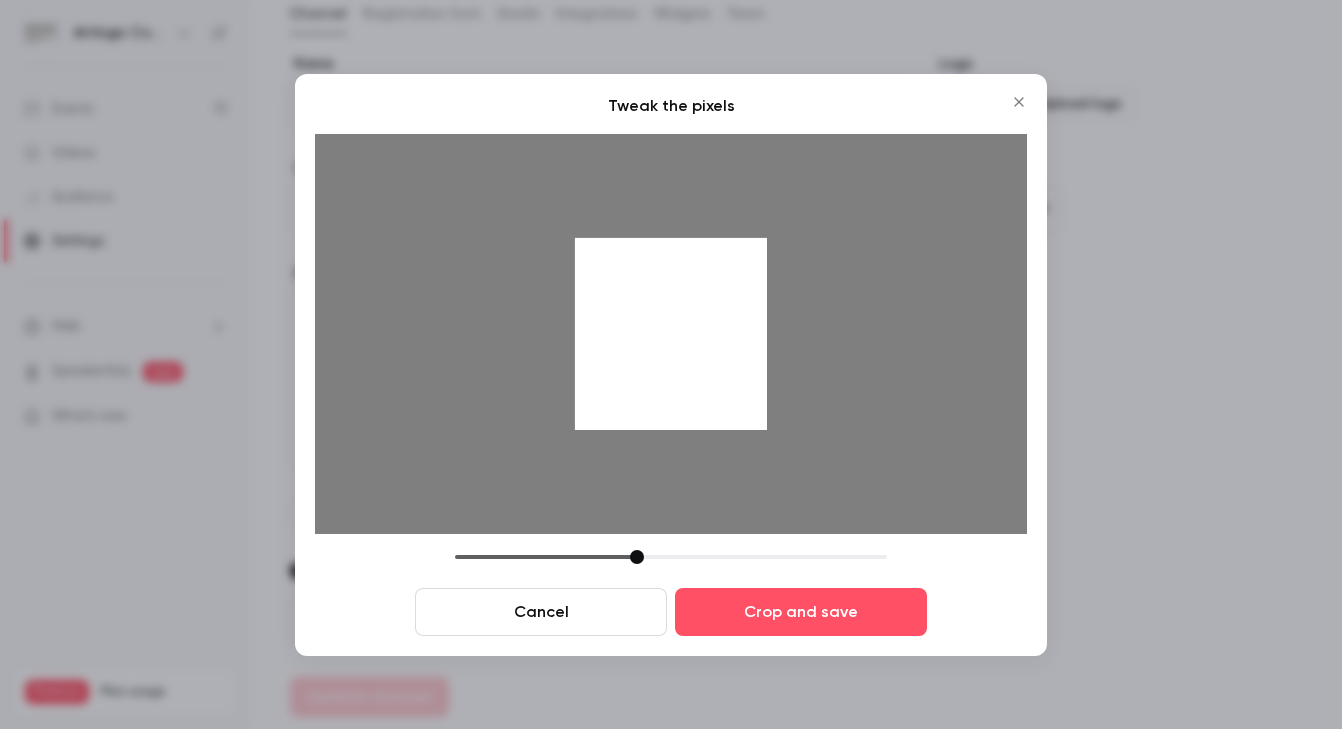 drag, startPoint x: 654, startPoint y: 557, endPoint x: 634, endPoint y: 562, distance: 20.615528 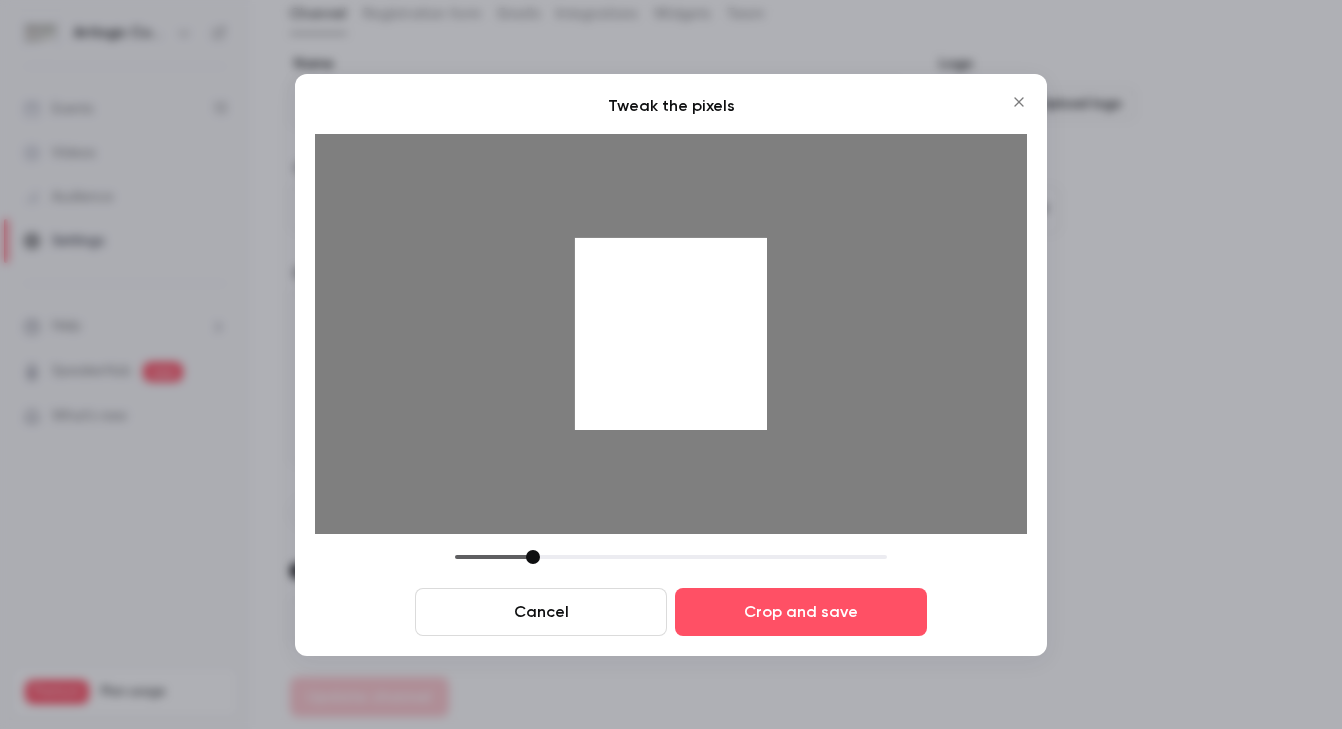 drag, startPoint x: 638, startPoint y: 556, endPoint x: 534, endPoint y: 557, distance: 104.00481 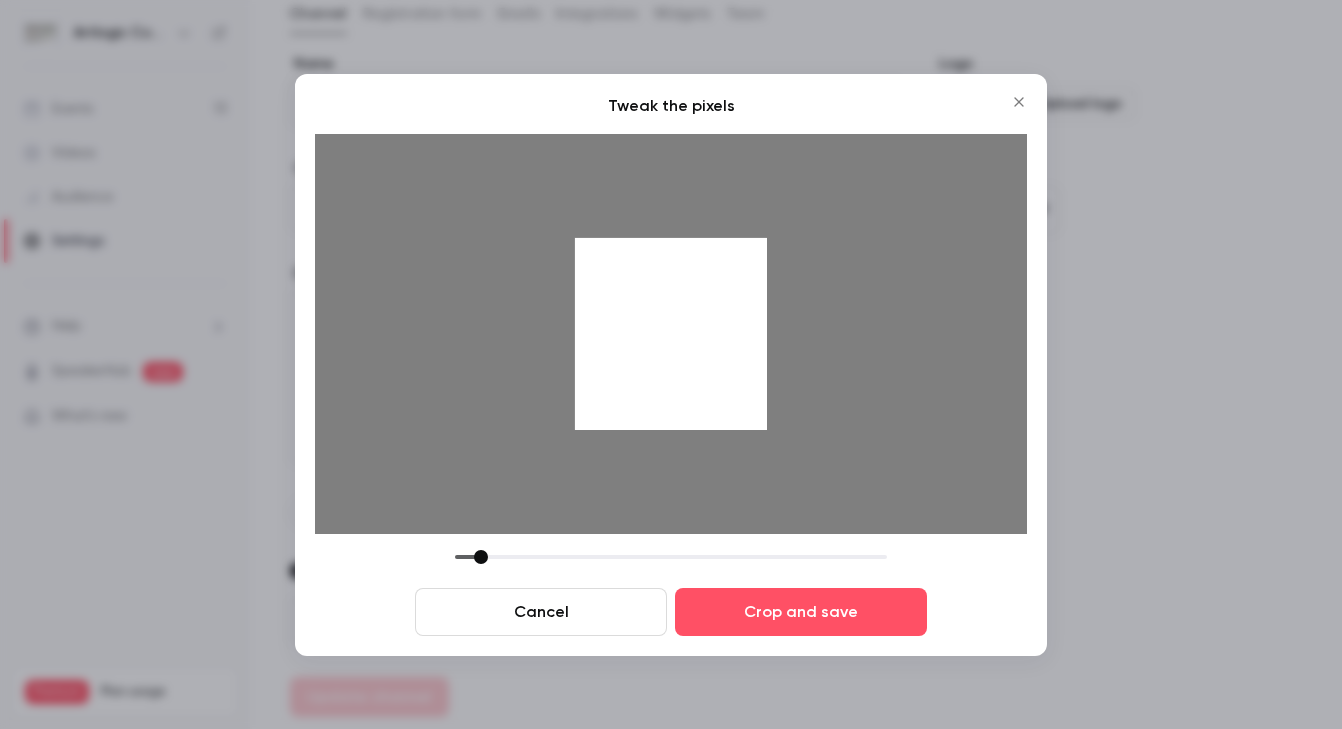 drag, startPoint x: 533, startPoint y: 555, endPoint x: 481, endPoint y: 556, distance: 52.009613 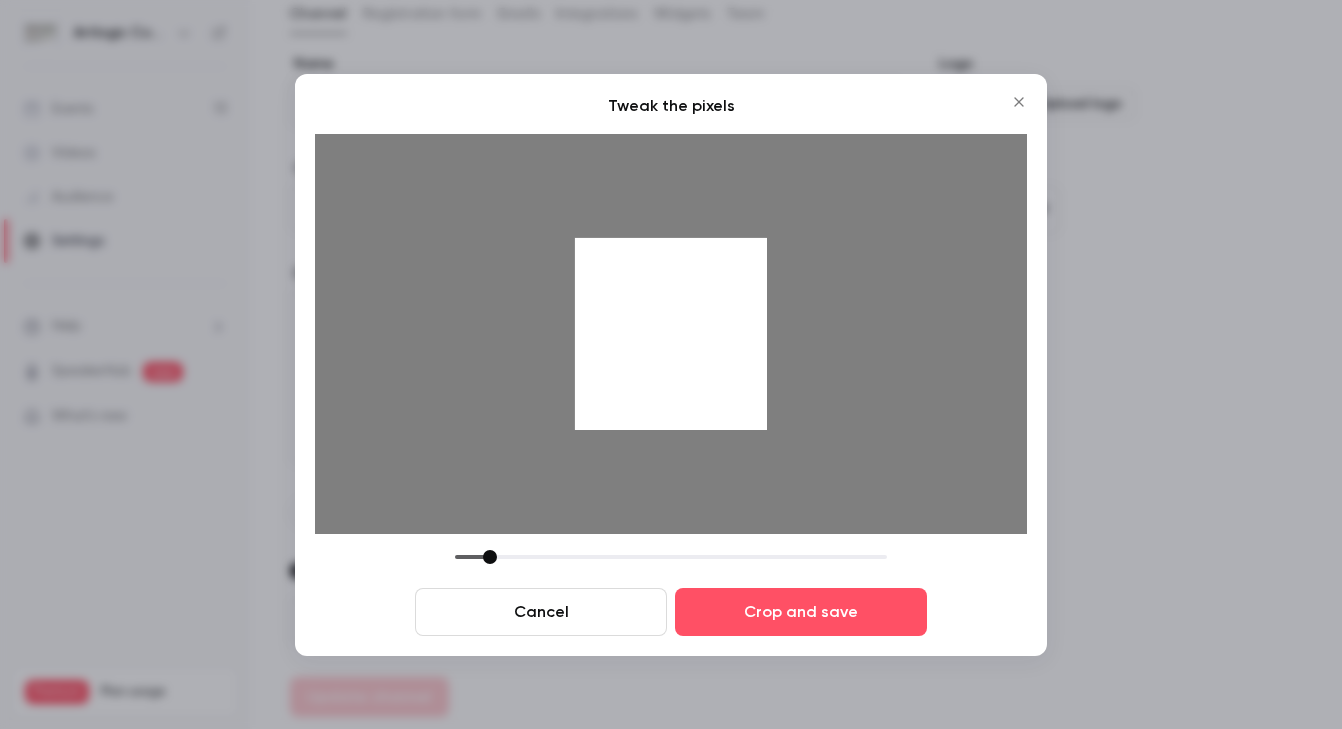 click at bounding box center (490, 557) 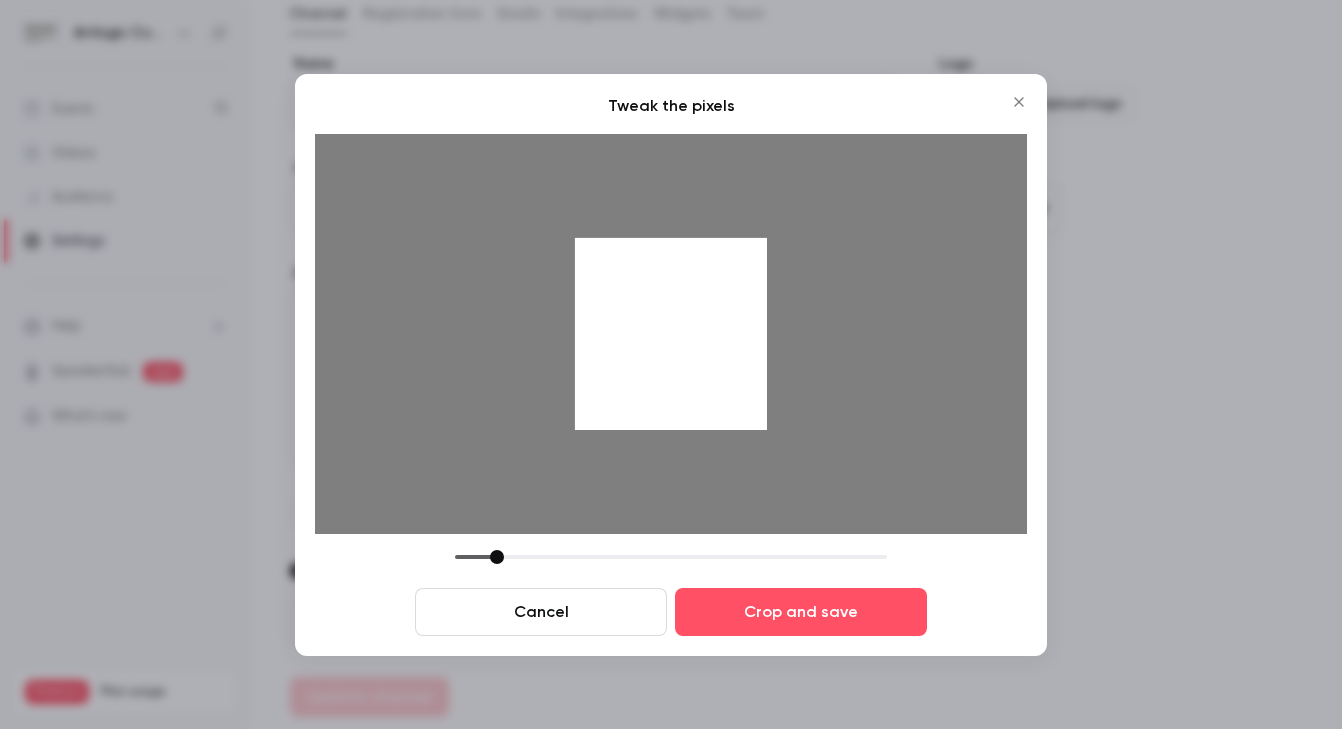 click at bounding box center (497, 557) 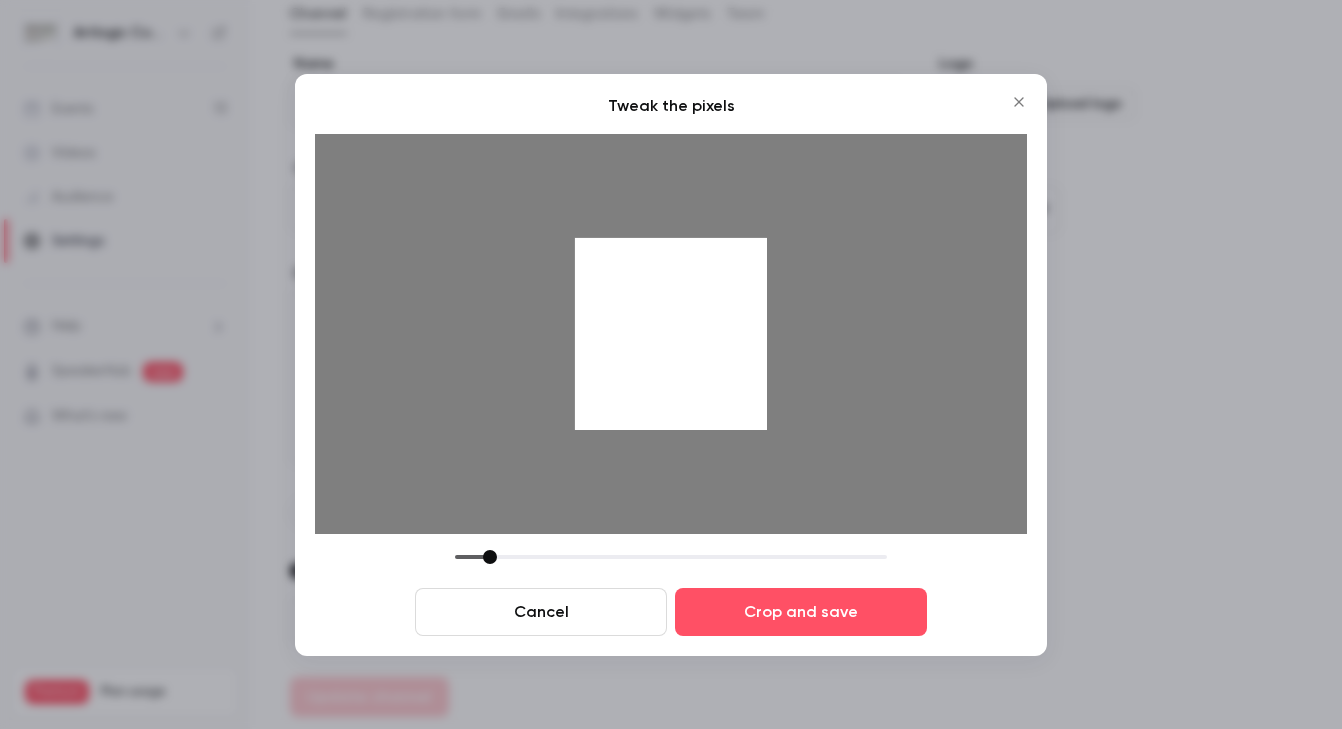 click at bounding box center [490, 557] 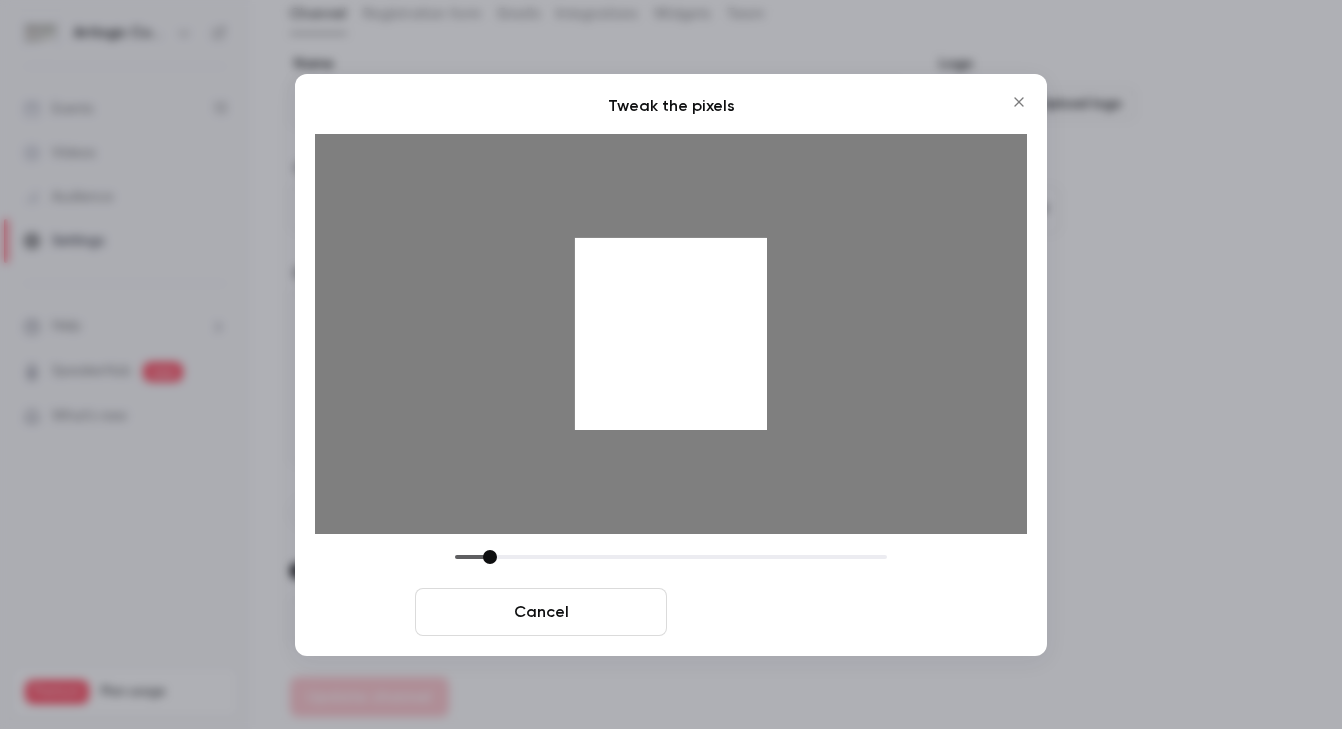 click on "Crop and save" at bounding box center (801, 612) 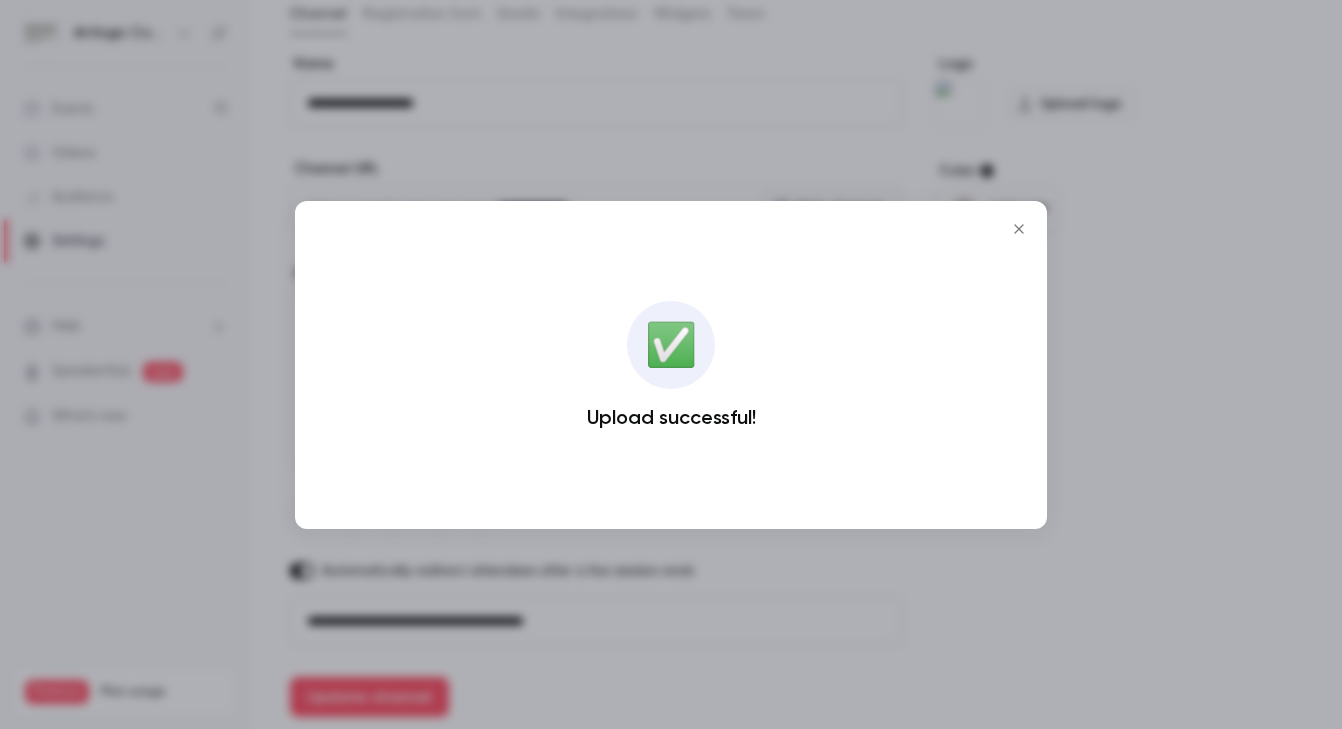 click 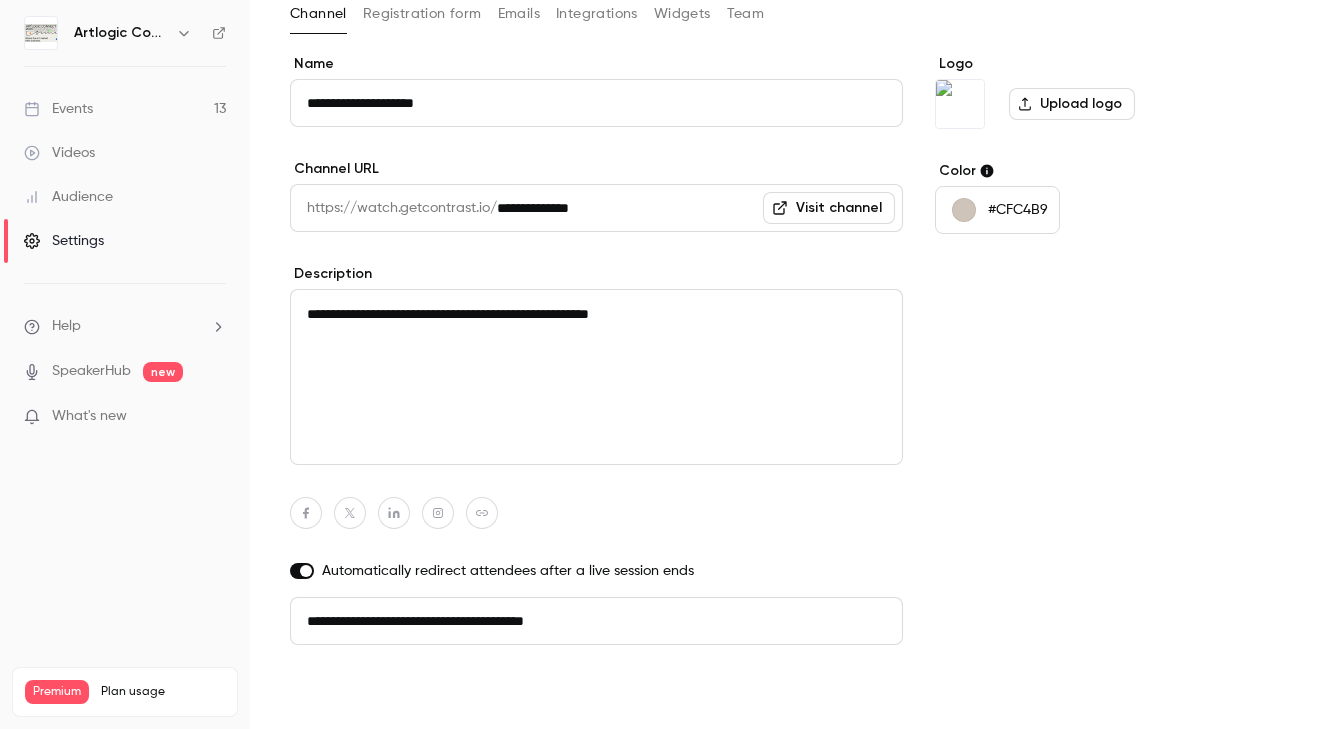 click on "Update channel" at bounding box center (369, 697) 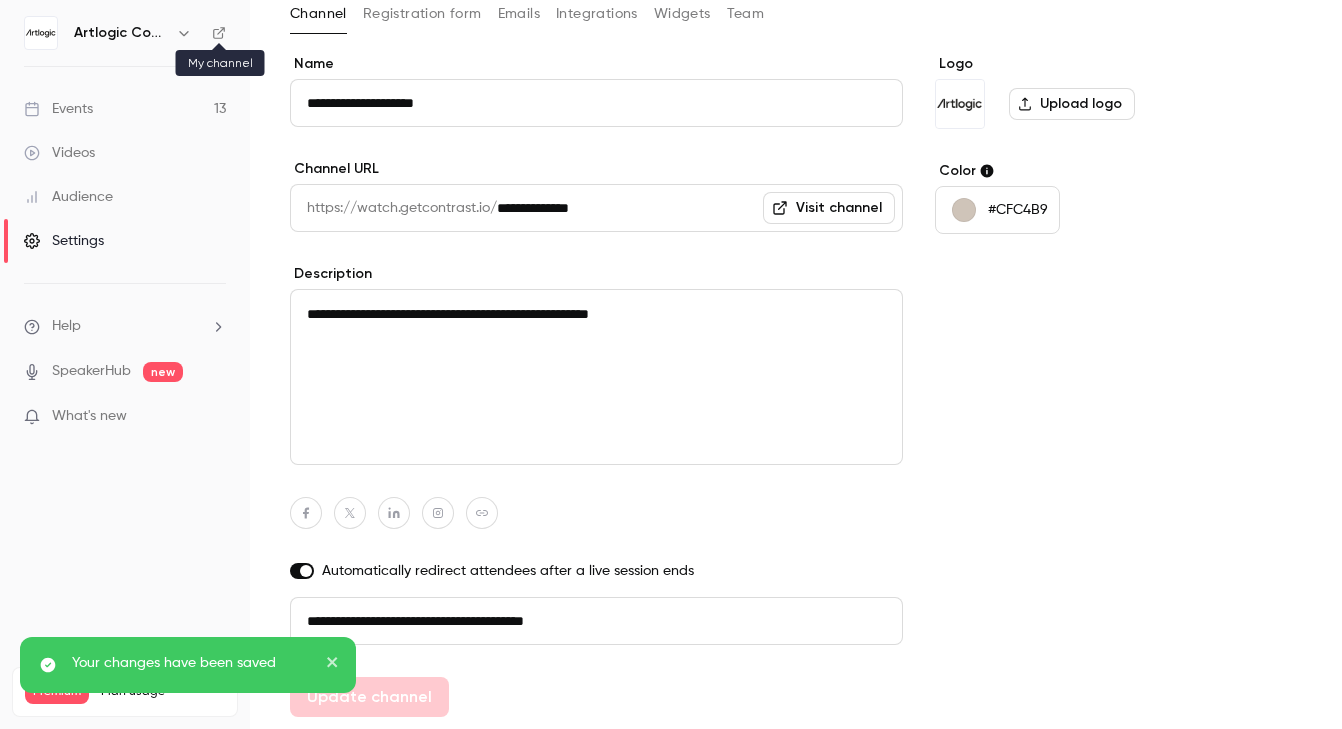 click 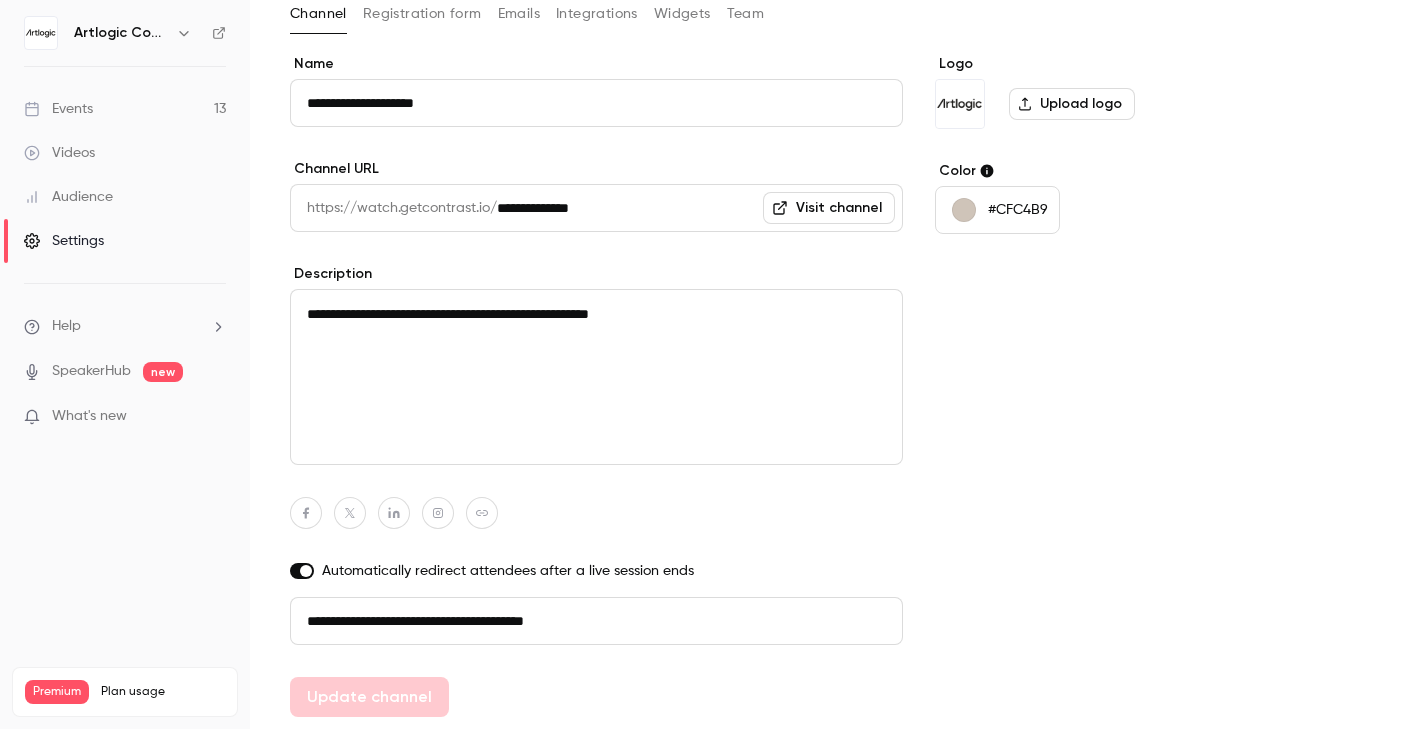 scroll, scrollTop: 0, scrollLeft: 0, axis: both 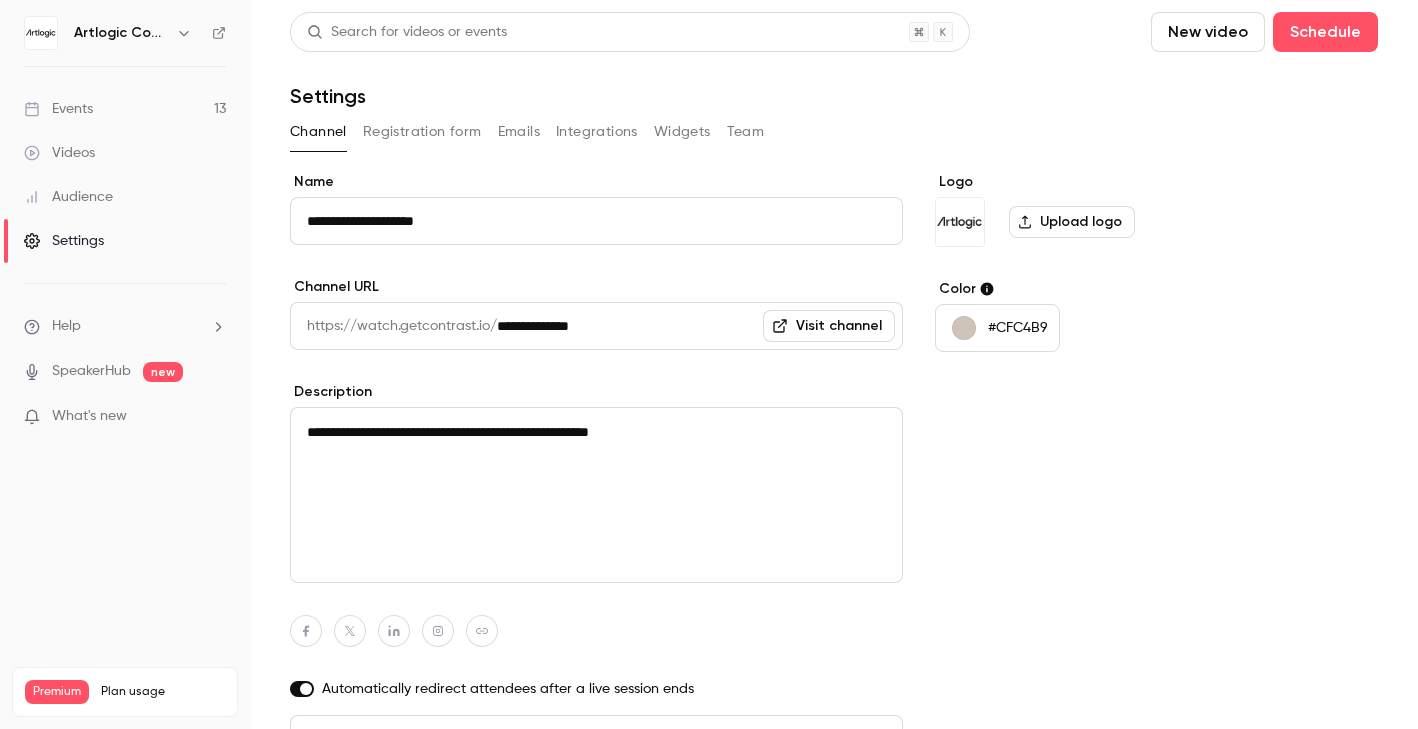 click on "Registration form" at bounding box center (422, 132) 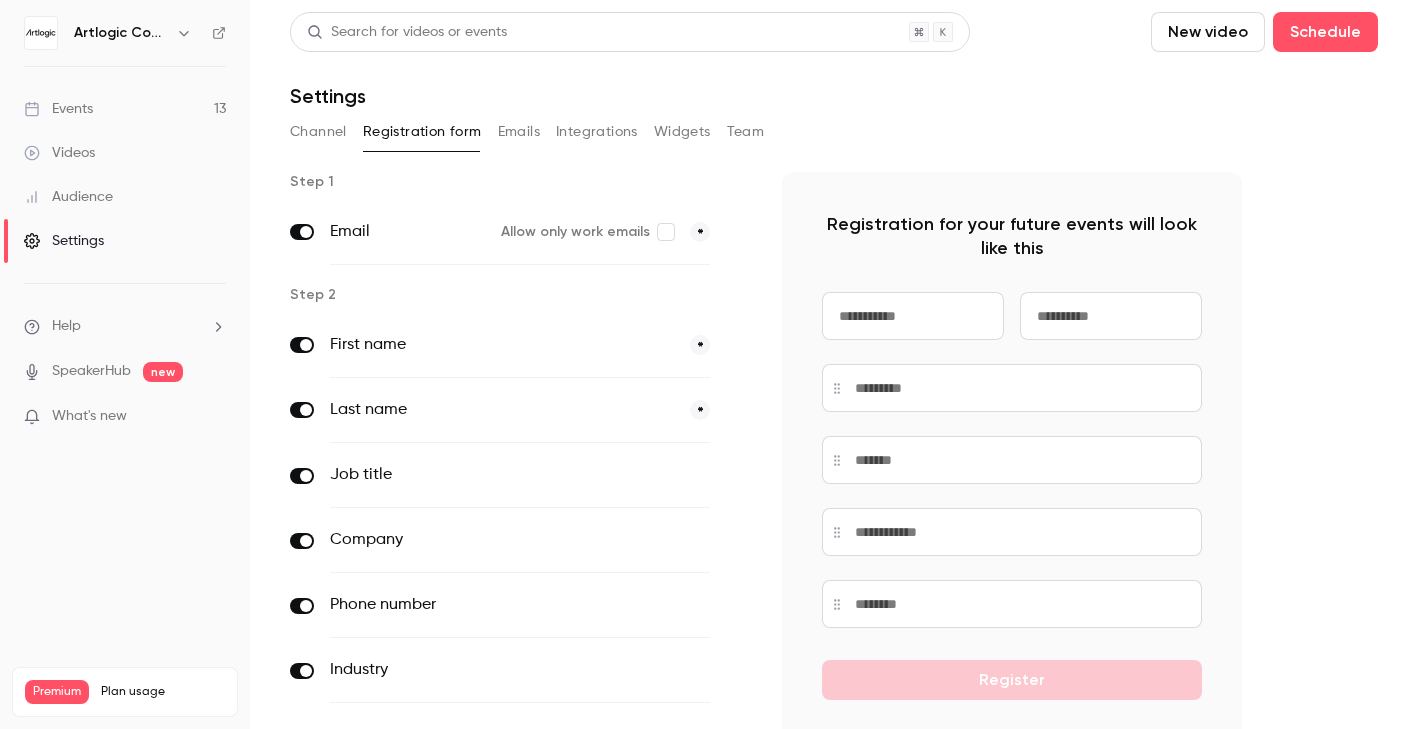 click on "Events 13" at bounding box center (125, 109) 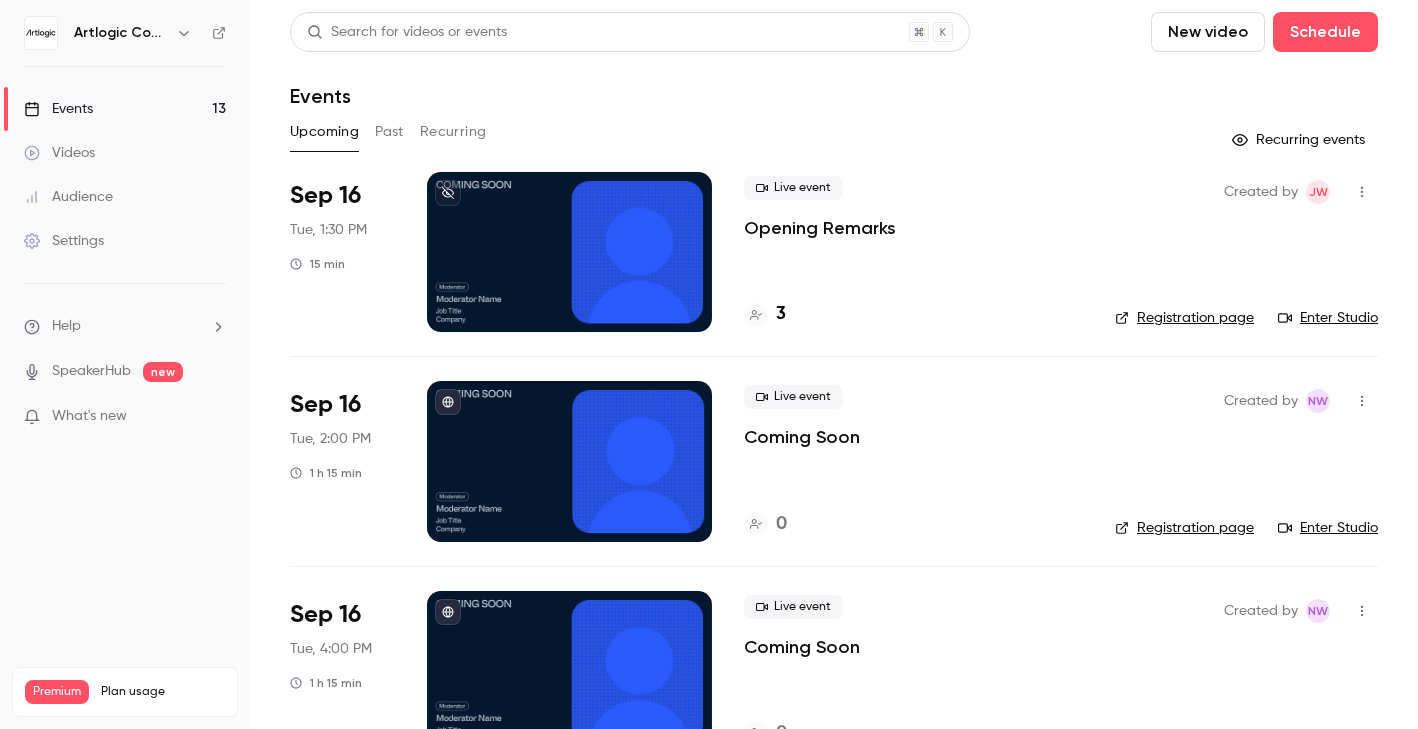 click on "Settings" at bounding box center (64, 241) 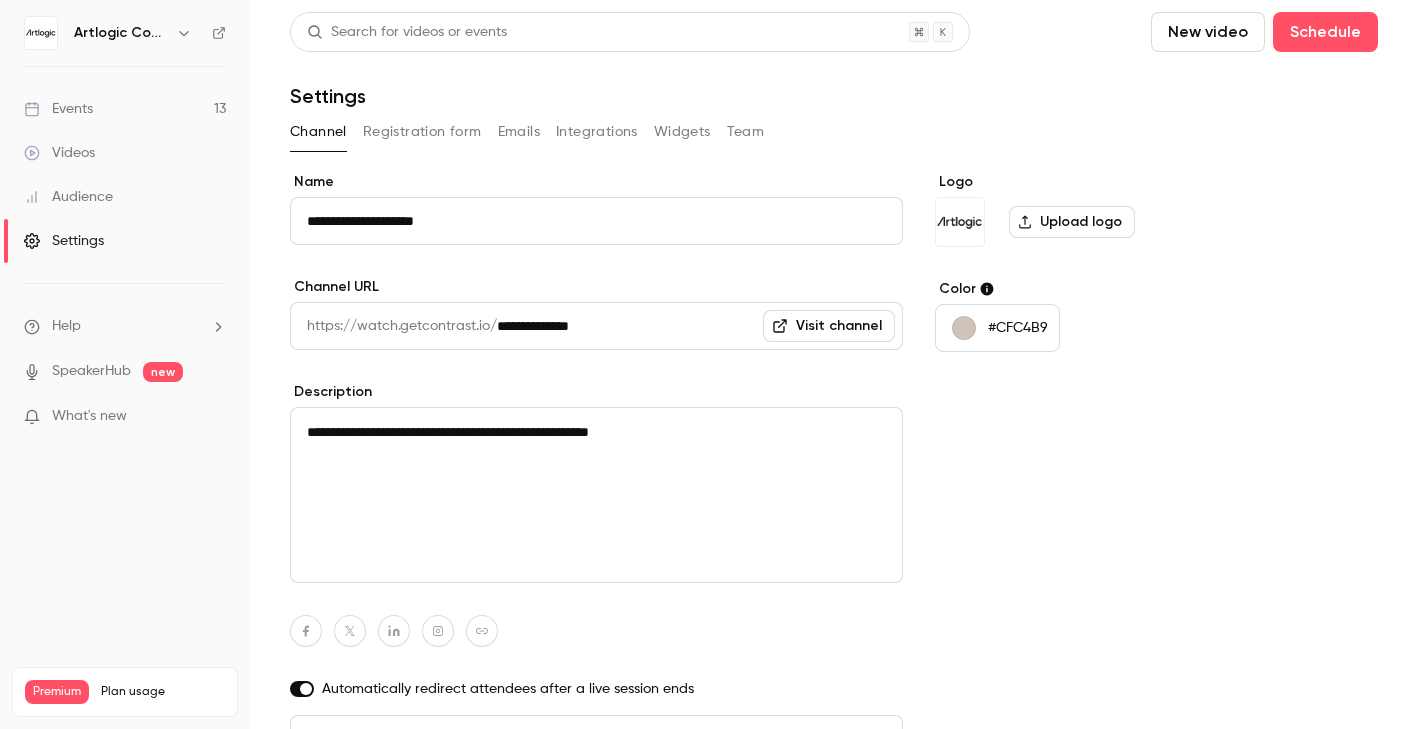 scroll, scrollTop: 34, scrollLeft: 0, axis: vertical 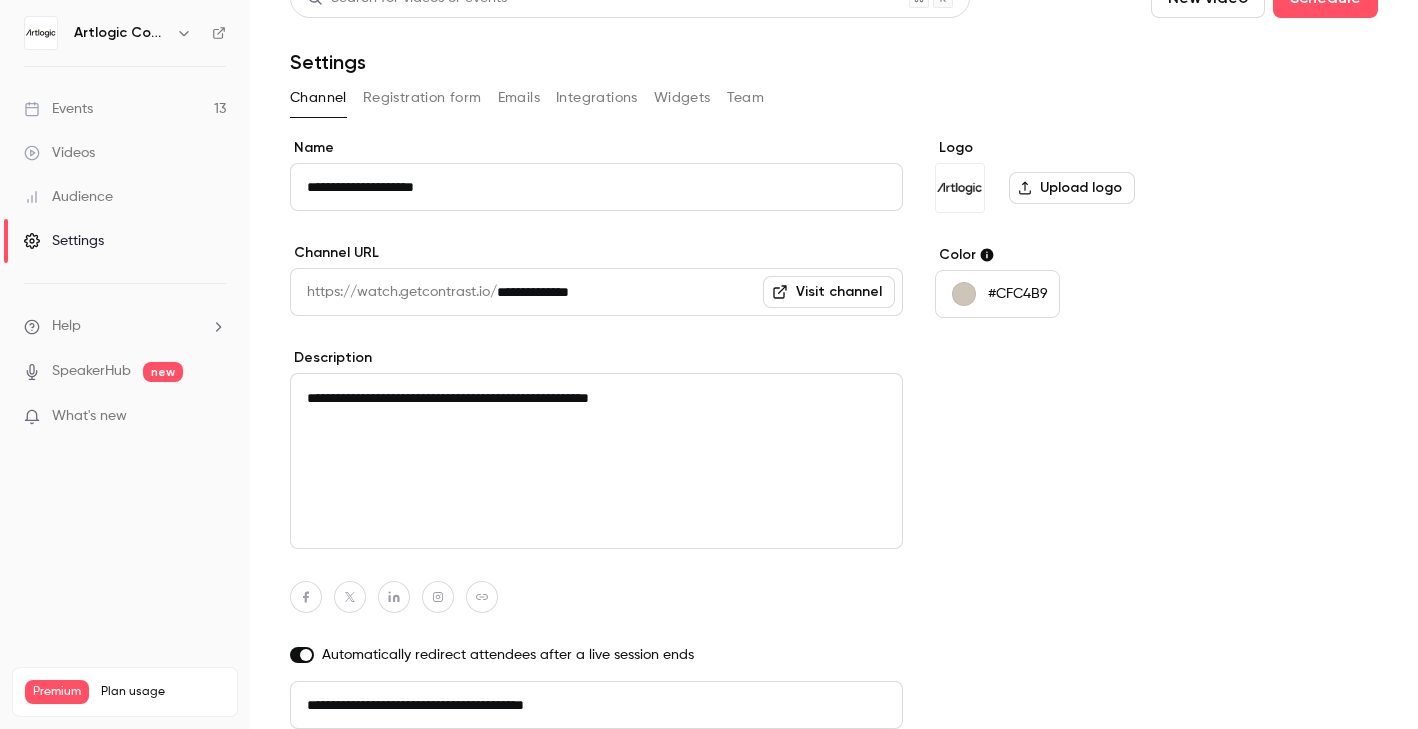click on "Events" at bounding box center [58, 109] 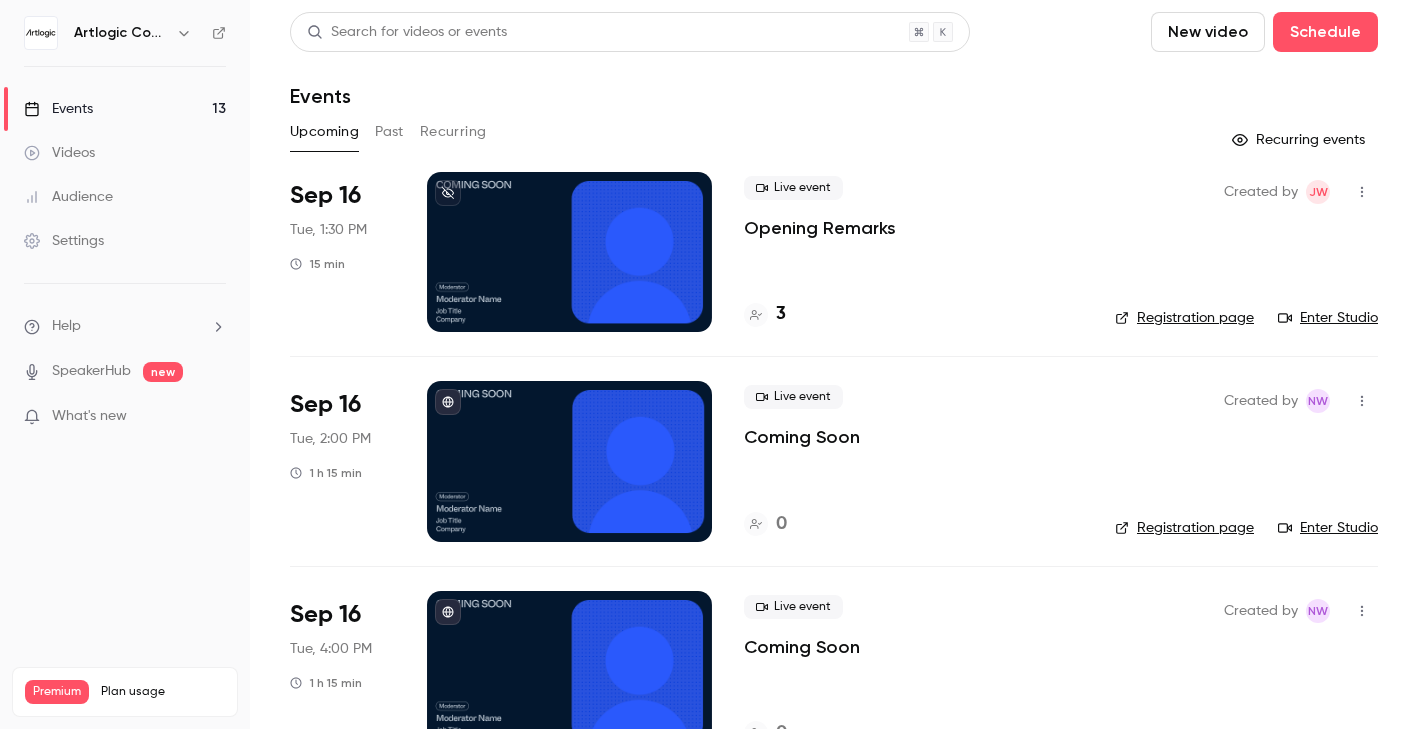click at bounding box center (569, 461) 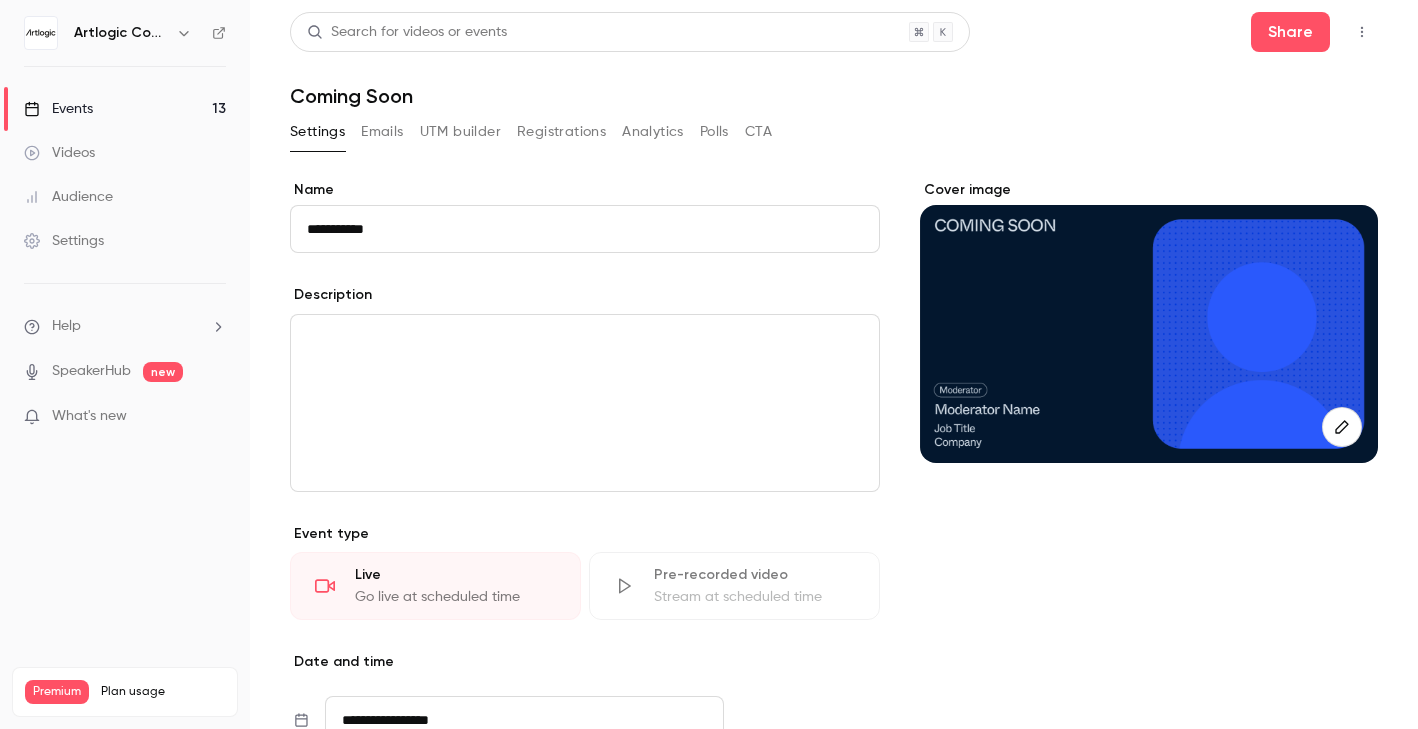 click on "Emails" at bounding box center [382, 132] 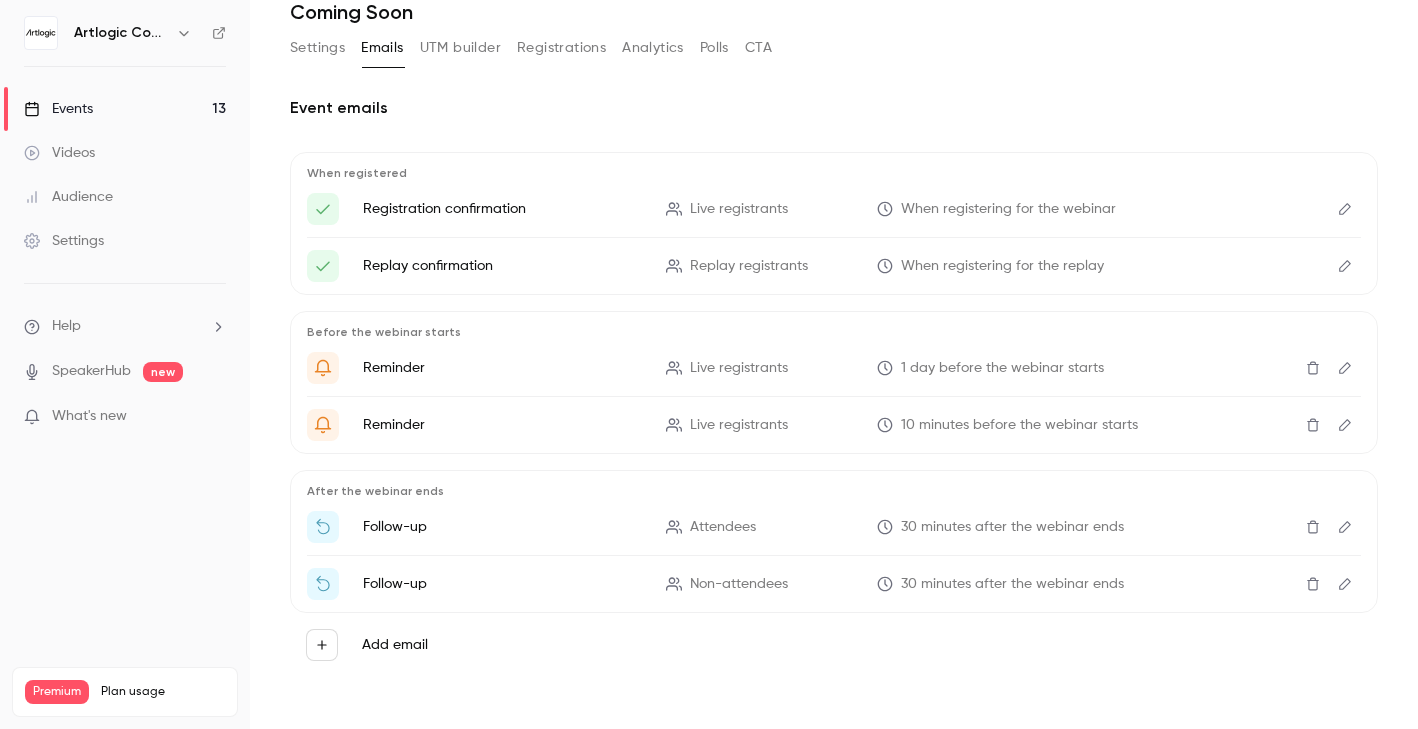 scroll, scrollTop: 81, scrollLeft: 0, axis: vertical 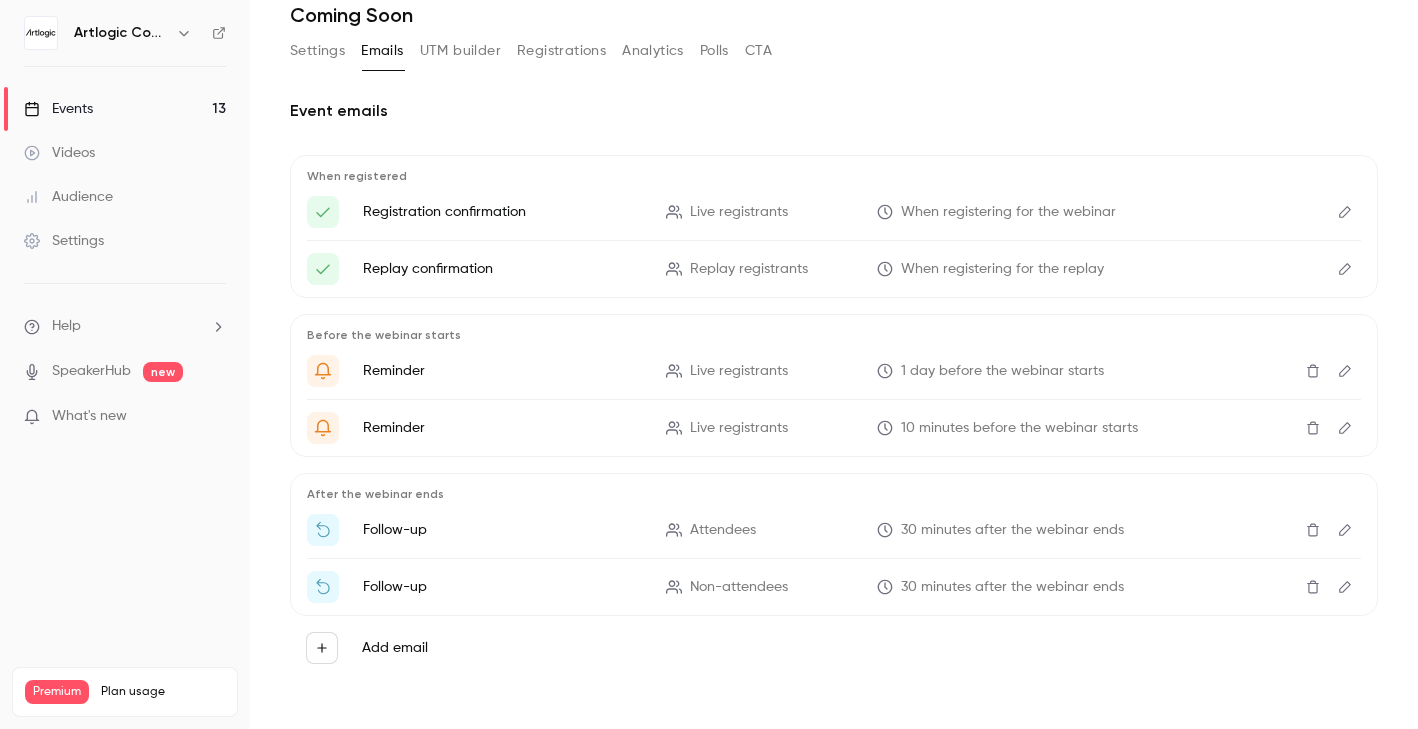 click on "Search for videos or events Schedule event Settings Emails UTM builder Registrations Analytics Polls Event emails When registered Registration confirmation Live registrants When registering for the webinar Replay confirmation Replay registrants When registering for the replay Before the webinar starts Reminder Live registrants 1 day before the webinar starts Reminder Live registrants 10 minutes before the webinar starts After the webinar ends Follow-up Attendees 30 minutes after the webinar ends Follow-up Non-attendees 30 minutes after the webinar ends Add email" at bounding box center [834, 364] 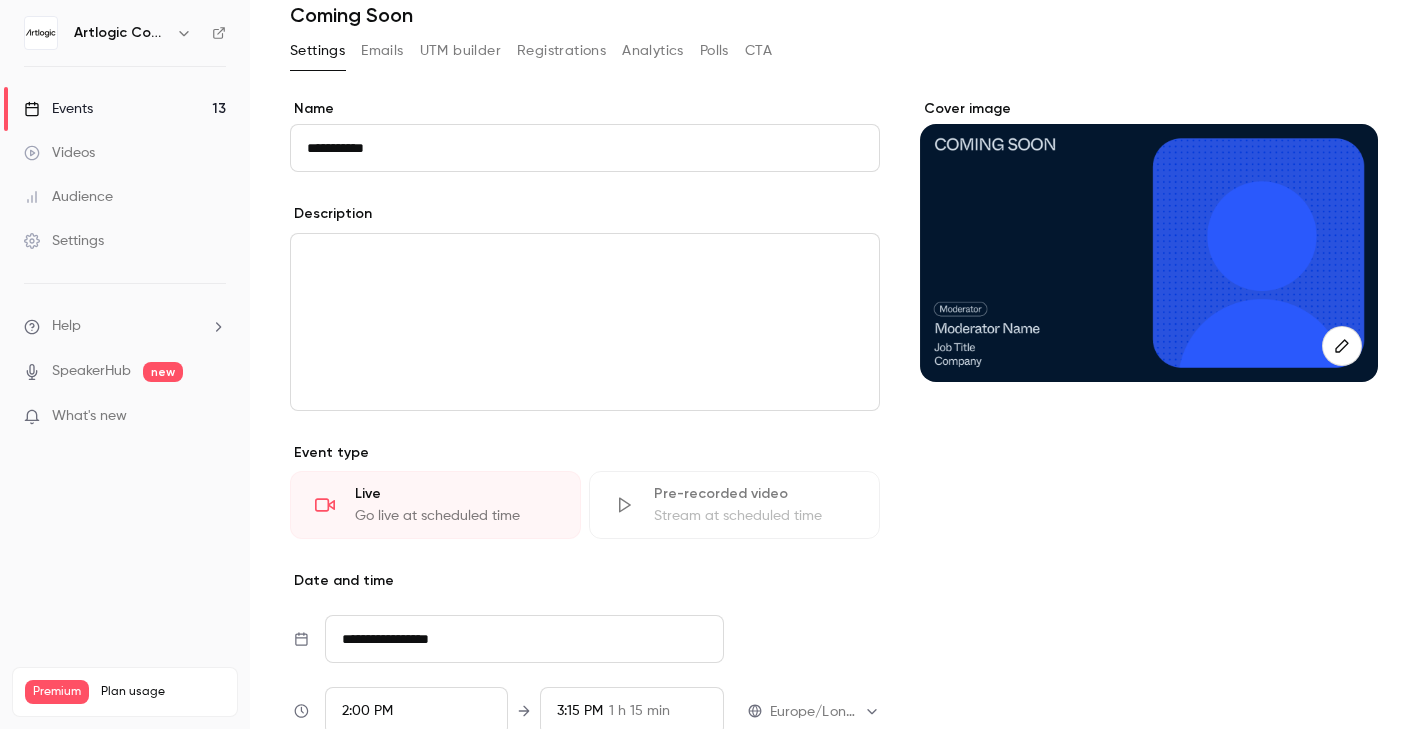 click on "Events 13" at bounding box center (125, 109) 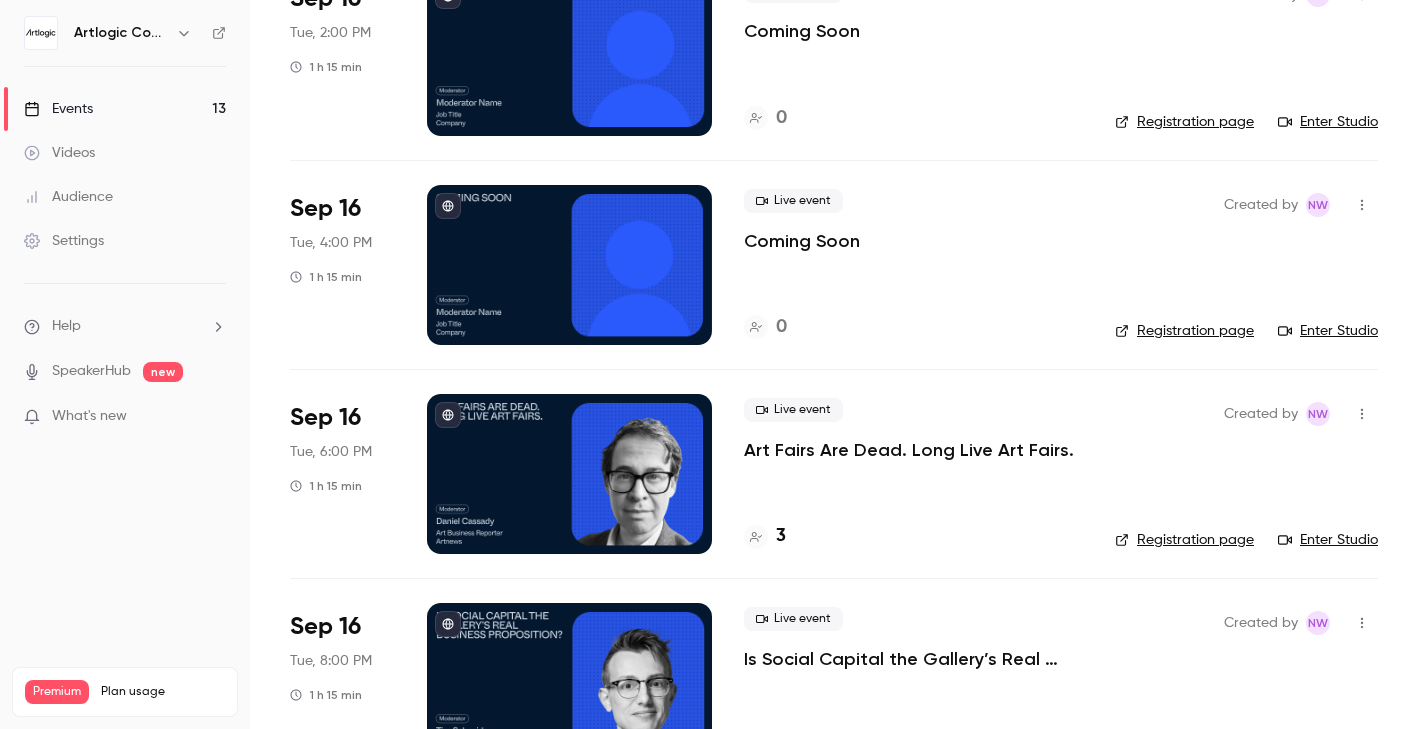 scroll, scrollTop: 470, scrollLeft: 0, axis: vertical 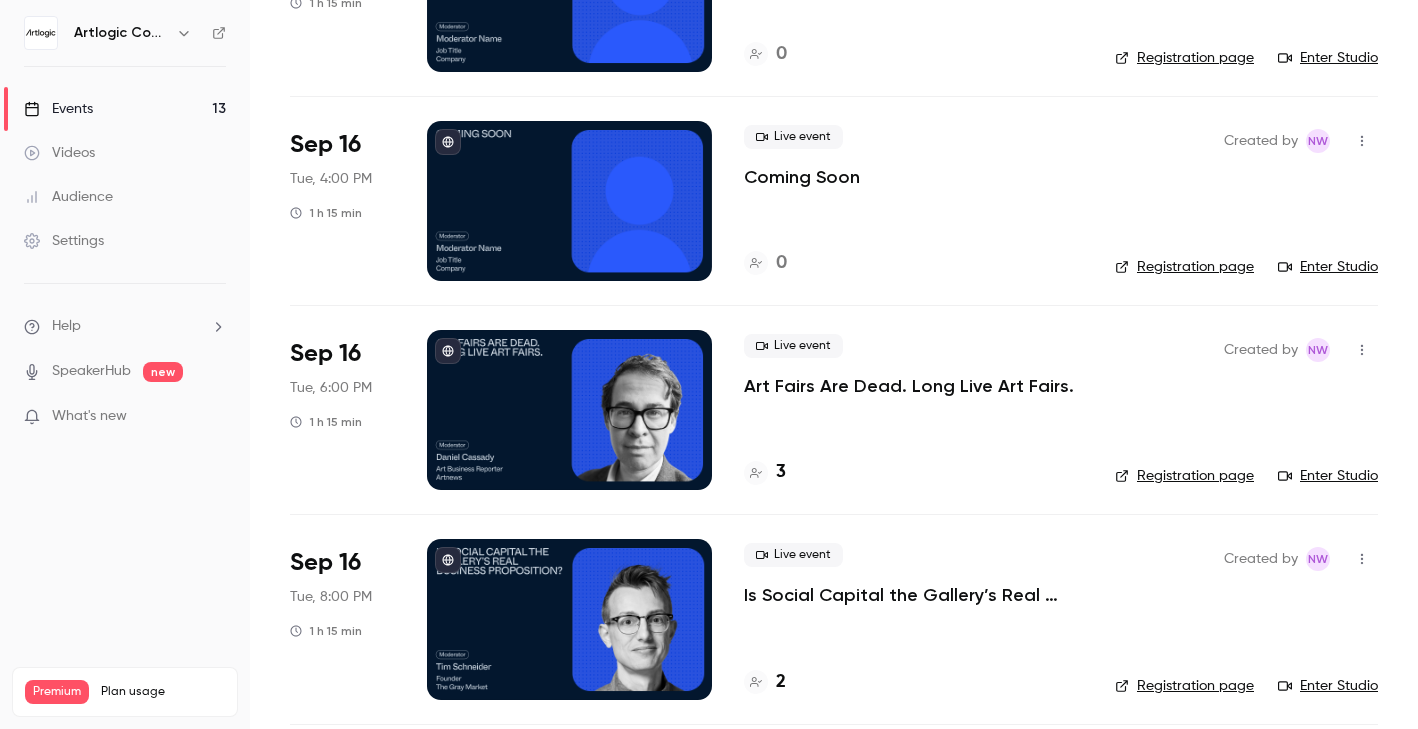 click on "Art Fairs Are Dead. Long Live Art Fairs." at bounding box center (909, 386) 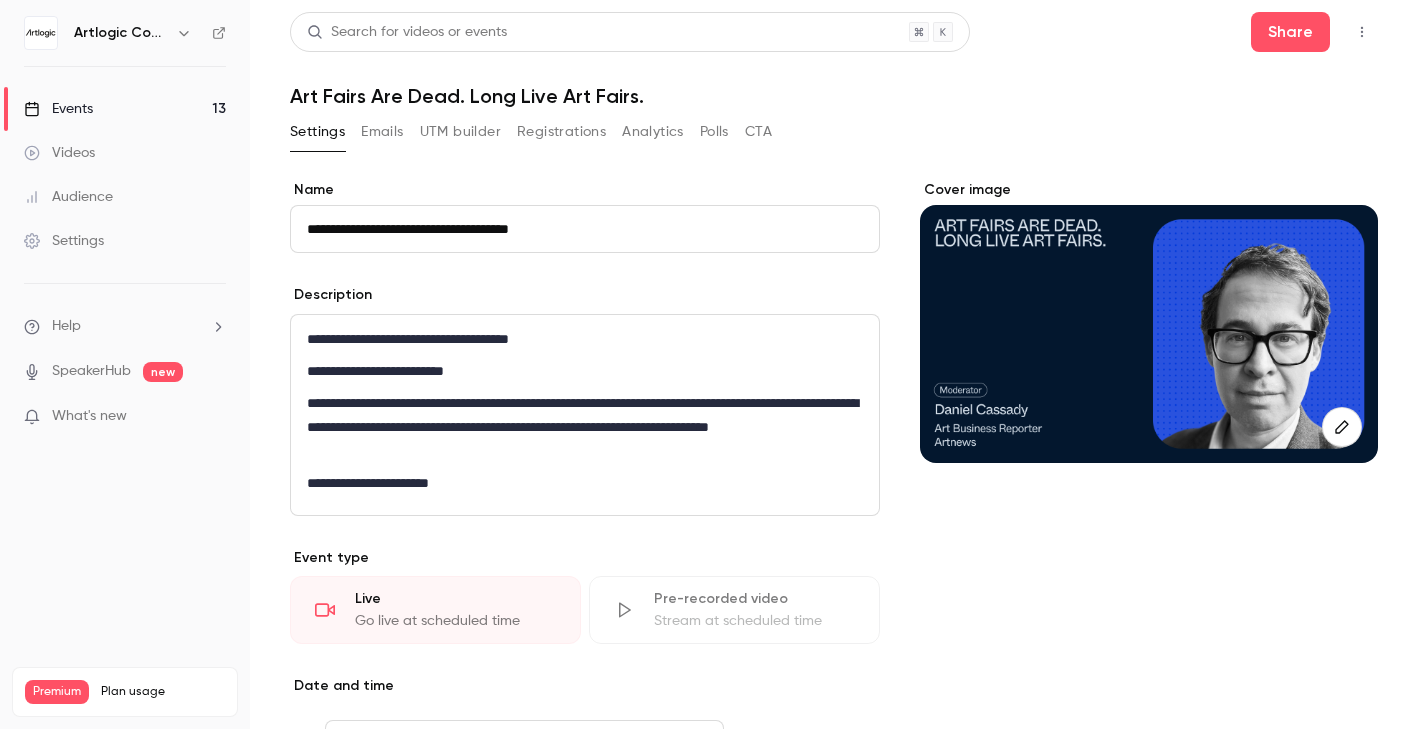 click on "Emails" at bounding box center [382, 132] 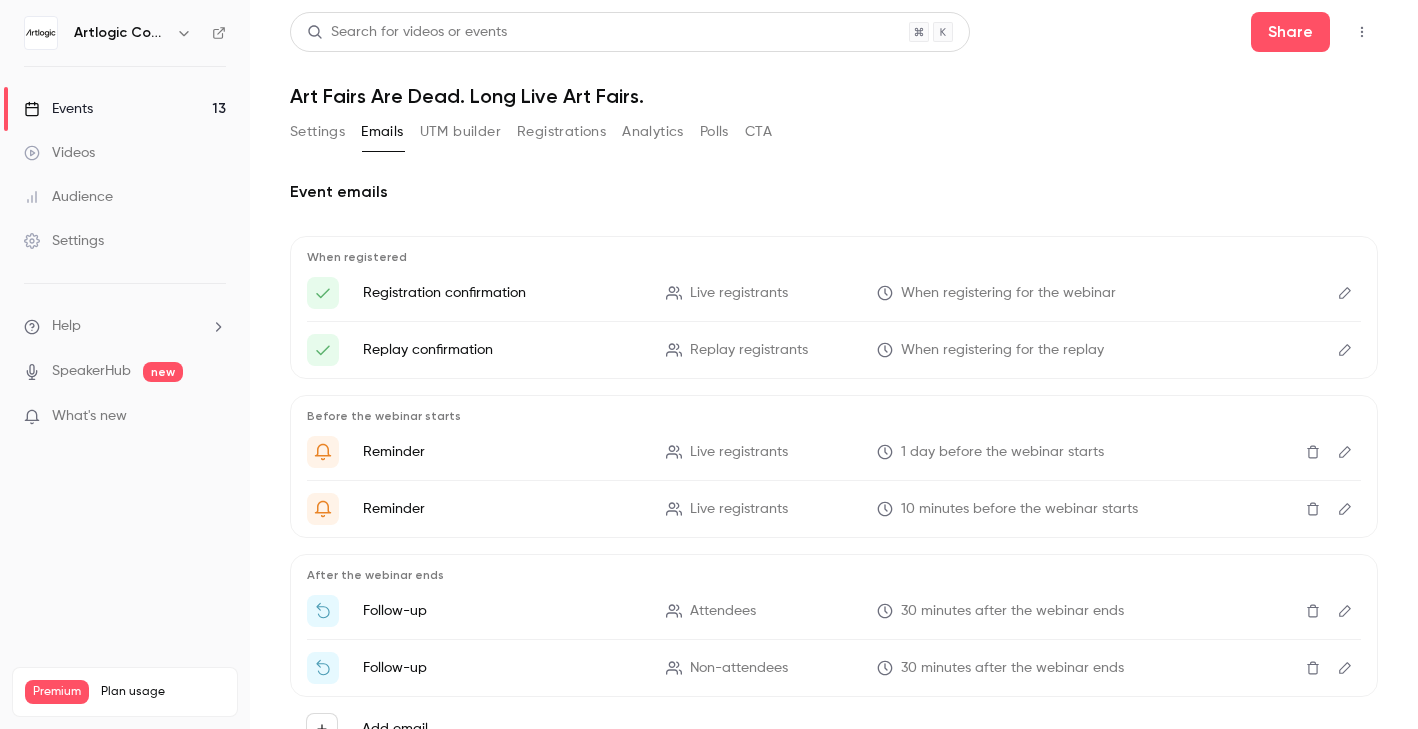 click on "Videos" at bounding box center [59, 153] 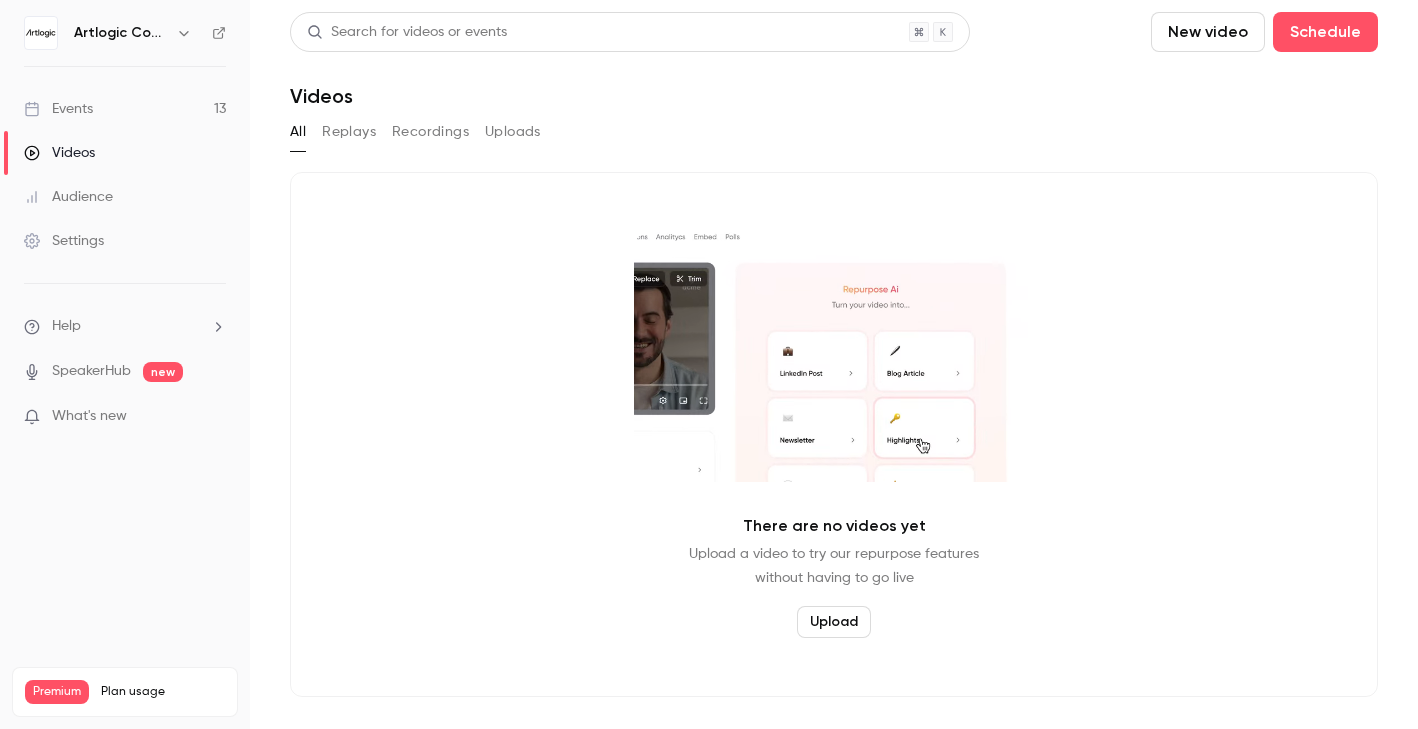 click on "Audience" at bounding box center [68, 197] 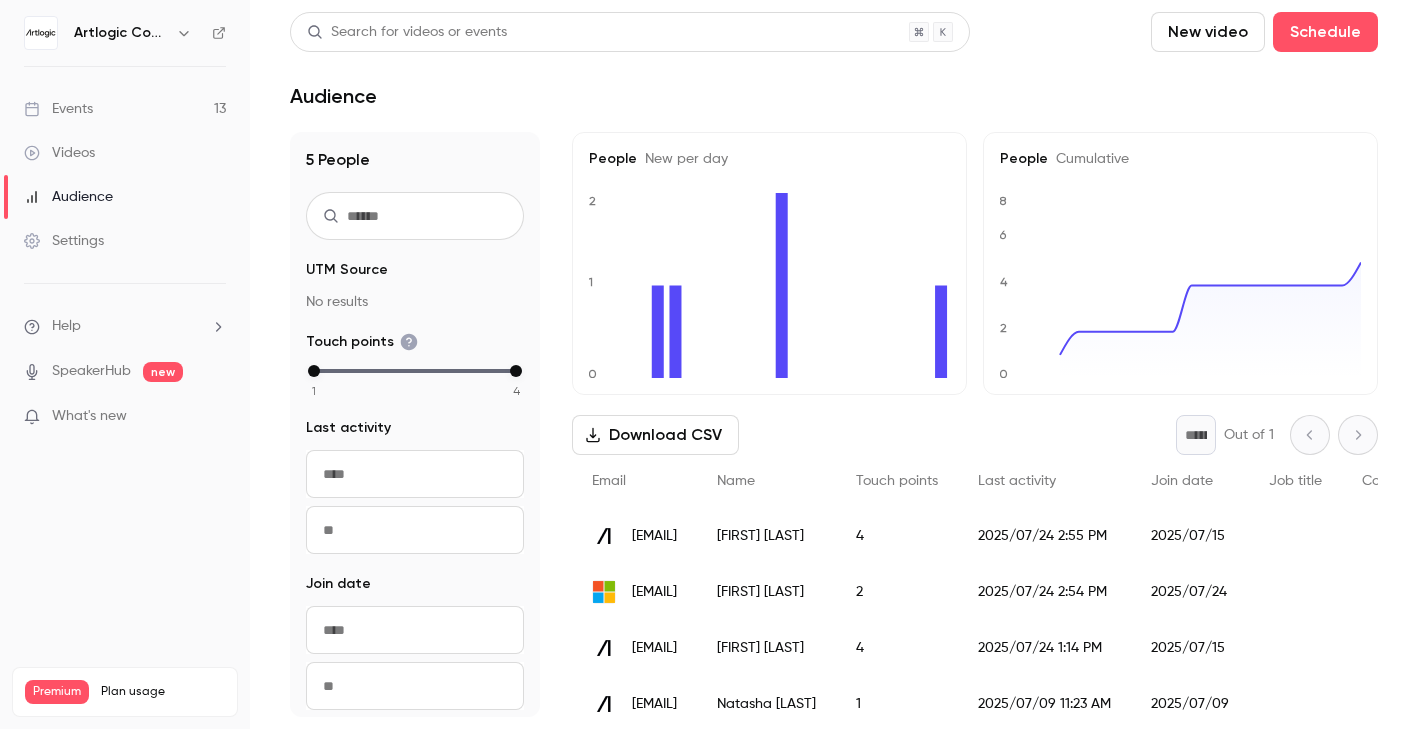 click on "Settings" at bounding box center [64, 241] 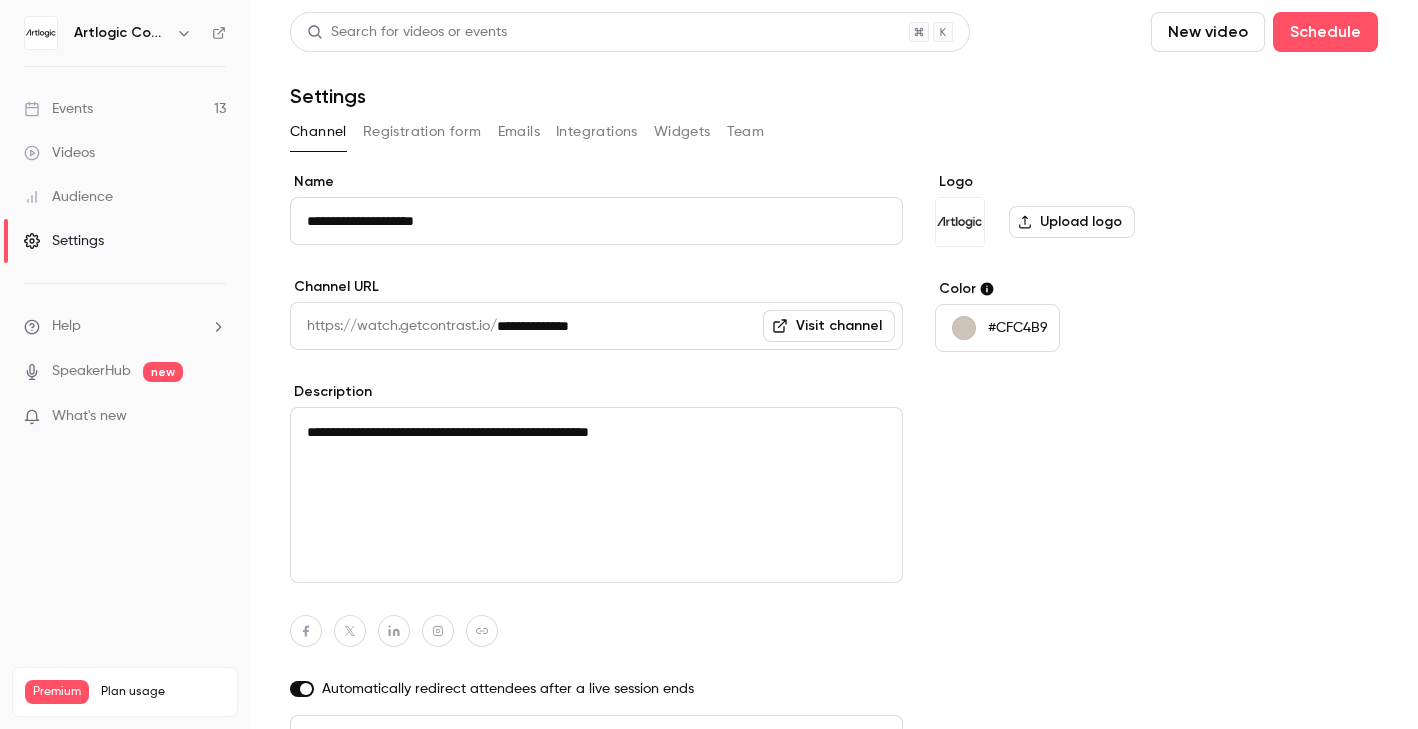 scroll, scrollTop: 34, scrollLeft: 0, axis: vertical 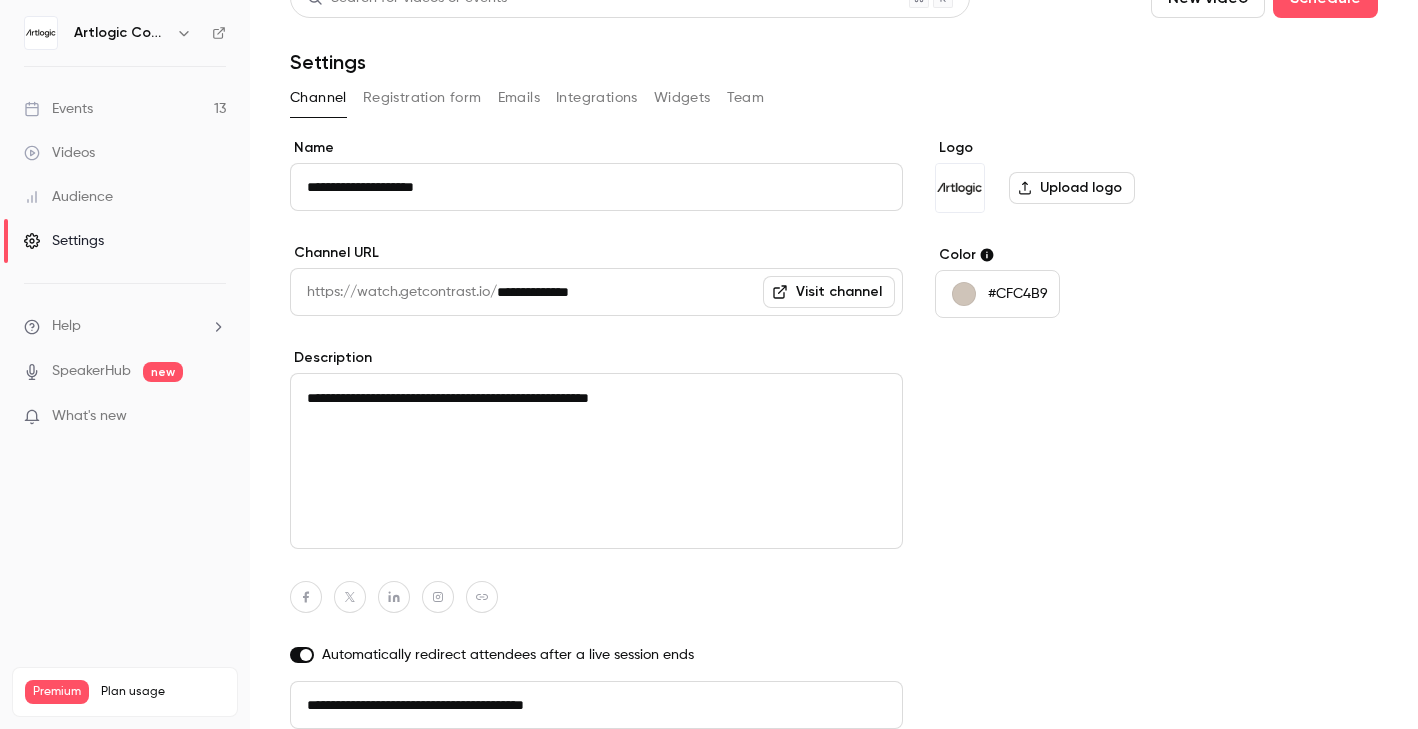 click on "Audience" at bounding box center [68, 197] 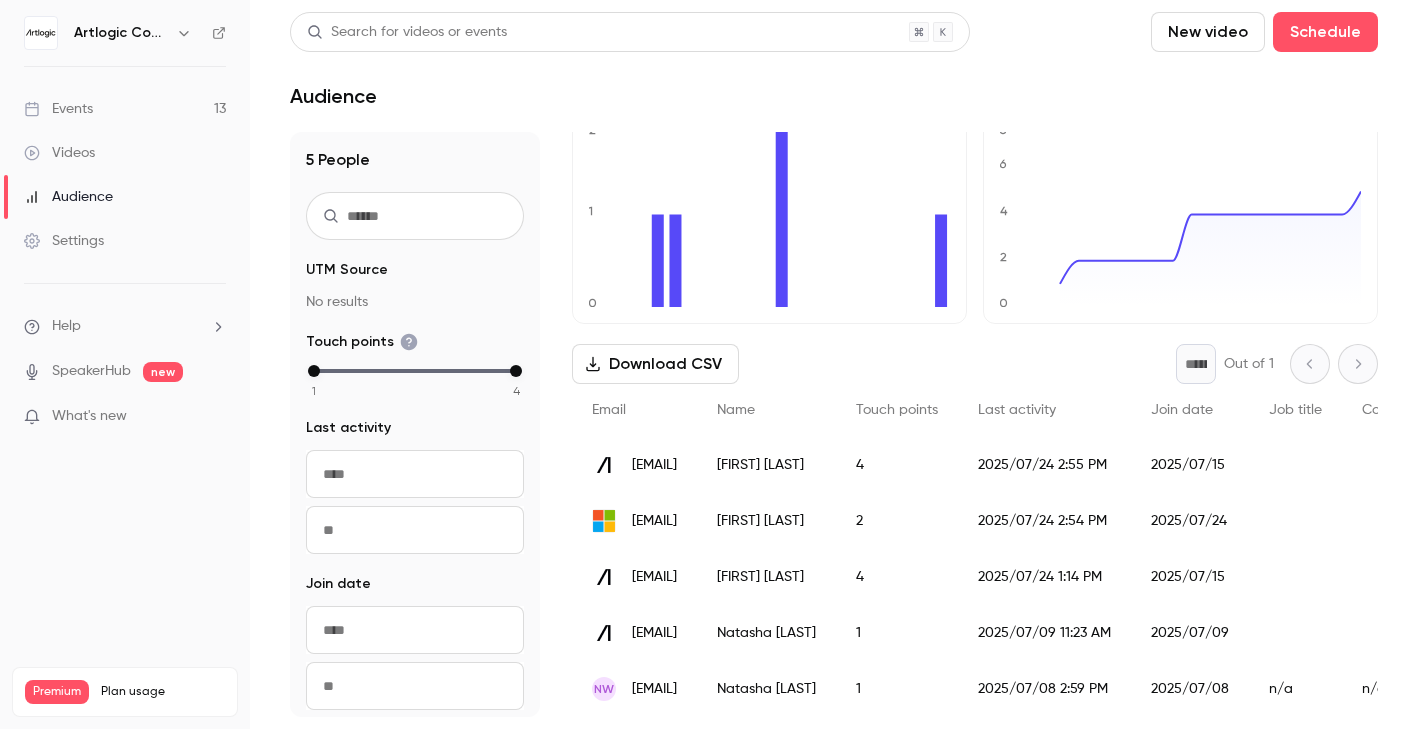 scroll, scrollTop: 0, scrollLeft: 0, axis: both 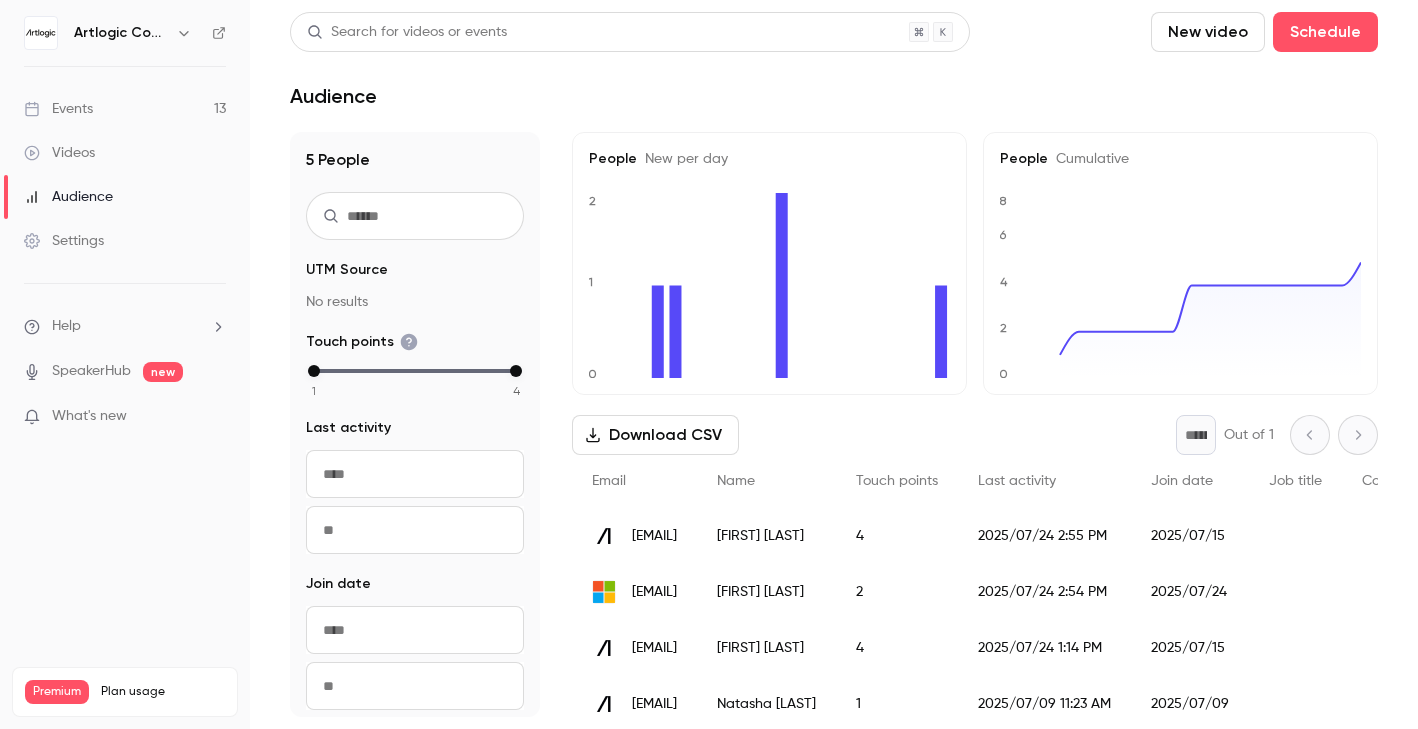 click on "Events 13" at bounding box center [125, 109] 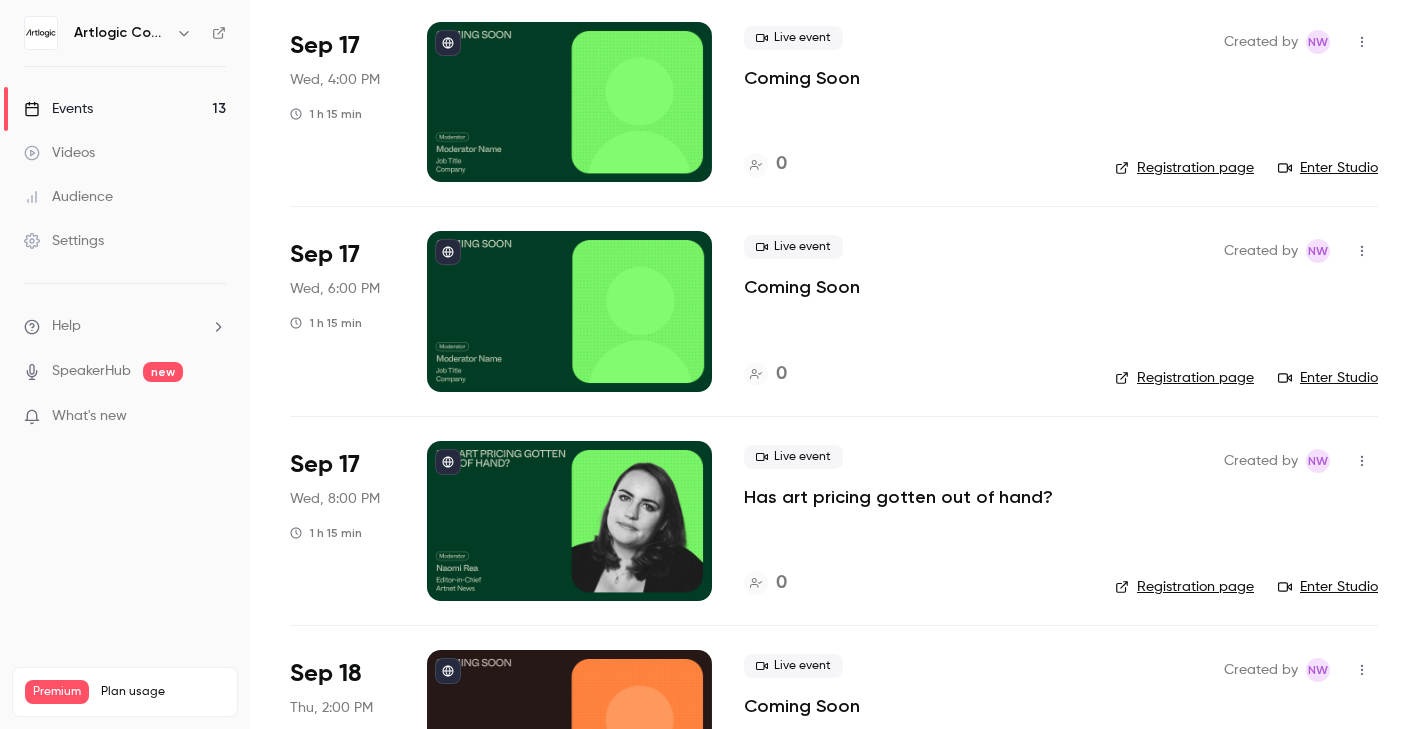 scroll, scrollTop: 1162, scrollLeft: 0, axis: vertical 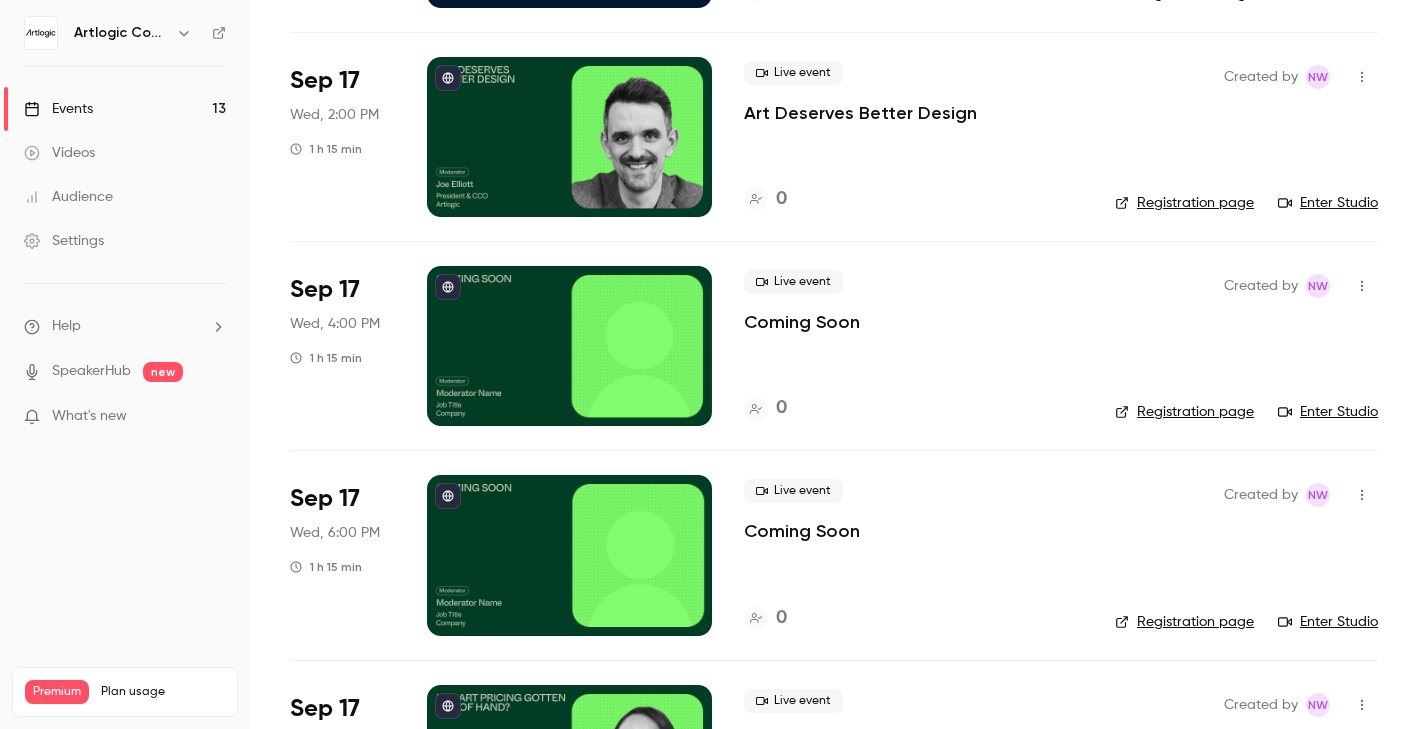 click on "Art Deserves Better Design" at bounding box center (860, 113) 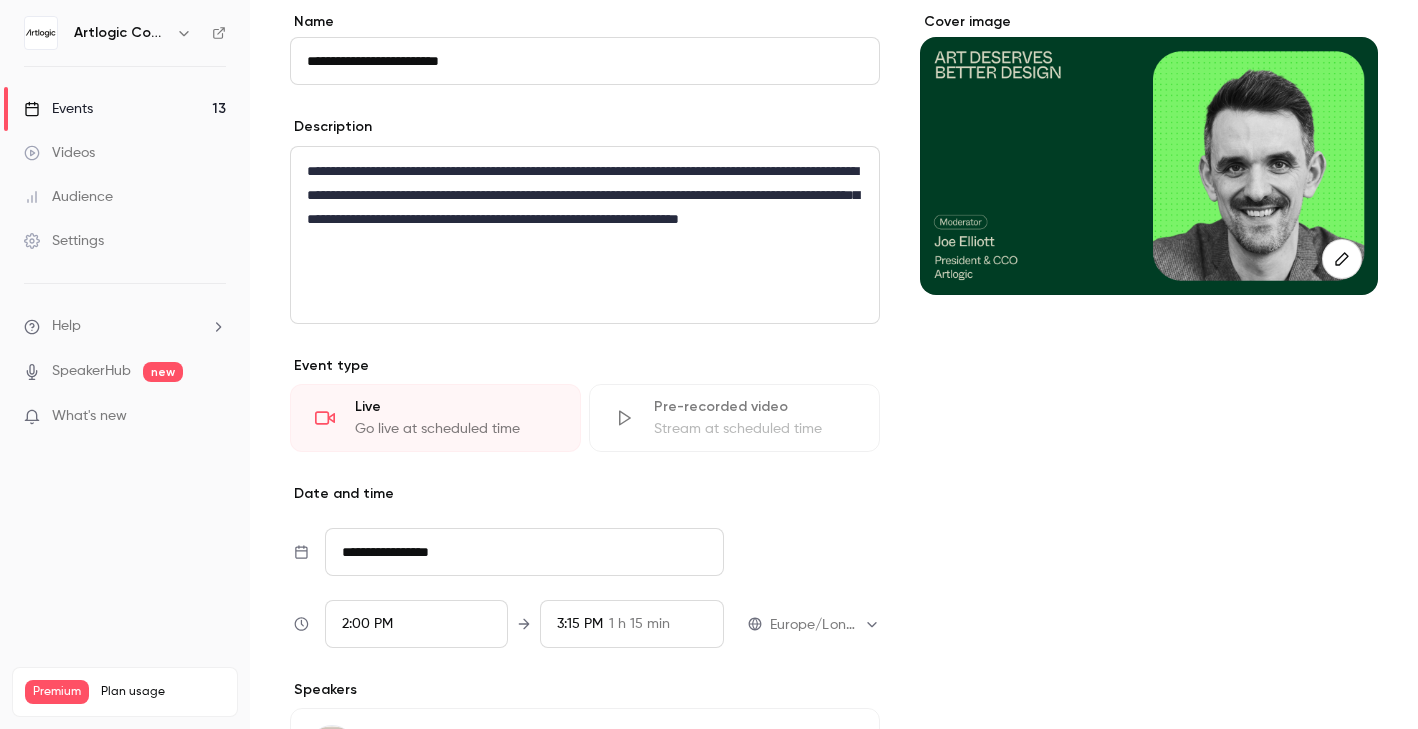 scroll, scrollTop: 629, scrollLeft: 0, axis: vertical 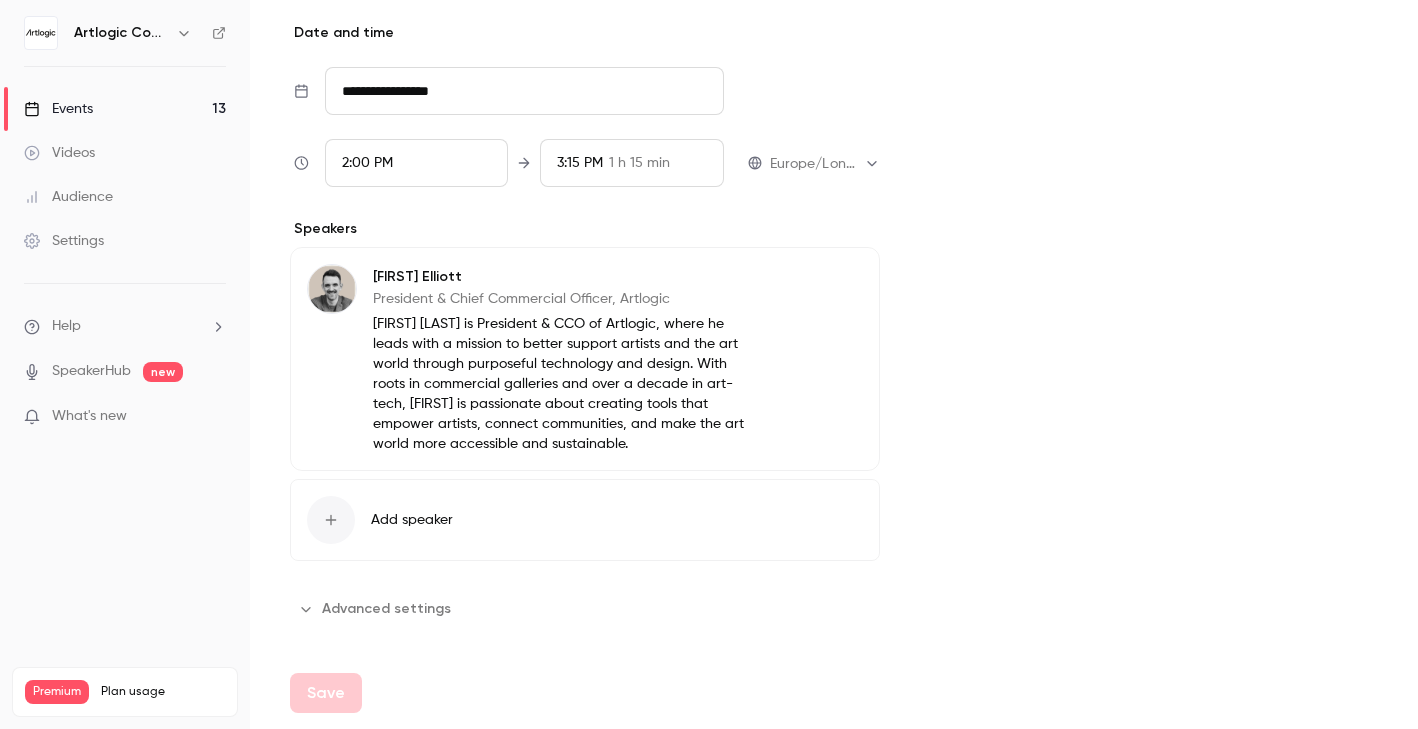 click on "[FIRST] [LAST] is President & CCO of Artlogic, where he leads with a mission to better support artists and the art world through purposeful technology and design. With roots in commercial galleries and over a decade in art-tech, [FIRST] is passionate about creating tools that empower artists, connect communities, and make the art world more accessible and sustainable." at bounding box center [561, 384] 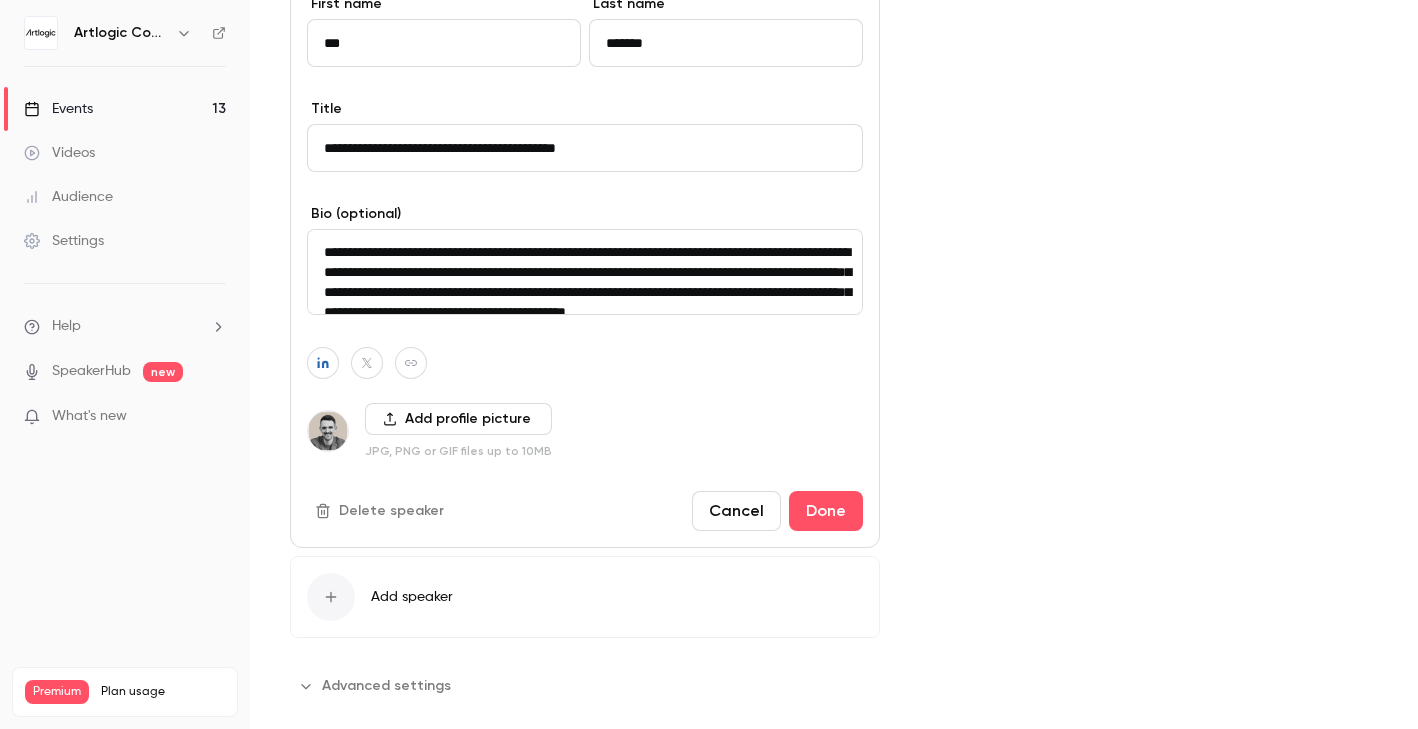 scroll, scrollTop: 907, scrollLeft: 0, axis: vertical 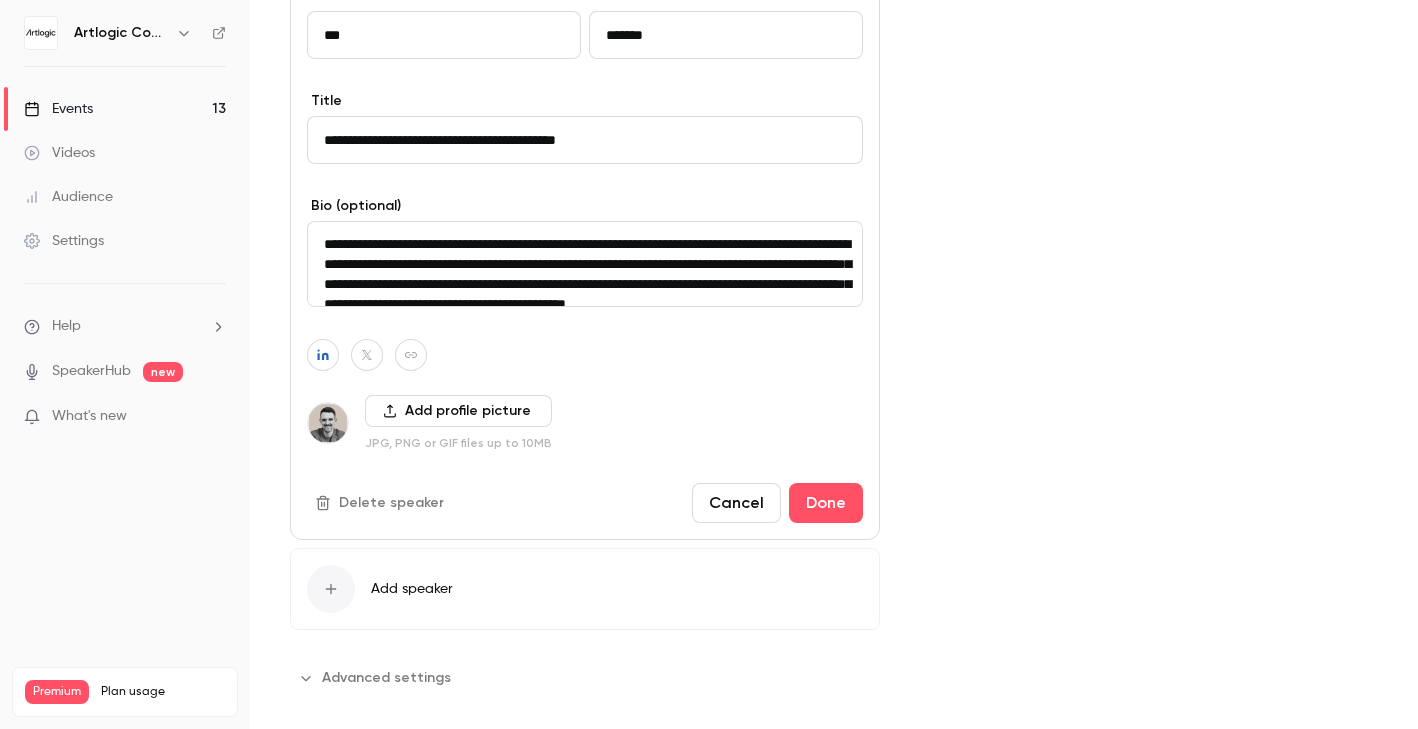 click on "**********" at bounding box center (585, 264) 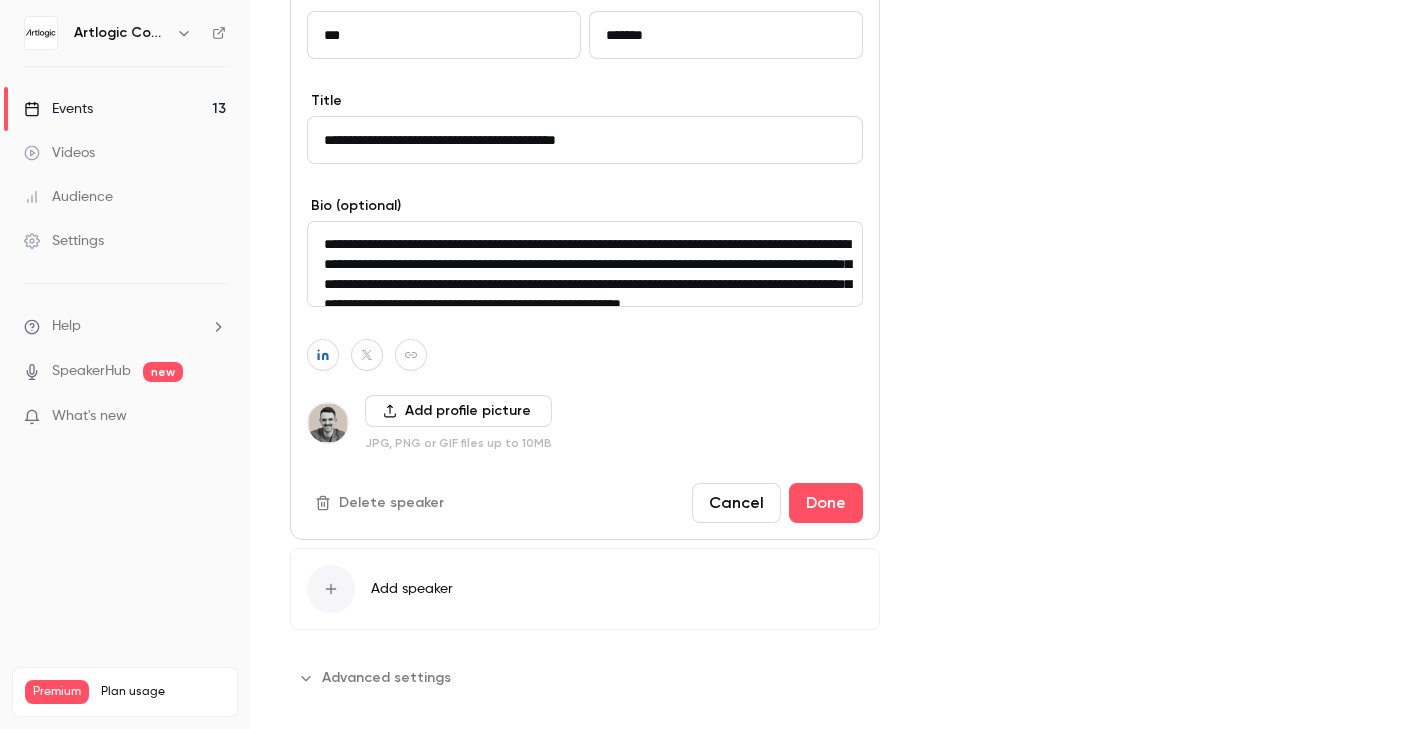 scroll, scrollTop: 25, scrollLeft: 0, axis: vertical 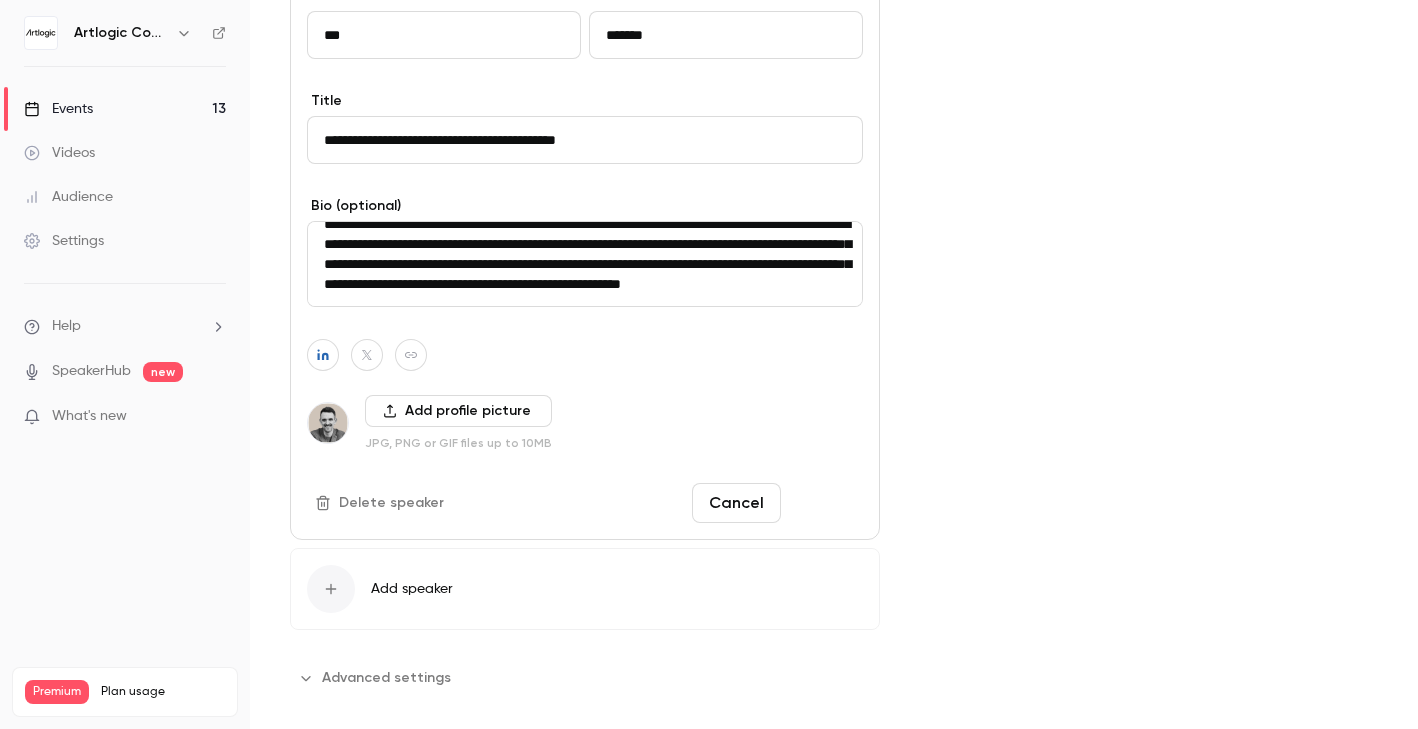 type on "**********" 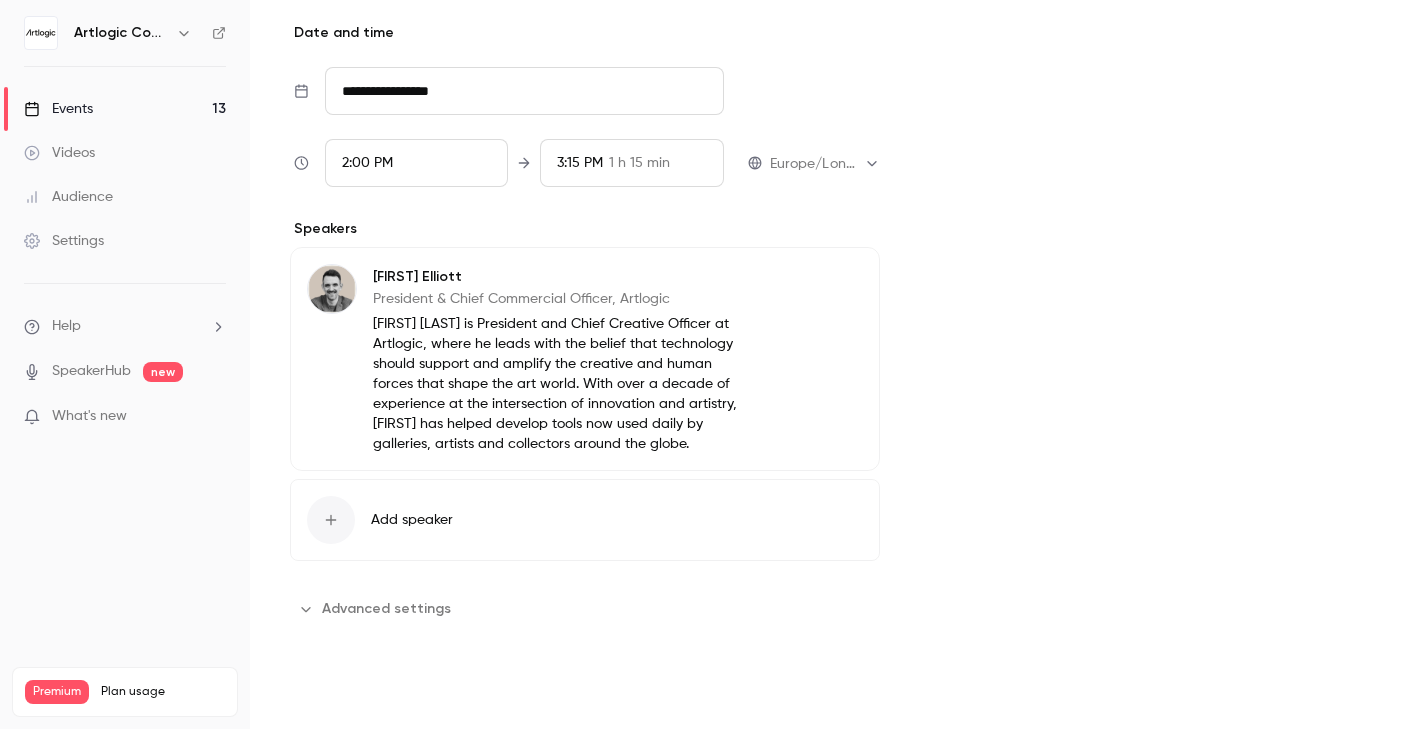 click on "Save" at bounding box center (326, 693) 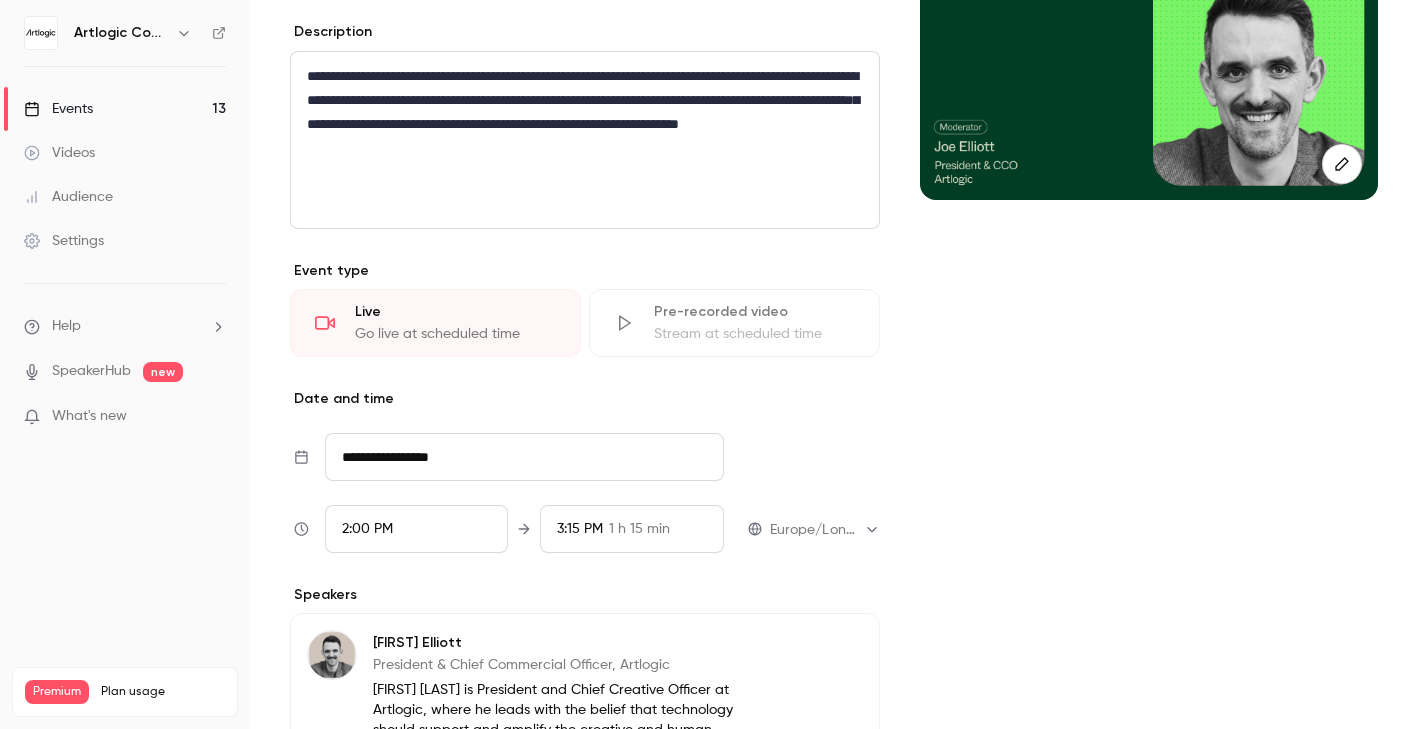 scroll, scrollTop: 629, scrollLeft: 0, axis: vertical 